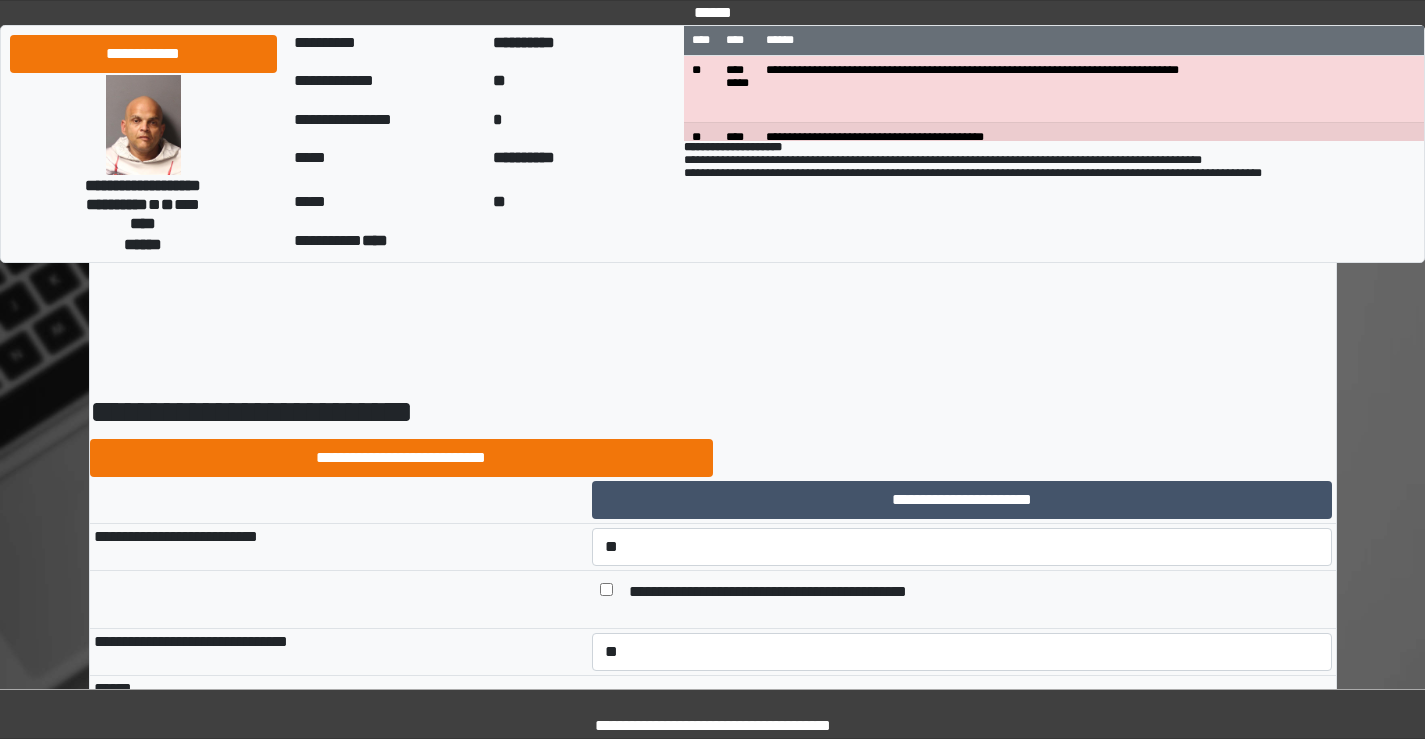 select on "*" 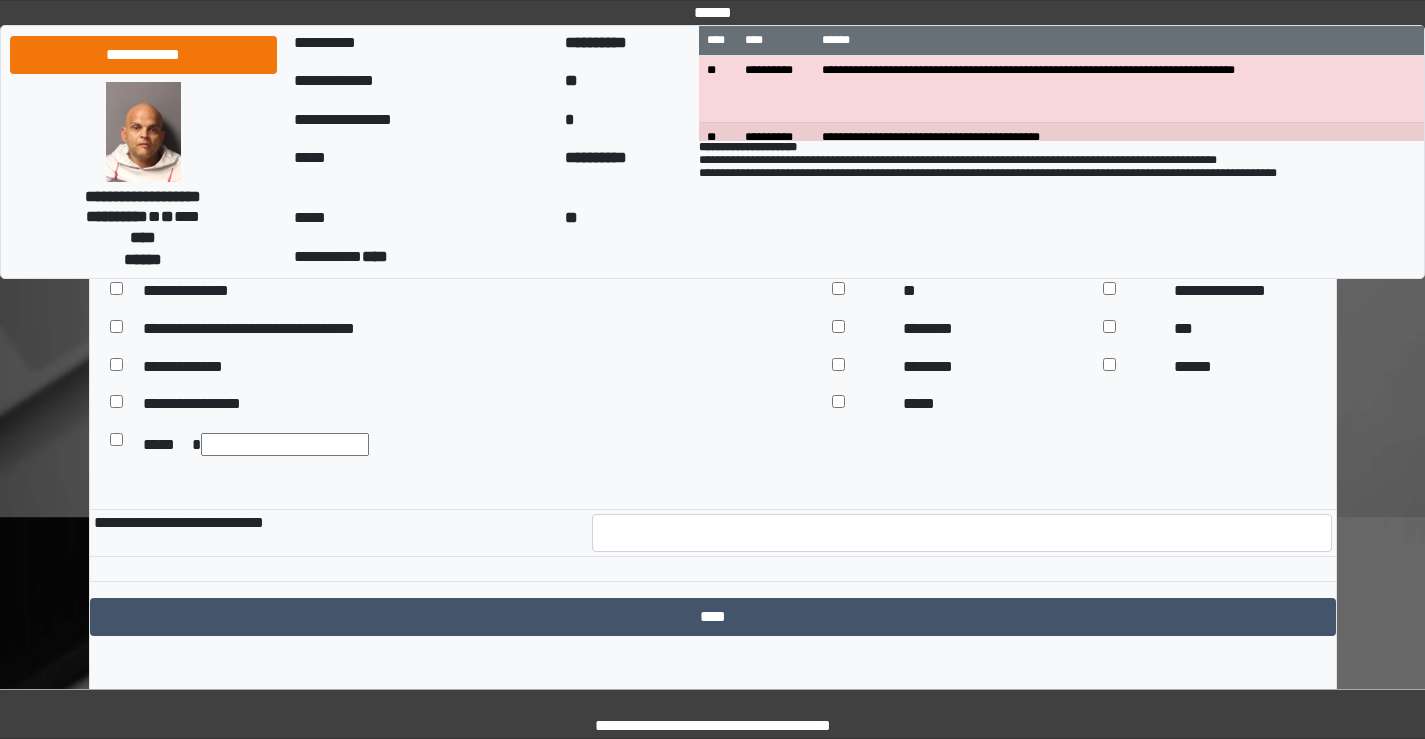 scroll, scrollTop: 9300, scrollLeft: 0, axis: vertical 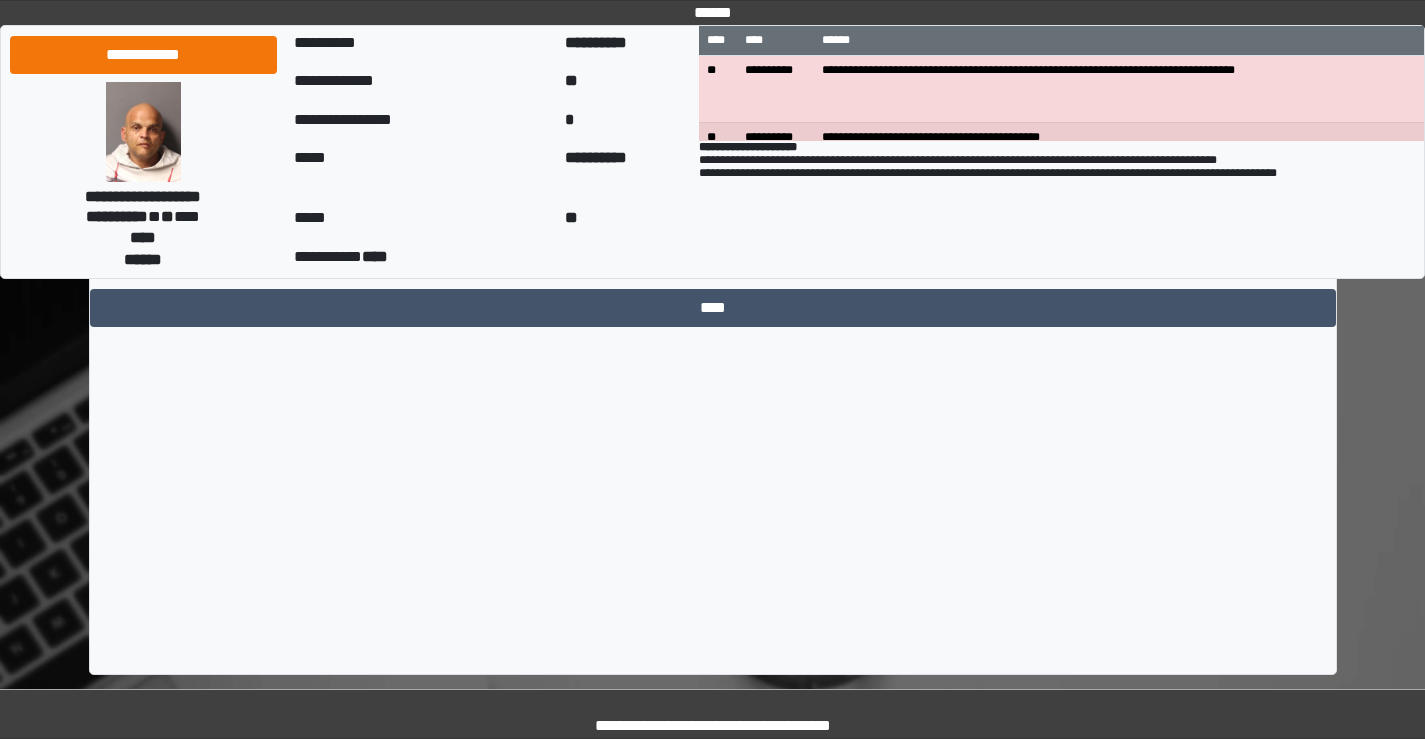 click at bounding box center [962, 224] 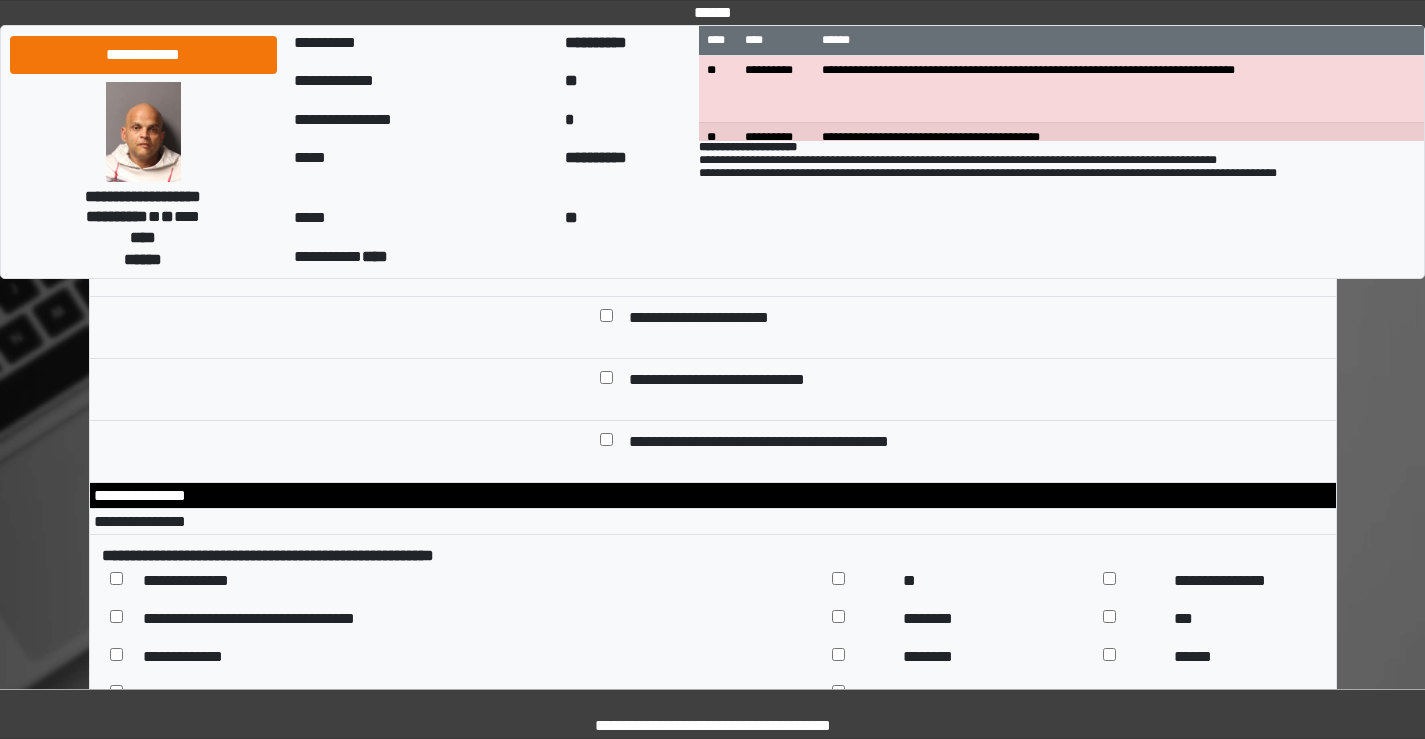 scroll, scrollTop: 9109, scrollLeft: 0, axis: vertical 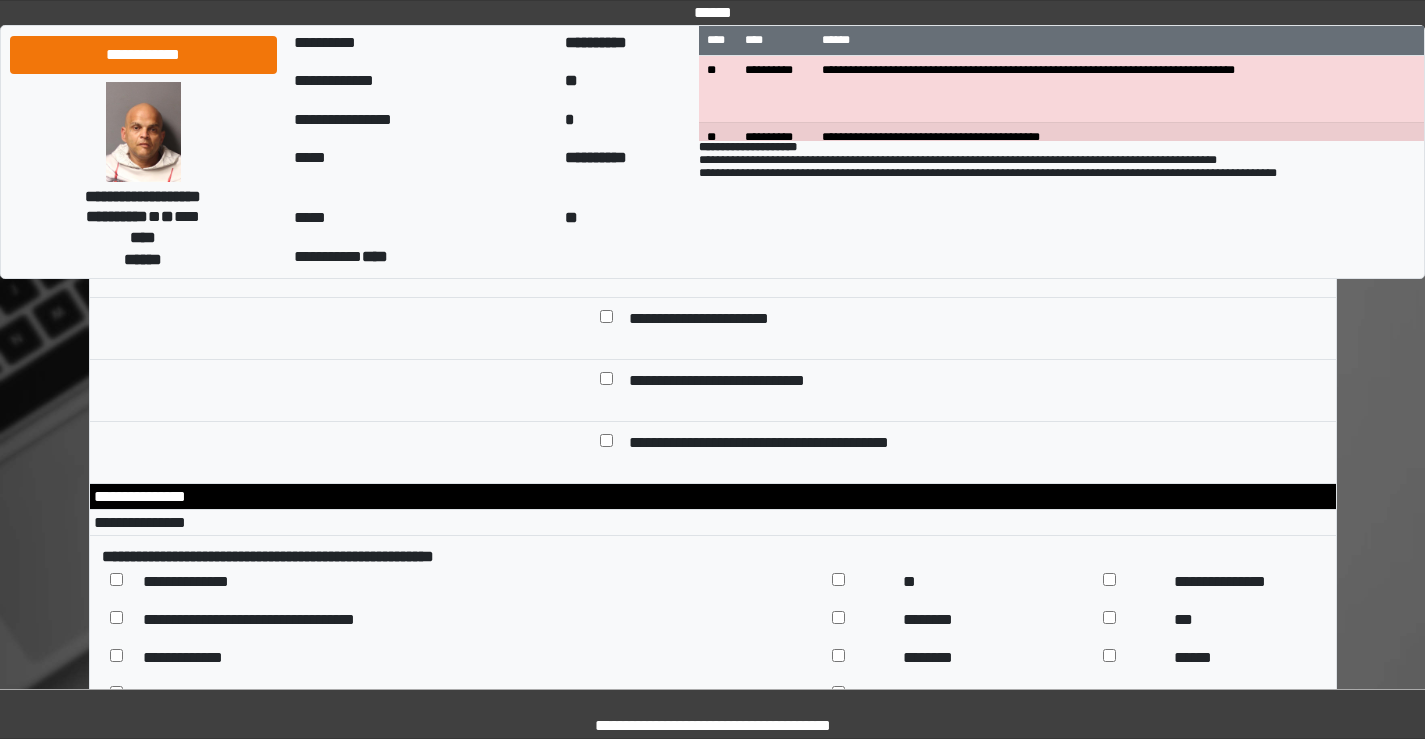 type on "**" 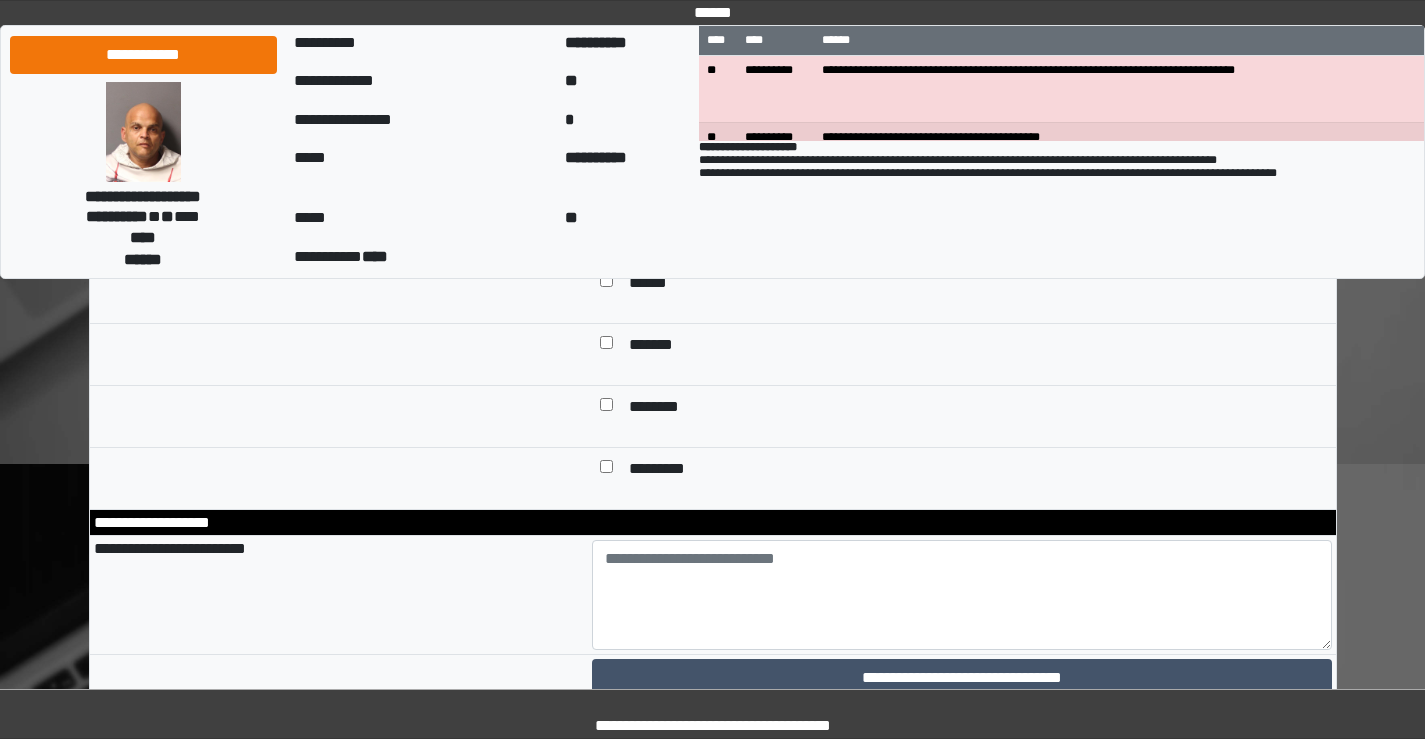 scroll, scrollTop: 8509, scrollLeft: 0, axis: vertical 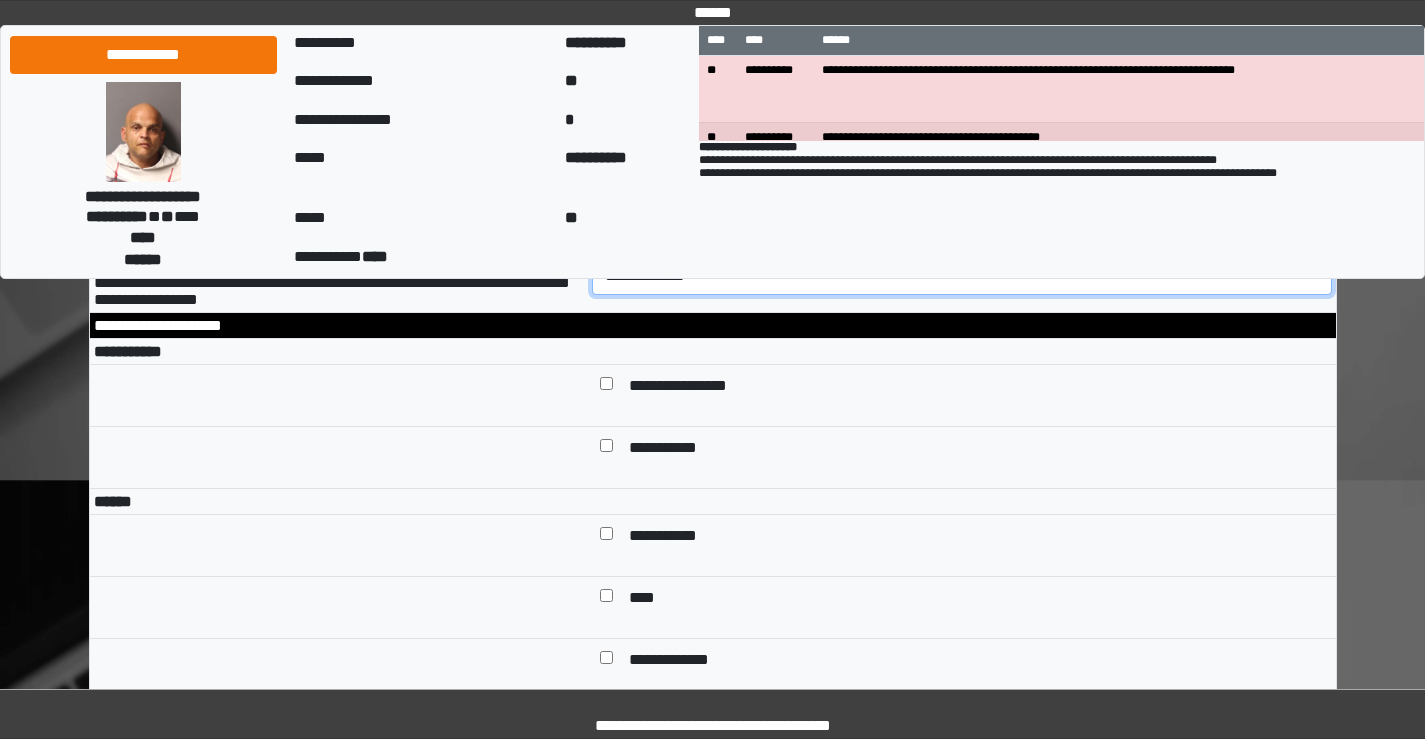 click on "**********" at bounding box center [962, 276] 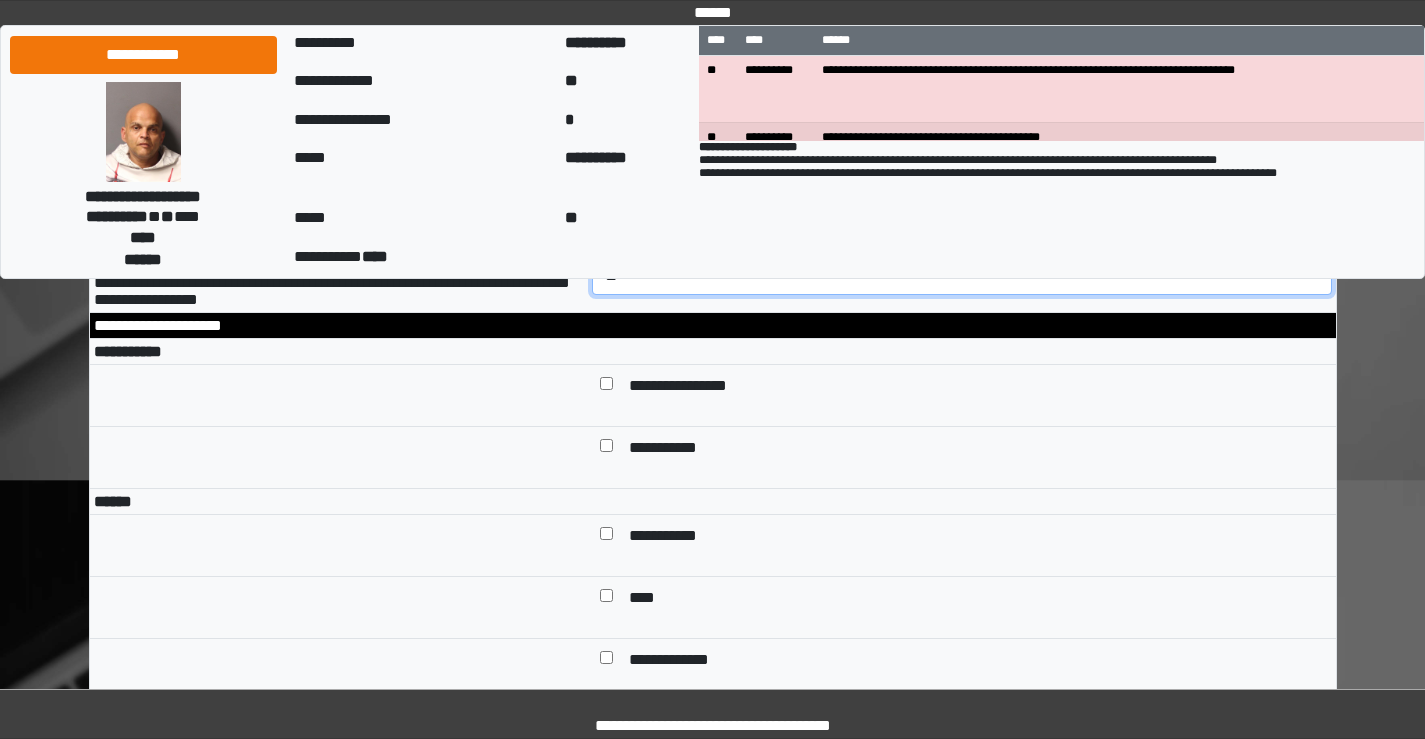 click on "**********" at bounding box center (962, 276) 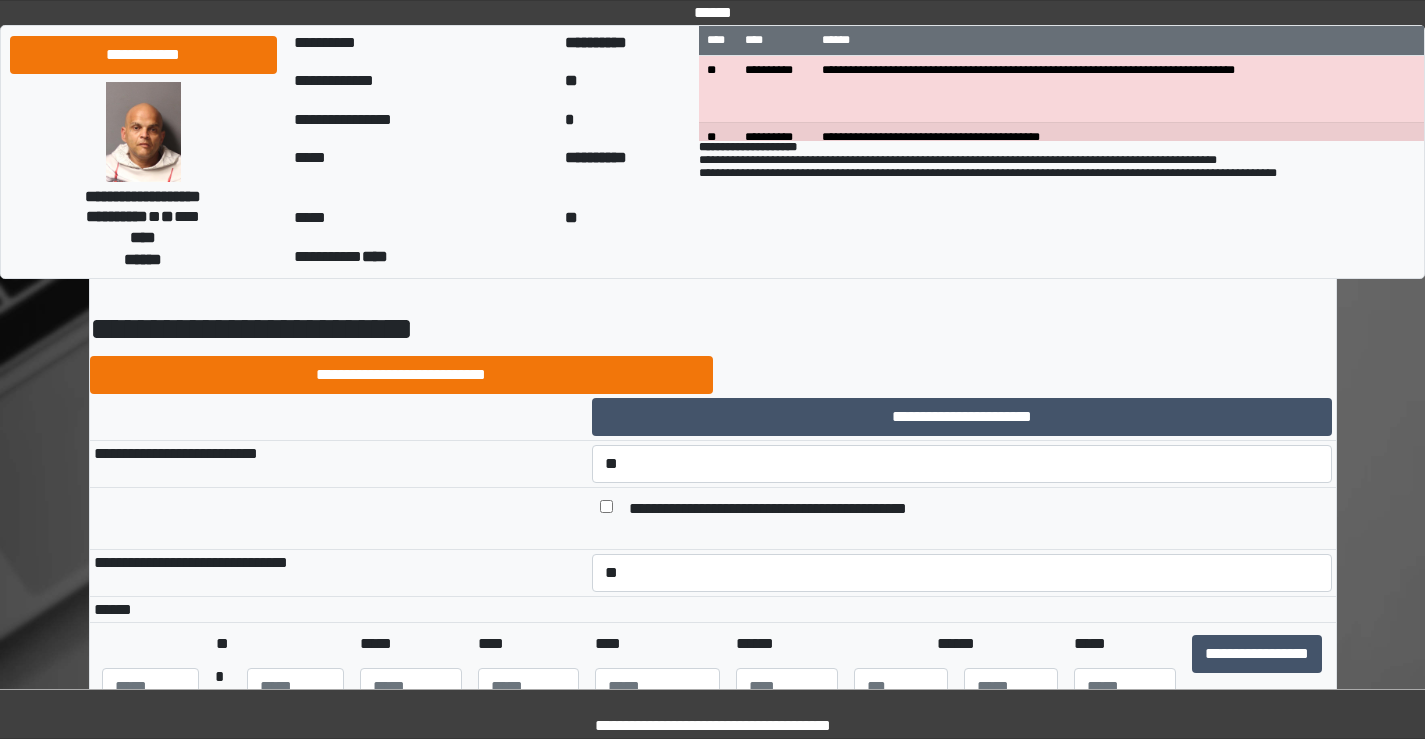 scroll, scrollTop: 200, scrollLeft: 0, axis: vertical 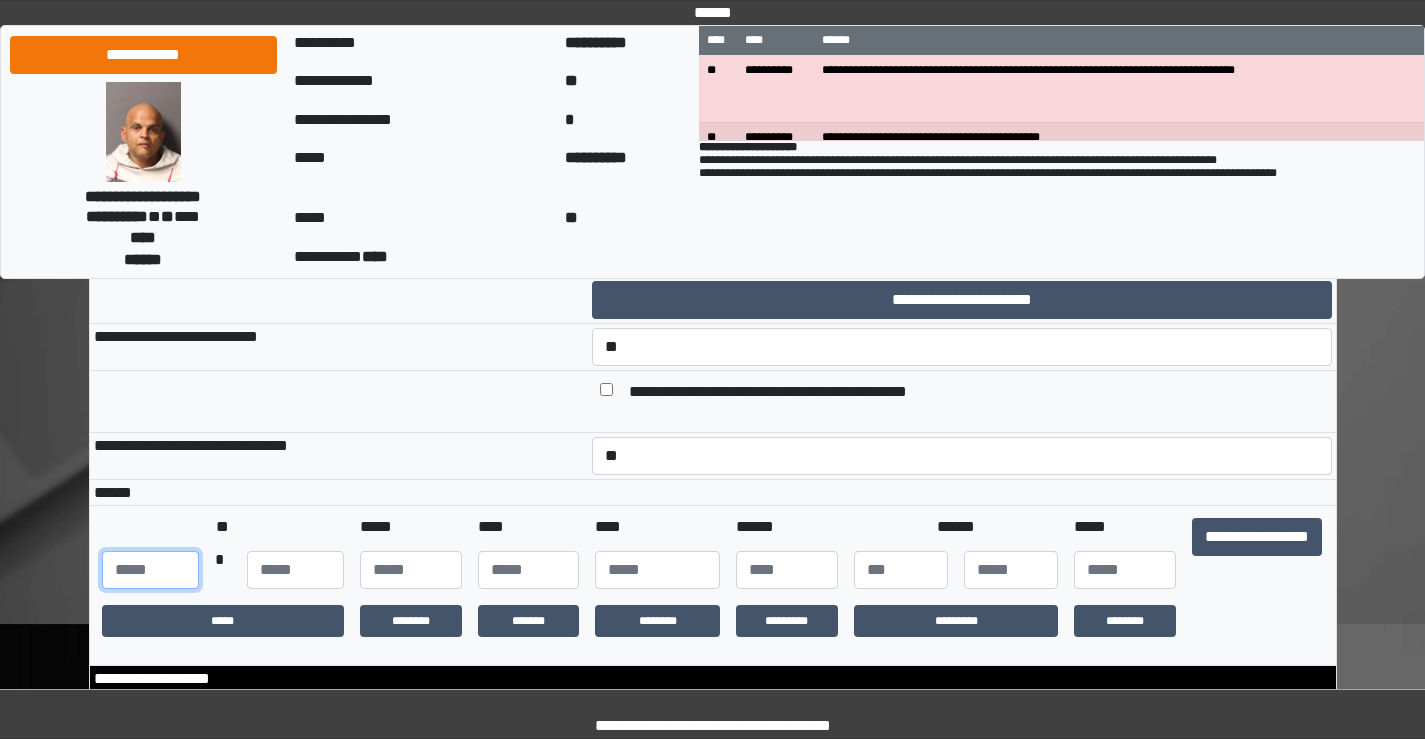 click at bounding box center (150, 570) 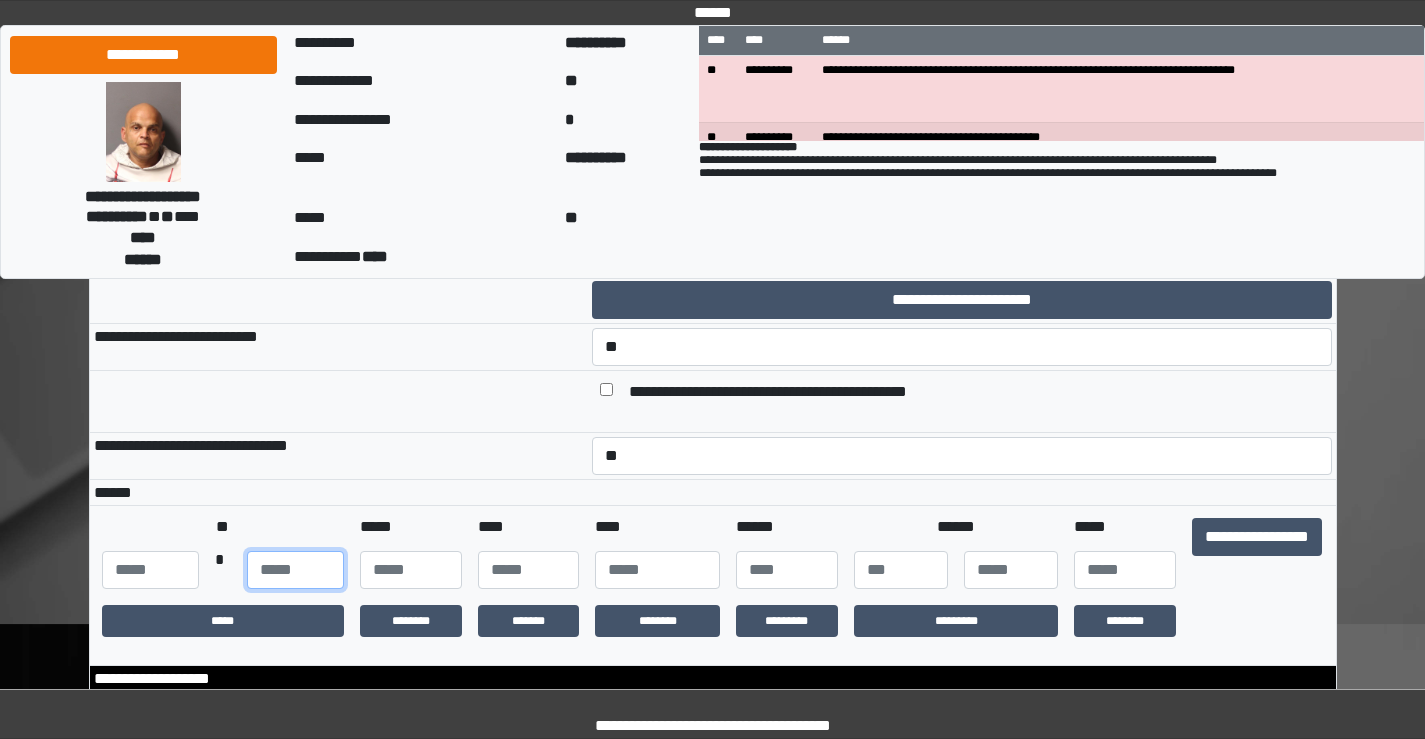 click at bounding box center [295, 570] 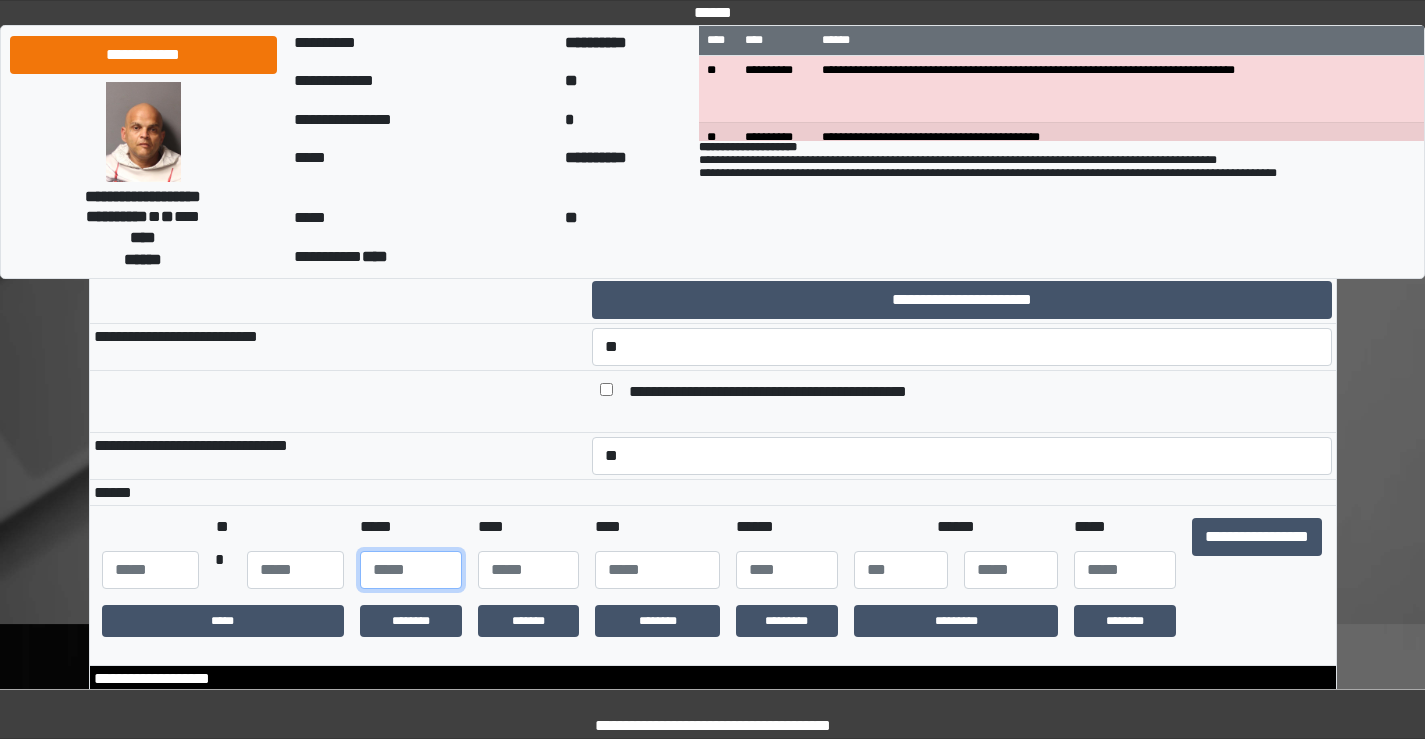 click at bounding box center [411, 570] 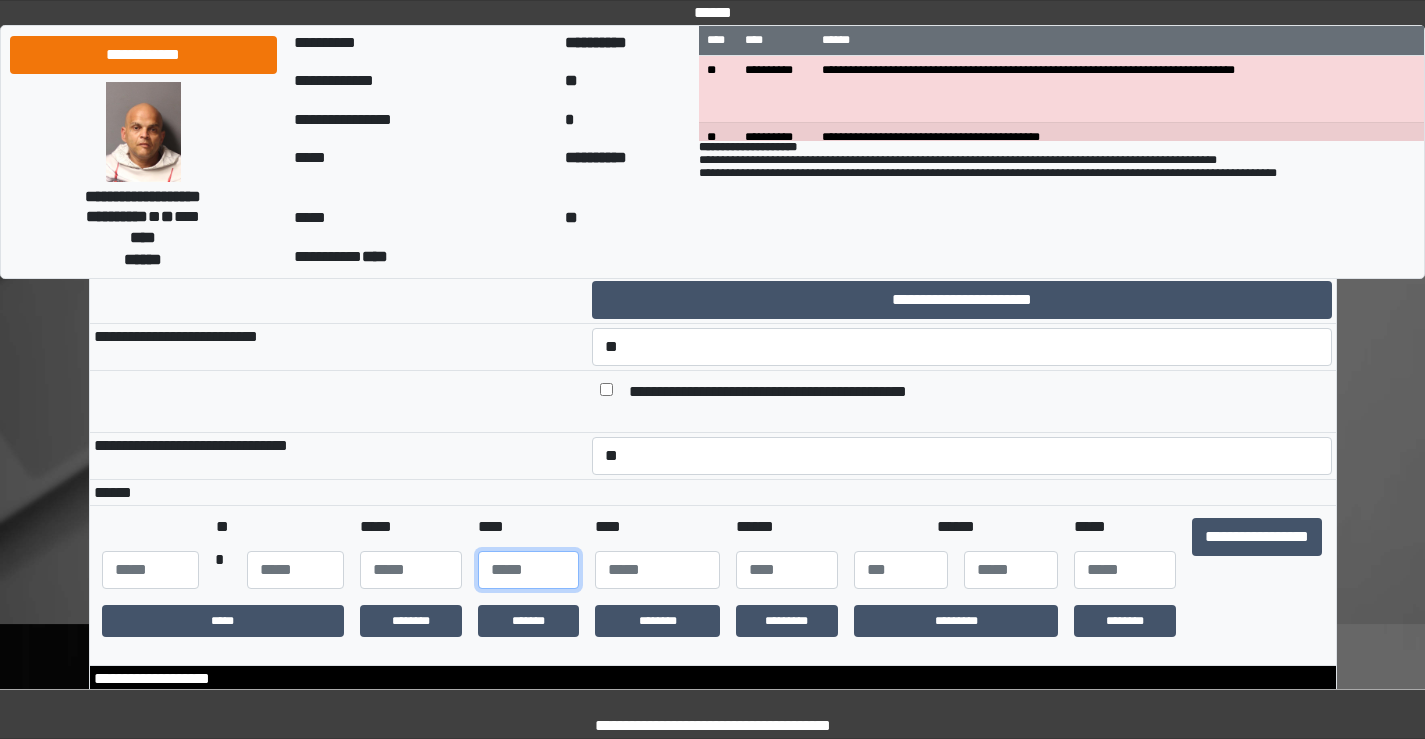 click at bounding box center [529, 570] 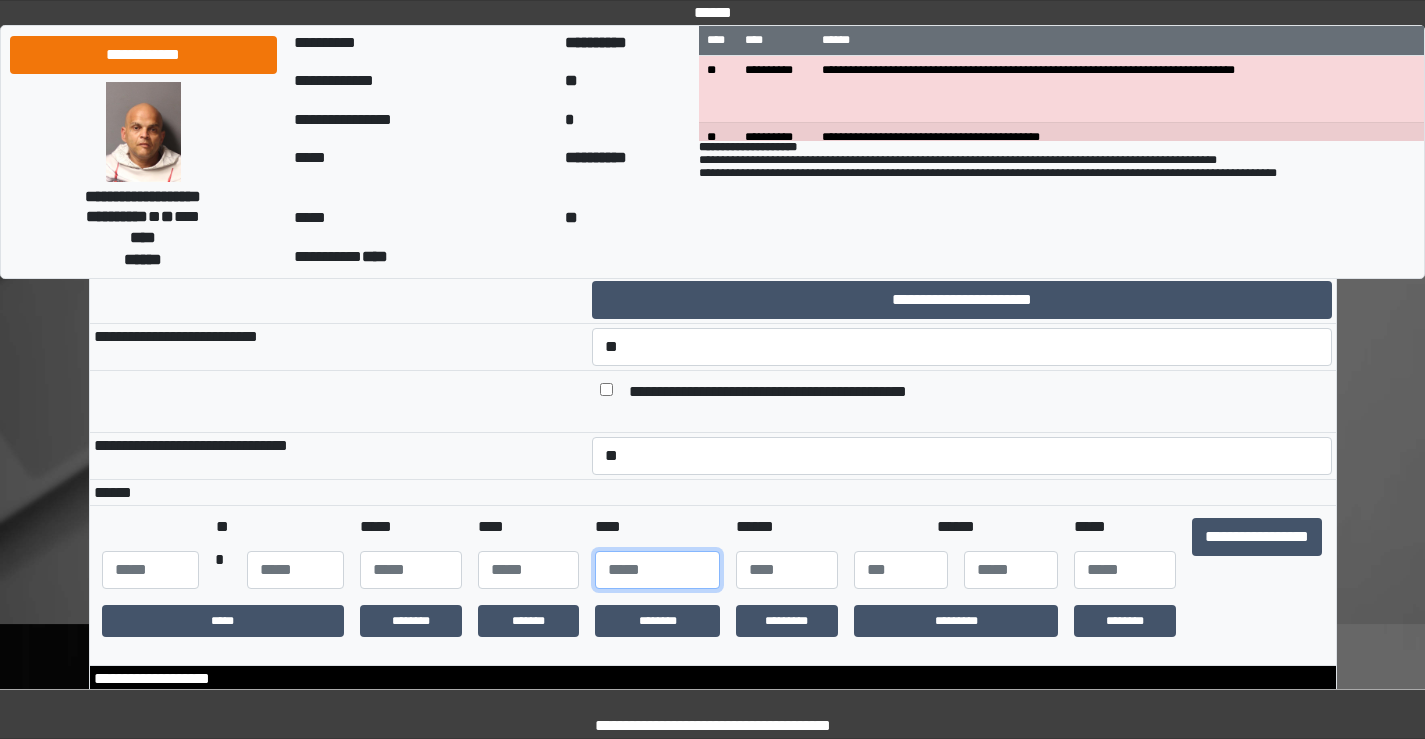 click at bounding box center (657, 570) 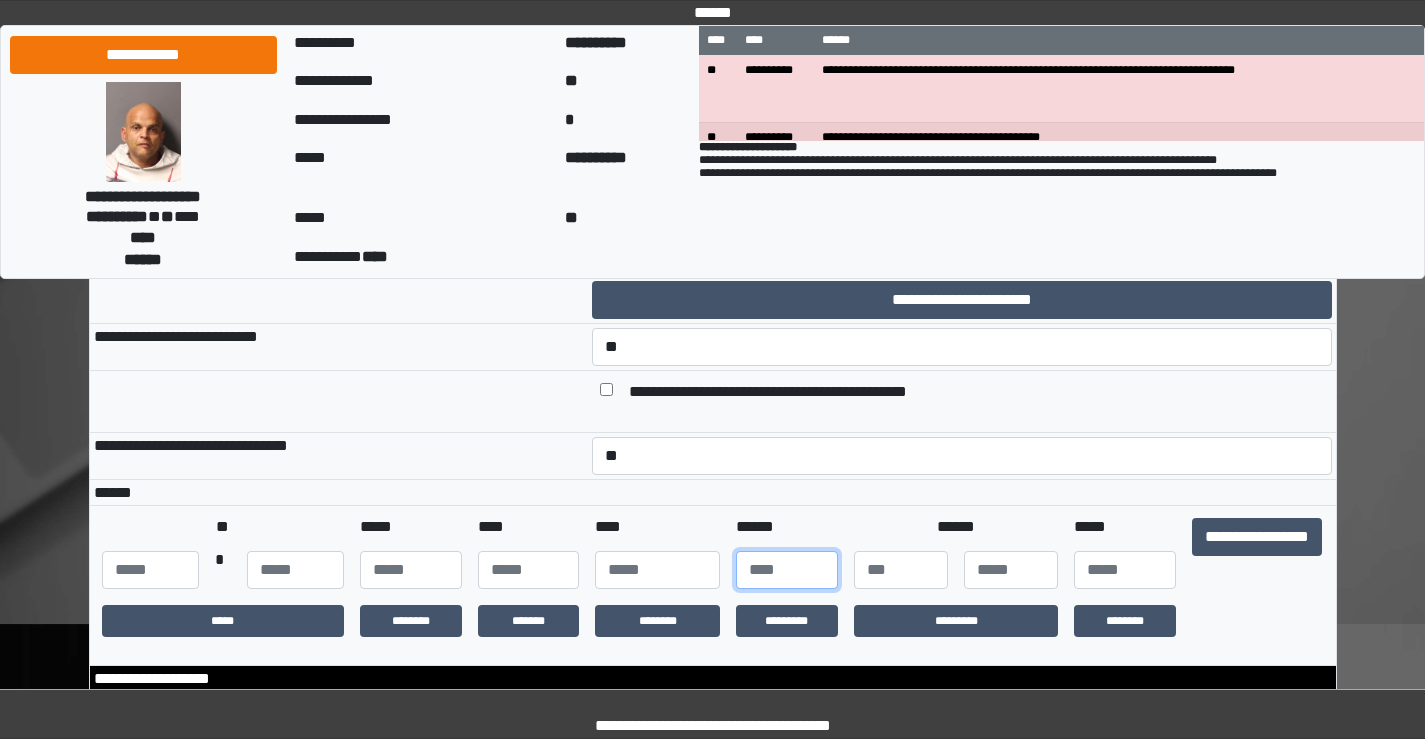 click at bounding box center (787, 570) 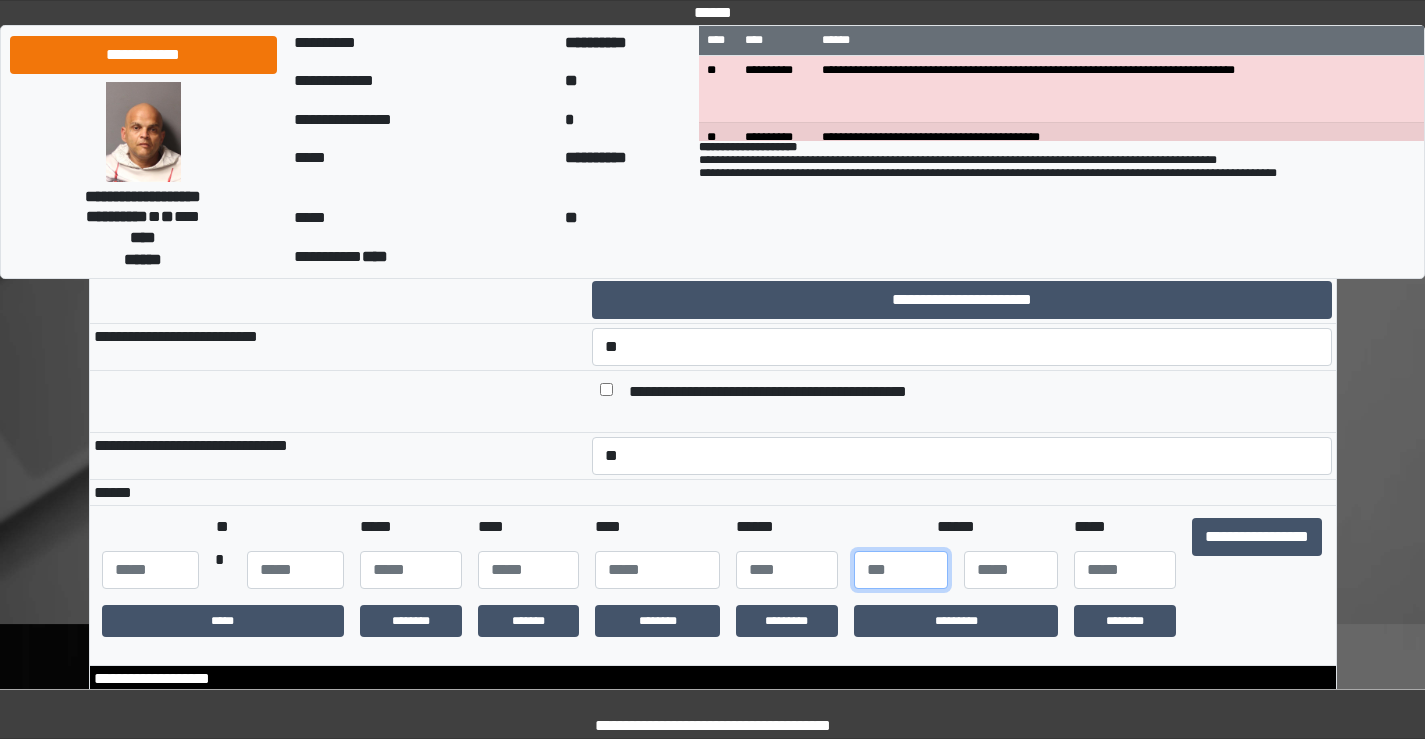 click at bounding box center (901, 570) 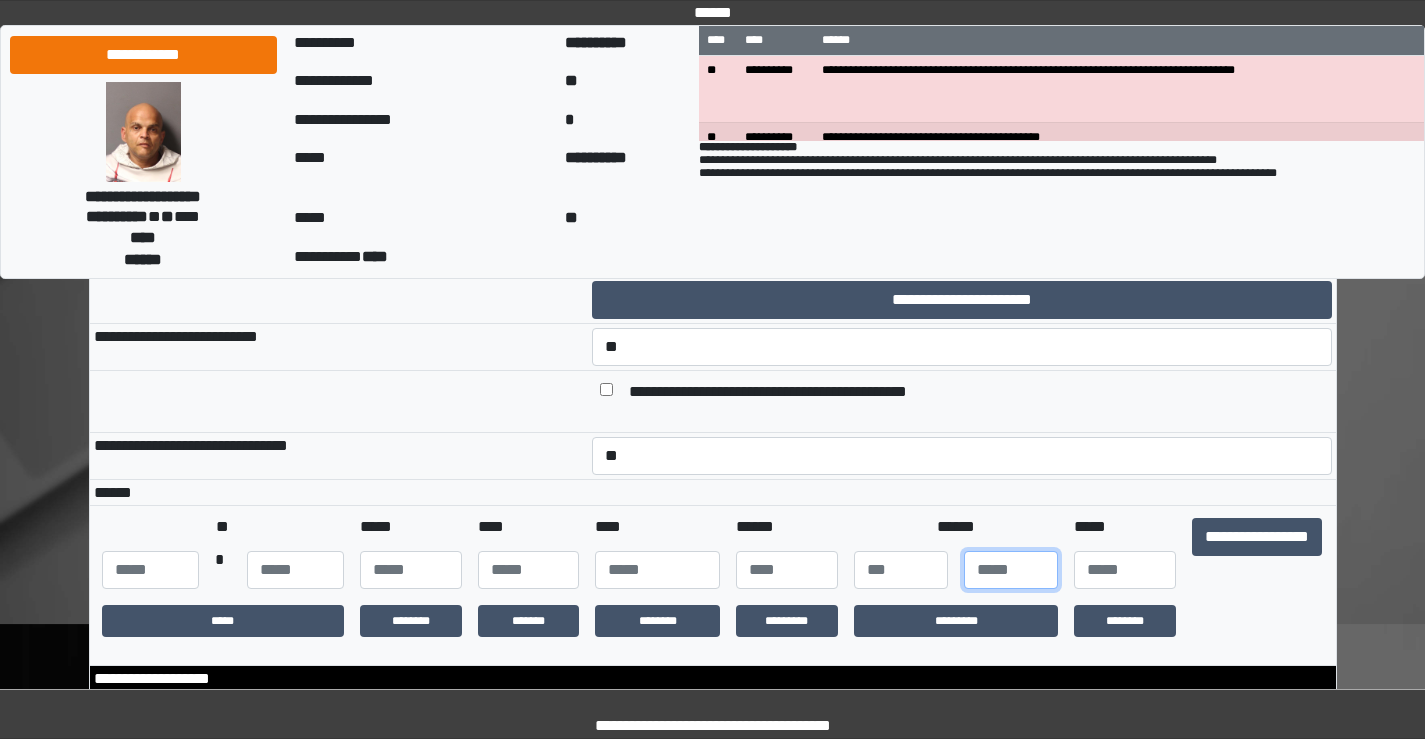 click at bounding box center (1011, 570) 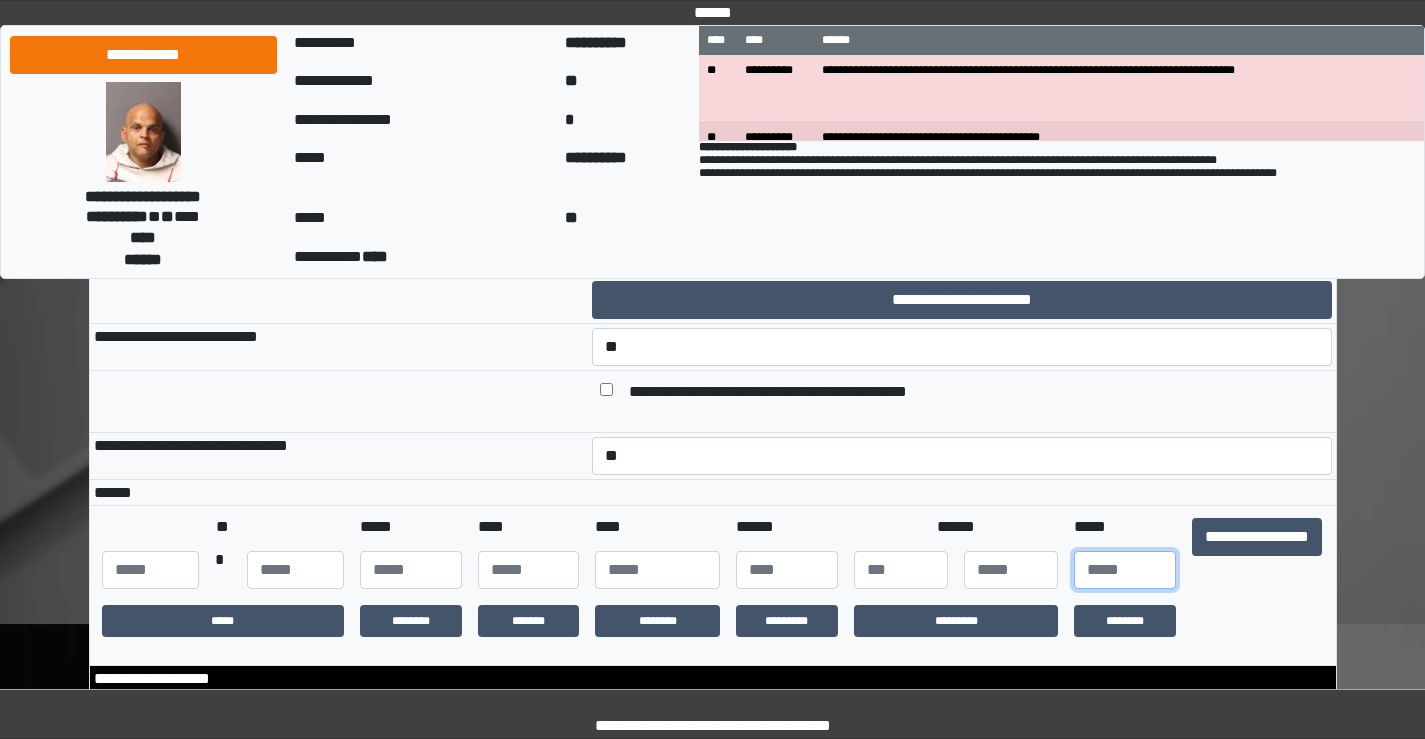 click at bounding box center [1125, 570] 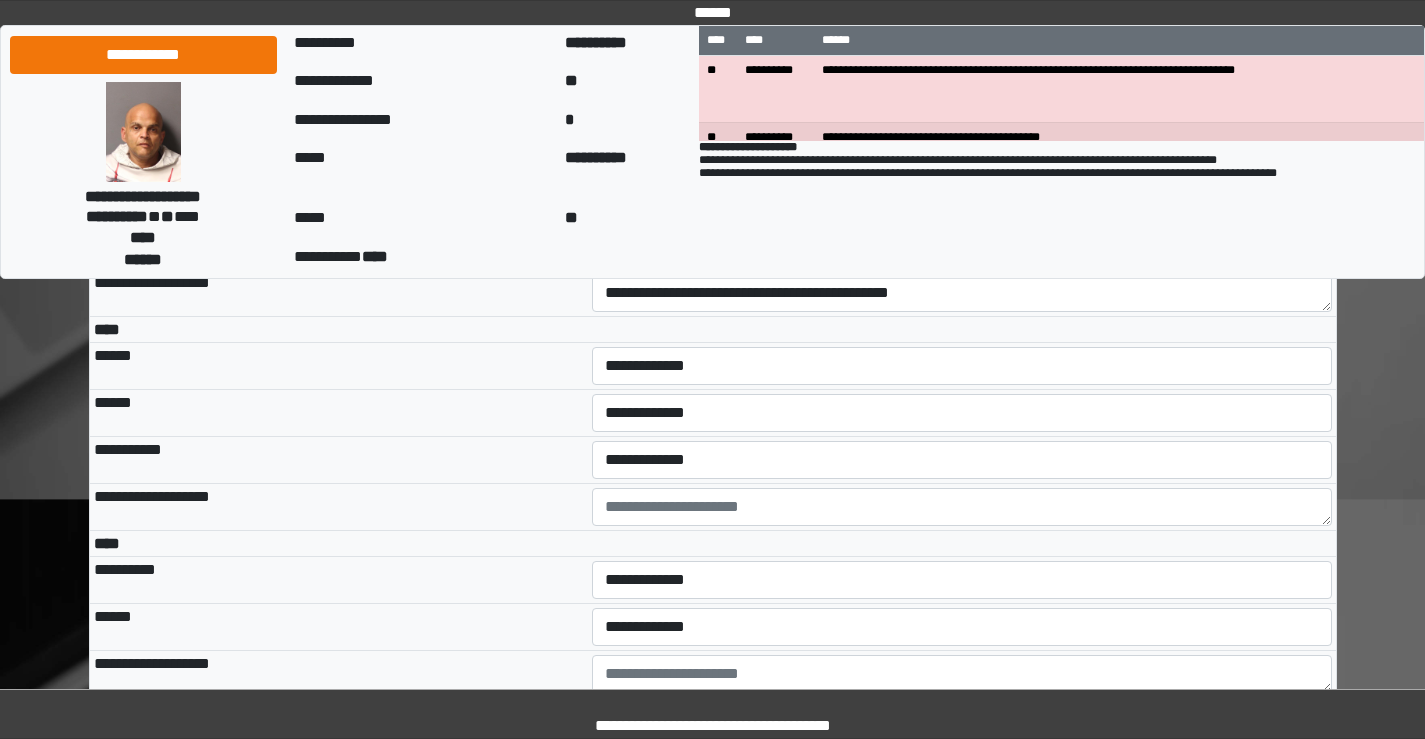 scroll, scrollTop: 4000, scrollLeft: 0, axis: vertical 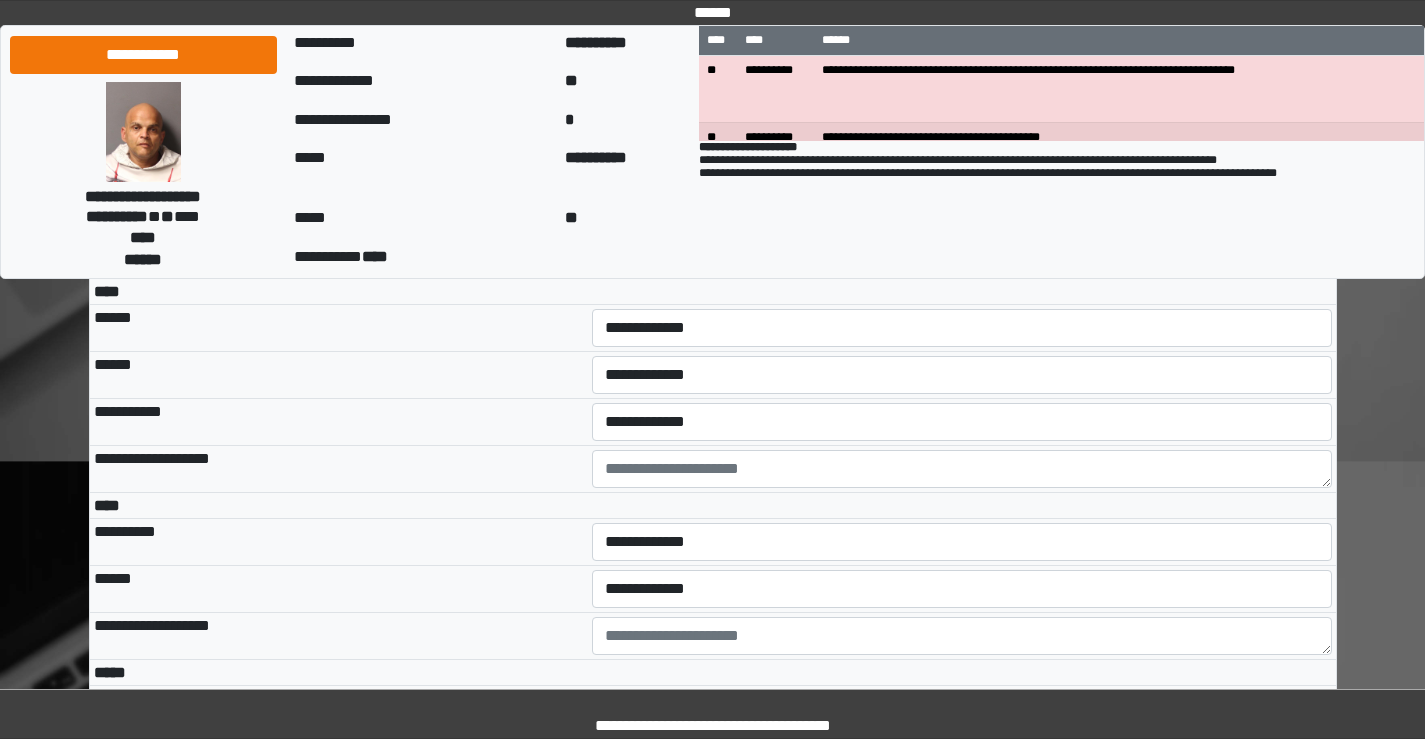 type on "**" 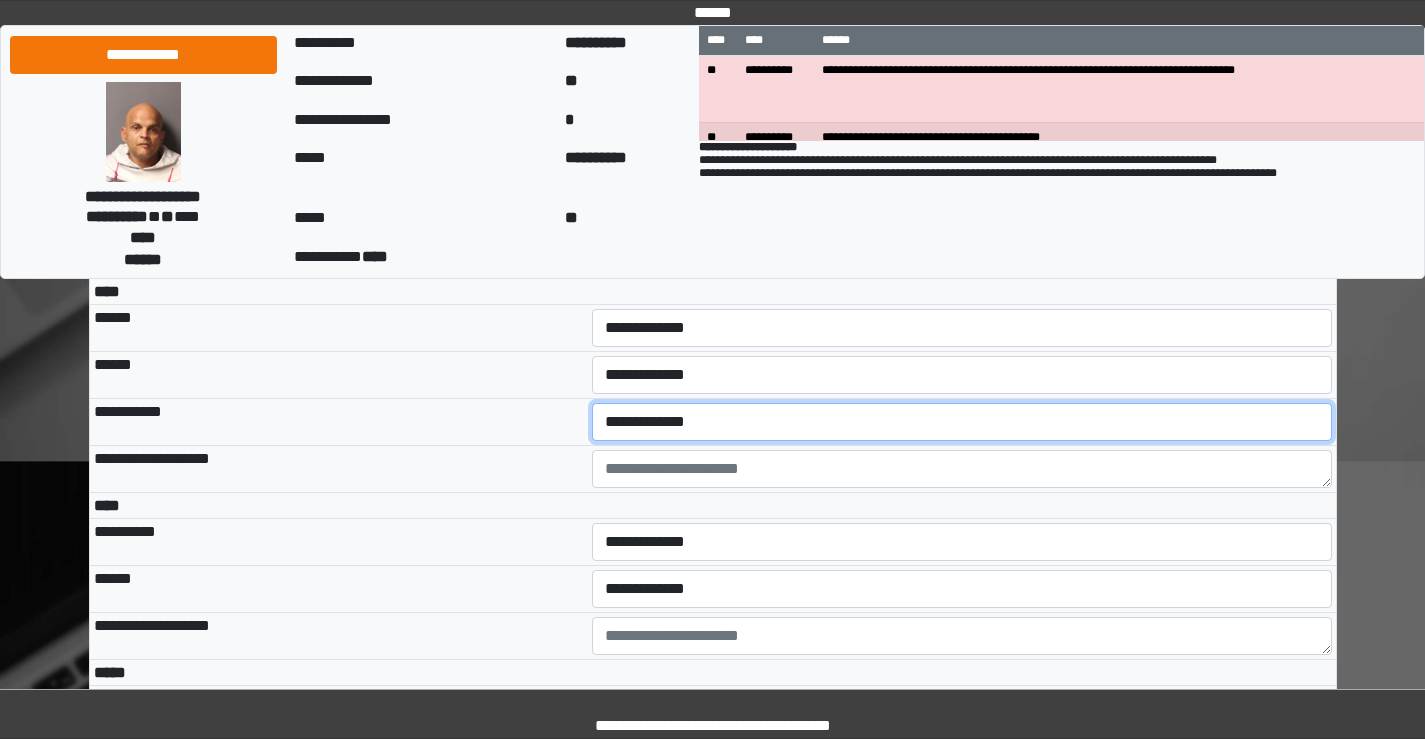 click on "**********" at bounding box center (962, 422) 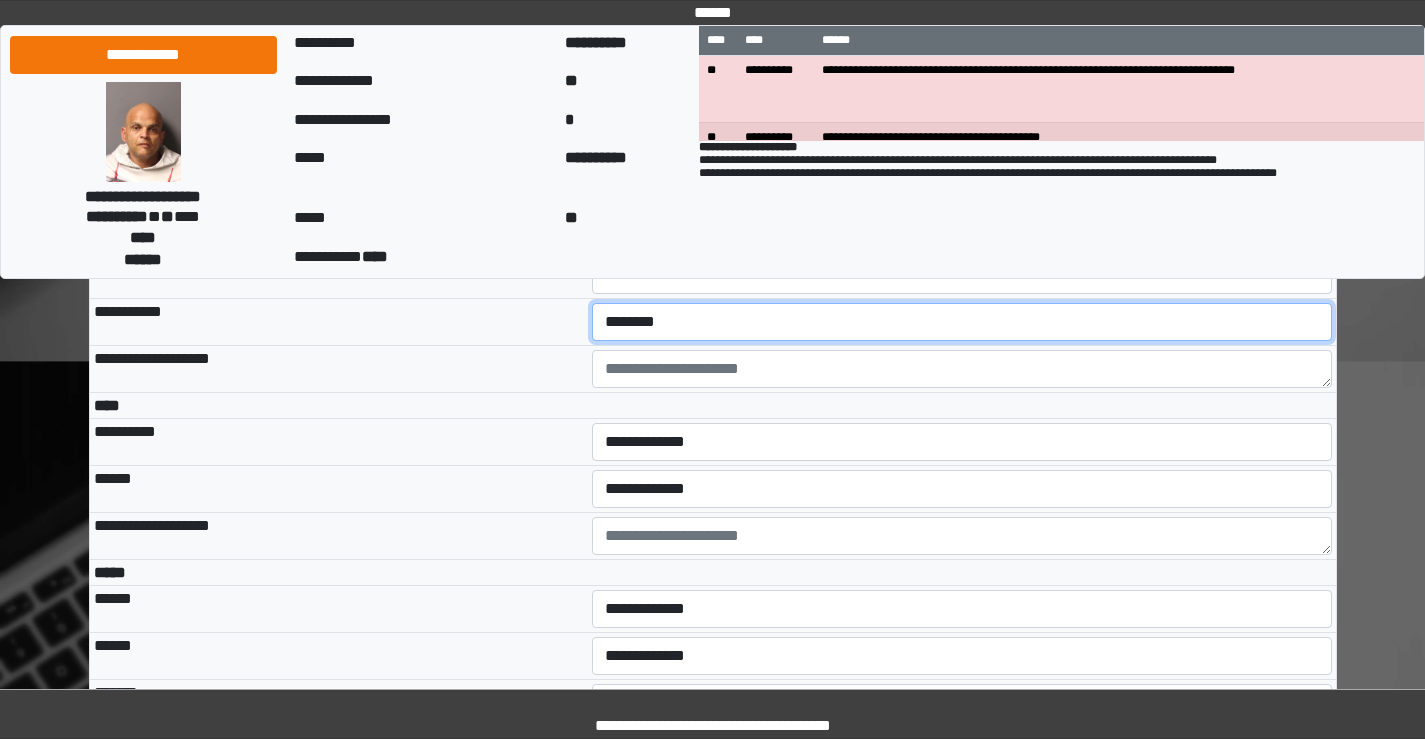scroll, scrollTop: 4200, scrollLeft: 0, axis: vertical 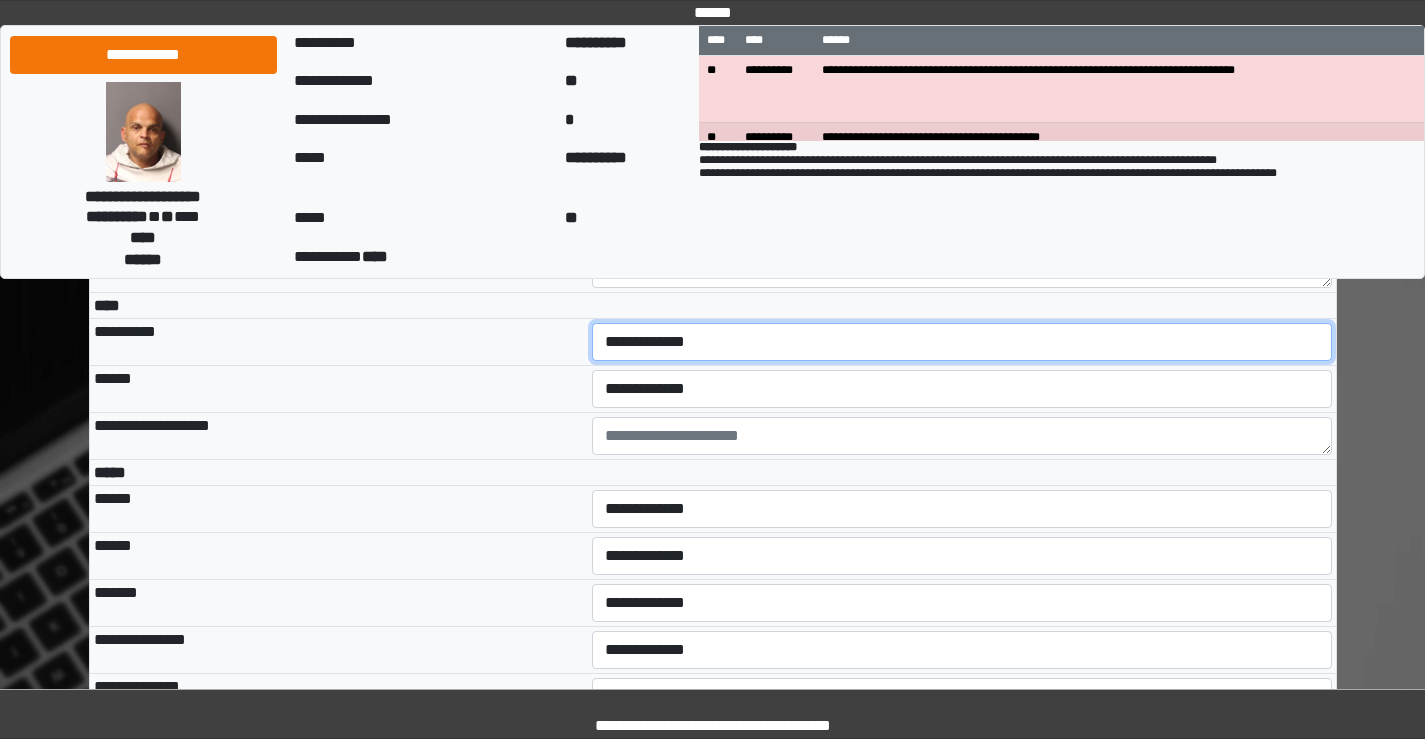 click on "**********" at bounding box center [962, 342] 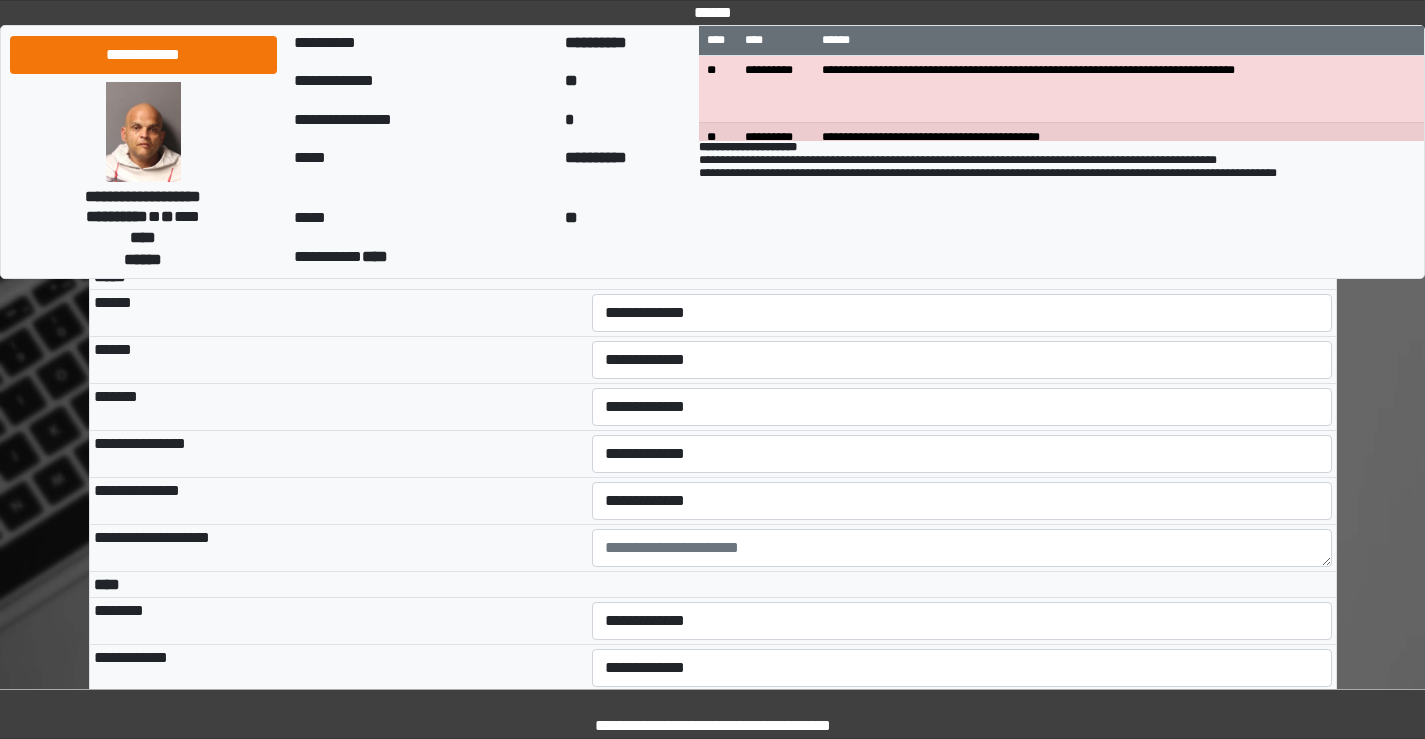scroll, scrollTop: 4400, scrollLeft: 0, axis: vertical 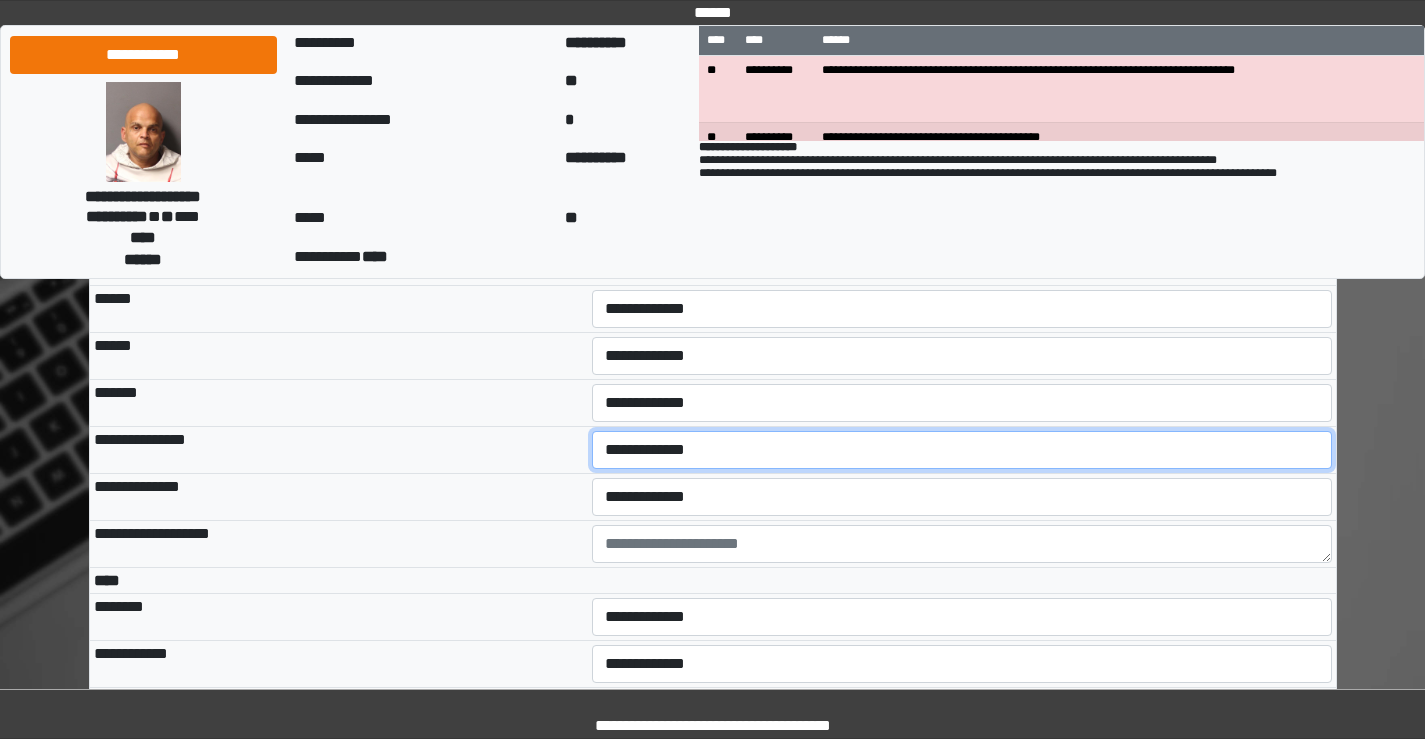 click on "**********" at bounding box center (962, 450) 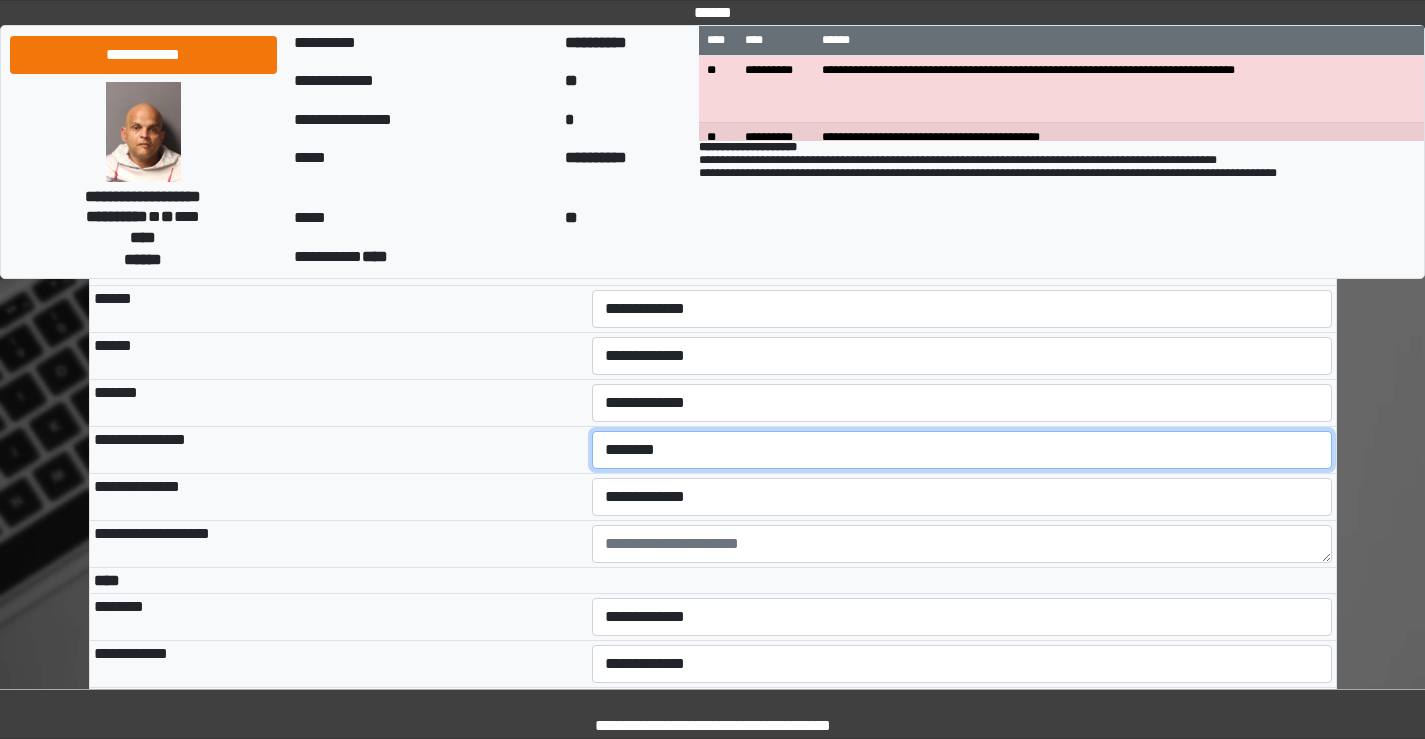 click on "**********" at bounding box center (962, 450) 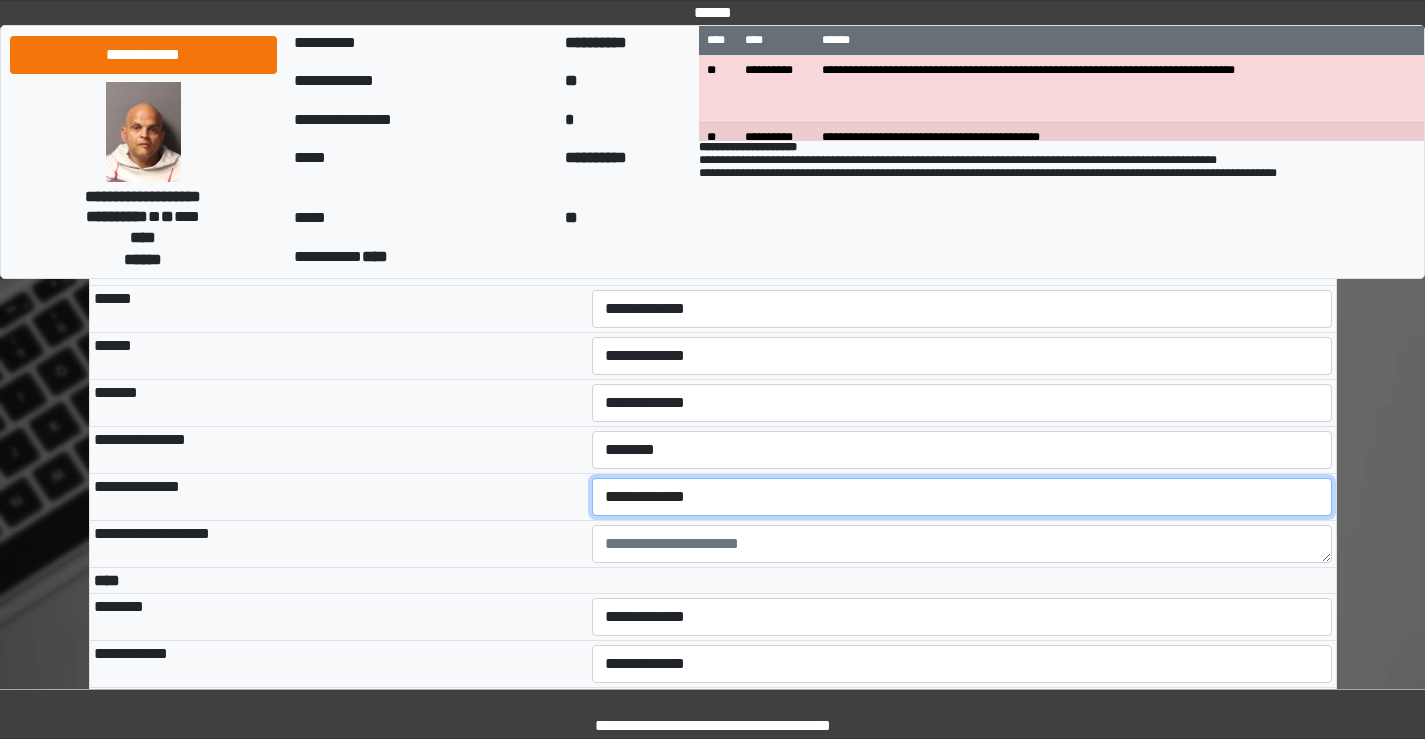 click on "**********" at bounding box center [962, 497] 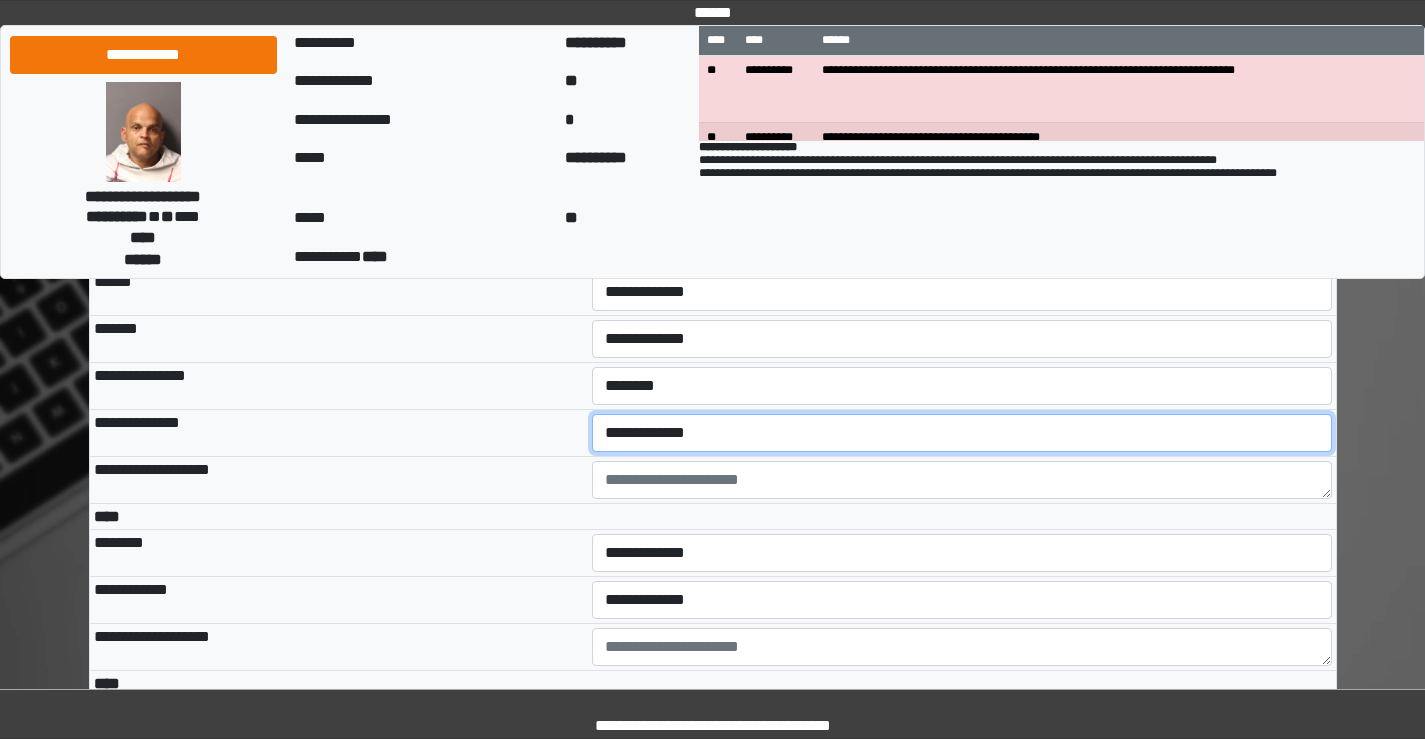 scroll, scrollTop: 4500, scrollLeft: 0, axis: vertical 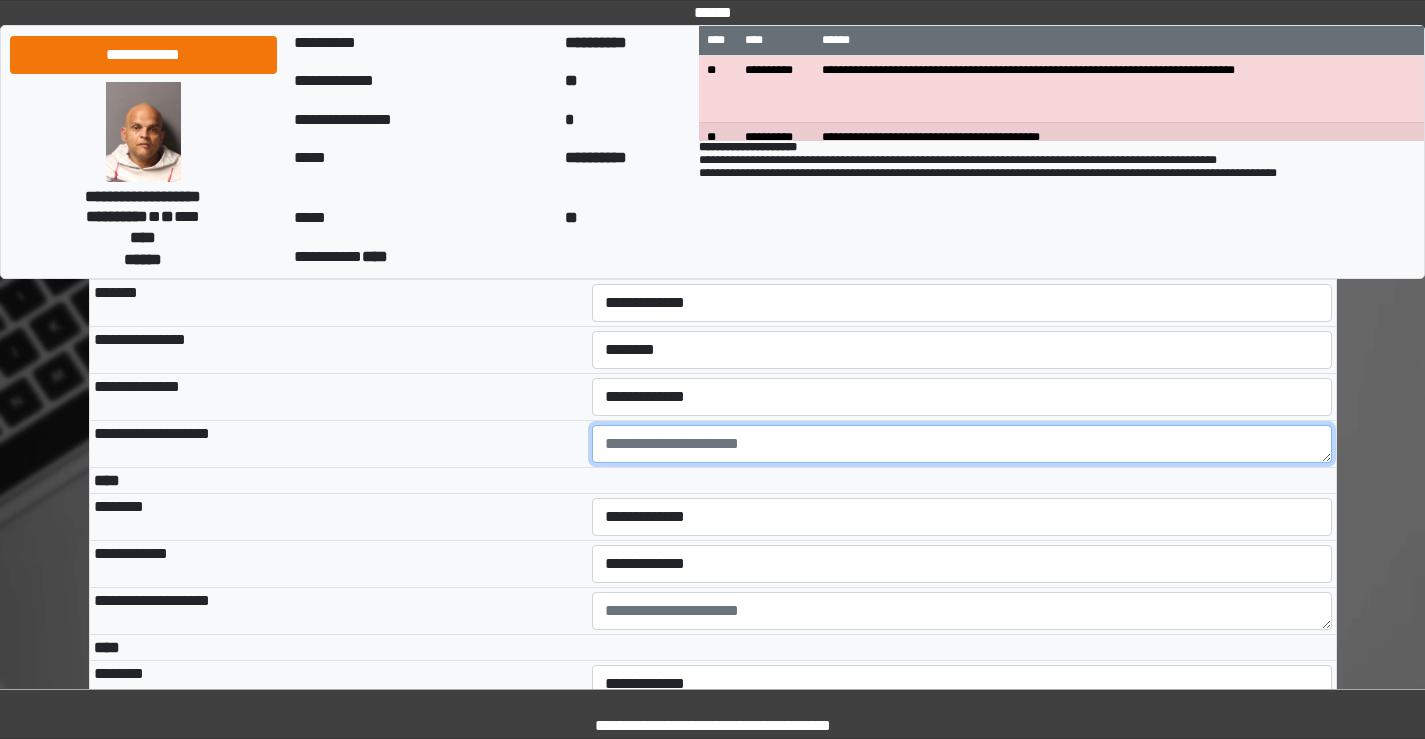 click at bounding box center [962, 444] 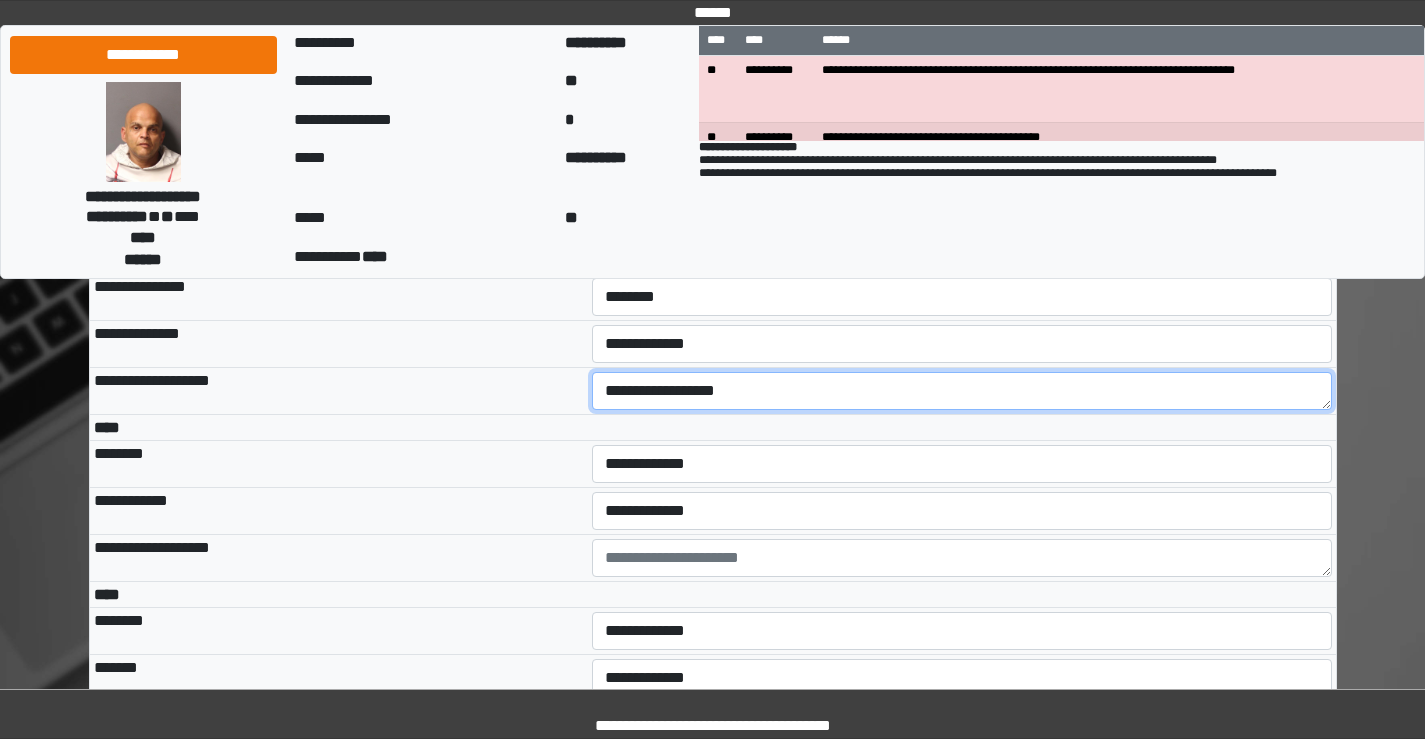scroll, scrollTop: 4600, scrollLeft: 0, axis: vertical 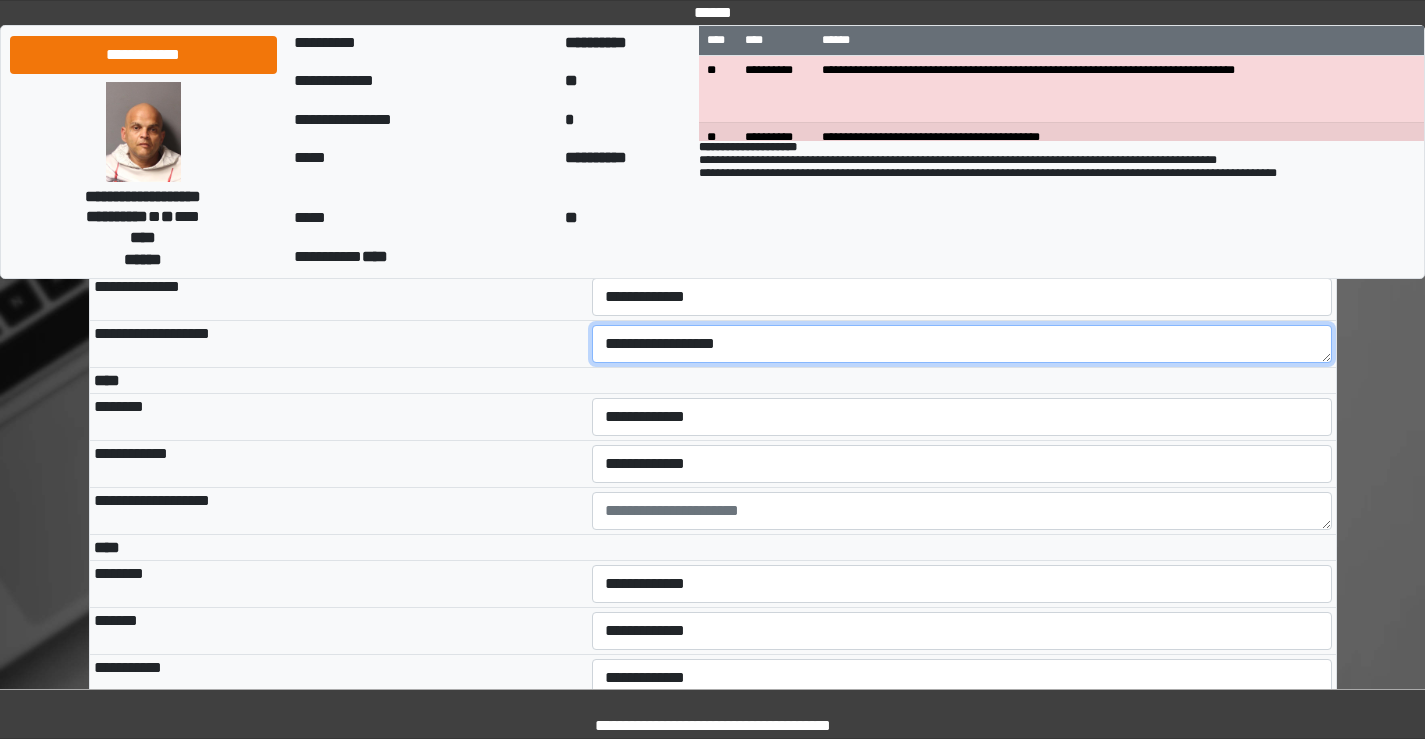 type on "**********" 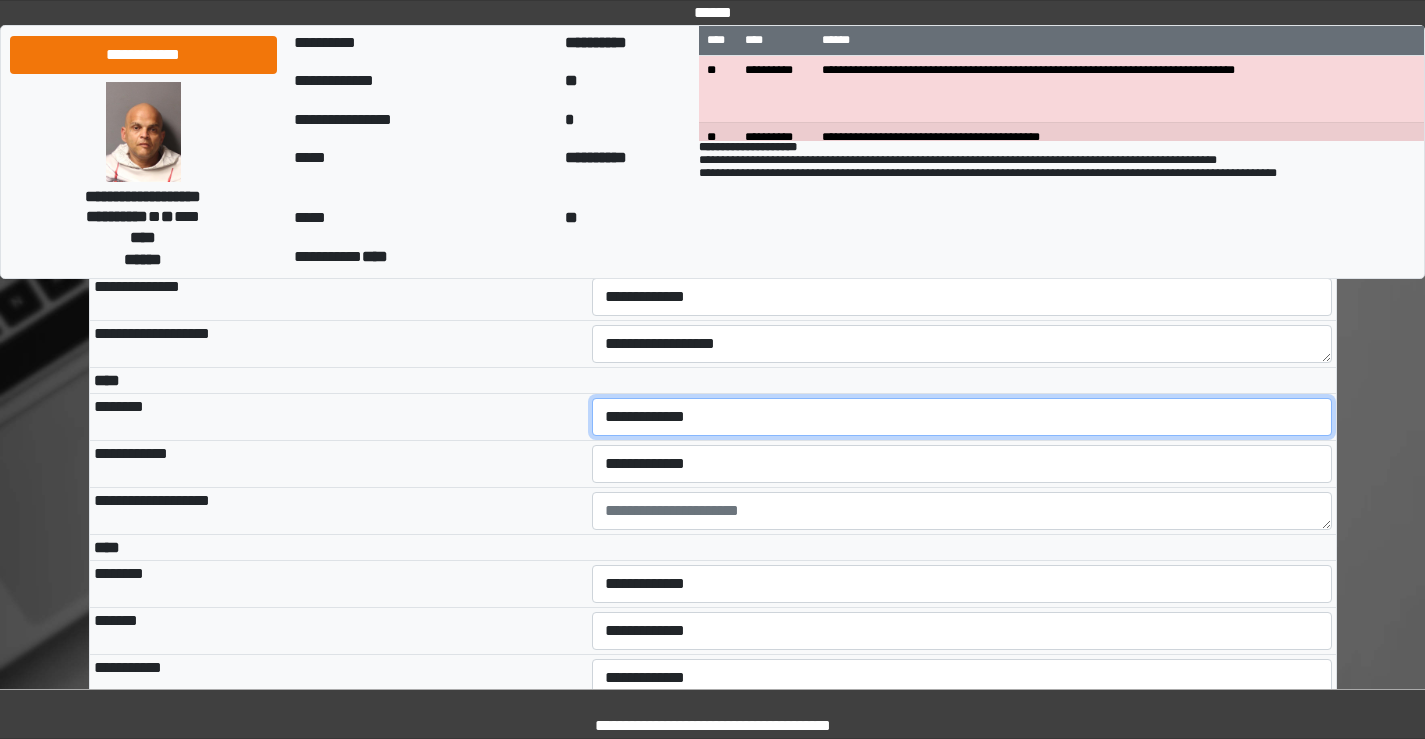 drag, startPoint x: 699, startPoint y: 554, endPoint x: 688, endPoint y: 575, distance: 23.70654 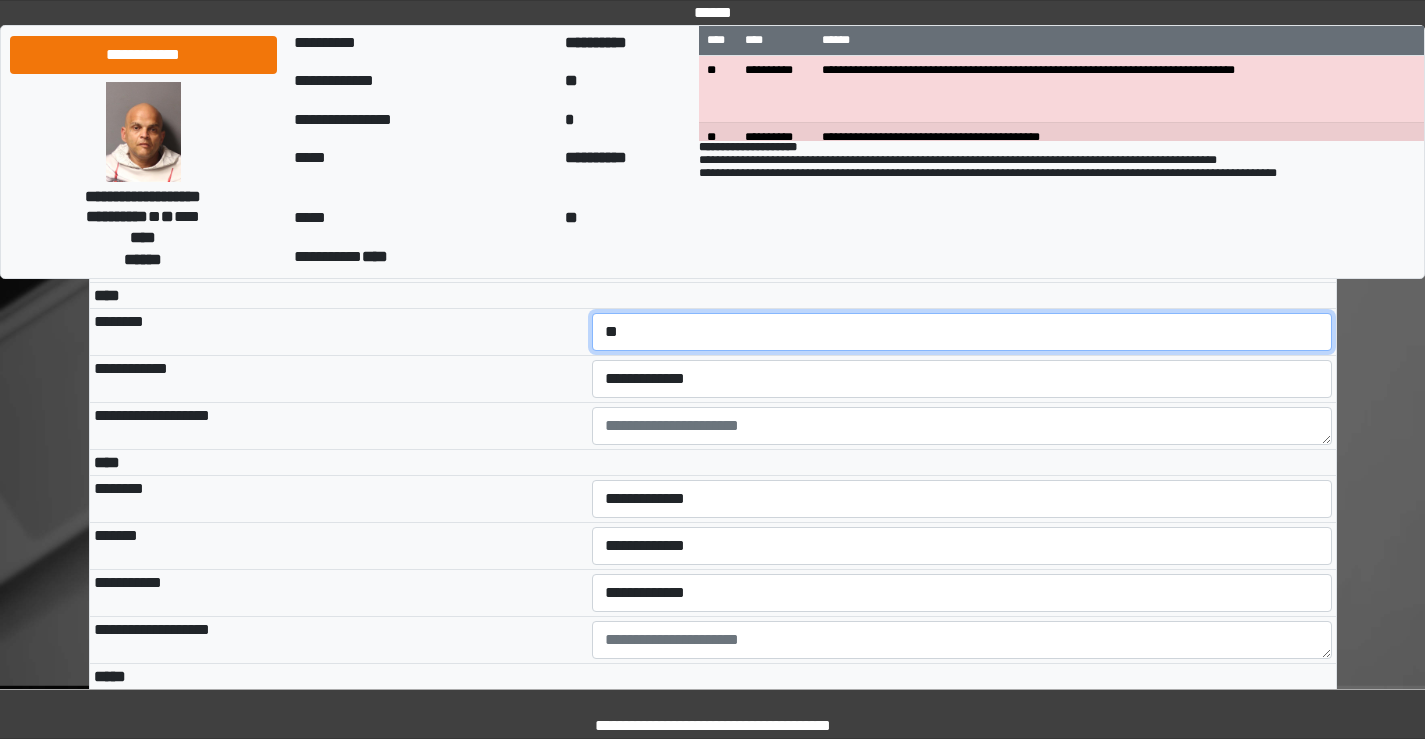 scroll, scrollTop: 4800, scrollLeft: 0, axis: vertical 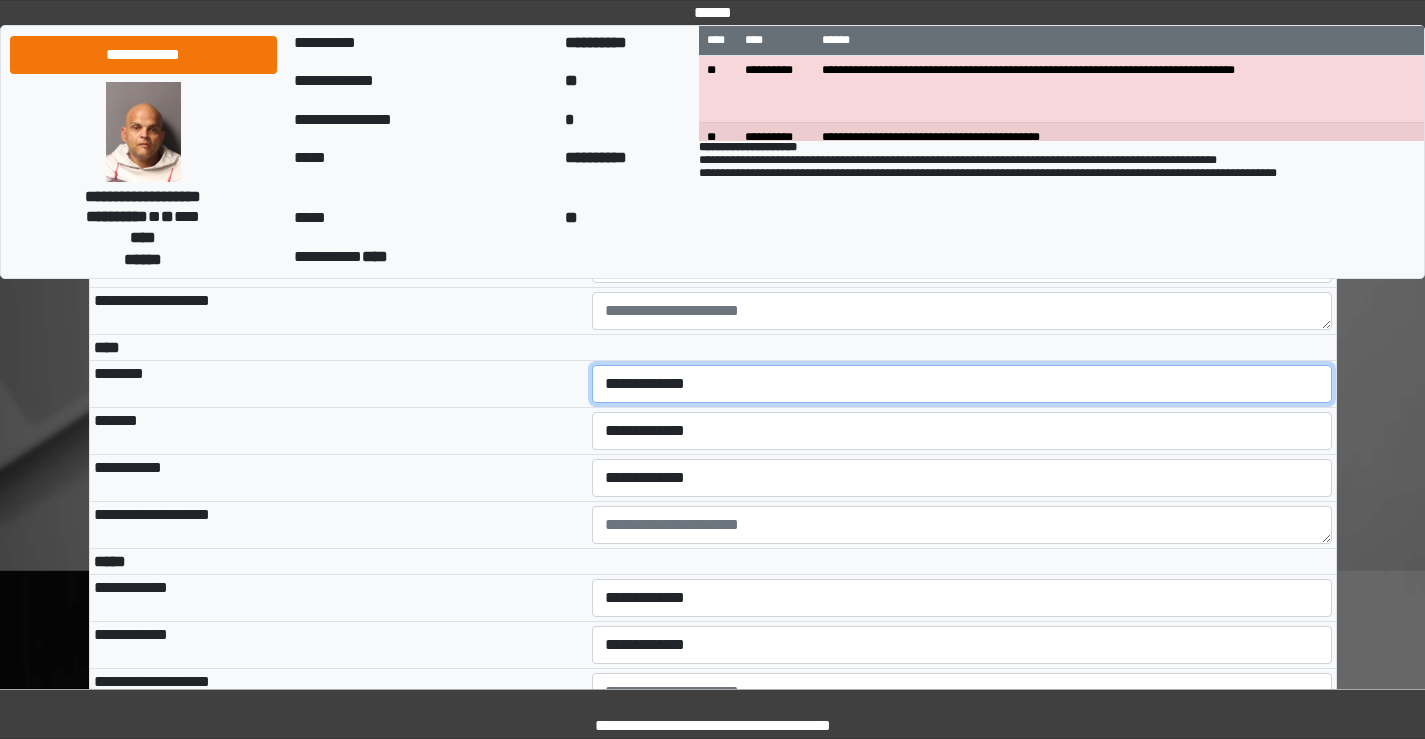 click on "**********" at bounding box center [962, 384] 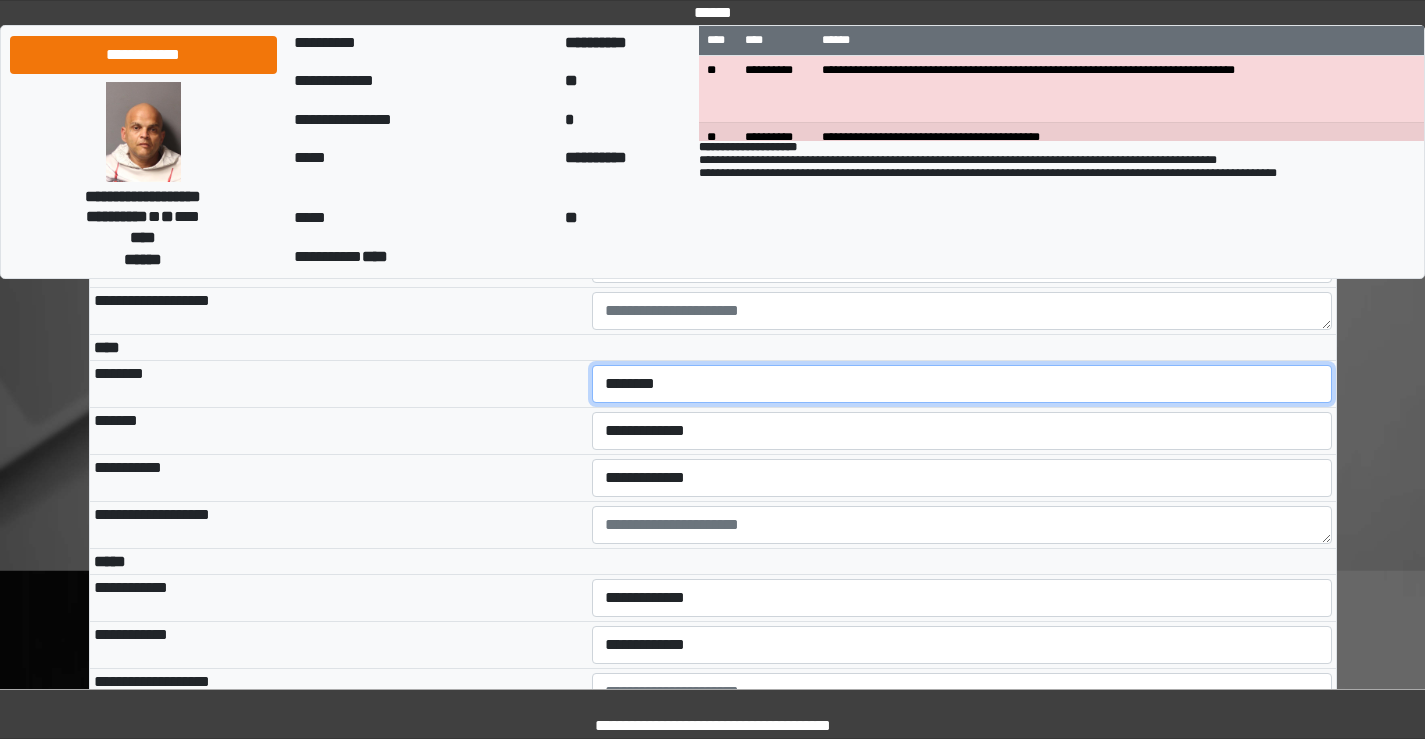 click on "**********" at bounding box center [962, 384] 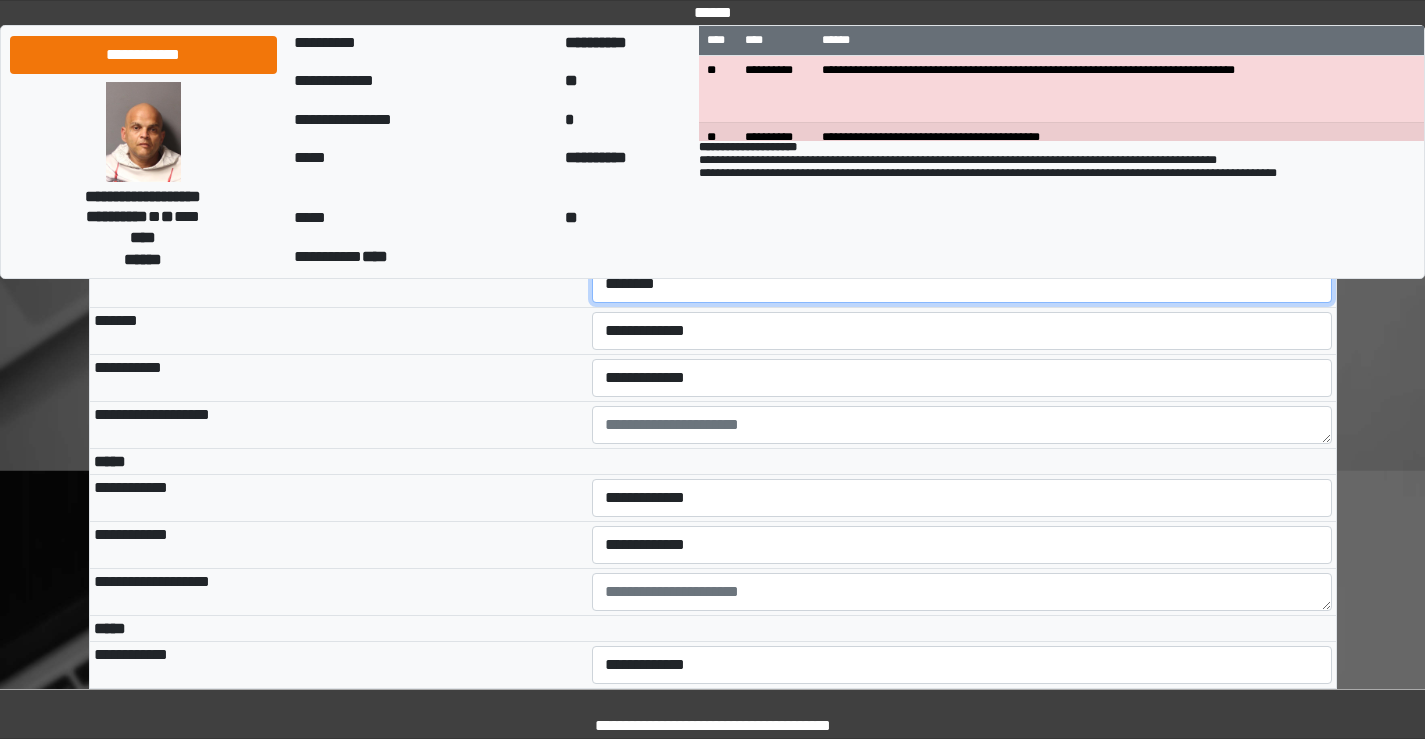 scroll, scrollTop: 5000, scrollLeft: 0, axis: vertical 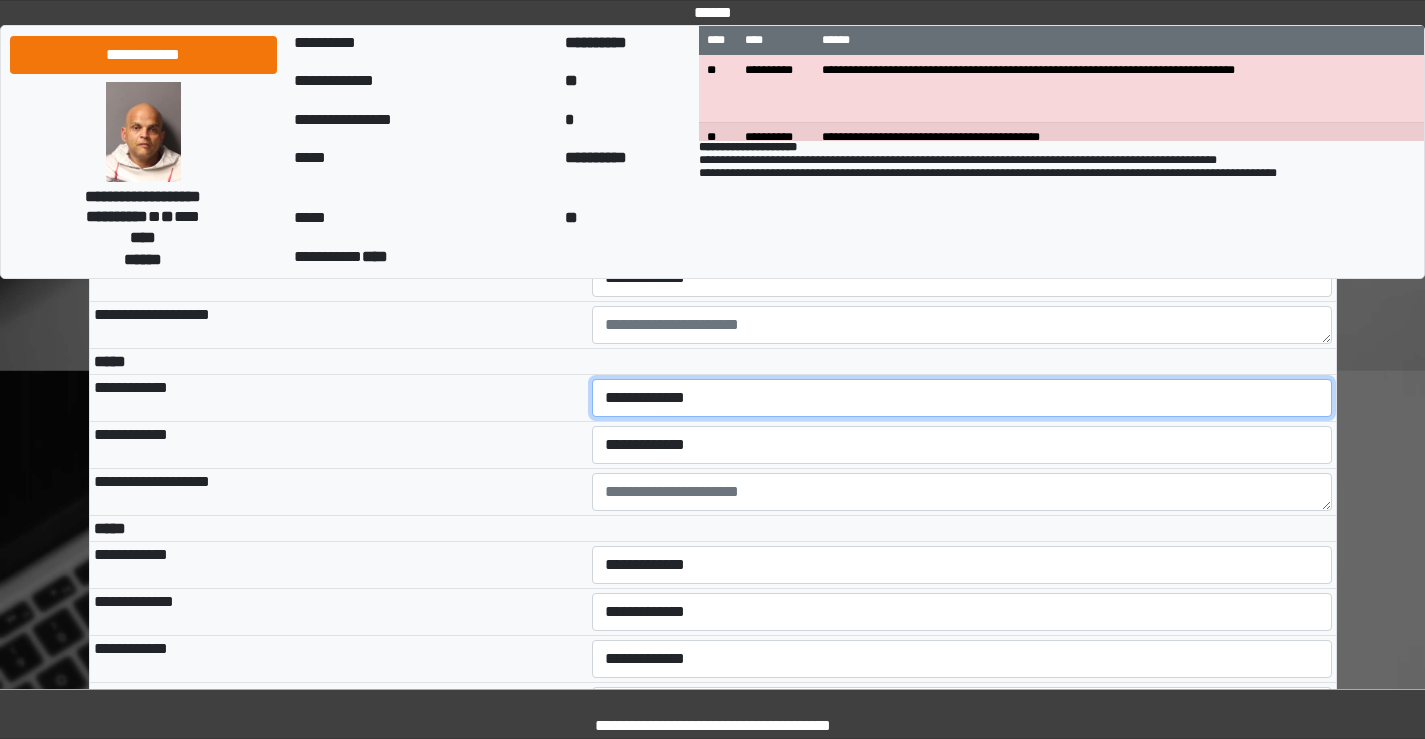 click on "**********" at bounding box center [962, 398] 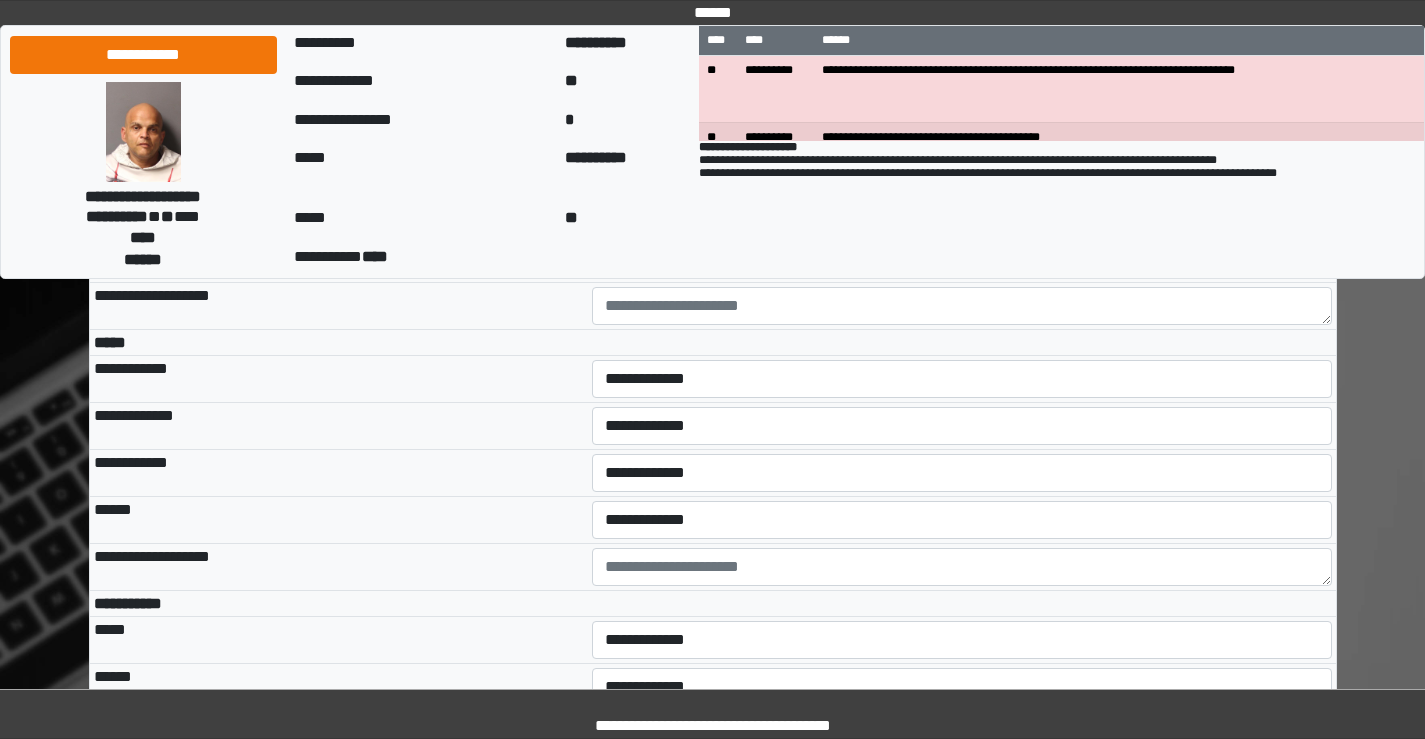 scroll, scrollTop: 5200, scrollLeft: 0, axis: vertical 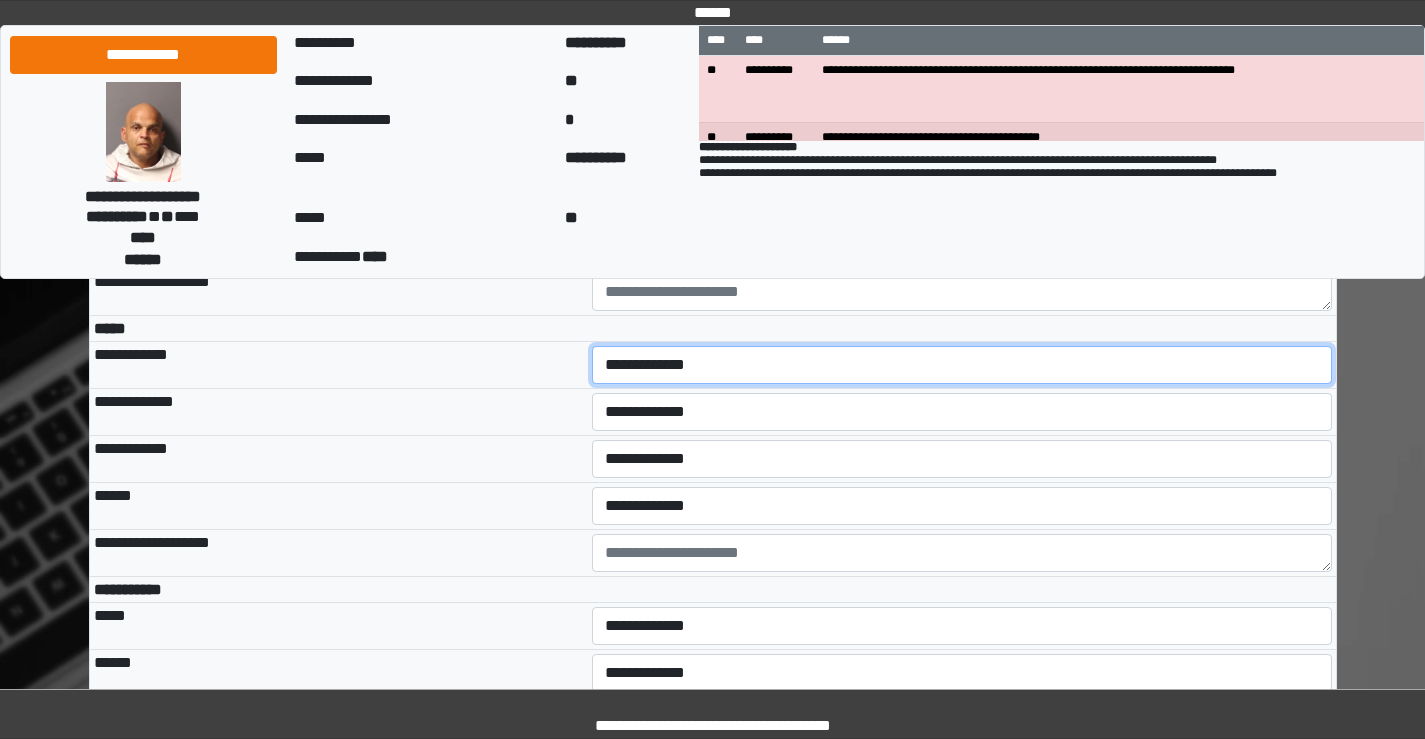 click on "**********" at bounding box center [962, 365] 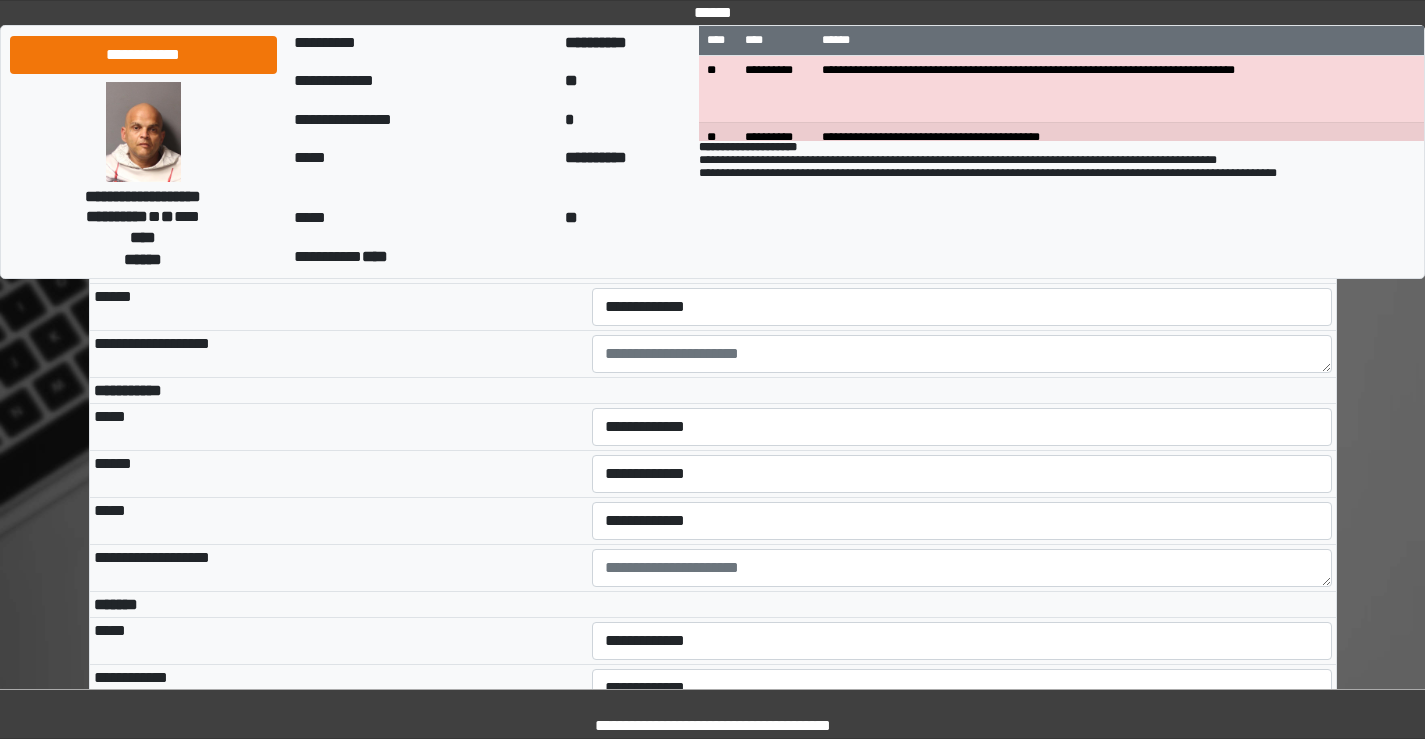 scroll, scrollTop: 5400, scrollLeft: 0, axis: vertical 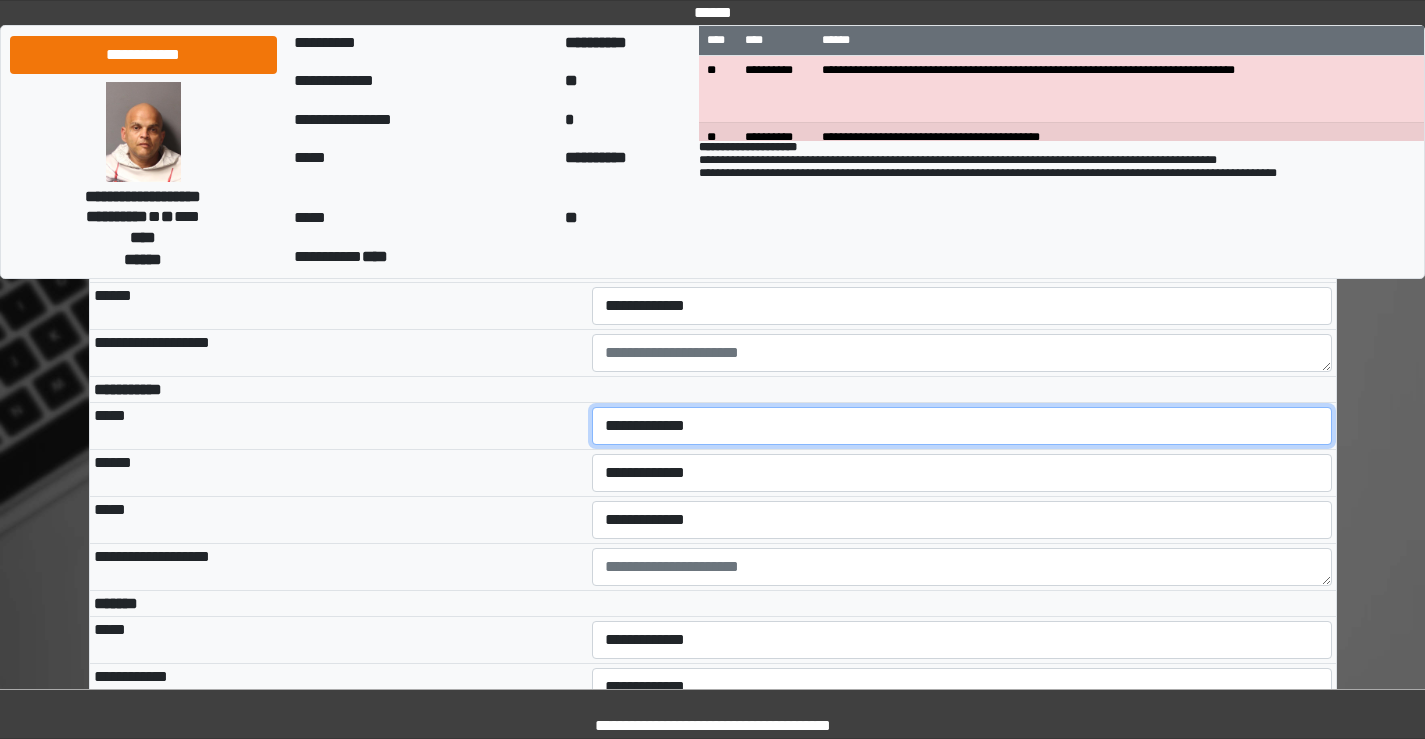 click on "**********" at bounding box center [962, 426] 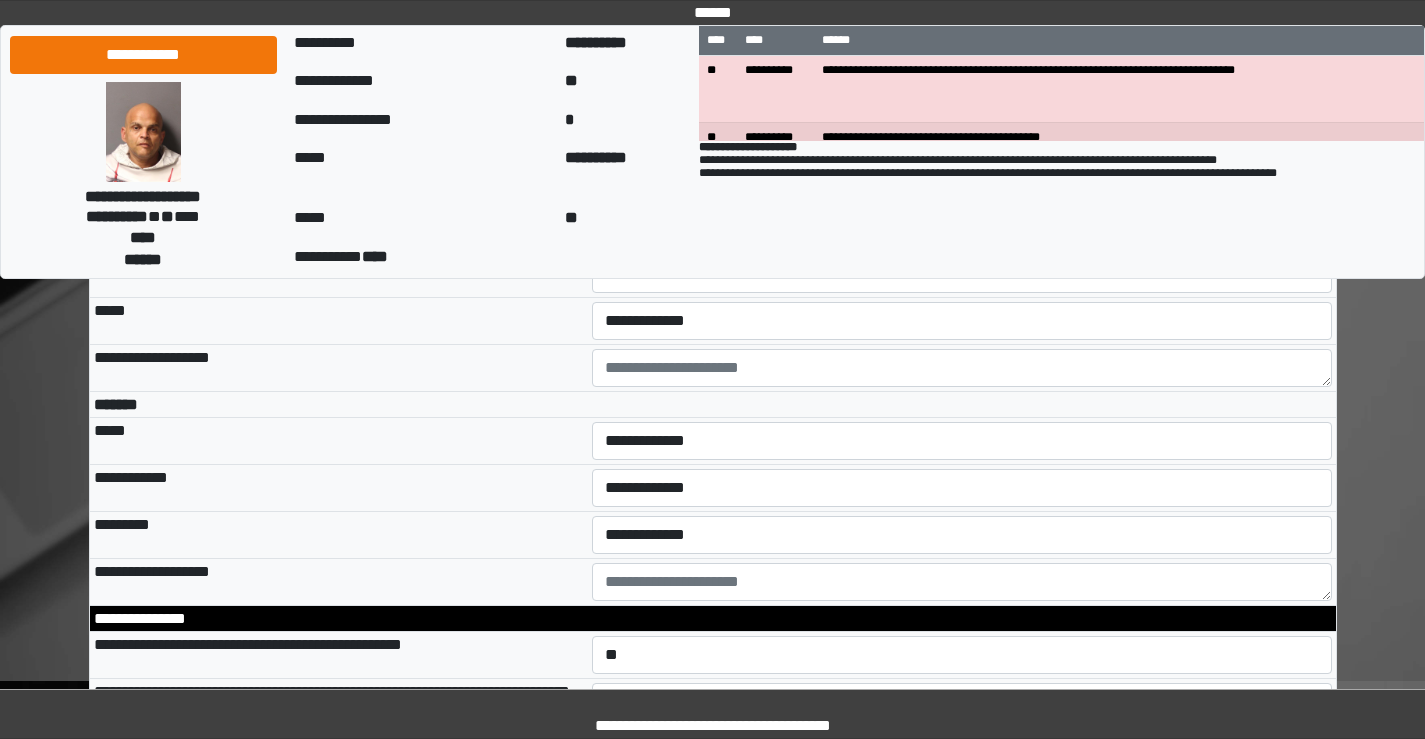scroll, scrollTop: 5600, scrollLeft: 0, axis: vertical 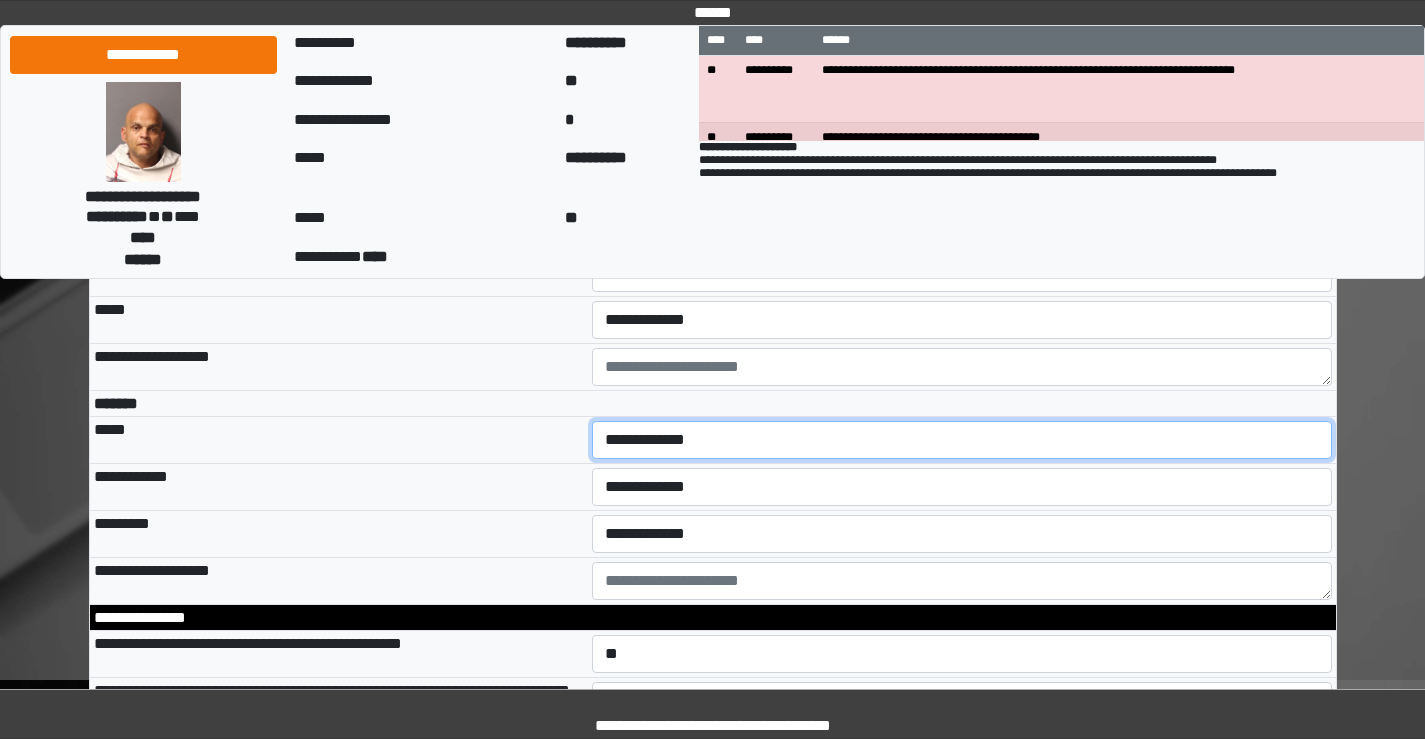 click on "**********" at bounding box center [962, 440] 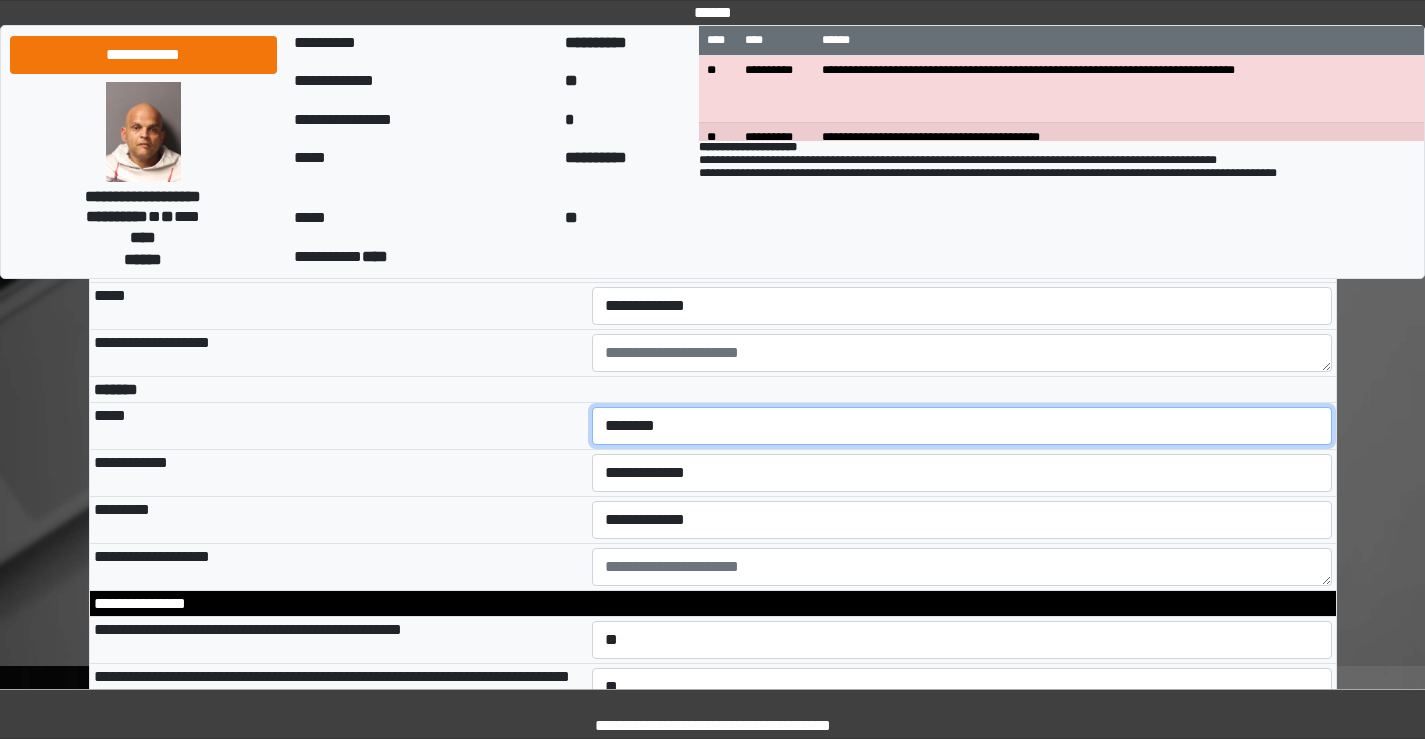 scroll, scrollTop: 5800, scrollLeft: 0, axis: vertical 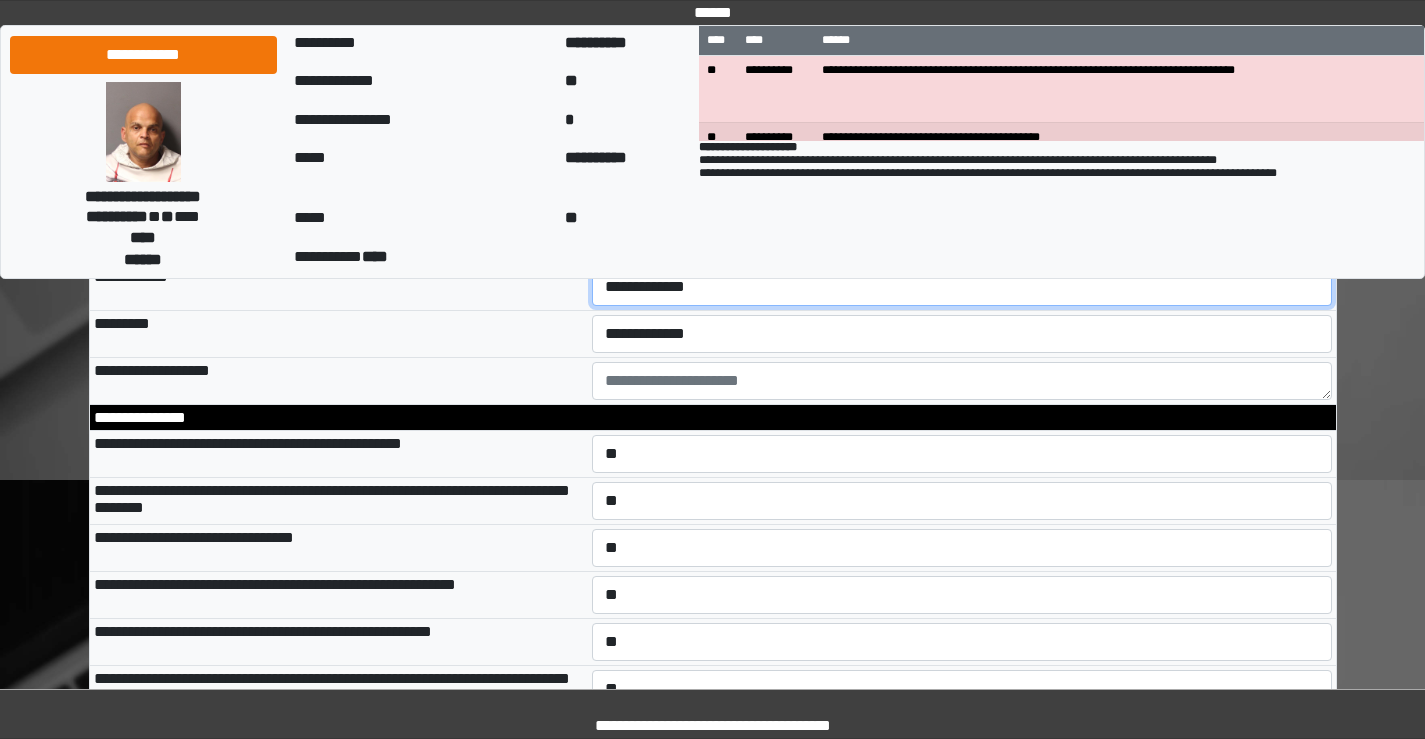 click on "**********" at bounding box center [962, 287] 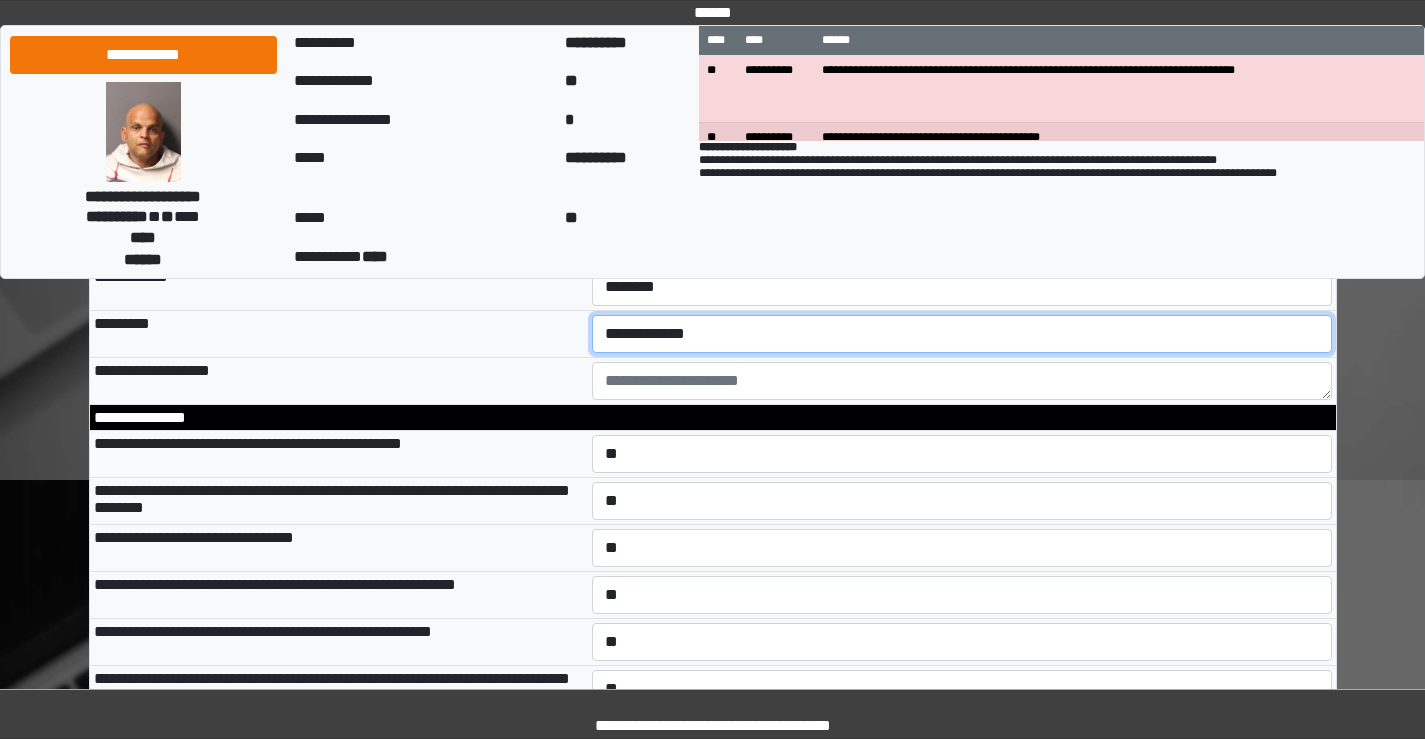 click on "**********" at bounding box center (962, 334) 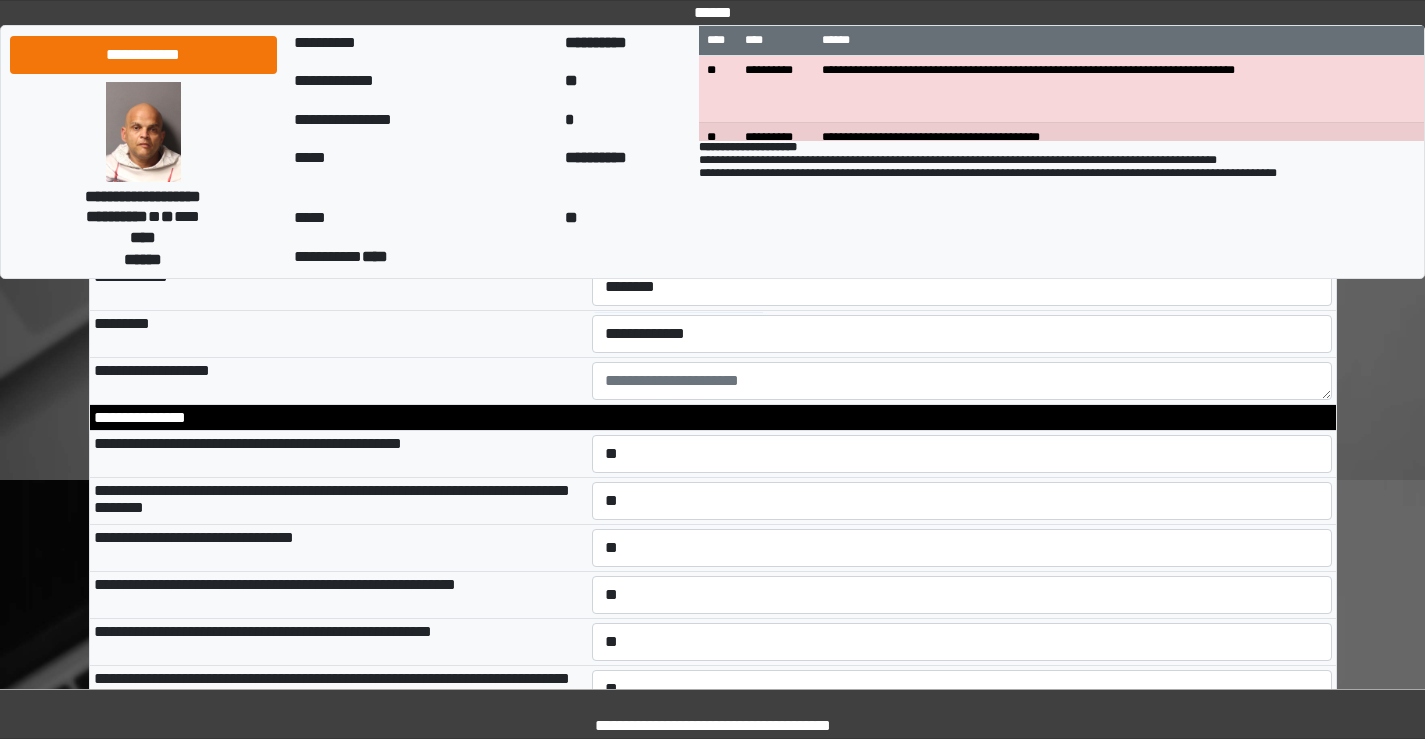 click on "**********" at bounding box center [339, 381] 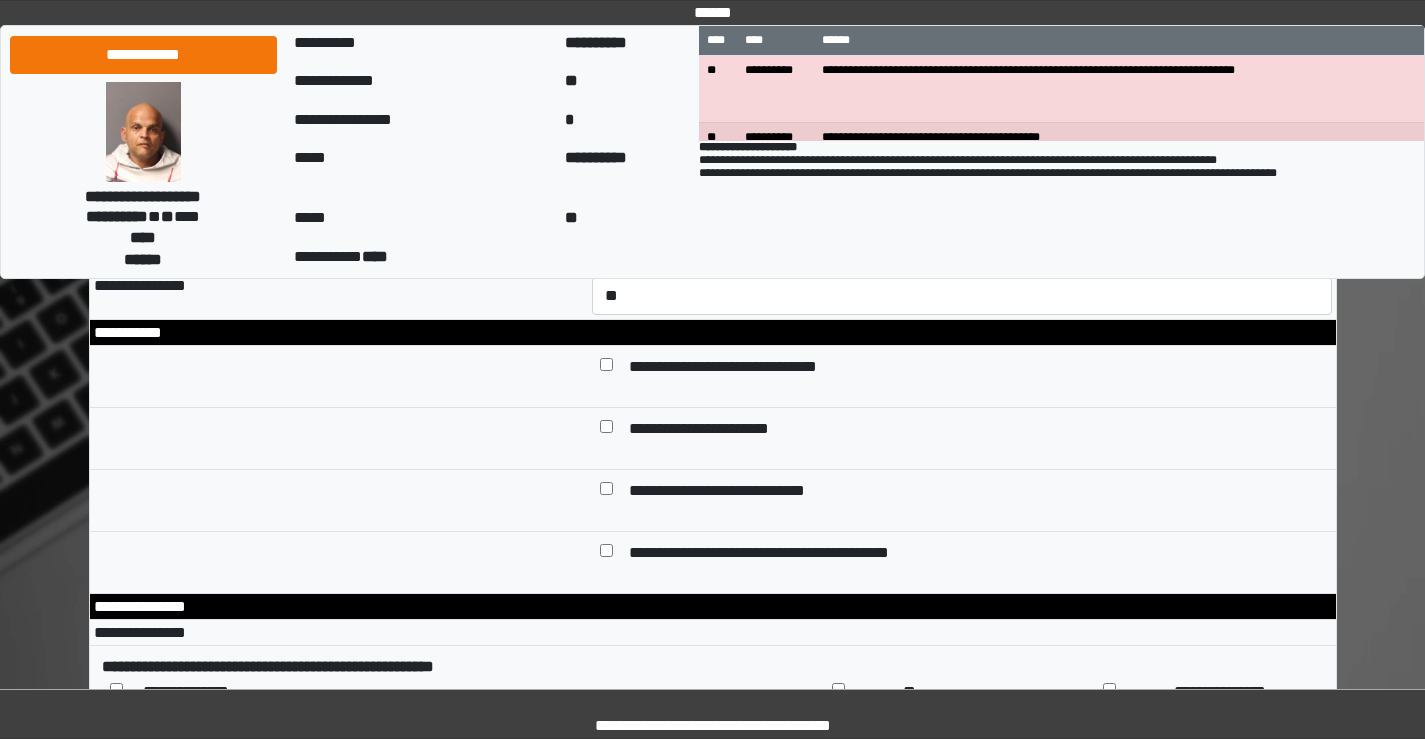 scroll, scrollTop: 9000, scrollLeft: 0, axis: vertical 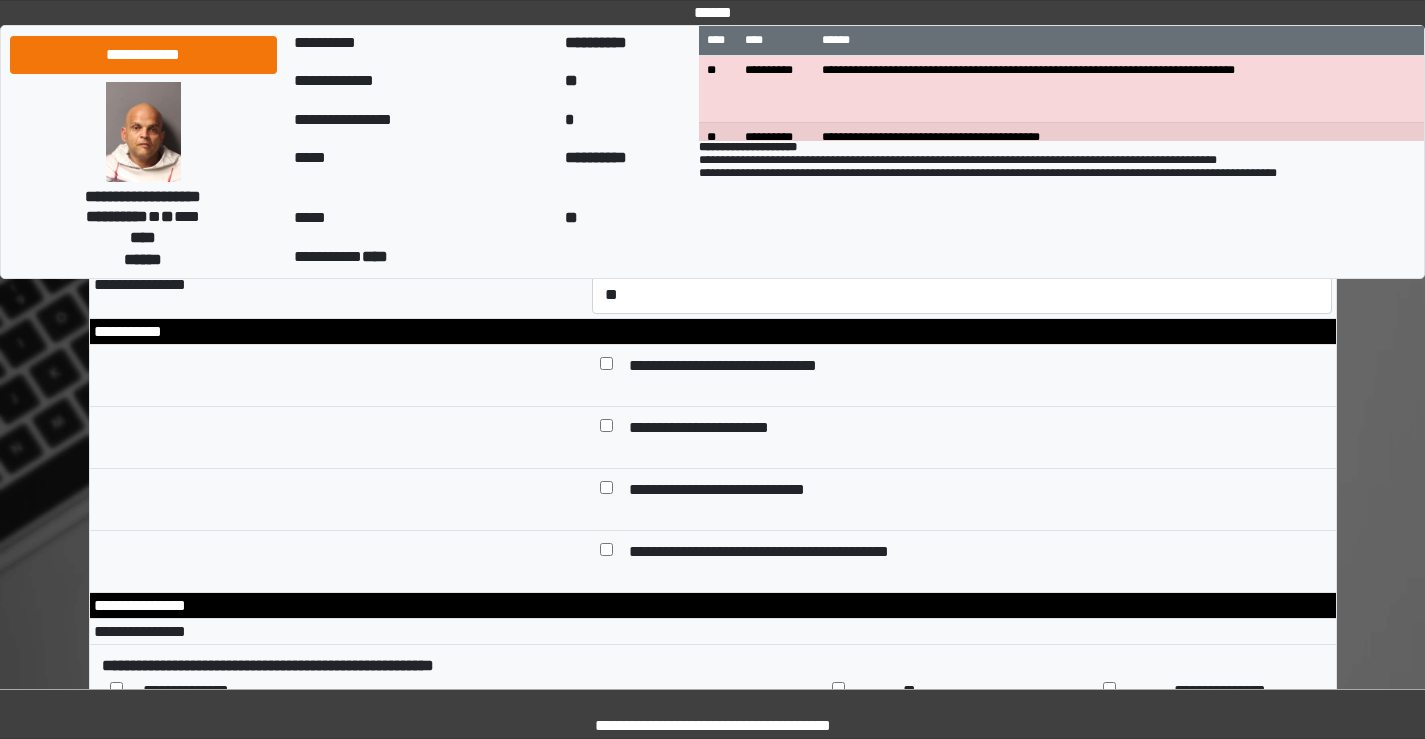 click at bounding box center (962, 139) 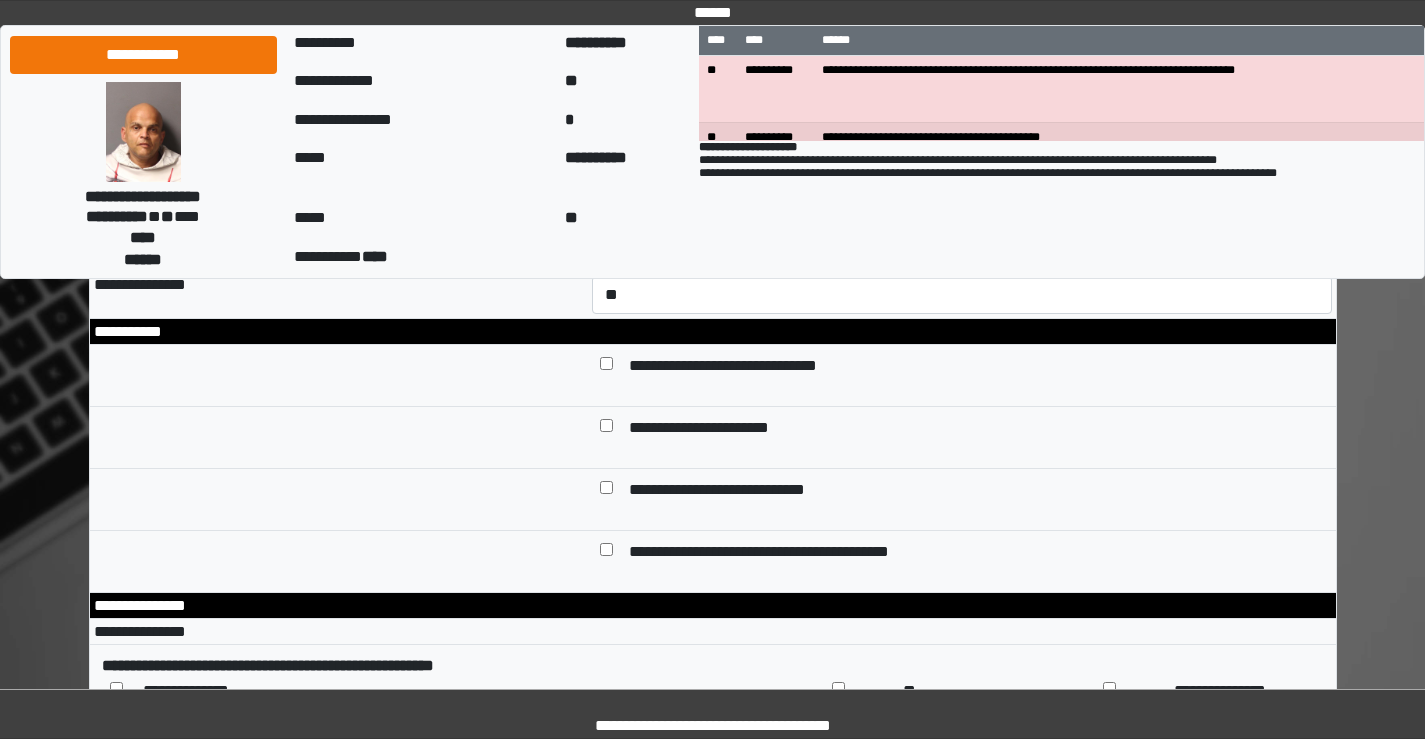 click on "**********" at bounding box center [962, 139] 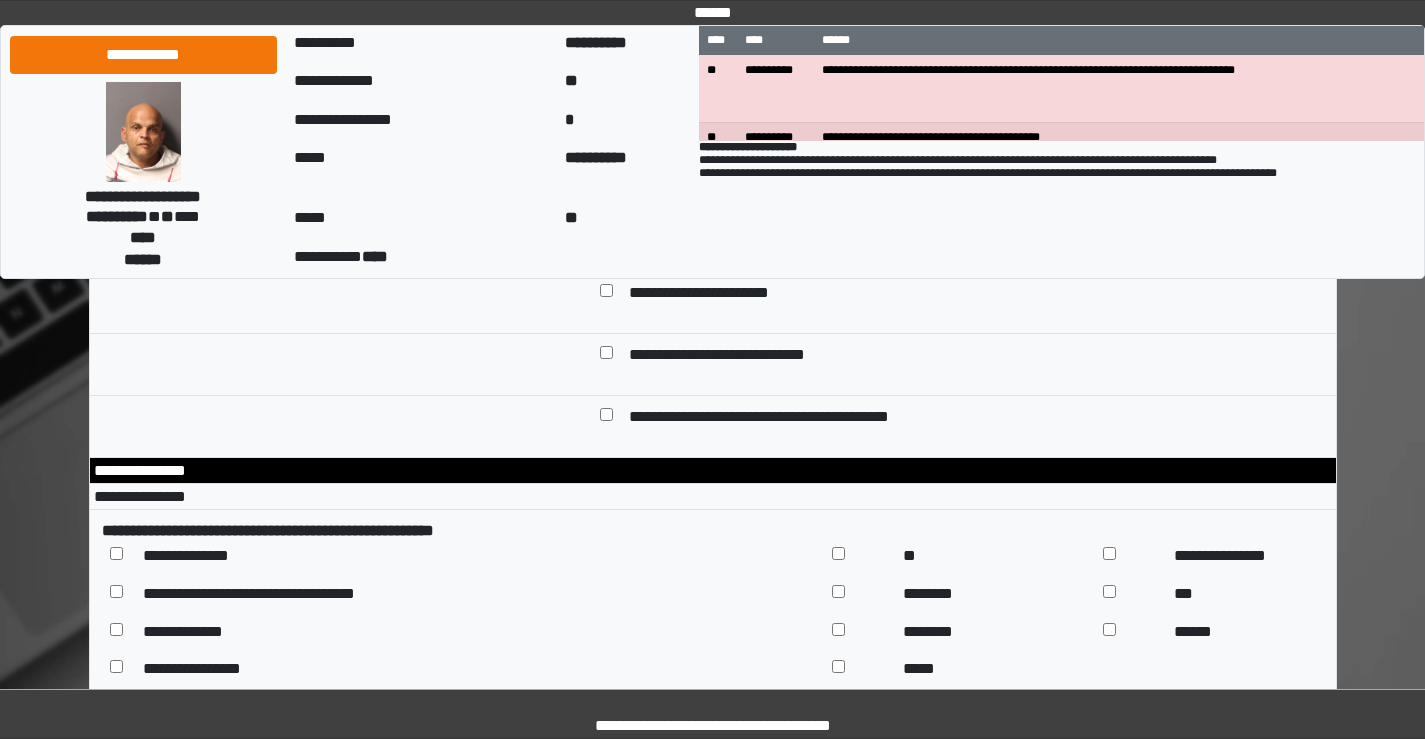 scroll, scrollTop: 9100, scrollLeft: 0, axis: vertical 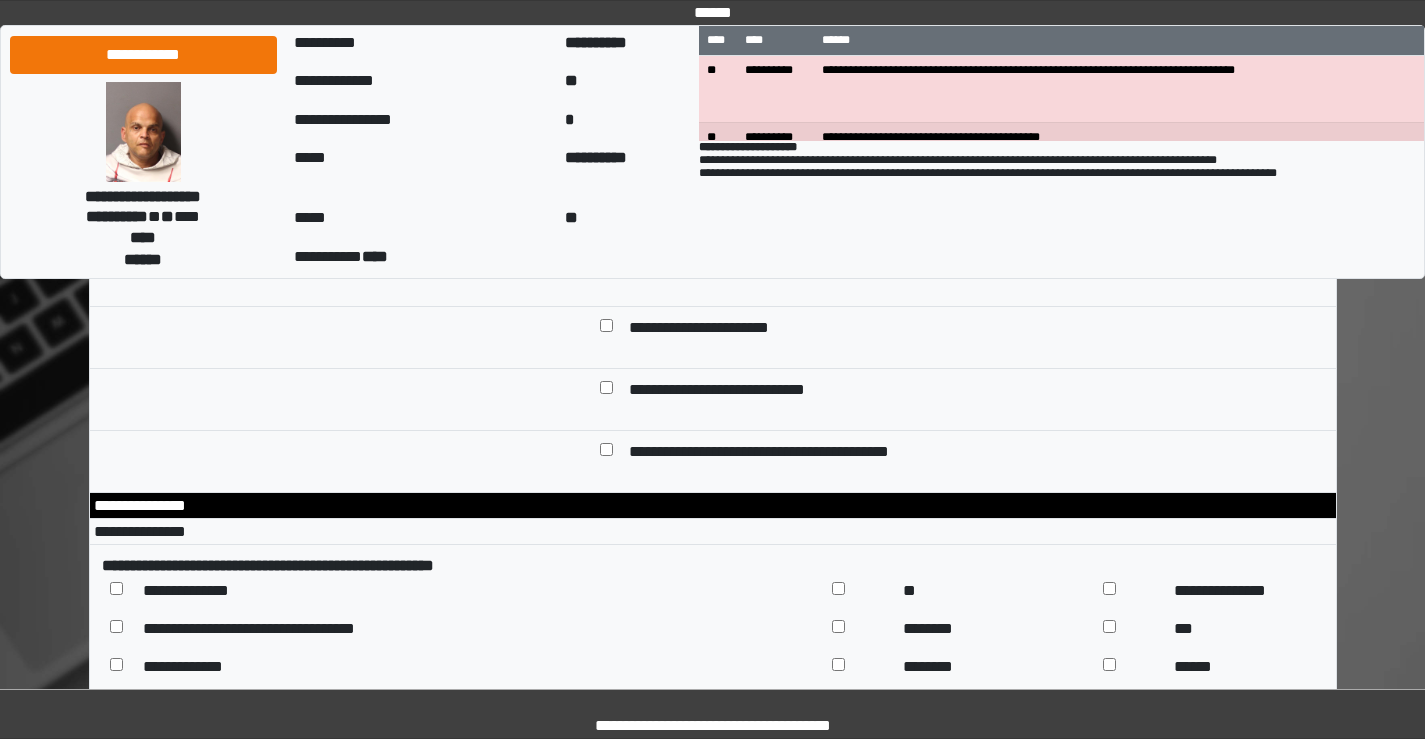 click on "**********" at bounding box center (962, 39) 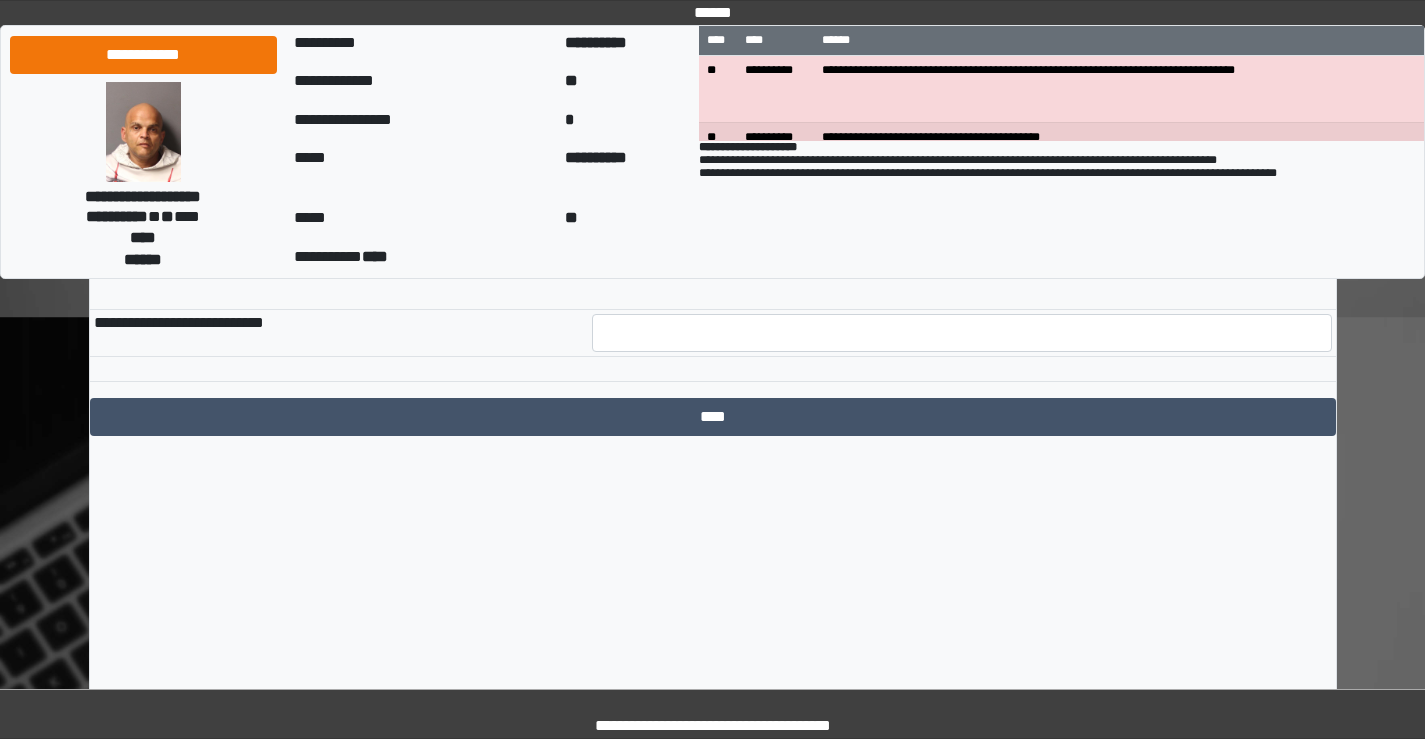 scroll, scrollTop: 9709, scrollLeft: 0, axis: vertical 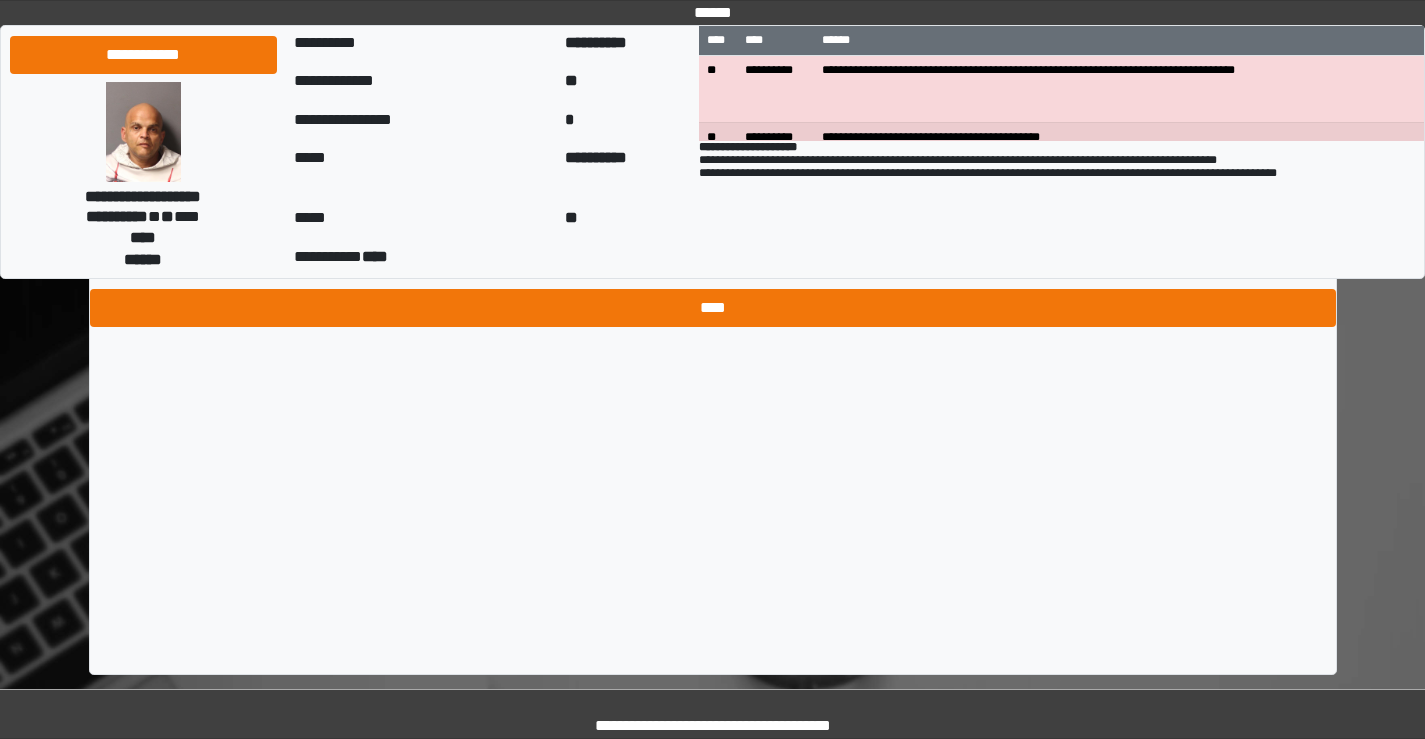 type on "**********" 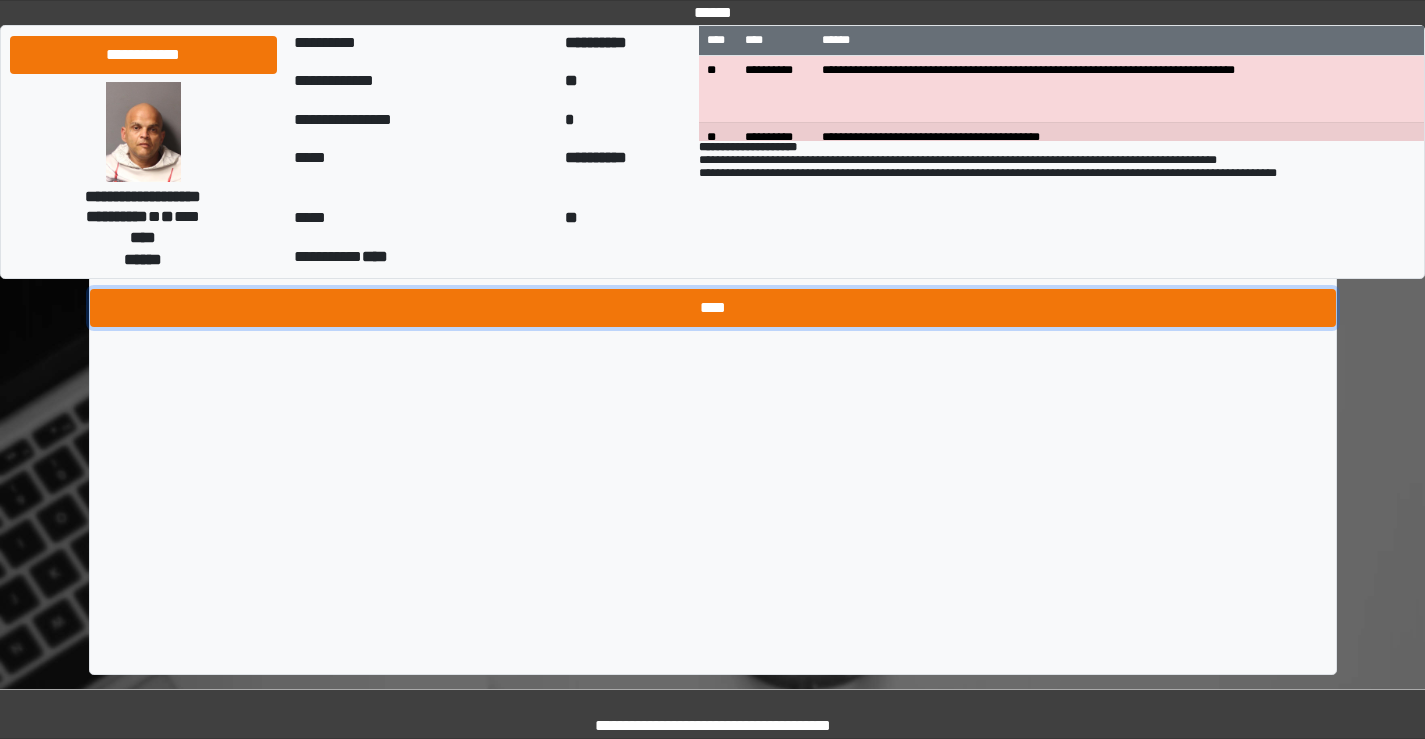 click on "****" at bounding box center (713, 308) 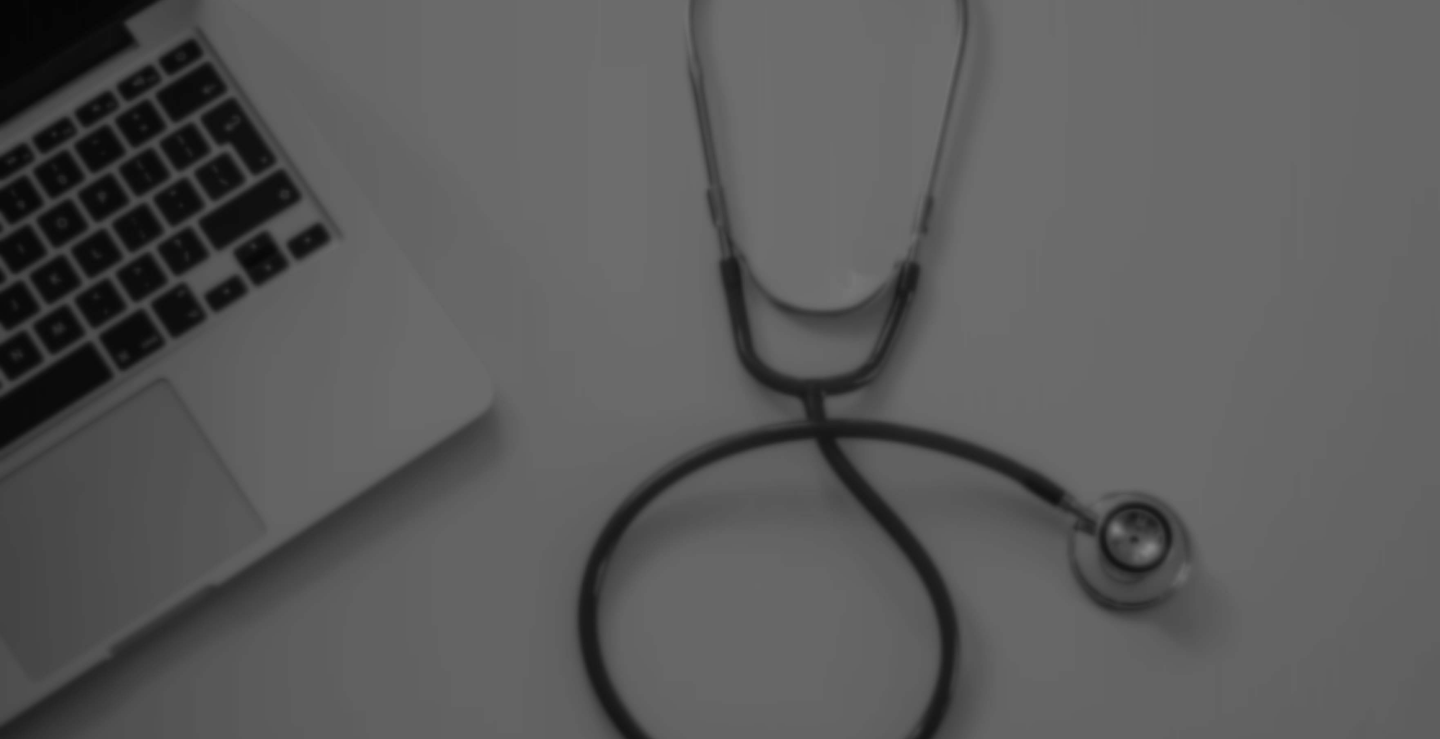scroll, scrollTop: 0, scrollLeft: 0, axis: both 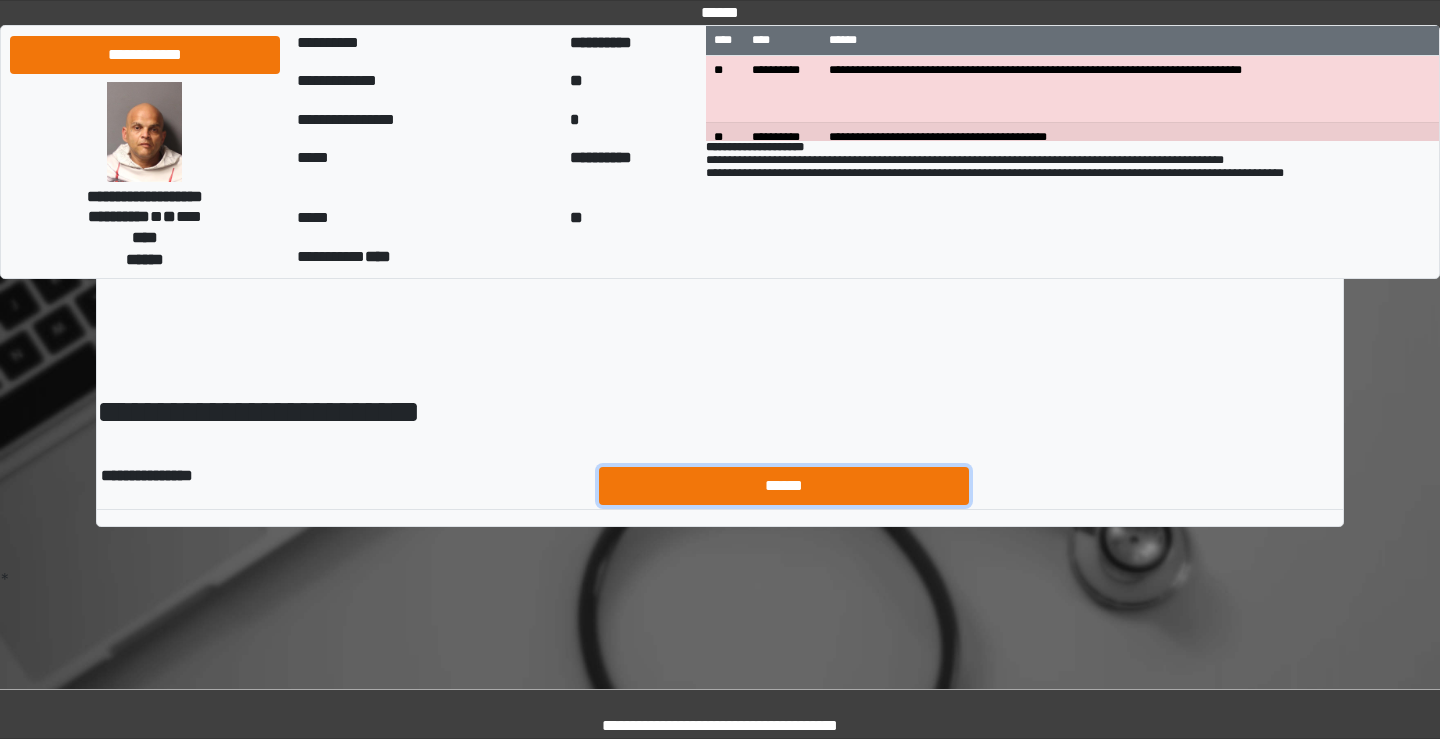 click on "******" at bounding box center (784, 486) 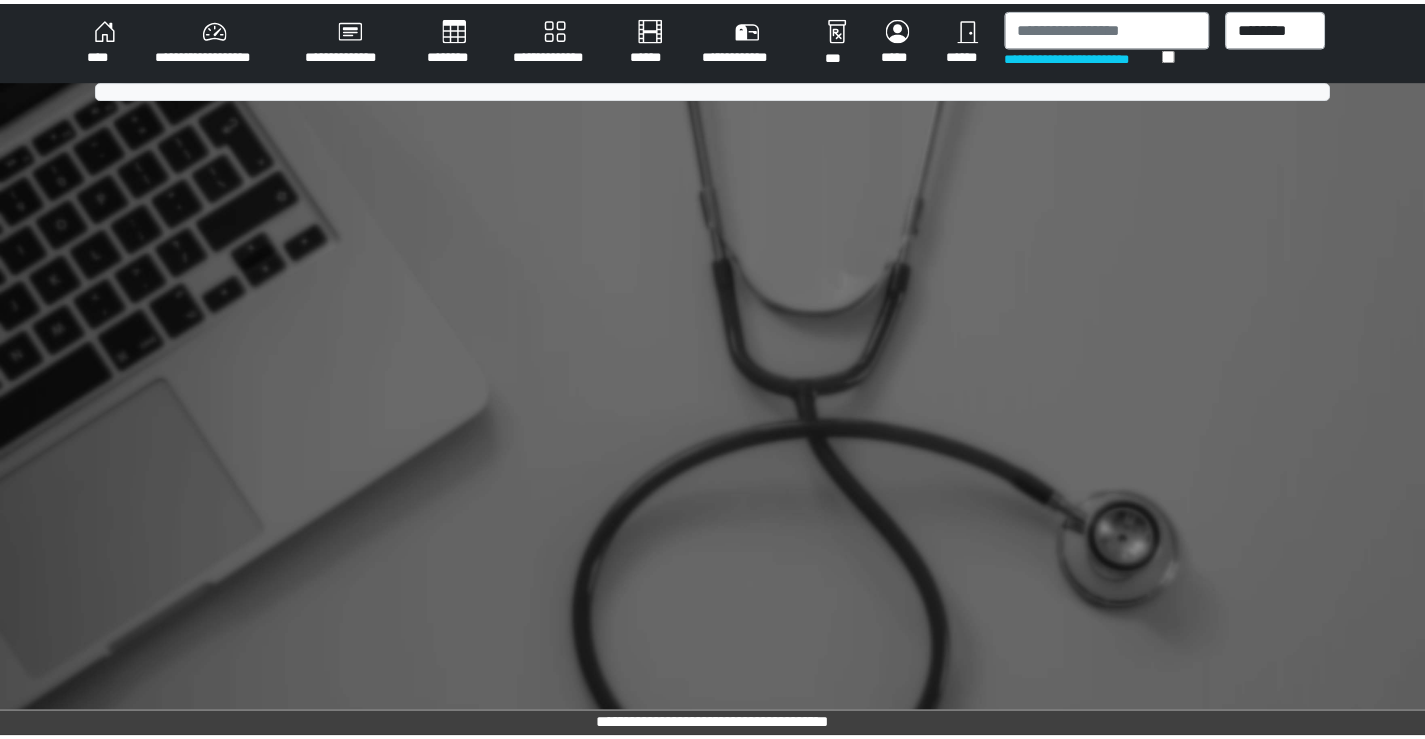 scroll, scrollTop: 0, scrollLeft: 0, axis: both 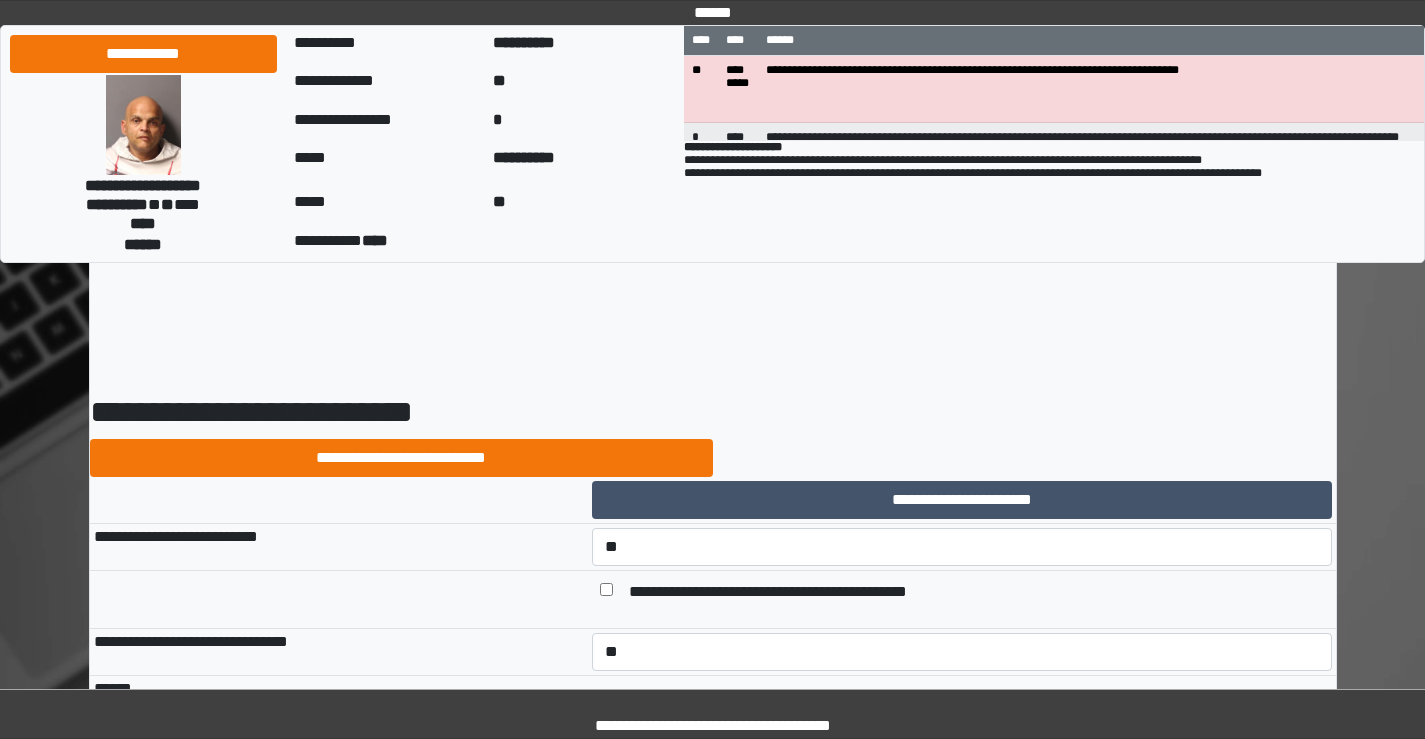 select on "*" 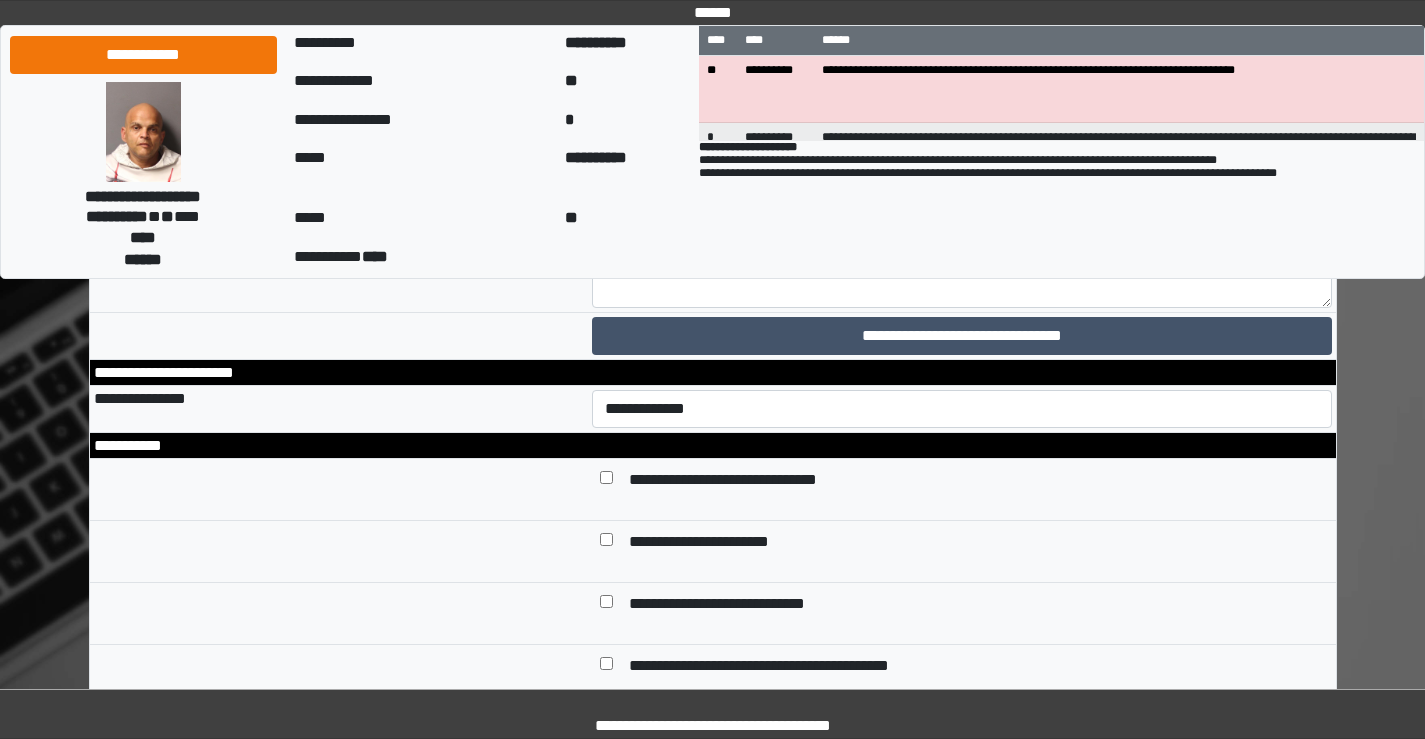 scroll, scrollTop: 9400, scrollLeft: 0, axis: vertical 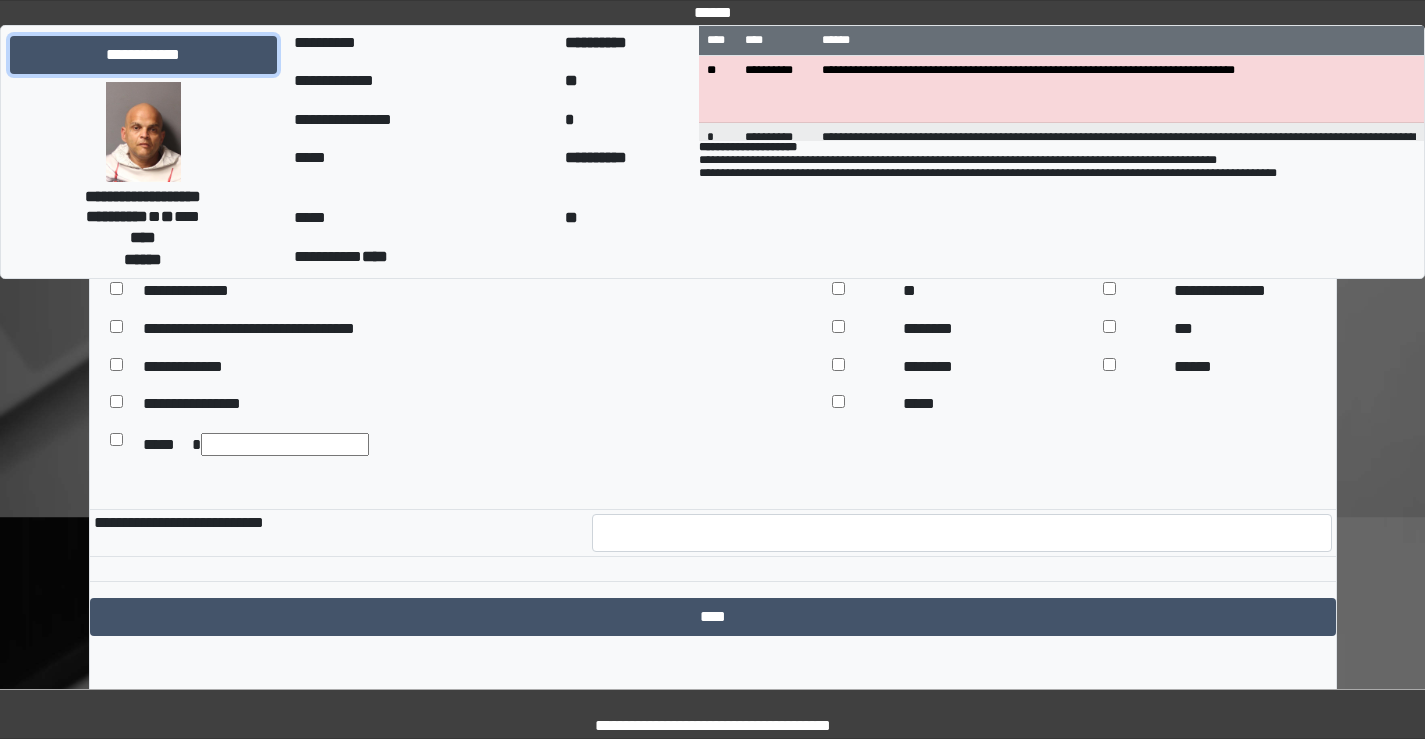 click on "**********" at bounding box center [143, 55] 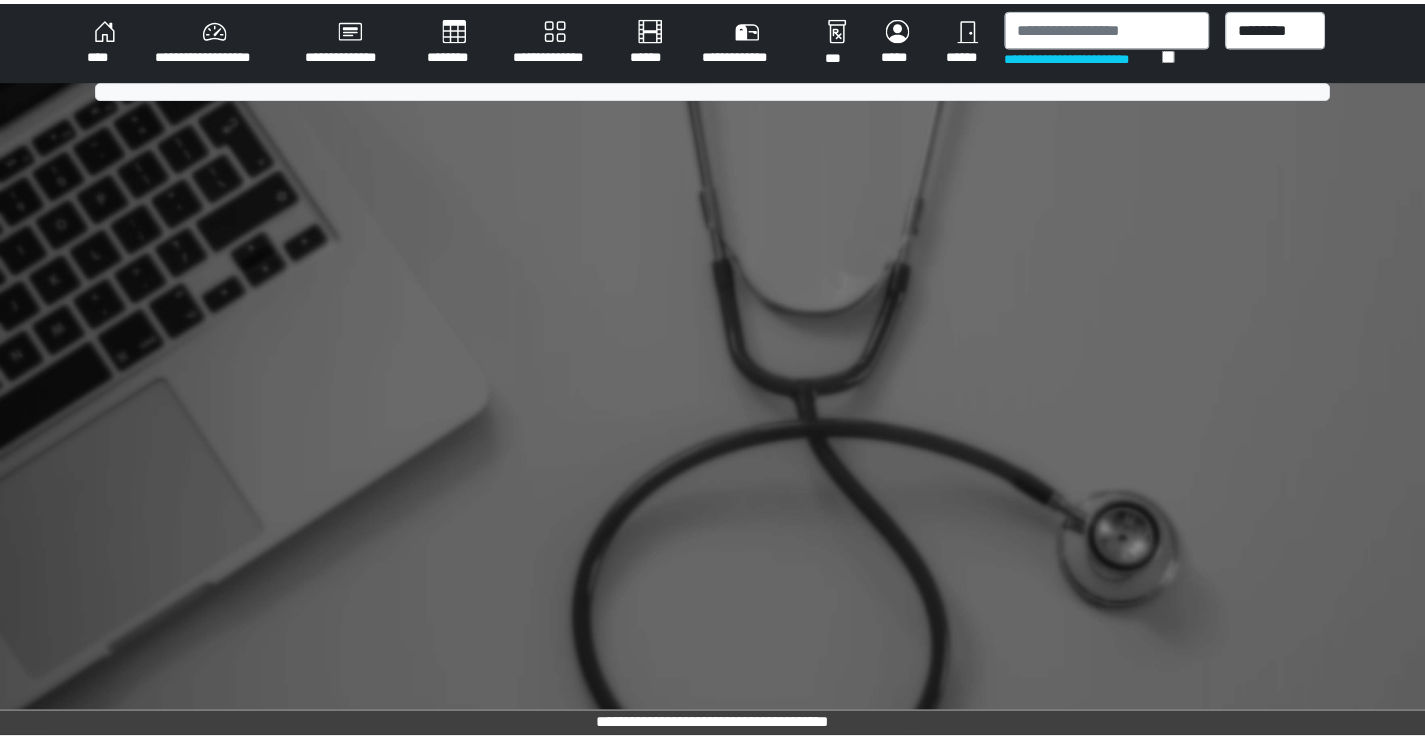 scroll, scrollTop: 0, scrollLeft: 0, axis: both 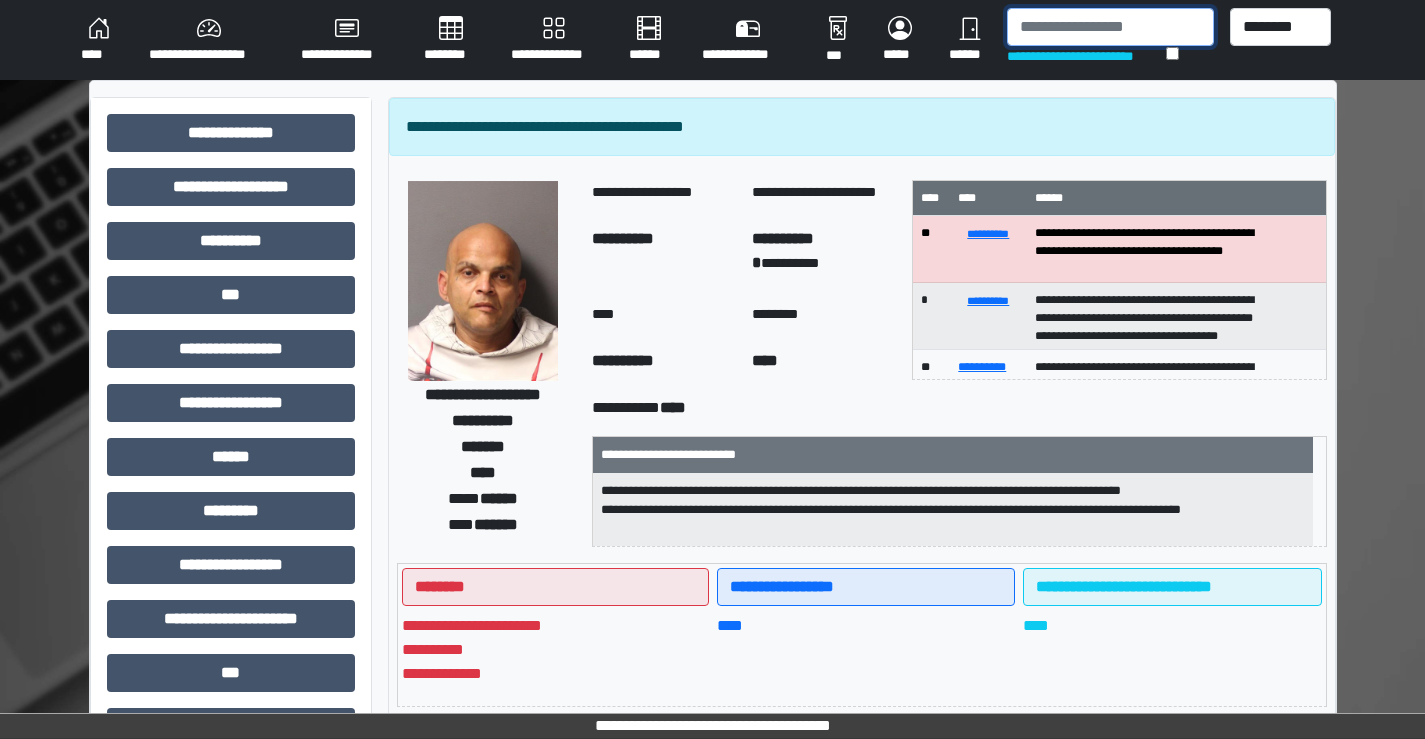 click at bounding box center [1110, 27] 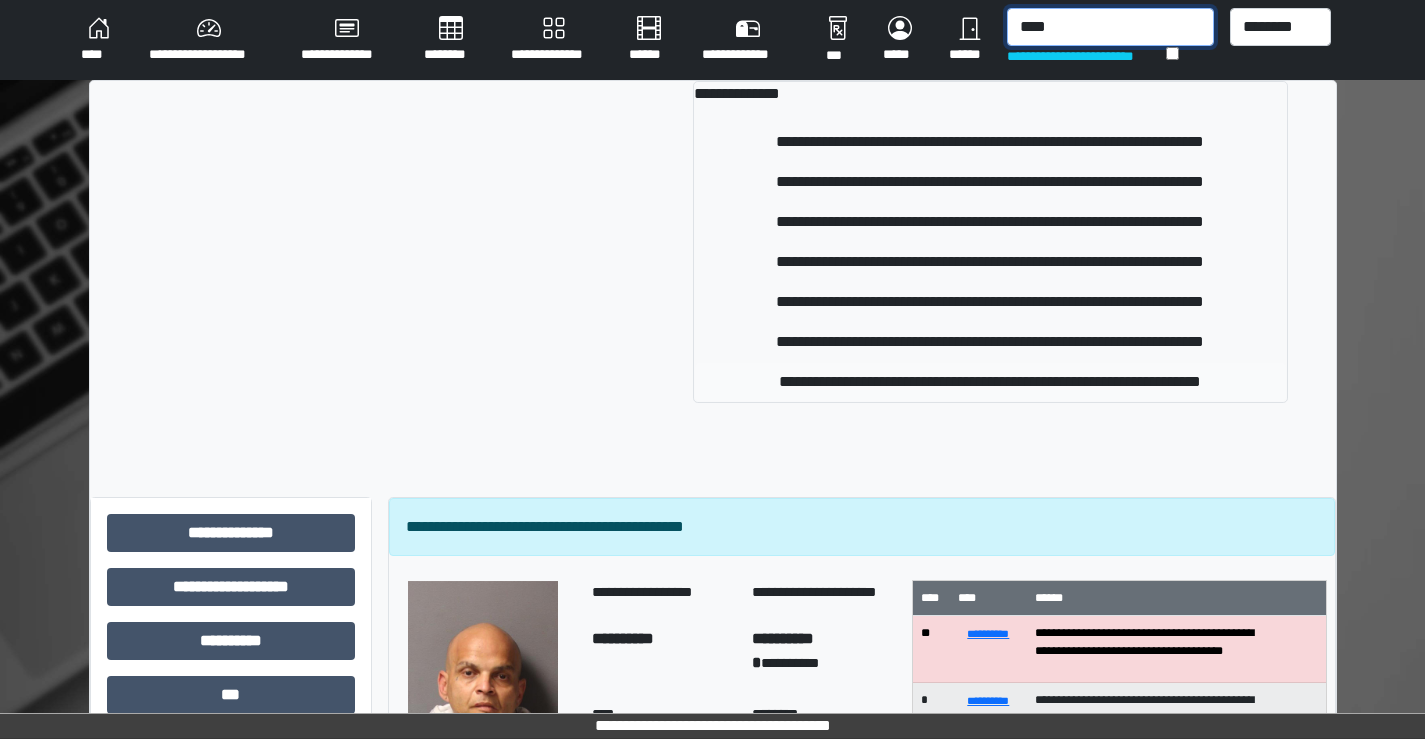type on "****" 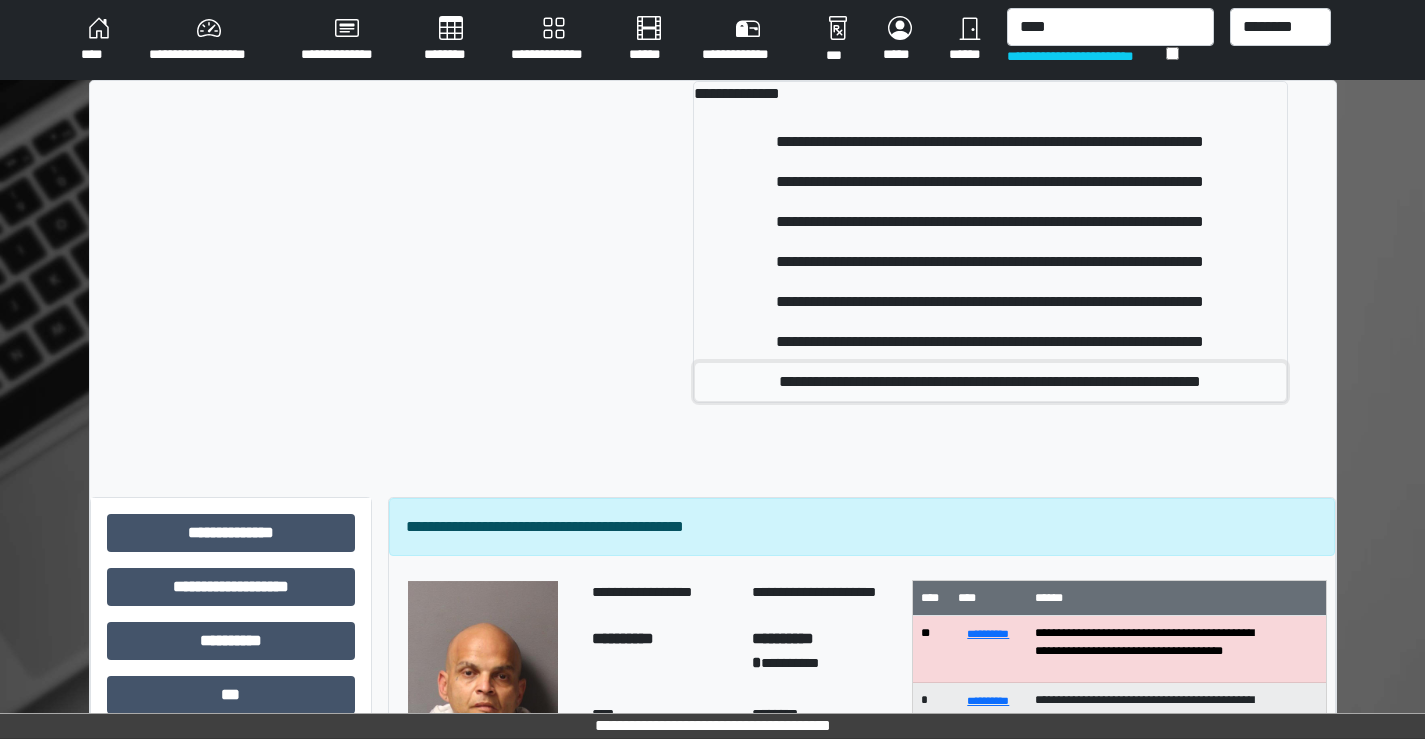 click on "**********" at bounding box center [990, 382] 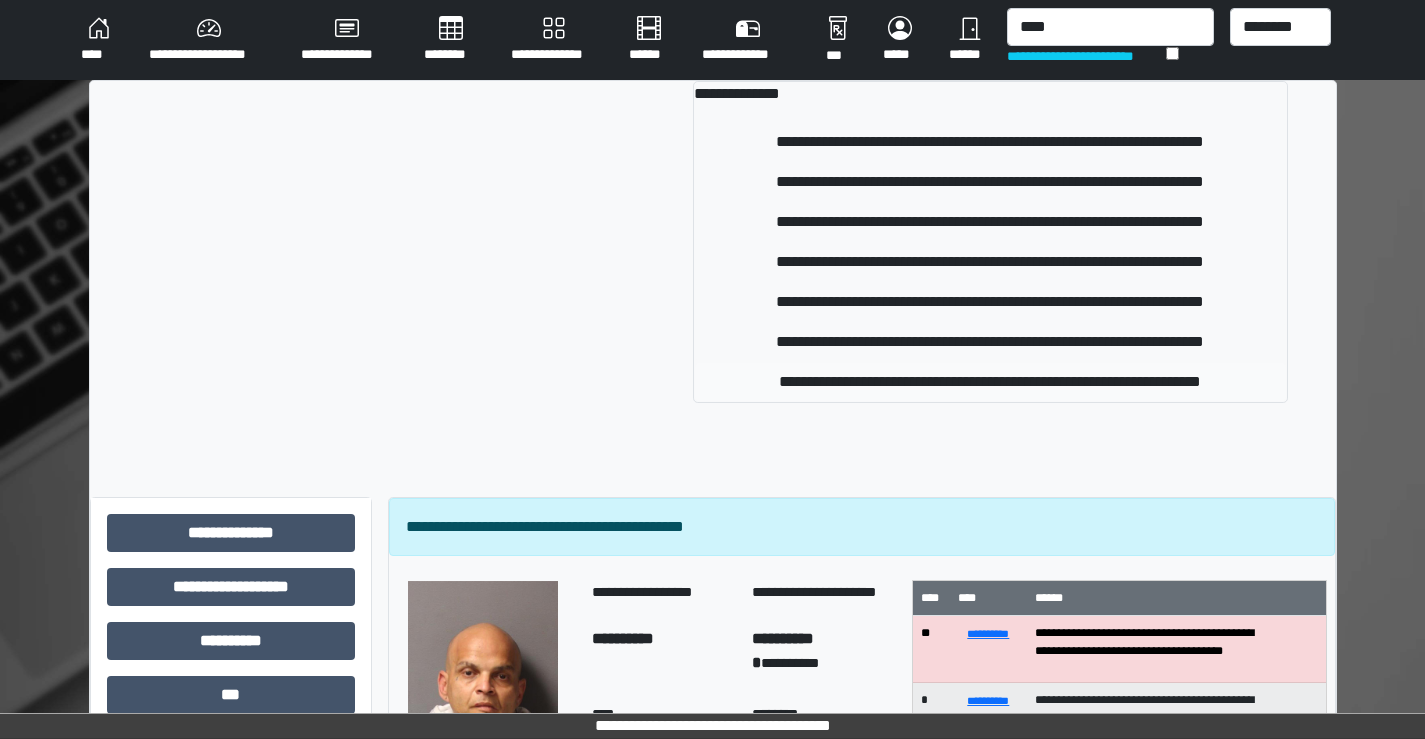 type 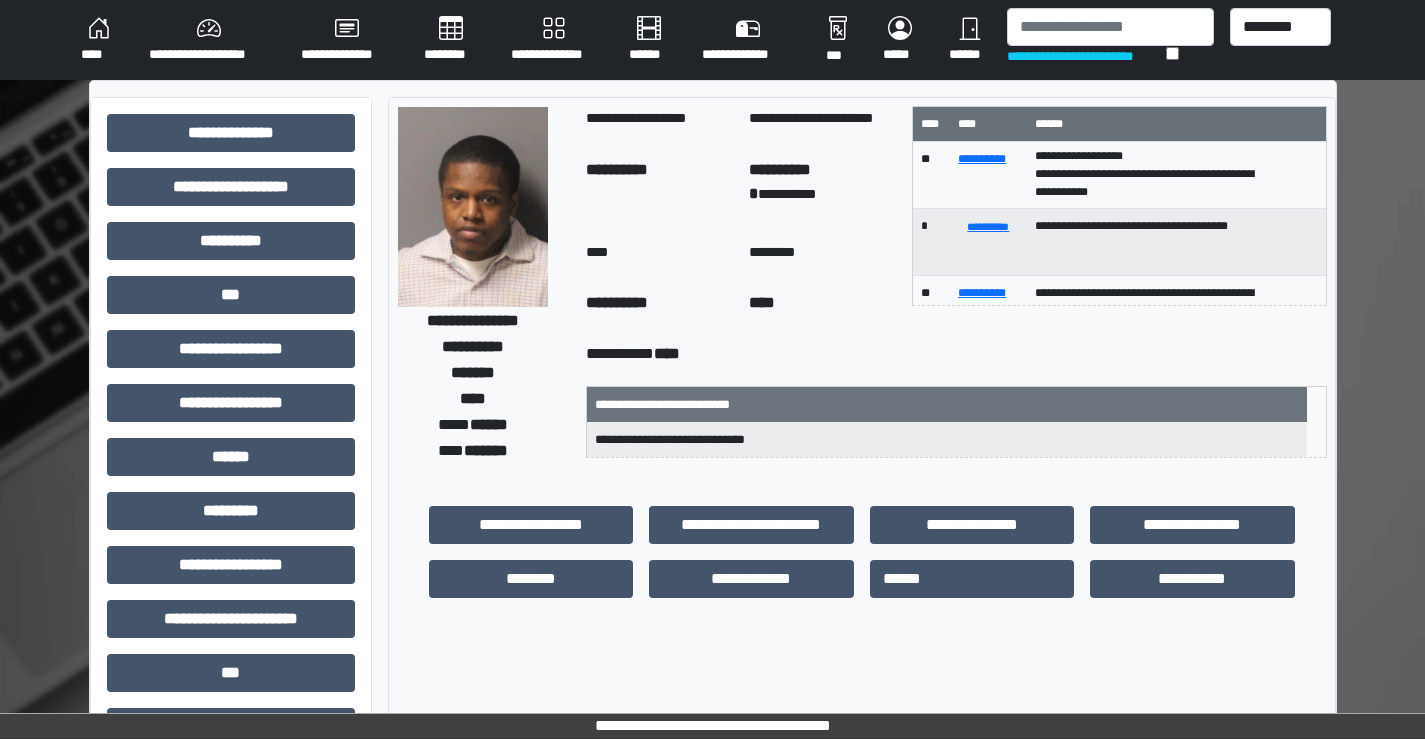 scroll, scrollTop: 4, scrollLeft: 0, axis: vertical 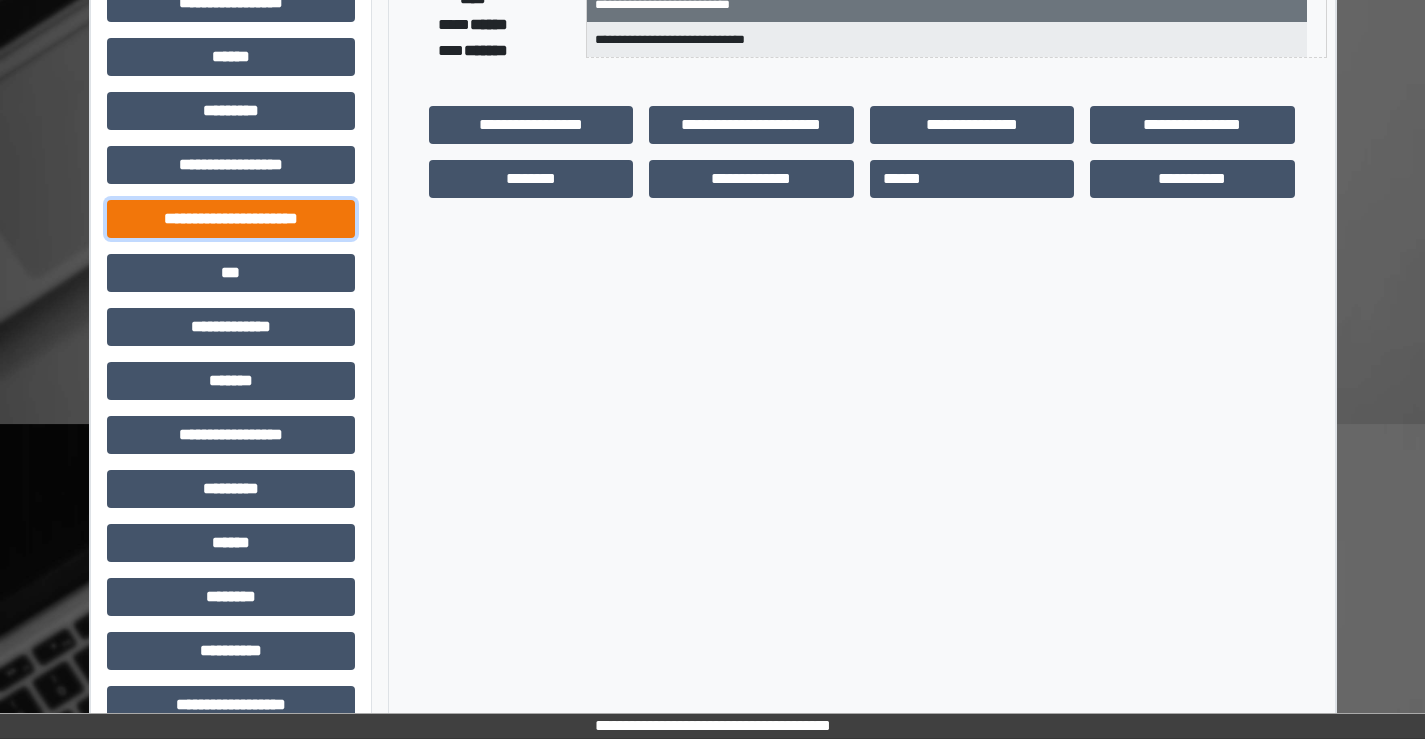 click on "**********" at bounding box center (231, 219) 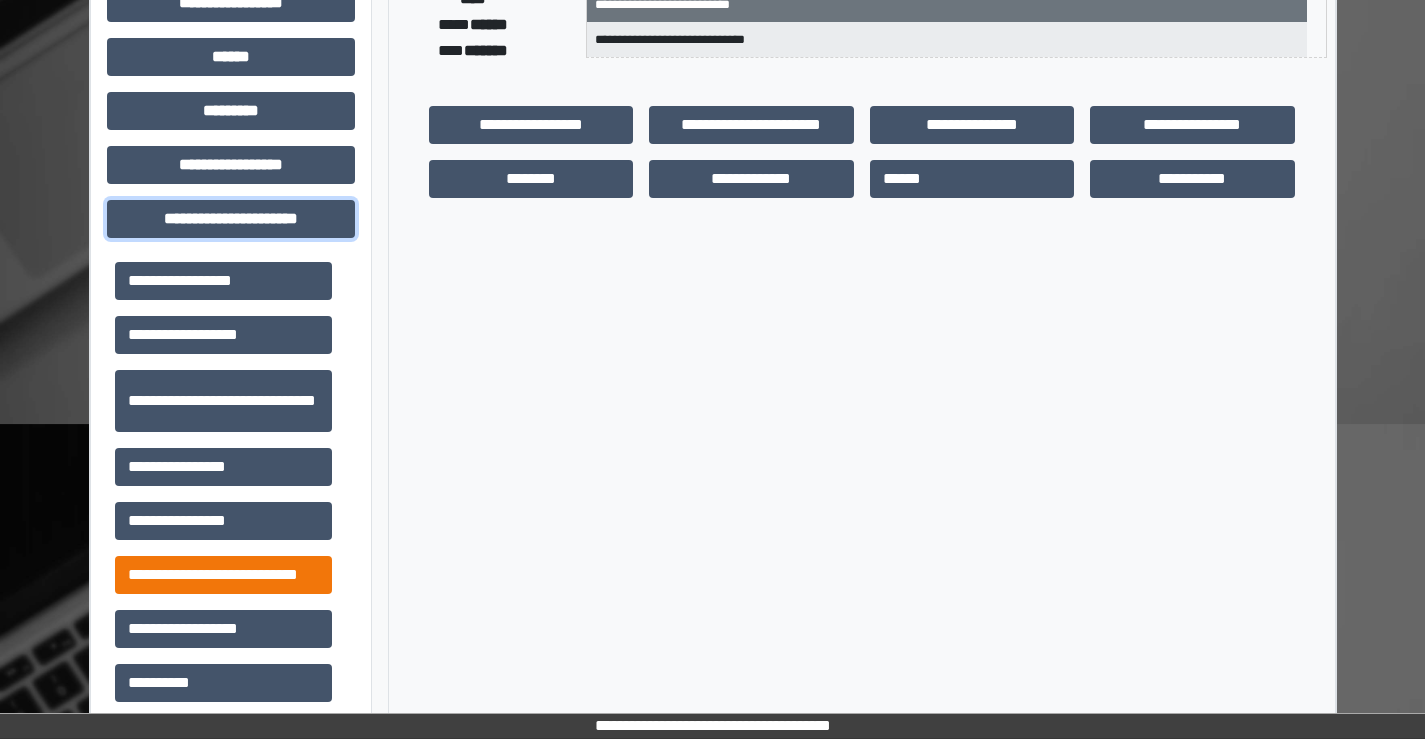 scroll, scrollTop: 46, scrollLeft: 0, axis: vertical 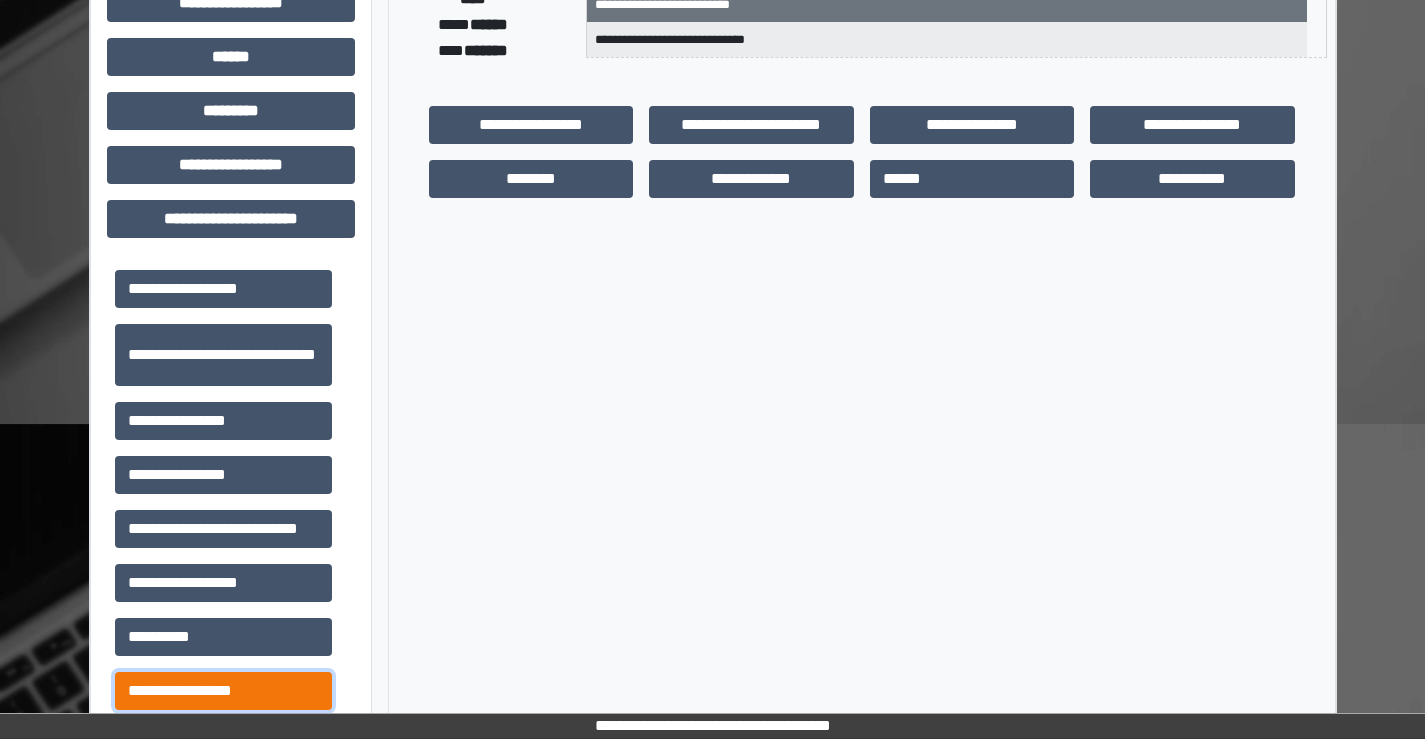 click on "**********" at bounding box center (223, 691) 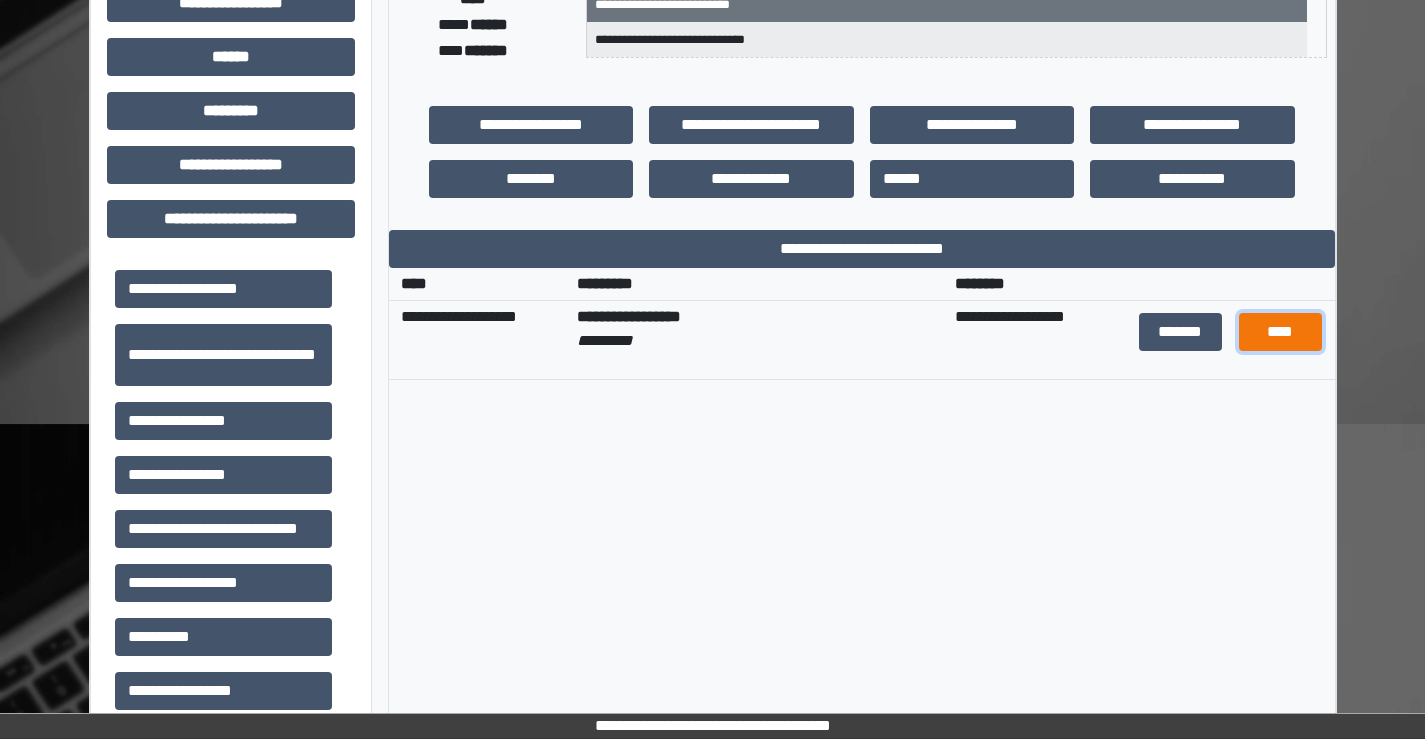 click on "****" at bounding box center (1281, 332) 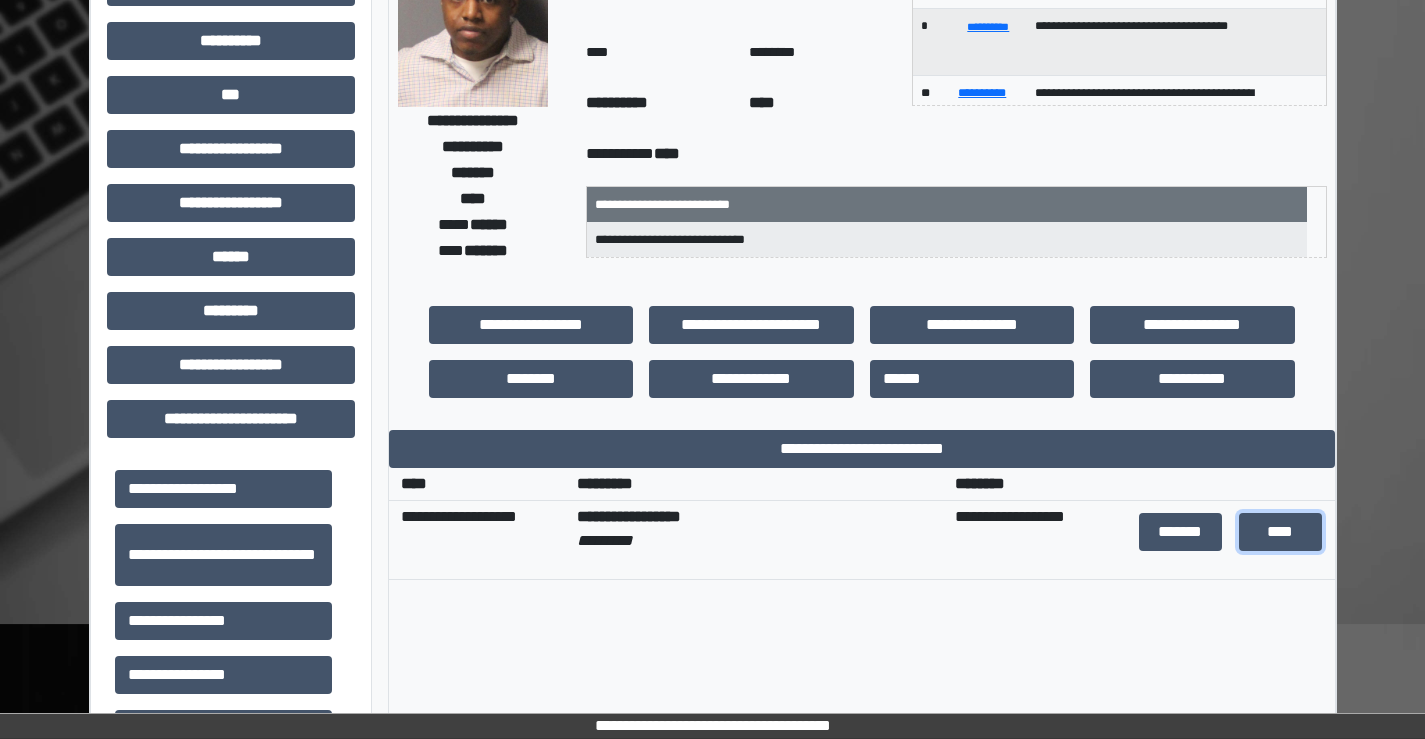 scroll, scrollTop: 100, scrollLeft: 0, axis: vertical 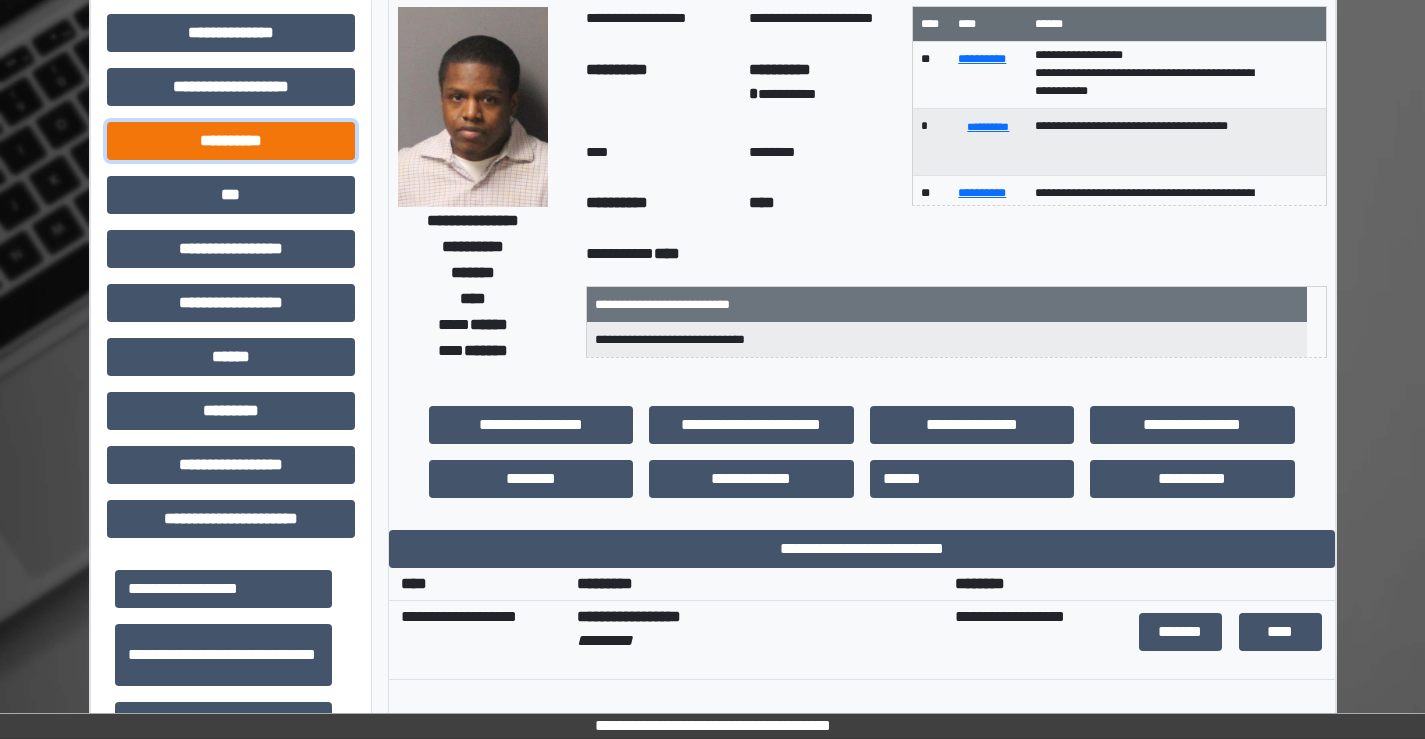 click on "**********" at bounding box center (231, 141) 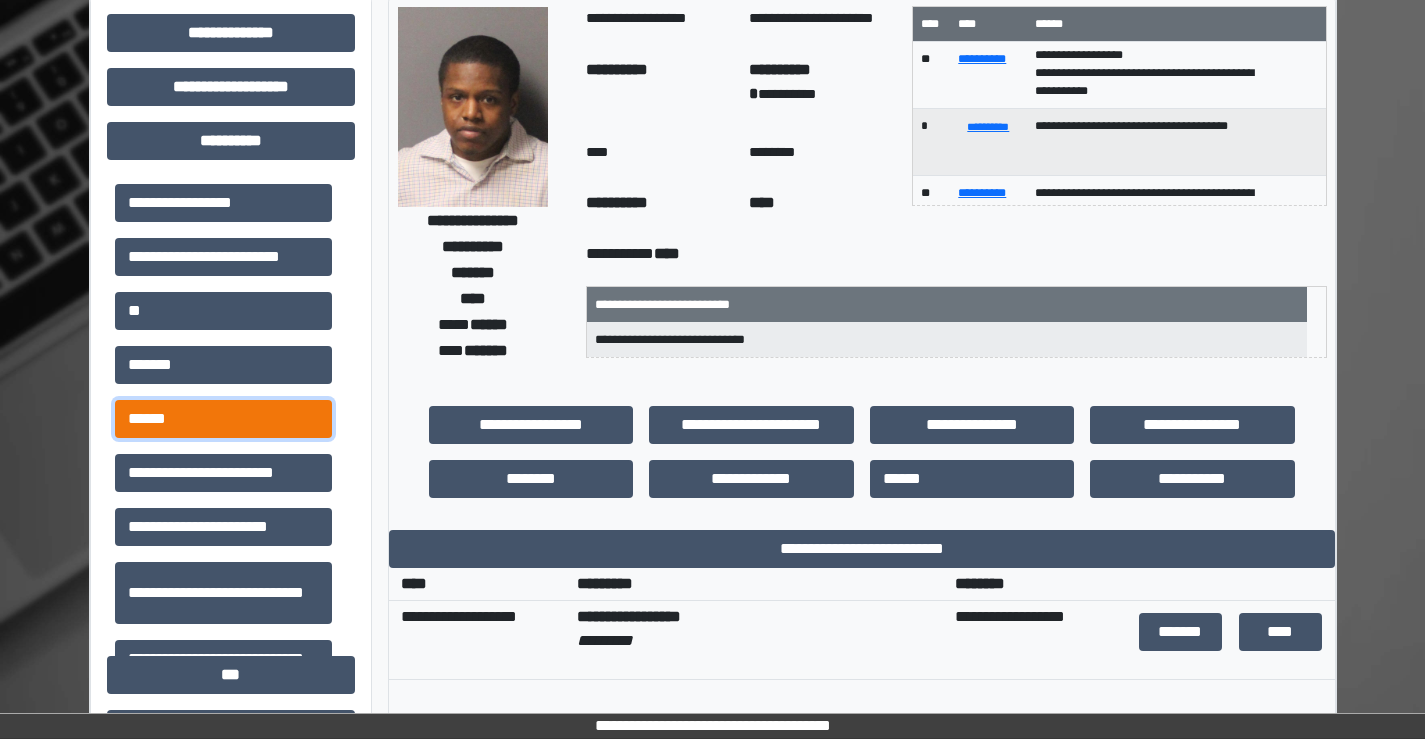 click on "******" at bounding box center (223, 419) 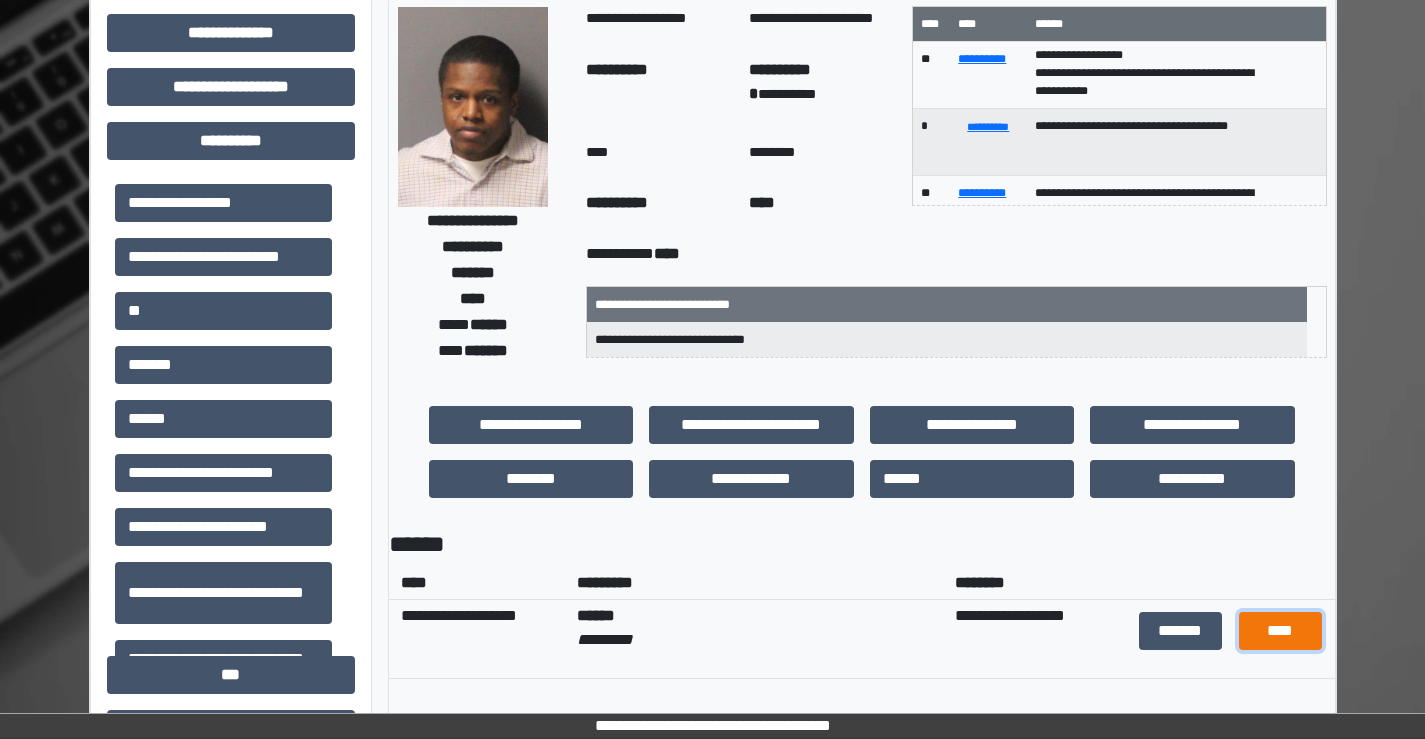 click on "****" at bounding box center (1281, 631) 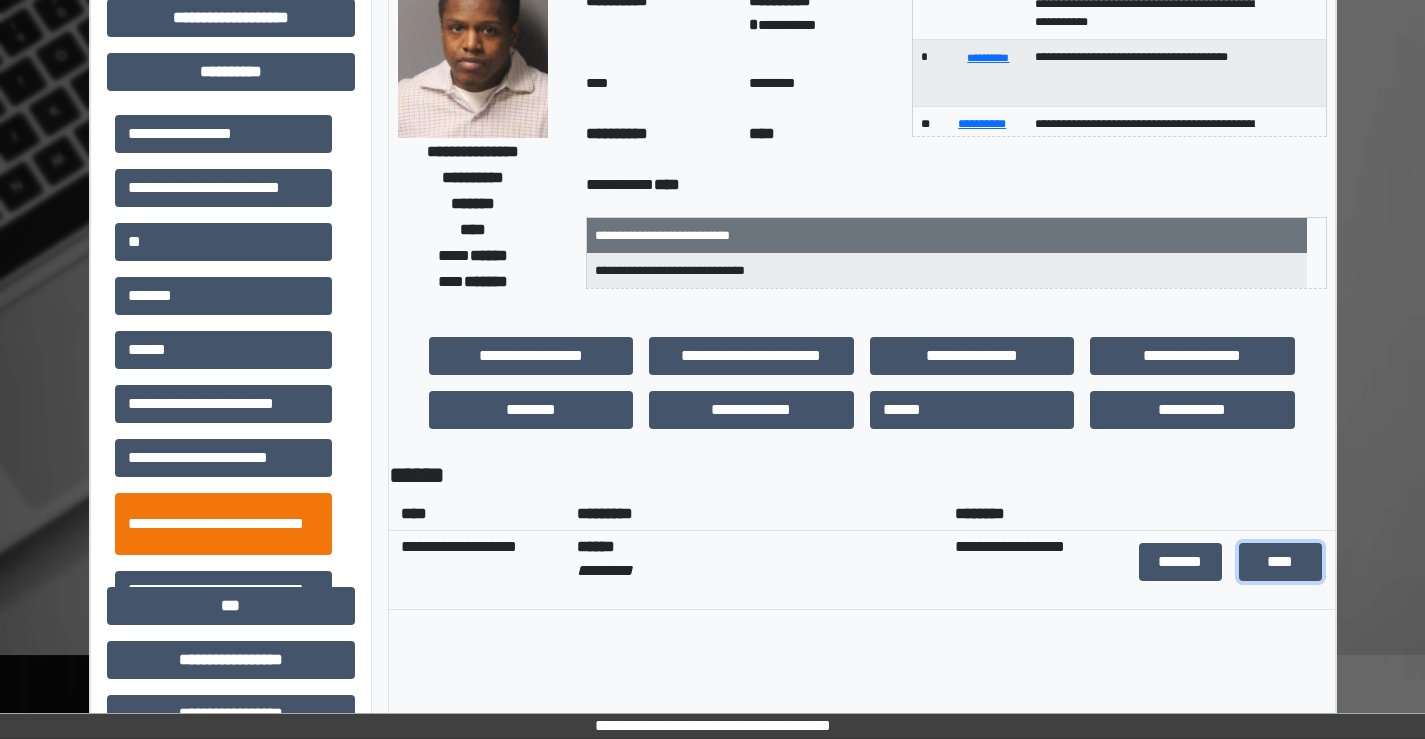 scroll, scrollTop: 100, scrollLeft: 0, axis: vertical 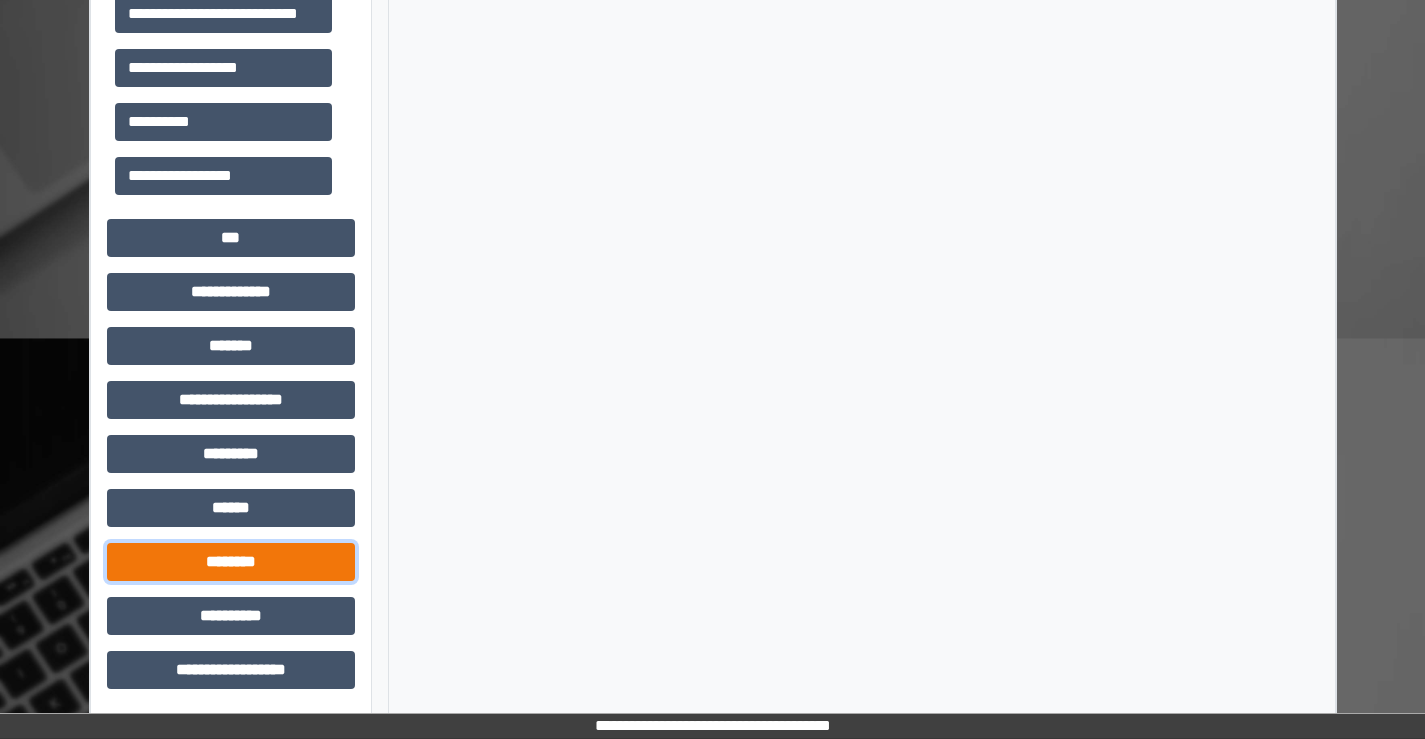 click on "********" at bounding box center [231, 562] 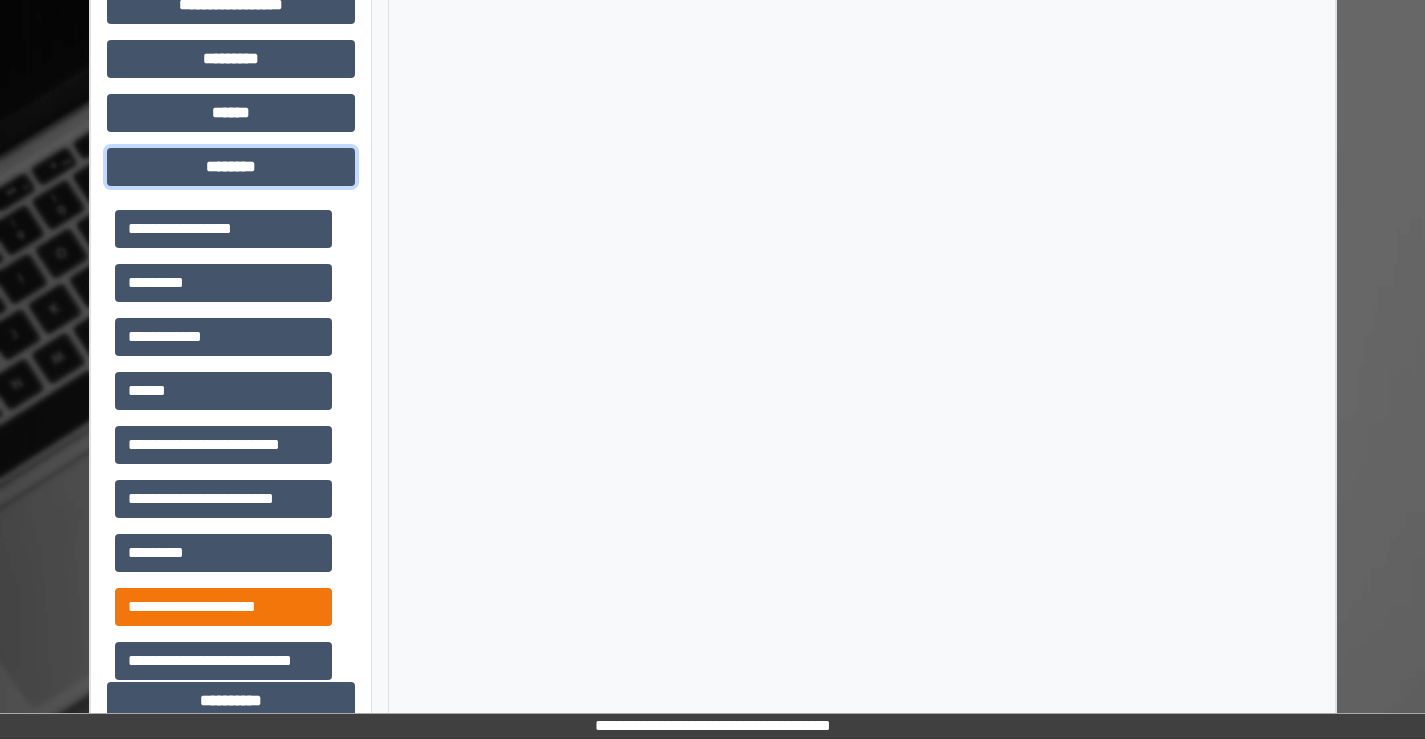 scroll, scrollTop: 1795, scrollLeft: 0, axis: vertical 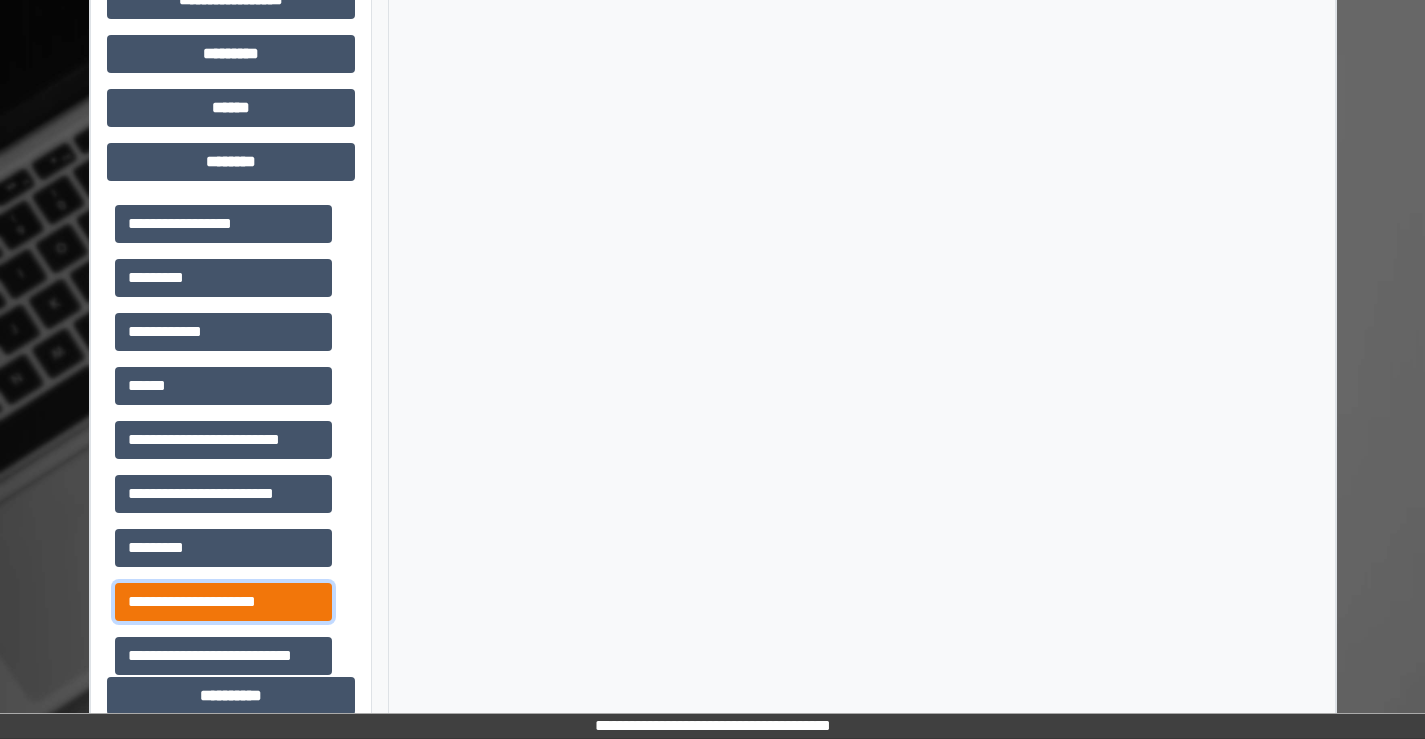 click on "**********" at bounding box center (223, 602) 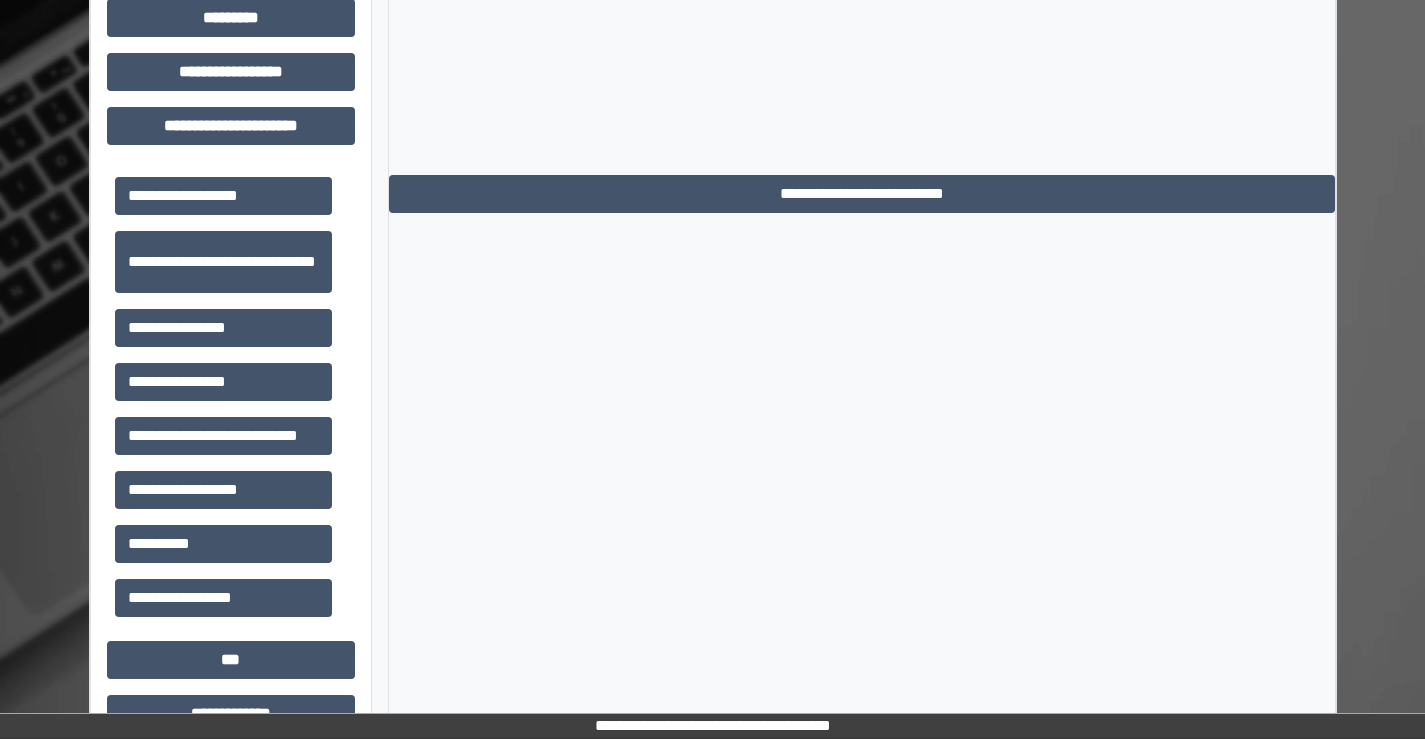 scroll, scrollTop: 495, scrollLeft: 0, axis: vertical 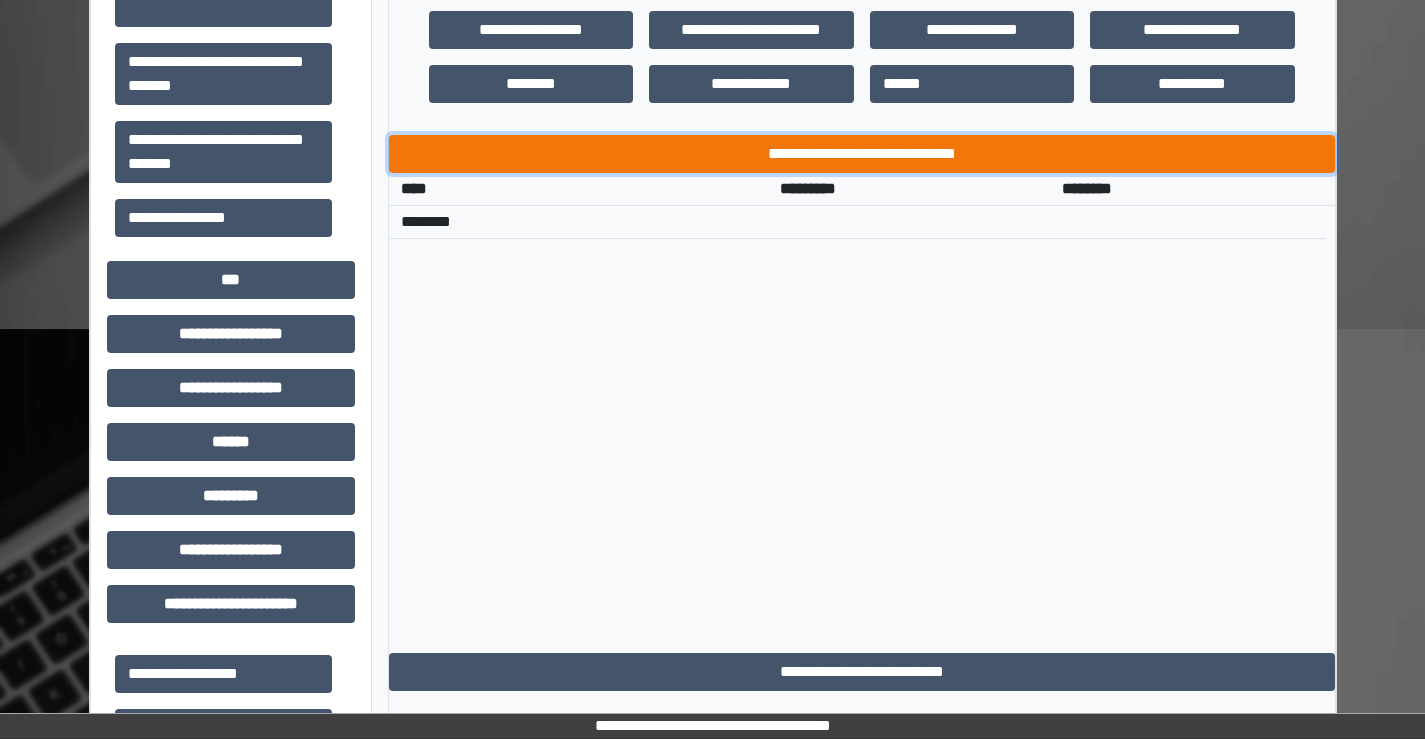 click on "**********" at bounding box center (862, 154) 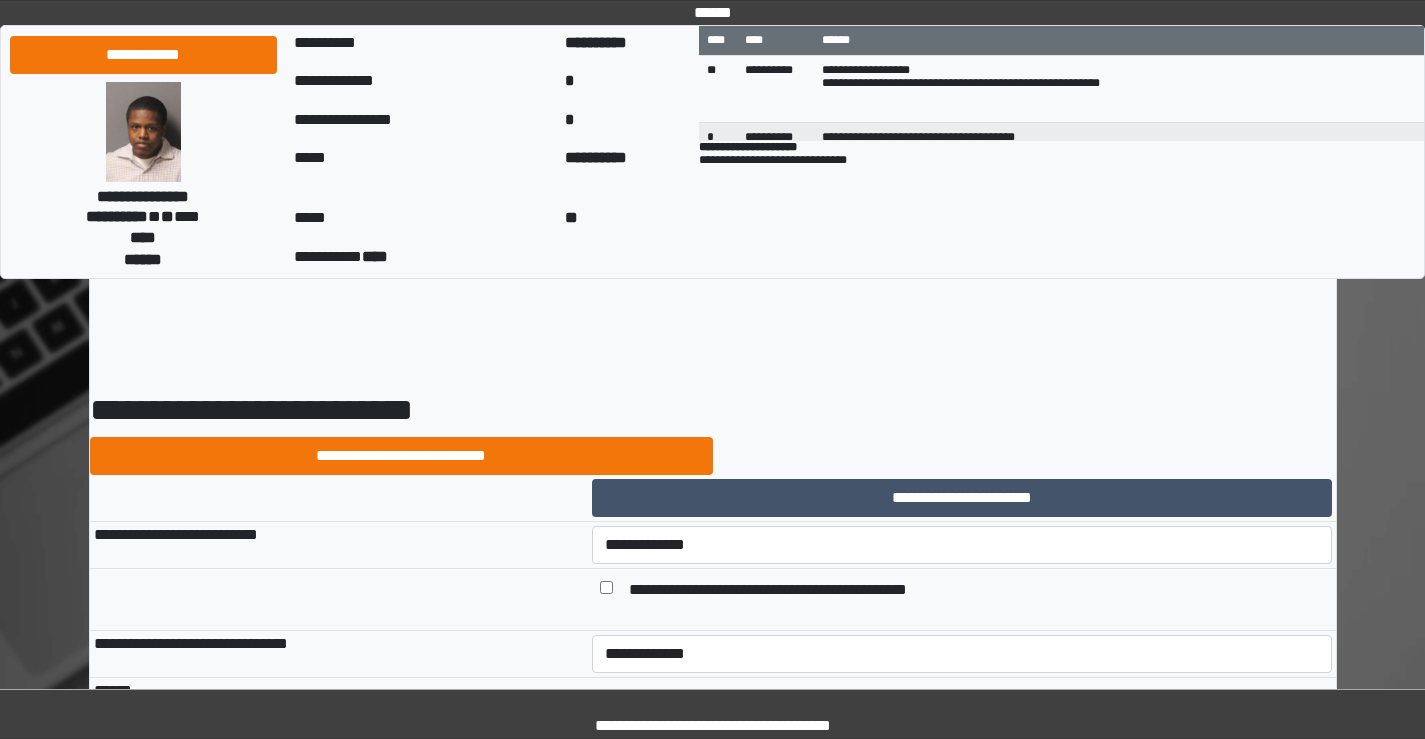 scroll, scrollTop: 0, scrollLeft: 0, axis: both 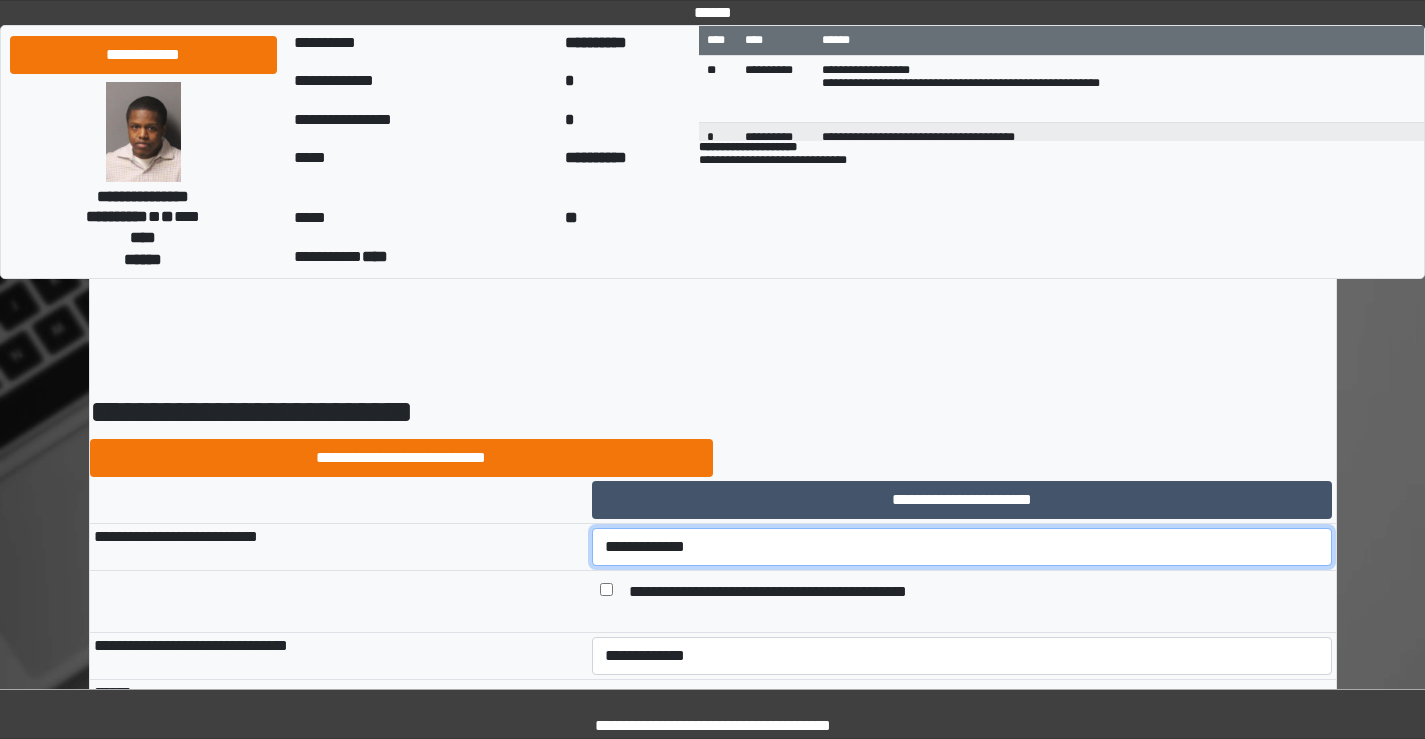 click on "**********" at bounding box center [962, 547] 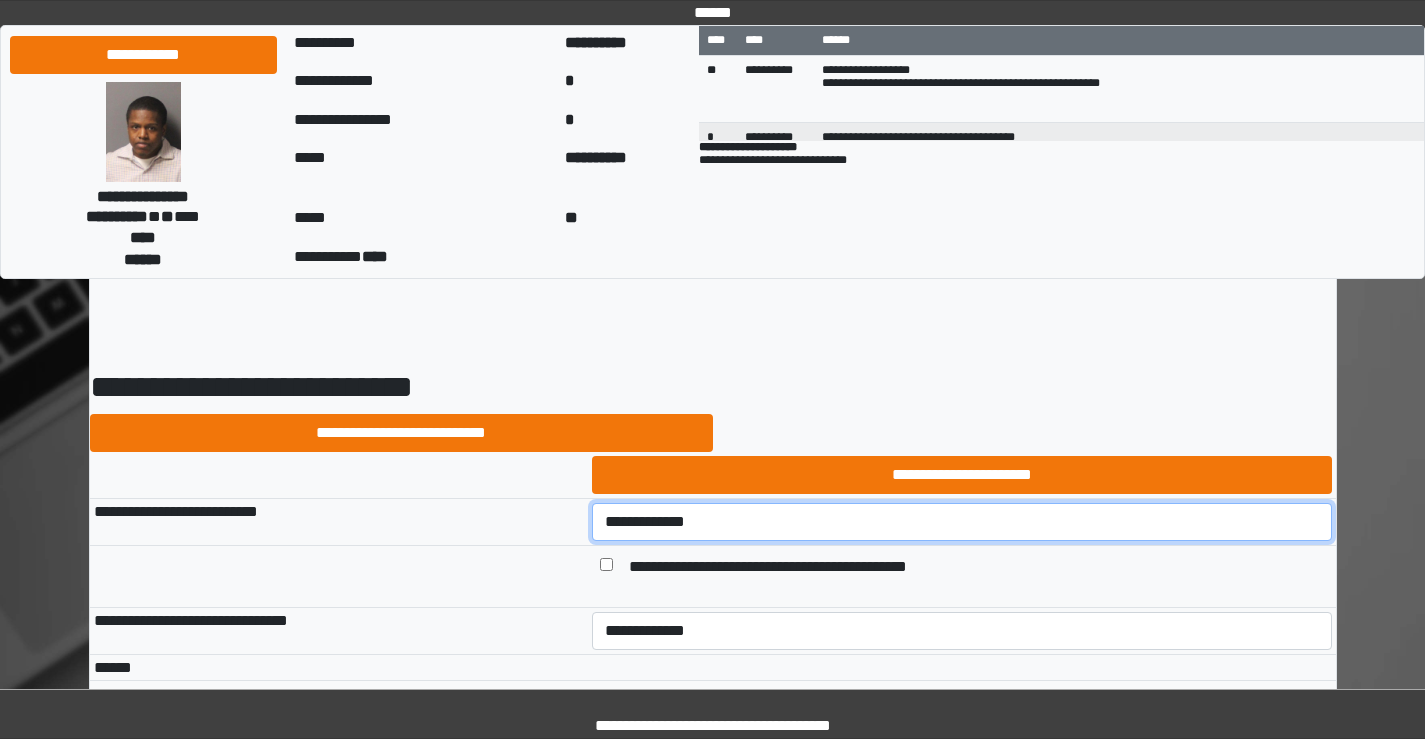 scroll, scrollTop: 100, scrollLeft: 0, axis: vertical 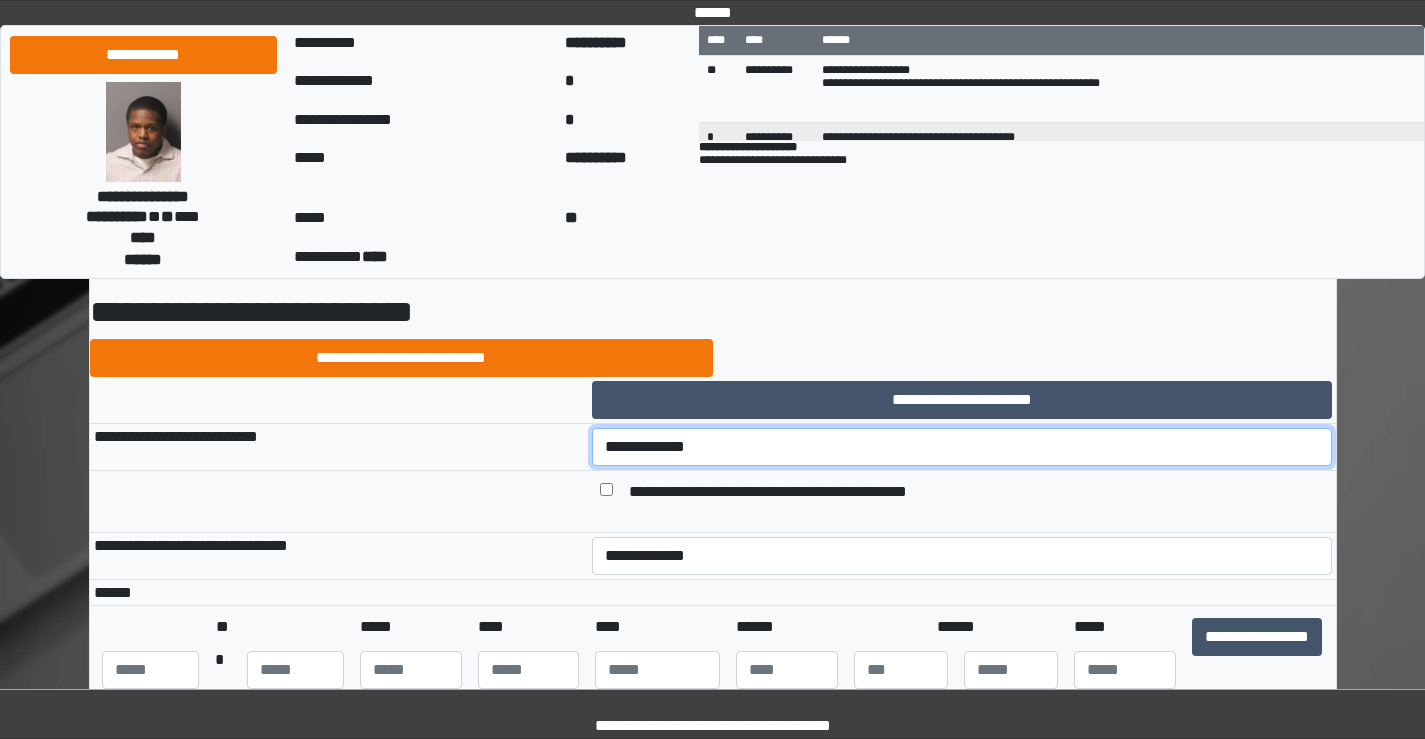 click on "**********" at bounding box center [962, 447] 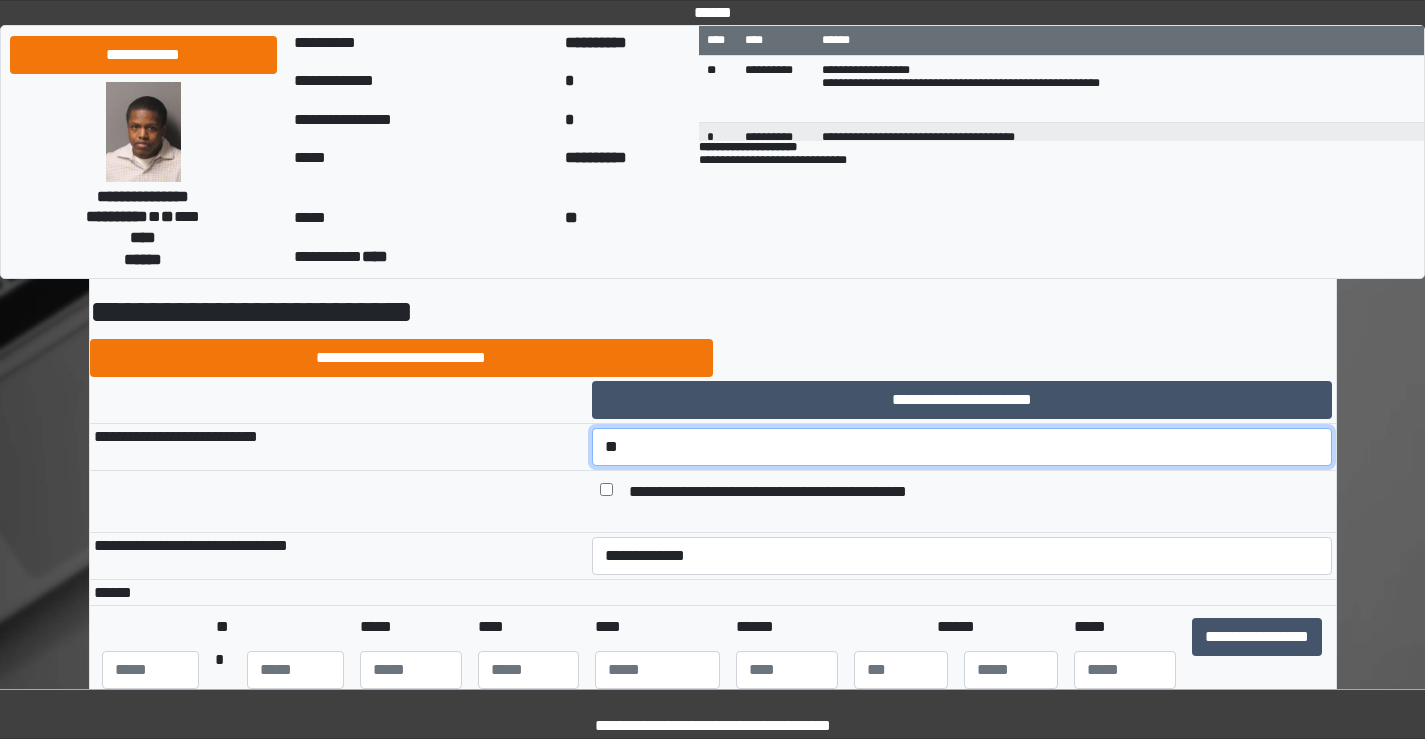 click on "**********" at bounding box center (962, 447) 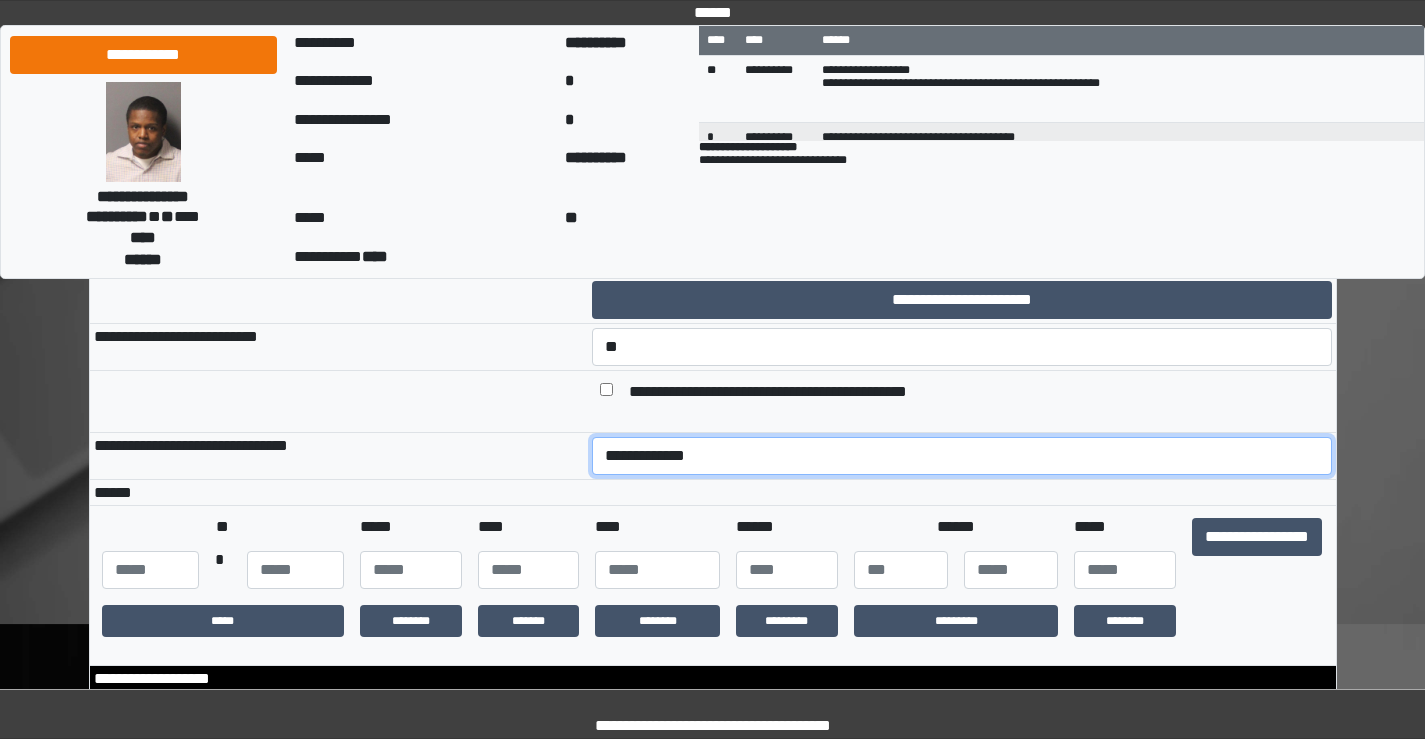 click on "**********" at bounding box center [962, 456] 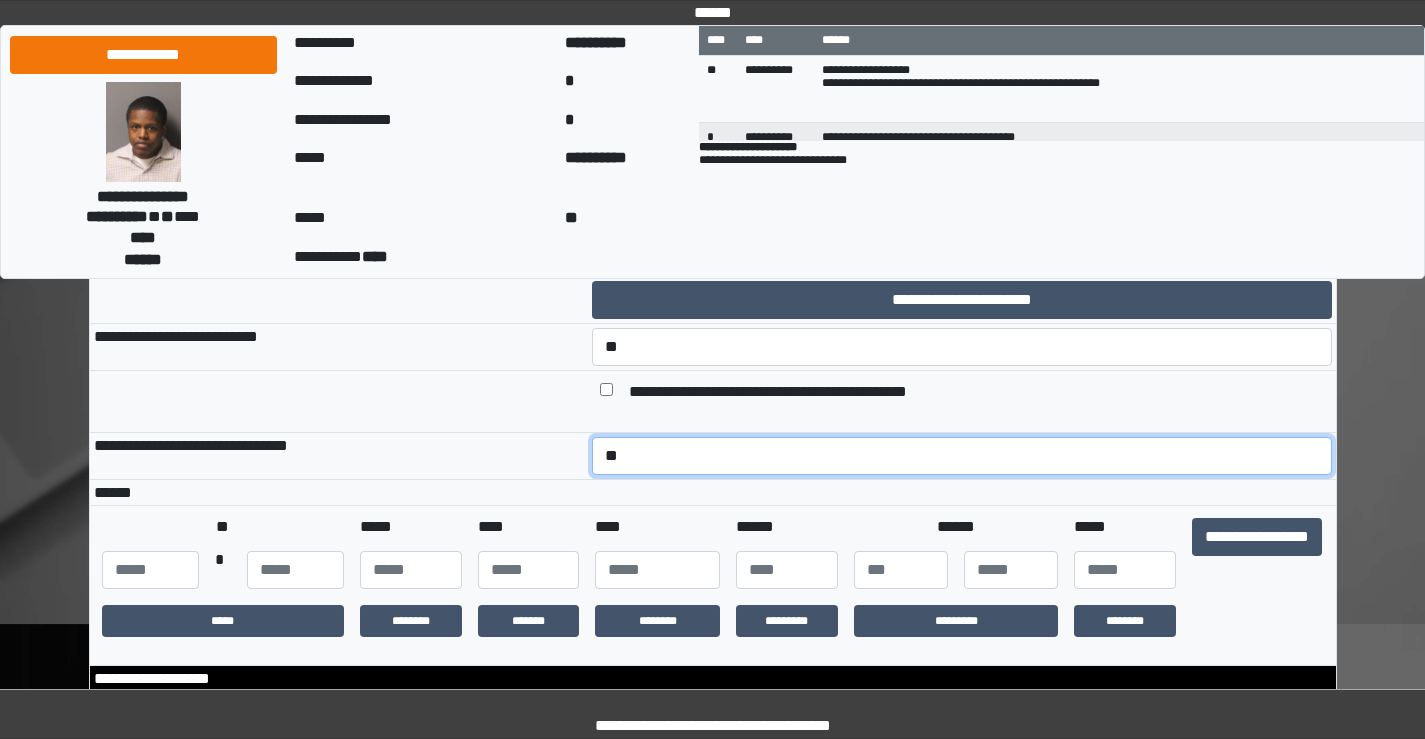 click on "**********" at bounding box center (962, 456) 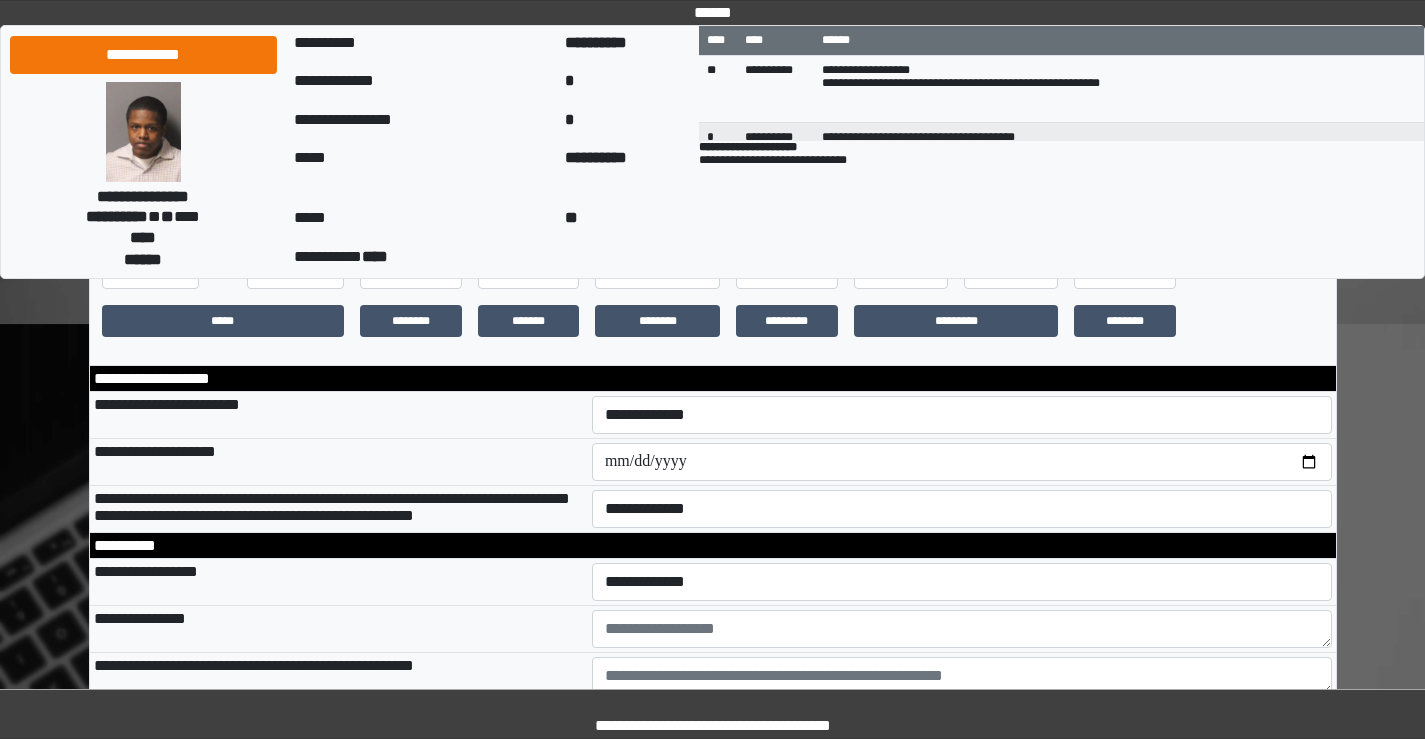 scroll, scrollTop: 0, scrollLeft: 0, axis: both 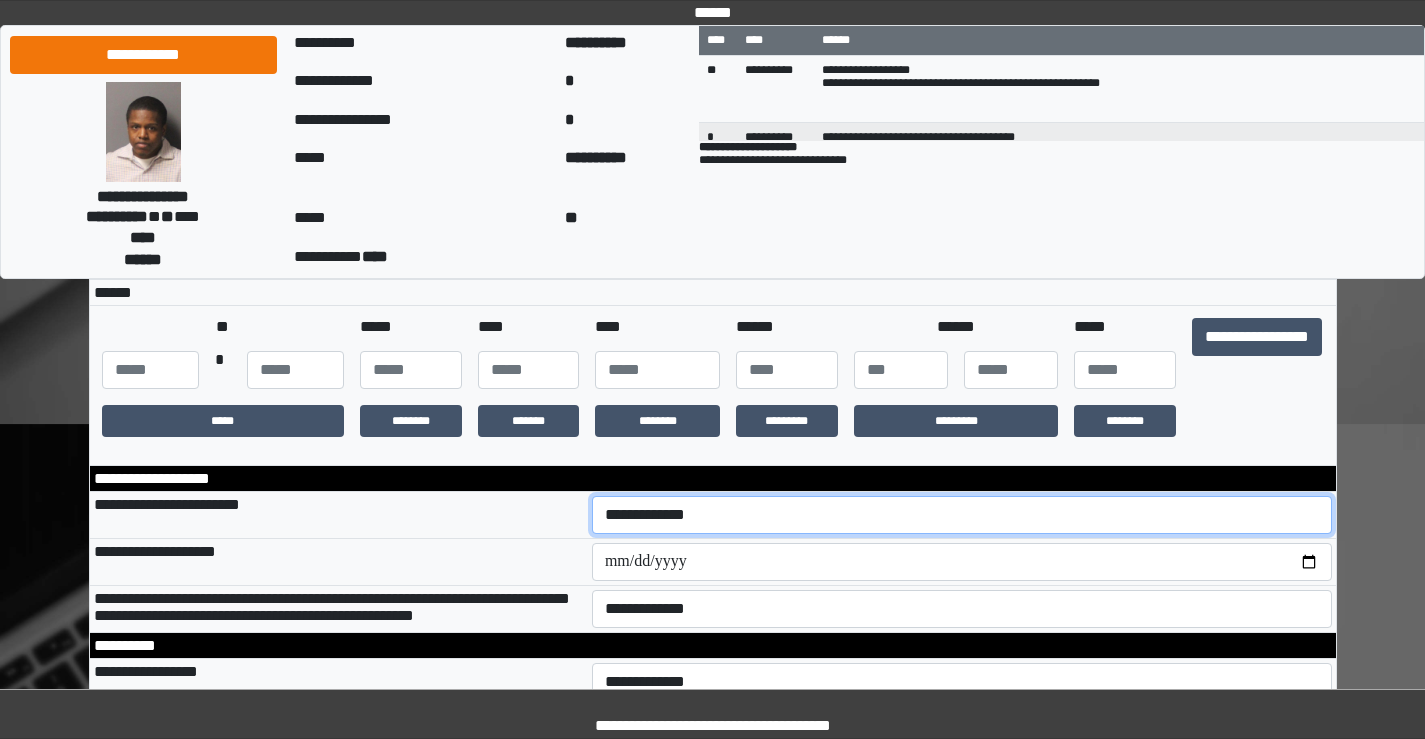 click on "**********" at bounding box center (962, 515) 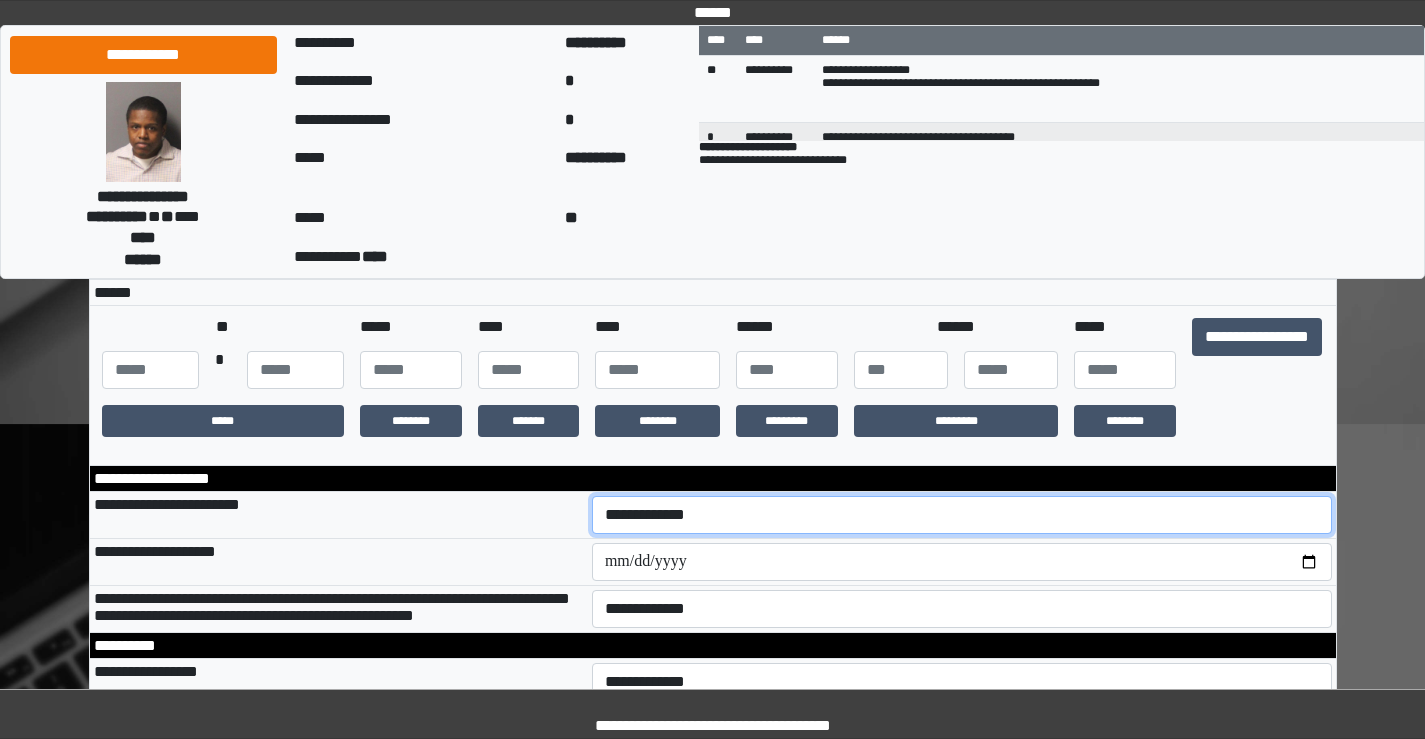 select on "***" 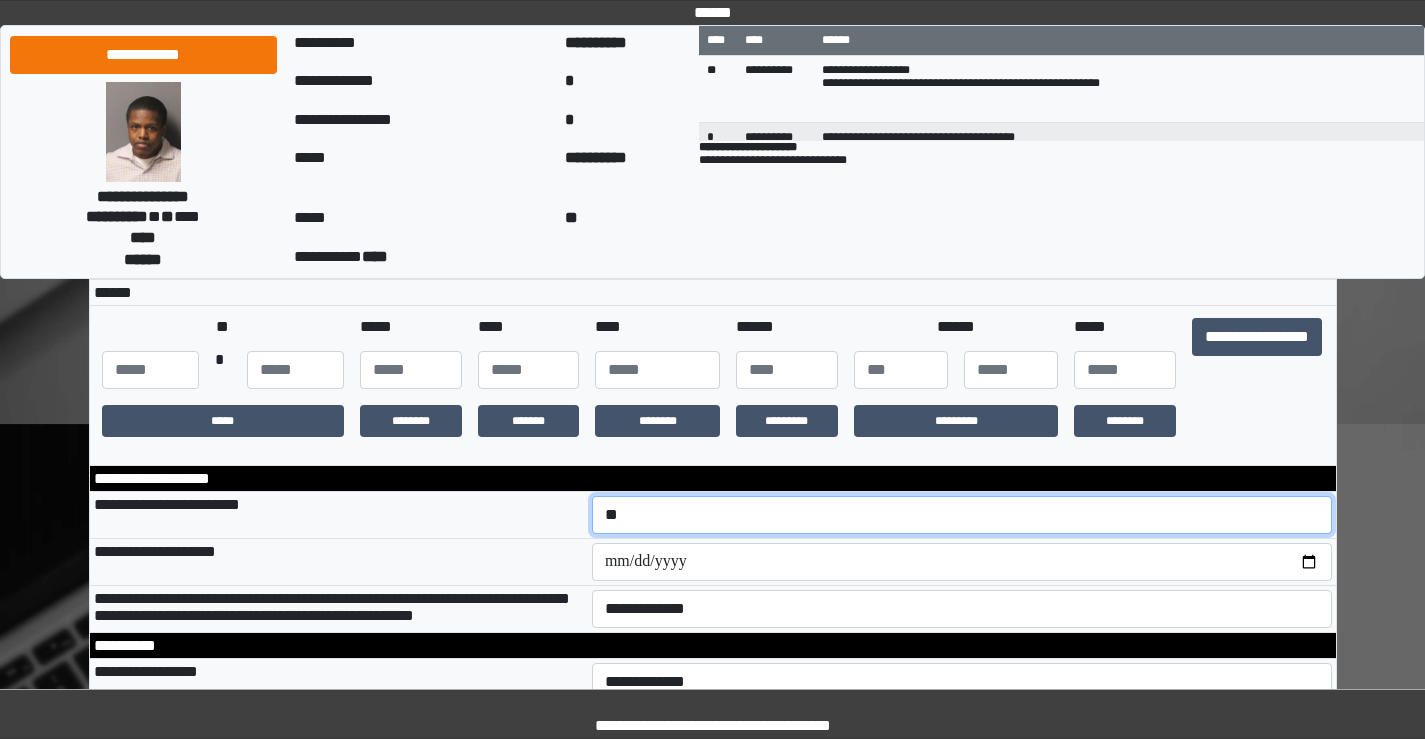 click on "**********" at bounding box center [962, 515] 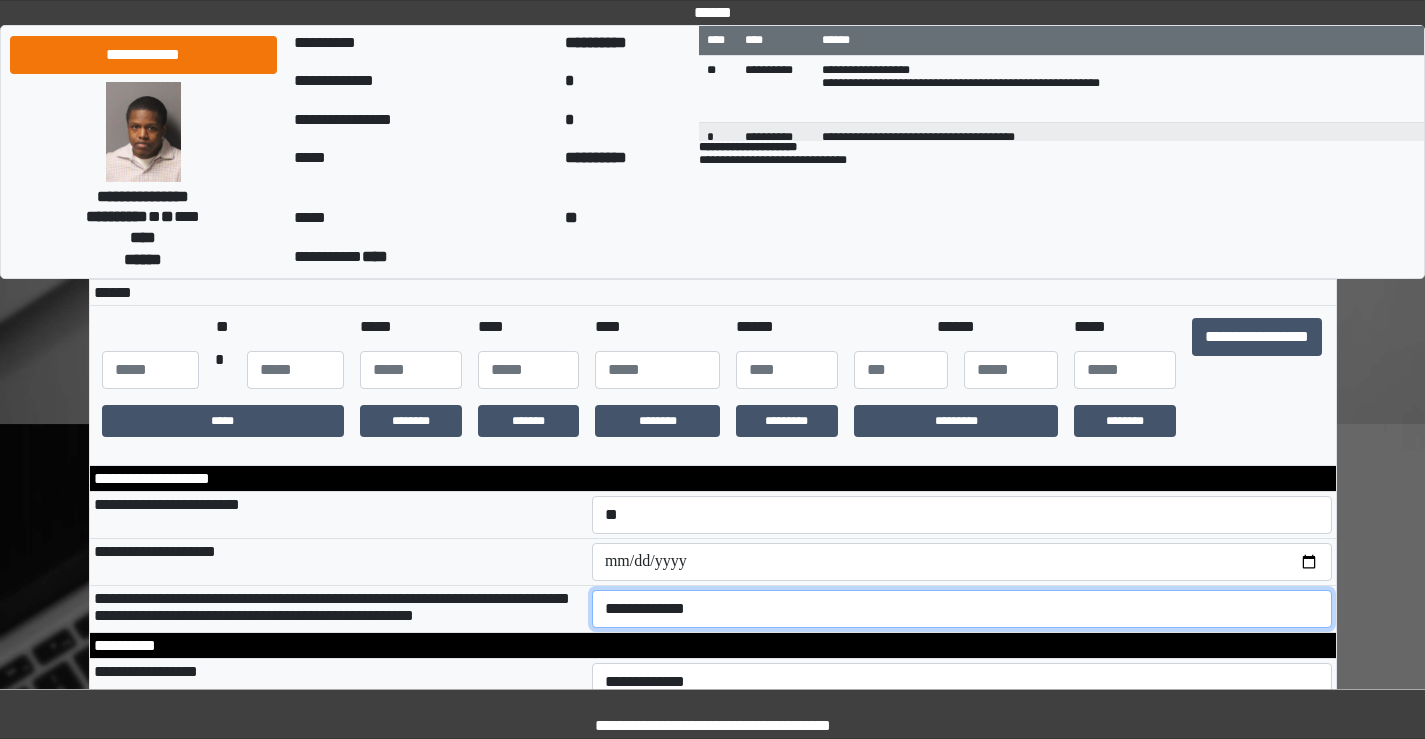 click on "**********" at bounding box center [962, 609] 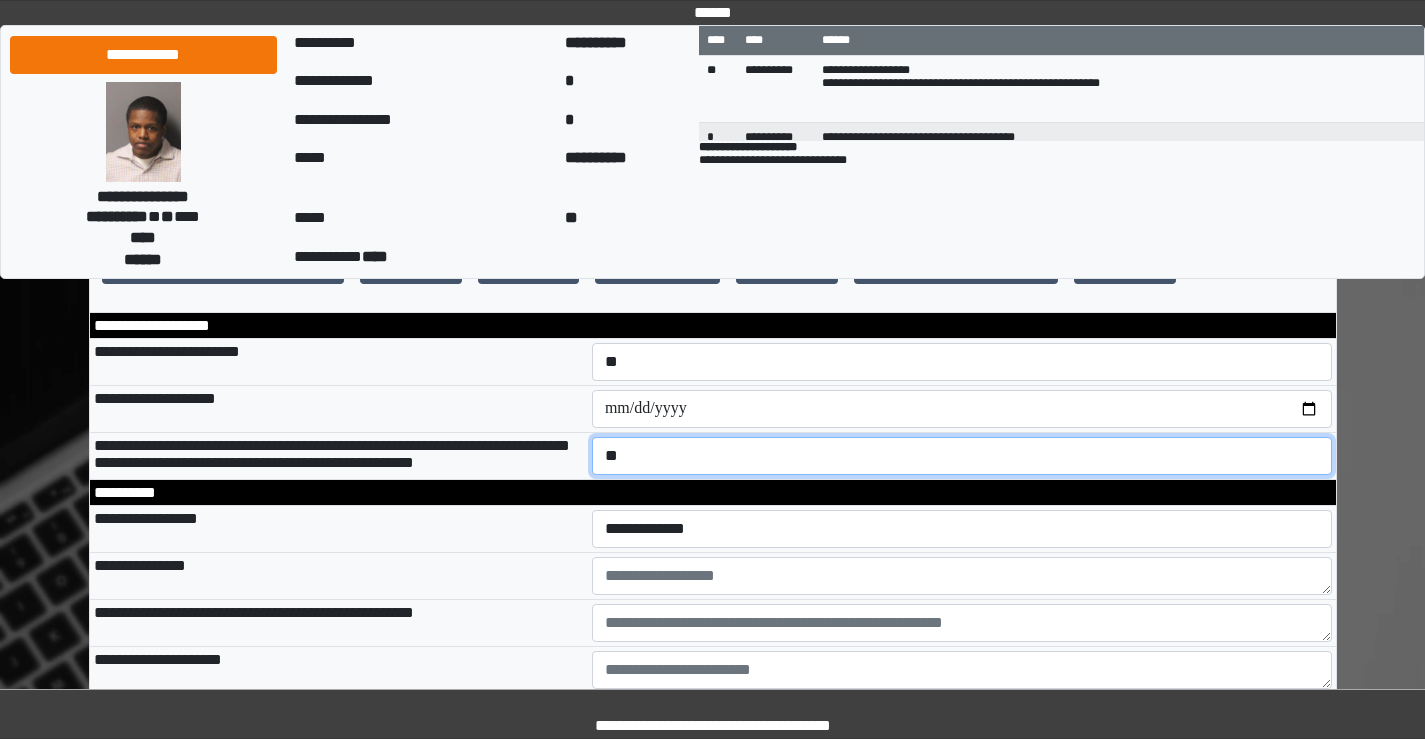 scroll, scrollTop: 600, scrollLeft: 0, axis: vertical 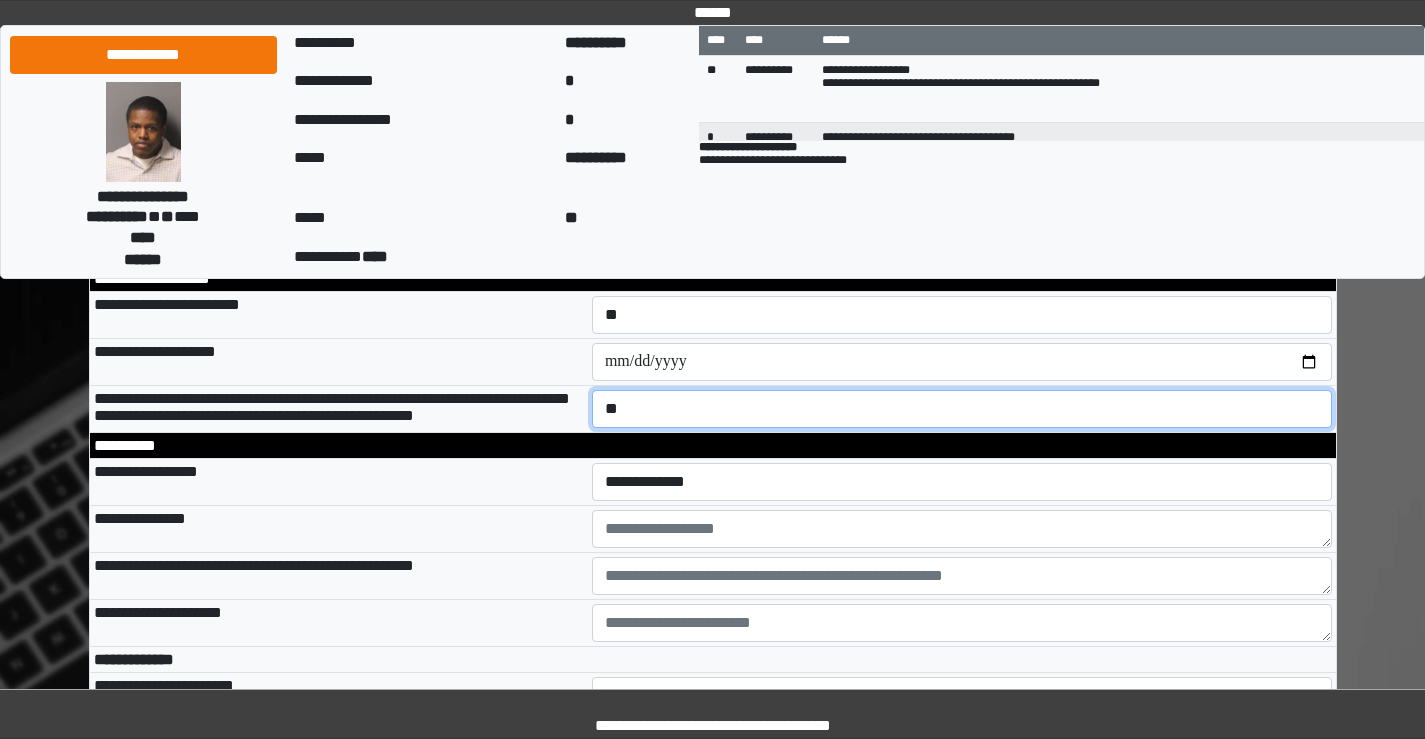 click on "**********" at bounding box center (962, 409) 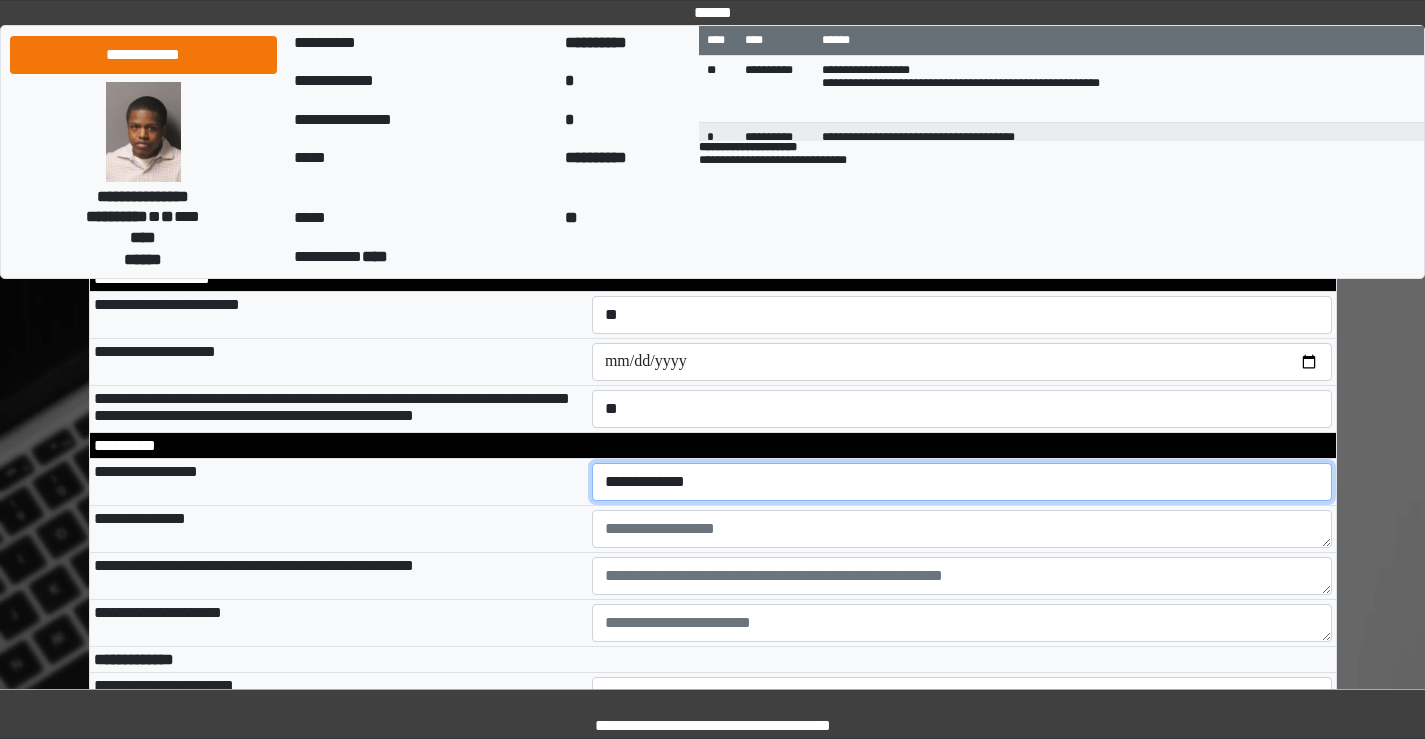click on "**********" at bounding box center [962, 482] 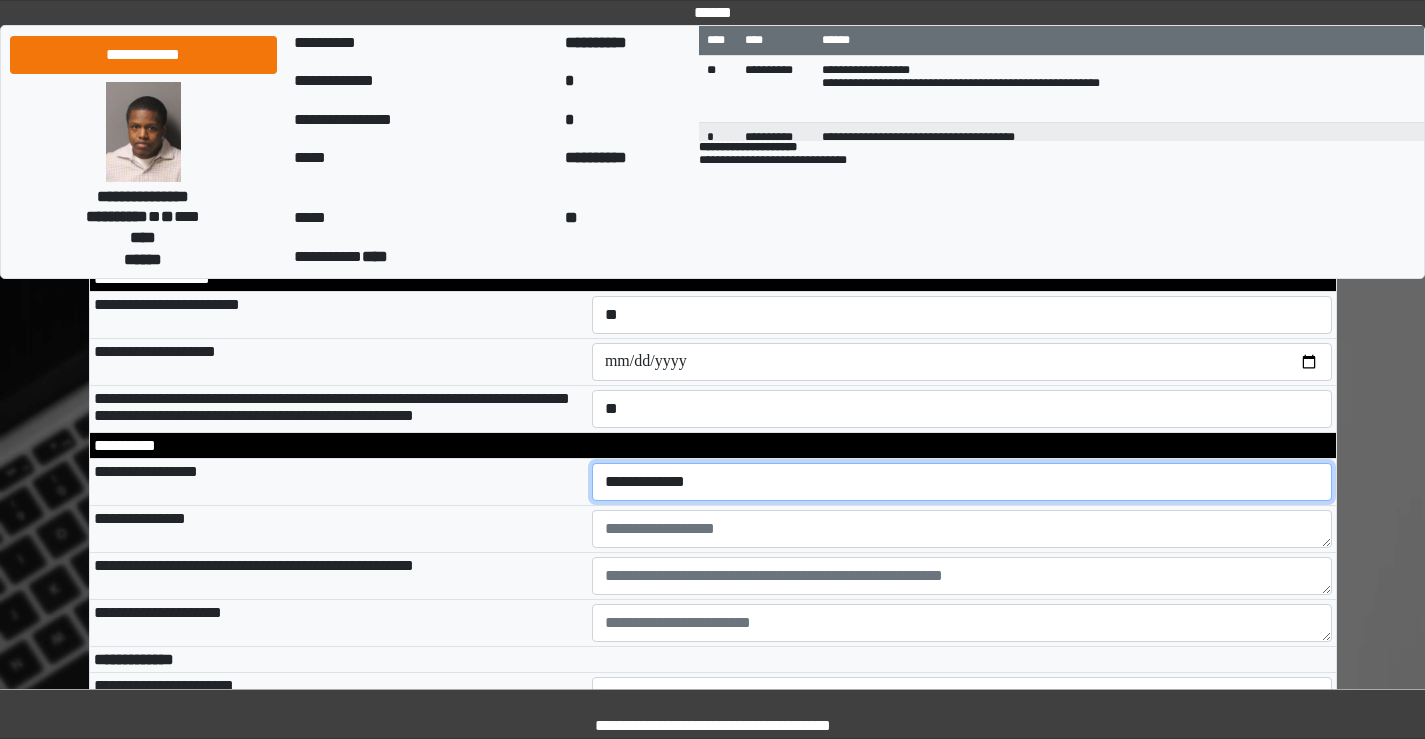 select on "***" 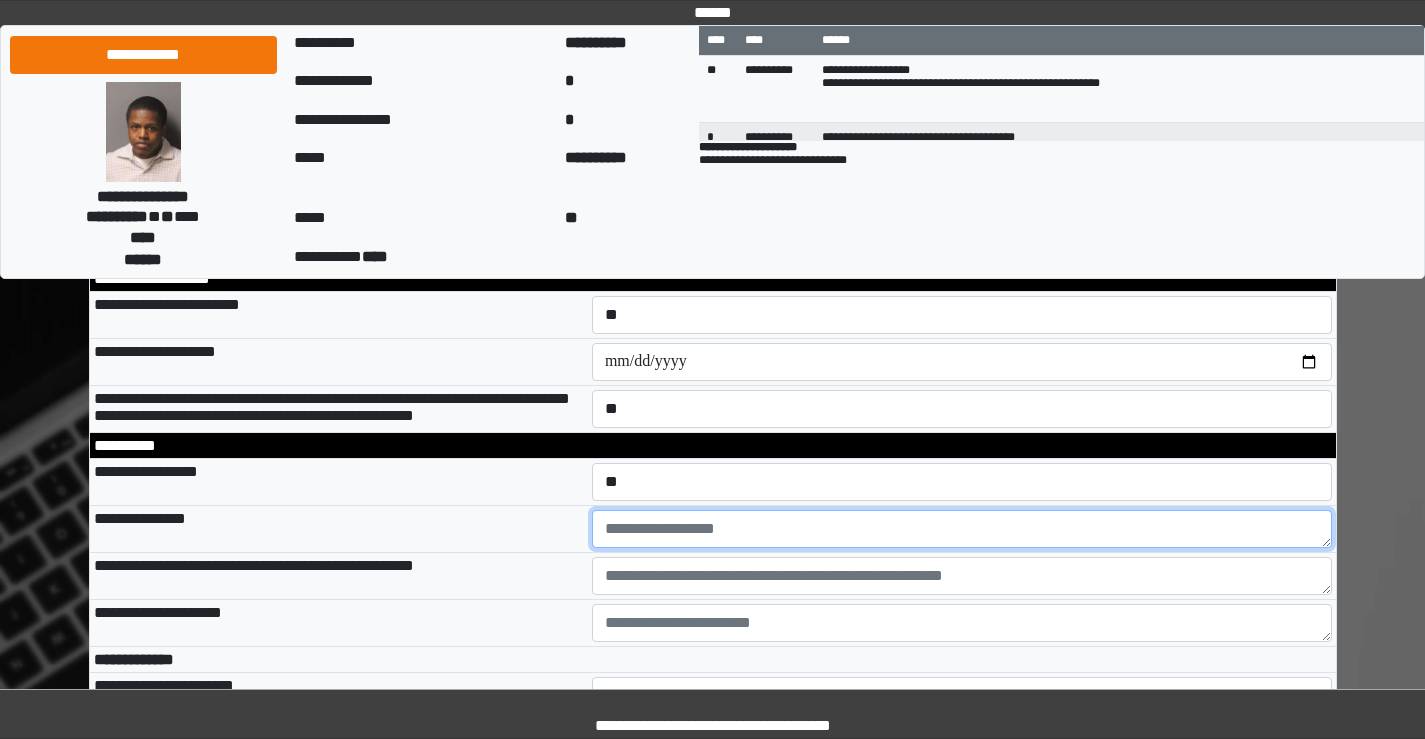 click at bounding box center [962, 529] 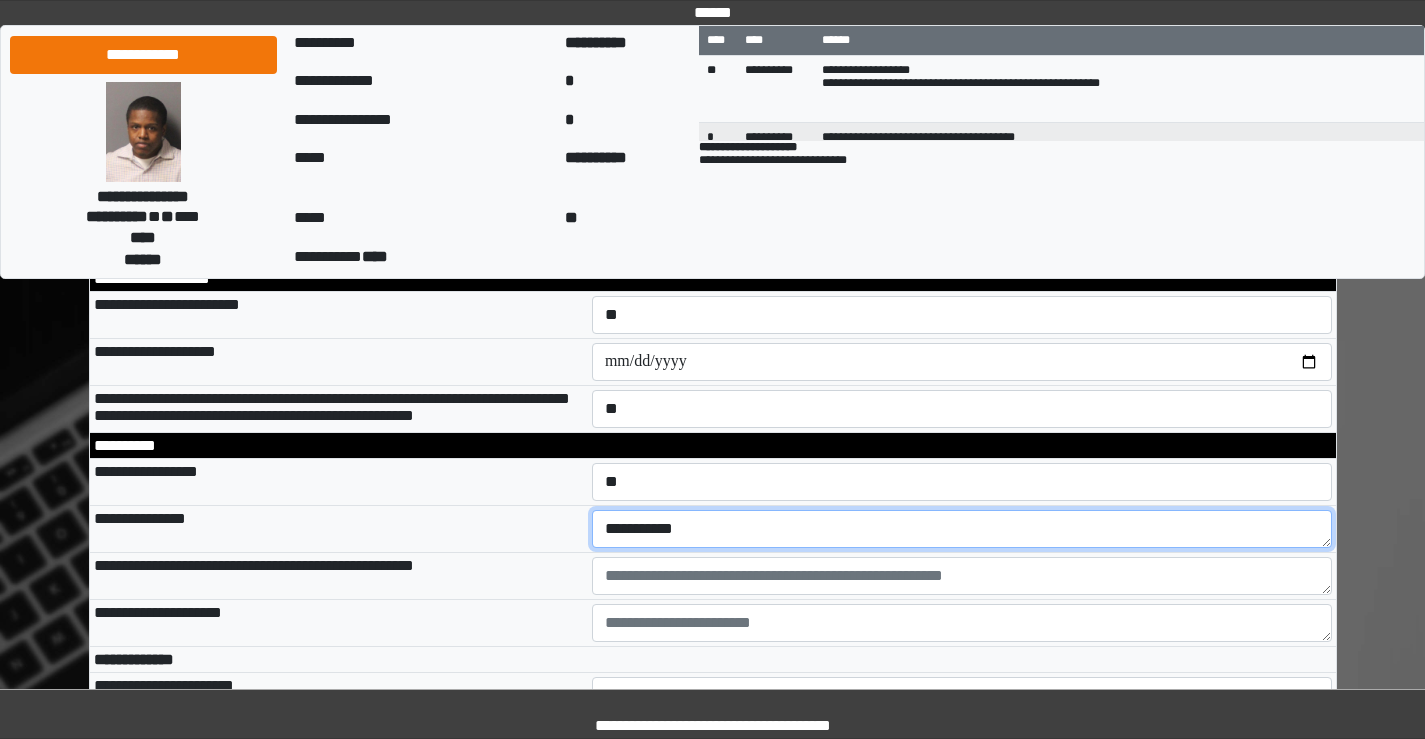 type on "**********" 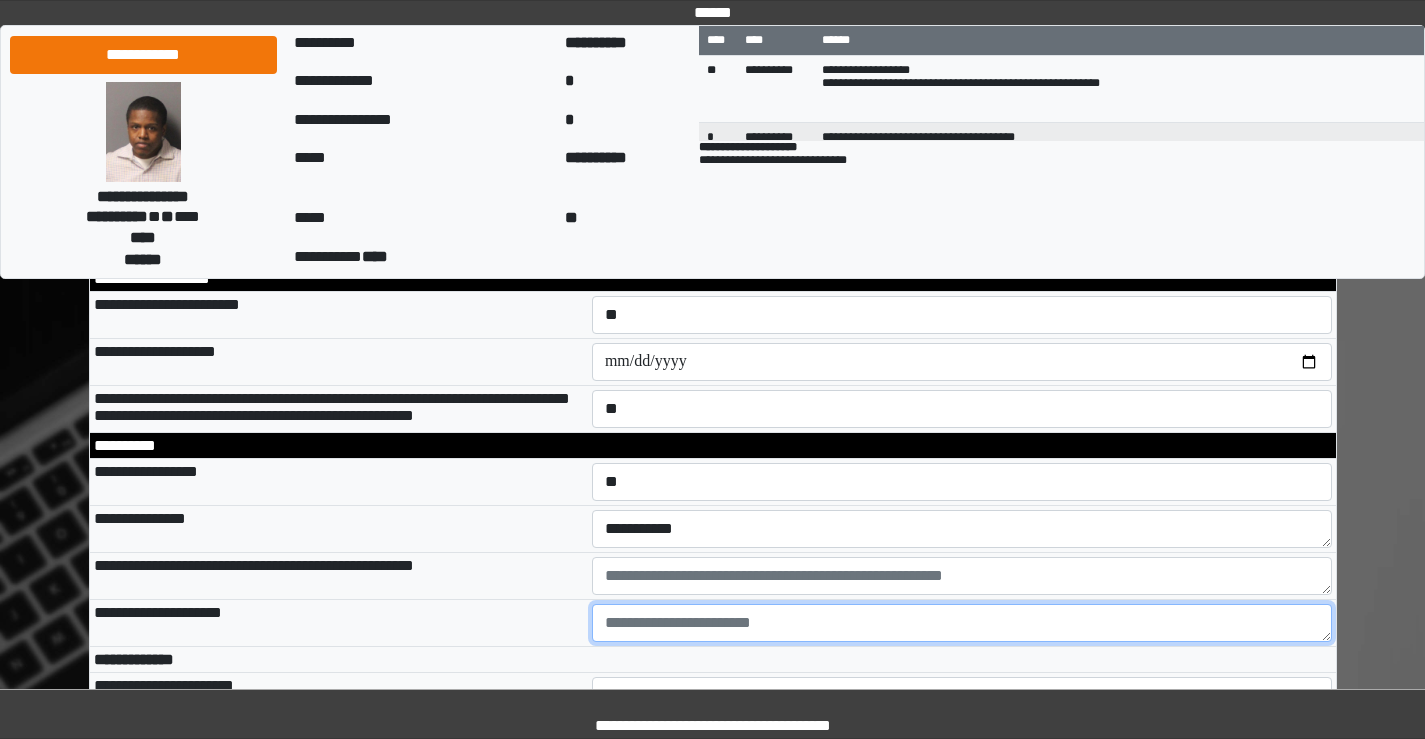 click at bounding box center (962, 623) 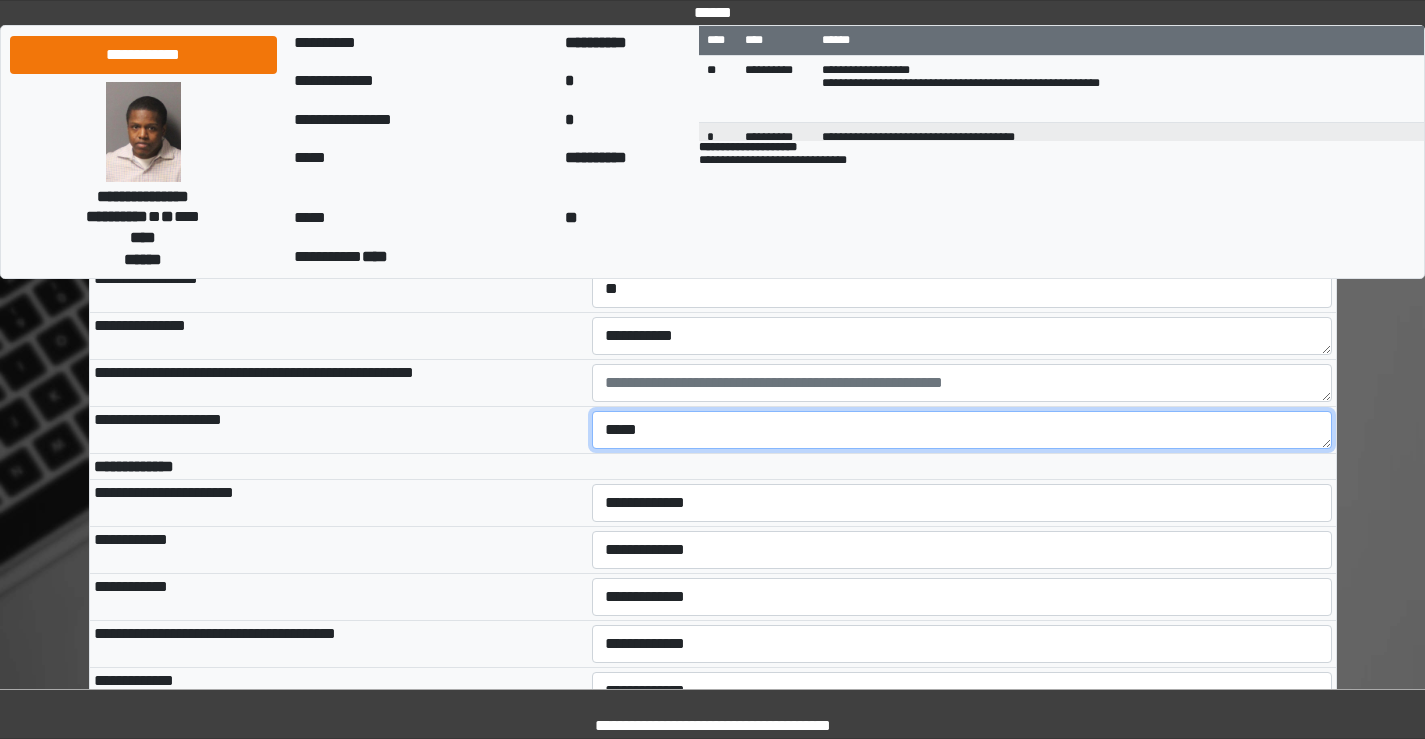 scroll, scrollTop: 800, scrollLeft: 0, axis: vertical 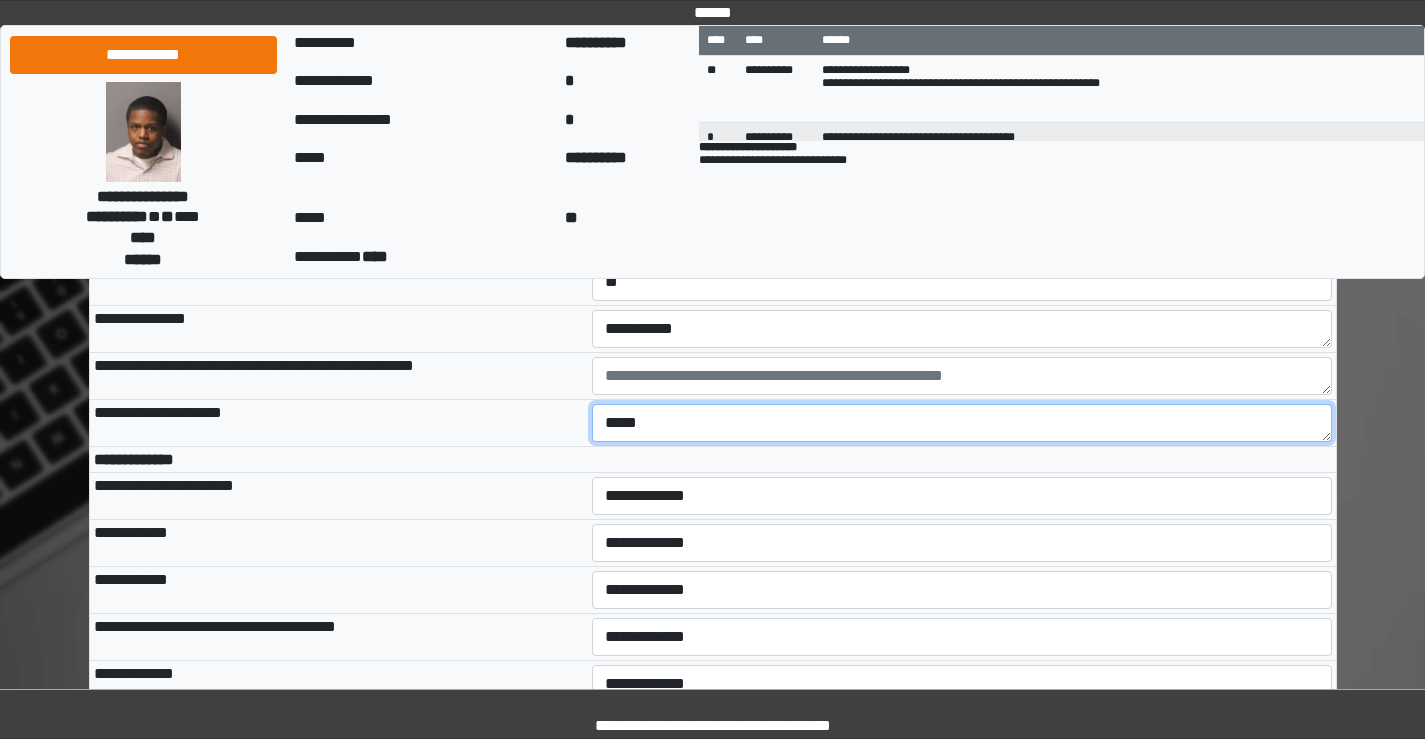 type on "*****" 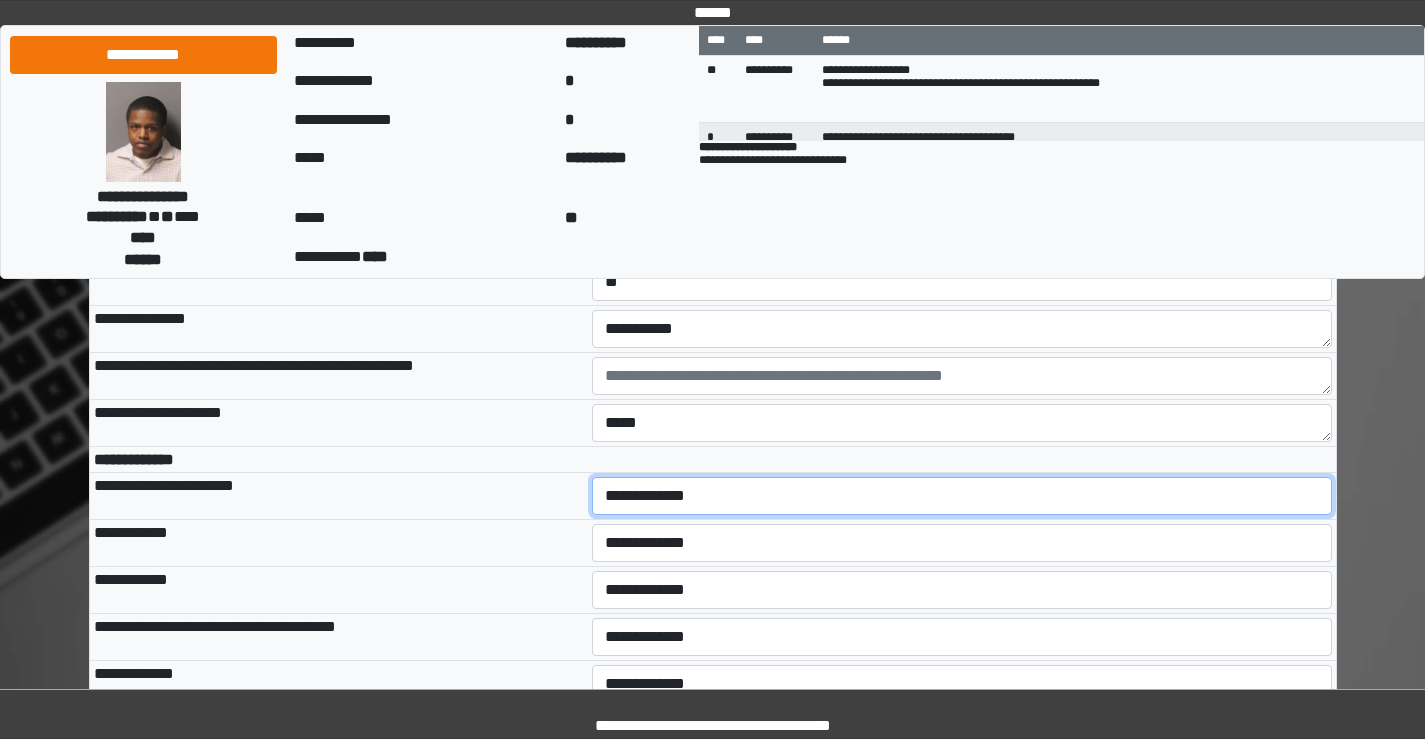 click on "**********" at bounding box center (962, 496) 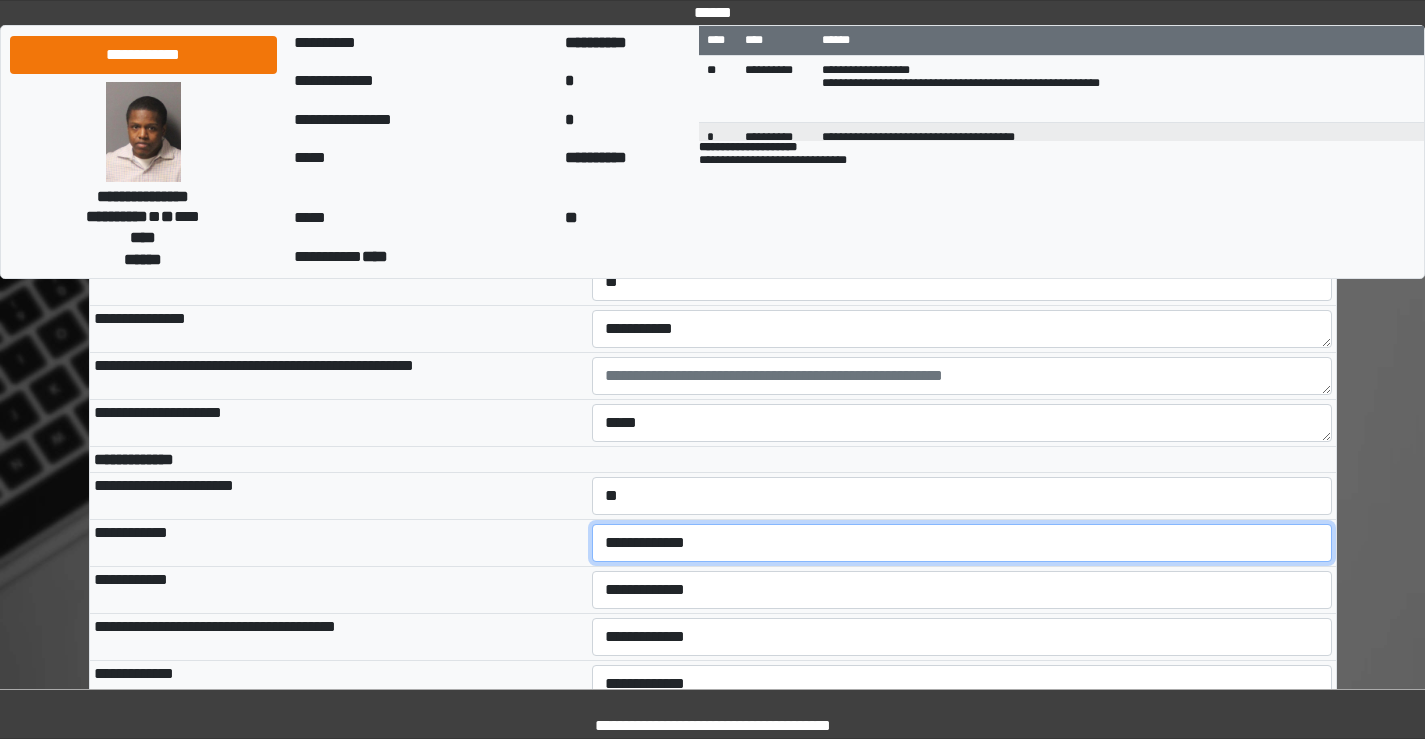 click on "**********" at bounding box center [962, 543] 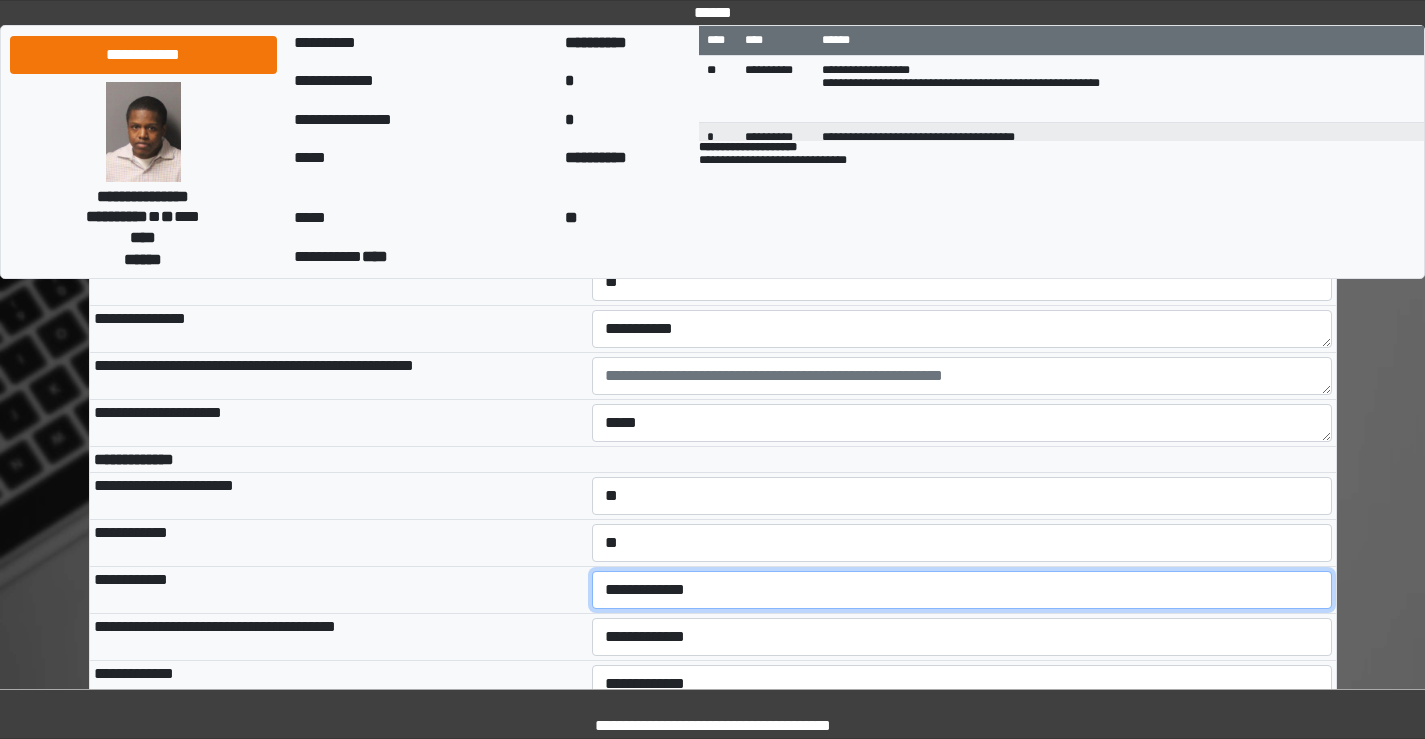 click on "**********" at bounding box center [962, 590] 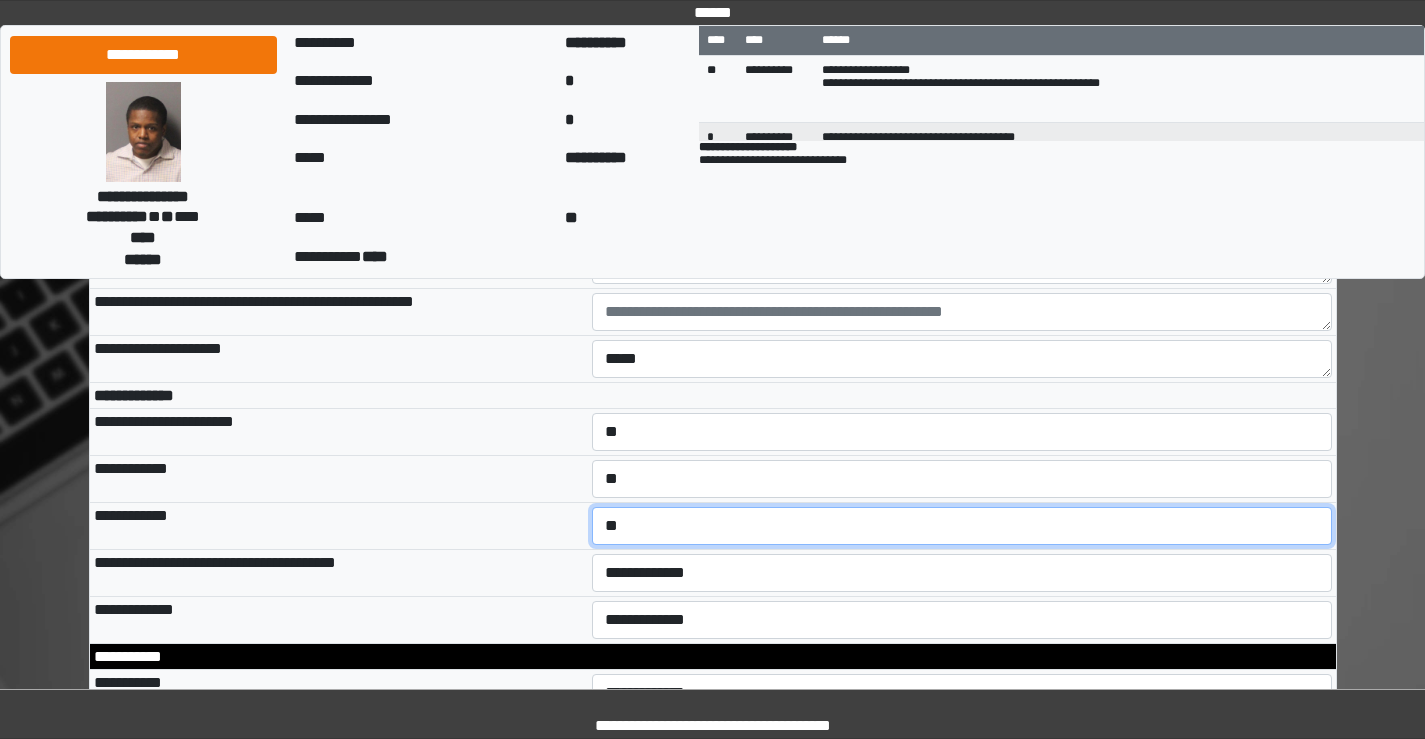 scroll, scrollTop: 900, scrollLeft: 0, axis: vertical 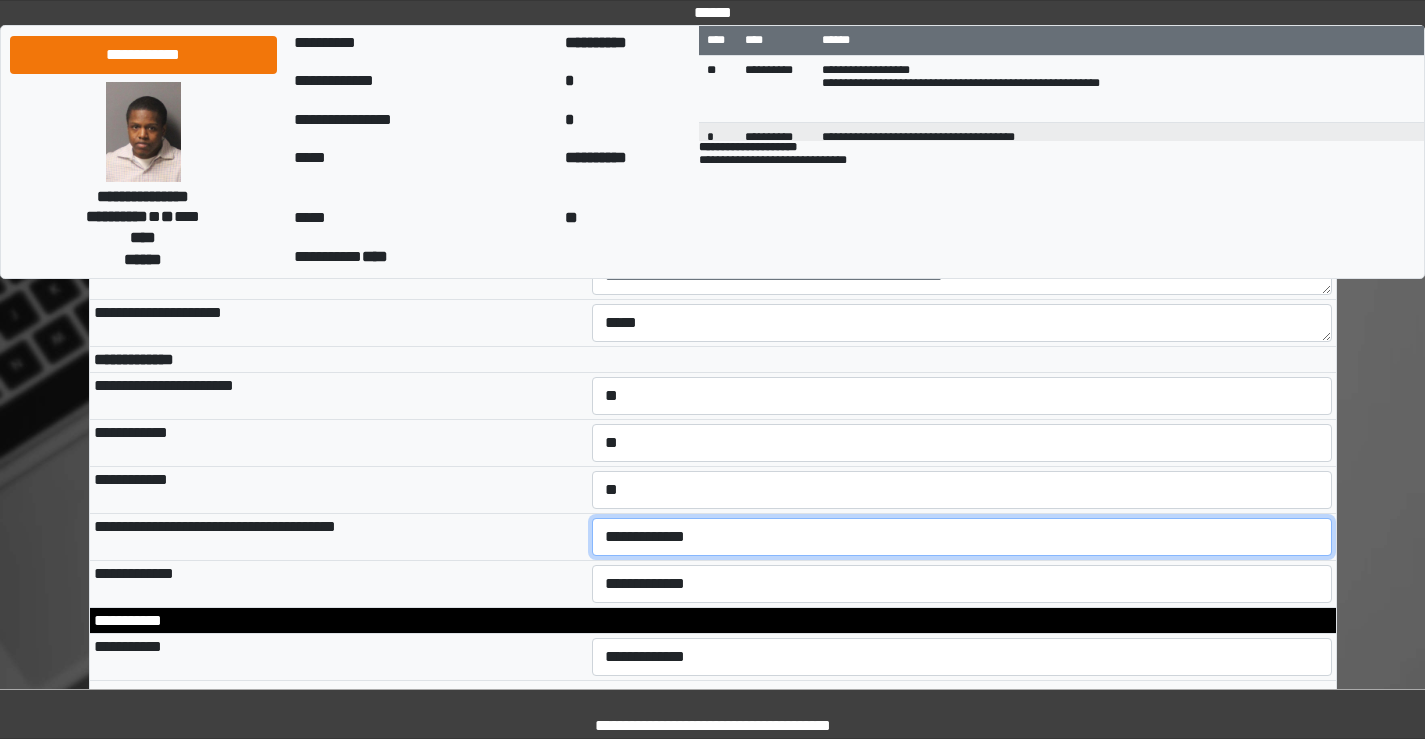 click on "**********" at bounding box center (962, 537) 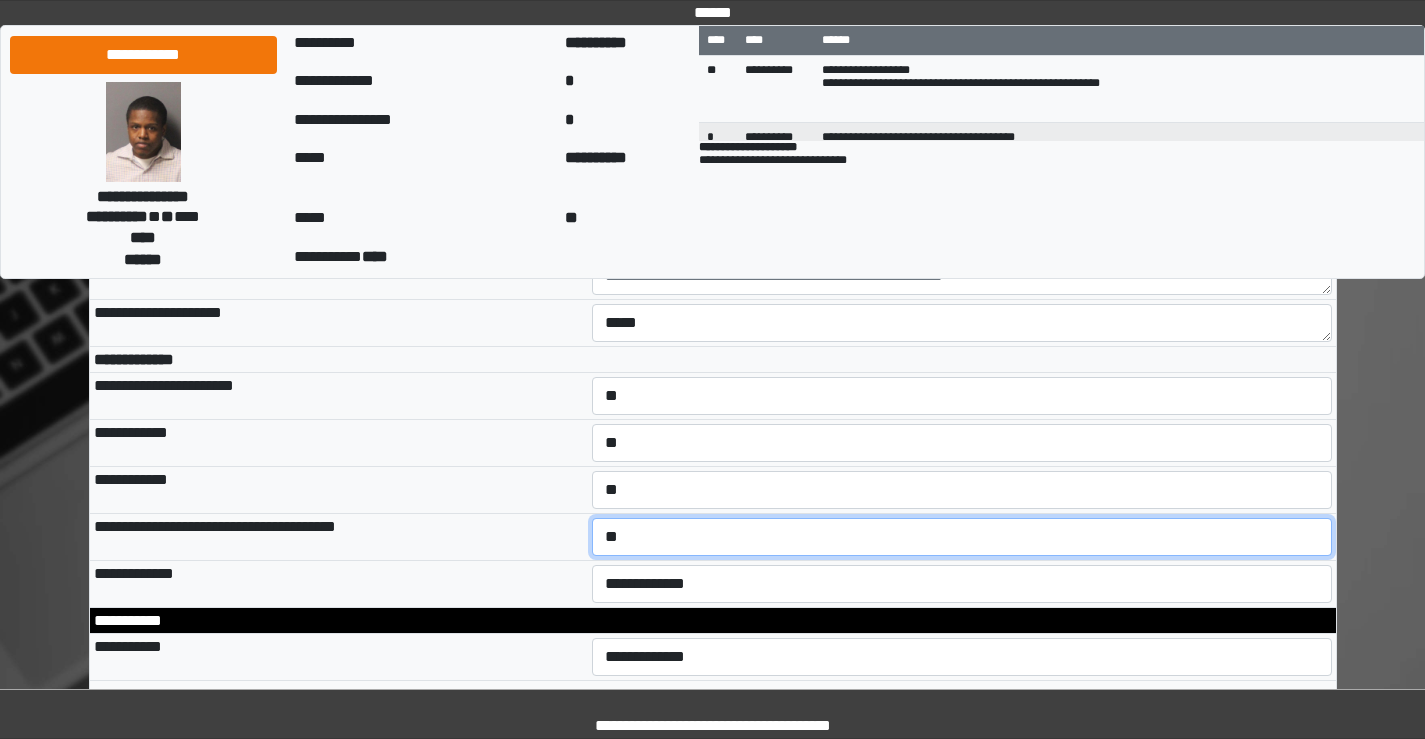 click on "**********" at bounding box center [962, 537] 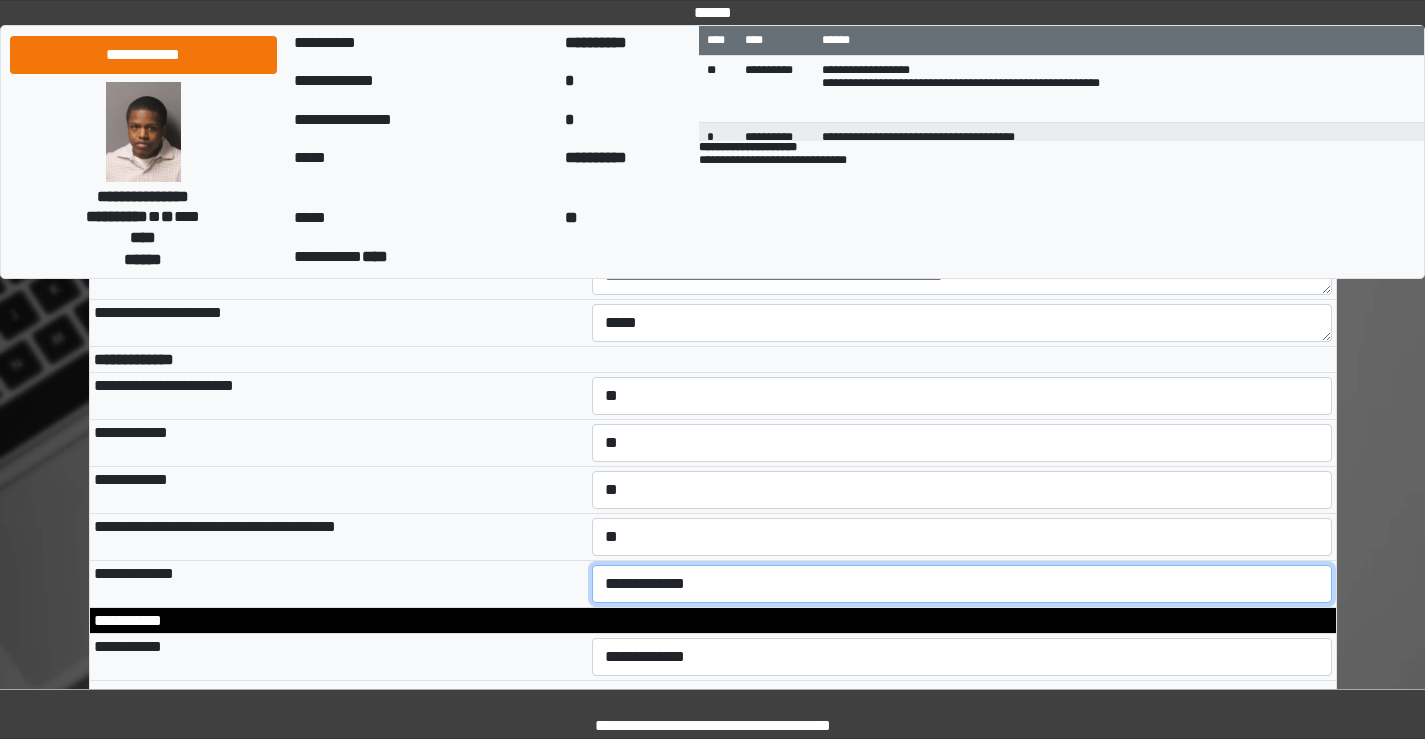 click on "**********" at bounding box center (962, 584) 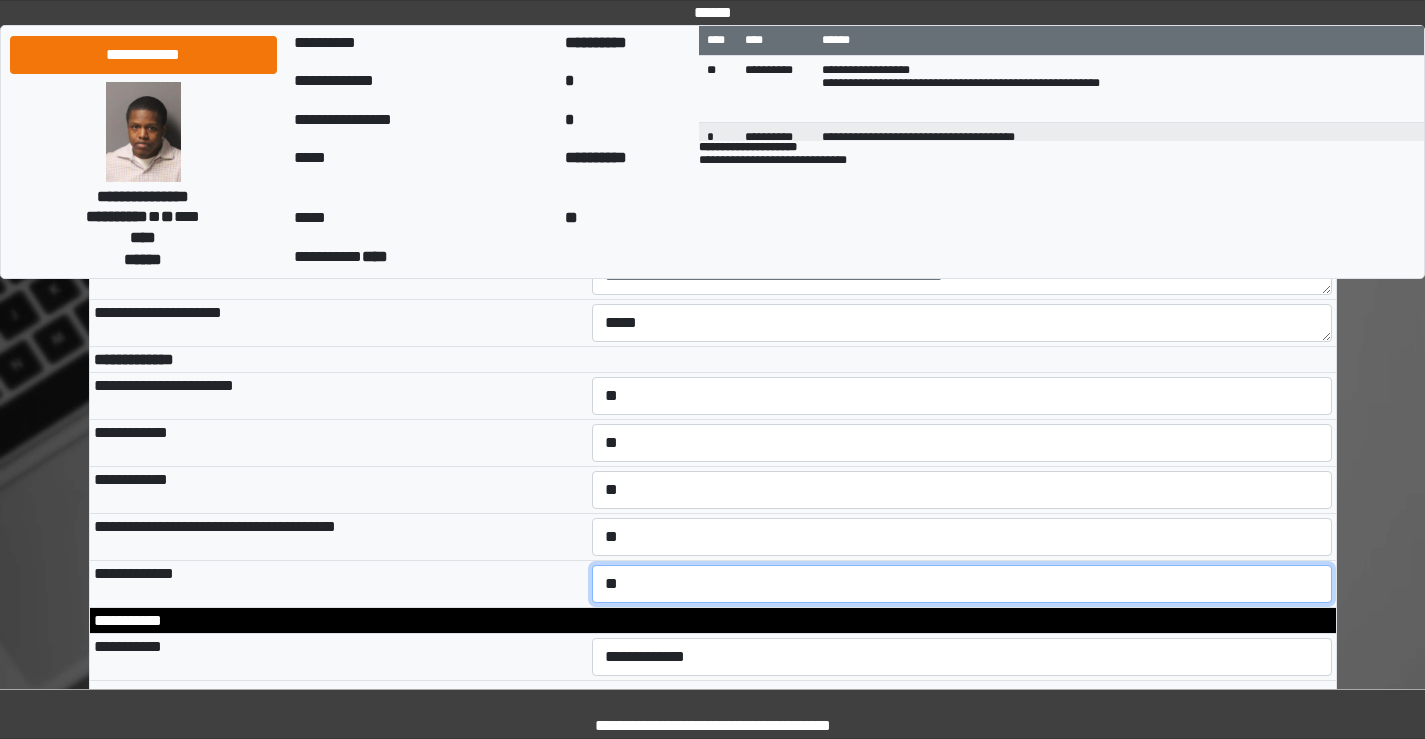 click on "**********" at bounding box center (962, 584) 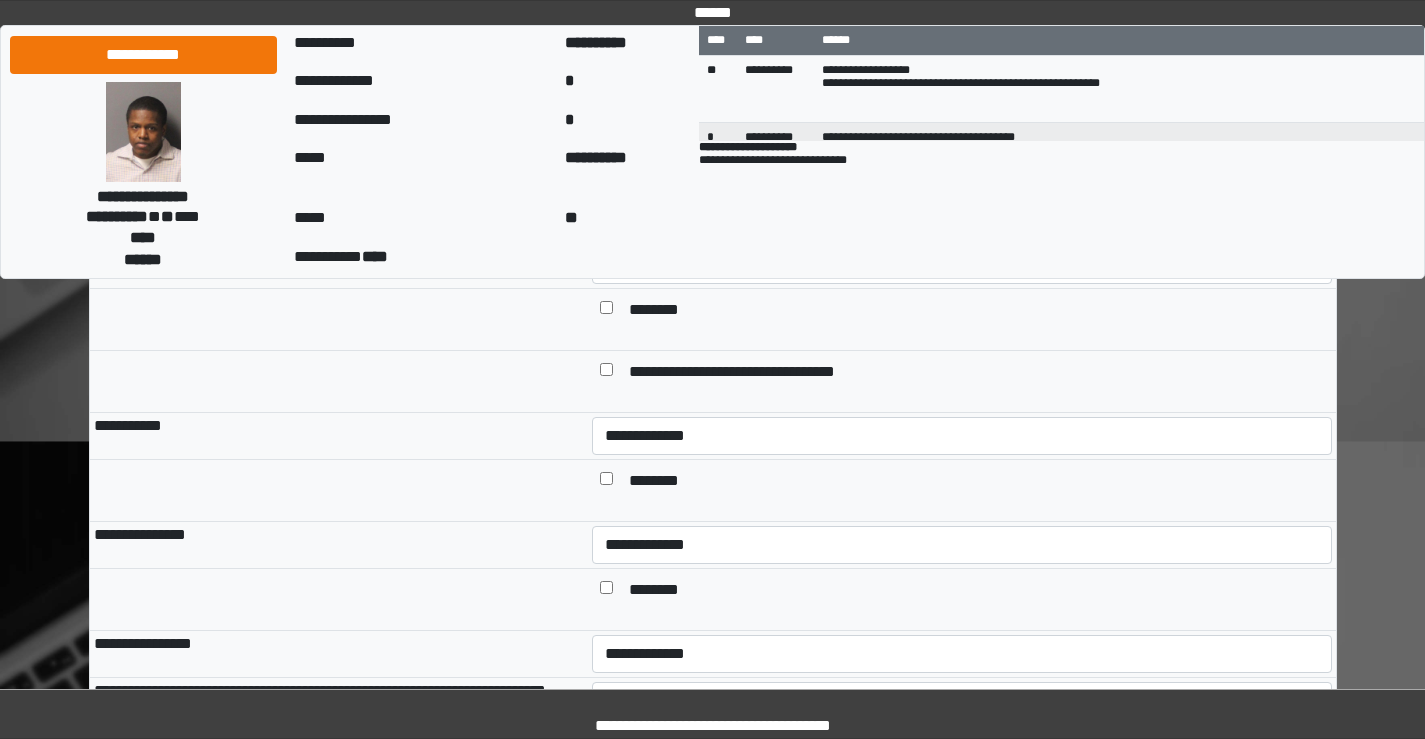 scroll, scrollTop: 1400, scrollLeft: 0, axis: vertical 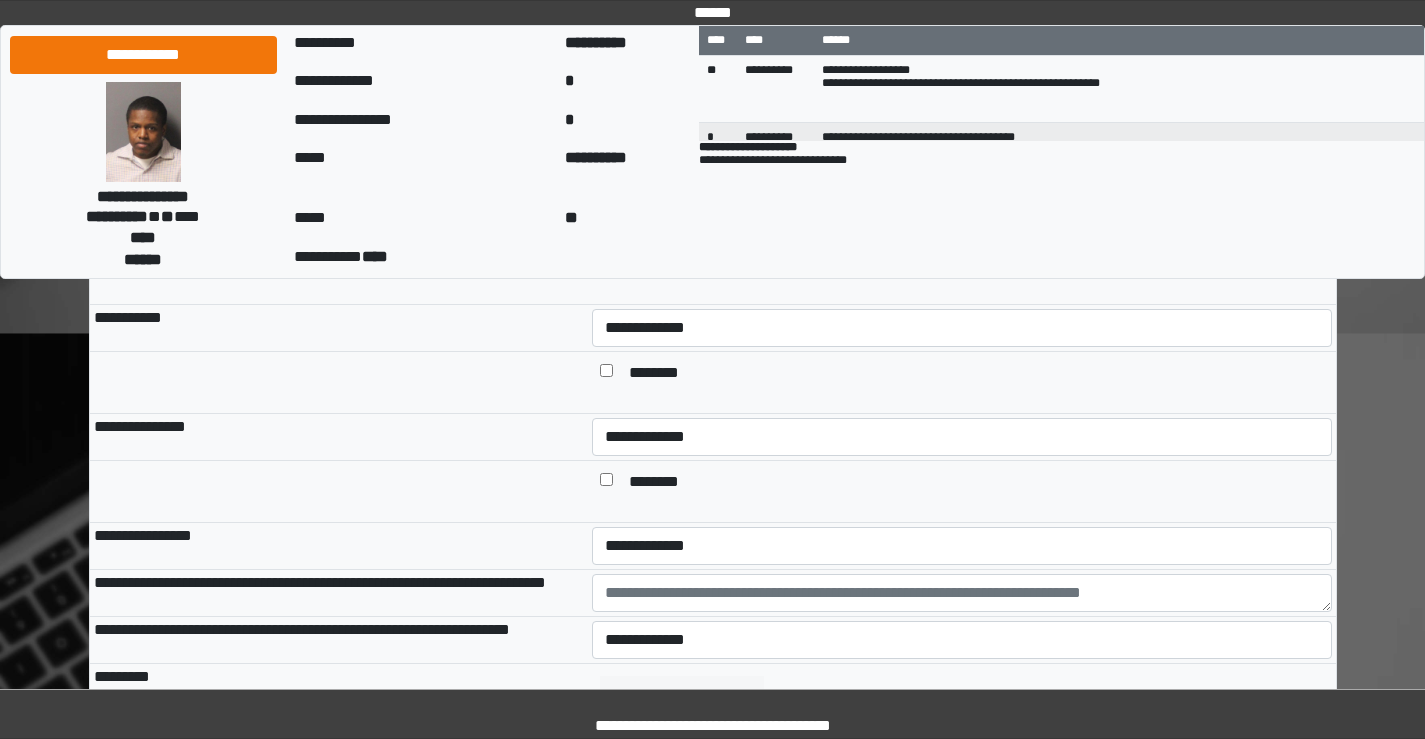 click at bounding box center [606, 483] 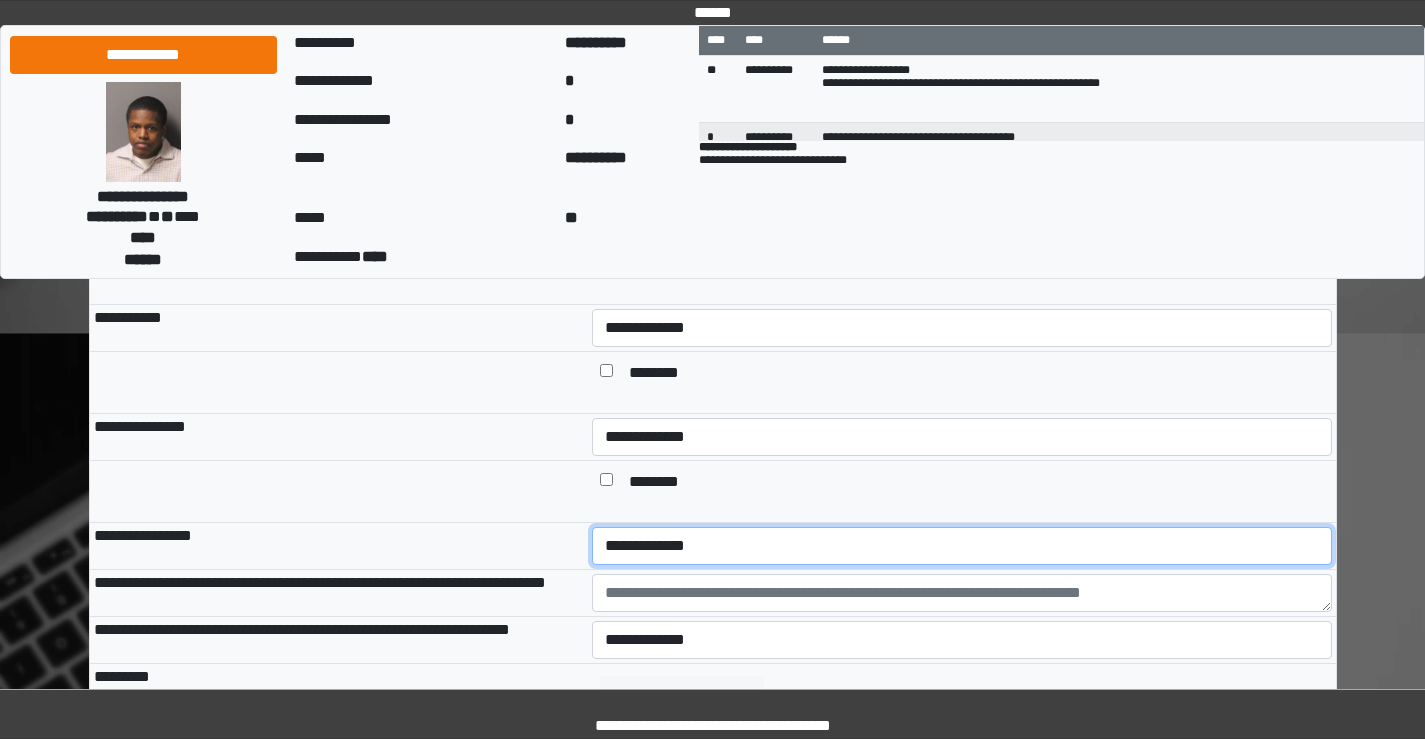 click on "**********" at bounding box center (962, 546) 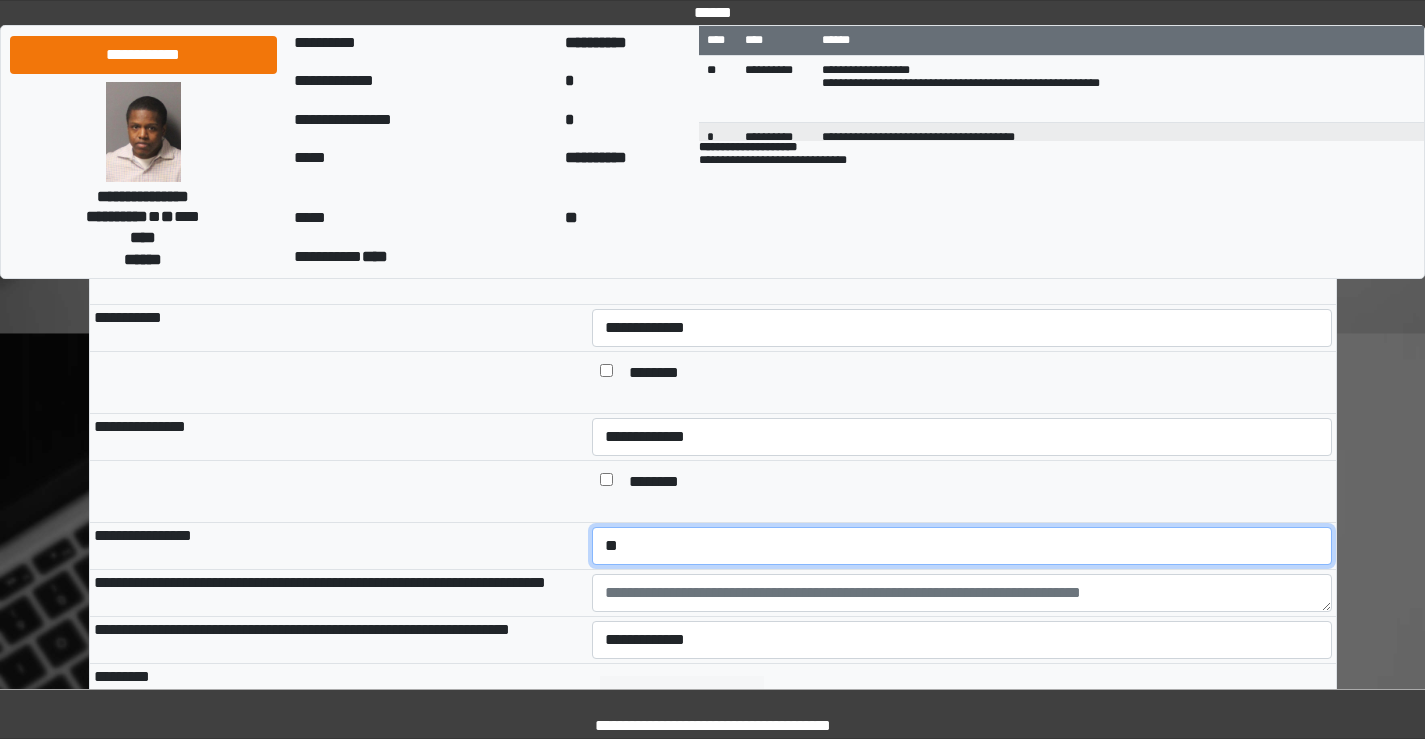 click on "**********" at bounding box center [962, 546] 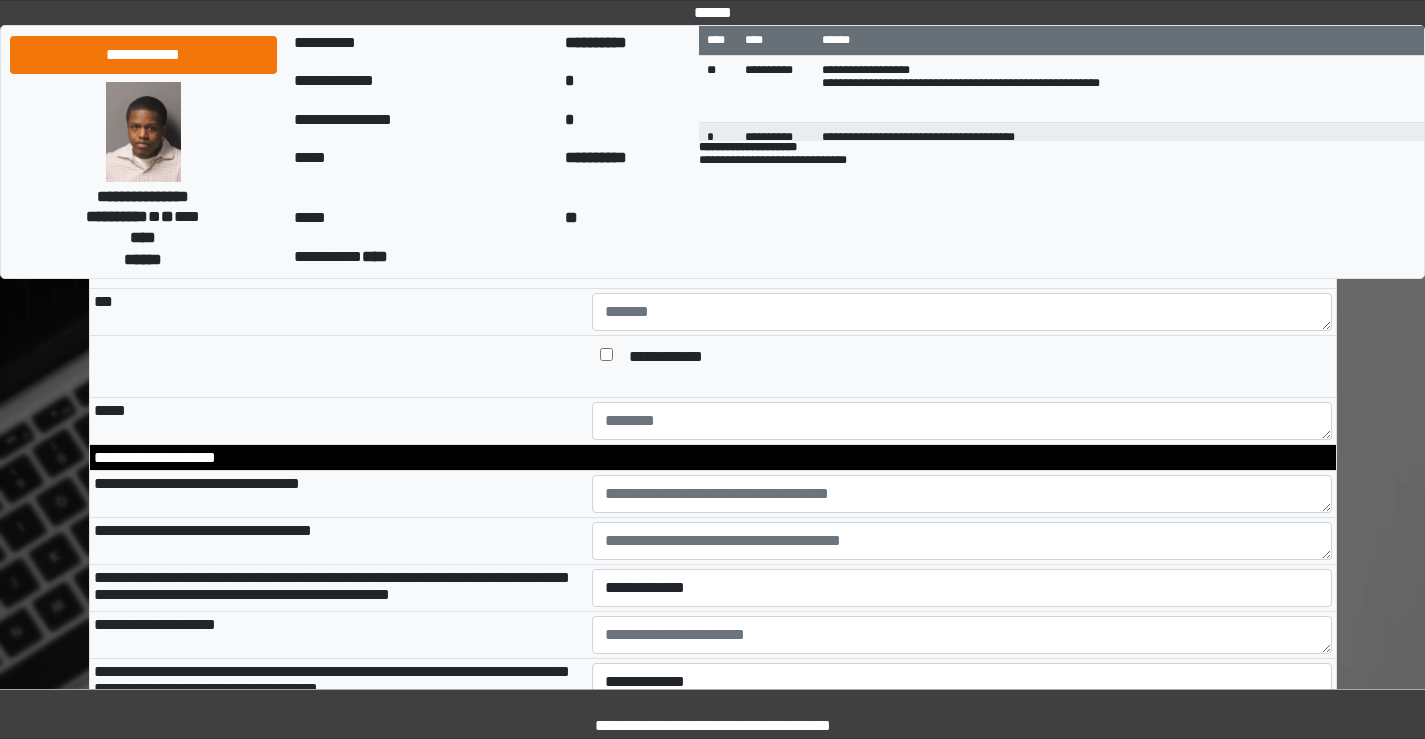 scroll, scrollTop: 2500, scrollLeft: 0, axis: vertical 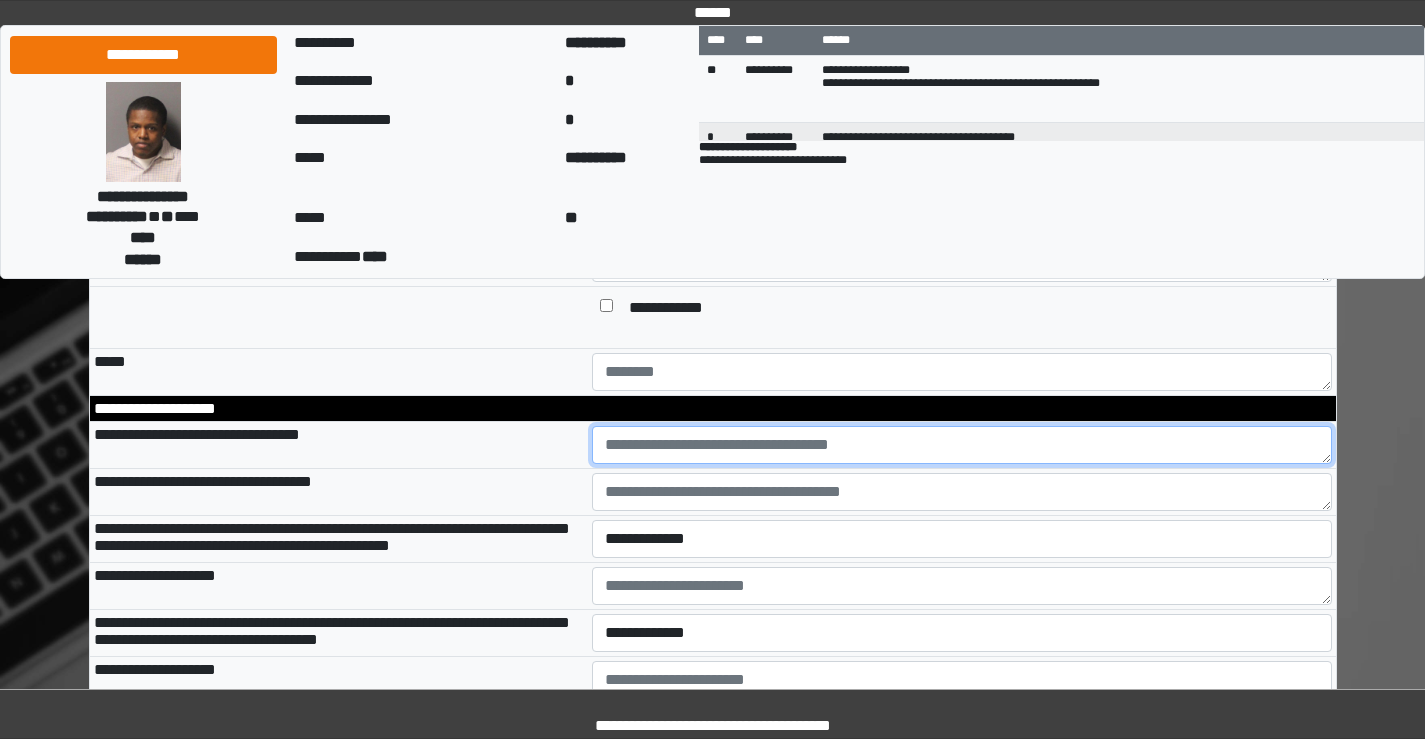 click at bounding box center [962, 445] 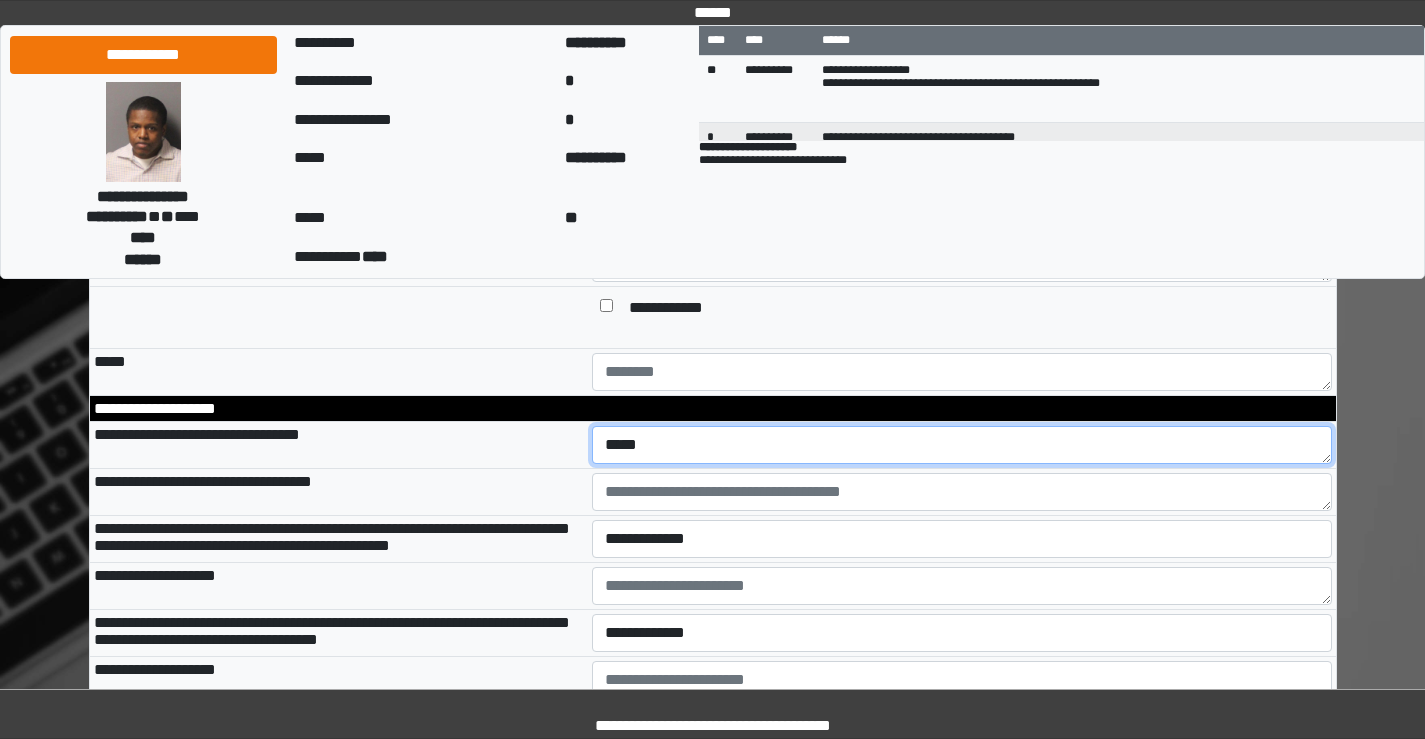 type on "*****" 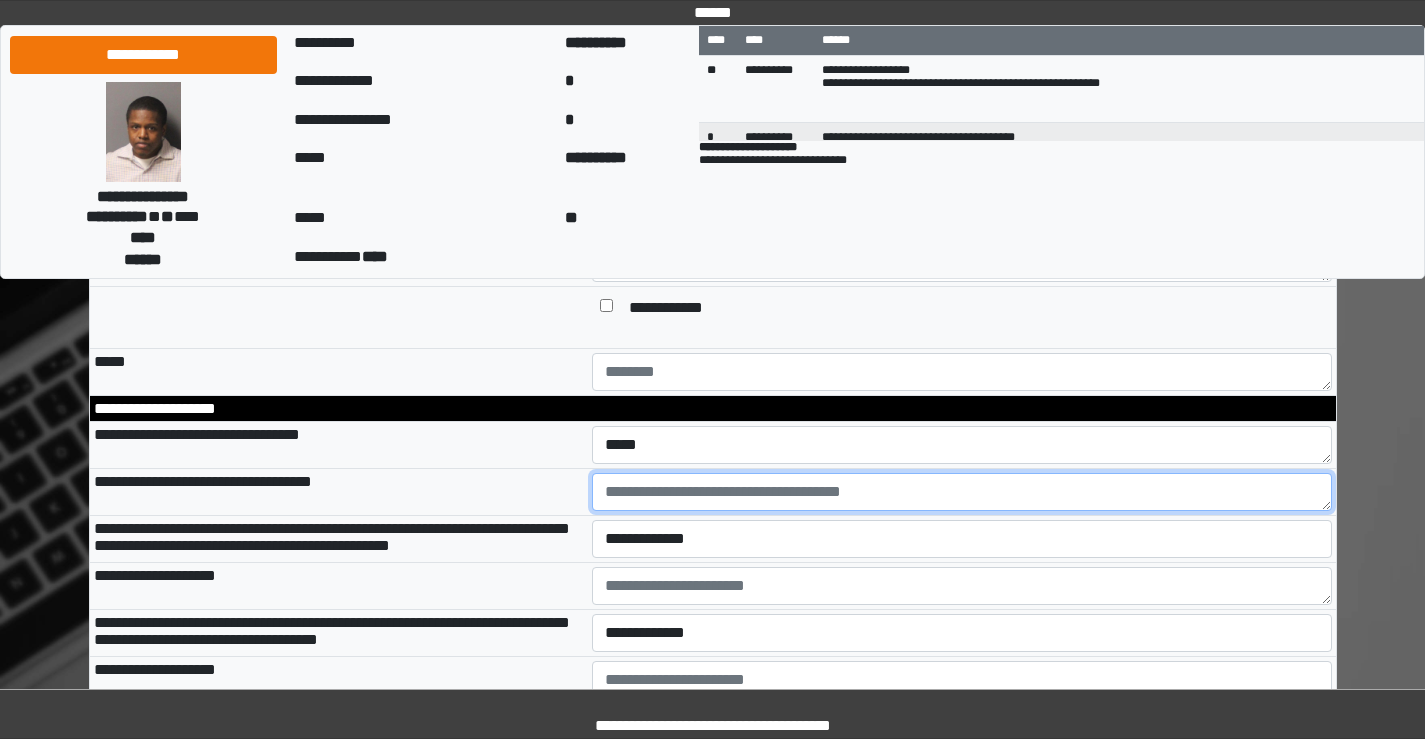 click at bounding box center (962, 492) 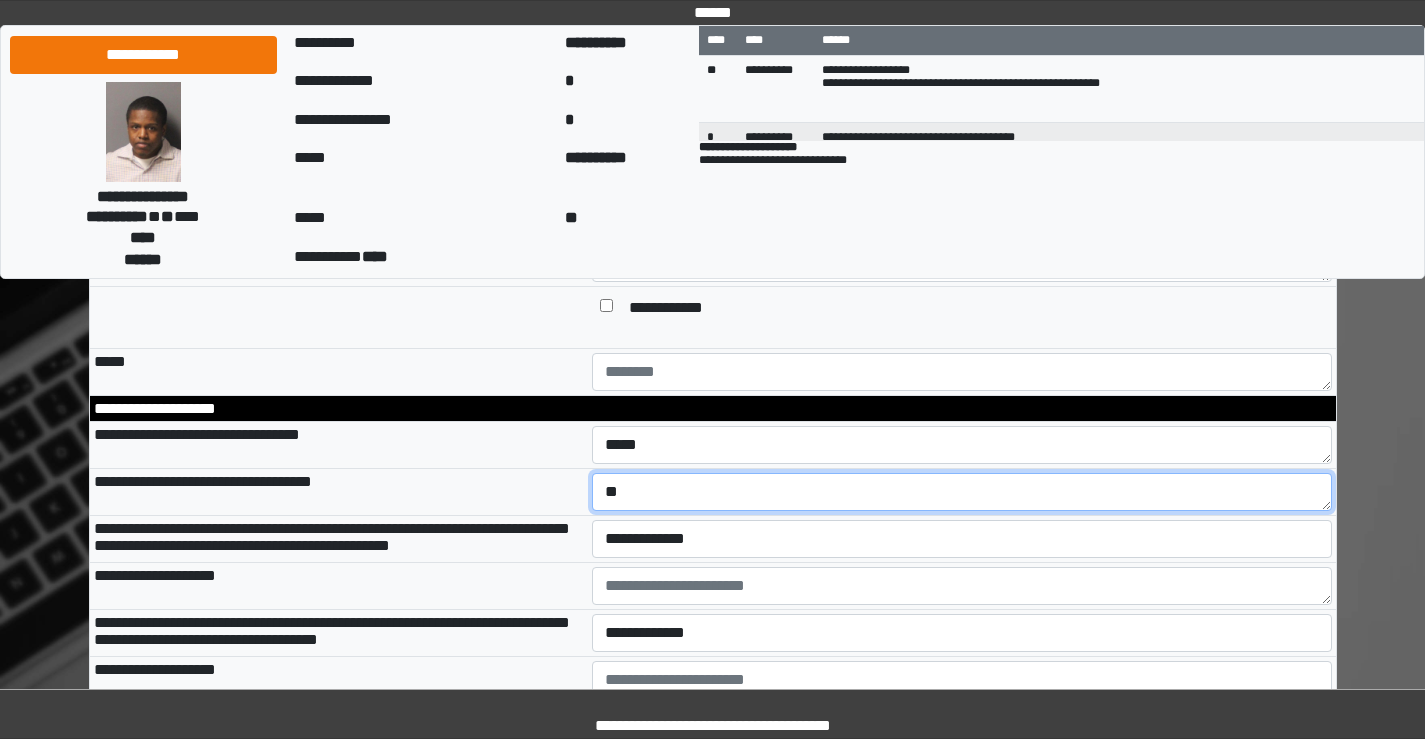 type on "*" 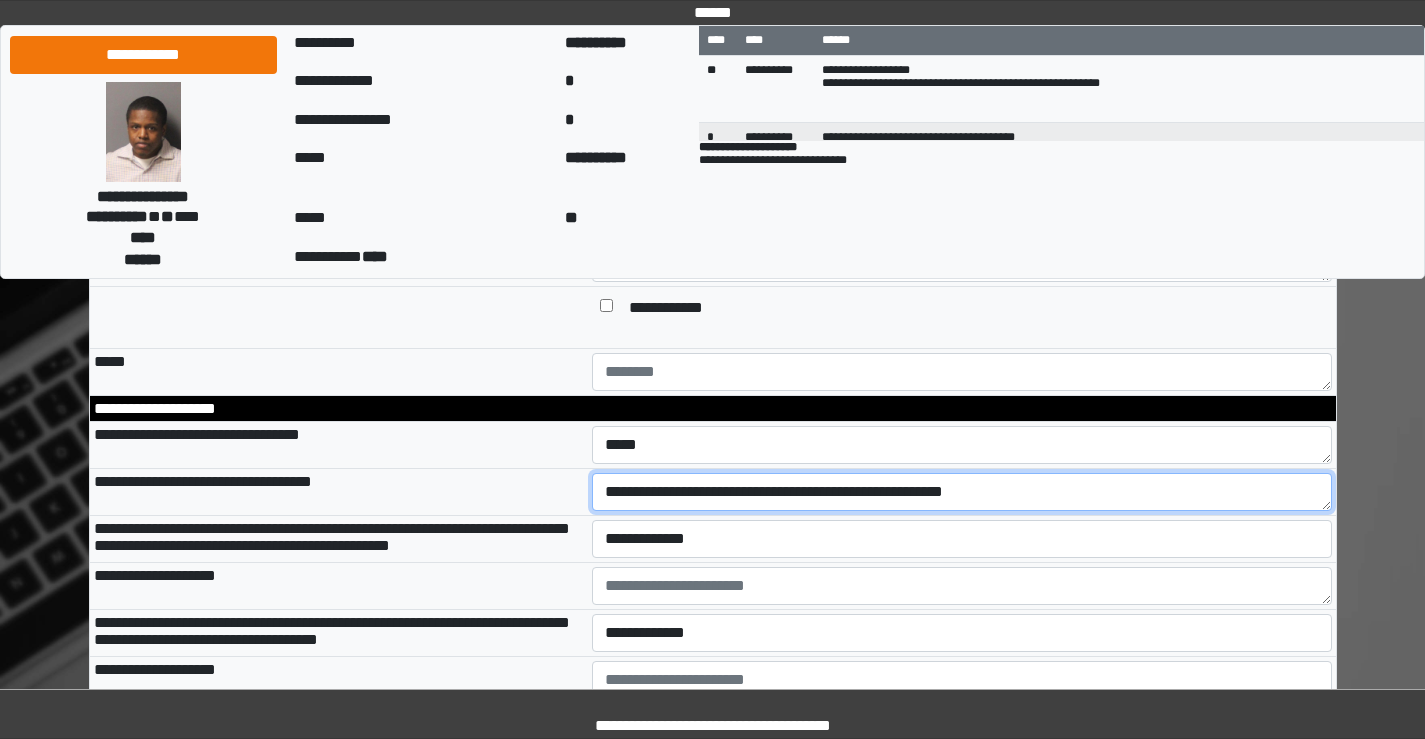 type on "**********" 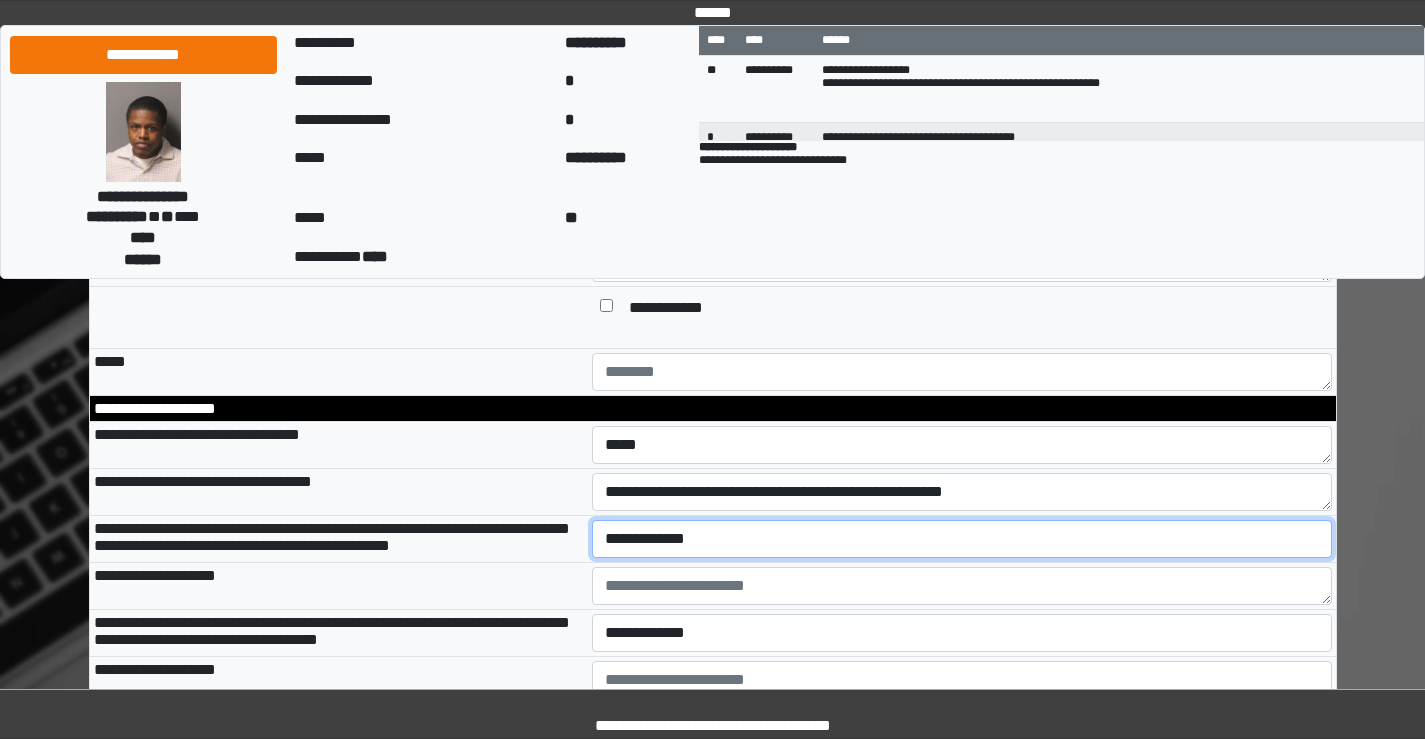 click on "**********" at bounding box center (962, 539) 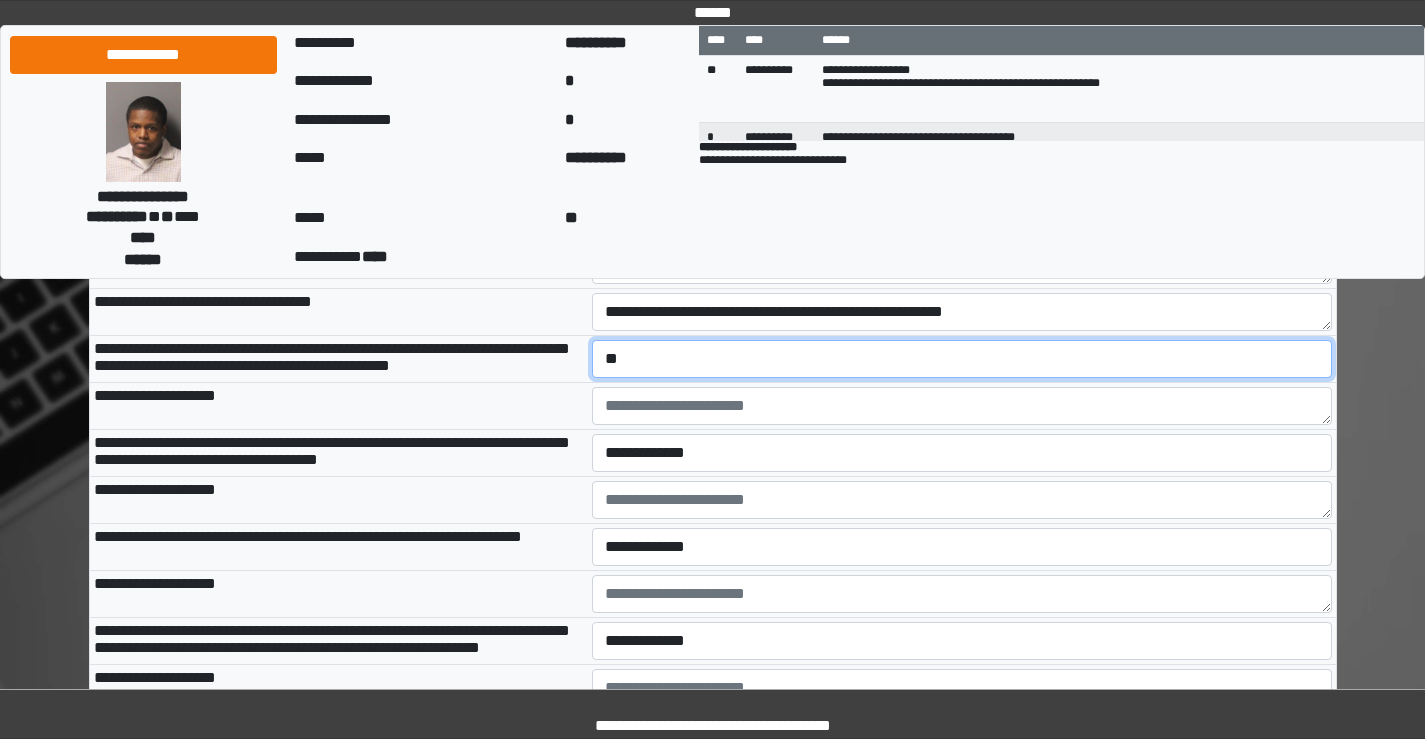 scroll, scrollTop: 2700, scrollLeft: 0, axis: vertical 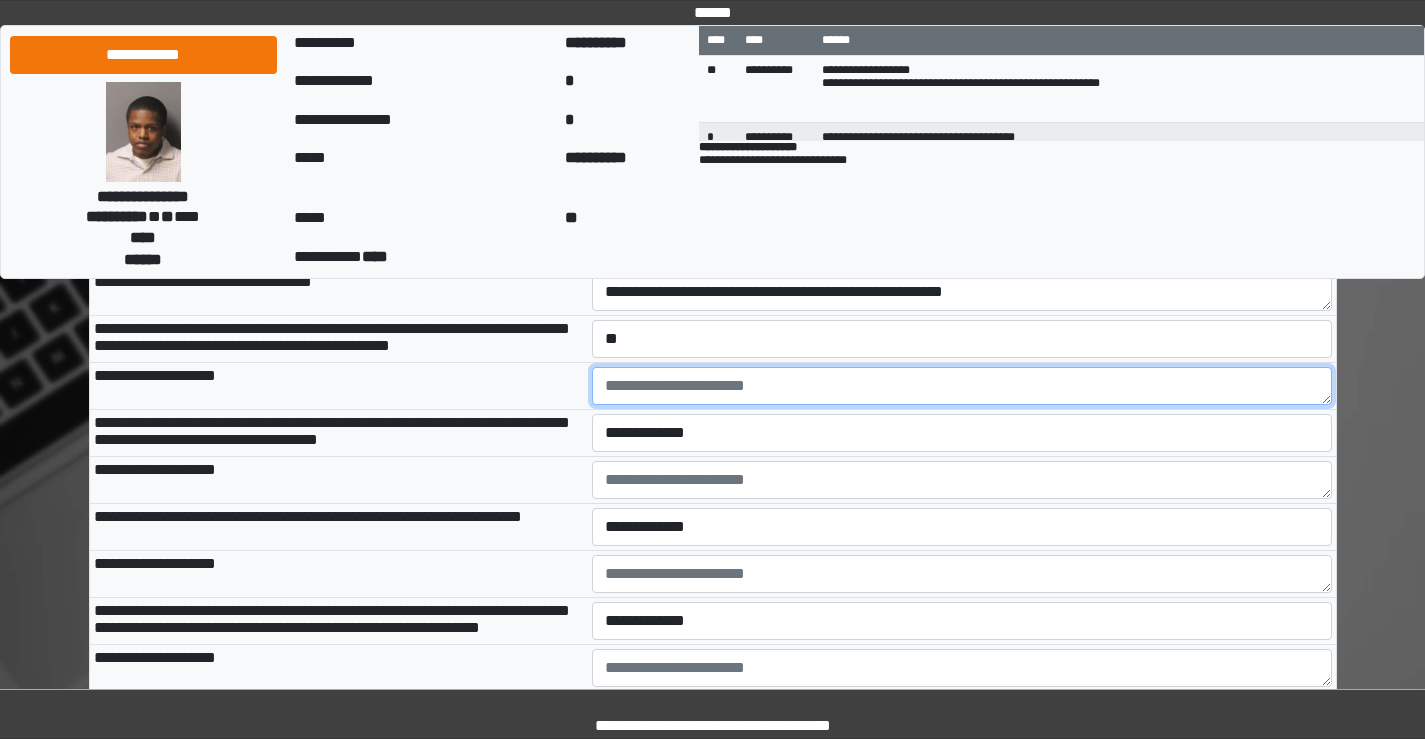 click at bounding box center [962, 386] 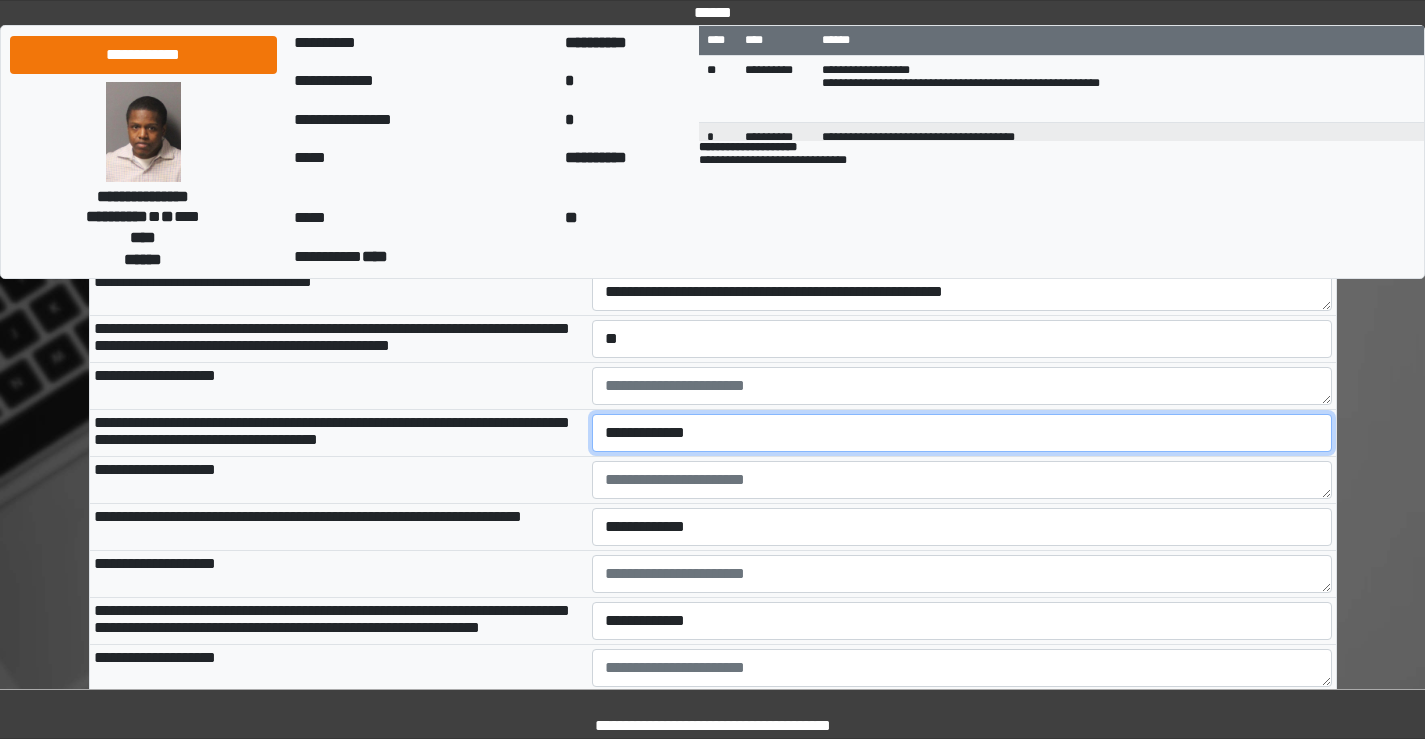 click on "**********" at bounding box center (962, 433) 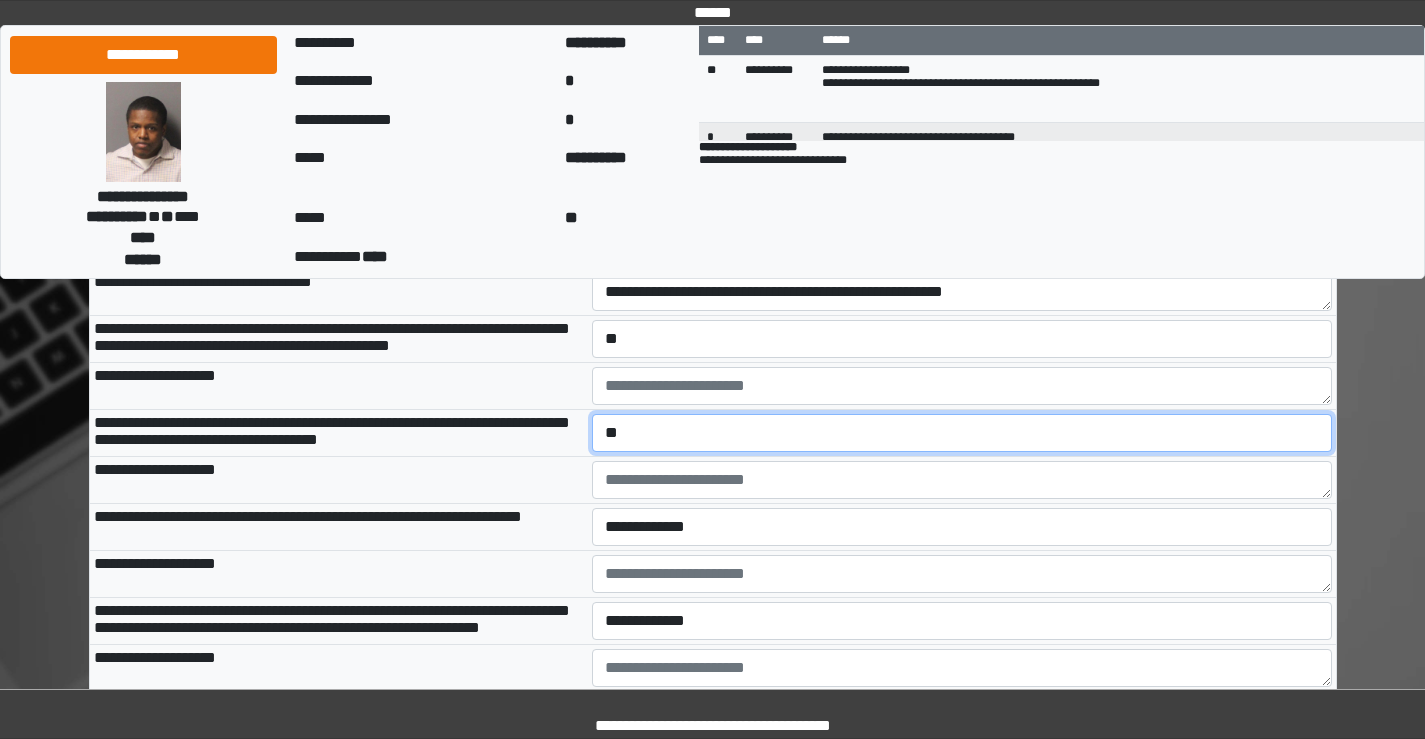 click on "**********" at bounding box center (962, 433) 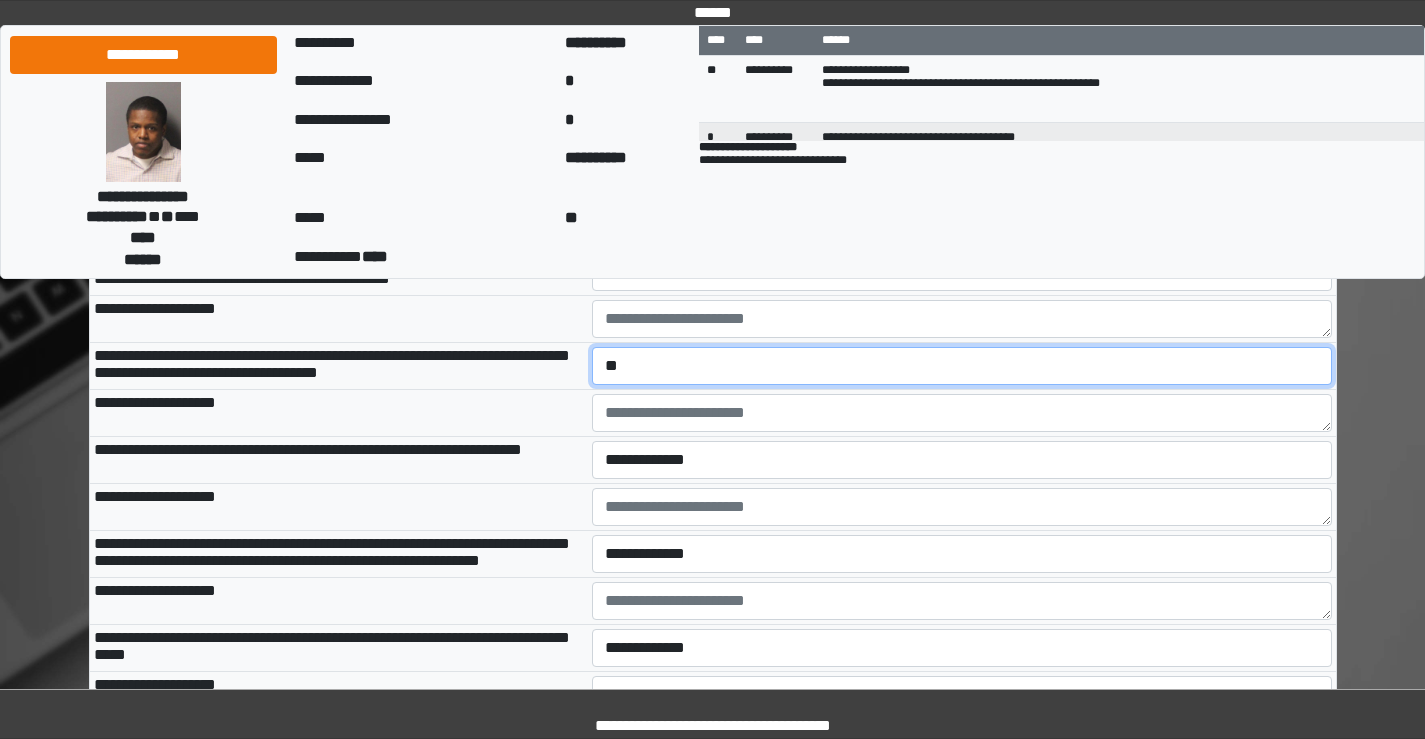 scroll, scrollTop: 2800, scrollLeft: 0, axis: vertical 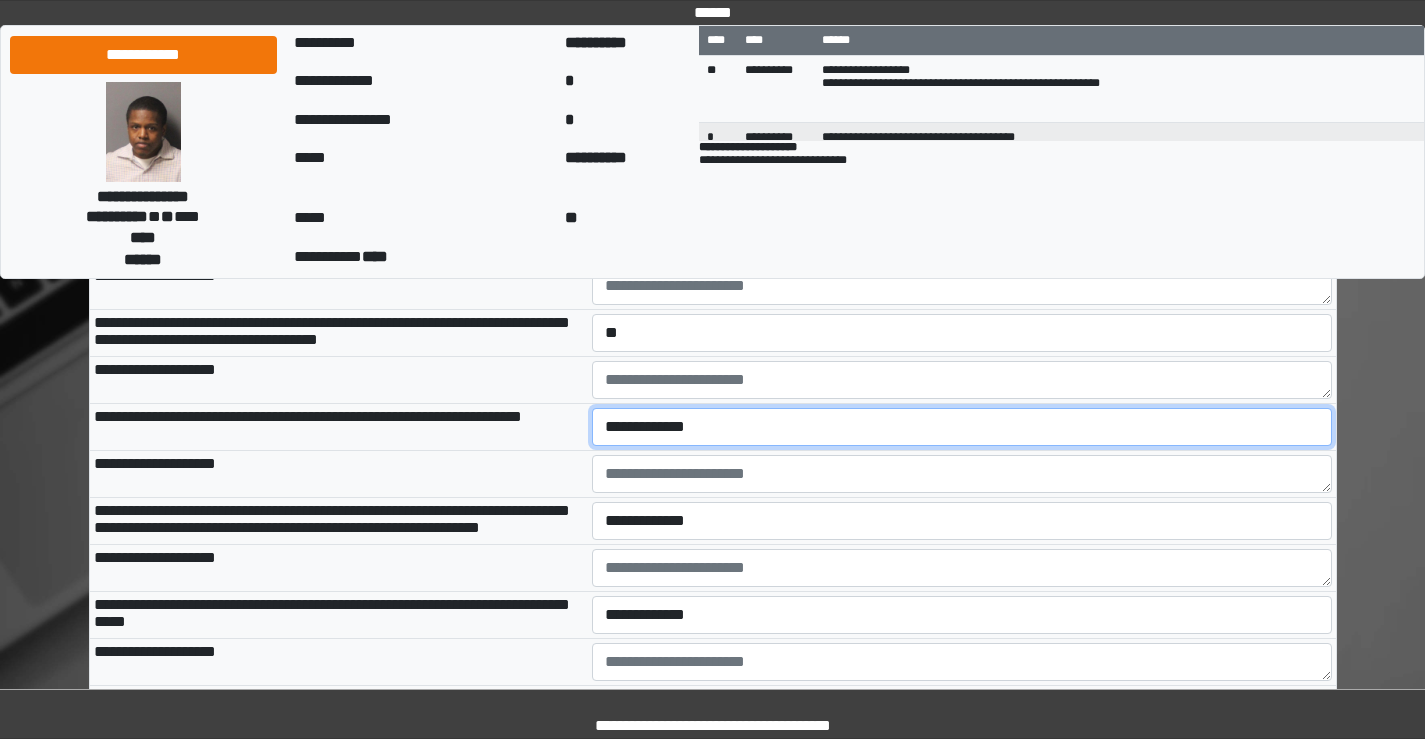 click on "**********" at bounding box center [962, 427] 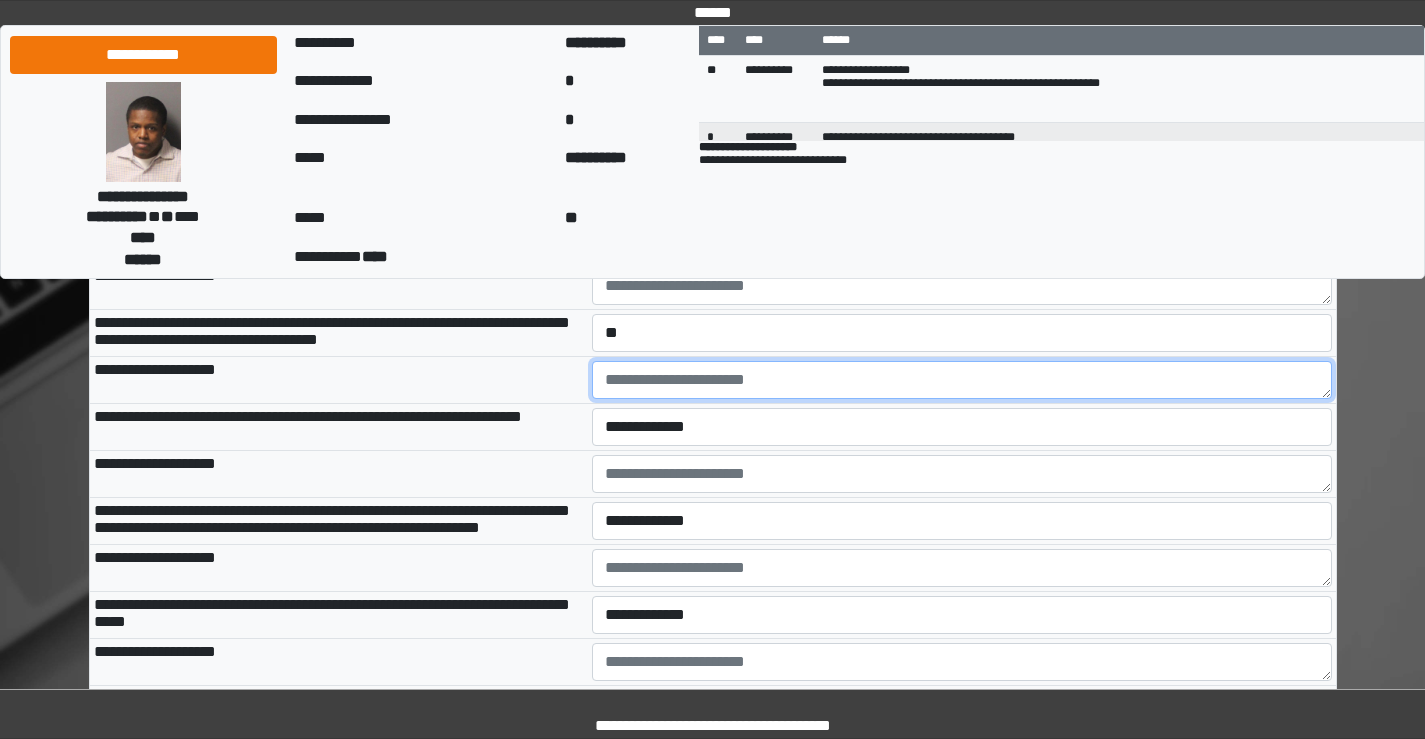 click at bounding box center (962, 380) 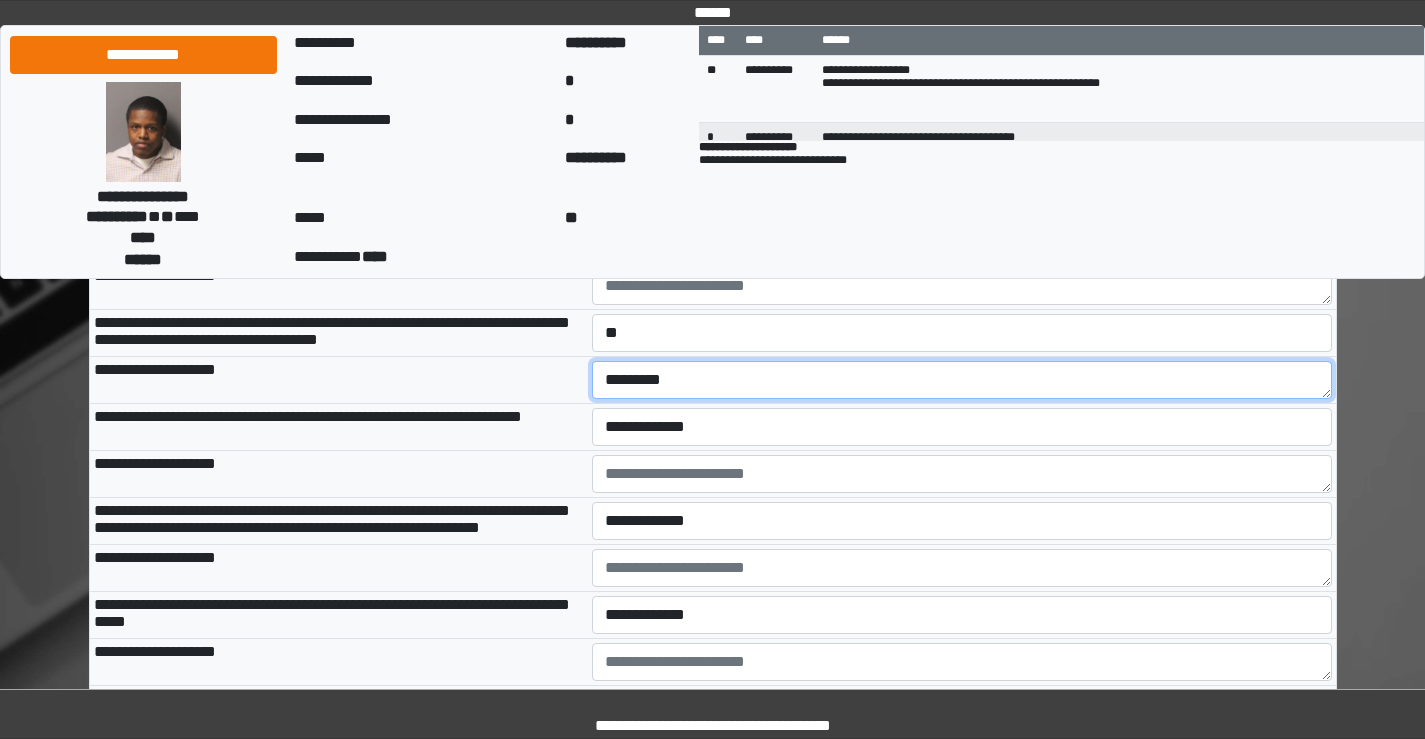 type on "*********" 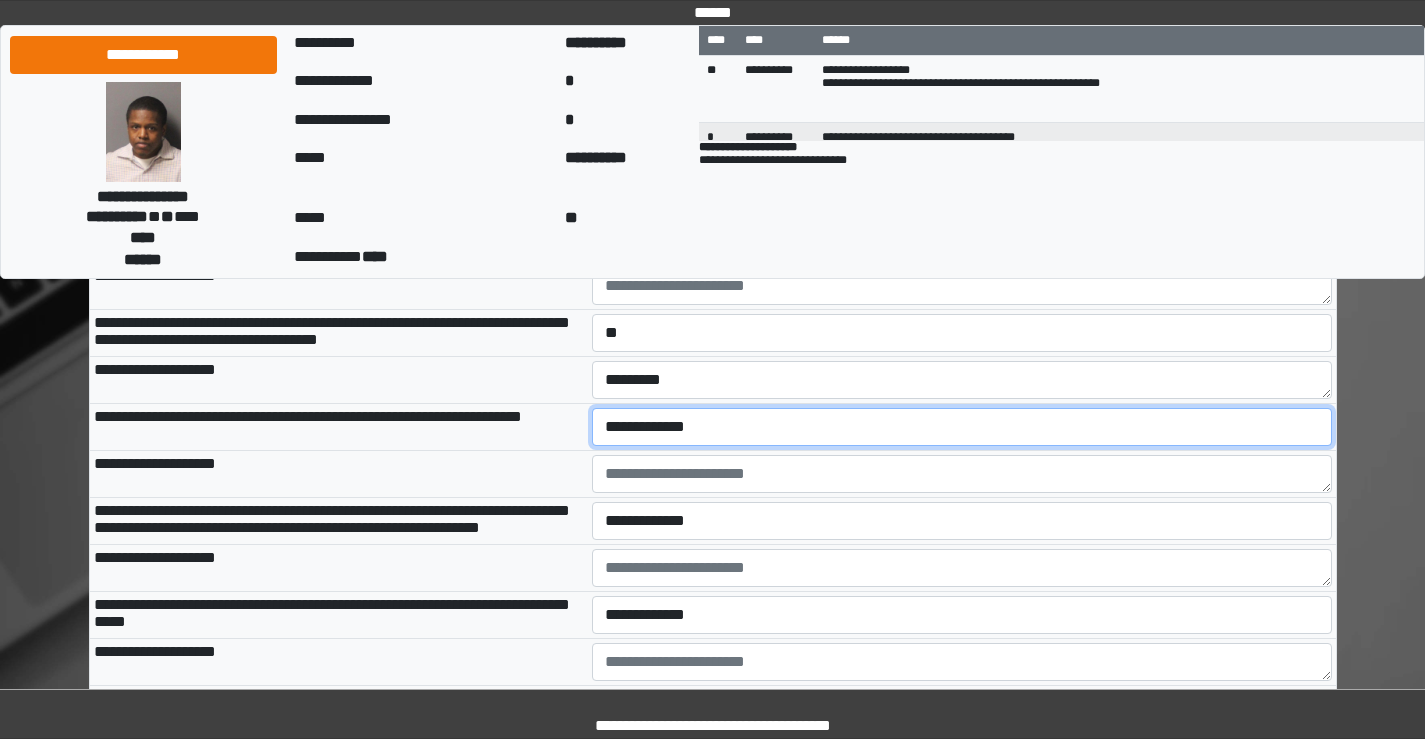 click on "**********" at bounding box center [962, 427] 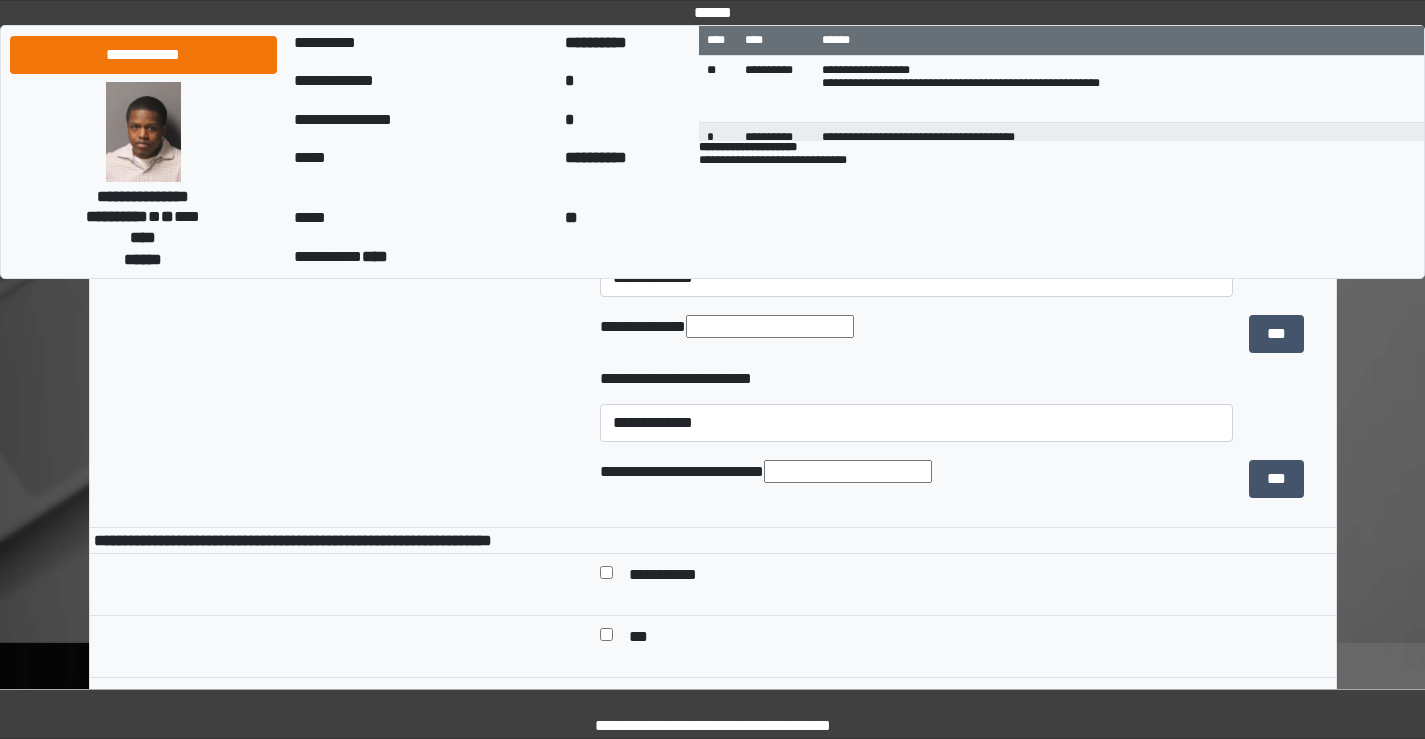 scroll, scrollTop: 1600, scrollLeft: 0, axis: vertical 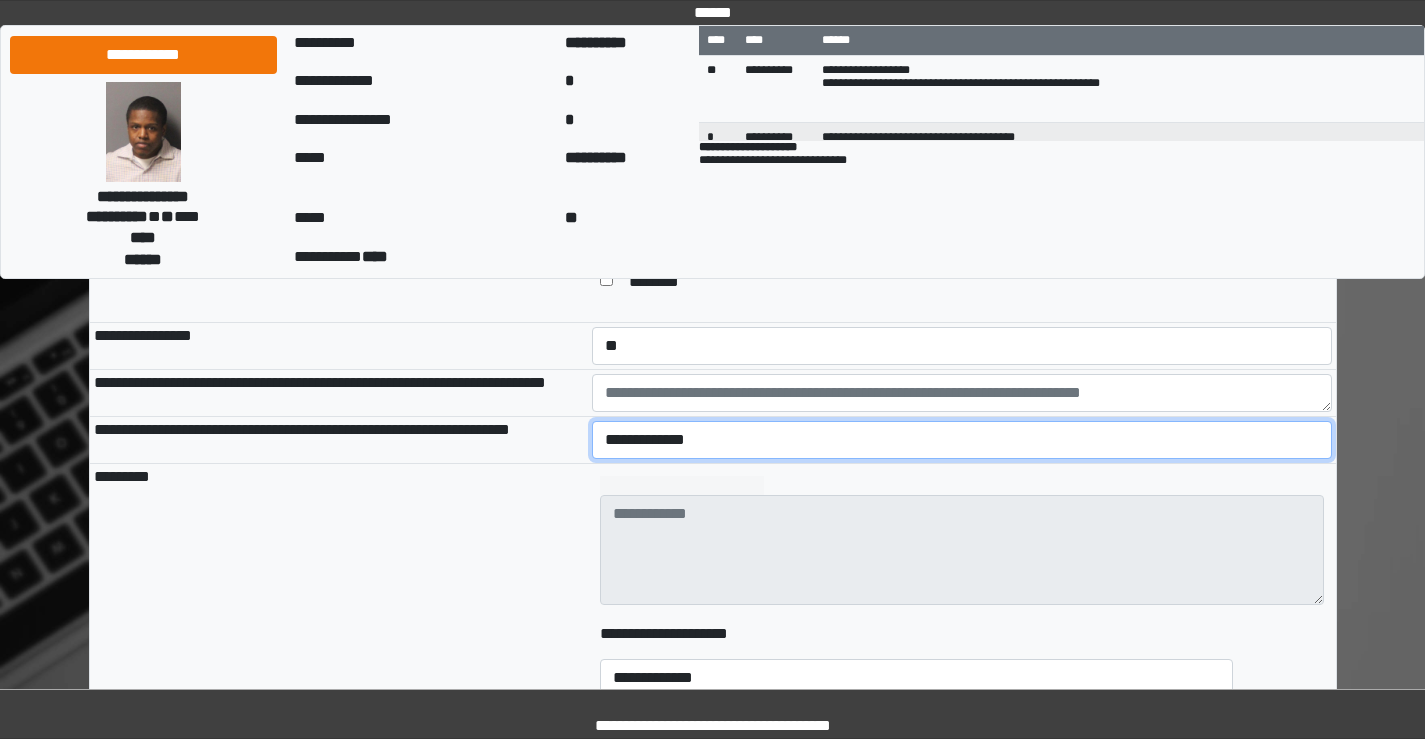 click on "**********" at bounding box center (962, 440) 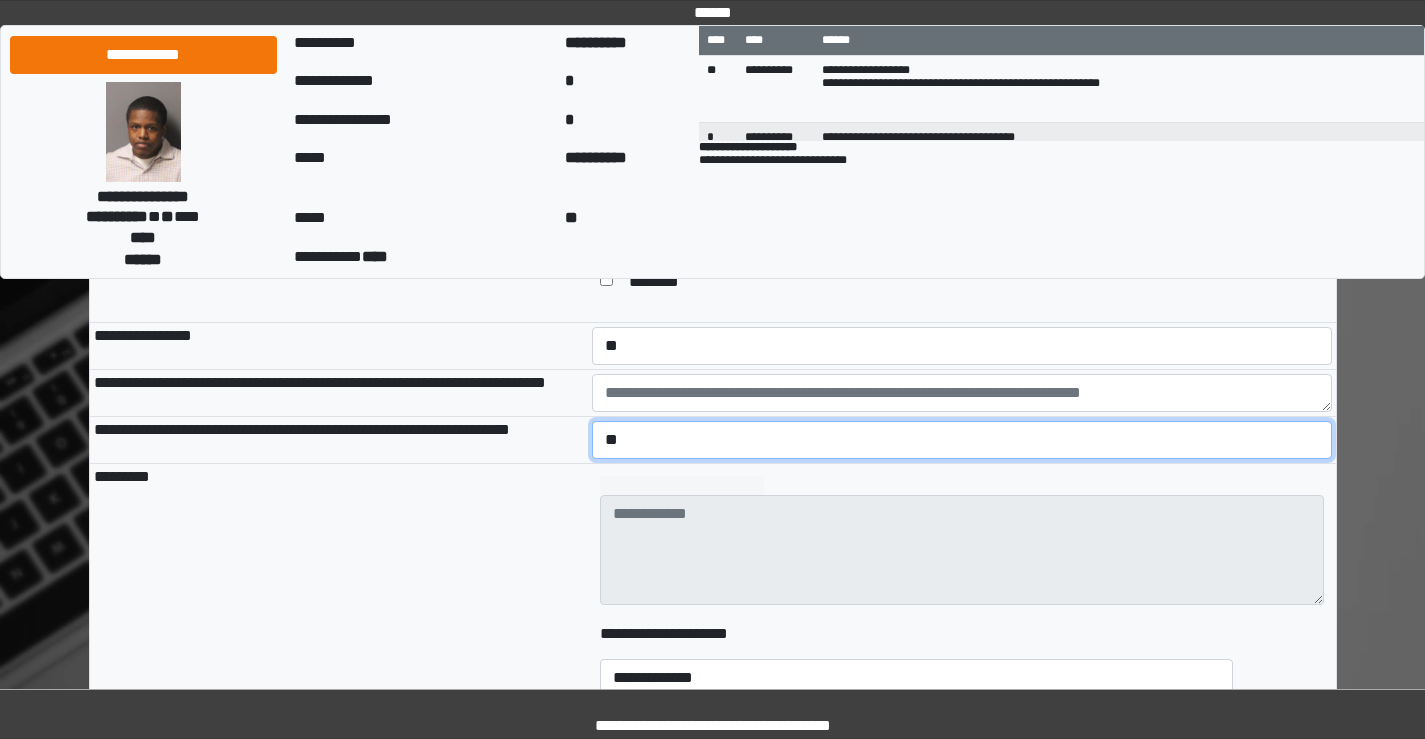 click on "**********" at bounding box center [962, 440] 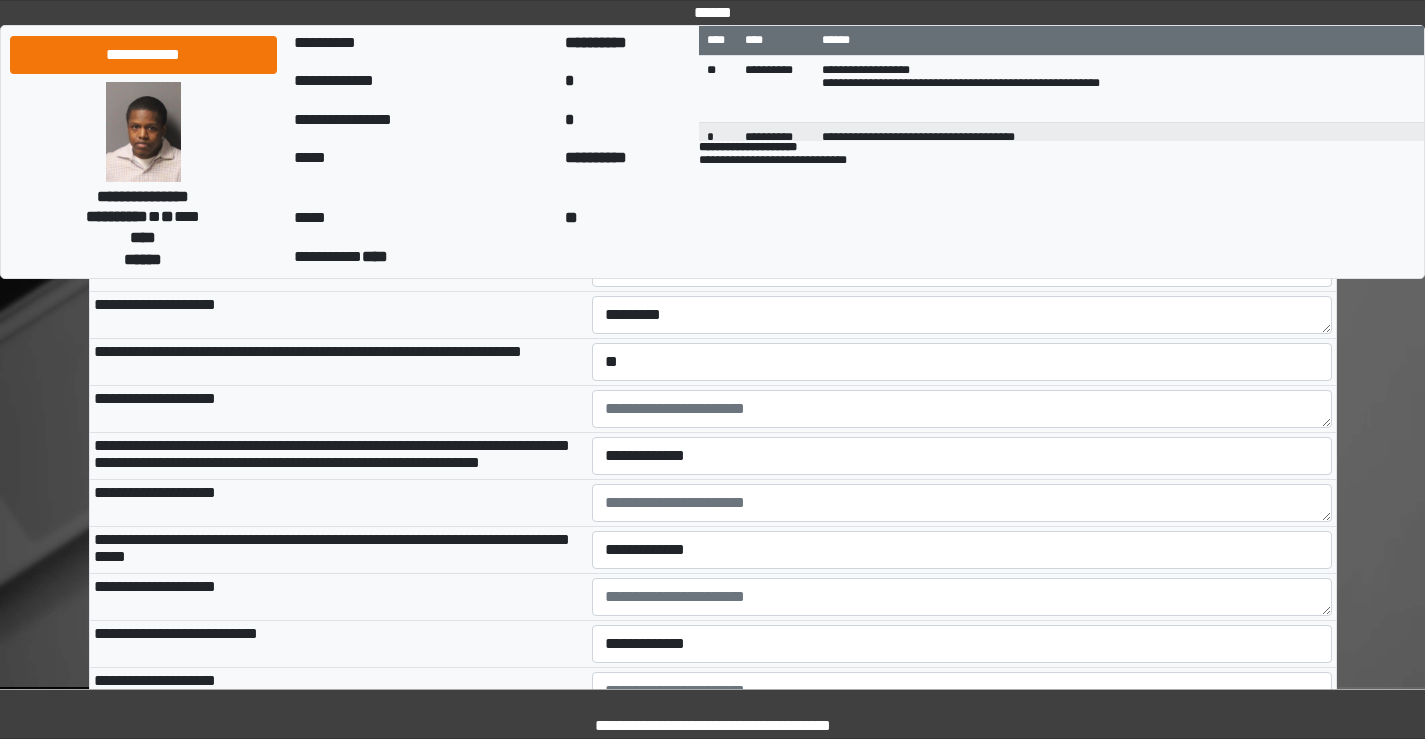 scroll, scrollTop: 2900, scrollLeft: 0, axis: vertical 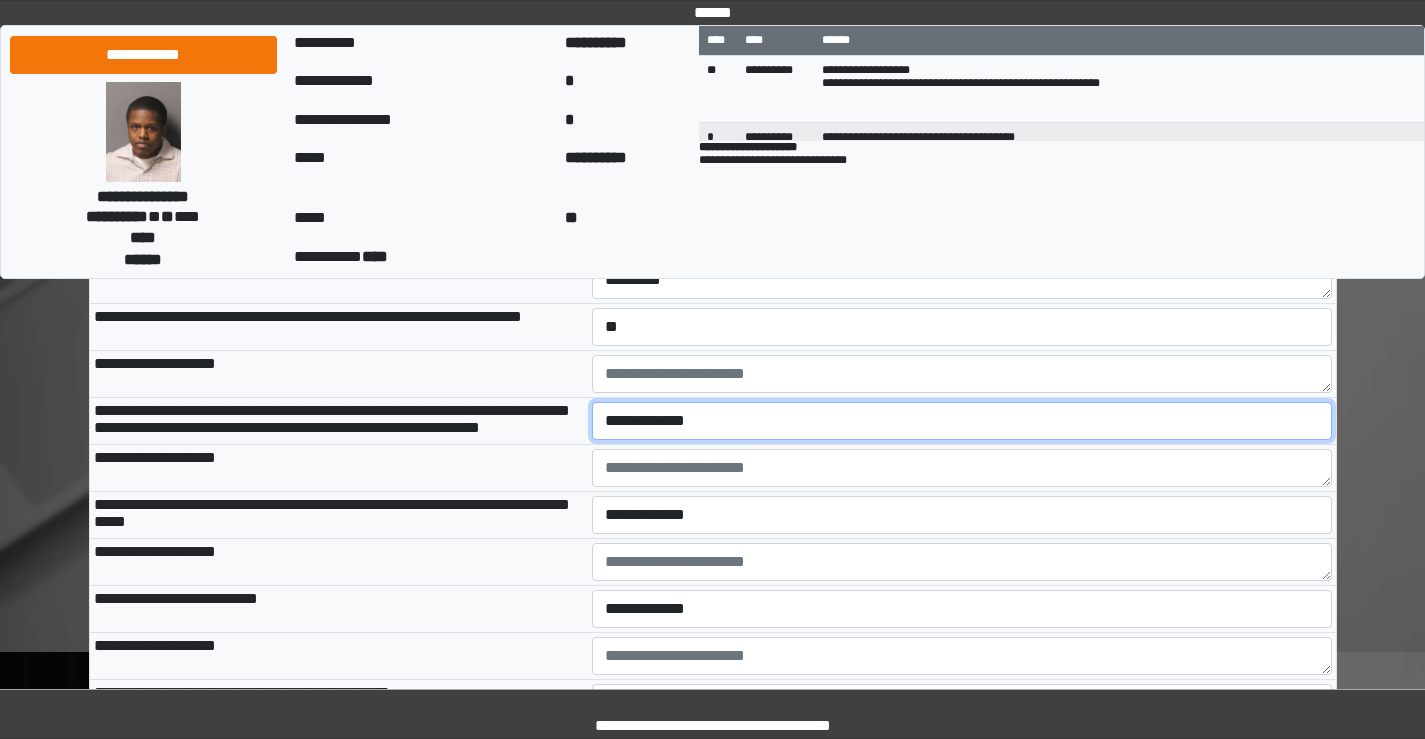 click on "**********" at bounding box center (962, 421) 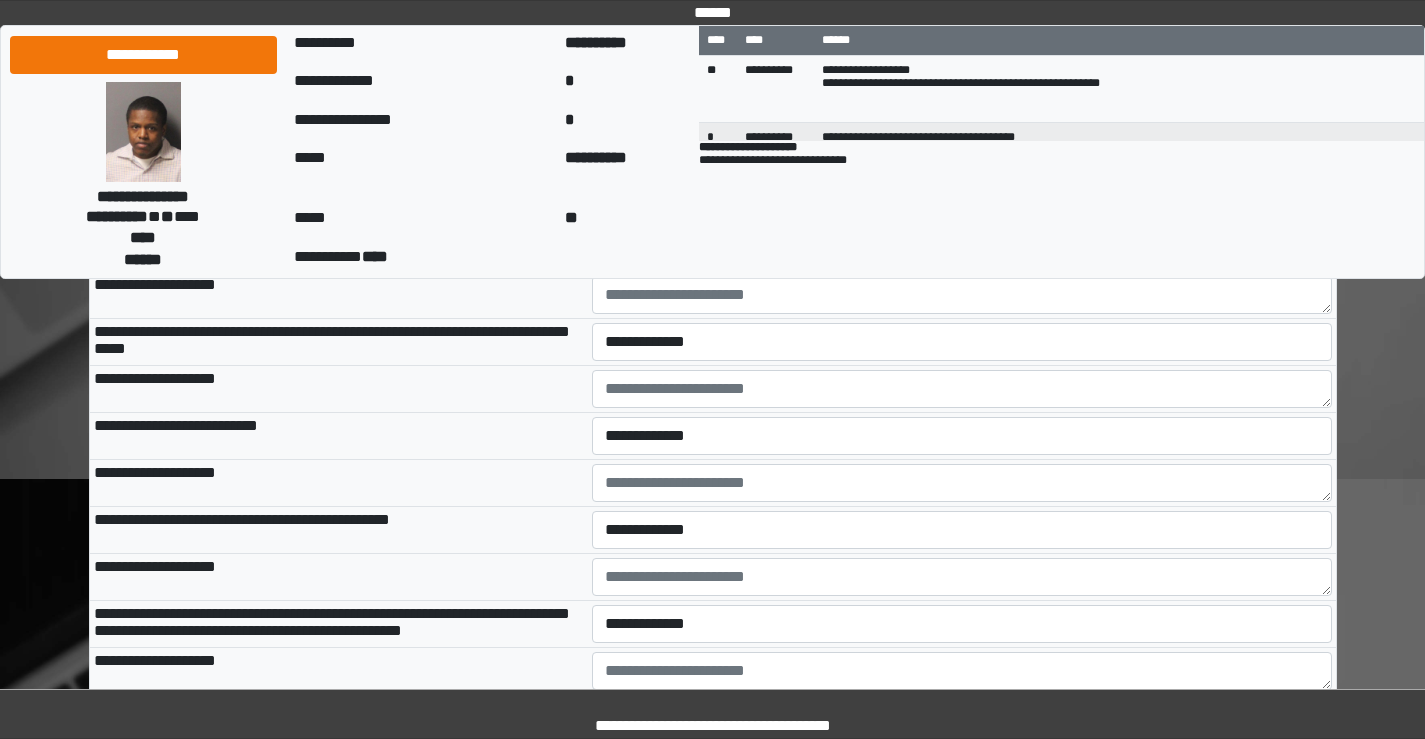 scroll, scrollTop: 3100, scrollLeft: 0, axis: vertical 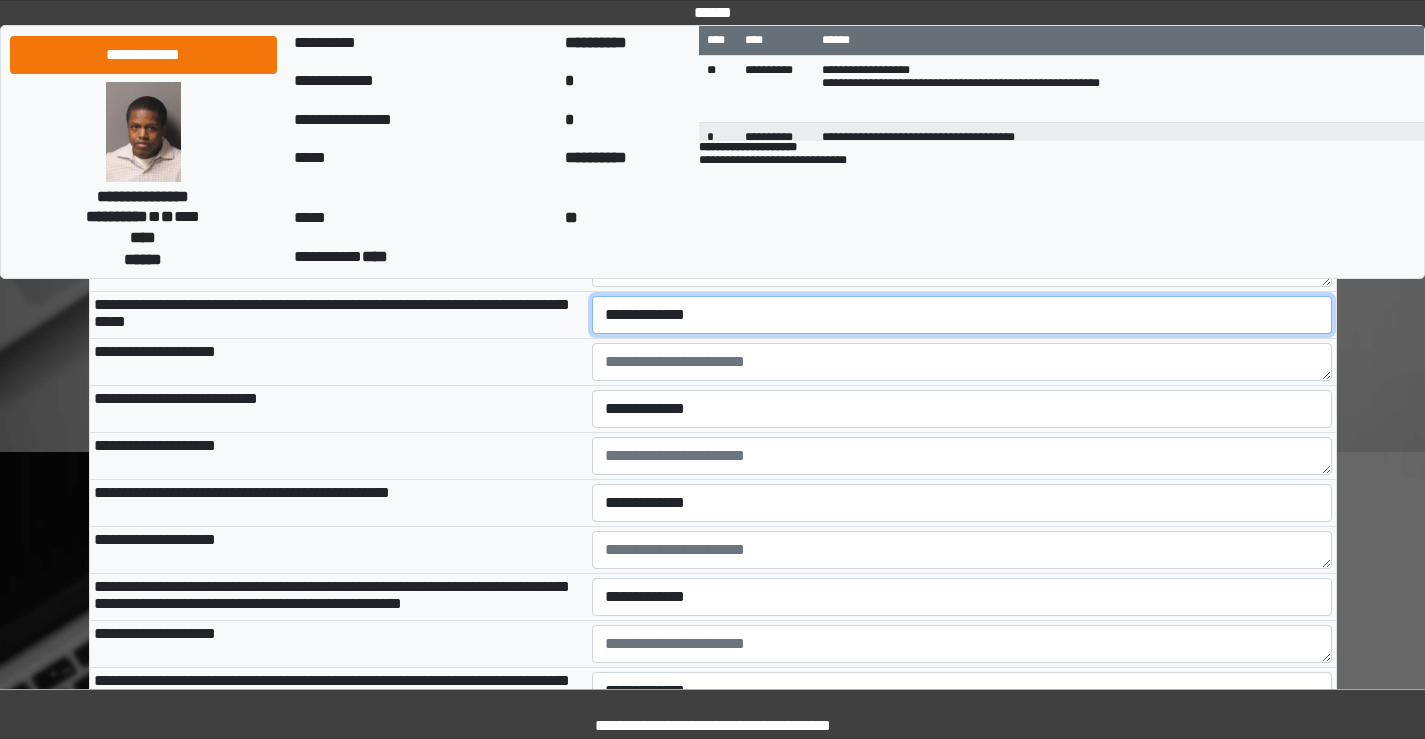 click on "**********" at bounding box center [962, 315] 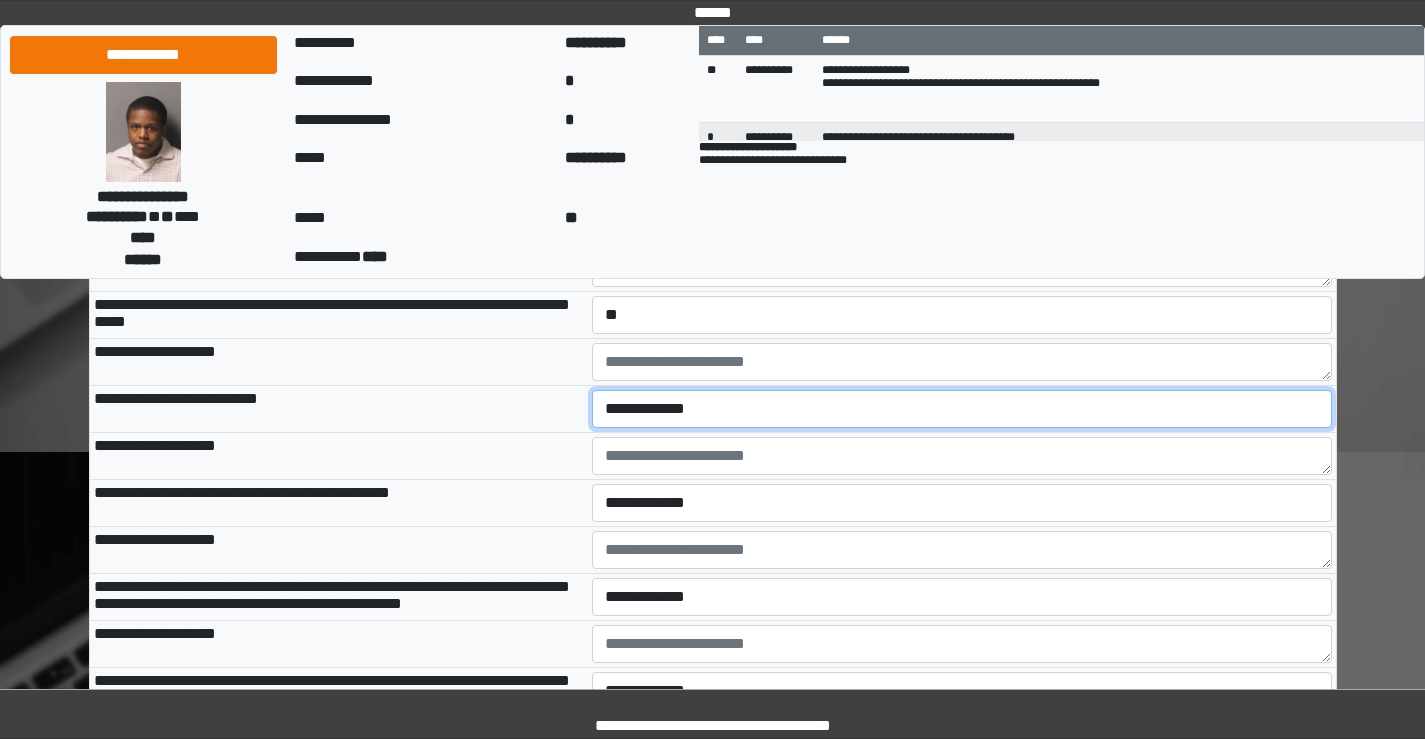 click on "**********" at bounding box center (962, 409) 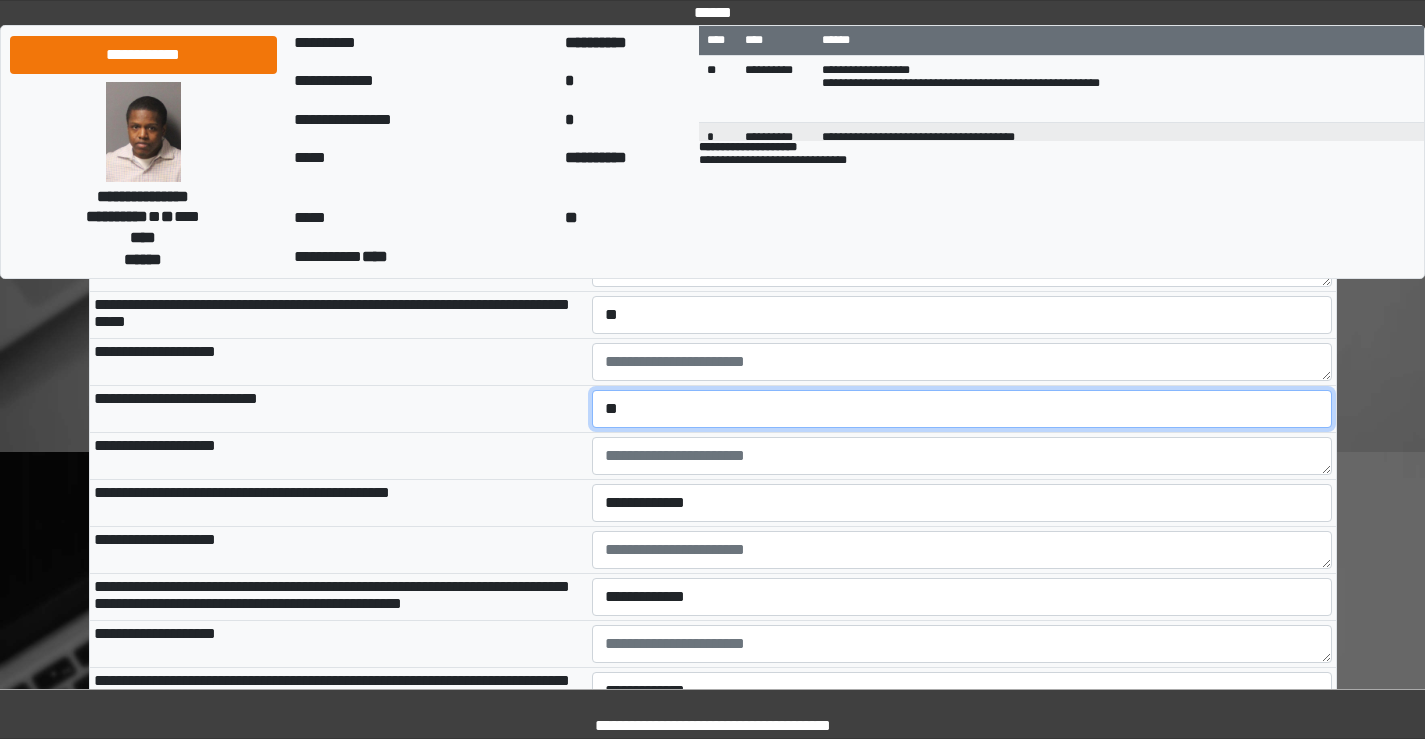 click on "**********" at bounding box center (962, 409) 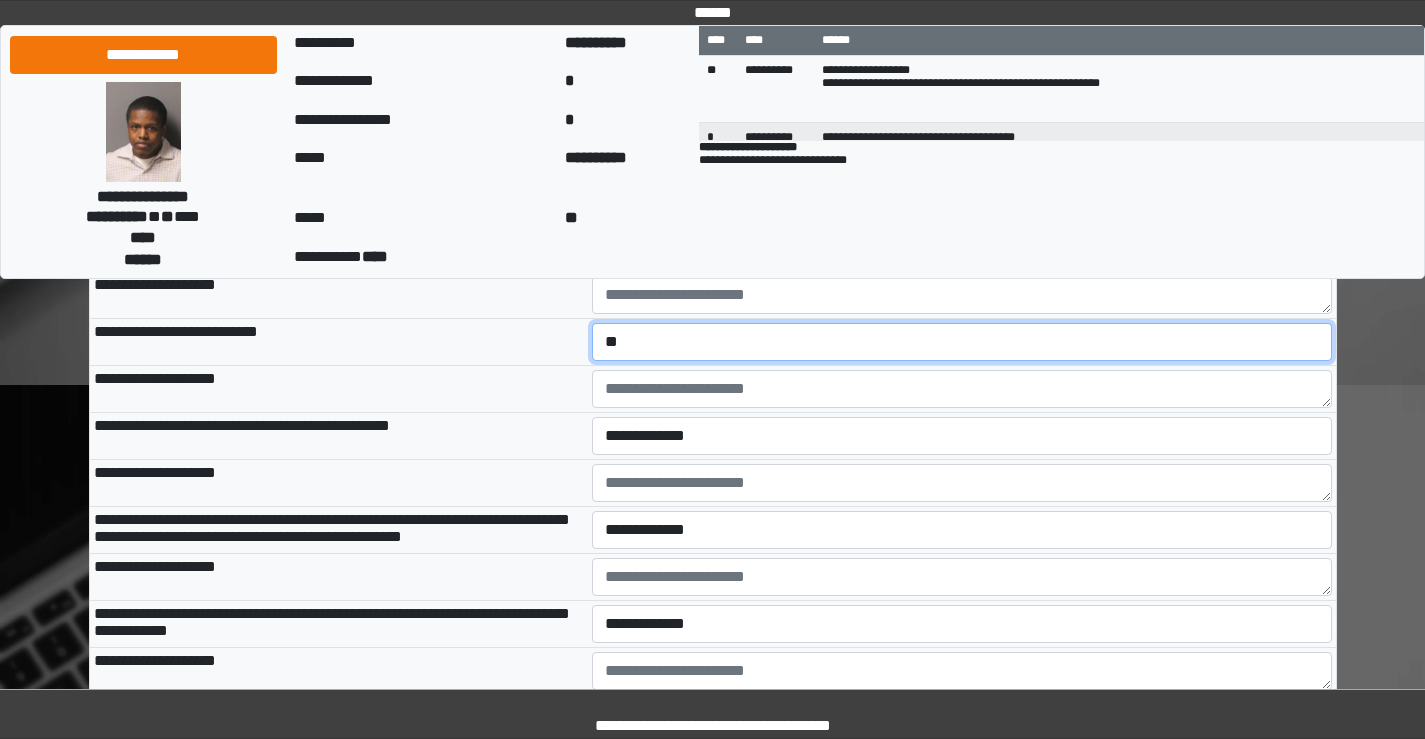 scroll, scrollTop: 3200, scrollLeft: 0, axis: vertical 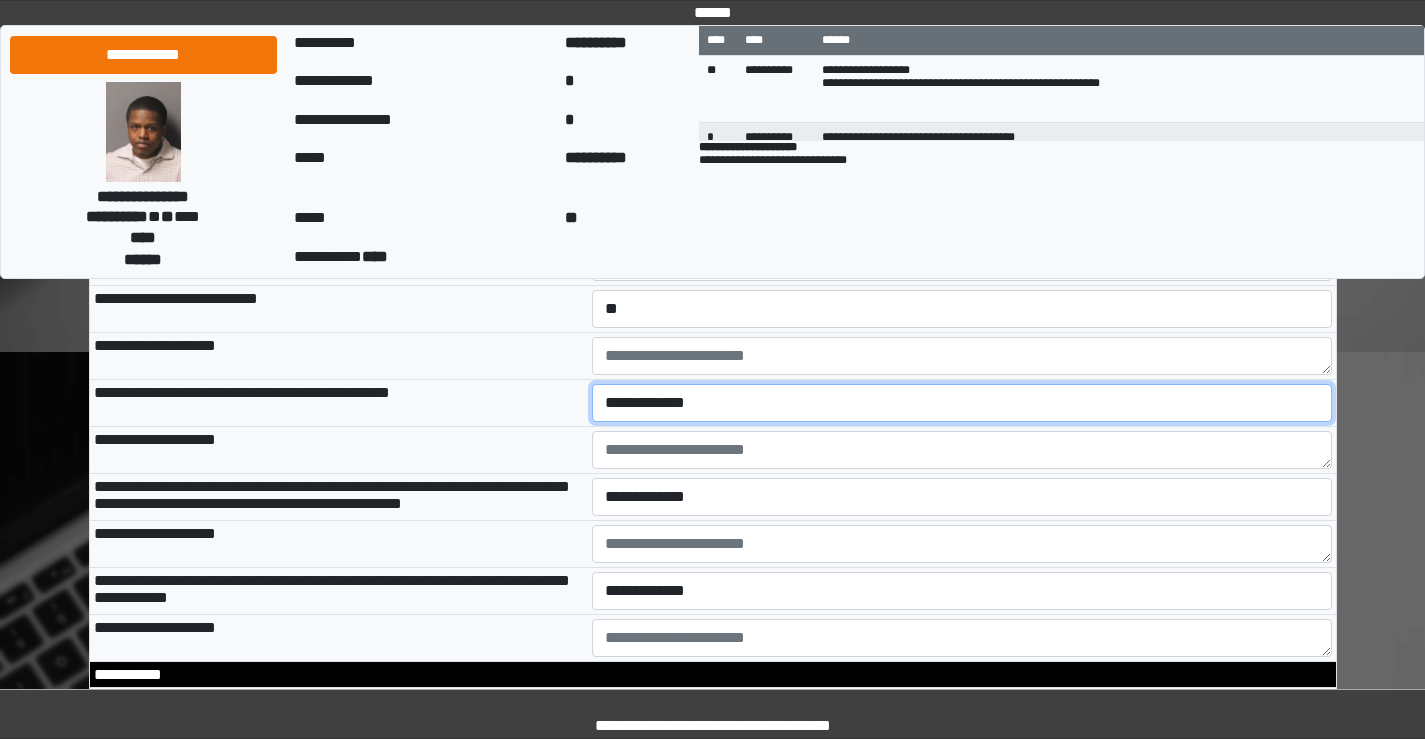click on "**********" at bounding box center (962, 403) 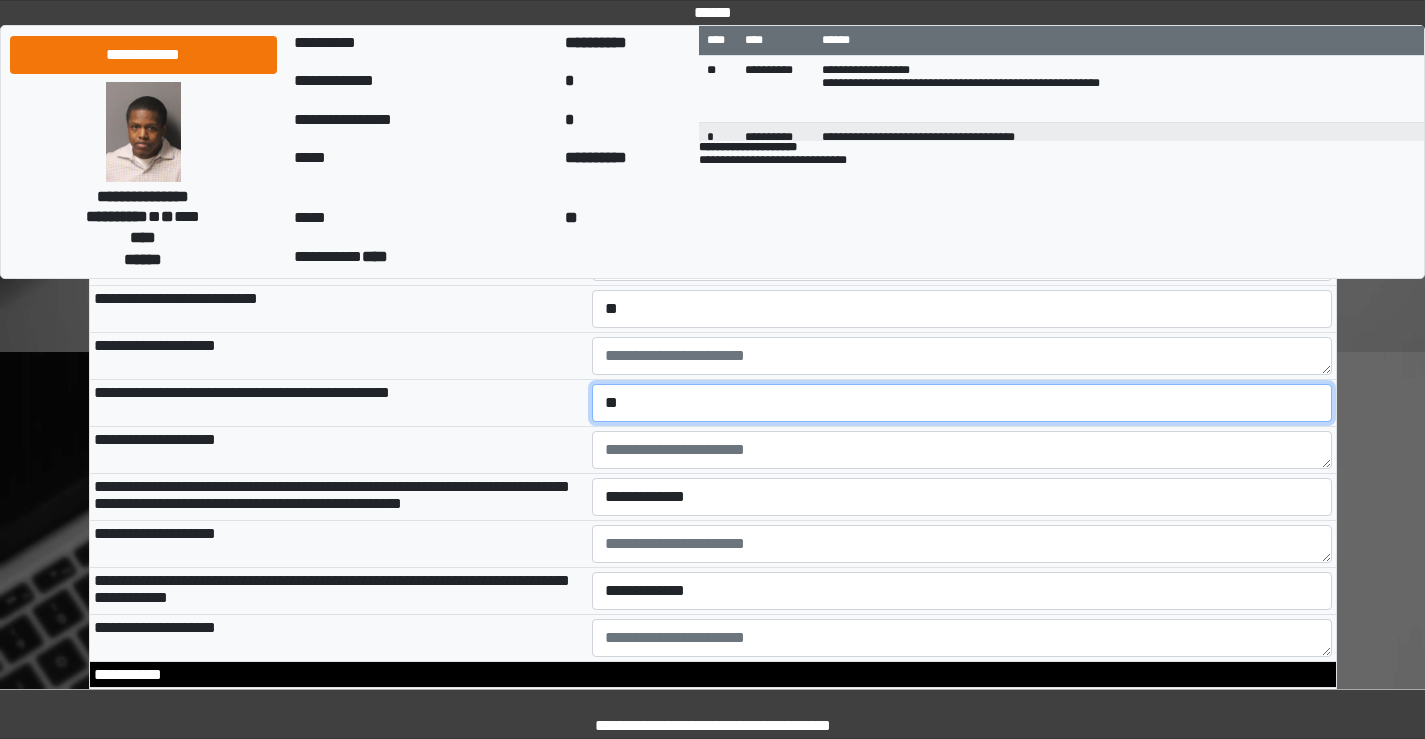 click on "**********" at bounding box center [962, 403] 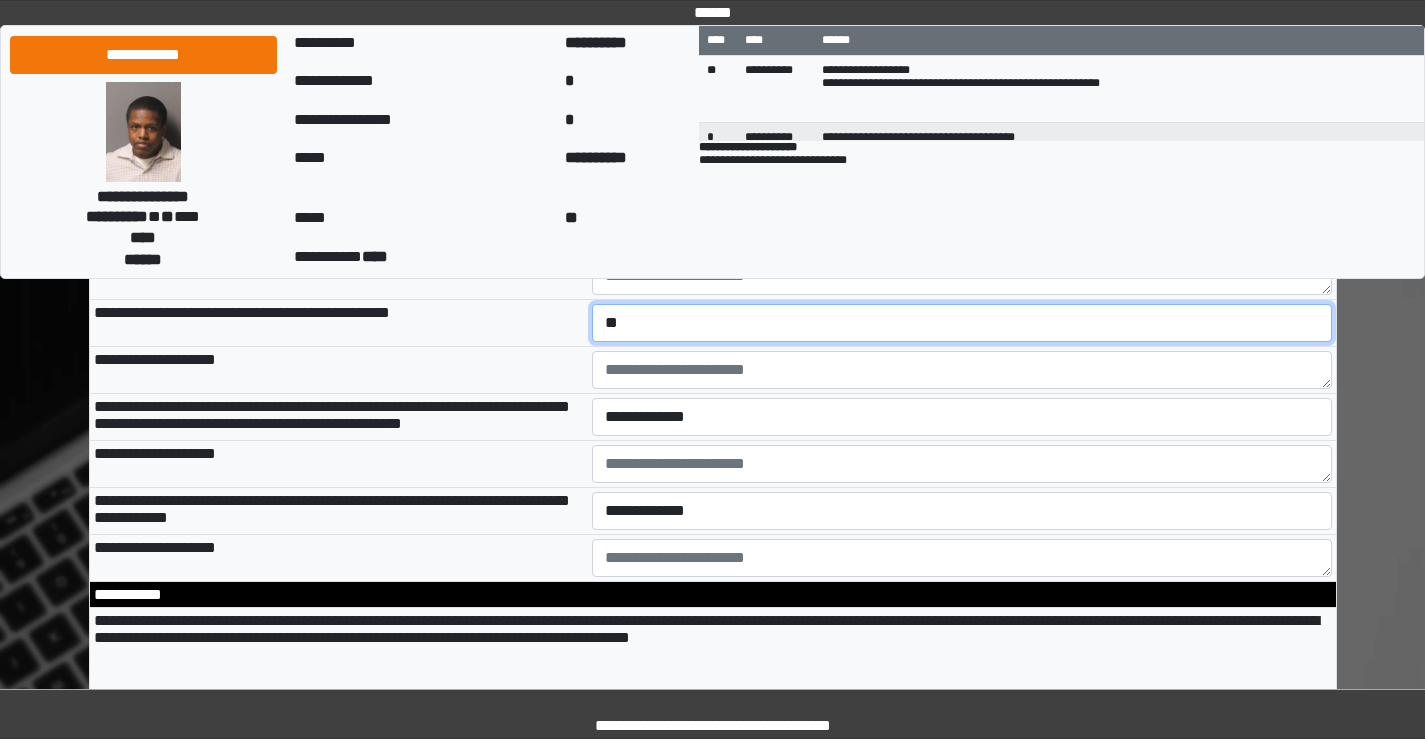 scroll, scrollTop: 3400, scrollLeft: 0, axis: vertical 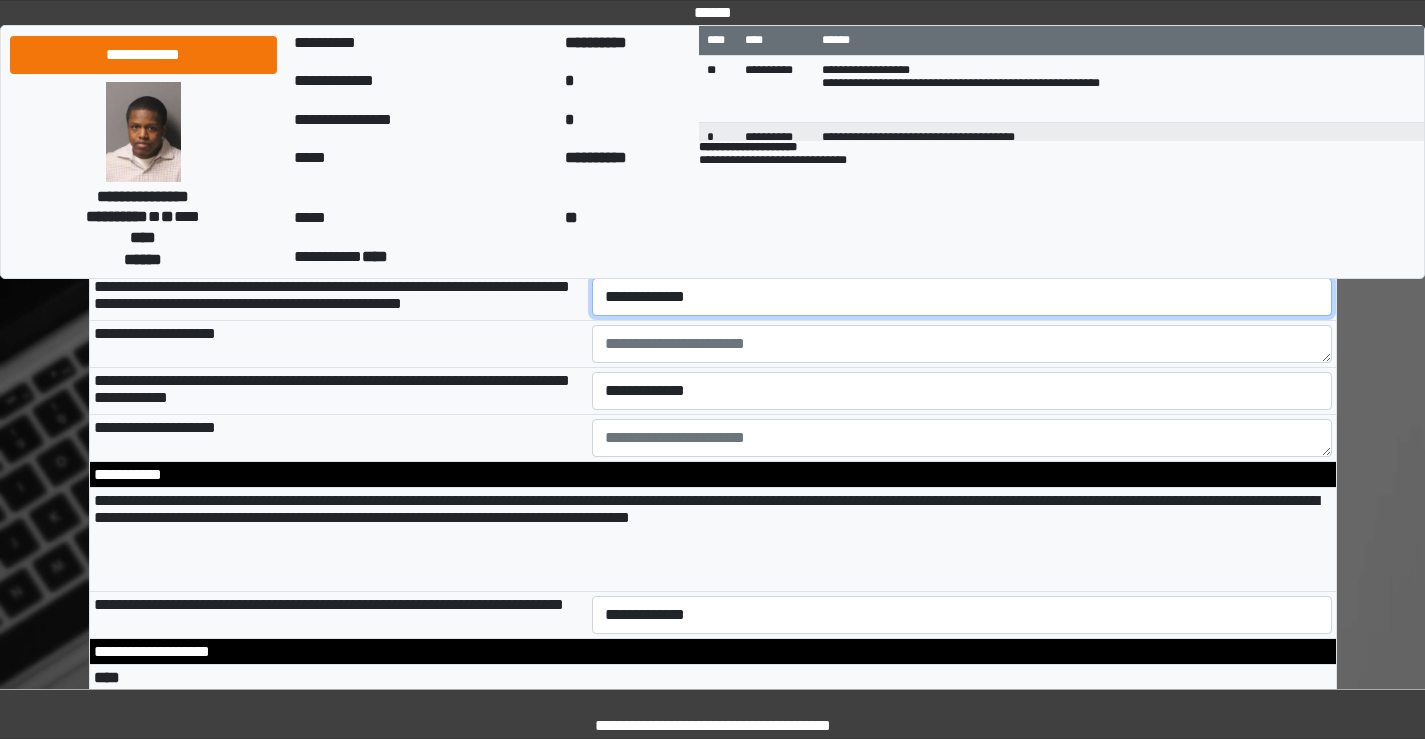 click on "**********" at bounding box center [962, 297] 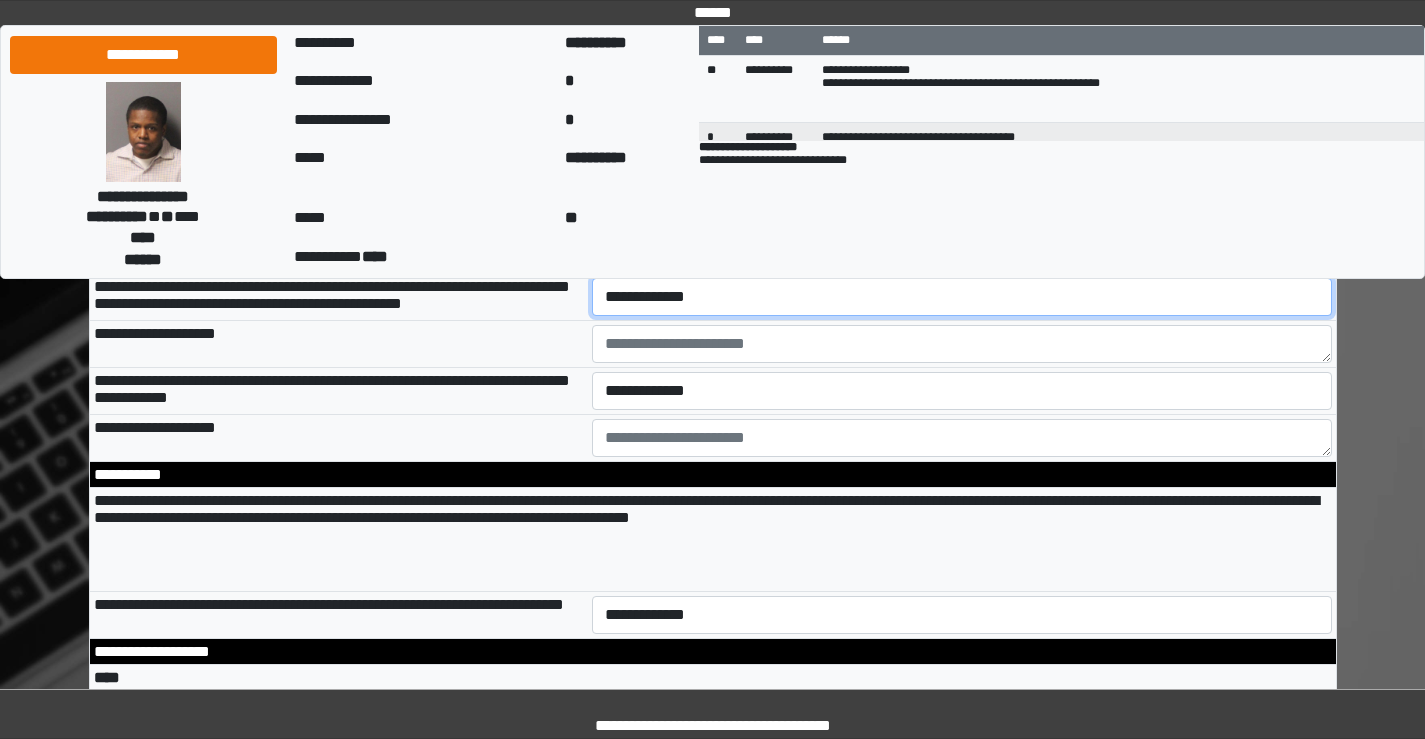 select on "*" 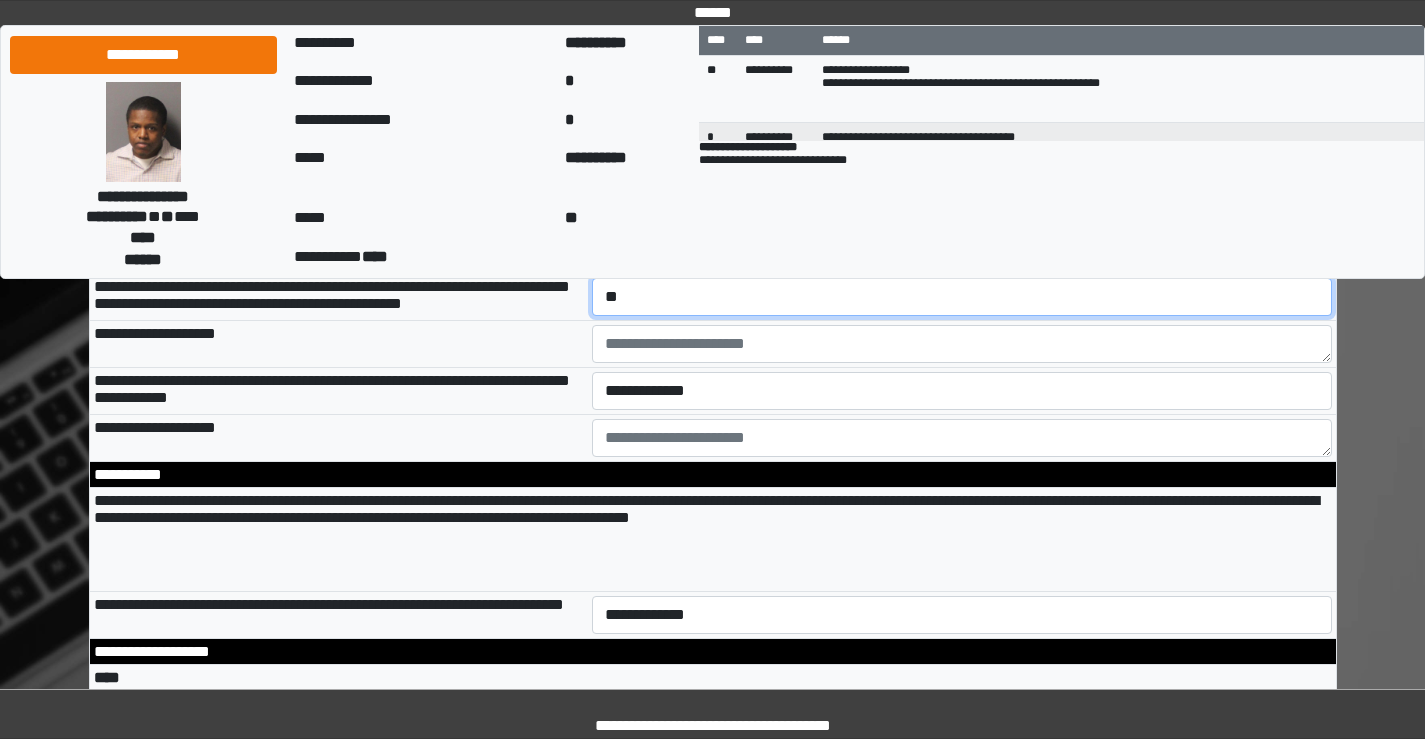 click on "**********" at bounding box center [962, 297] 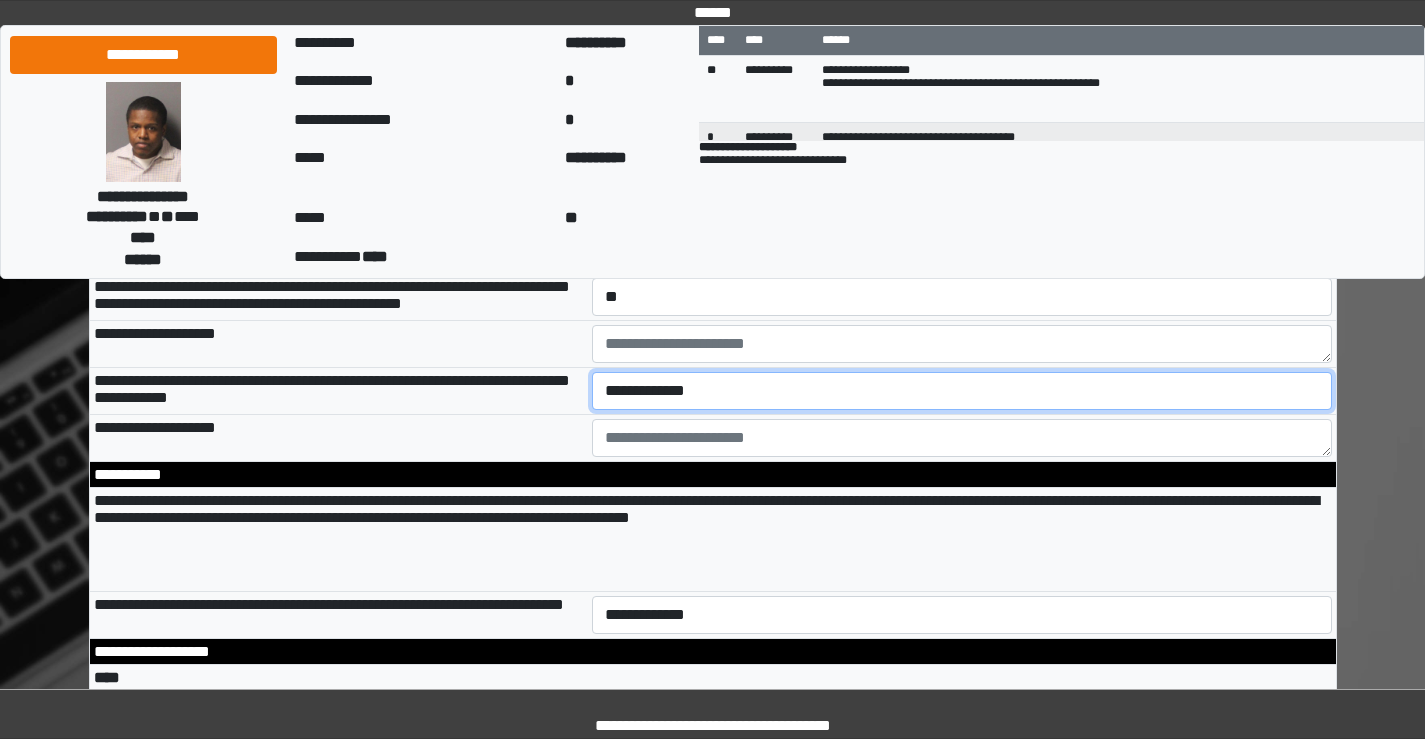 click on "**********" at bounding box center (962, 391) 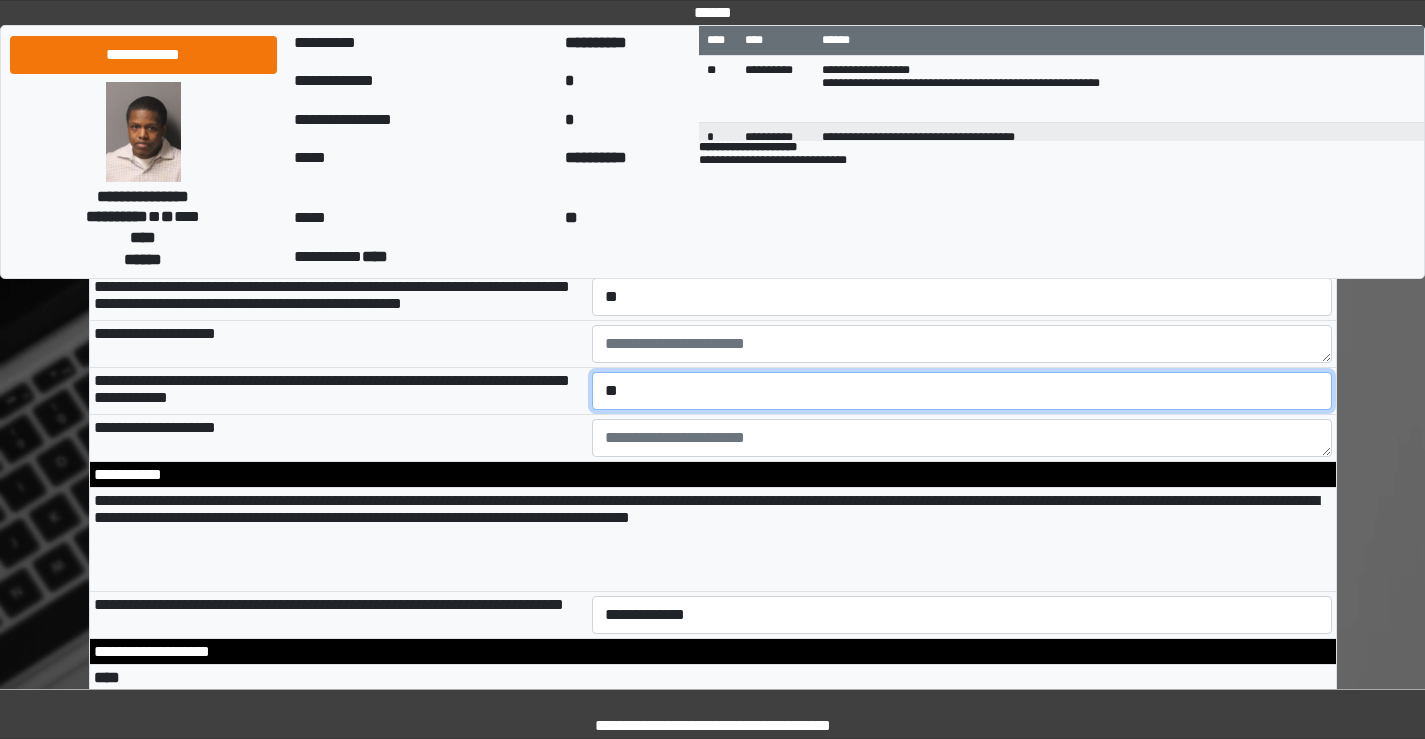 click on "**********" at bounding box center [962, 391] 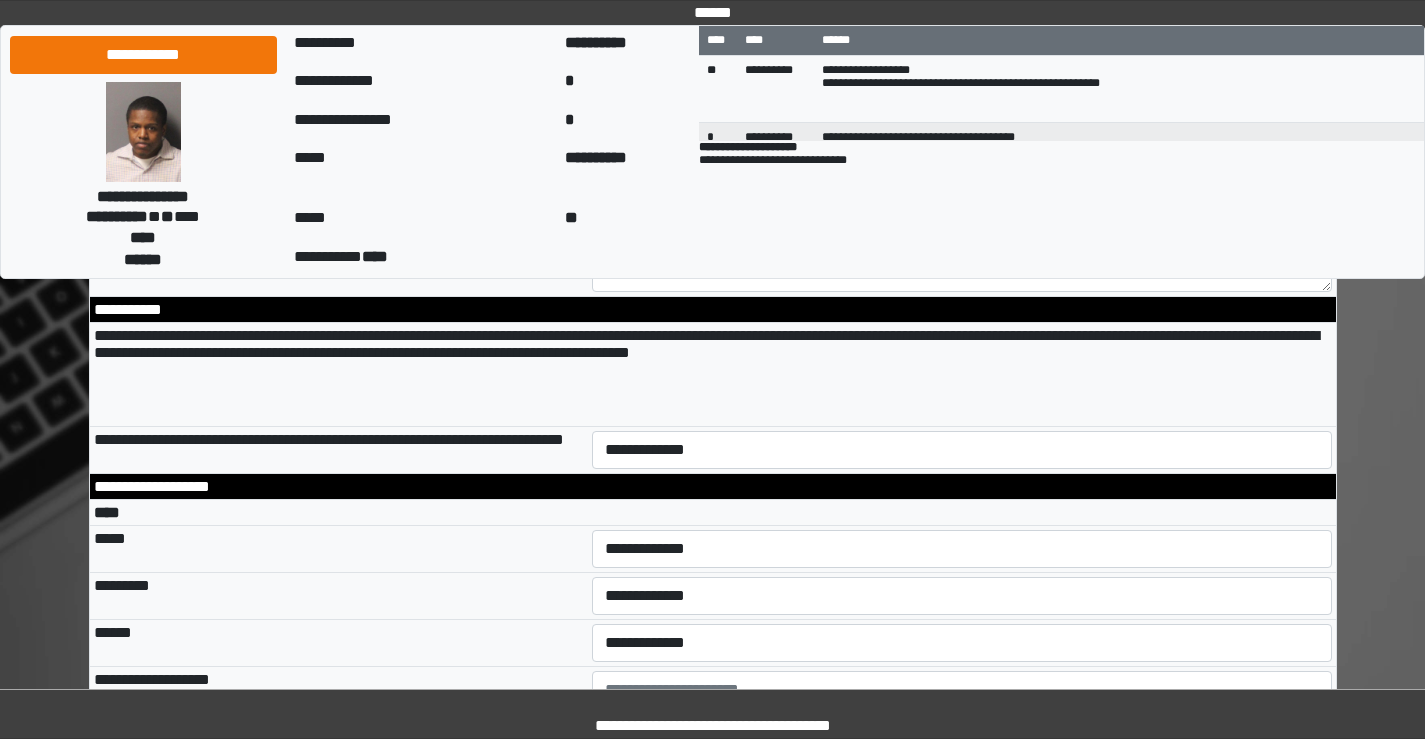 scroll, scrollTop: 3600, scrollLeft: 0, axis: vertical 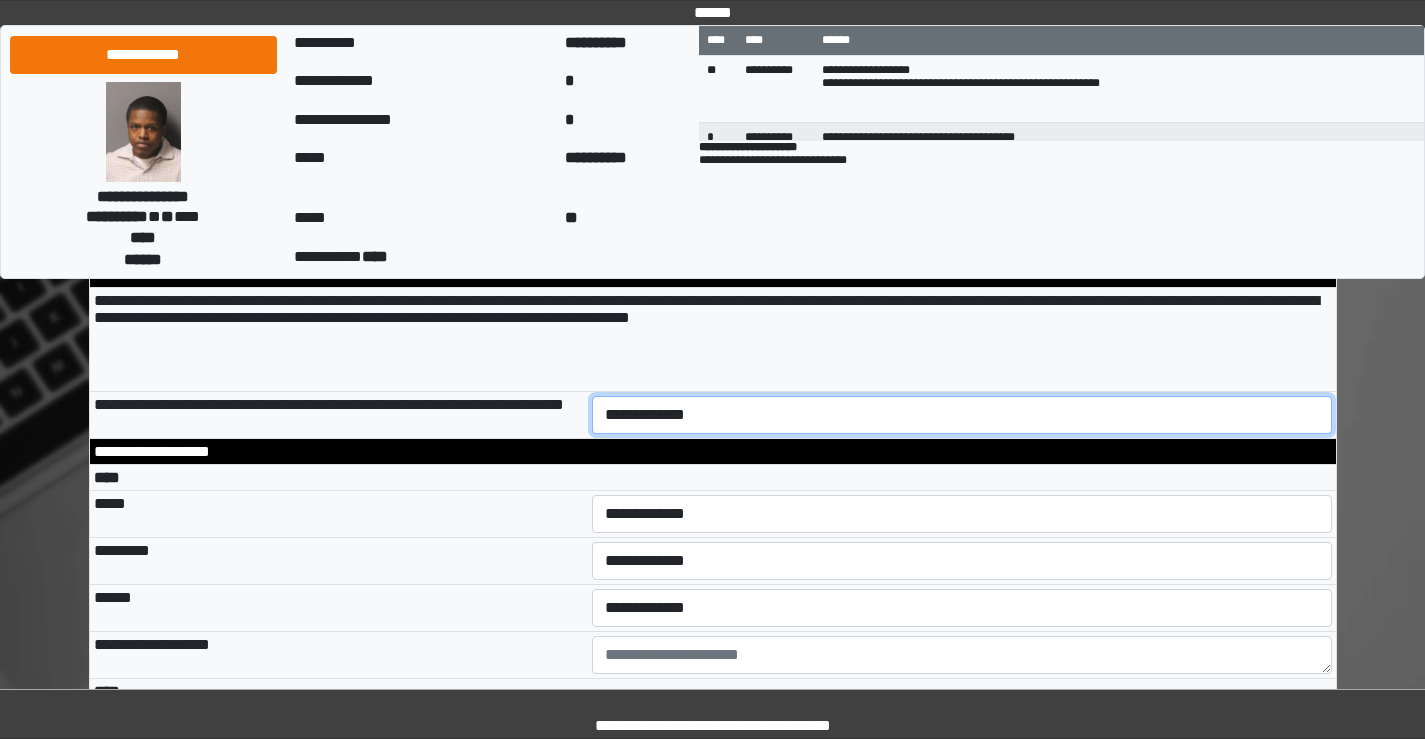 click on "**********" at bounding box center (962, 415) 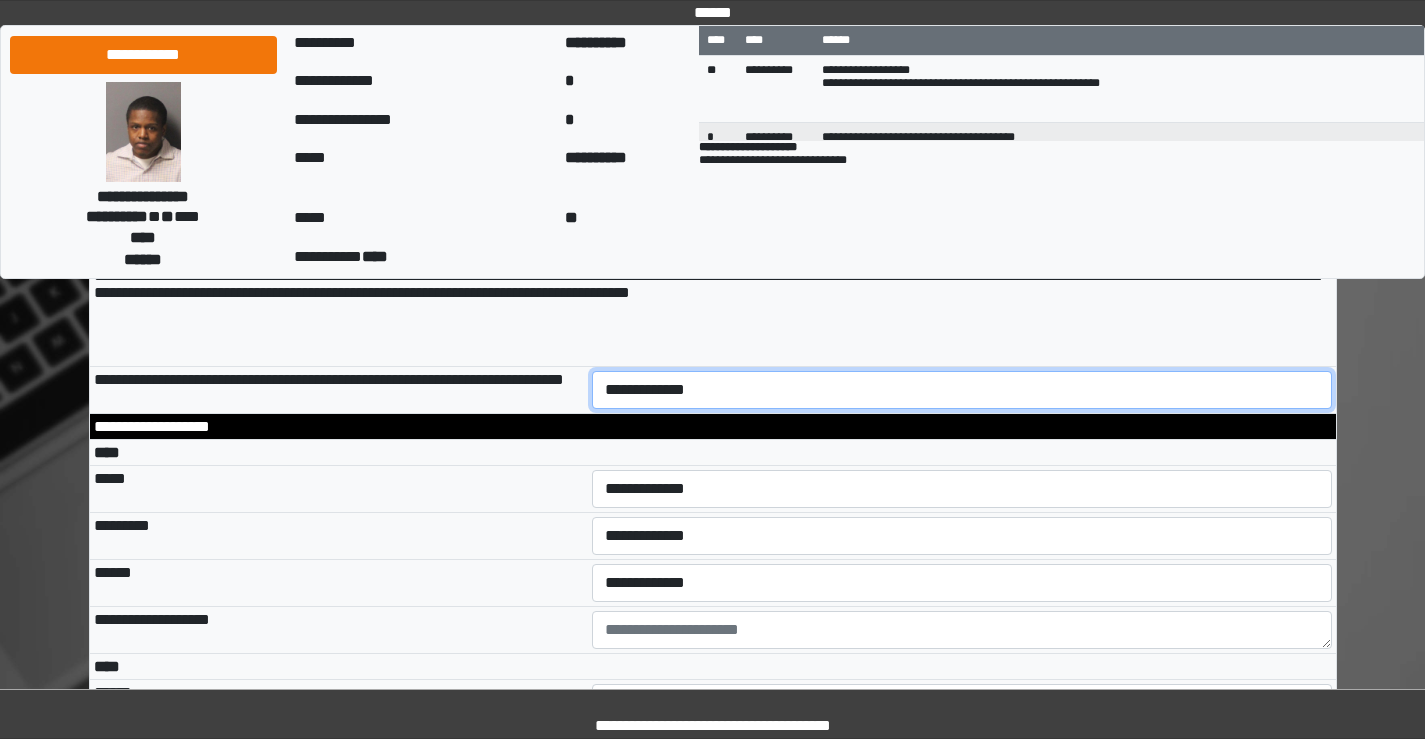 scroll, scrollTop: 3700, scrollLeft: 0, axis: vertical 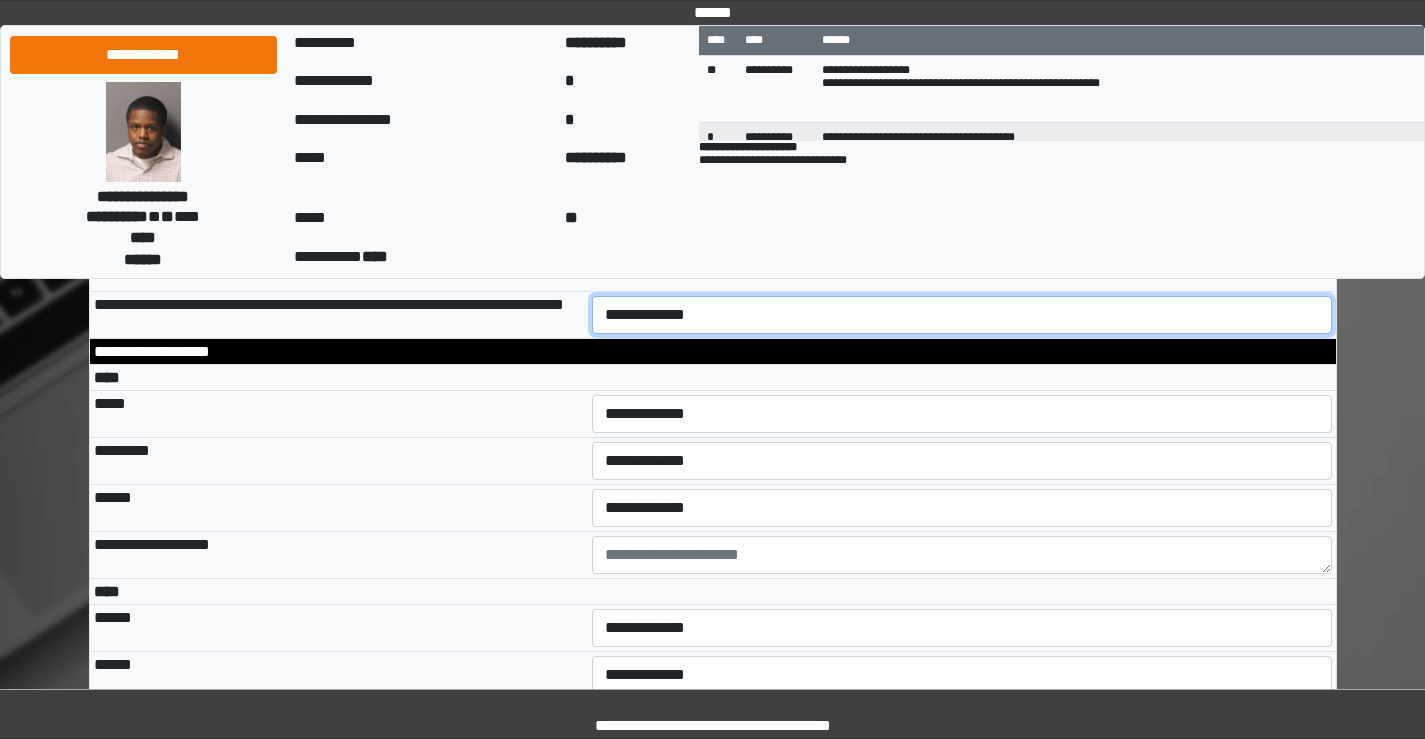 click on "**********" at bounding box center [962, 315] 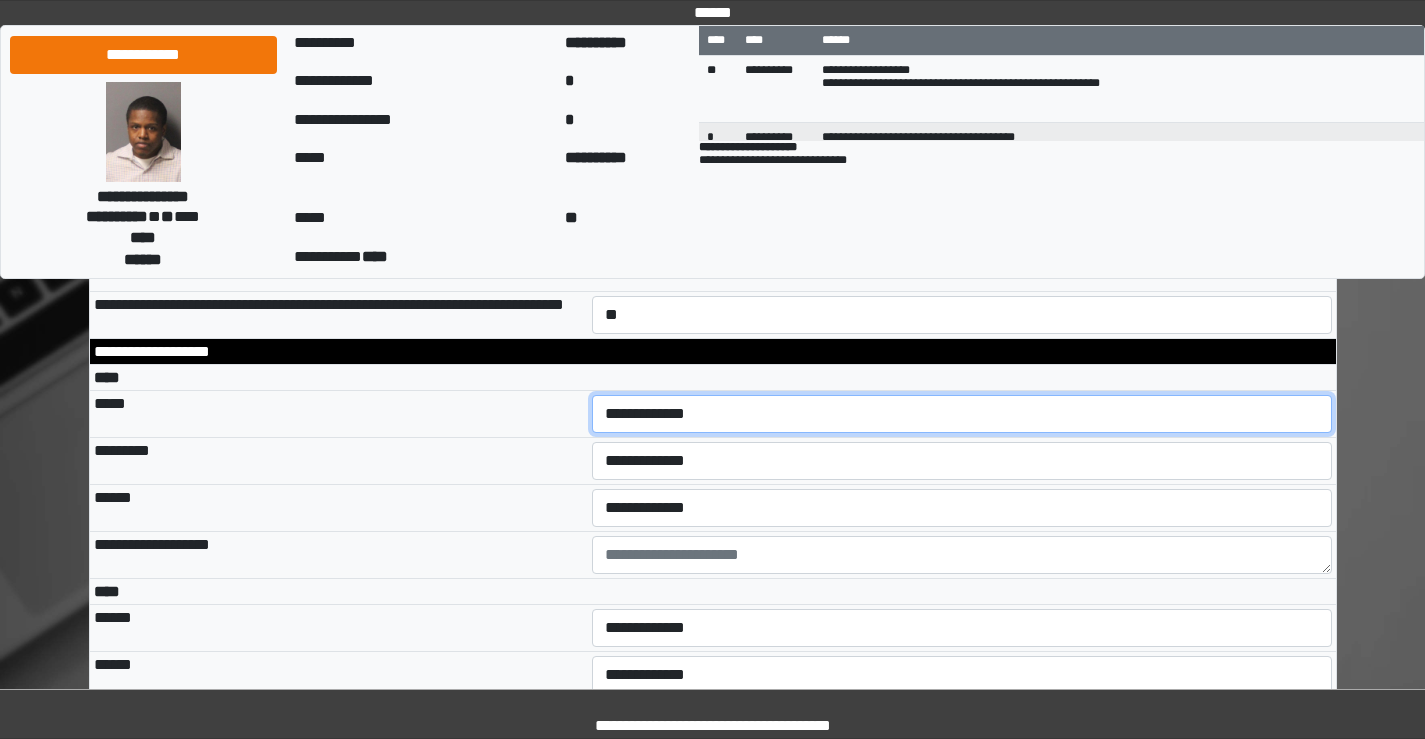 click on "**********" at bounding box center [962, 414] 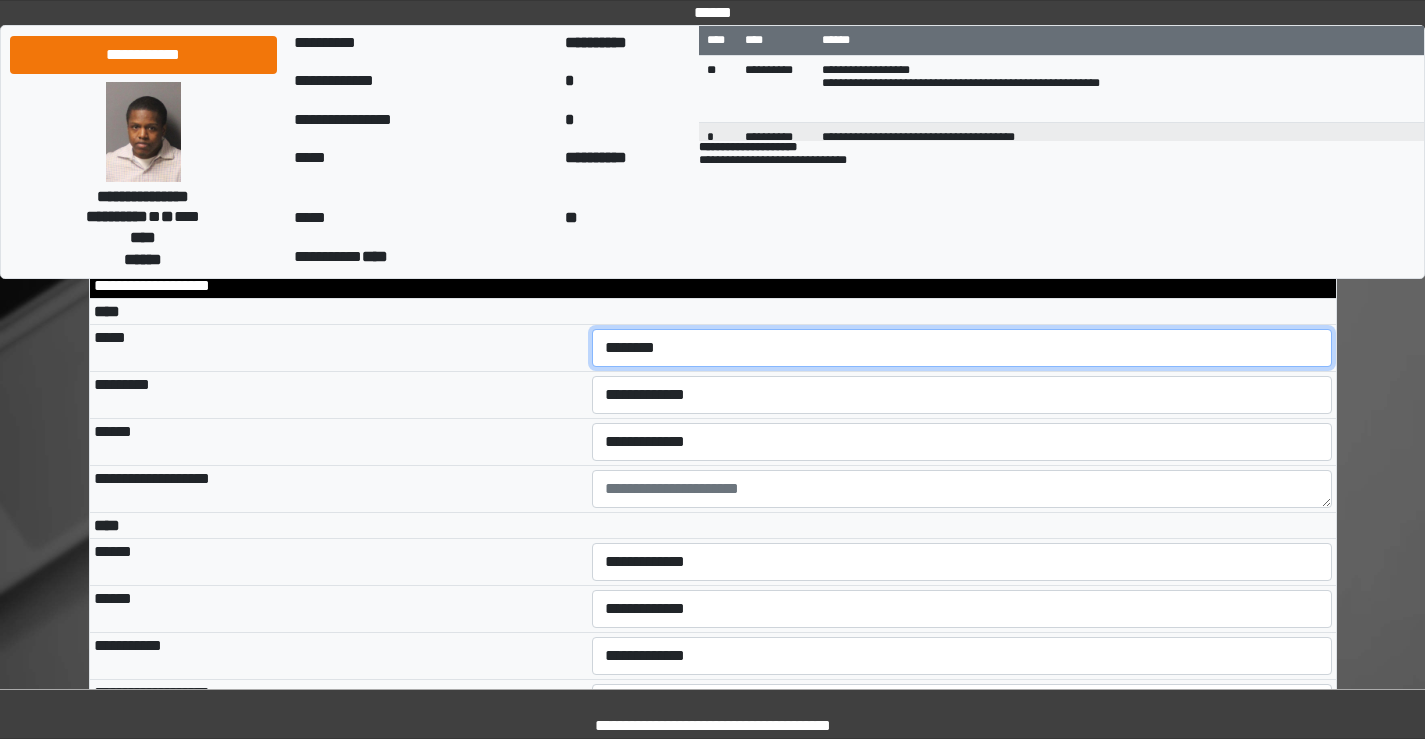 scroll, scrollTop: 3800, scrollLeft: 0, axis: vertical 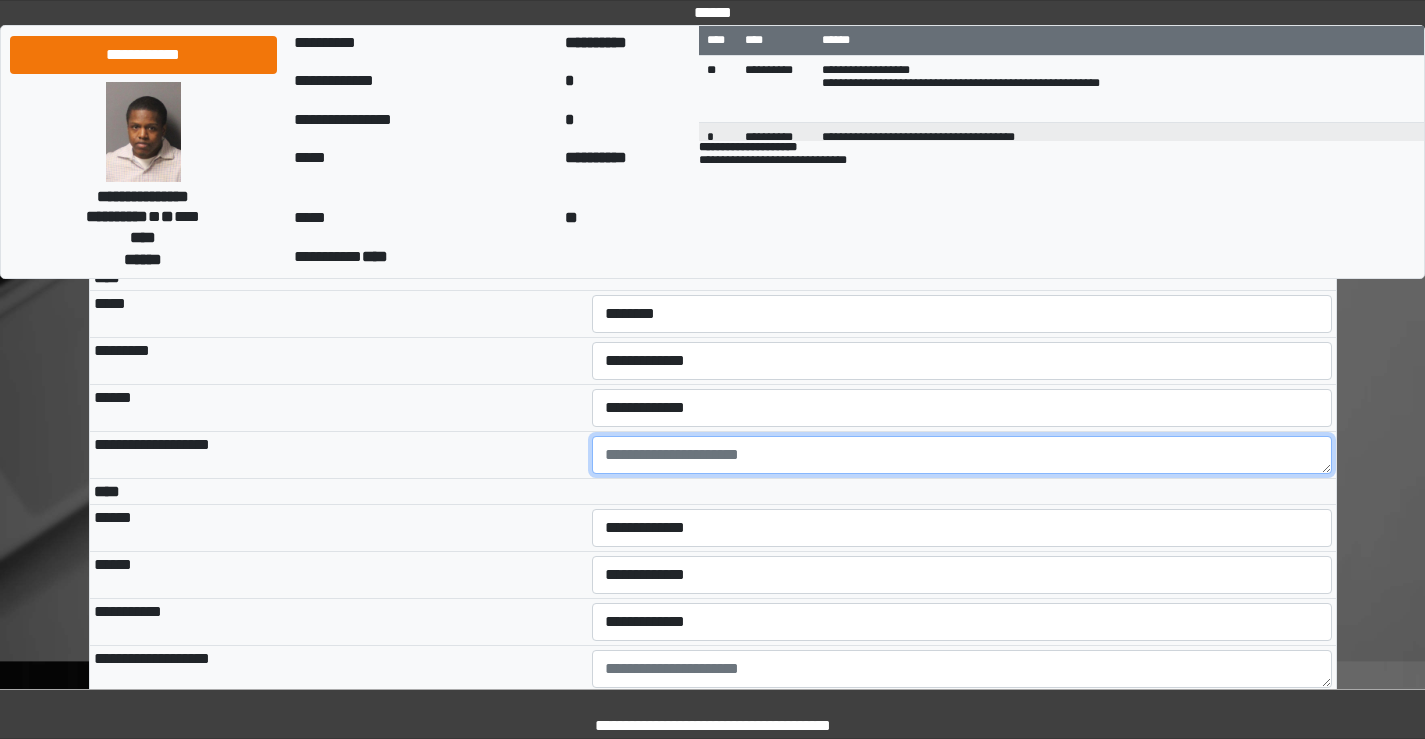 click at bounding box center (962, 455) 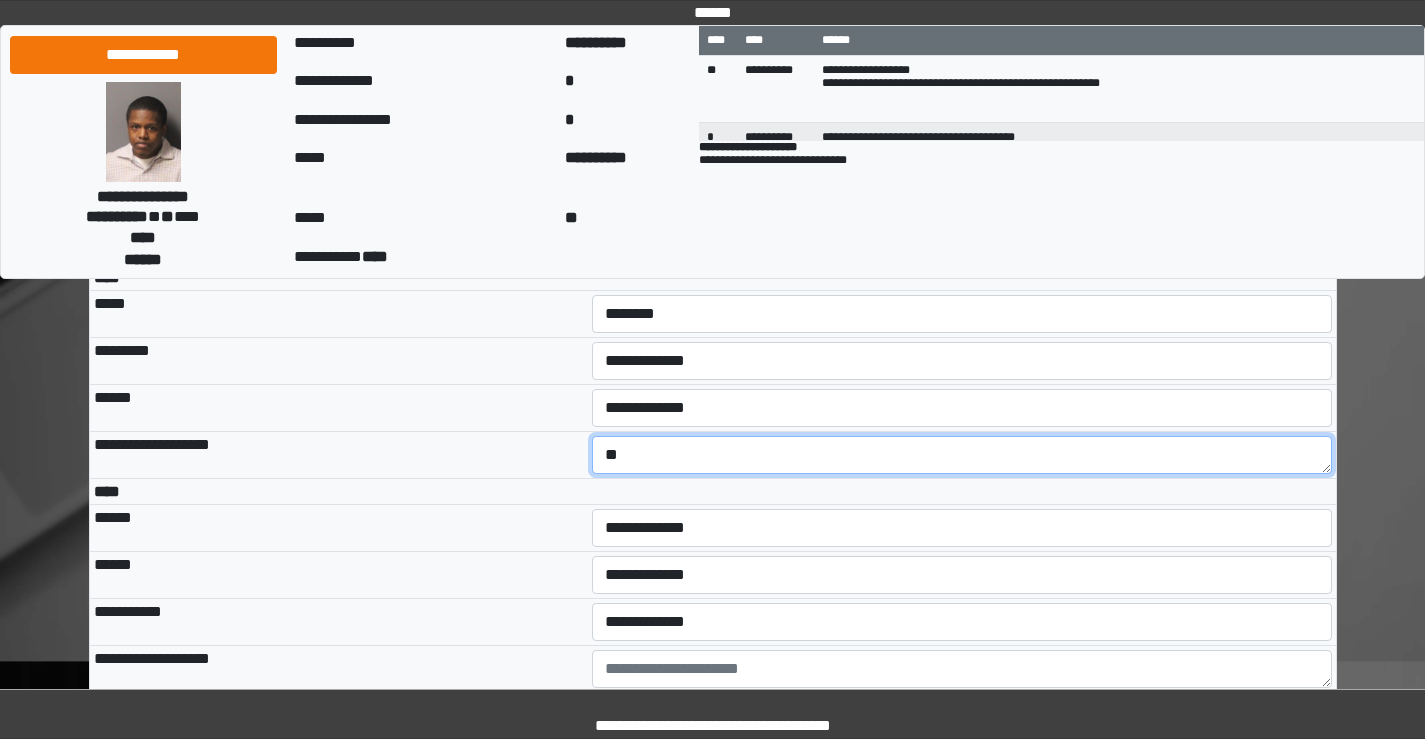 type on "*" 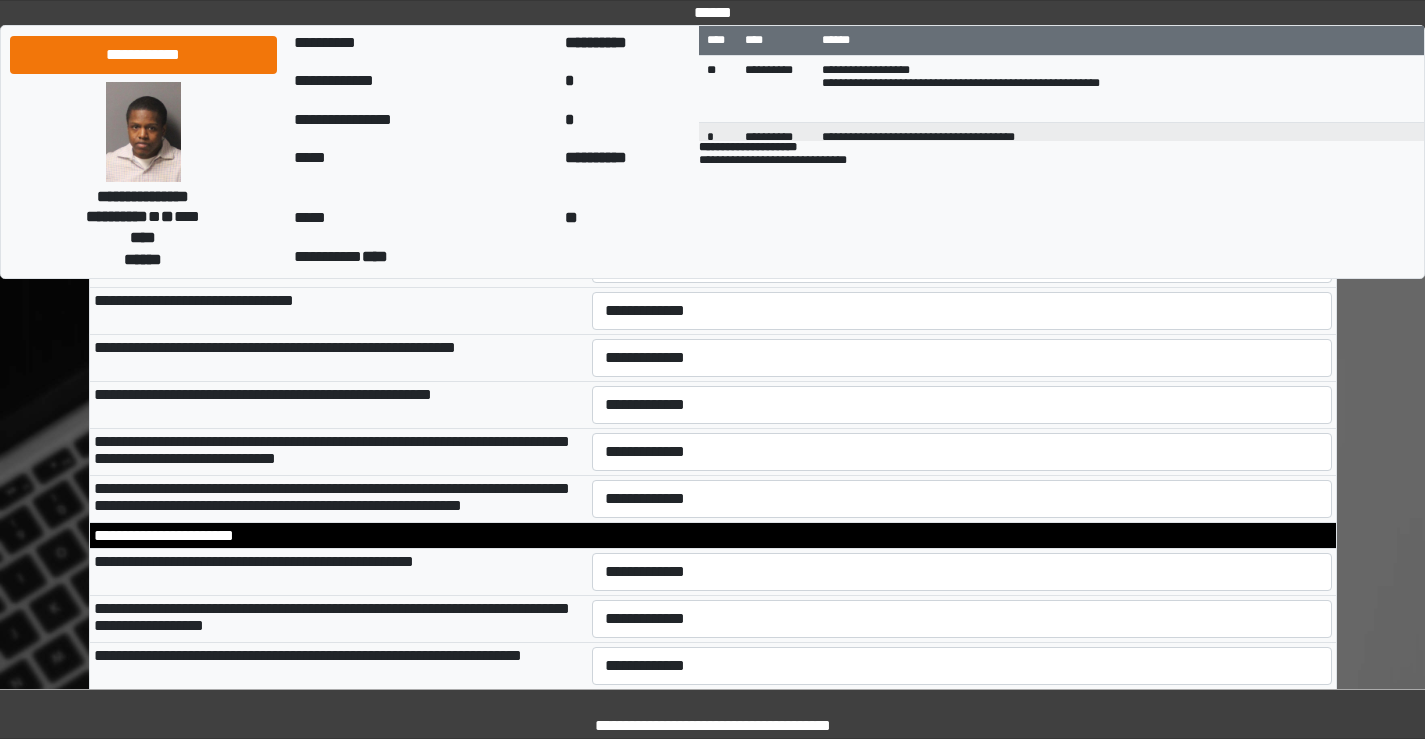 scroll, scrollTop: 6100, scrollLeft: 0, axis: vertical 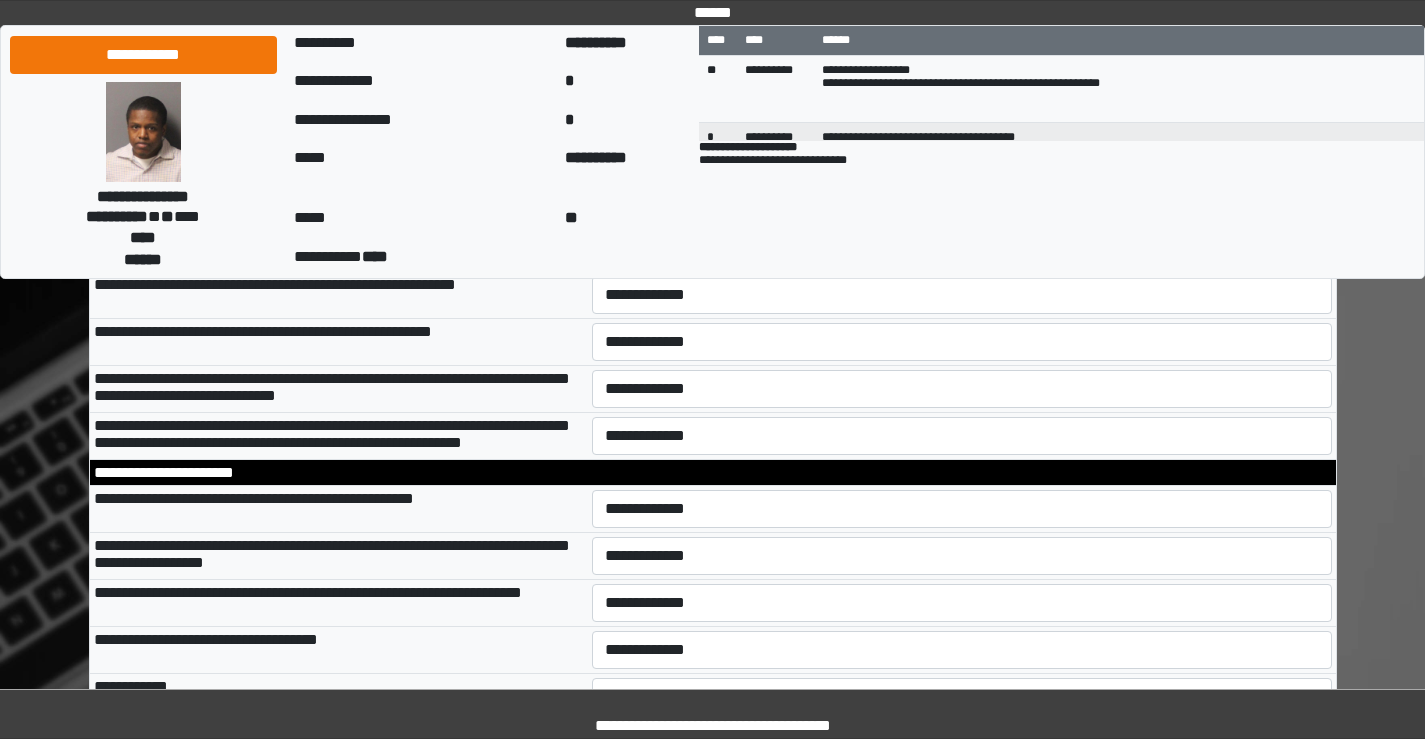 type on "**********" 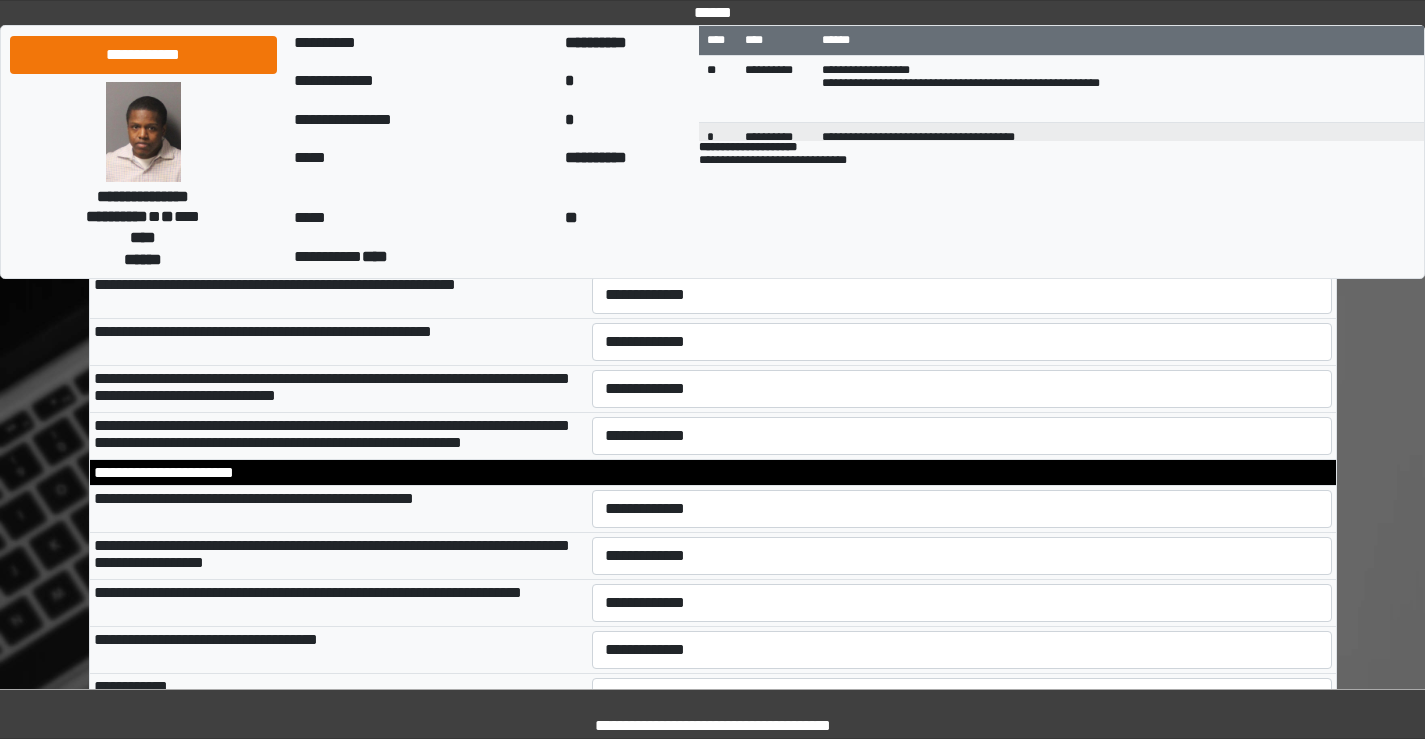click on "**********" at bounding box center (962, 248) 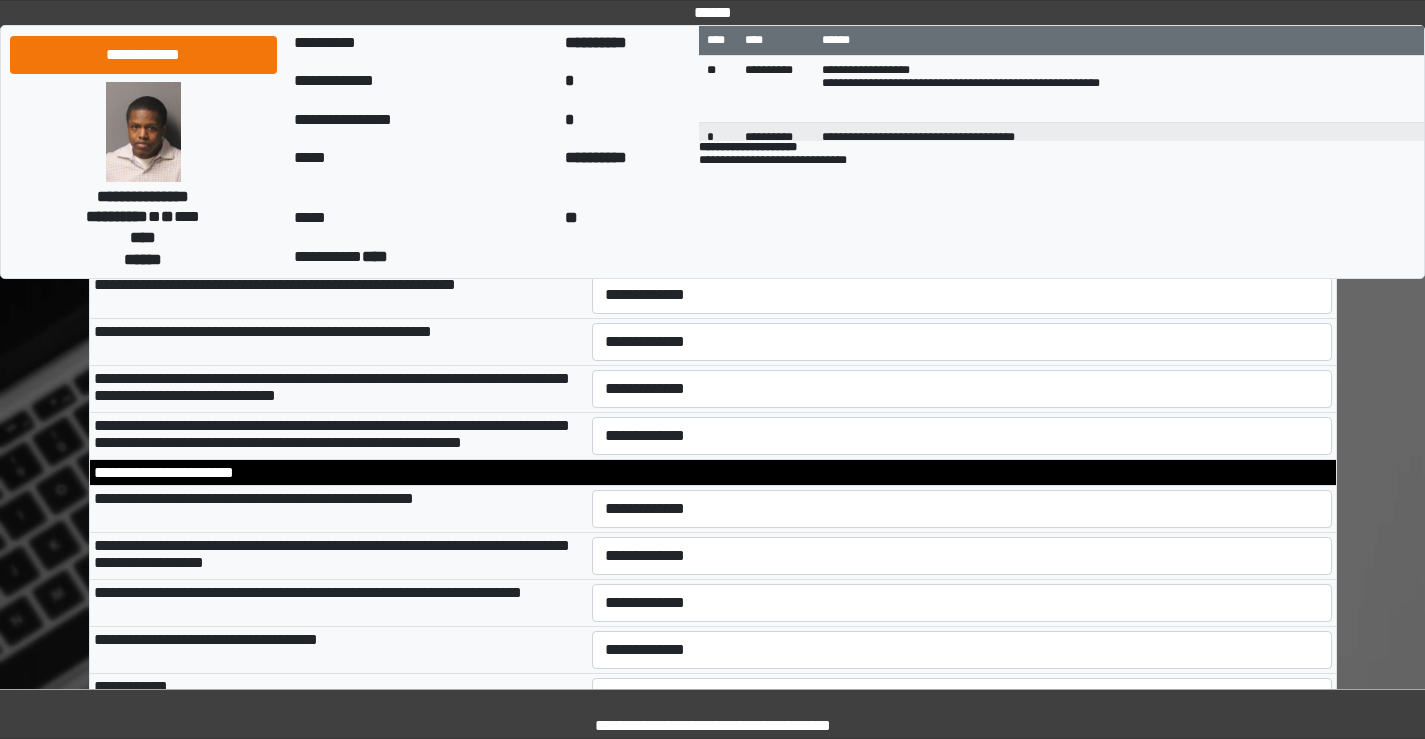 select on "*" 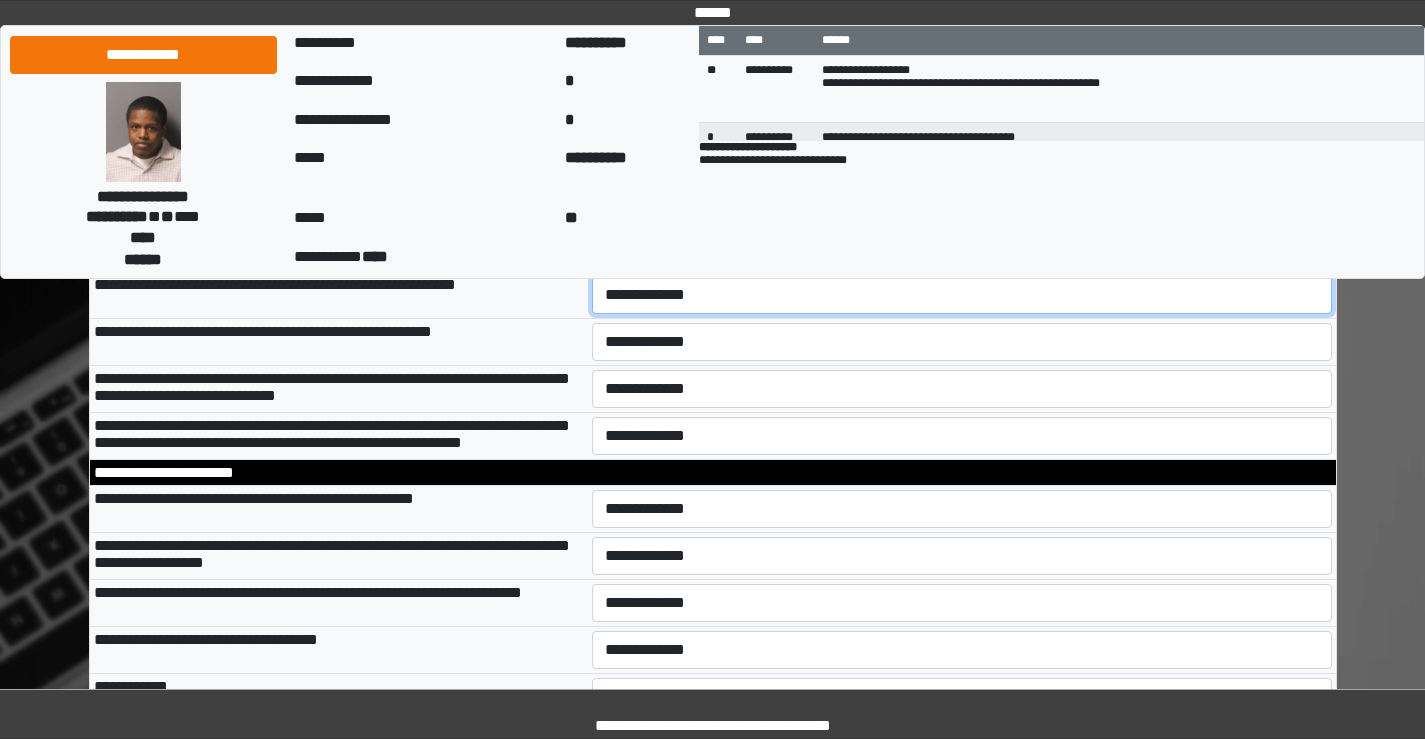 click on "**********" at bounding box center (962, 295) 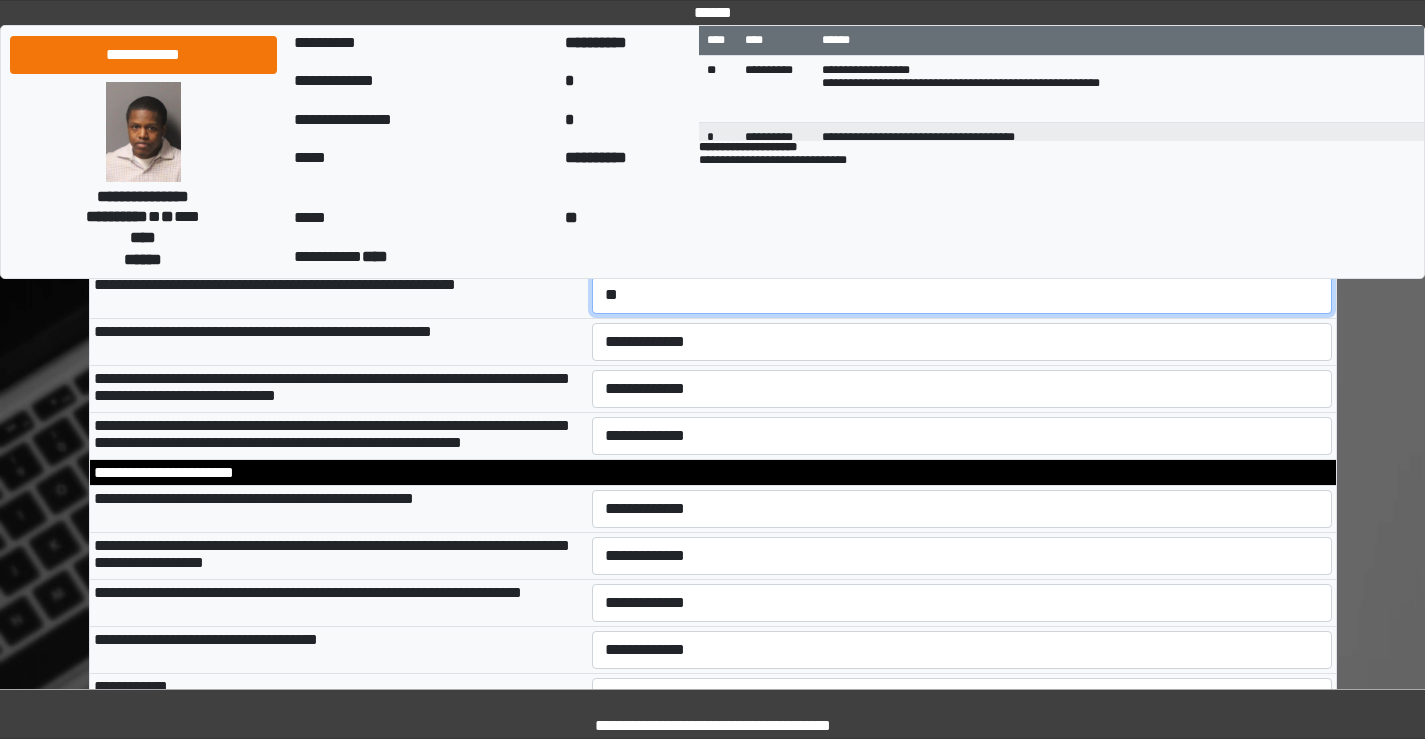 click on "**********" at bounding box center (962, 295) 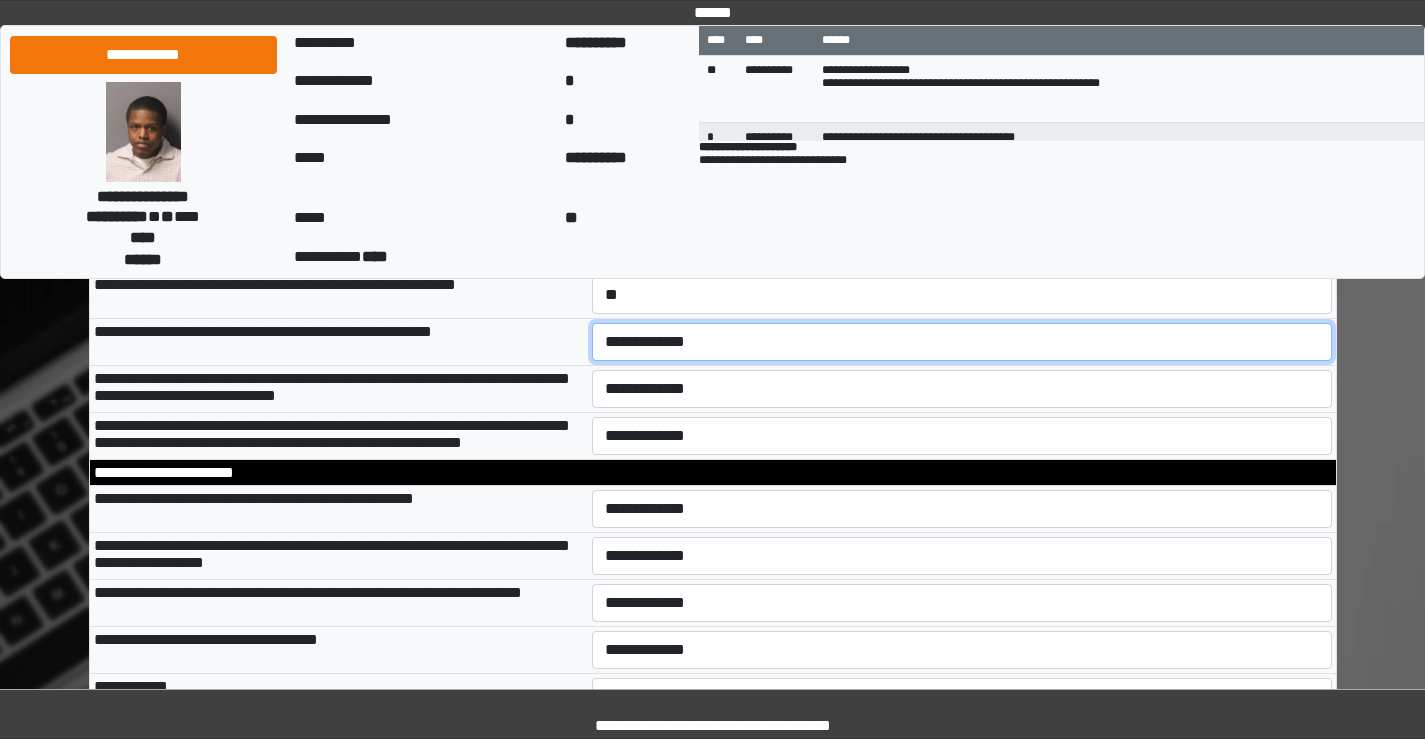 click on "**********" at bounding box center [962, 342] 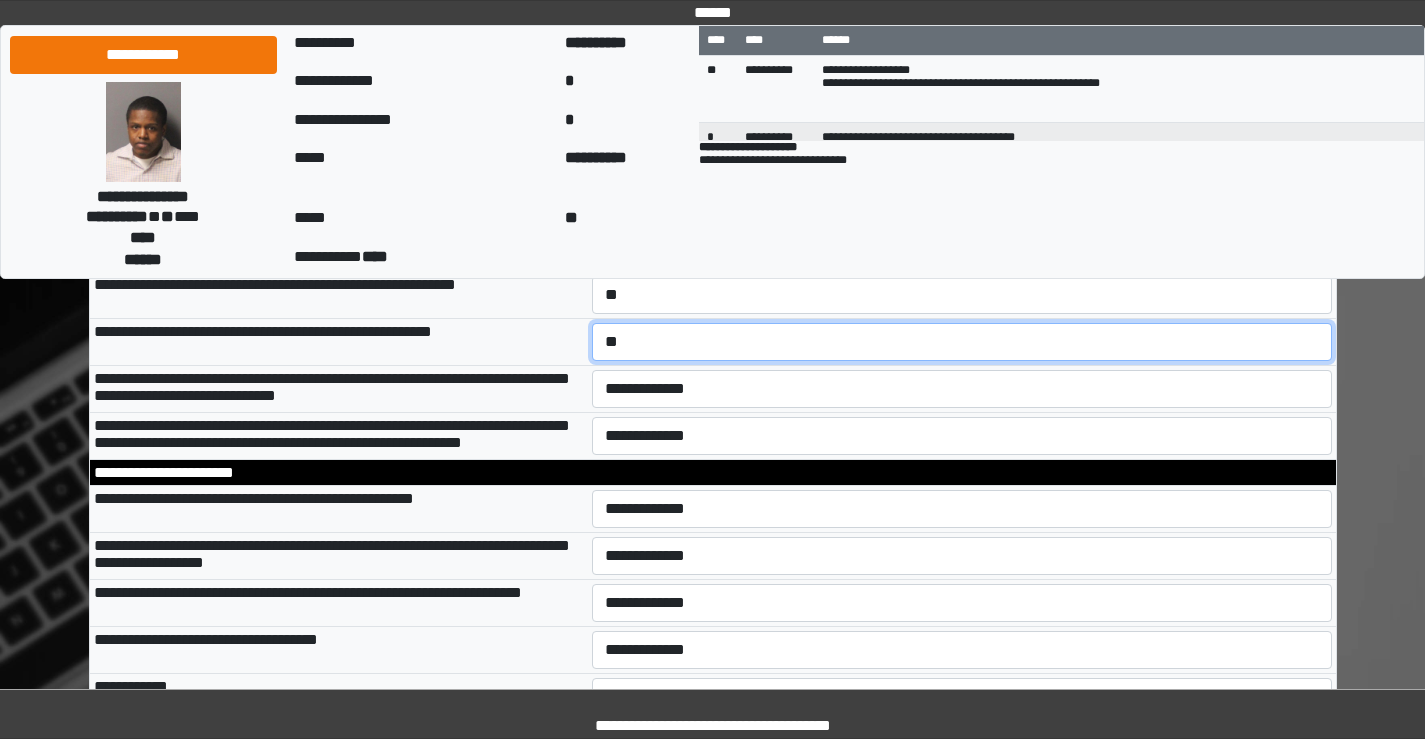scroll, scrollTop: 6200, scrollLeft: 0, axis: vertical 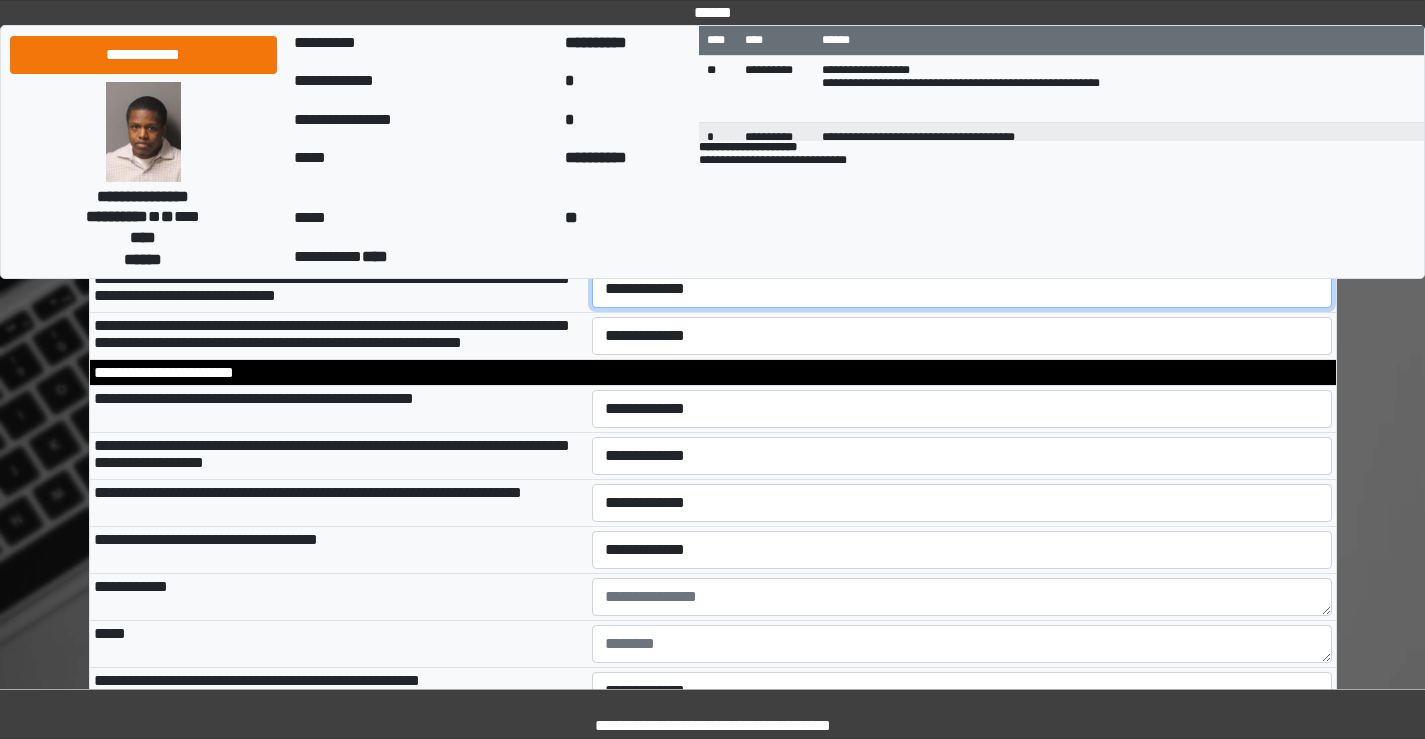click on "**********" at bounding box center [962, 289] 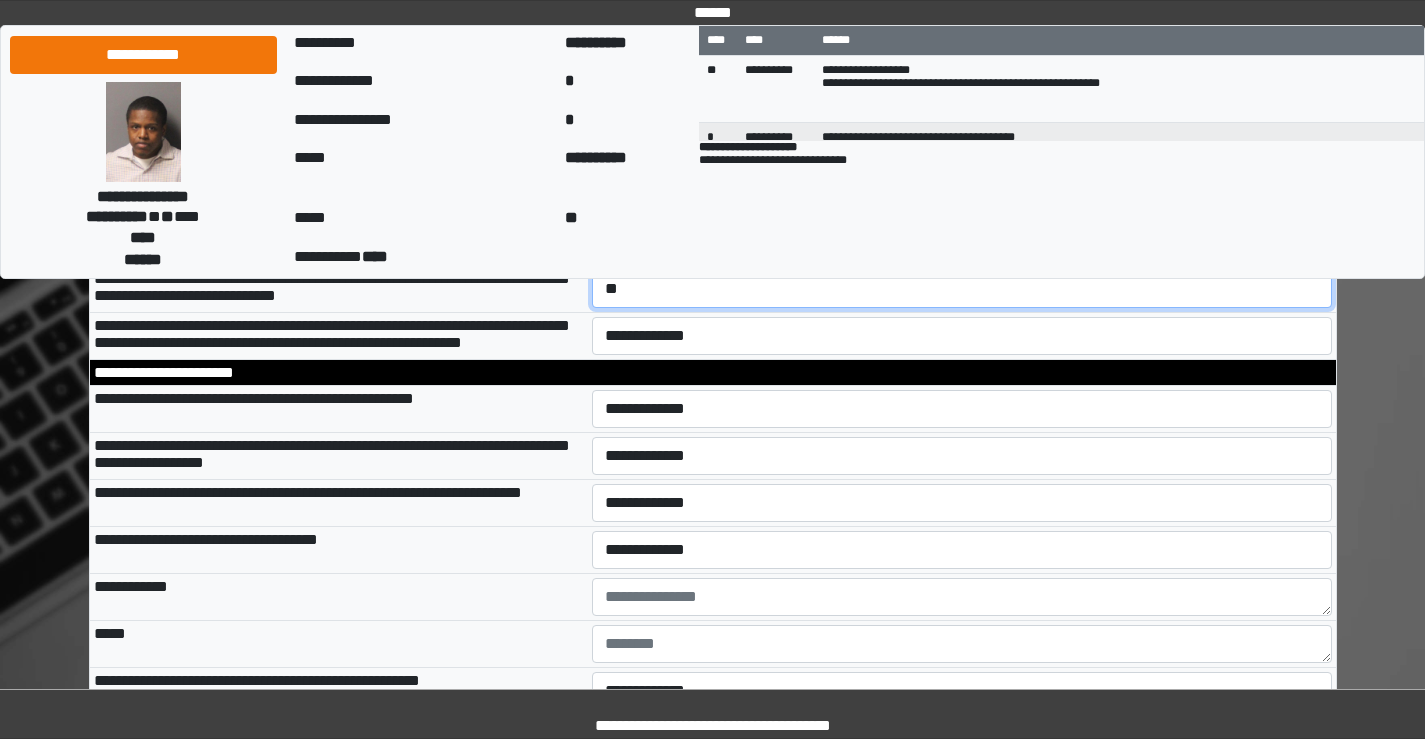 click on "**********" at bounding box center [962, 289] 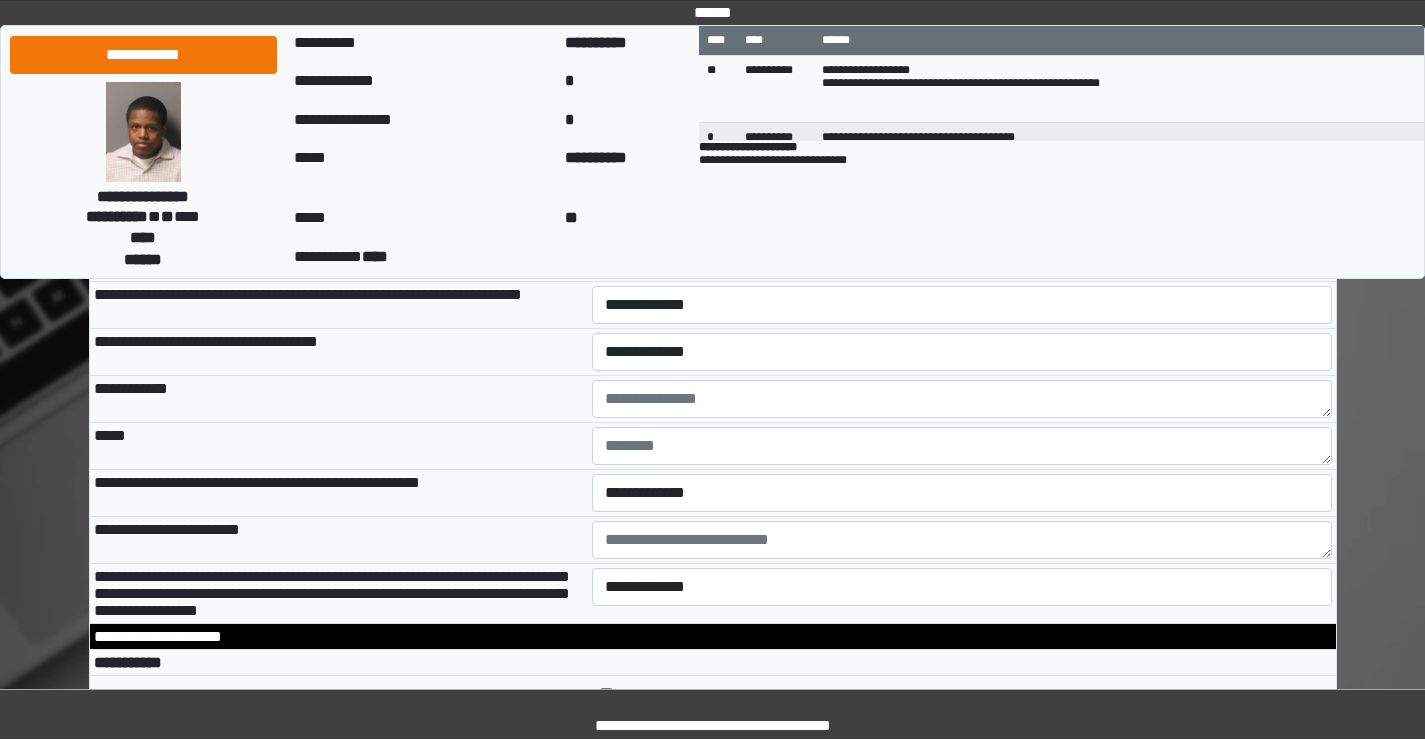 scroll, scrollTop: 6400, scrollLeft: 0, axis: vertical 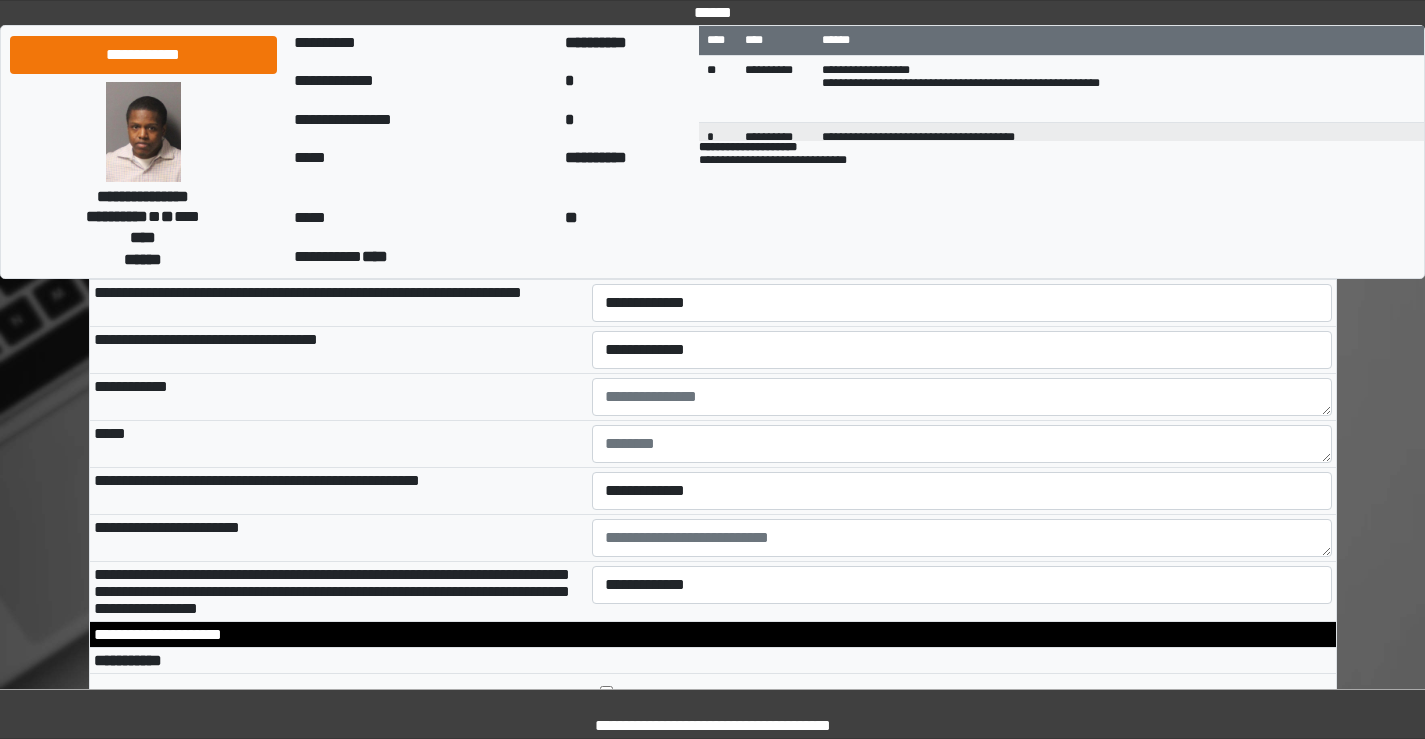 click on "**********" at bounding box center (962, 209) 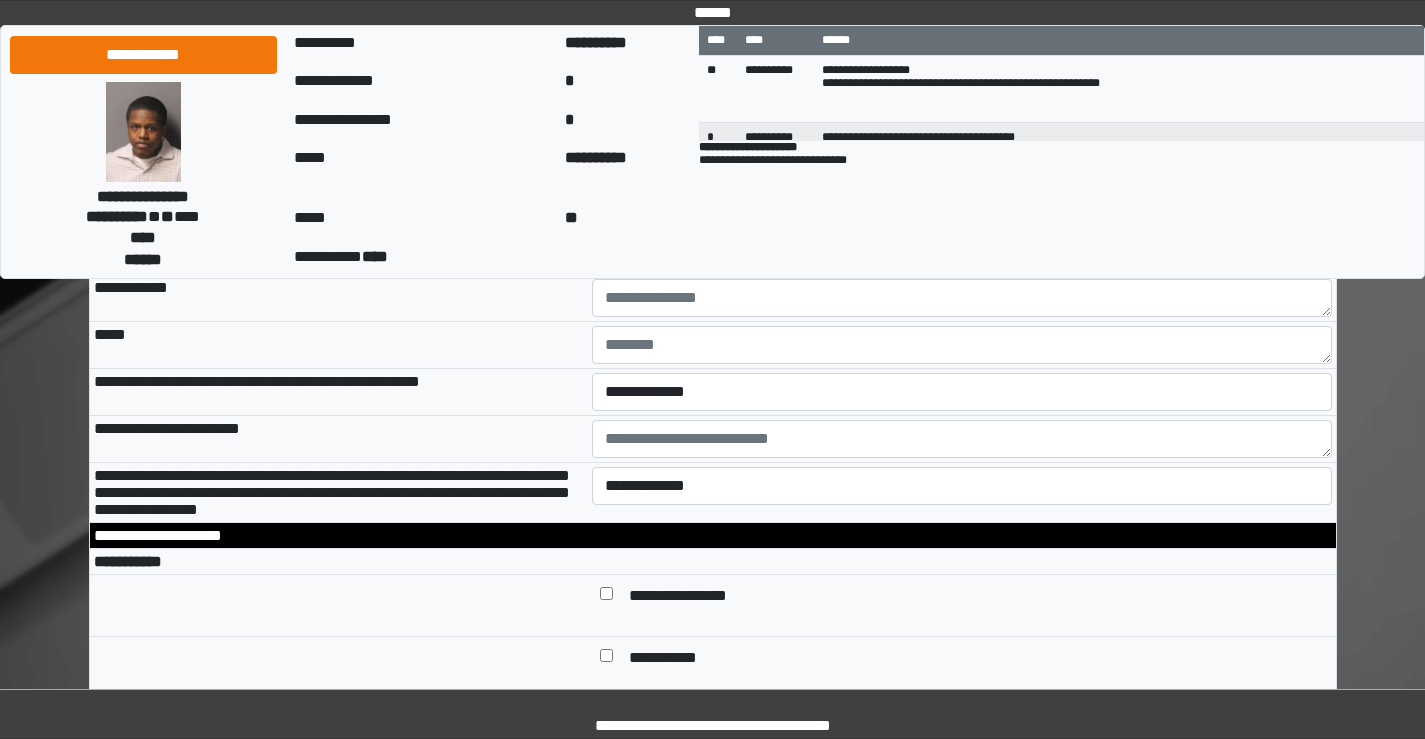 scroll, scrollTop: 6500, scrollLeft: 0, axis: vertical 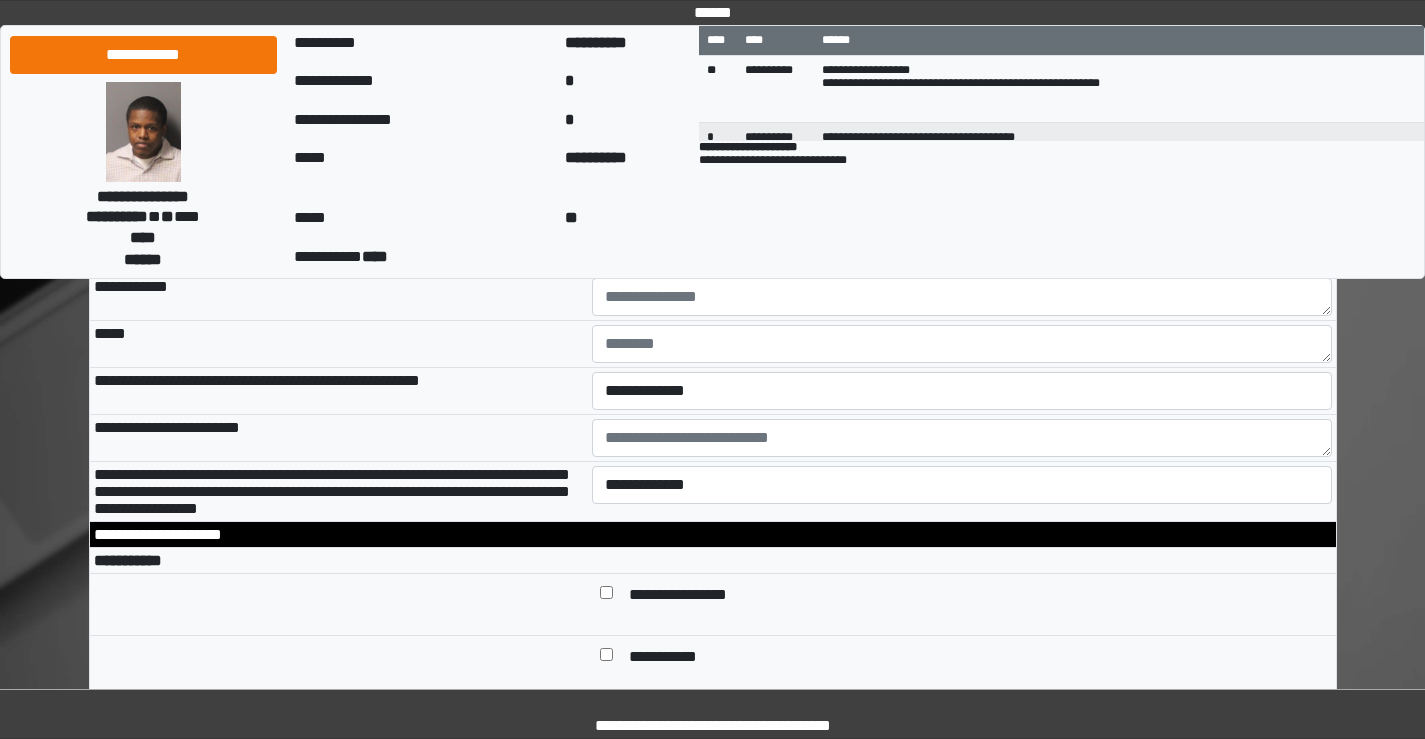 click on "**********" at bounding box center (962, 203) 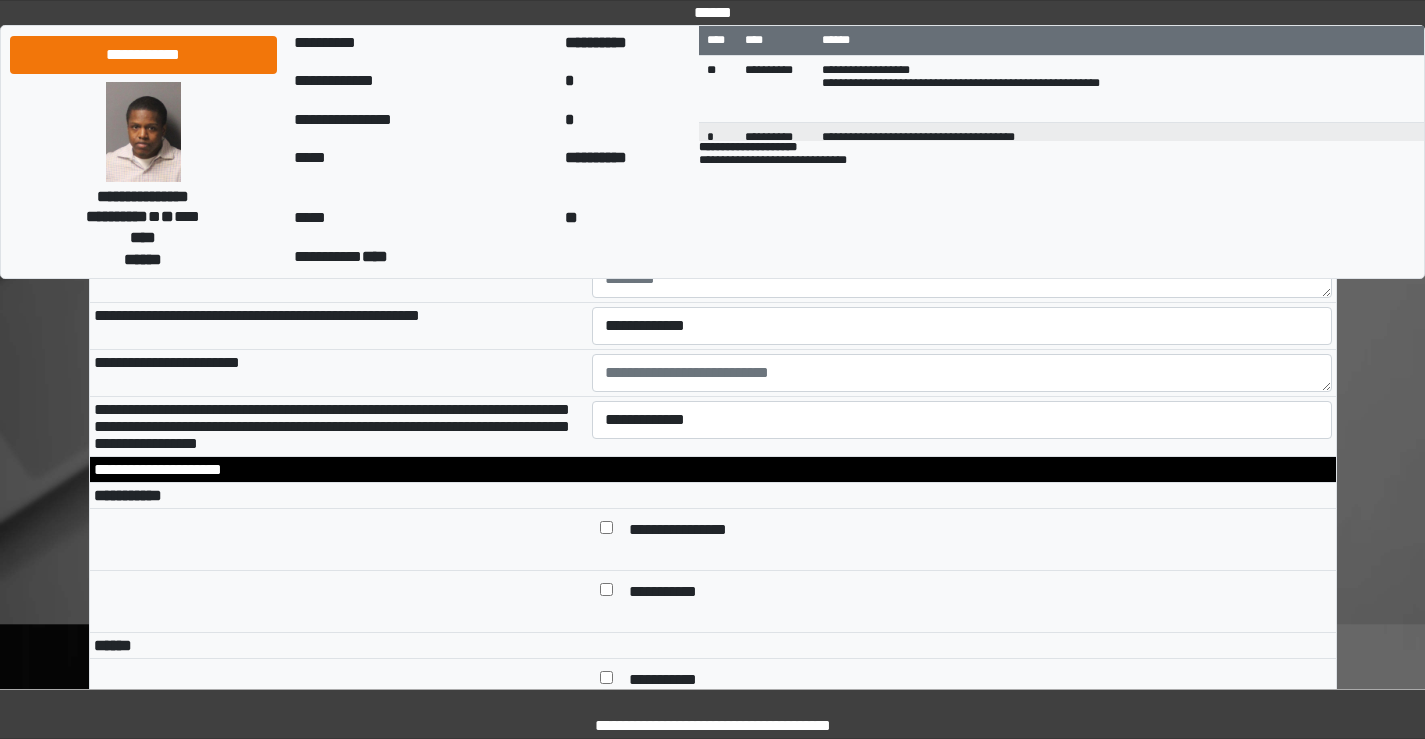 scroll, scrollTop: 6600, scrollLeft: 0, axis: vertical 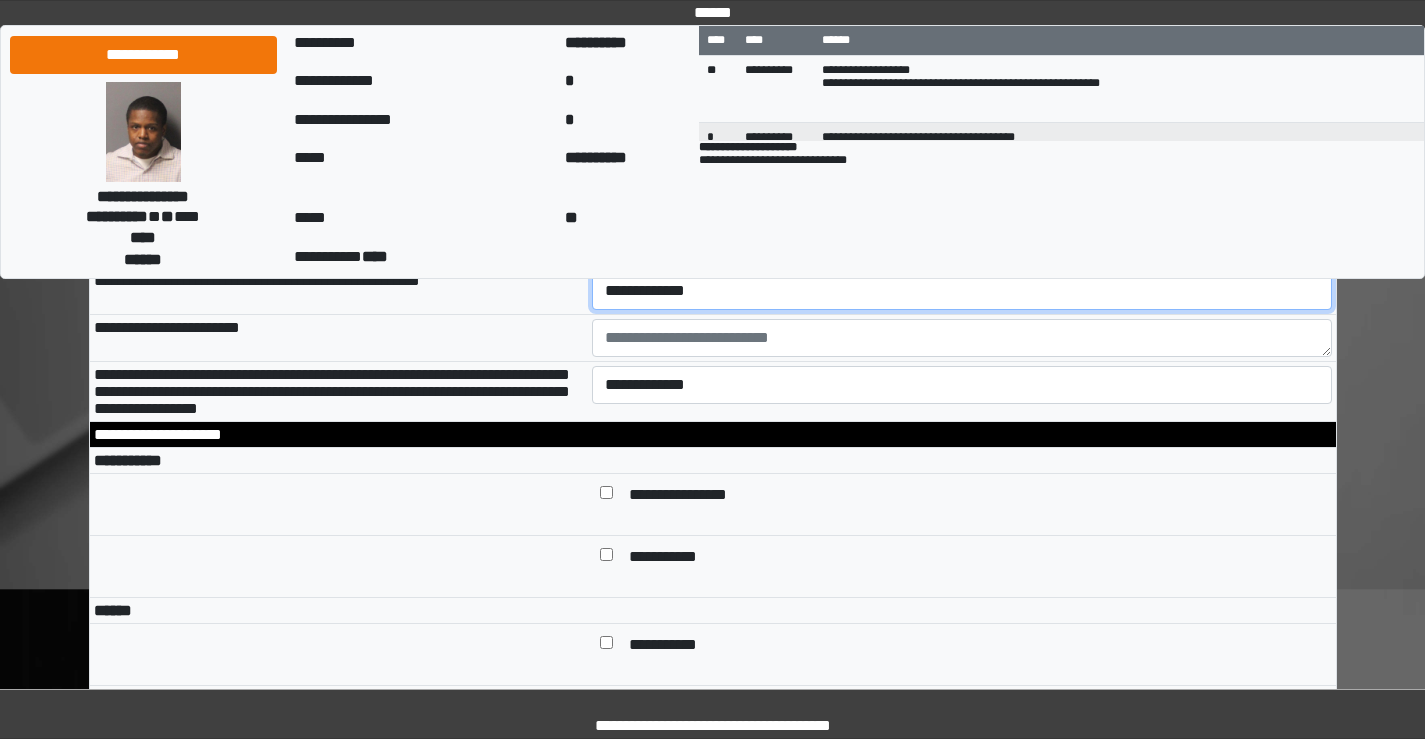 click on "**********" at bounding box center [962, 291] 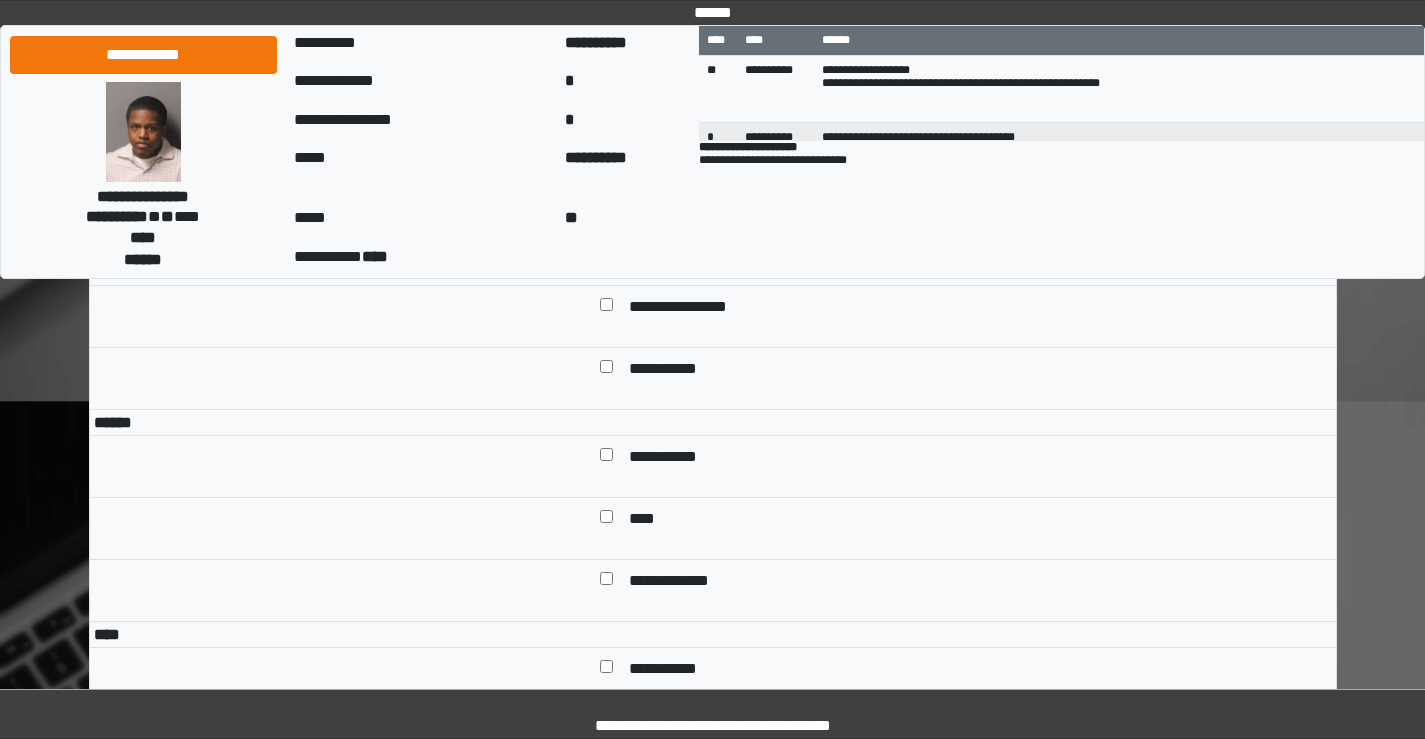 scroll, scrollTop: 6800, scrollLeft: 0, axis: vertical 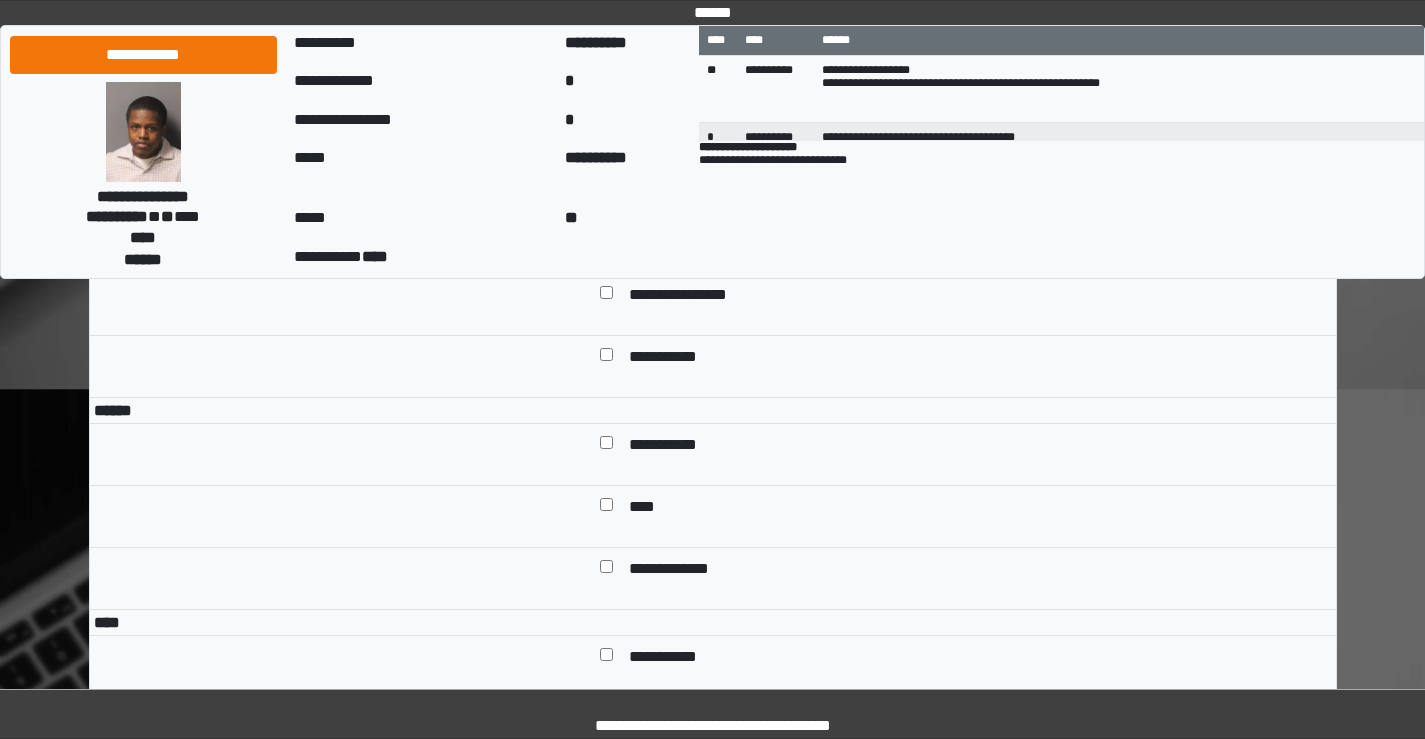click on "**********" at bounding box center (962, 185) 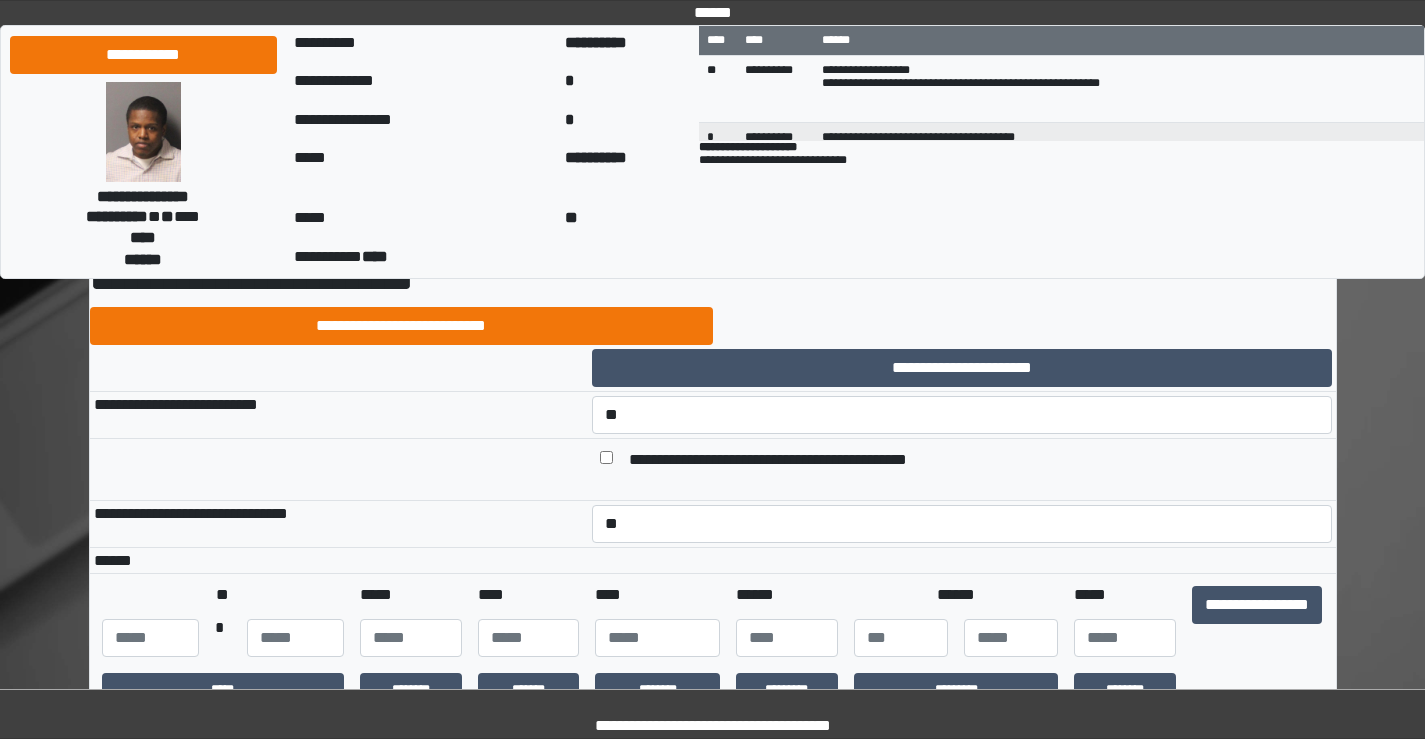 scroll, scrollTop: 300, scrollLeft: 0, axis: vertical 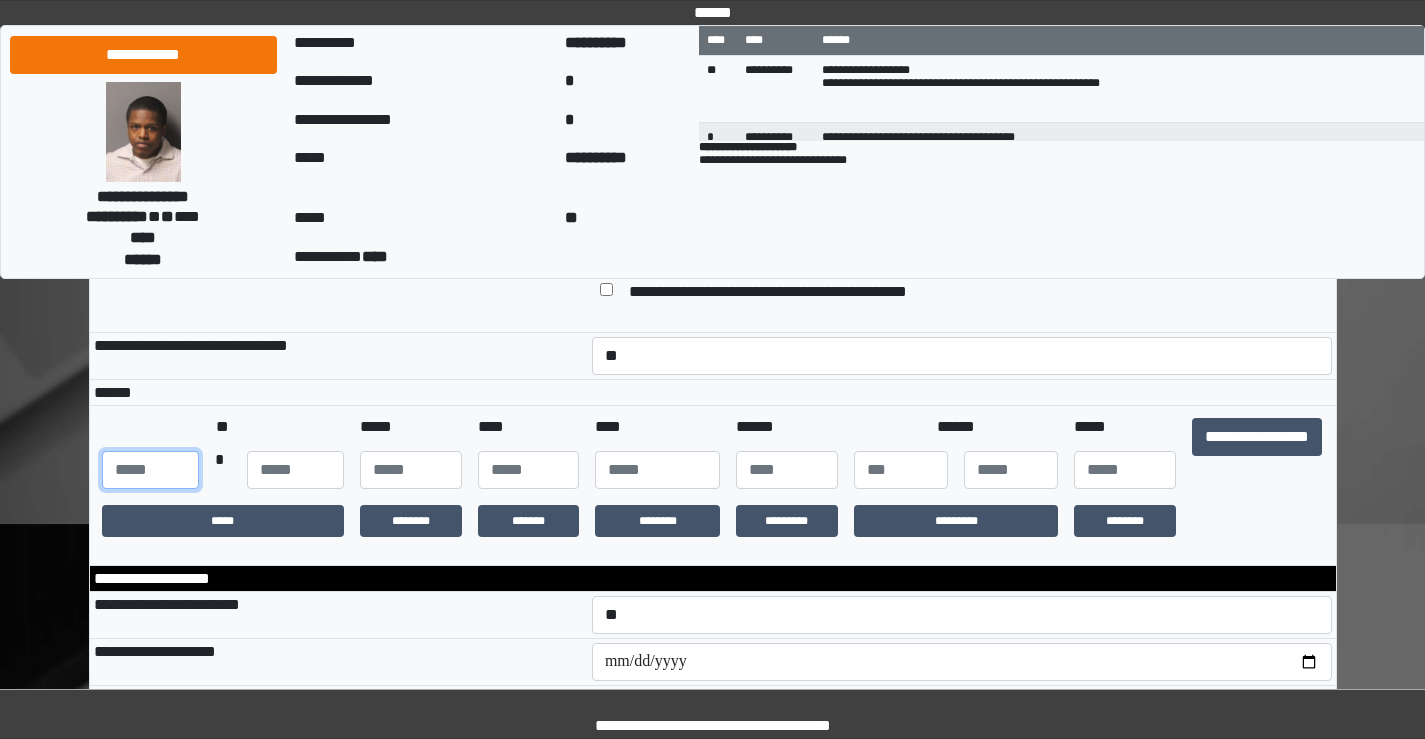 click at bounding box center (150, 470) 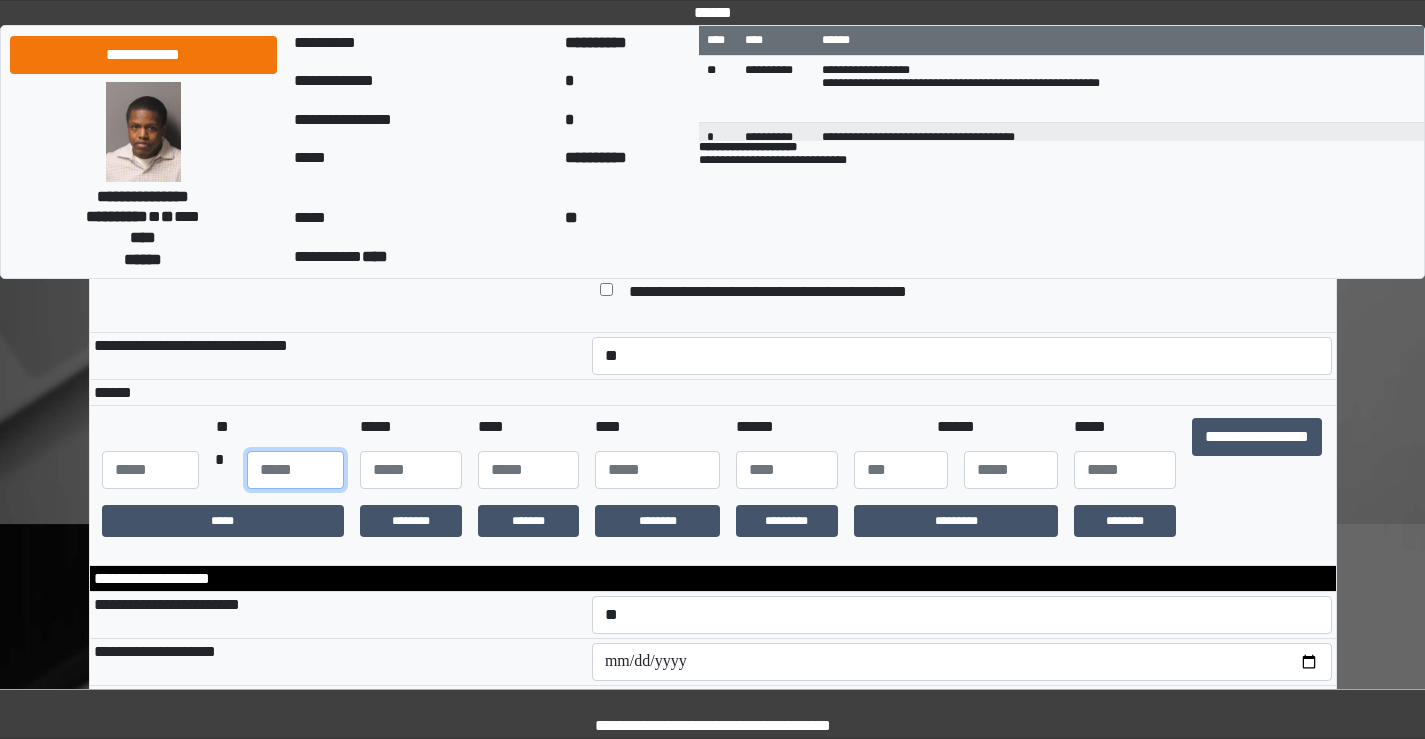 click at bounding box center [295, 470] 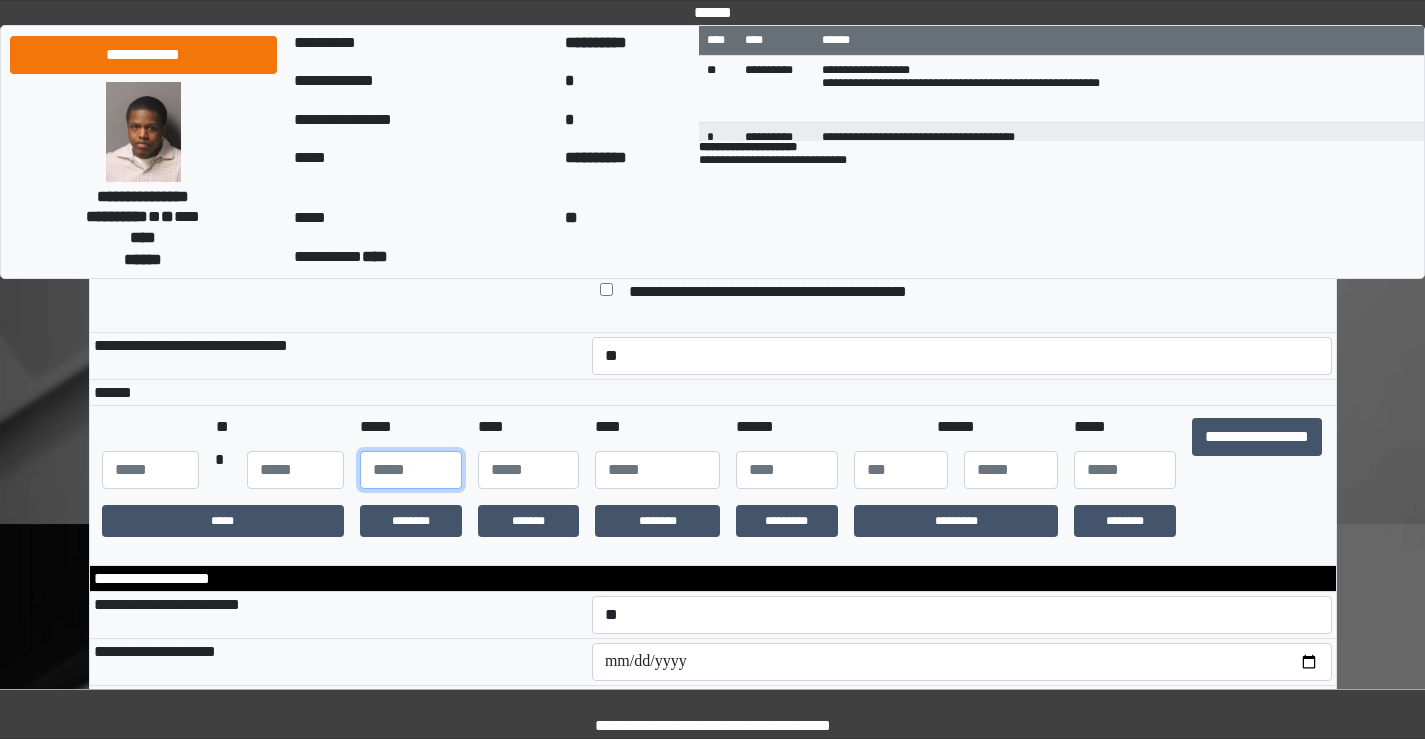 click at bounding box center [411, 470] 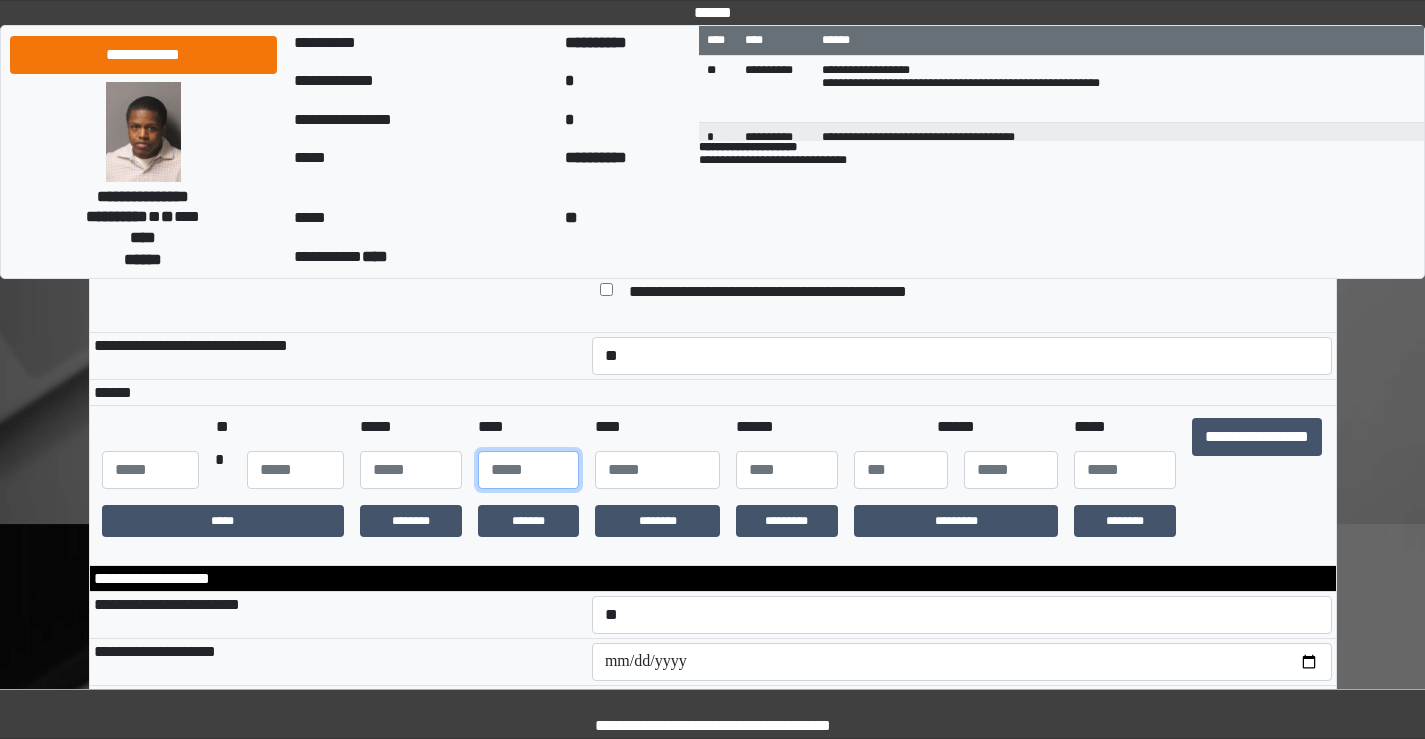 click at bounding box center [529, 470] 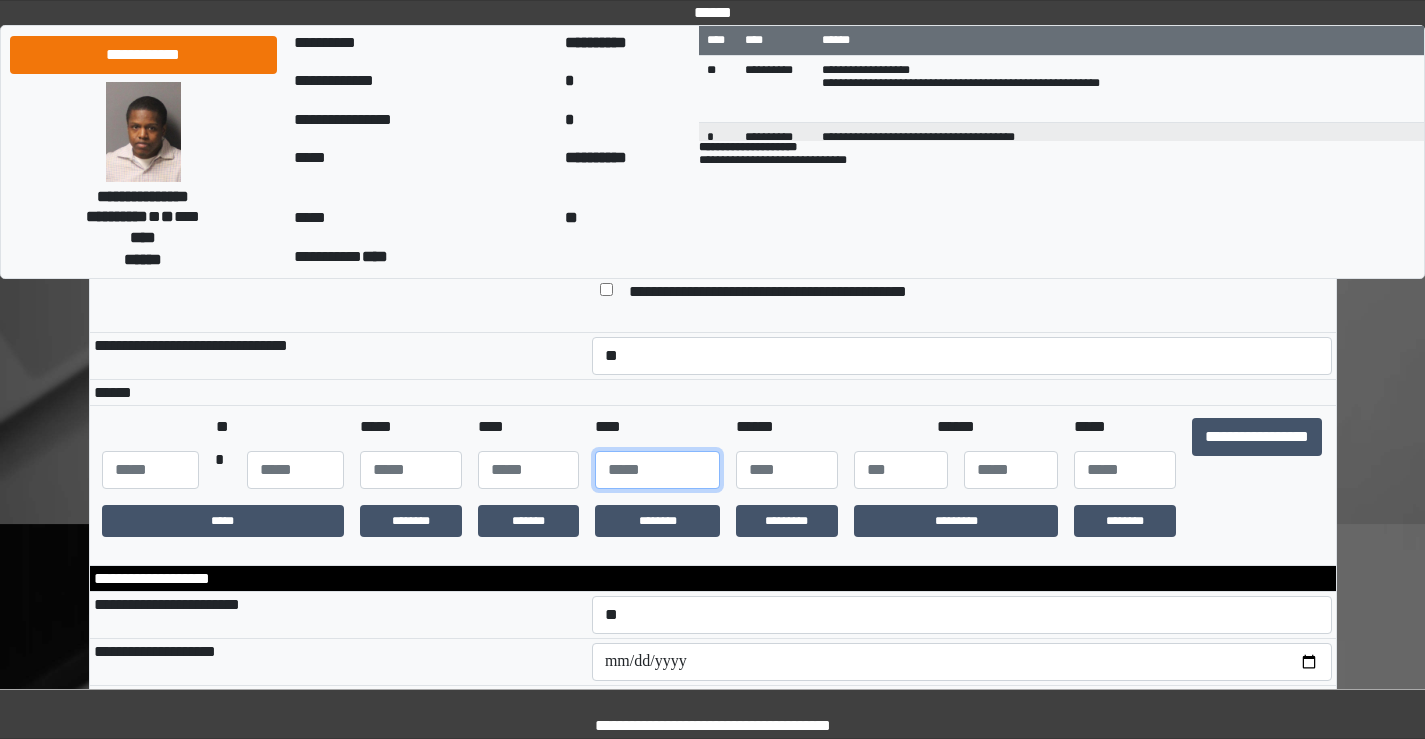 click at bounding box center (657, 470) 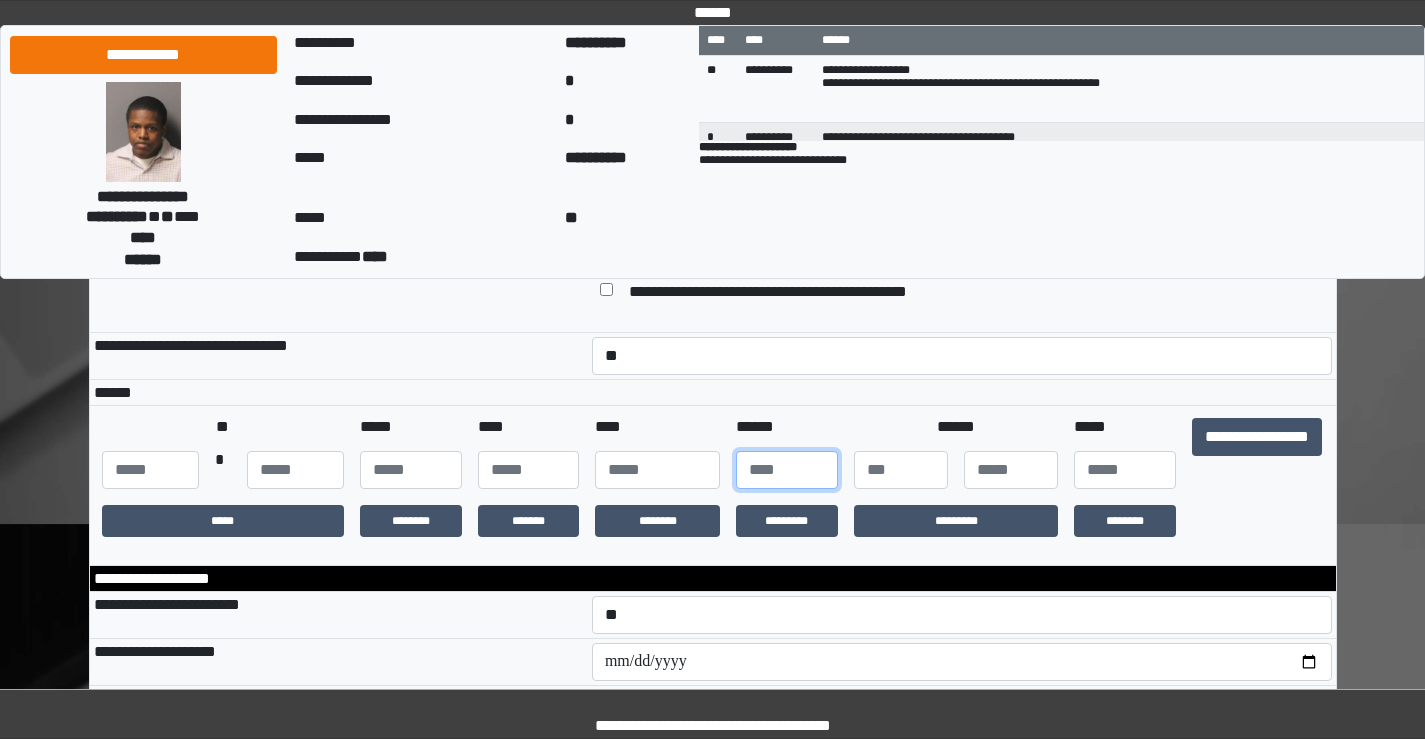 click at bounding box center [787, 470] 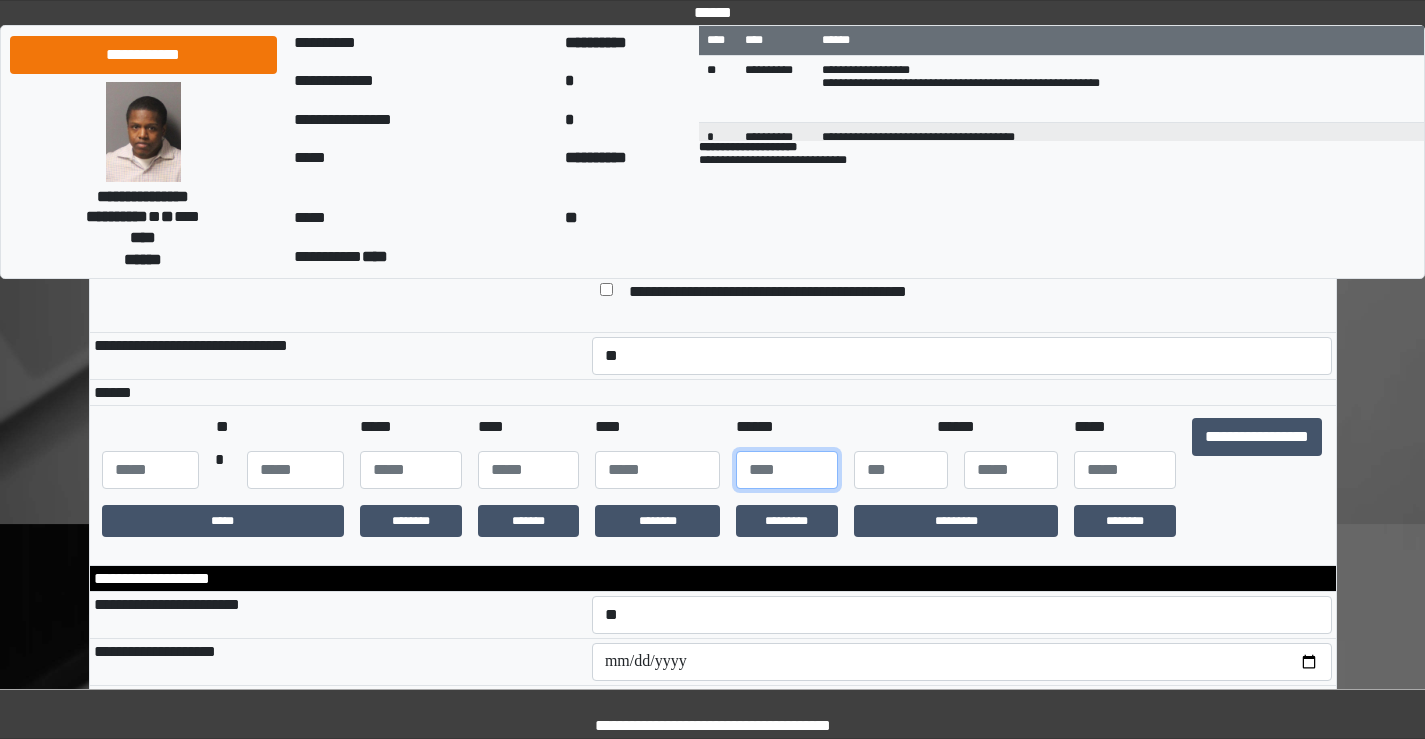 type on "***" 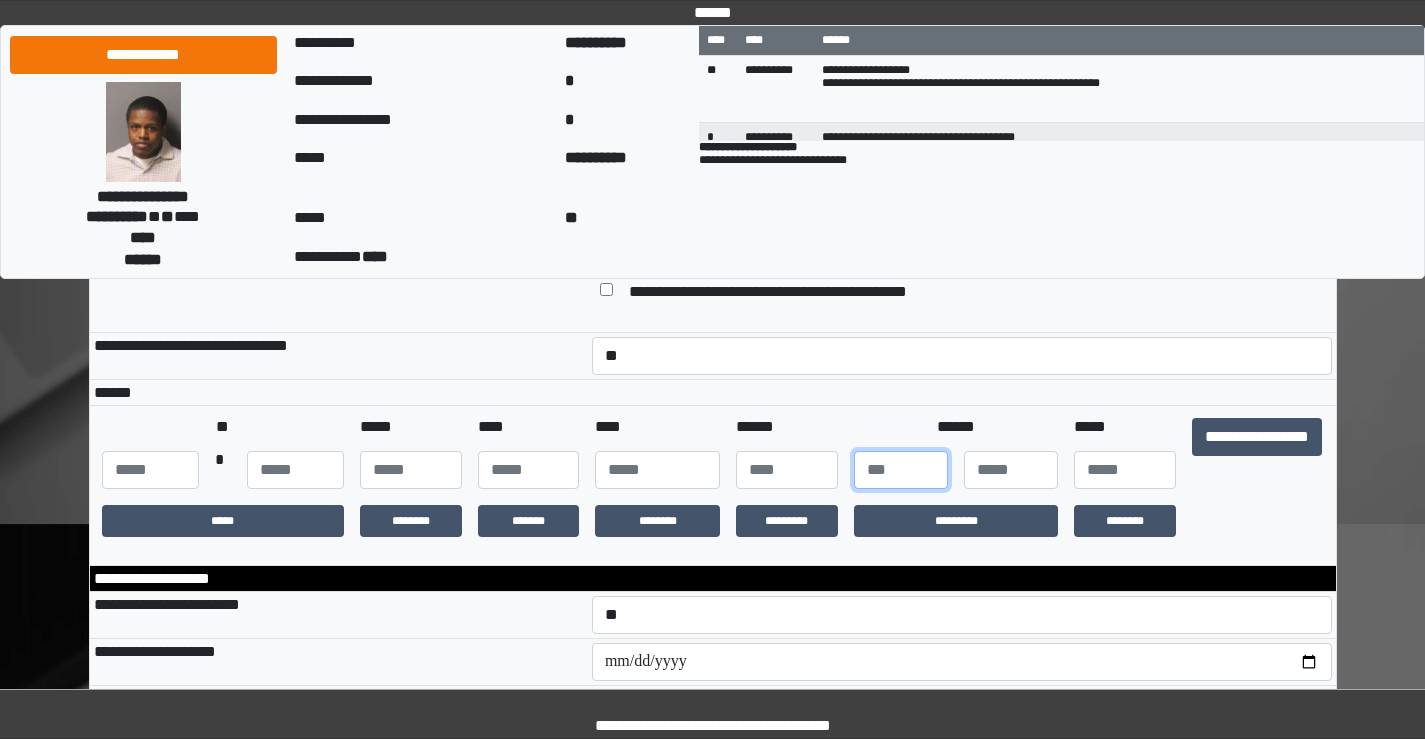 click at bounding box center (901, 470) 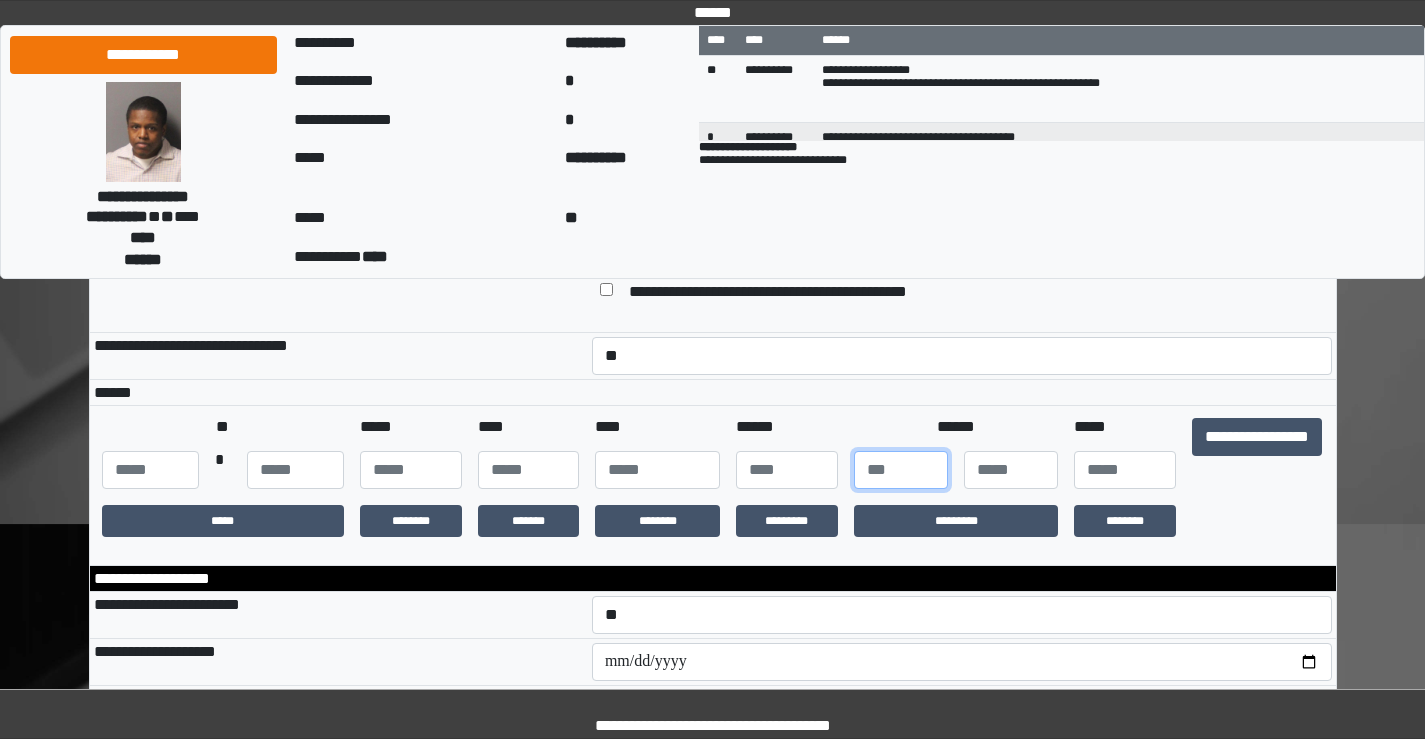 type on "*" 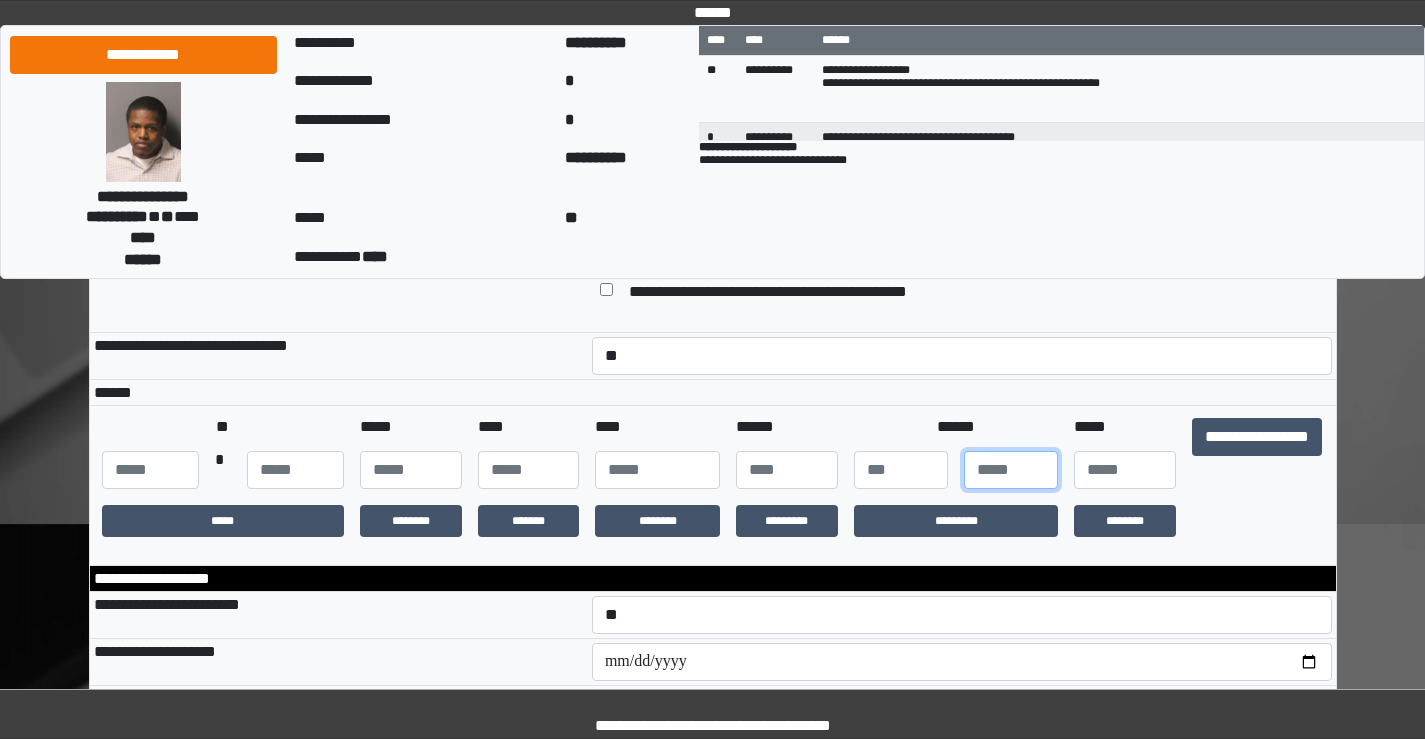 click at bounding box center [1011, 470] 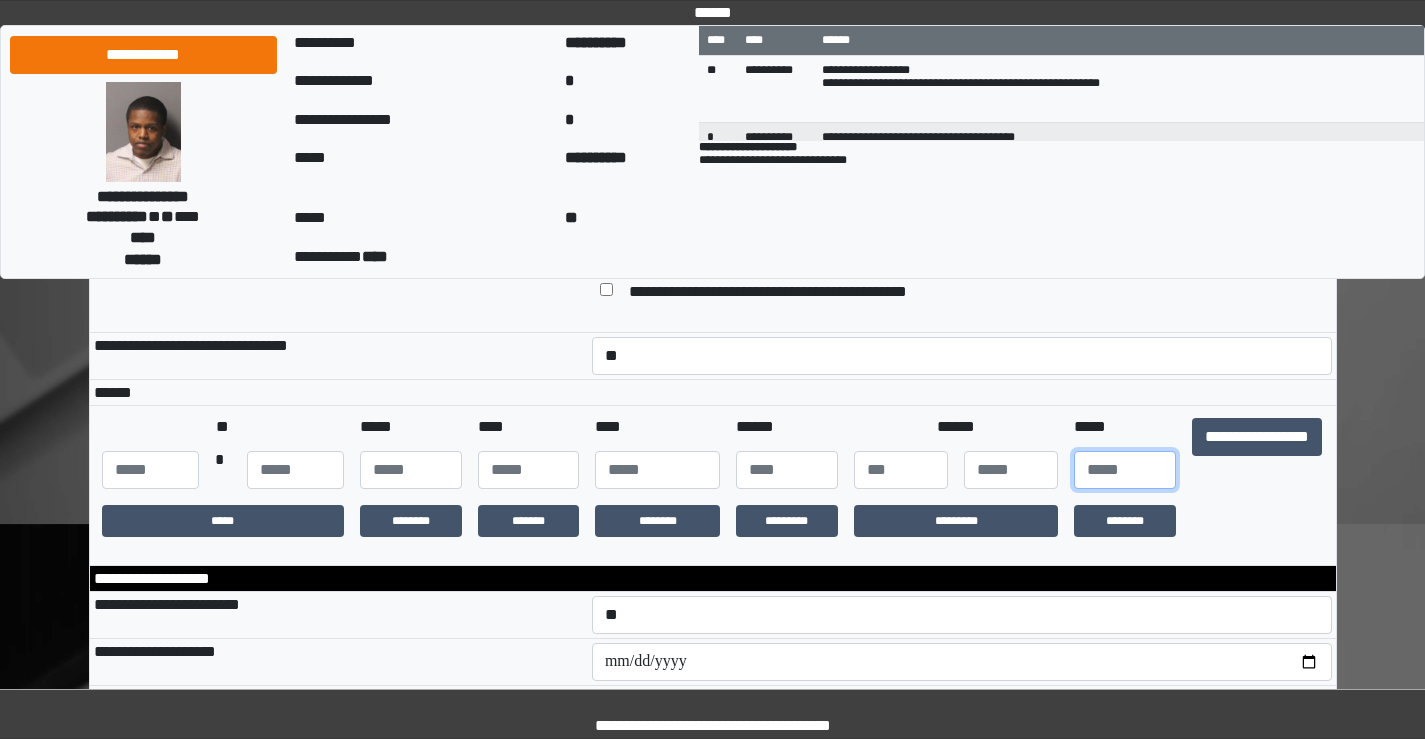 click at bounding box center (1125, 470) 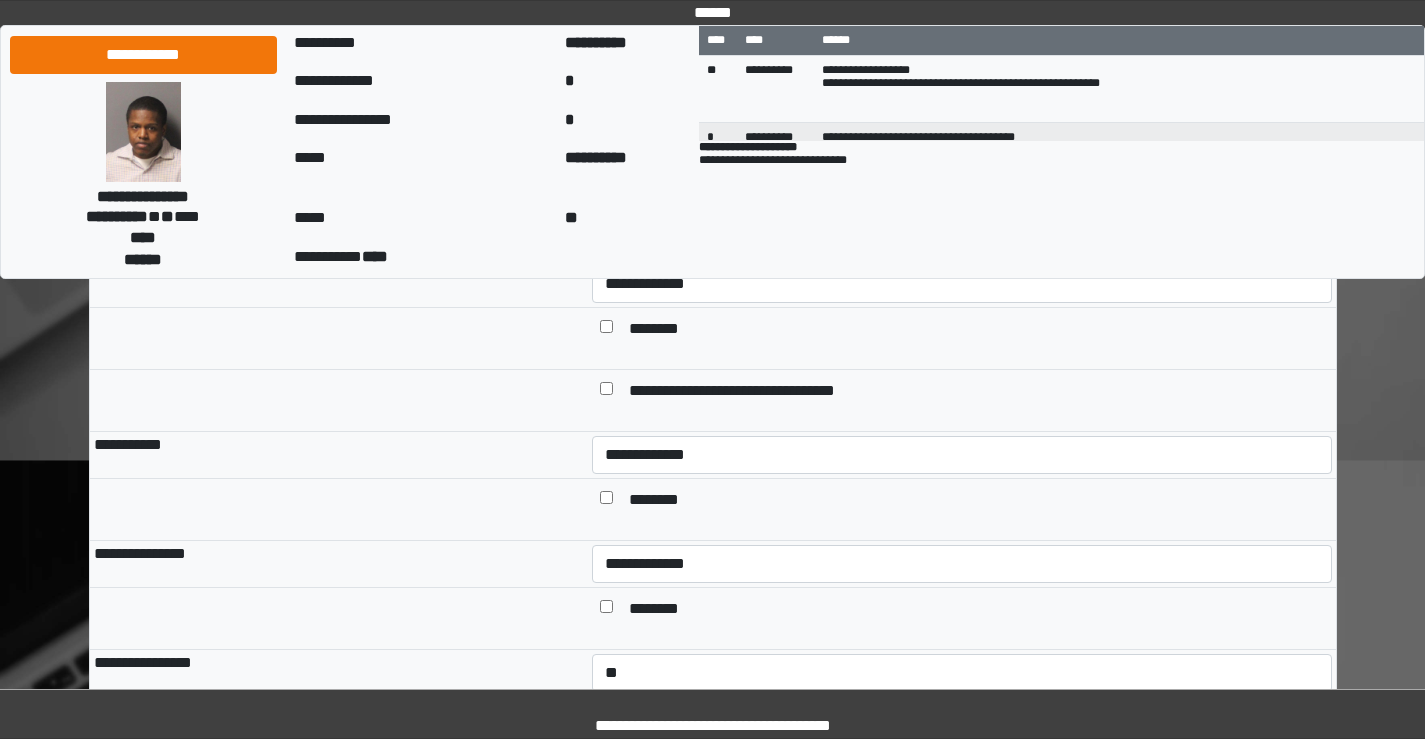 scroll, scrollTop: 1400, scrollLeft: 0, axis: vertical 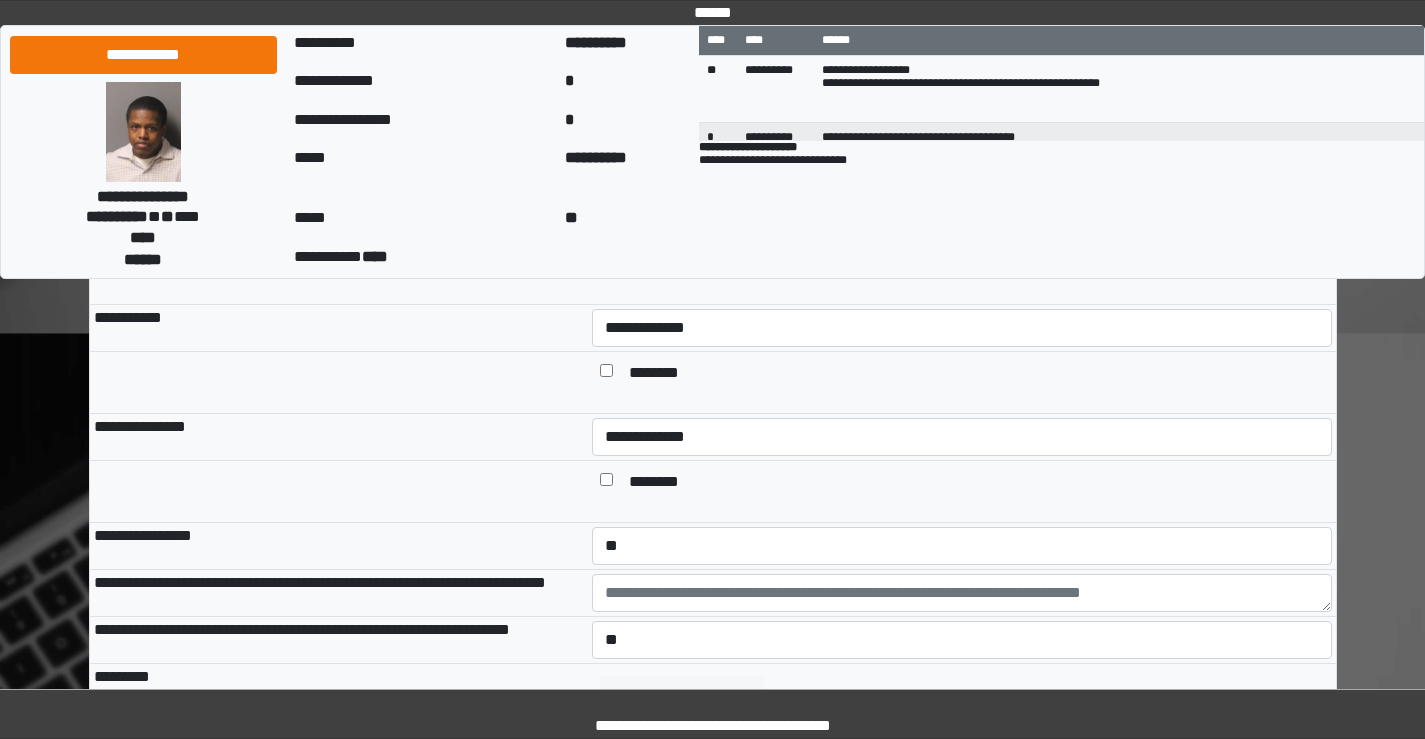 type on "**" 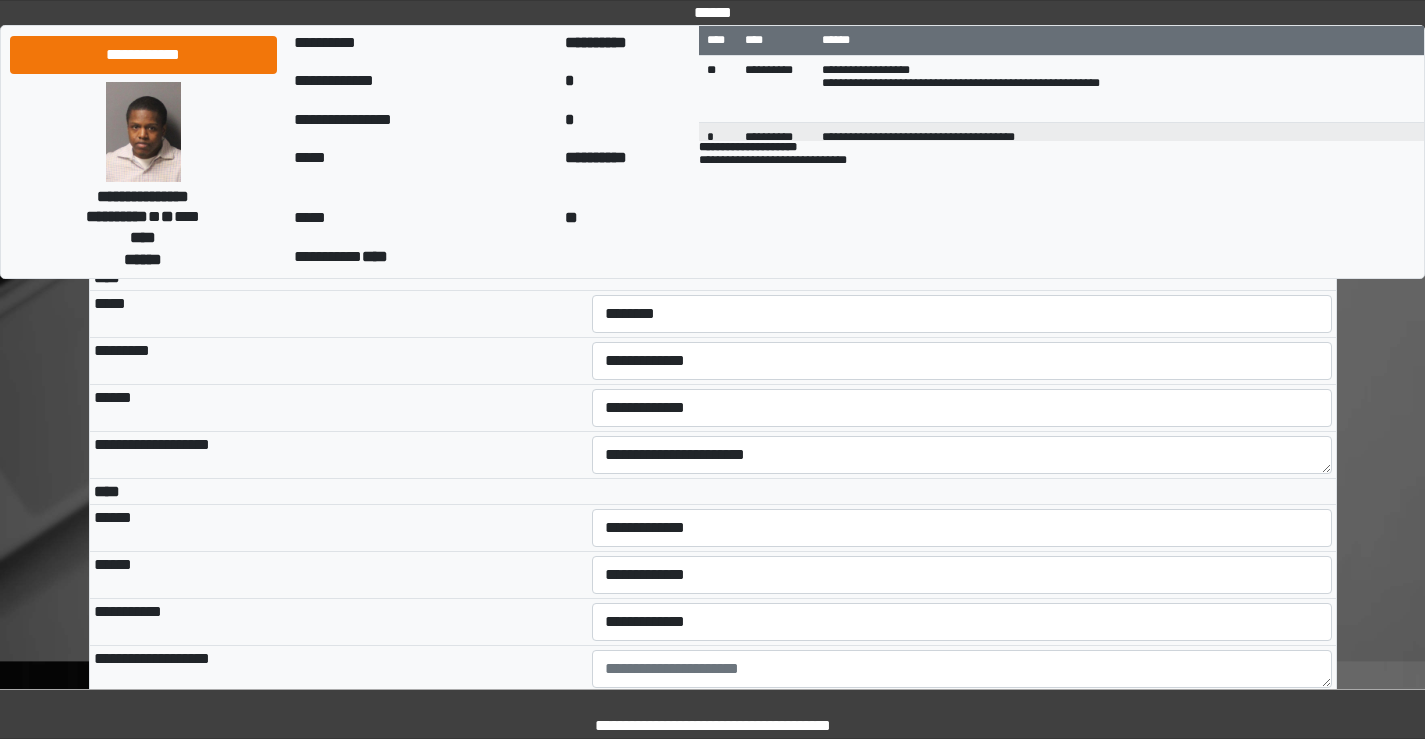 scroll, scrollTop: 4000, scrollLeft: 0, axis: vertical 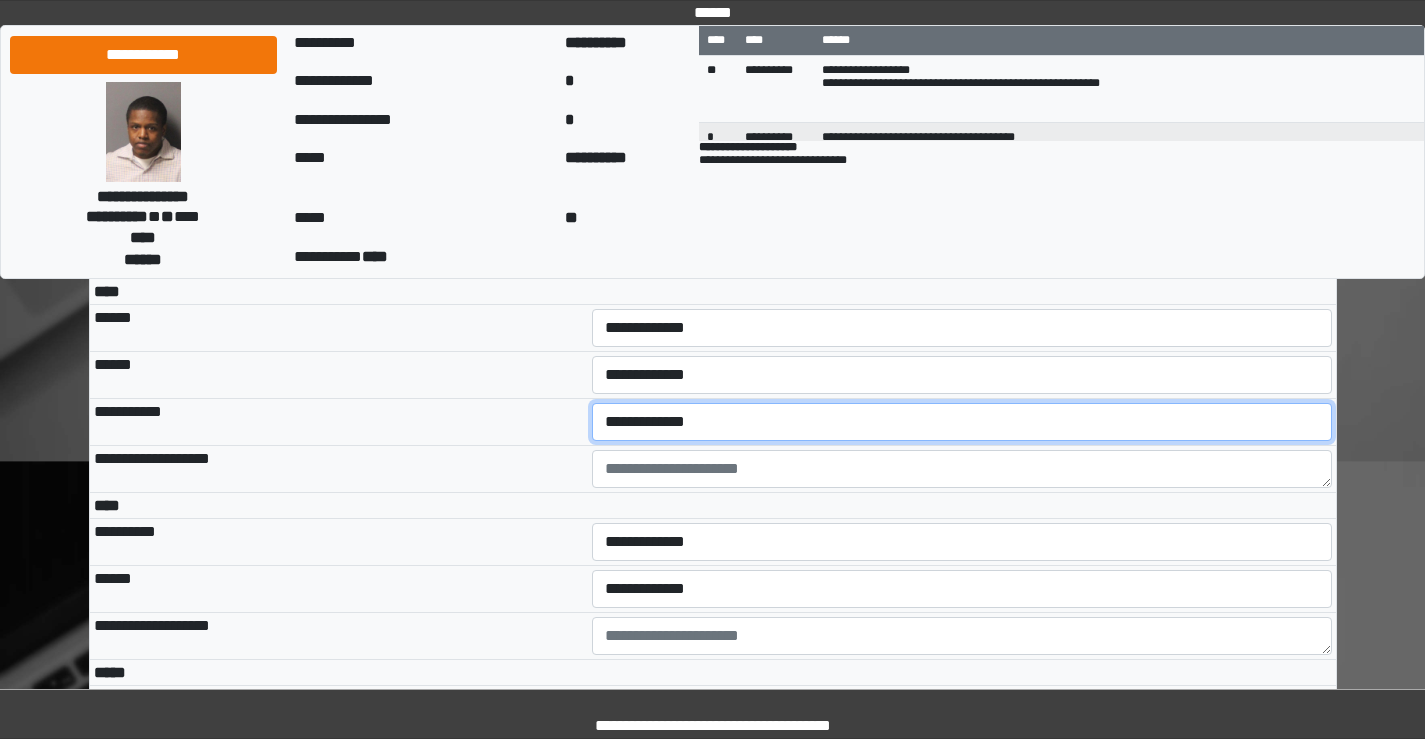 click on "**********" at bounding box center (962, 422) 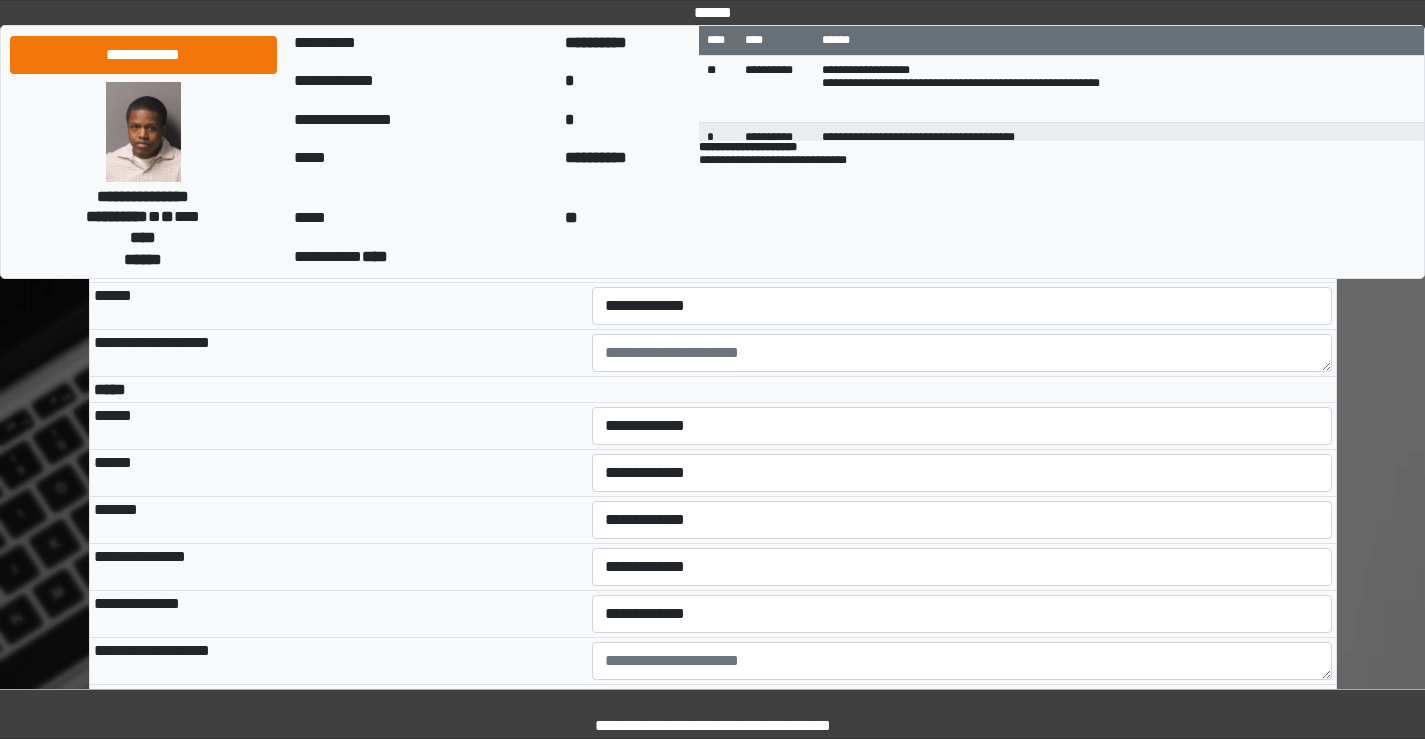 scroll, scrollTop: 4300, scrollLeft: 0, axis: vertical 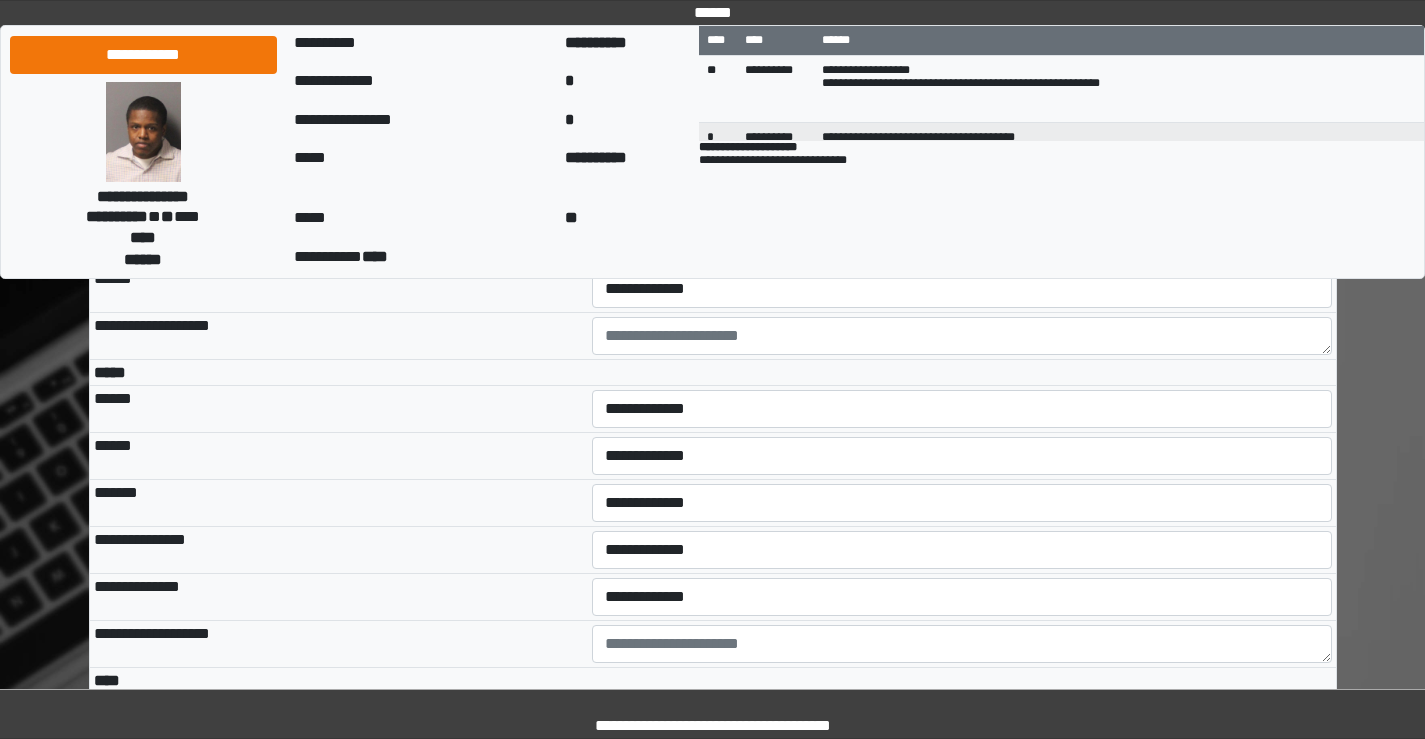 click on "**********" at bounding box center [962, 242] 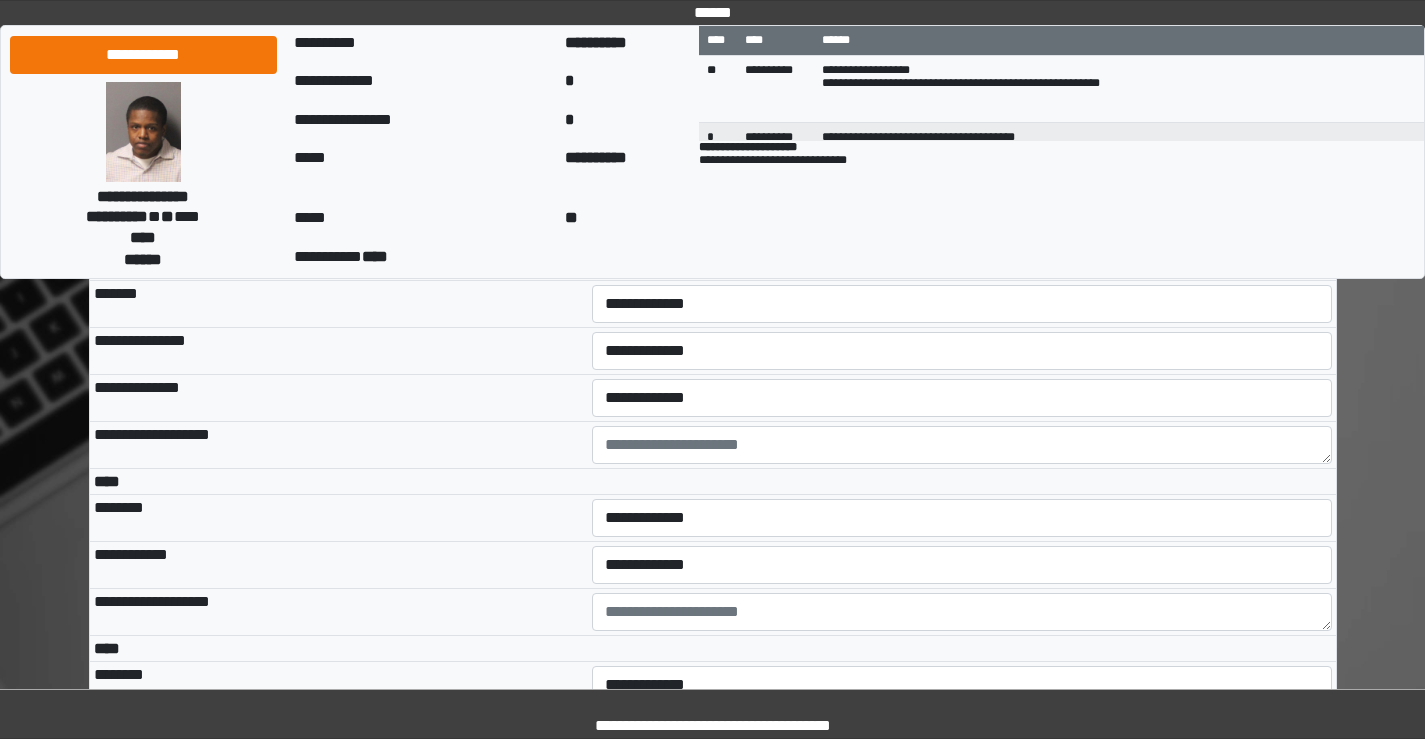 scroll, scrollTop: 4500, scrollLeft: 0, axis: vertical 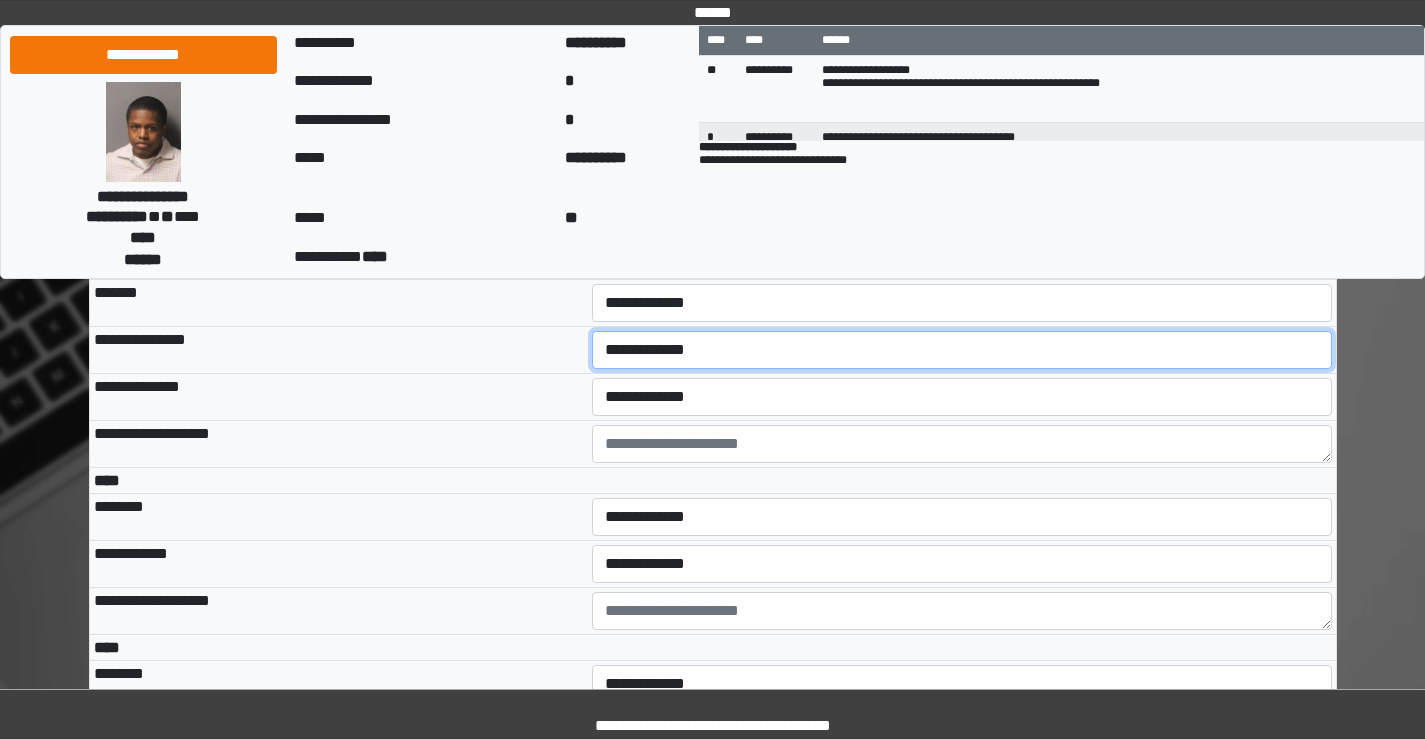 click on "**********" at bounding box center [962, 350] 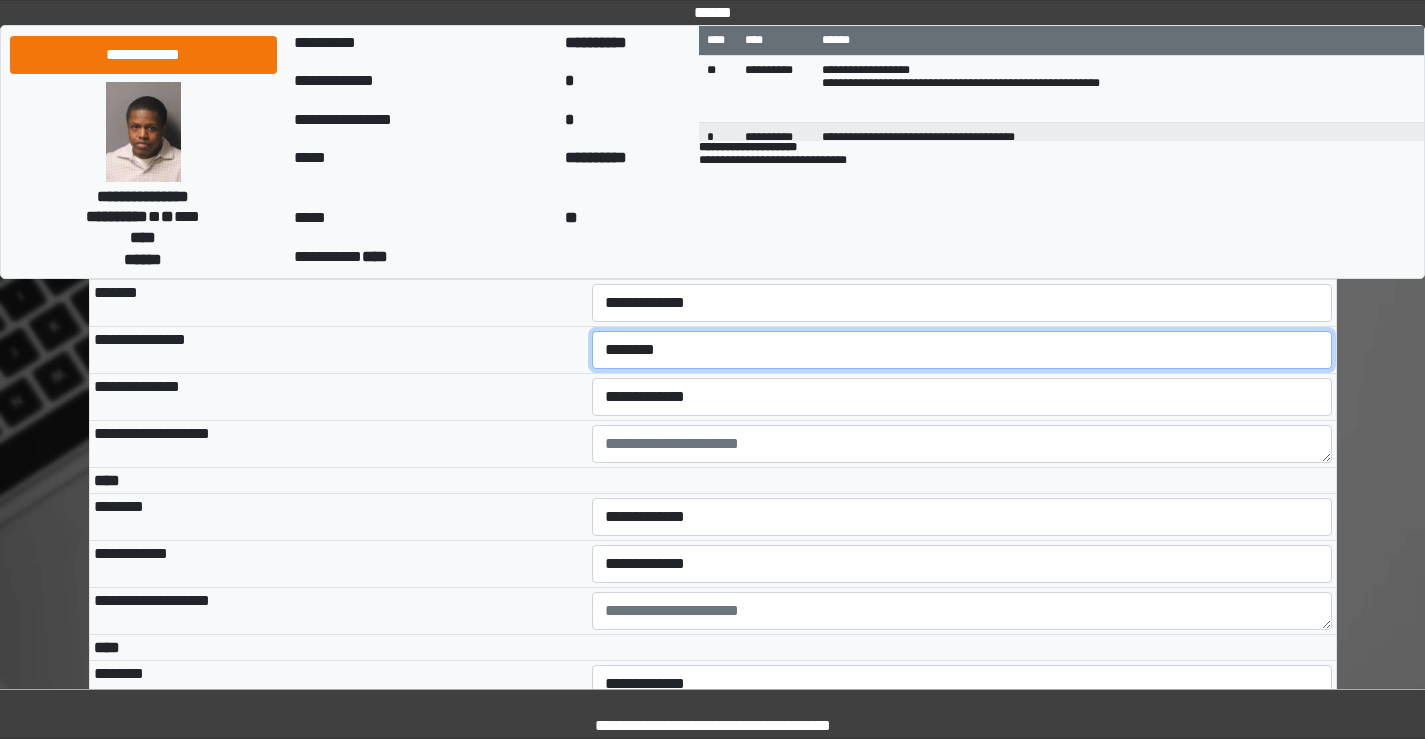 scroll, scrollTop: 4600, scrollLeft: 0, axis: vertical 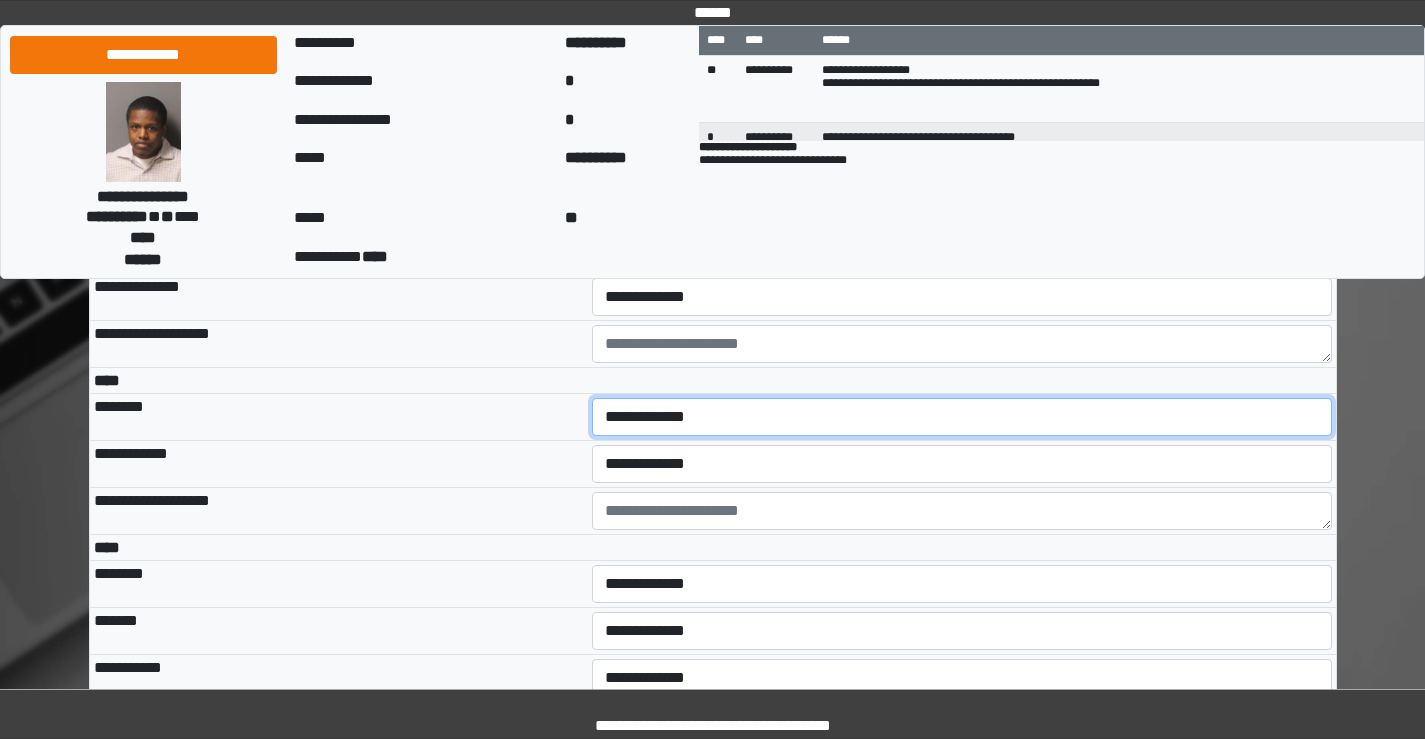click on "**********" at bounding box center (962, 417) 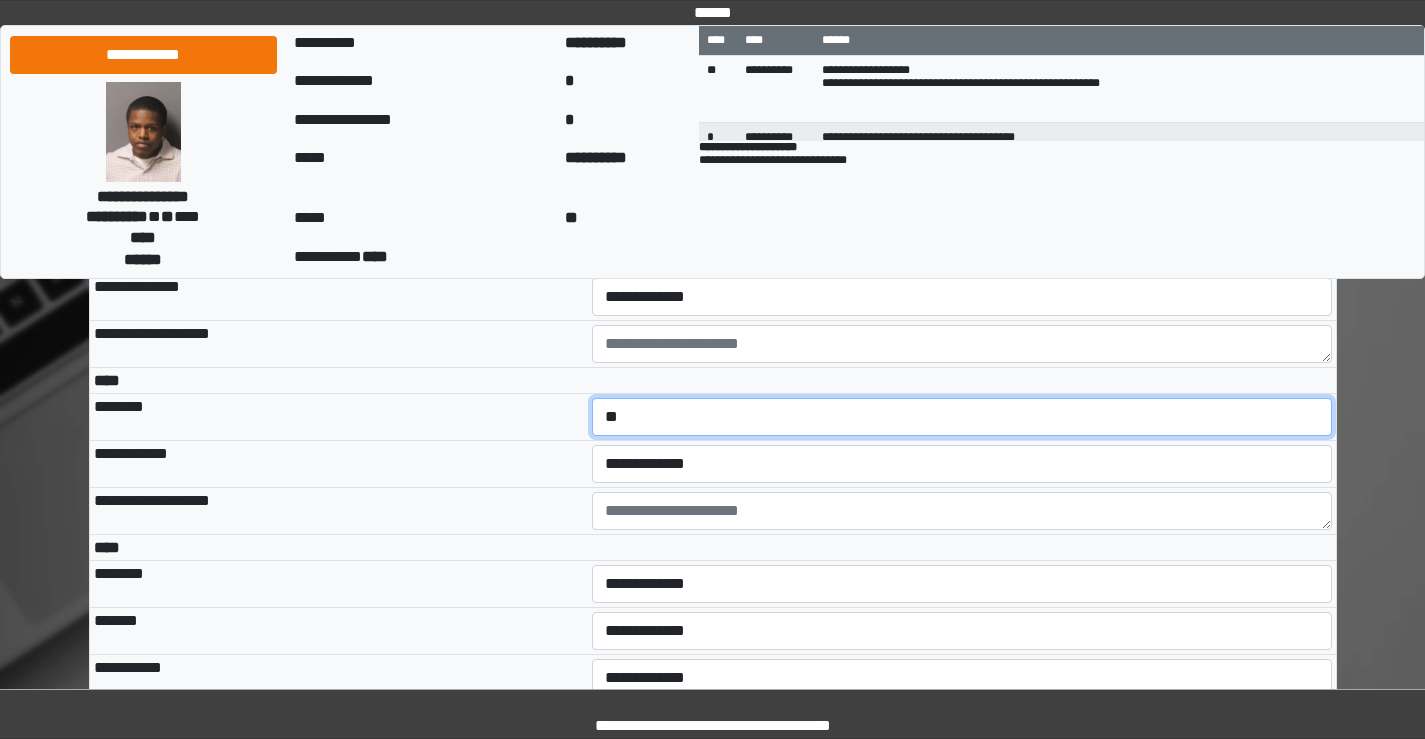 click on "**********" at bounding box center (962, 417) 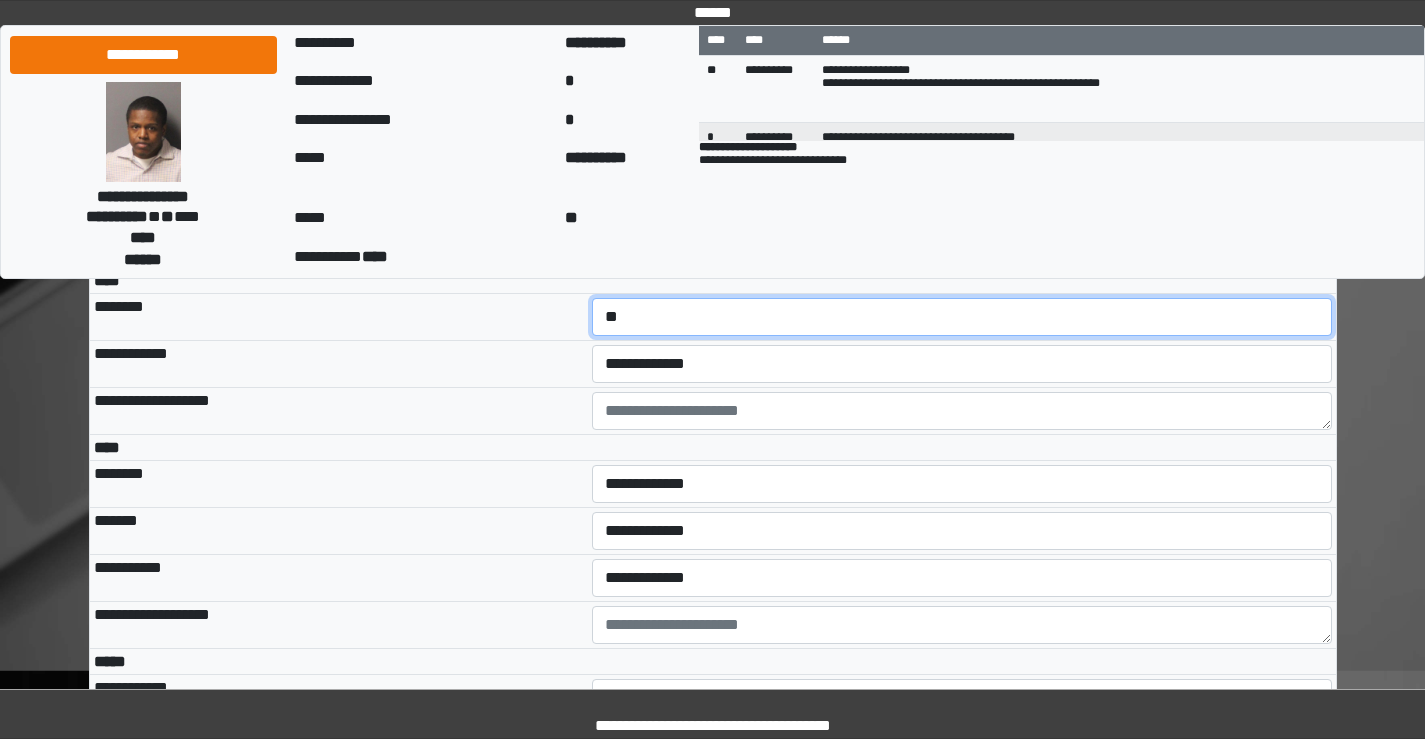 scroll, scrollTop: 4800, scrollLeft: 0, axis: vertical 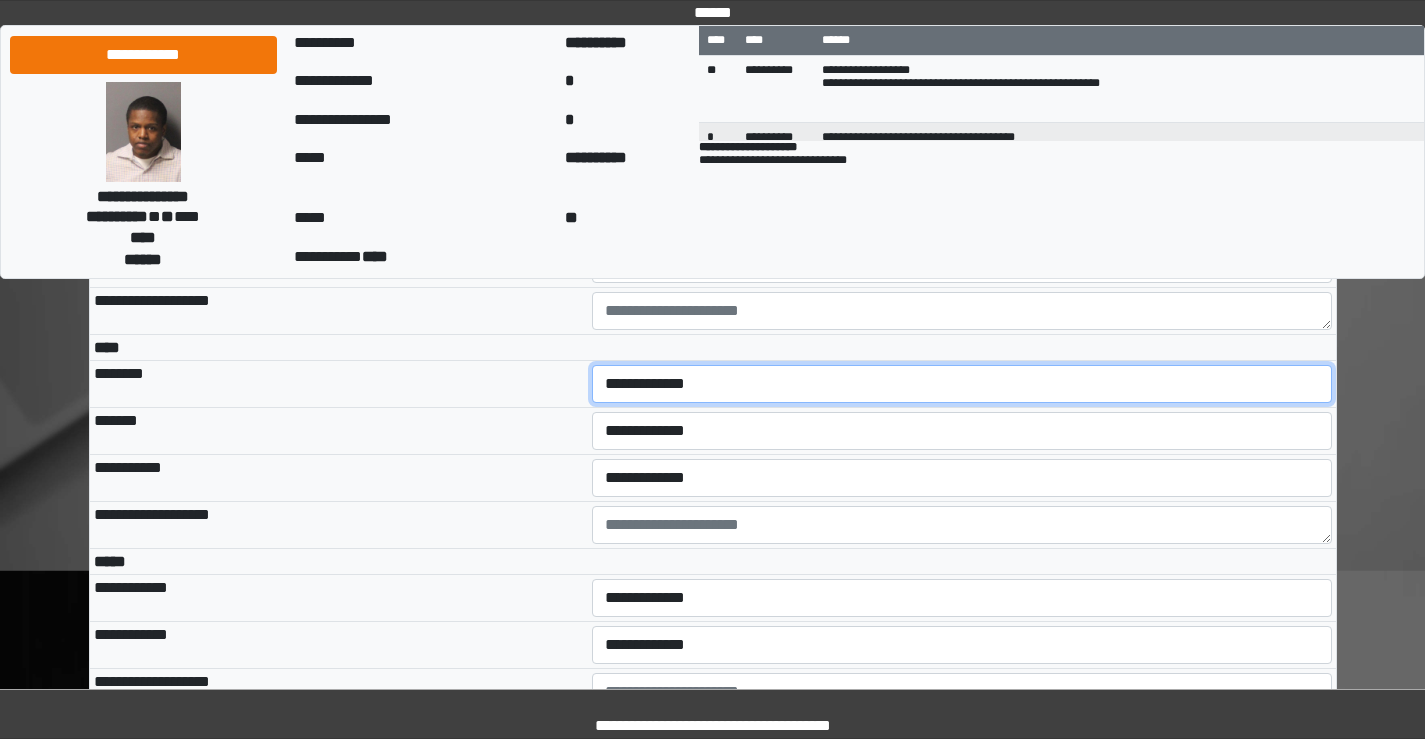 click on "**********" at bounding box center [962, 384] 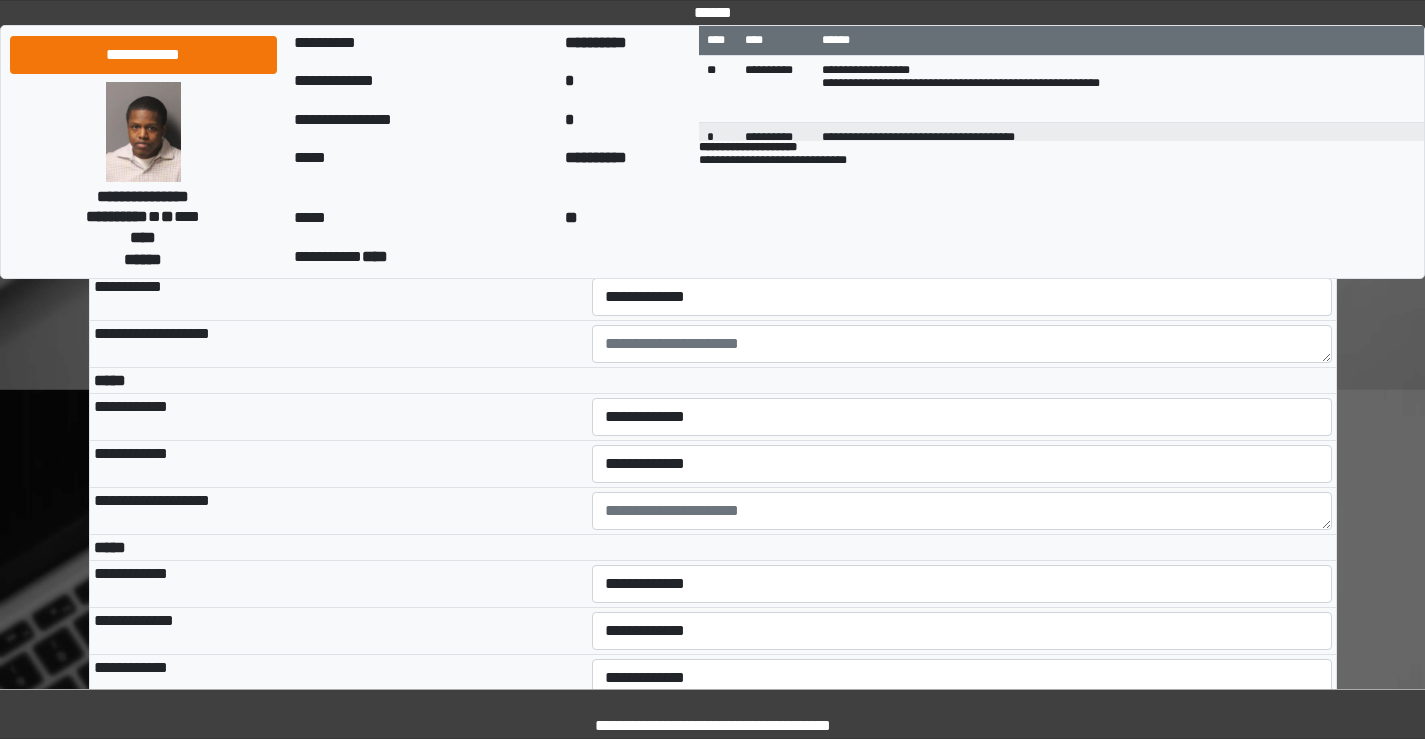 scroll, scrollTop: 5000, scrollLeft: 0, axis: vertical 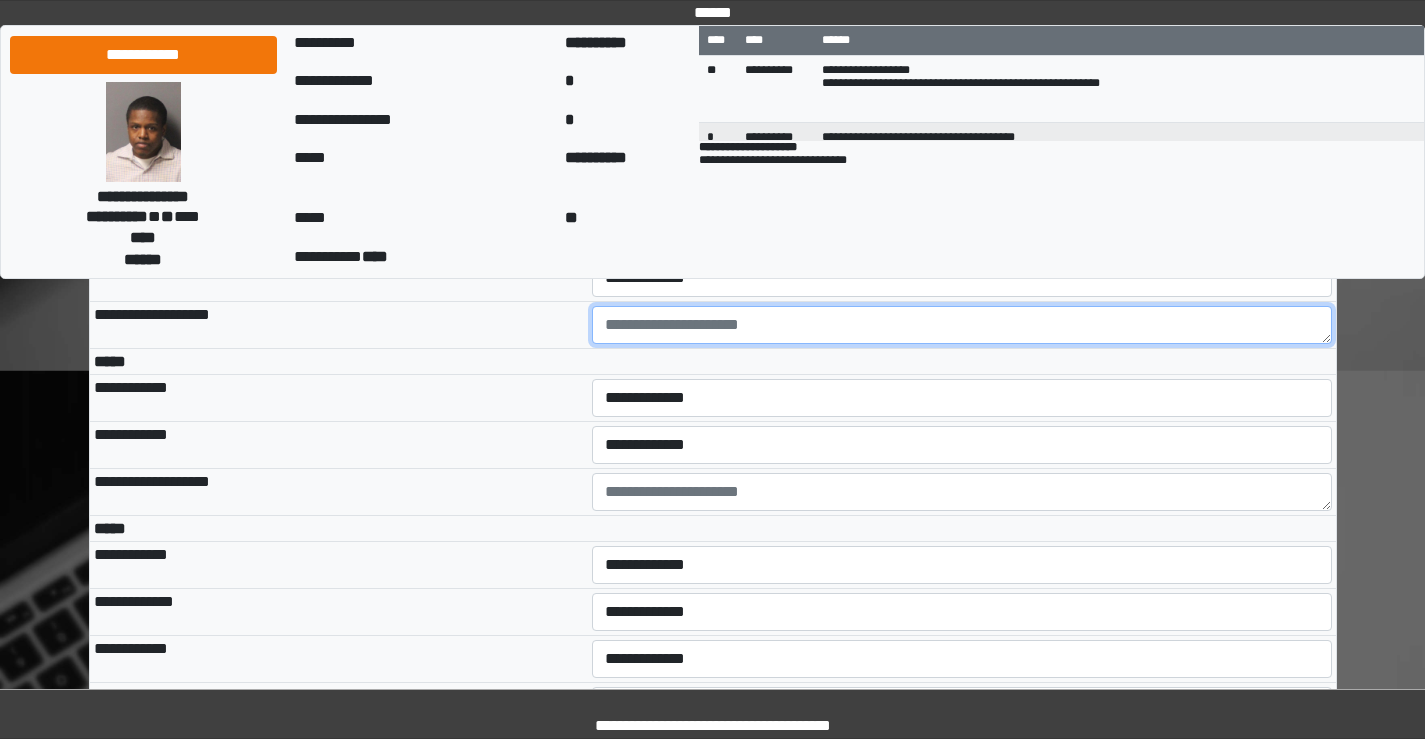 click at bounding box center [962, 325] 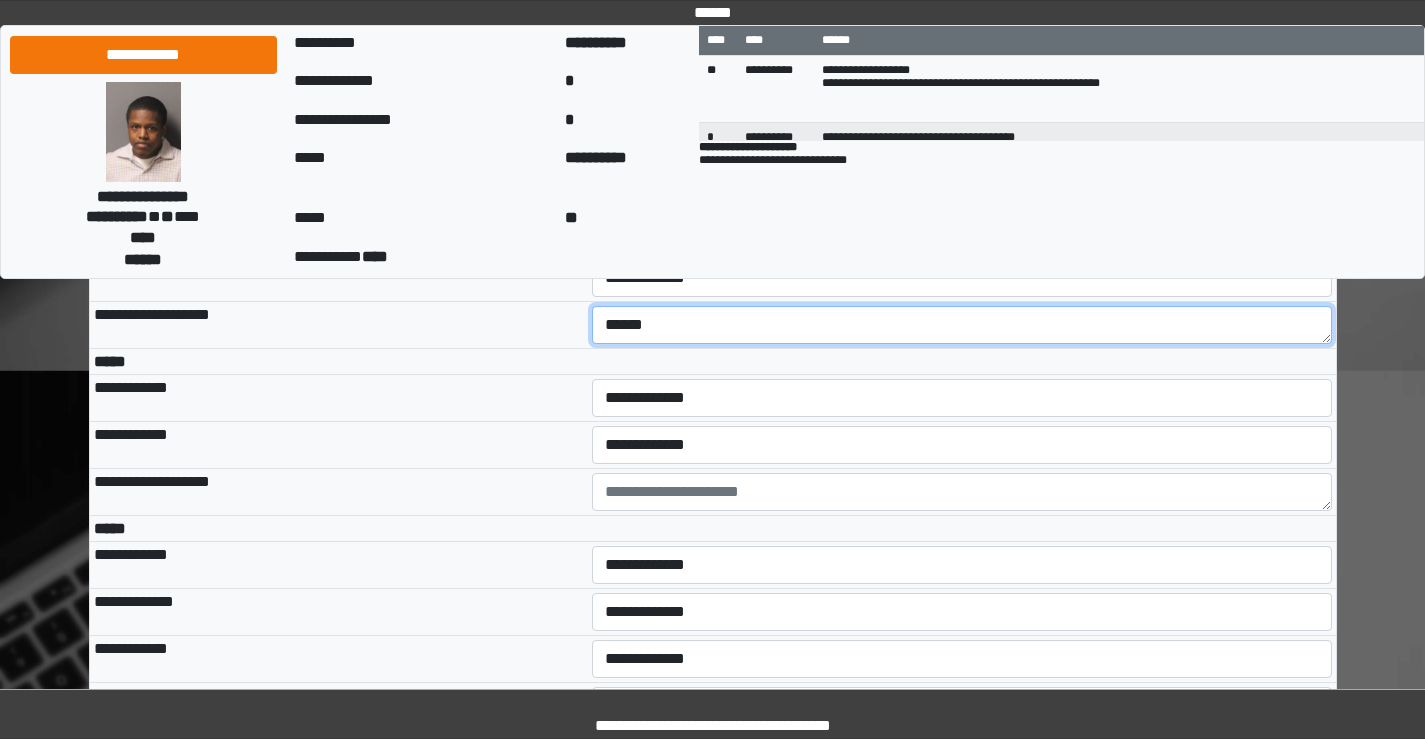 type on "******" 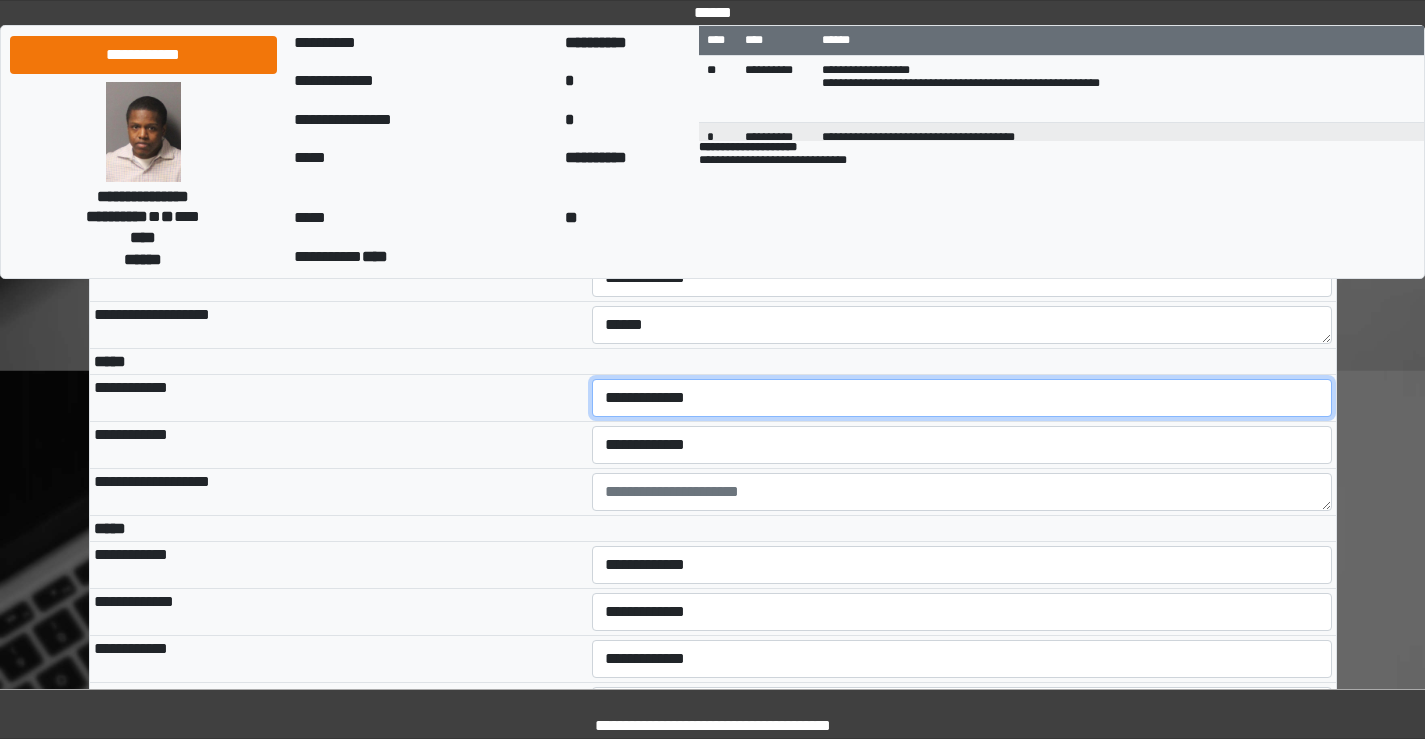 click on "**********" at bounding box center (962, 398) 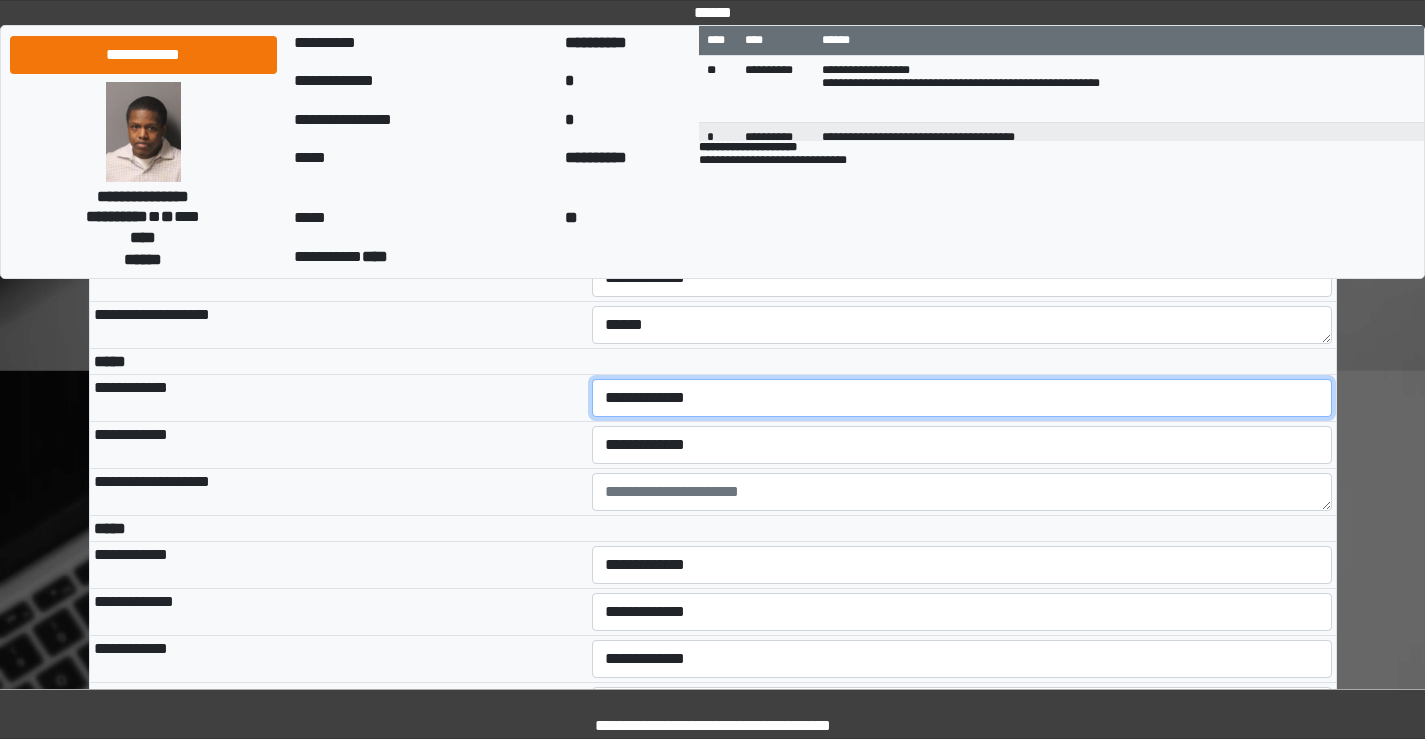 select on "***" 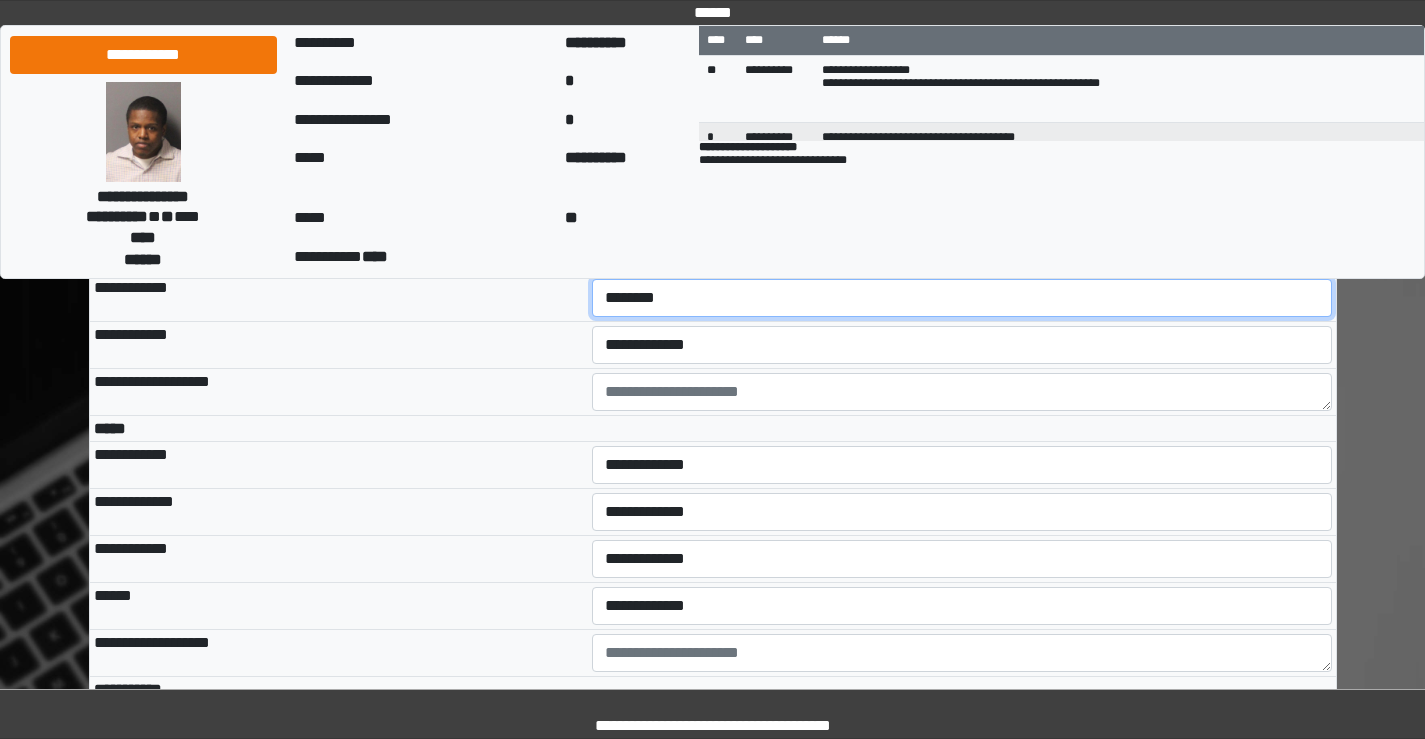 scroll, scrollTop: 5200, scrollLeft: 0, axis: vertical 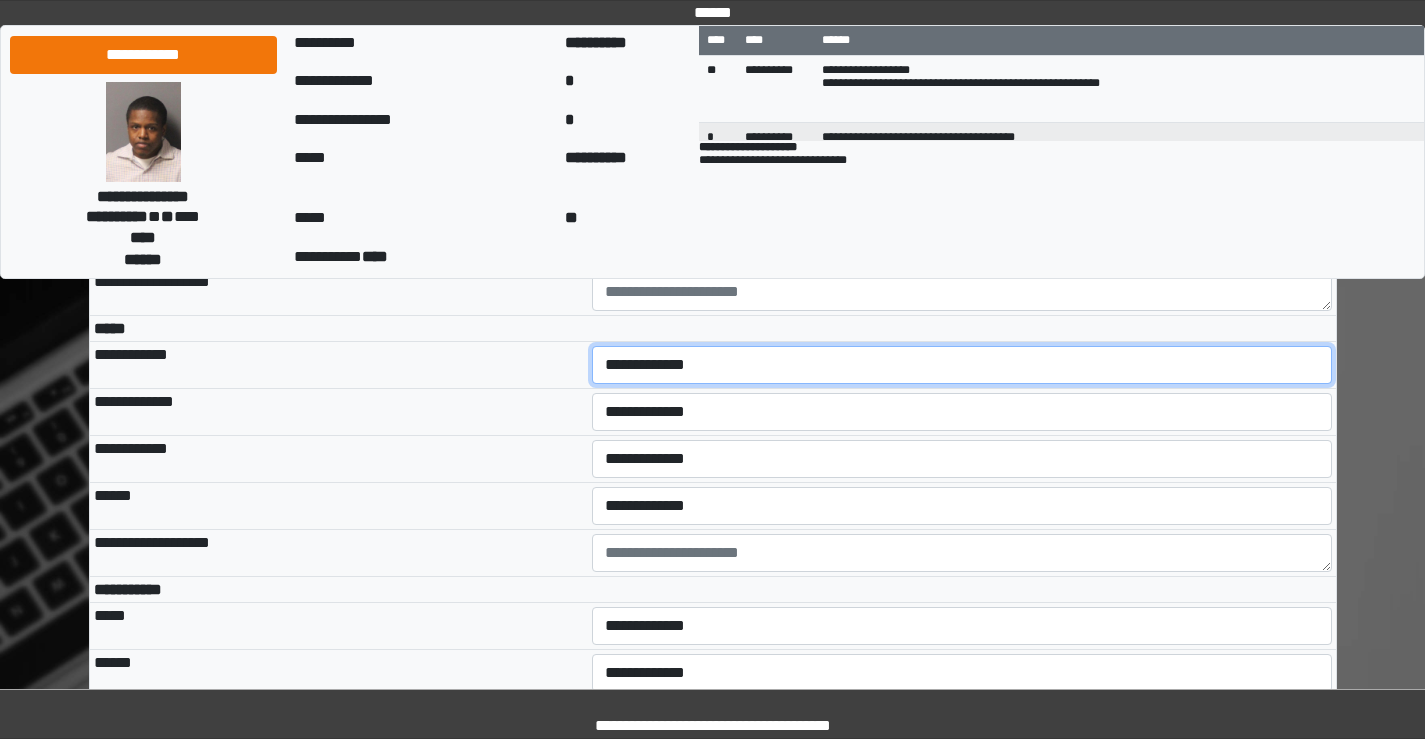 click on "**********" at bounding box center [962, 365] 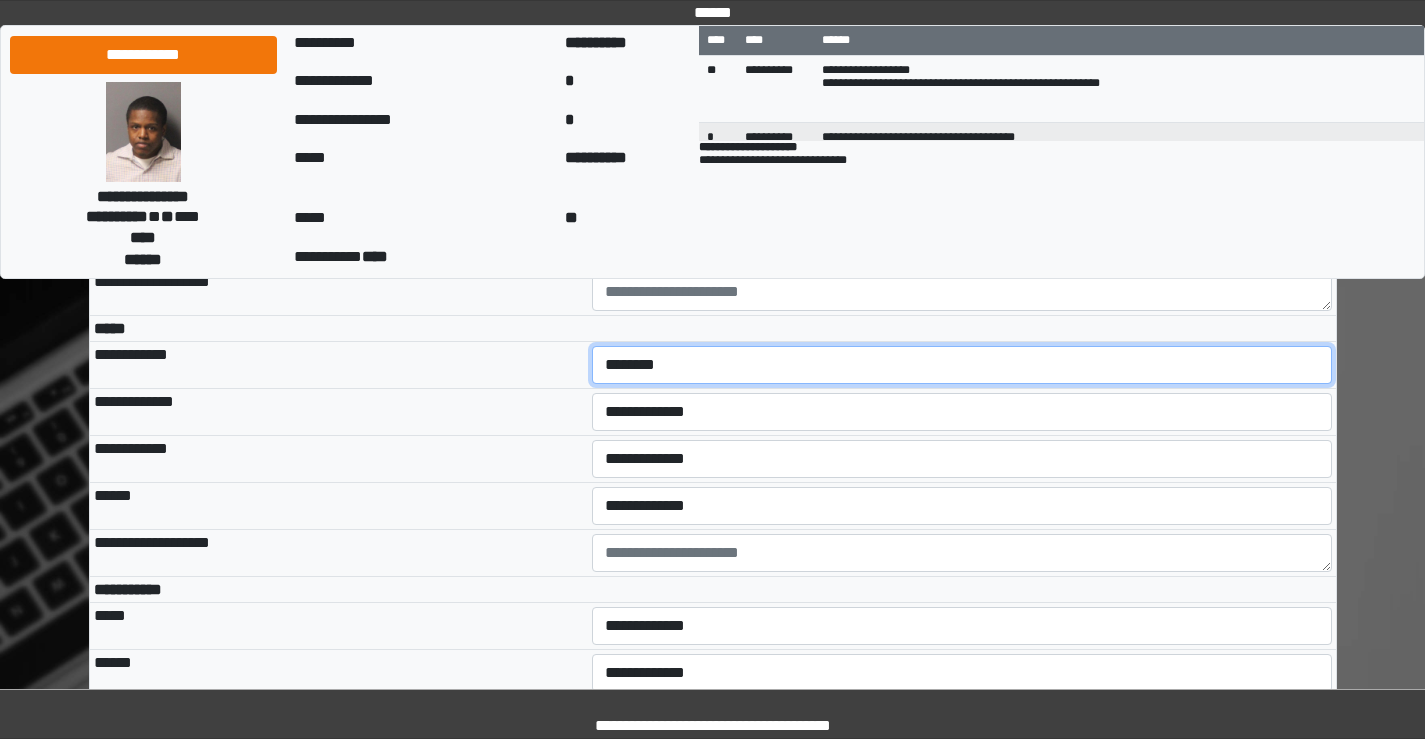 click on "**********" at bounding box center [962, 365] 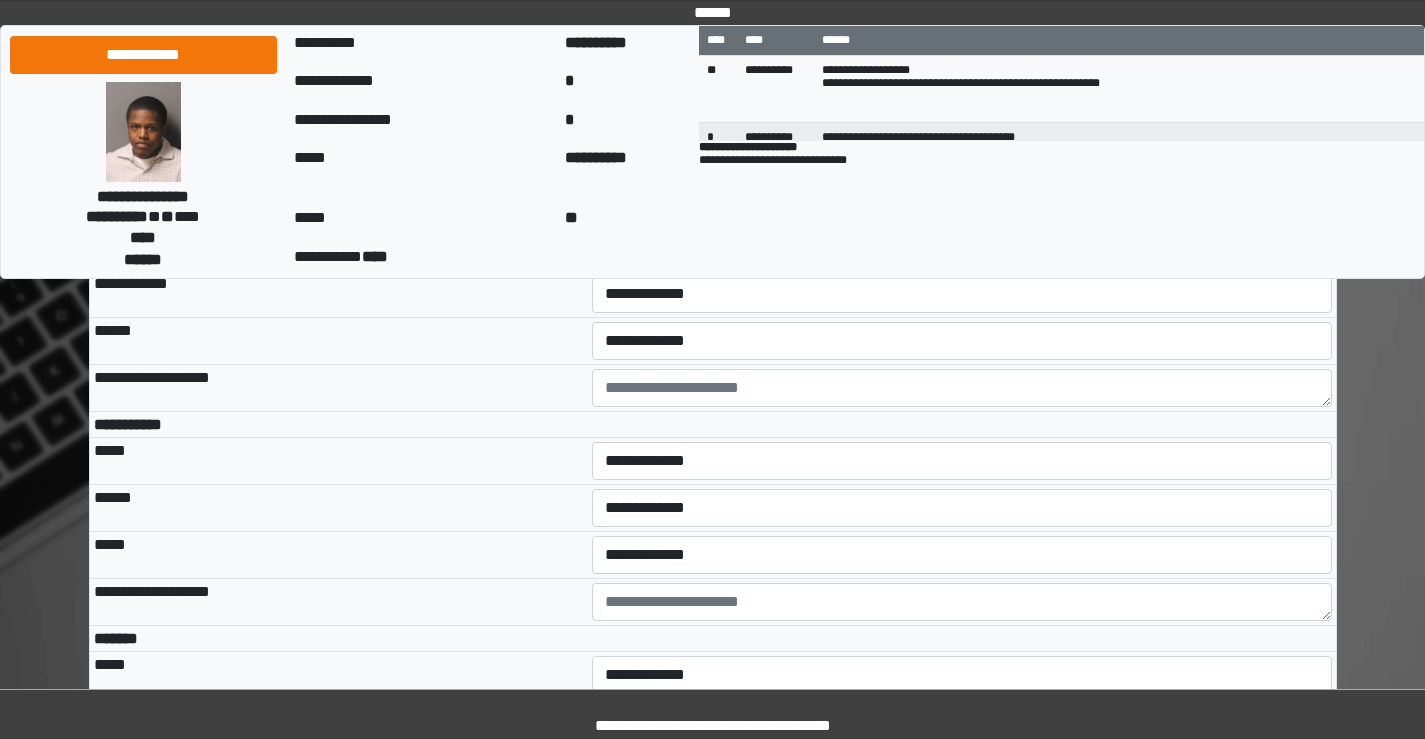 scroll, scrollTop: 5400, scrollLeft: 0, axis: vertical 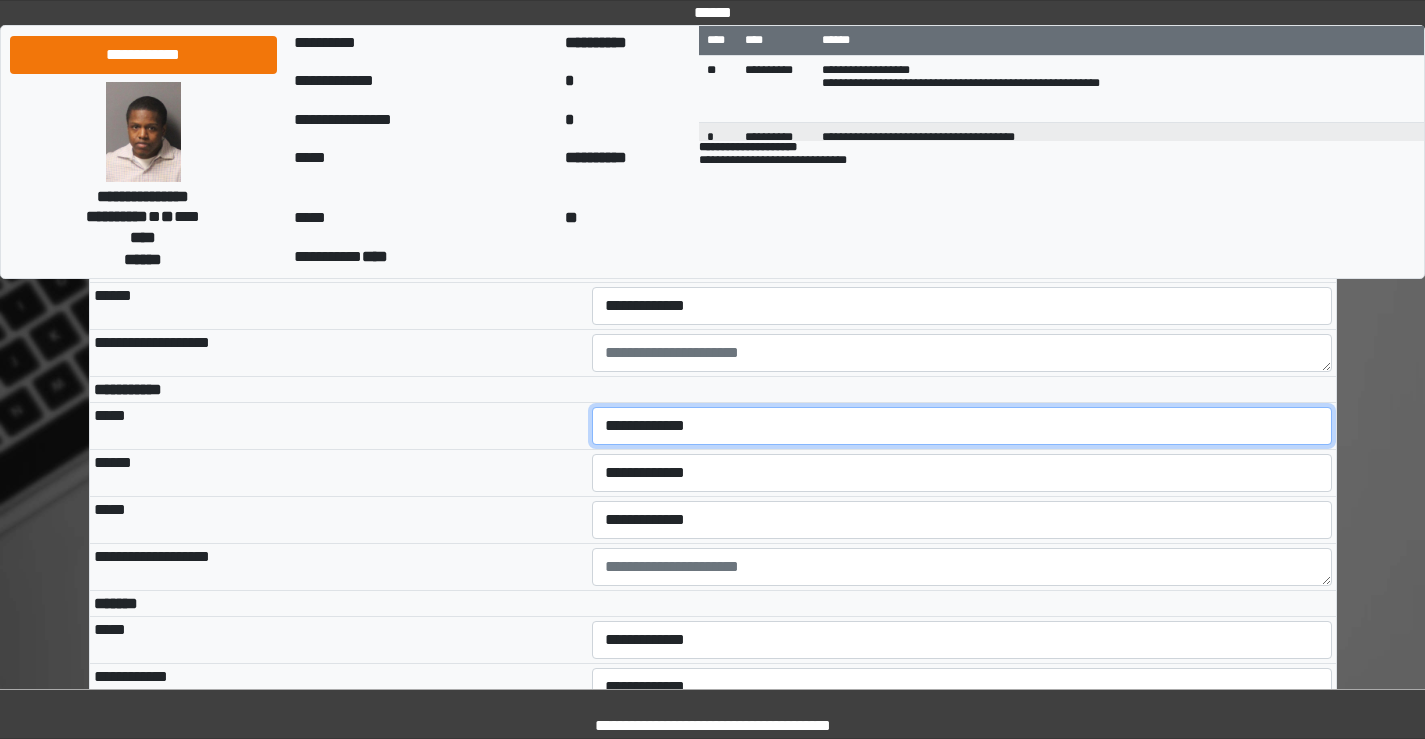click on "**********" at bounding box center [962, 426] 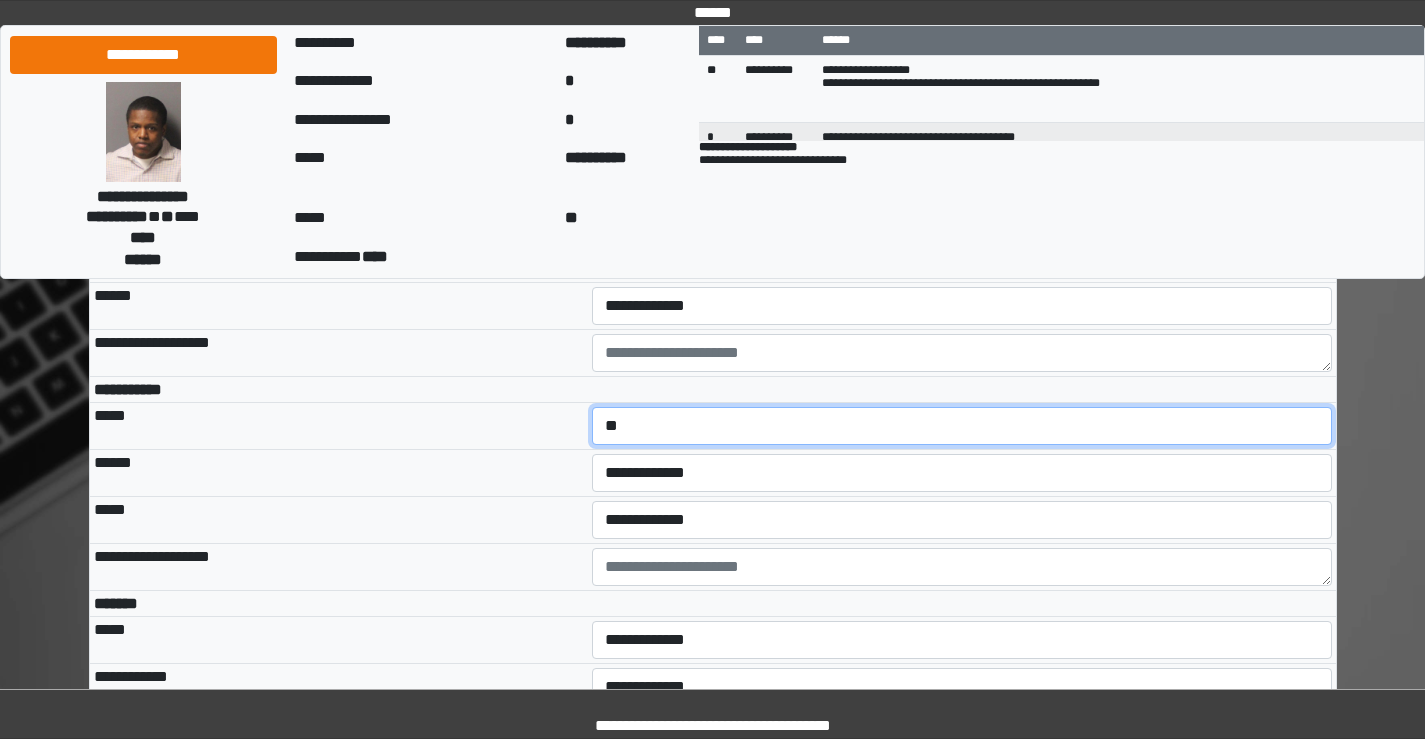 click on "**********" at bounding box center (962, 426) 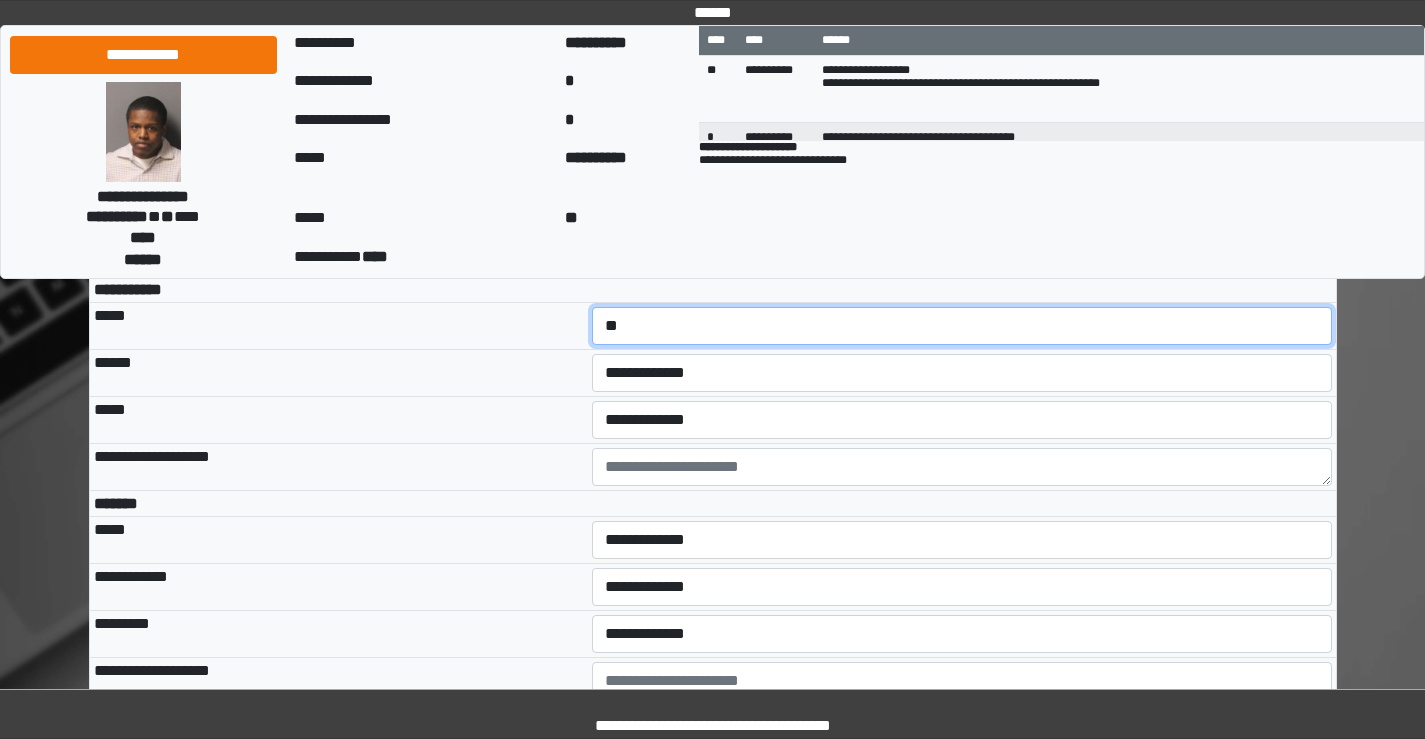 scroll, scrollTop: 5600, scrollLeft: 0, axis: vertical 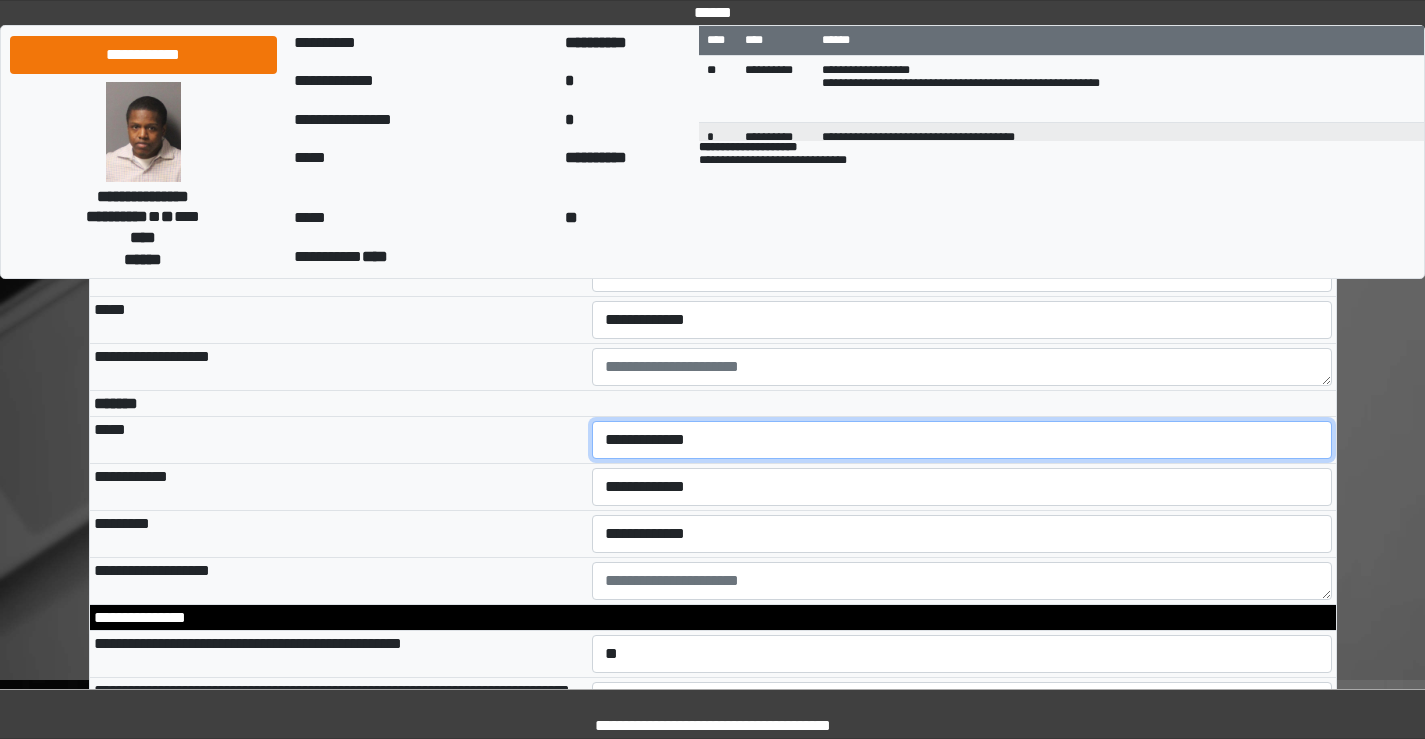 click on "**********" at bounding box center [962, 440] 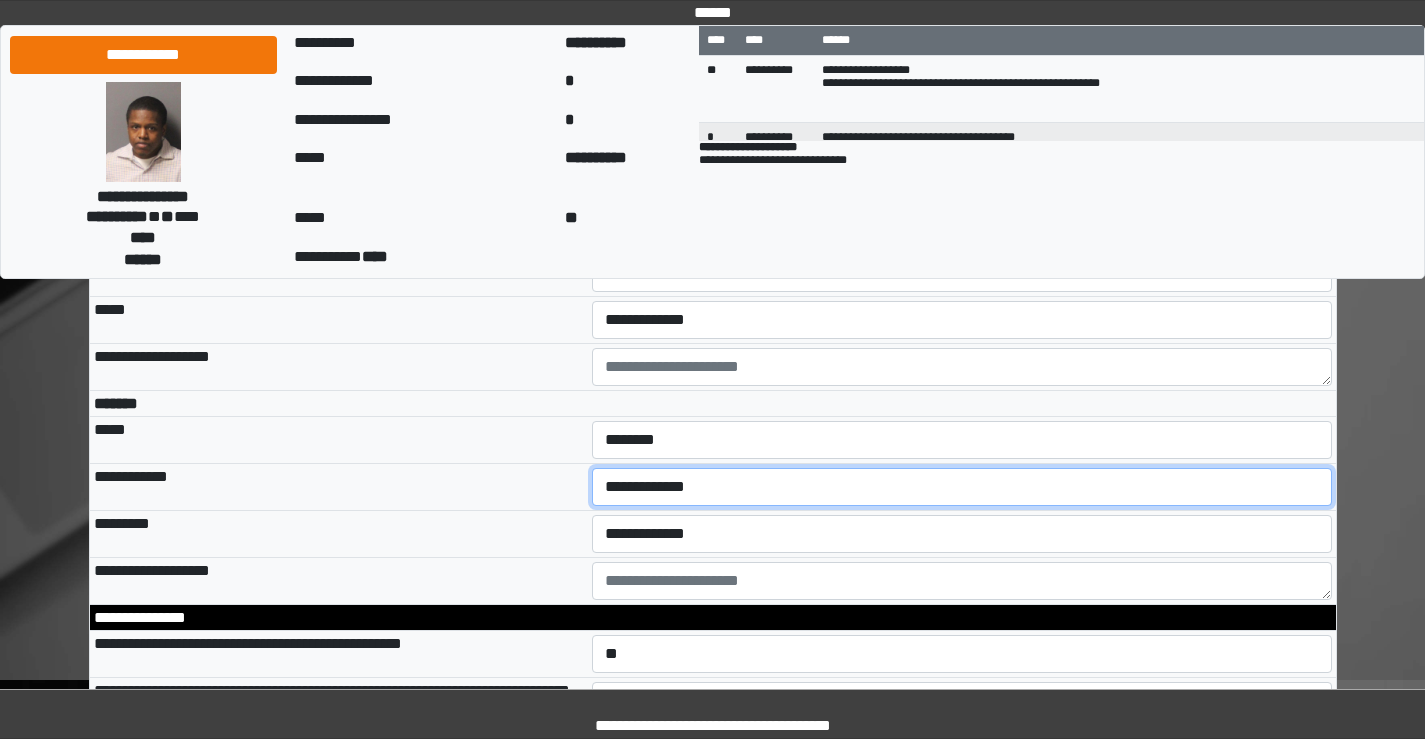 click on "**********" at bounding box center (962, 487) 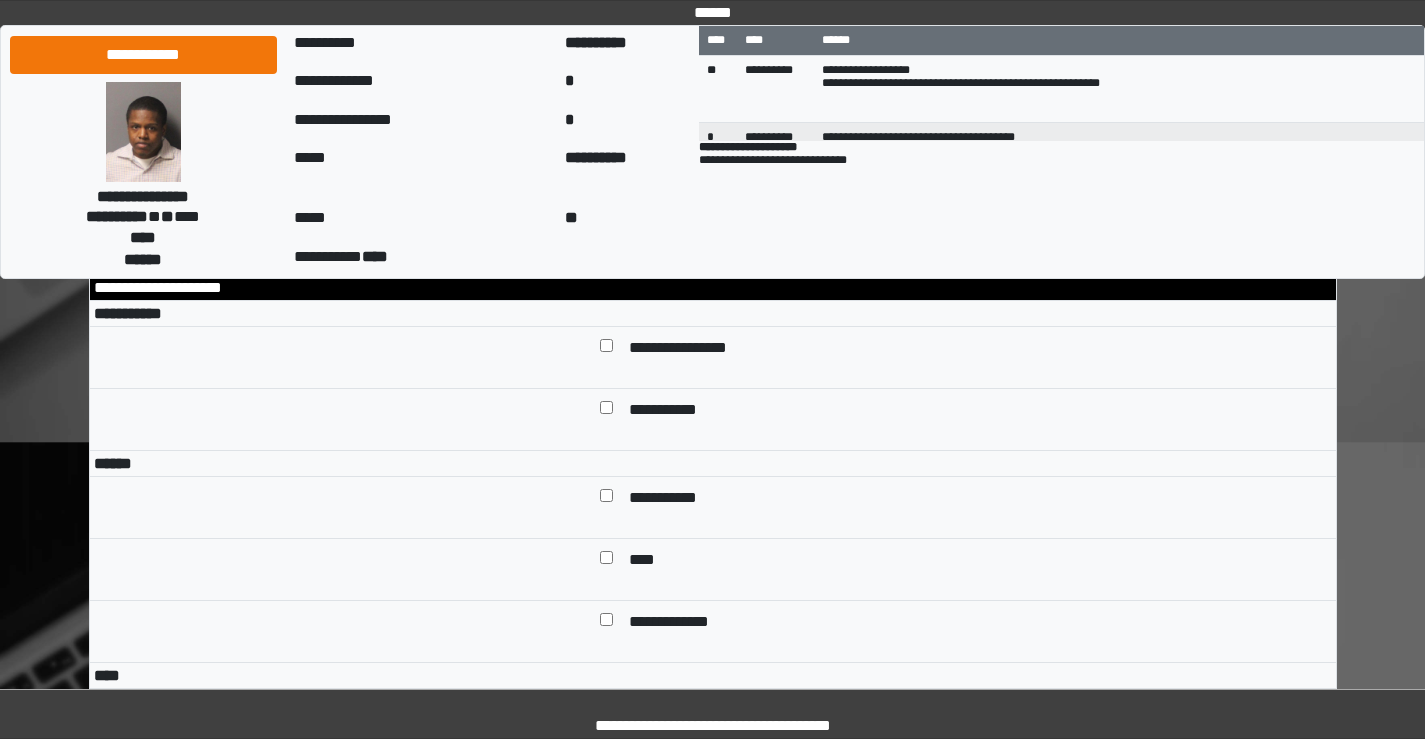 scroll, scrollTop: 6900, scrollLeft: 0, axis: vertical 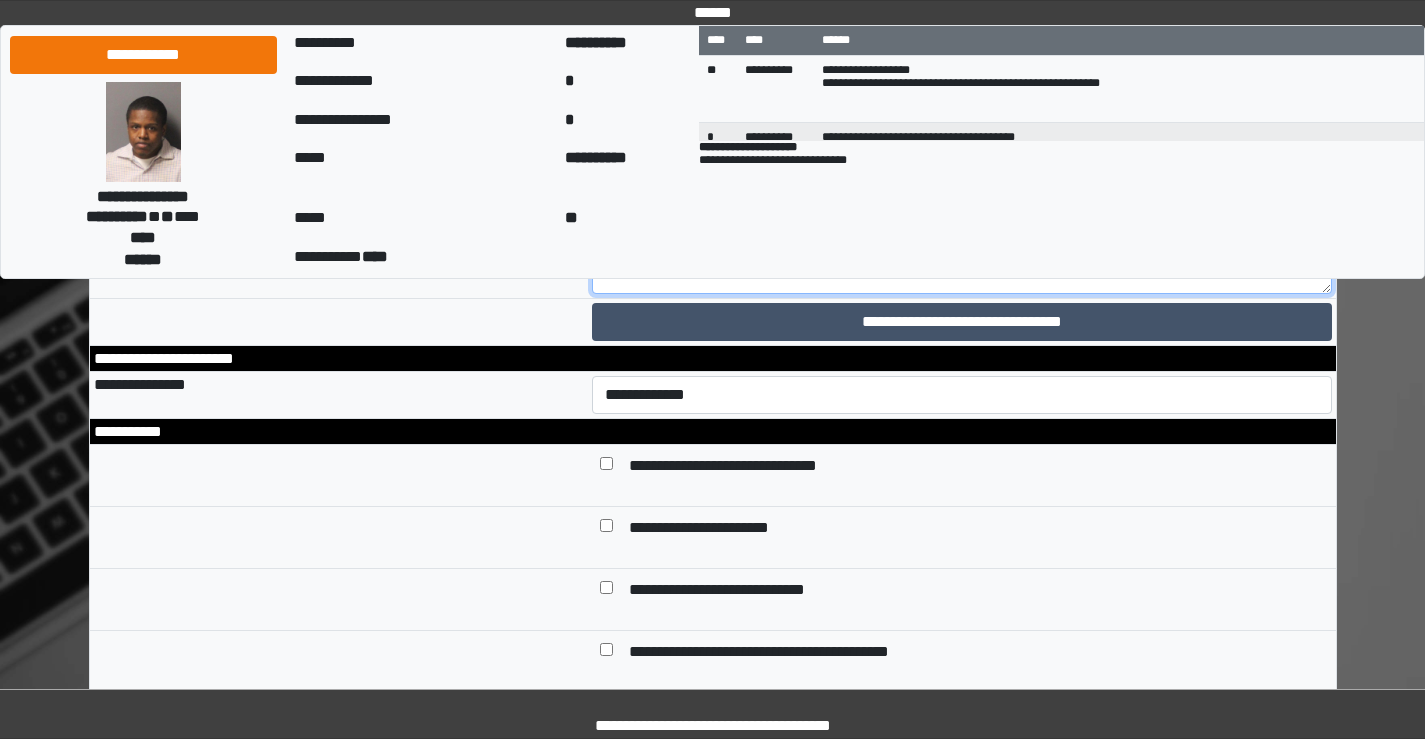 click at bounding box center (962, 239) 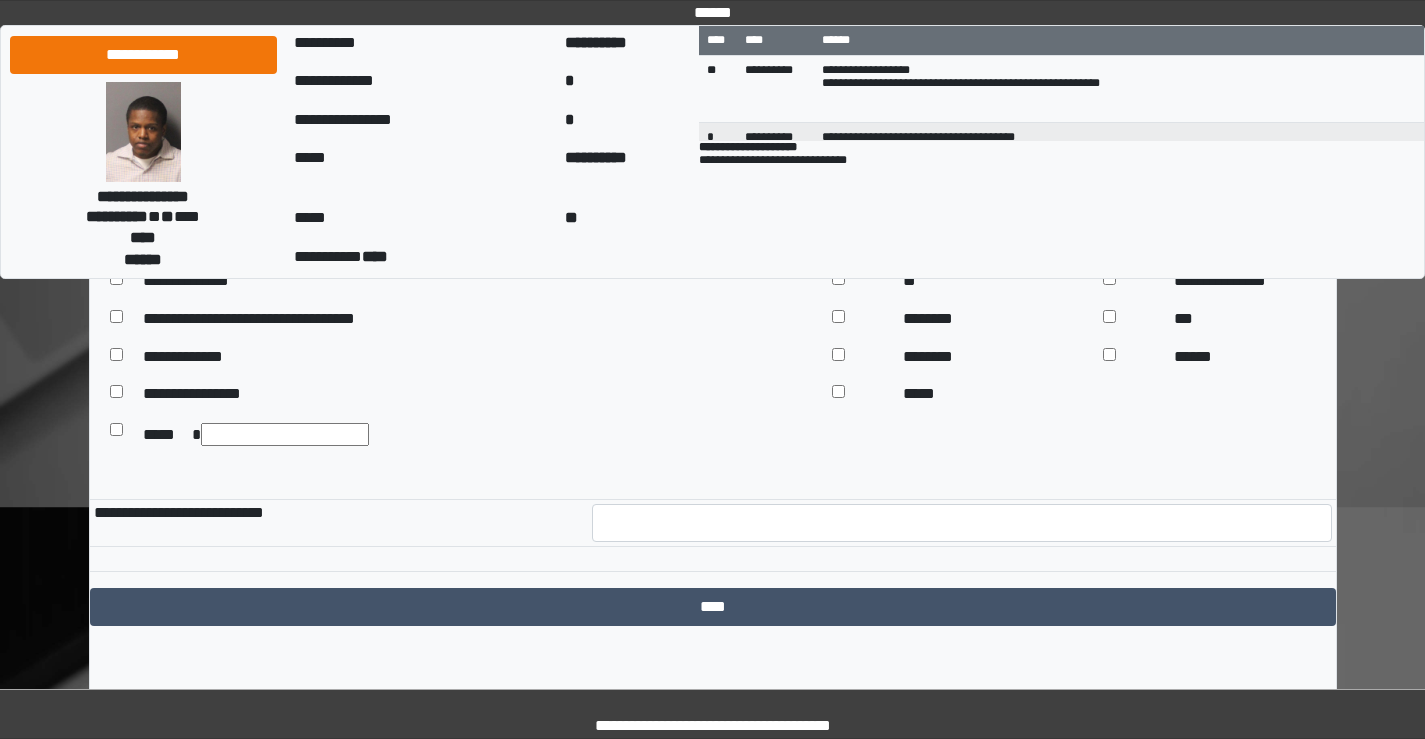 scroll, scrollTop: 9200, scrollLeft: 0, axis: vertical 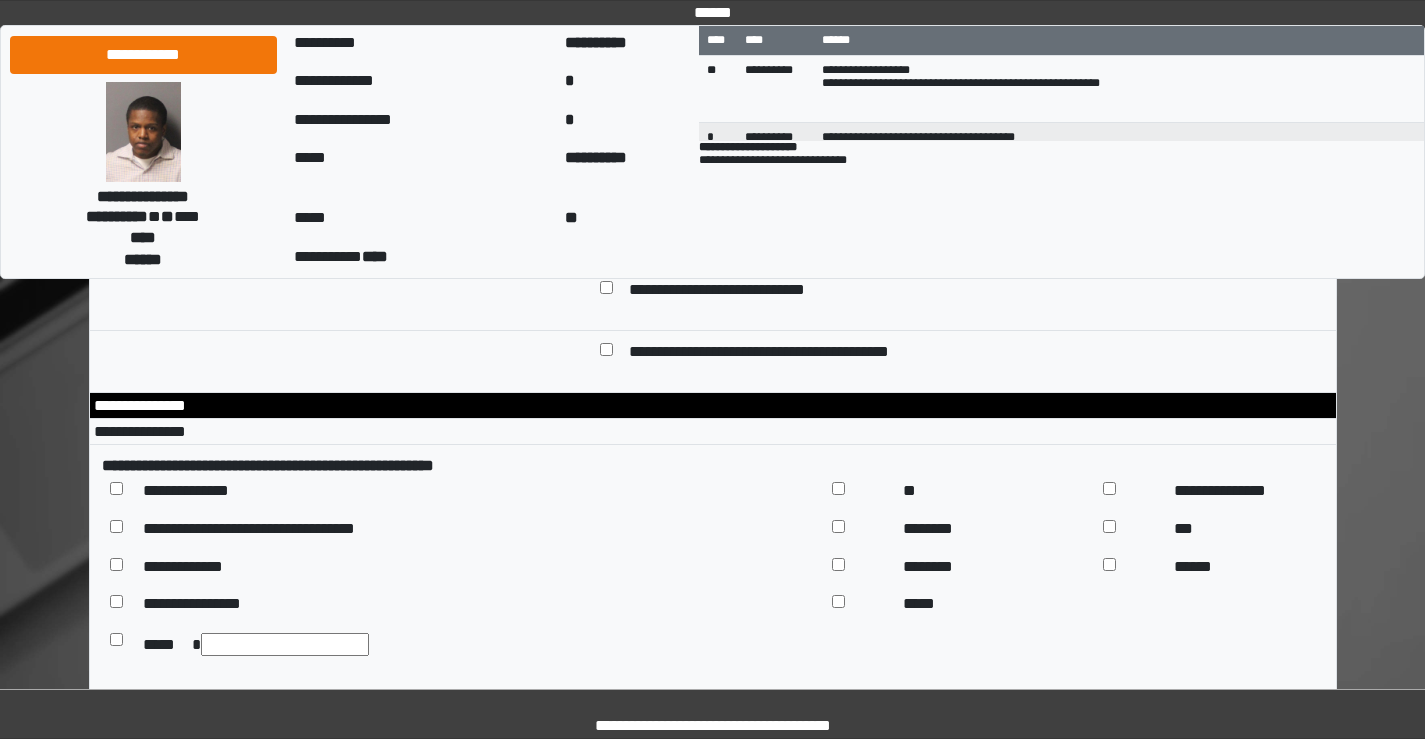 type on "**********" 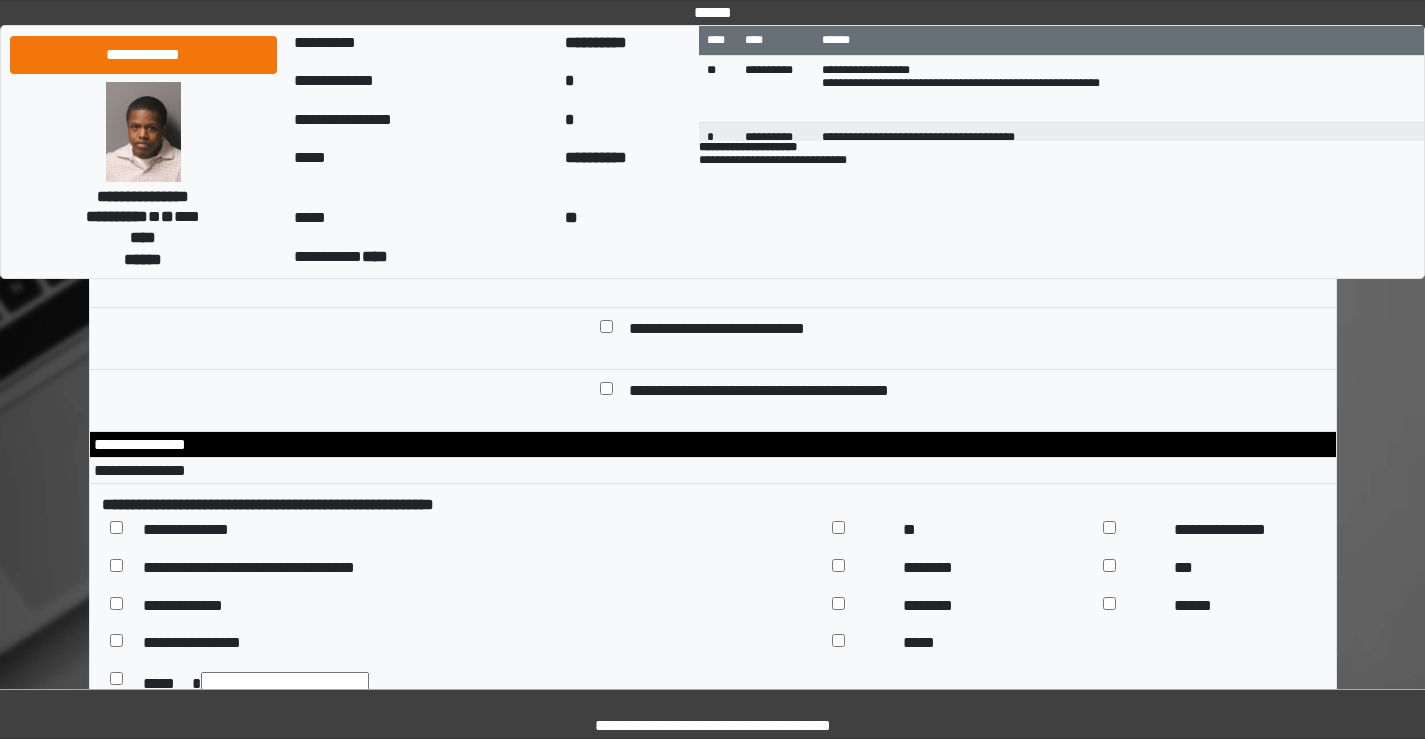 scroll, scrollTop: 8900, scrollLeft: 0, axis: vertical 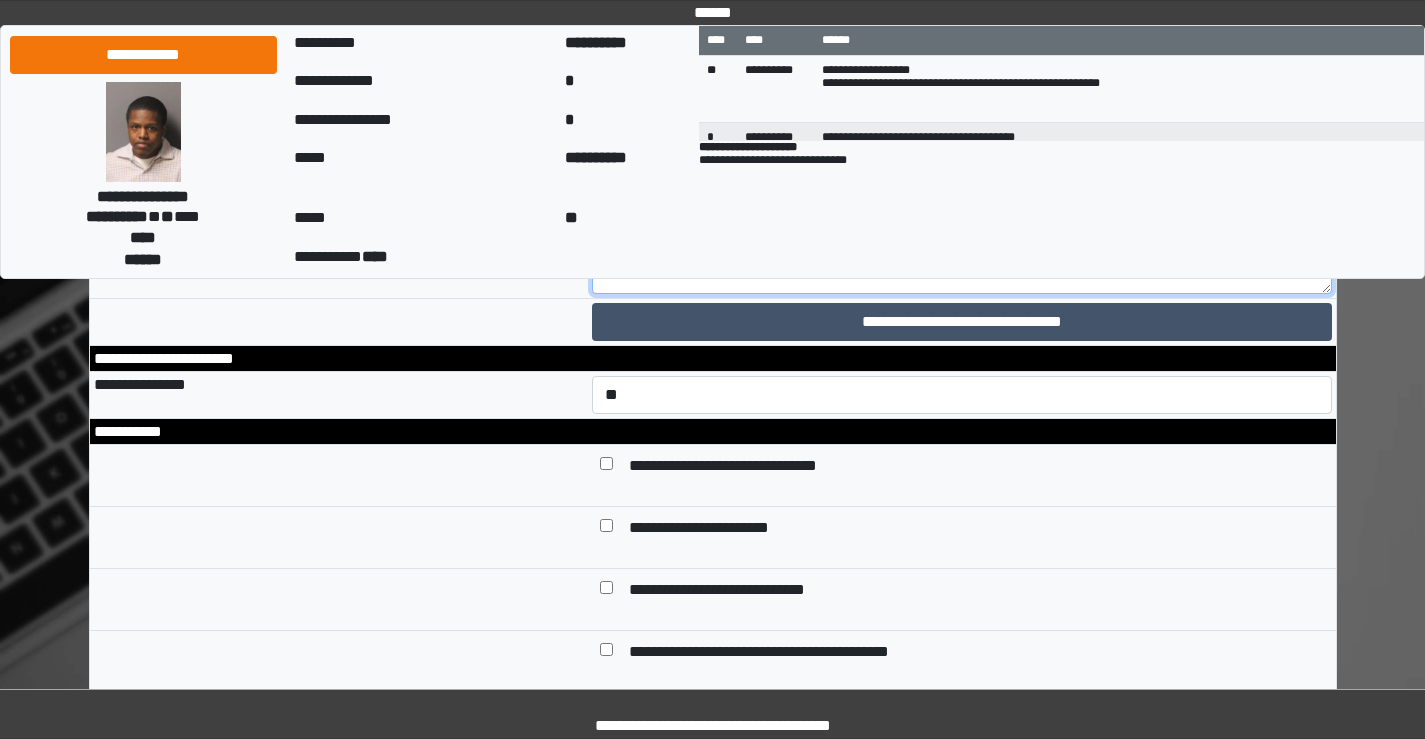 click on "**********" at bounding box center [962, 239] 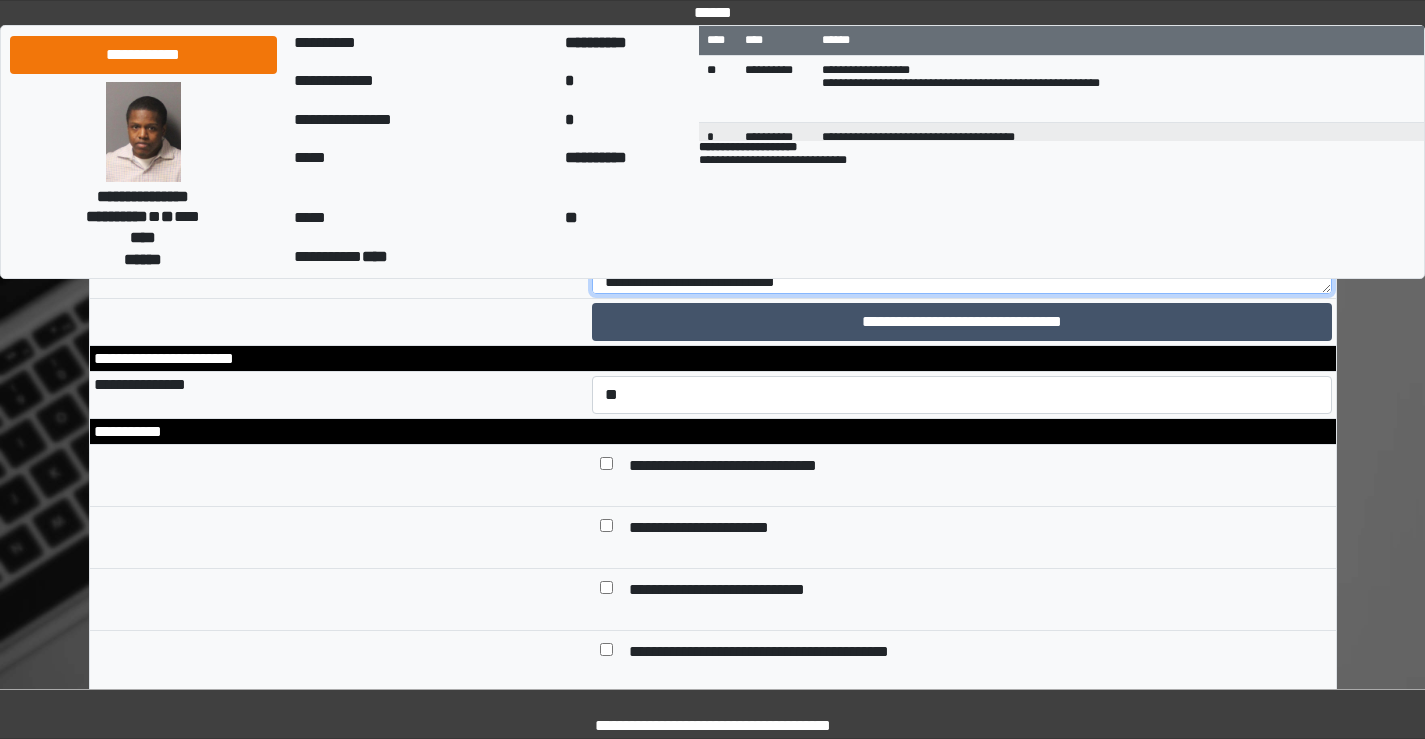 scroll, scrollTop: 89, scrollLeft: 0, axis: vertical 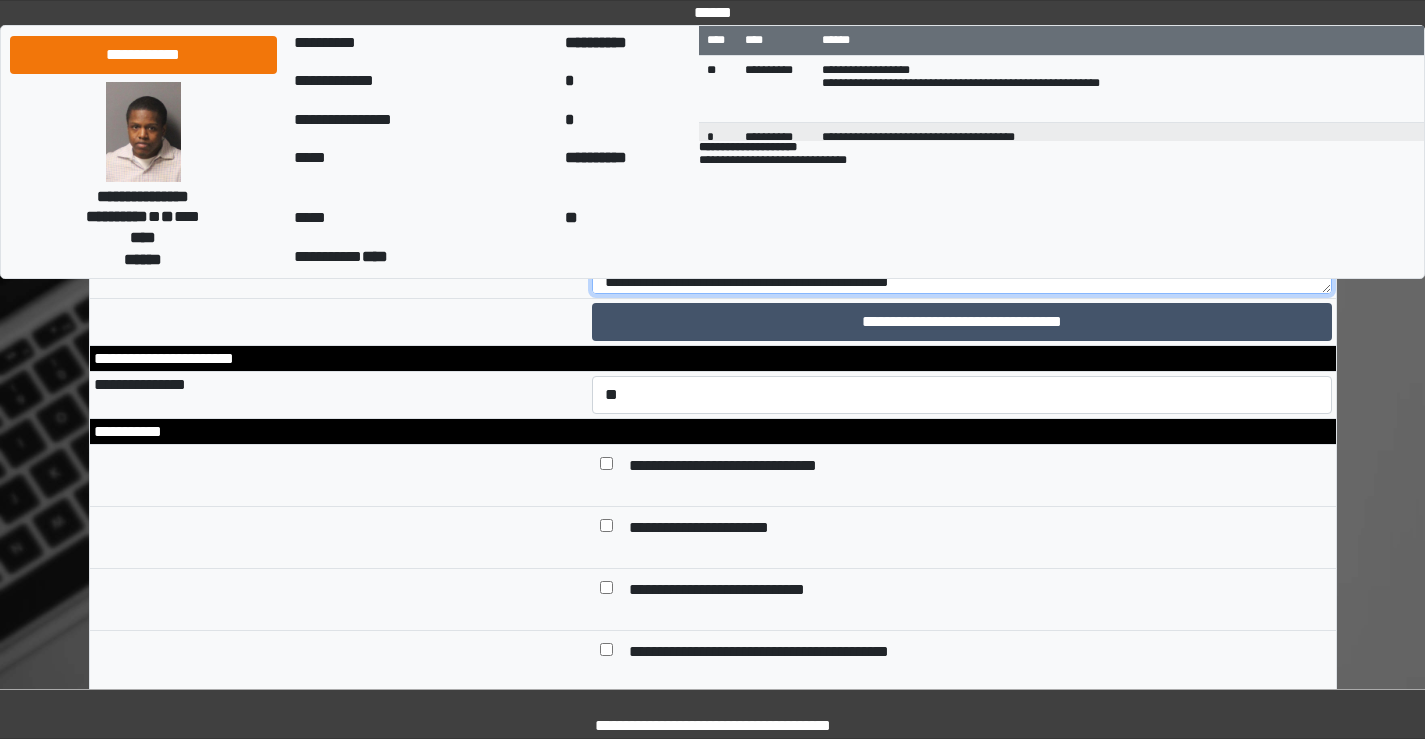click on "**********" at bounding box center (962, 239) 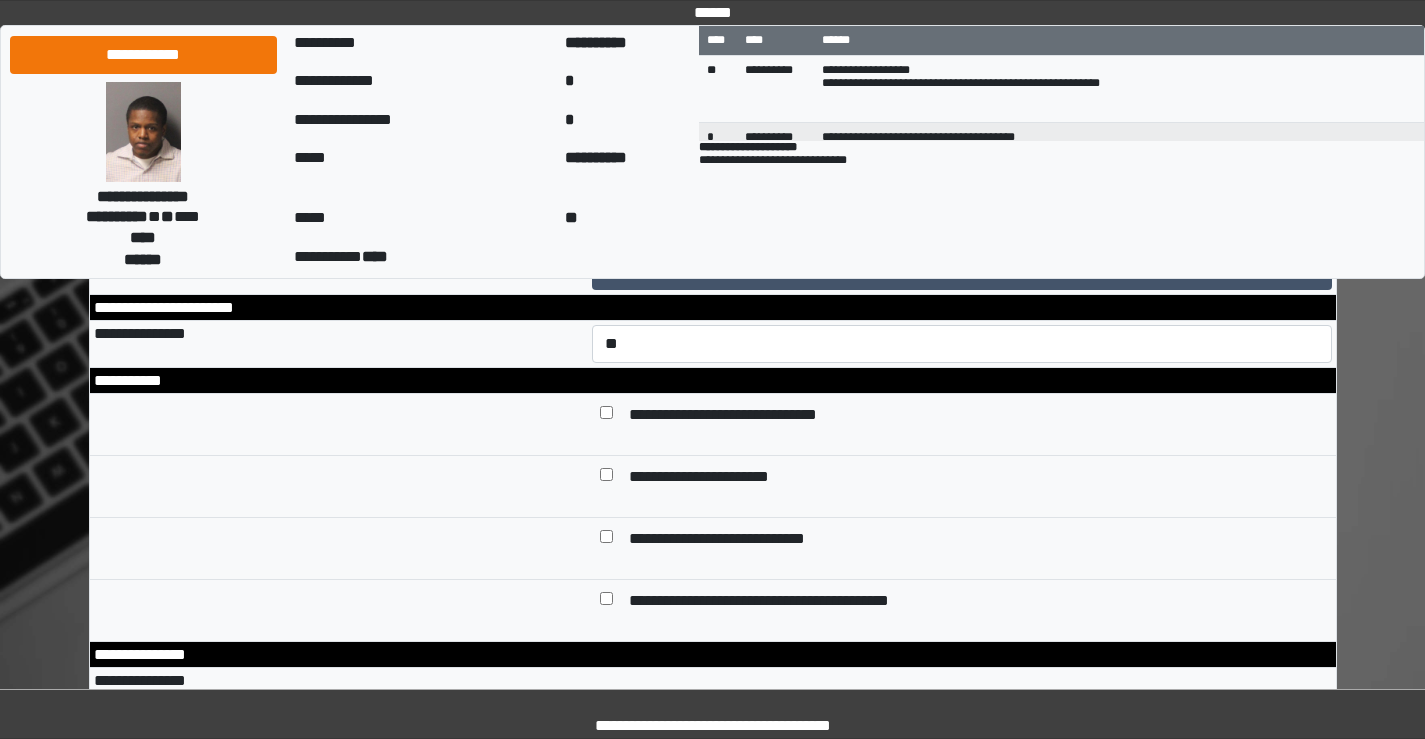 scroll, scrollTop: 9000, scrollLeft: 0, axis: vertical 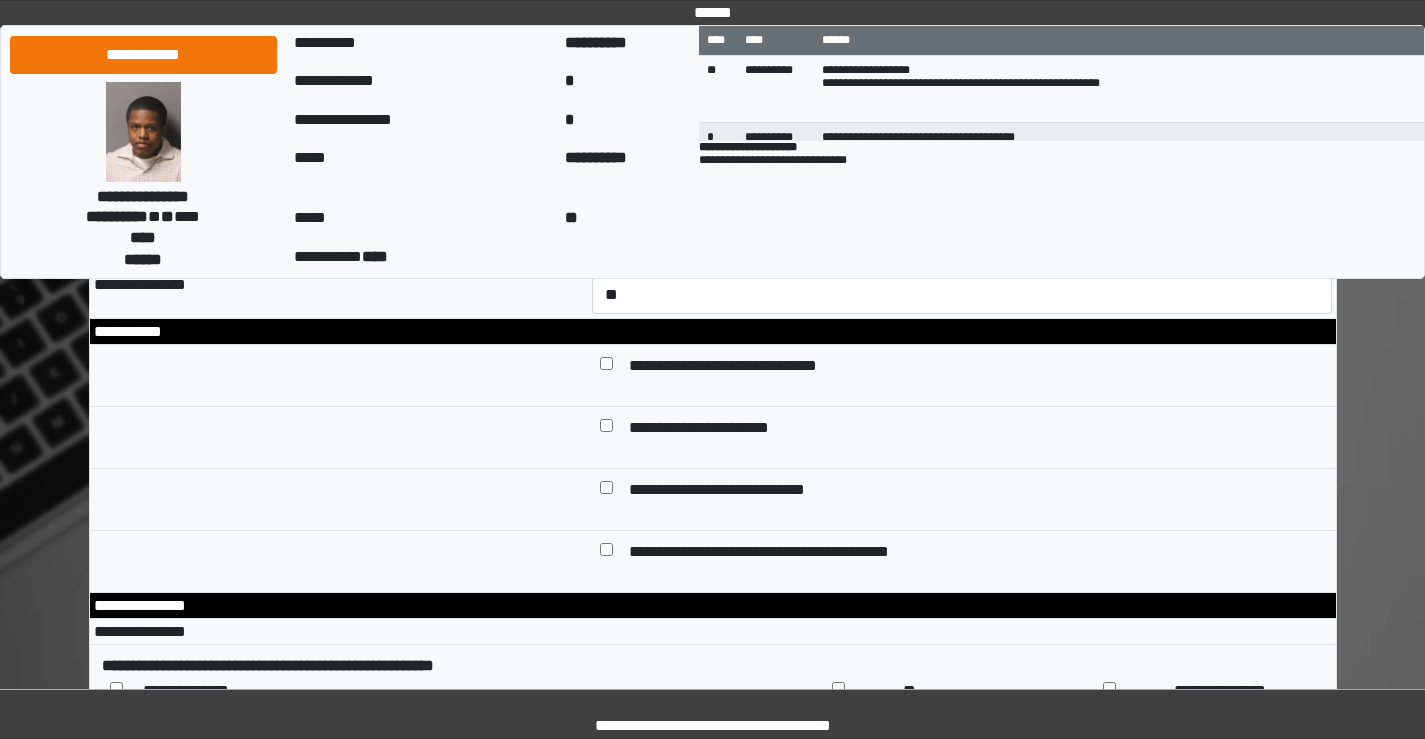 click on "**********" at bounding box center (962, 139) 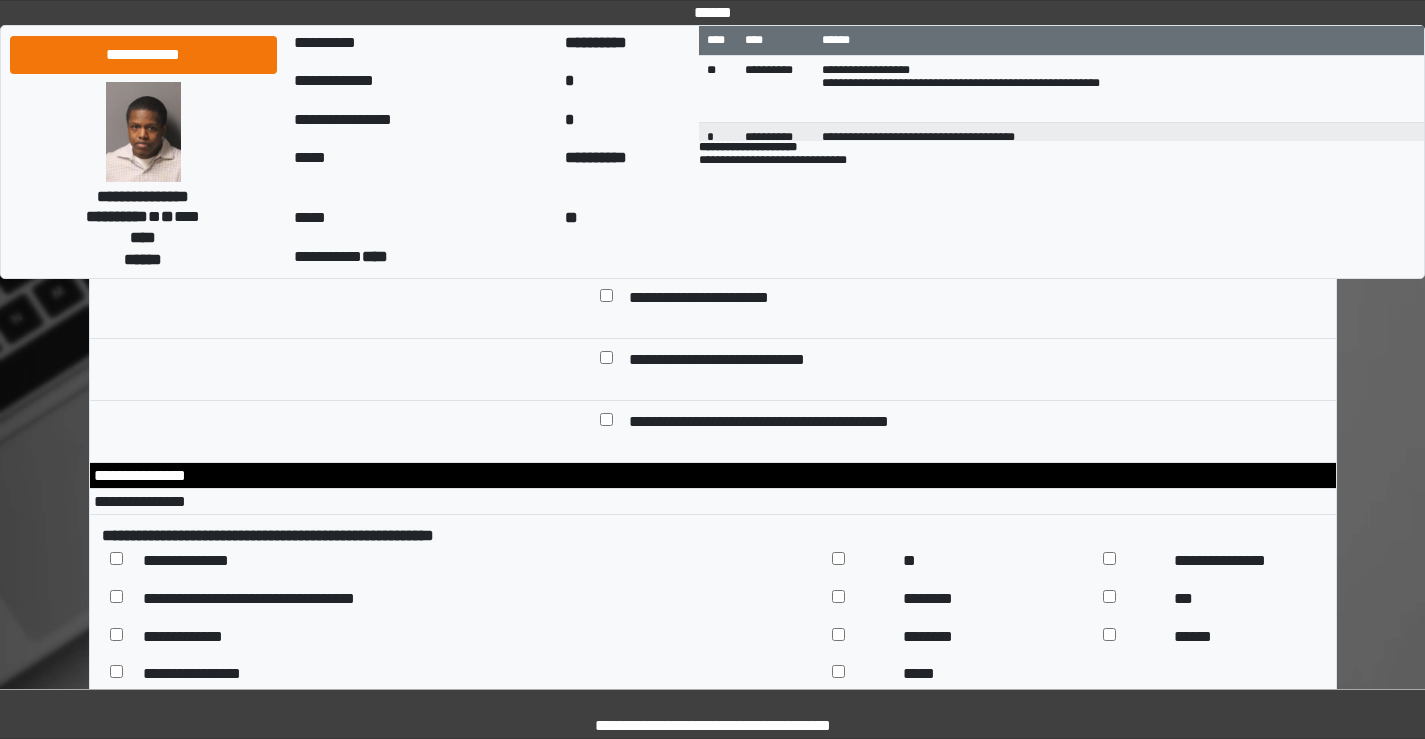scroll, scrollTop: 9100, scrollLeft: 0, axis: vertical 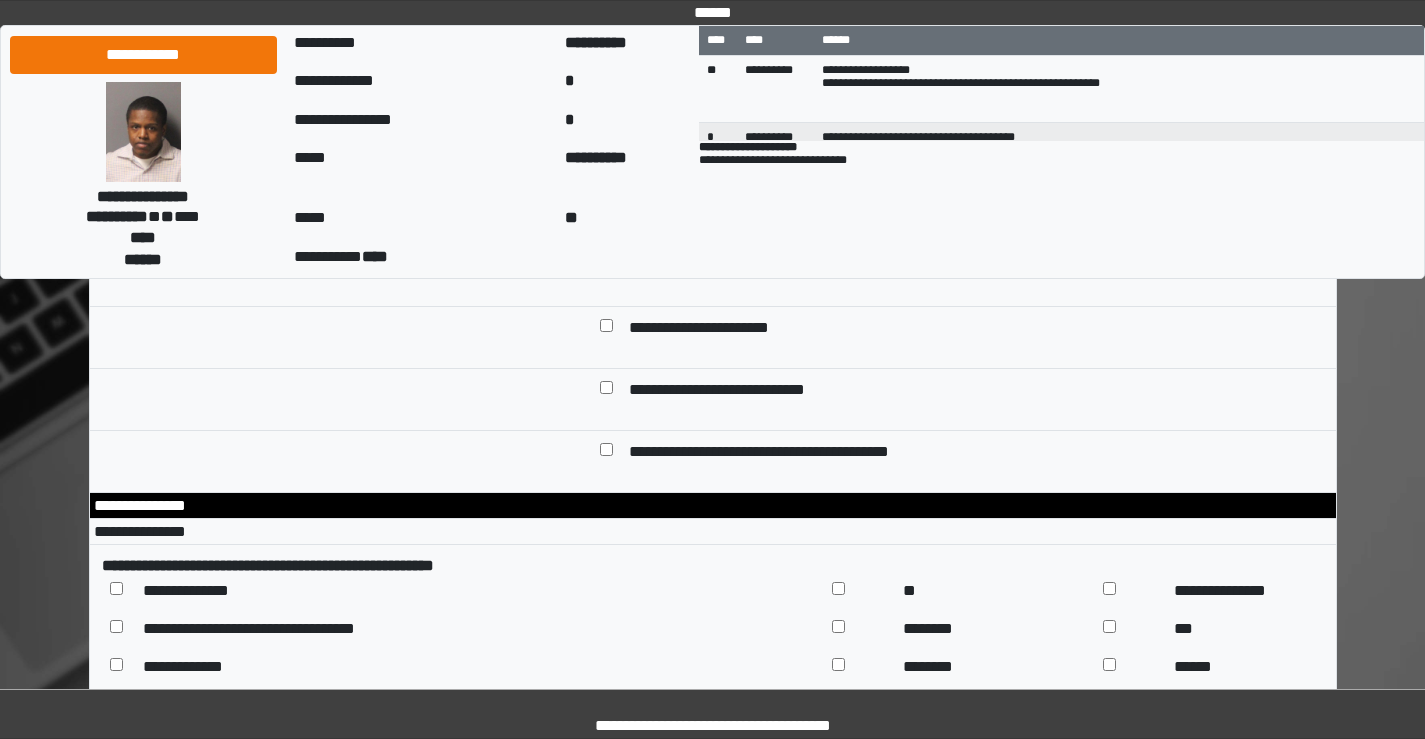 click on "**********" at bounding box center (962, 39) 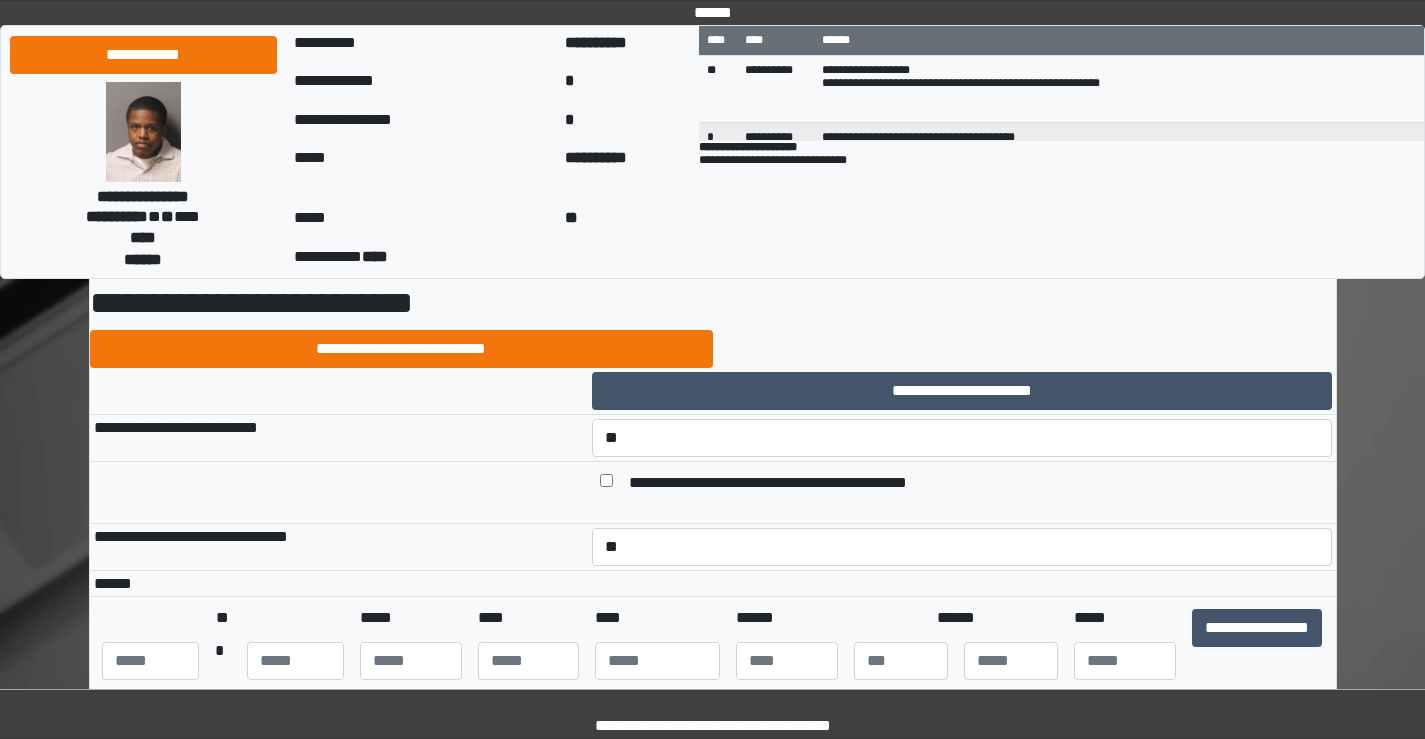 scroll, scrollTop: 0, scrollLeft: 0, axis: both 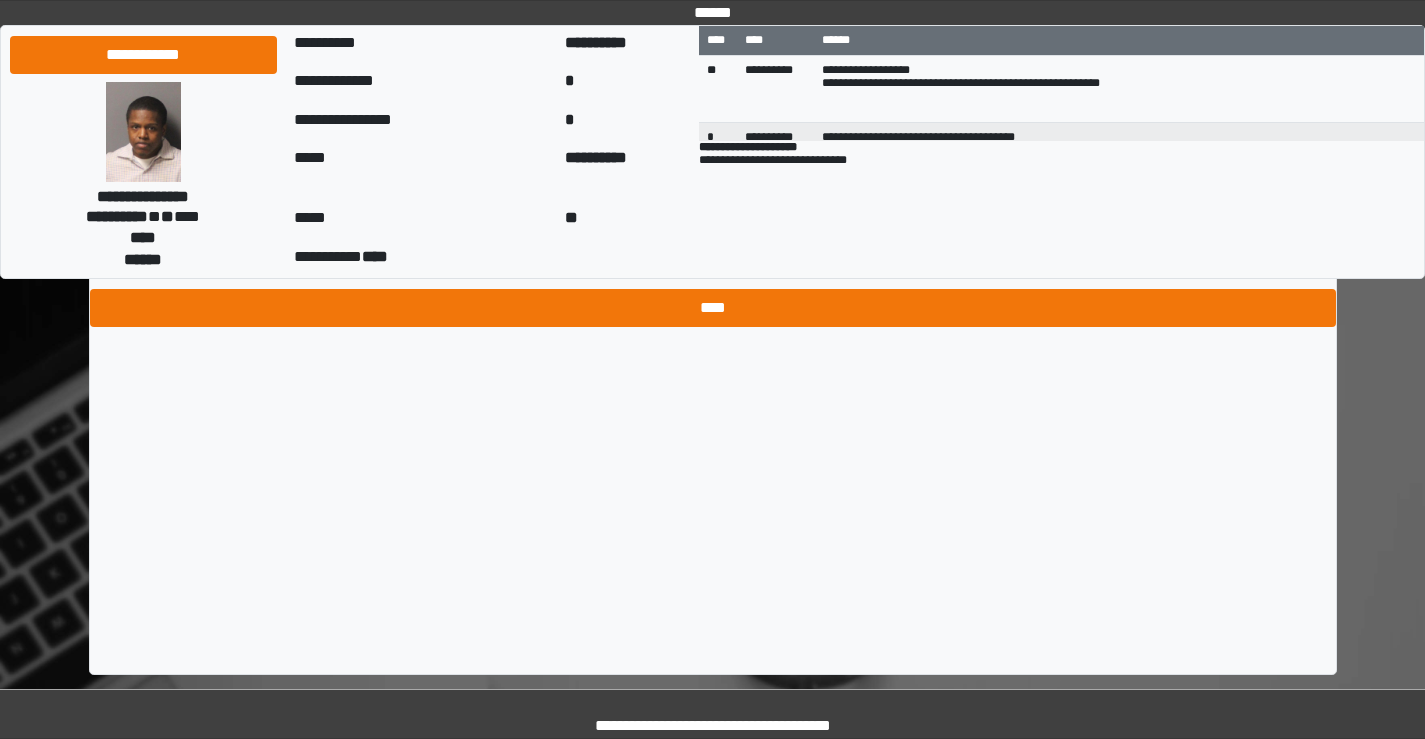 type on "**********" 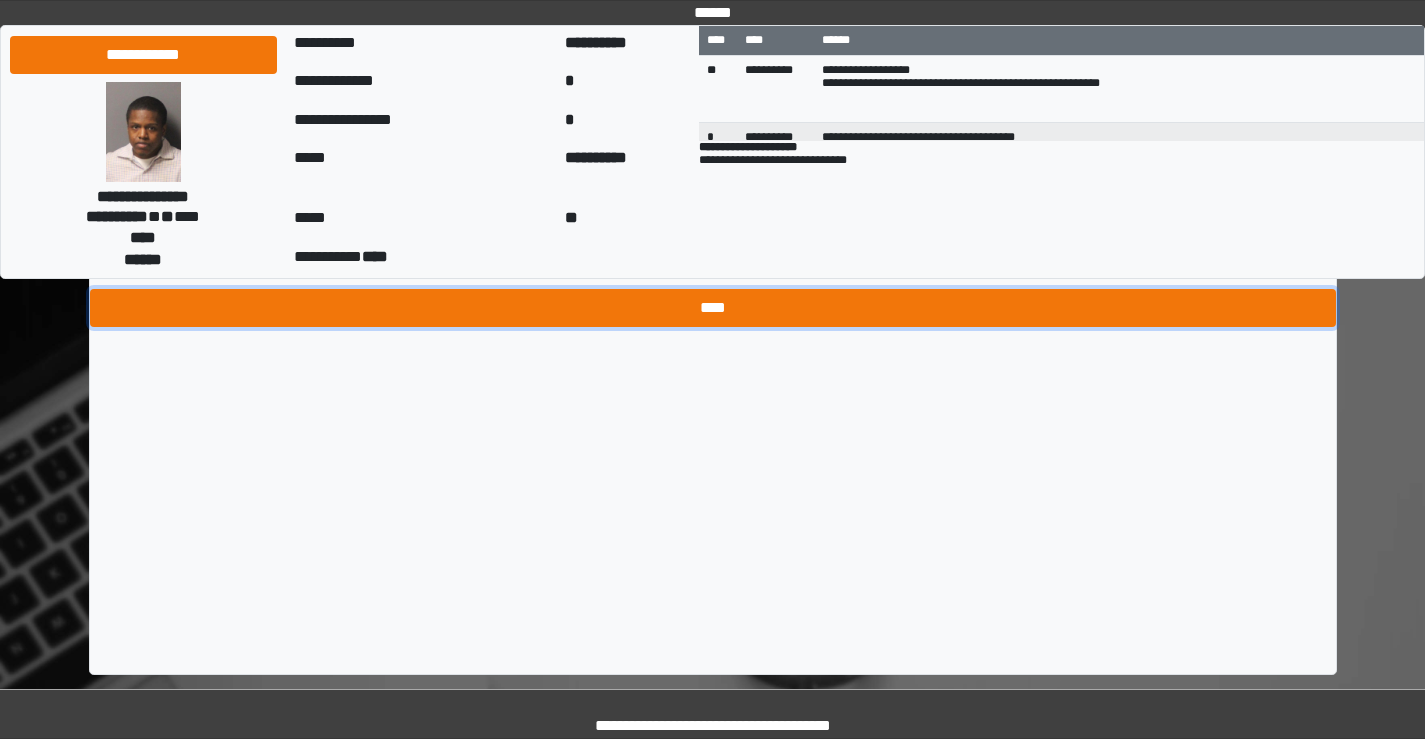 click on "****" at bounding box center [713, 308] 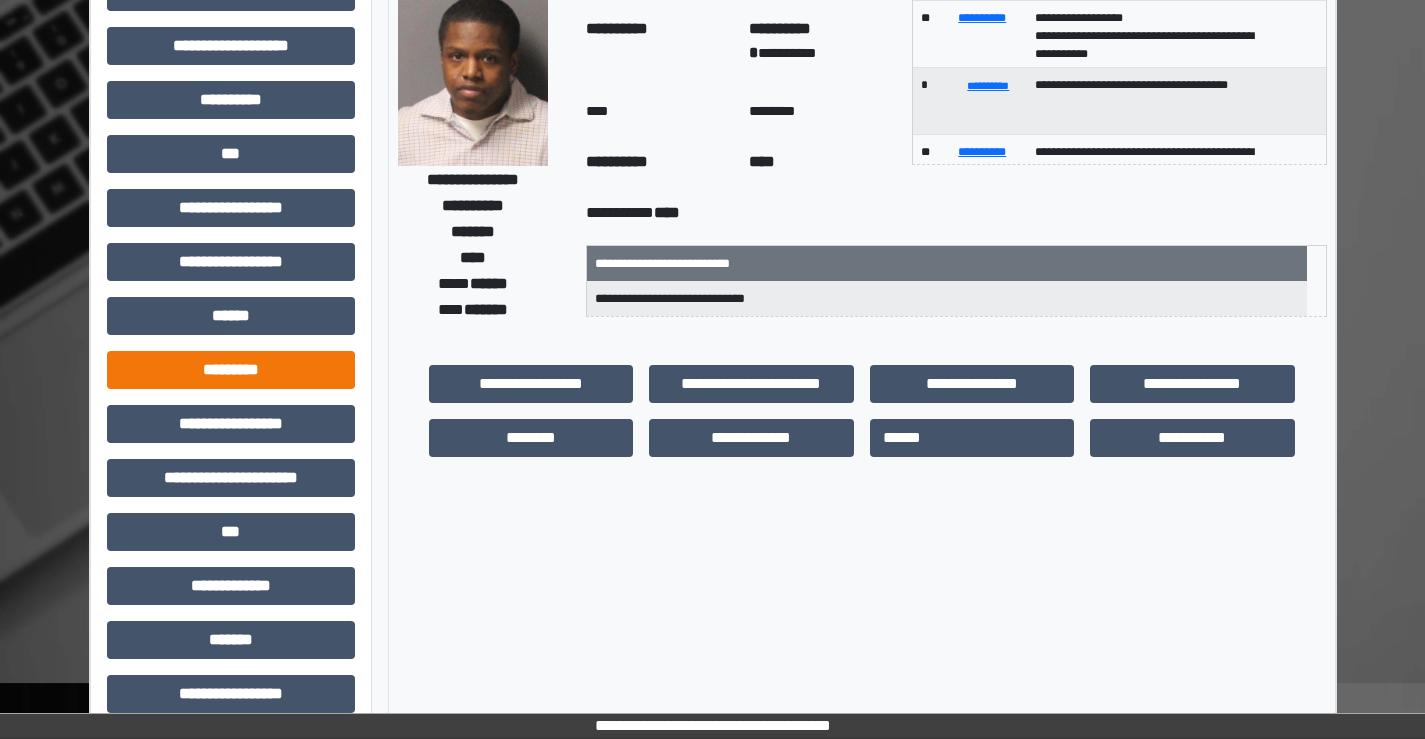 scroll, scrollTop: 435, scrollLeft: 0, axis: vertical 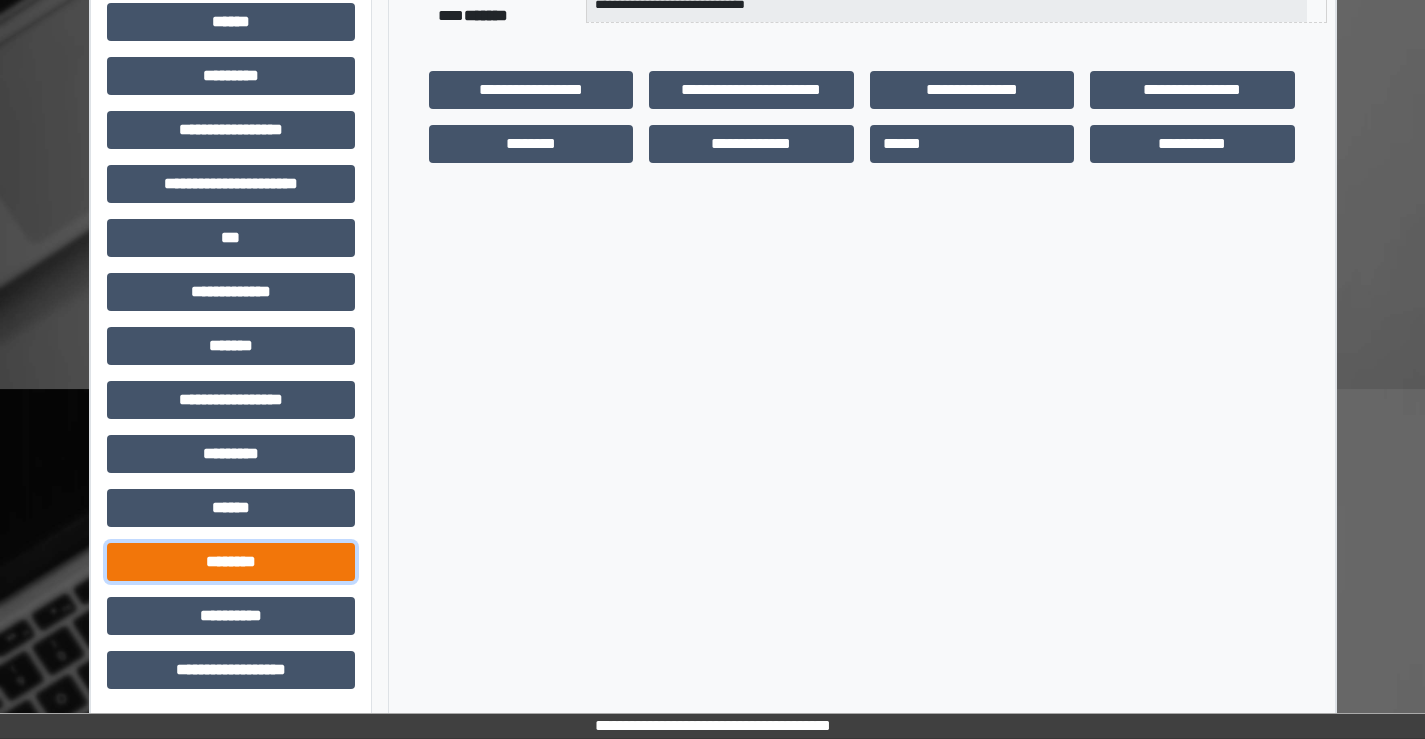 click on "********" at bounding box center [231, 562] 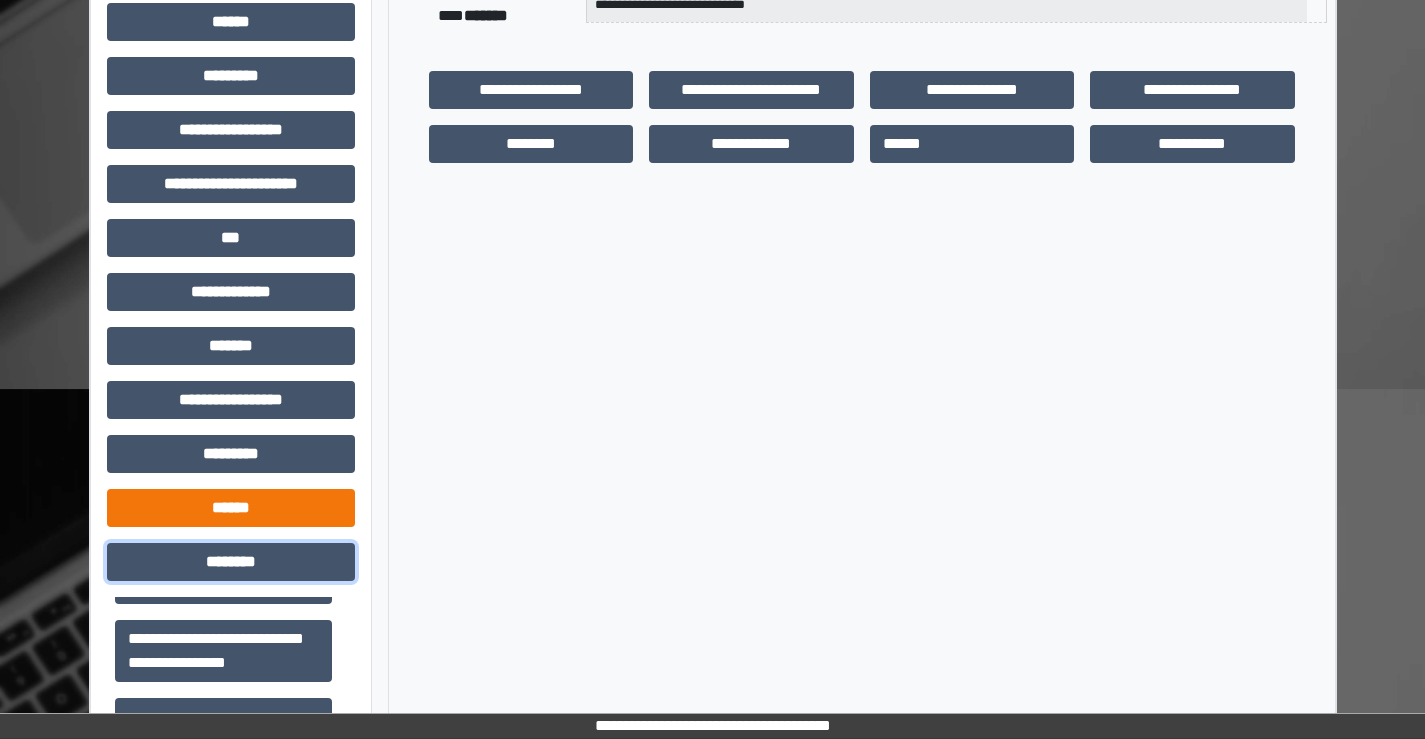 scroll, scrollTop: 800, scrollLeft: 0, axis: vertical 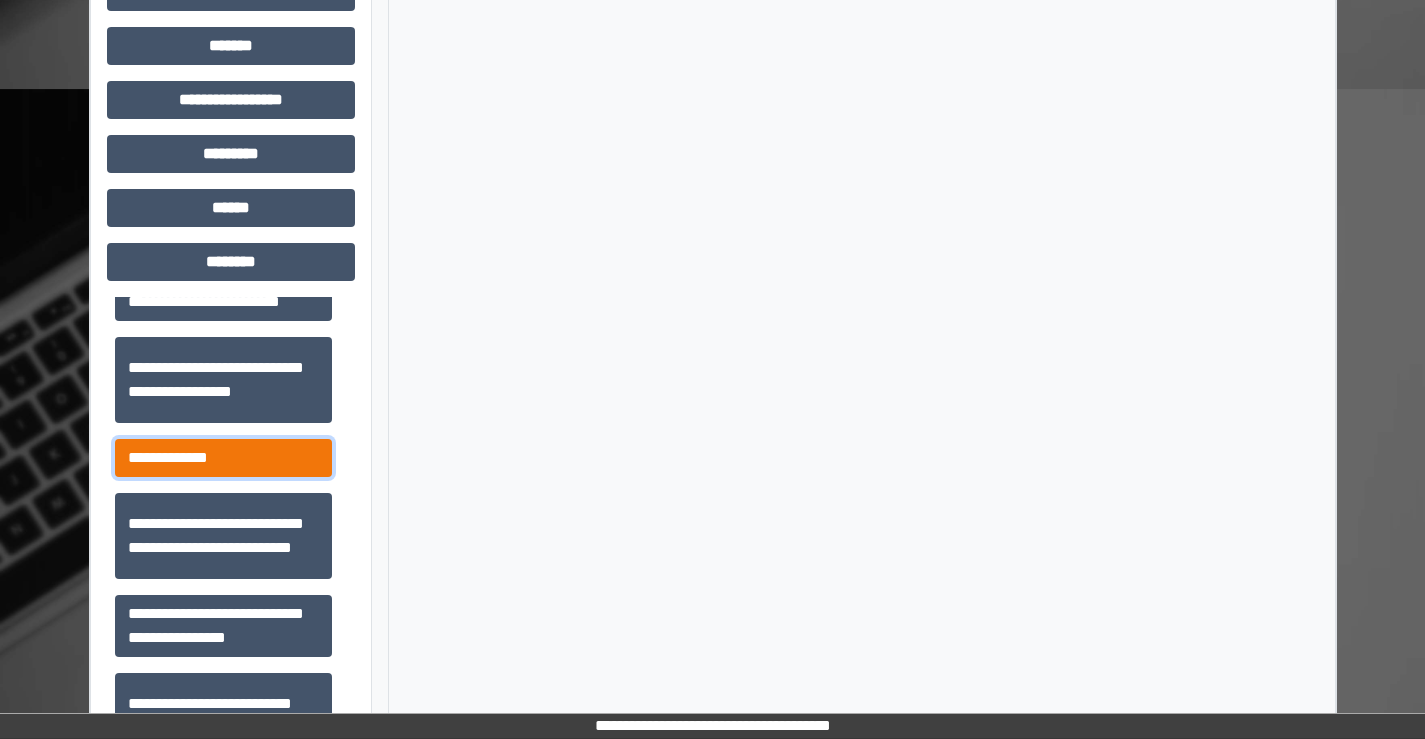 drag, startPoint x: 185, startPoint y: 456, endPoint x: 198, endPoint y: 453, distance: 13.341664 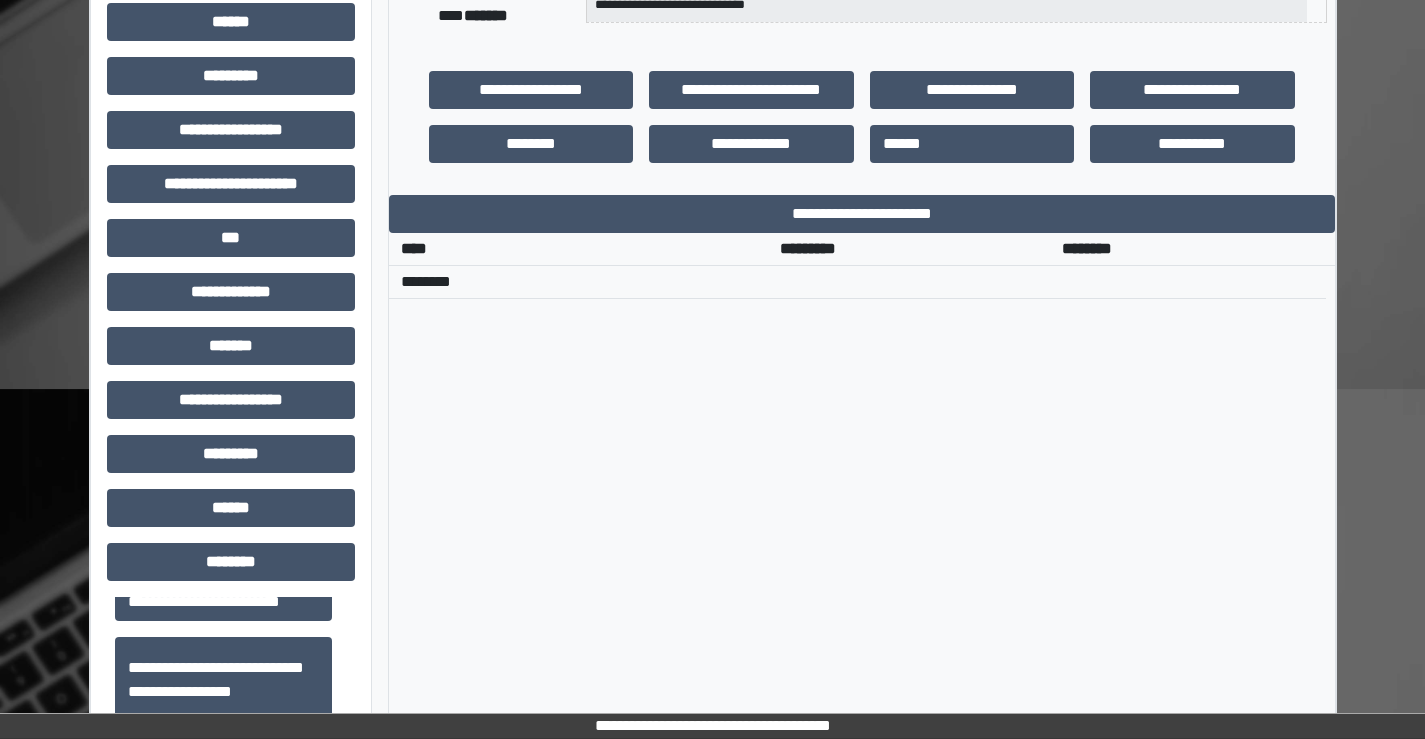 scroll, scrollTop: 835, scrollLeft: 0, axis: vertical 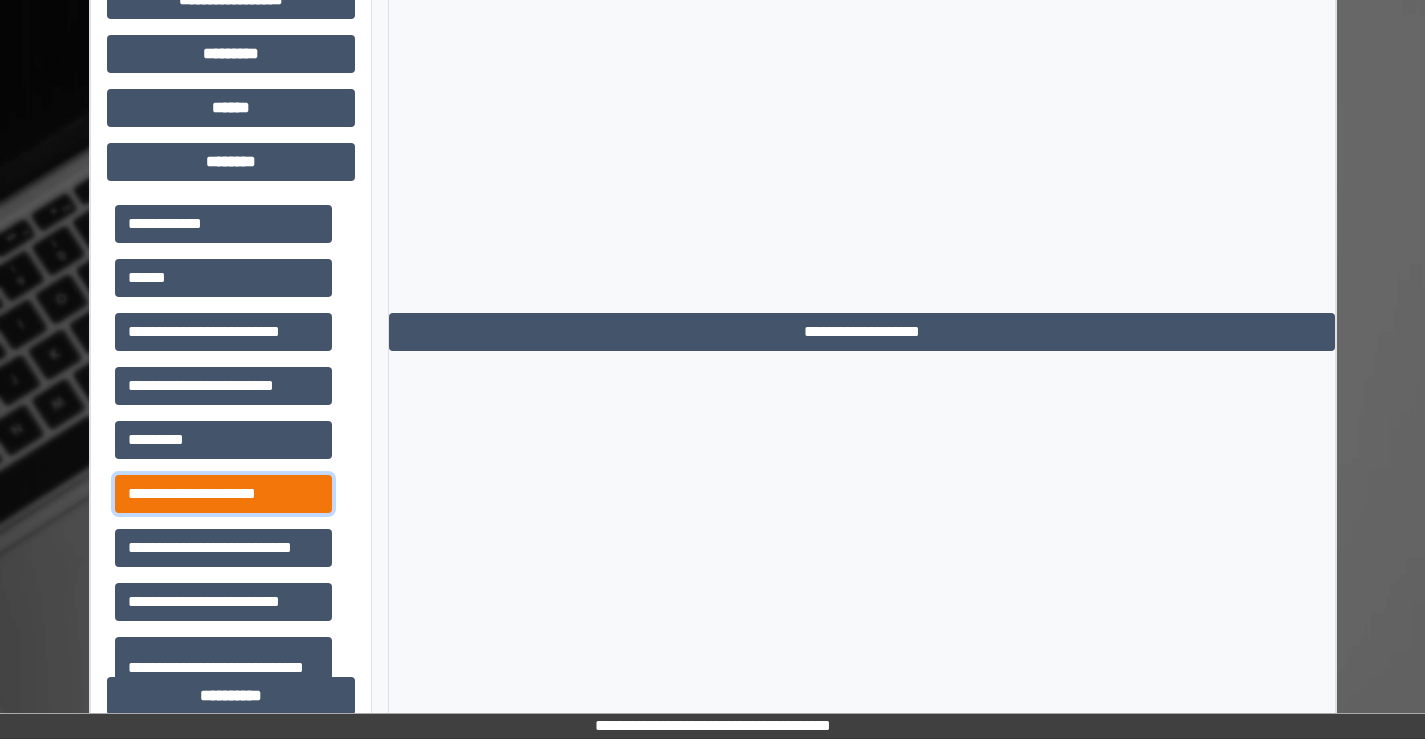drag, startPoint x: 228, startPoint y: 486, endPoint x: 652, endPoint y: 416, distance: 429.73944 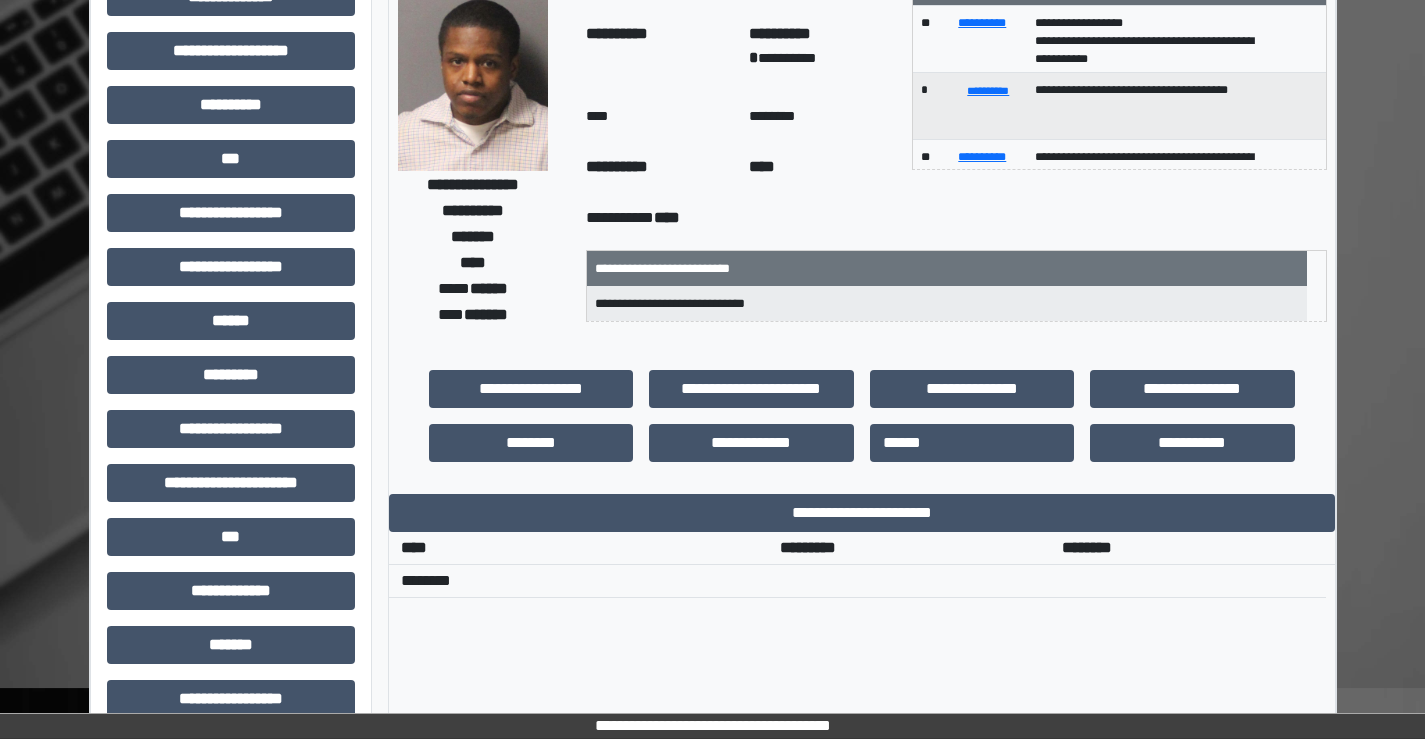 scroll, scrollTop: 135, scrollLeft: 0, axis: vertical 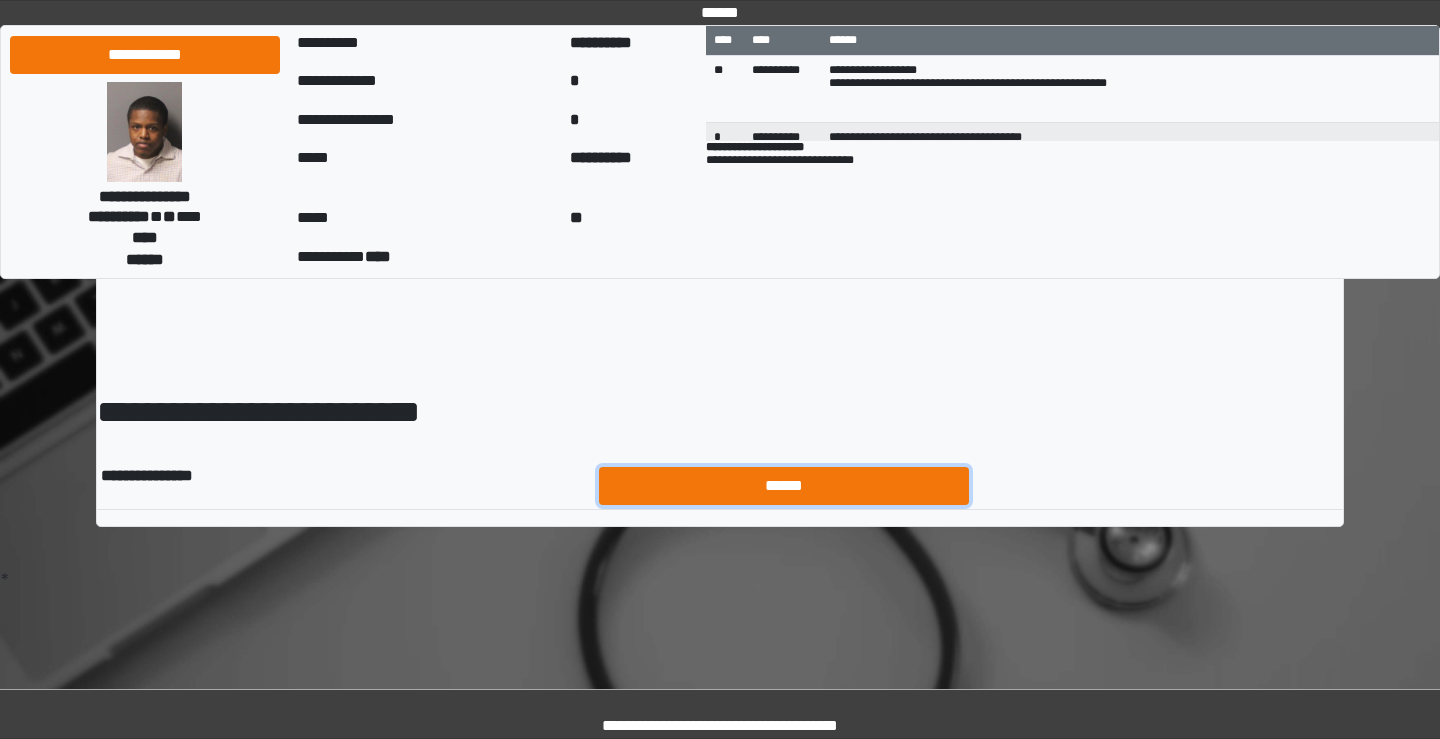 click on "******" at bounding box center [784, 486] 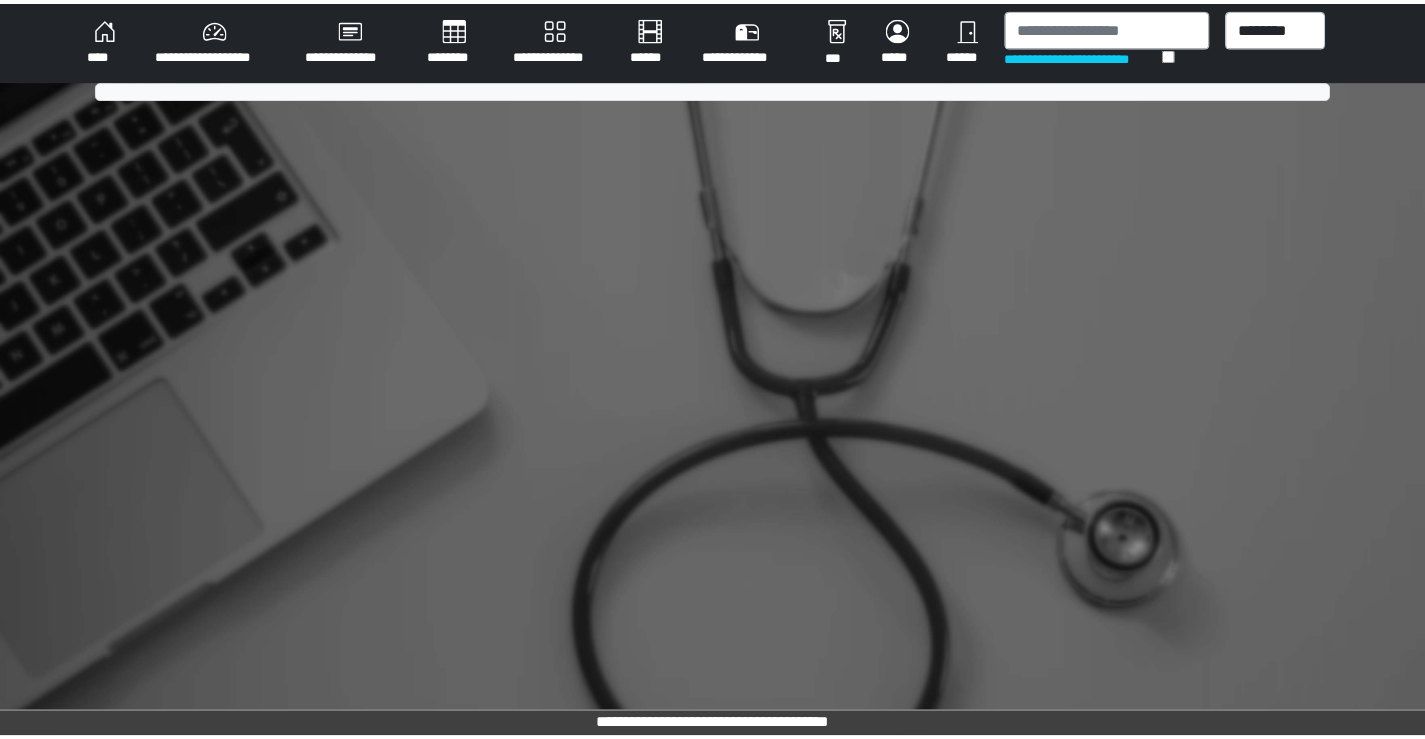scroll, scrollTop: 0, scrollLeft: 0, axis: both 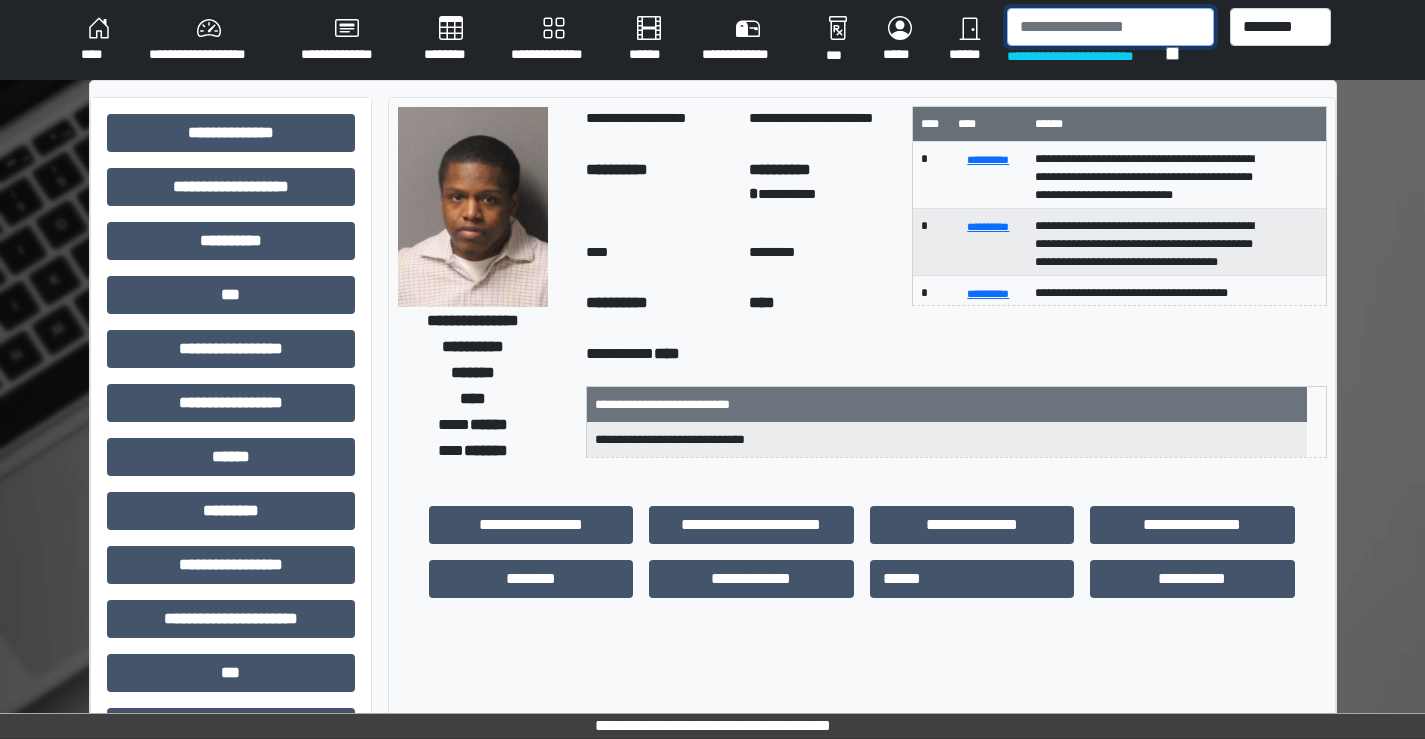 click at bounding box center (1110, 27) 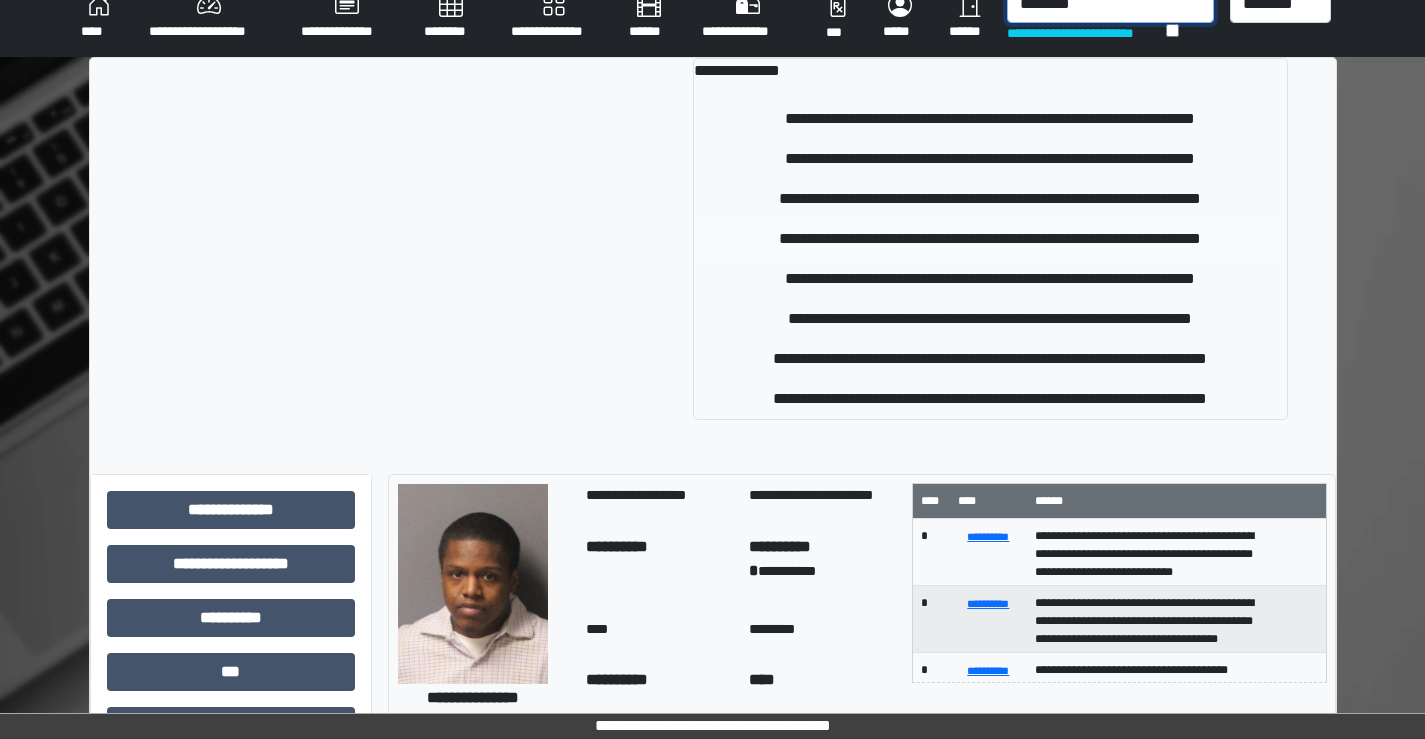 scroll, scrollTop: 0, scrollLeft: 0, axis: both 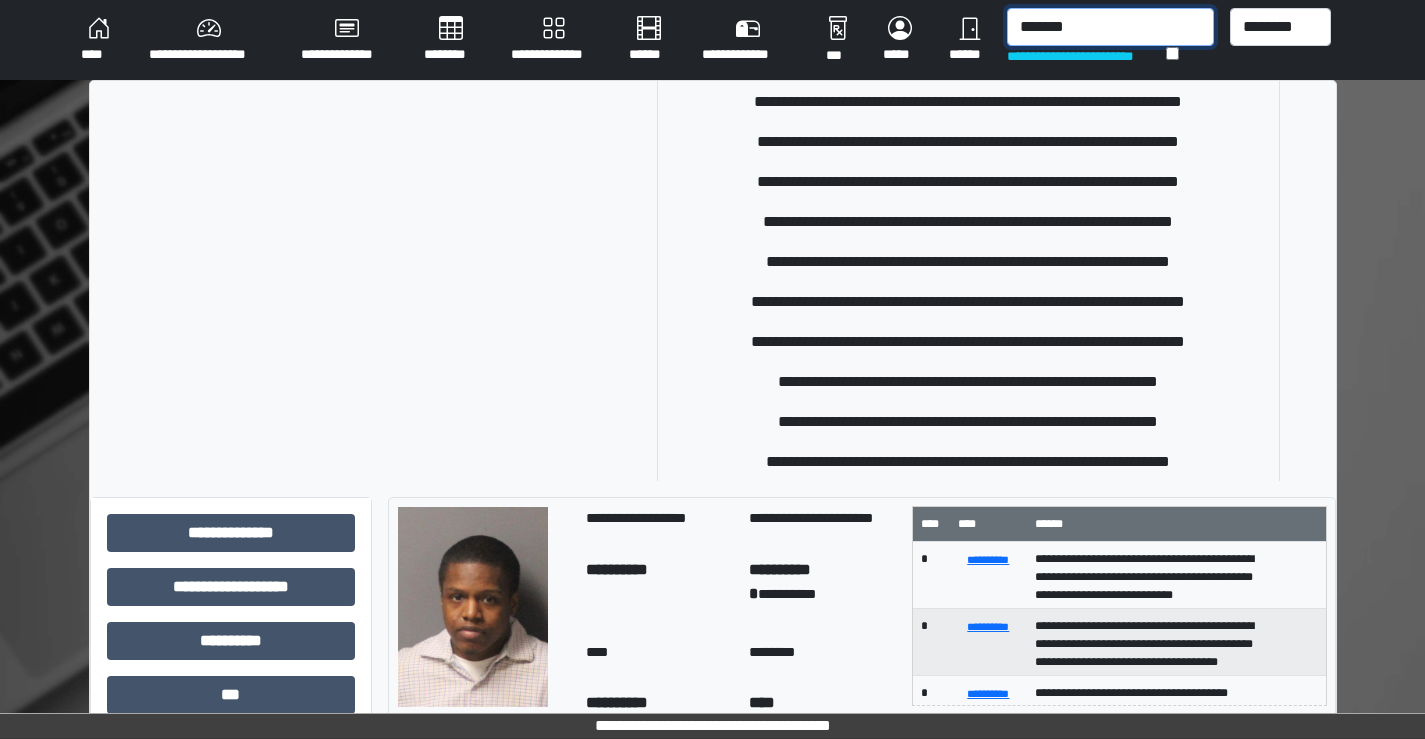 drag, startPoint x: 1079, startPoint y: 25, endPoint x: 863, endPoint y: 51, distance: 217.55919 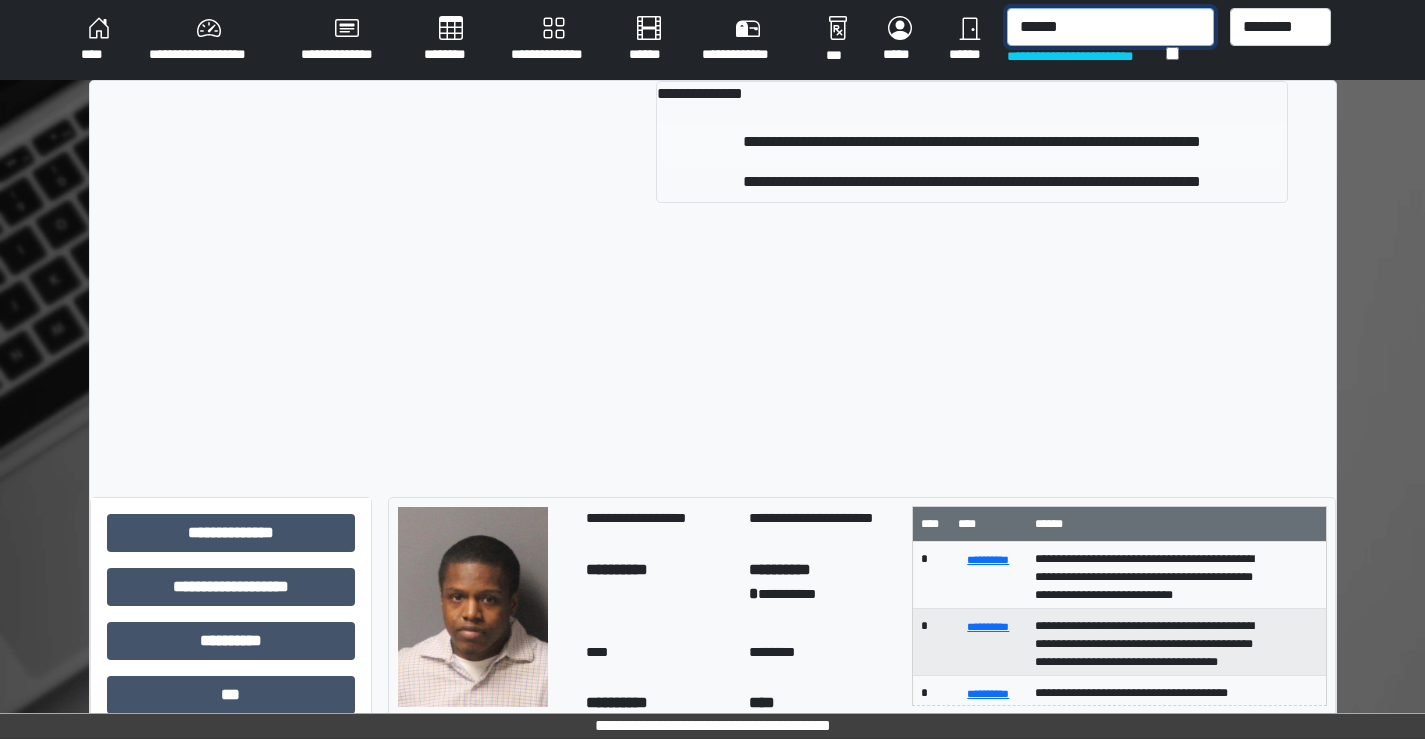 type on "******" 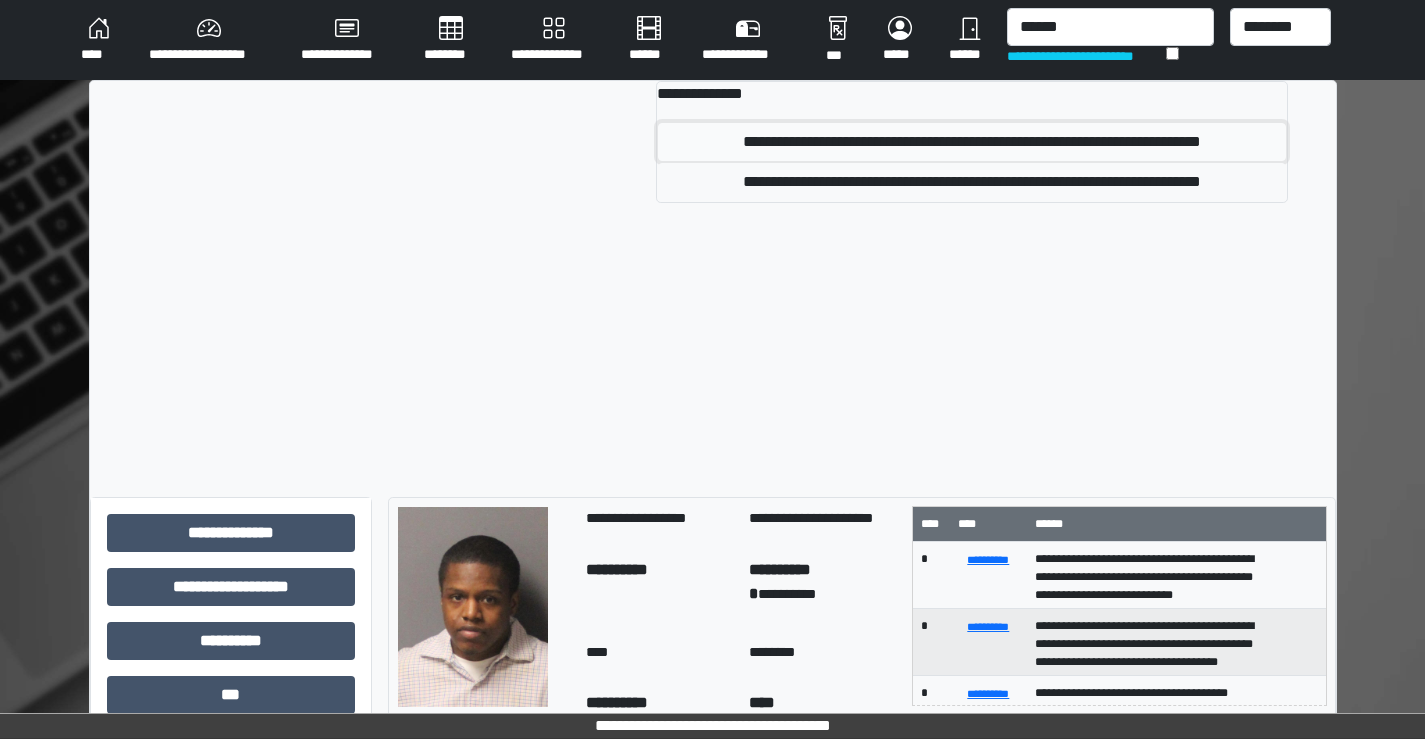 click on "**********" at bounding box center (972, 142) 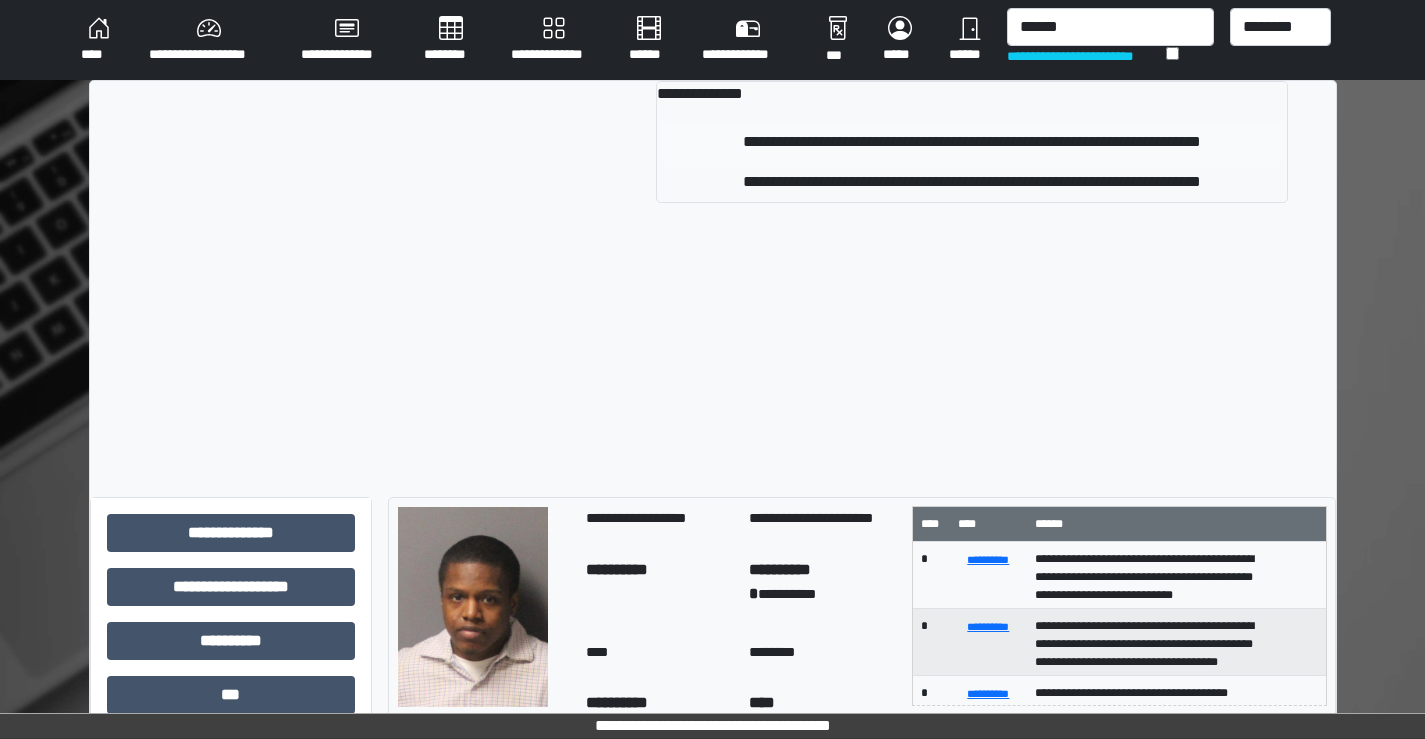 type 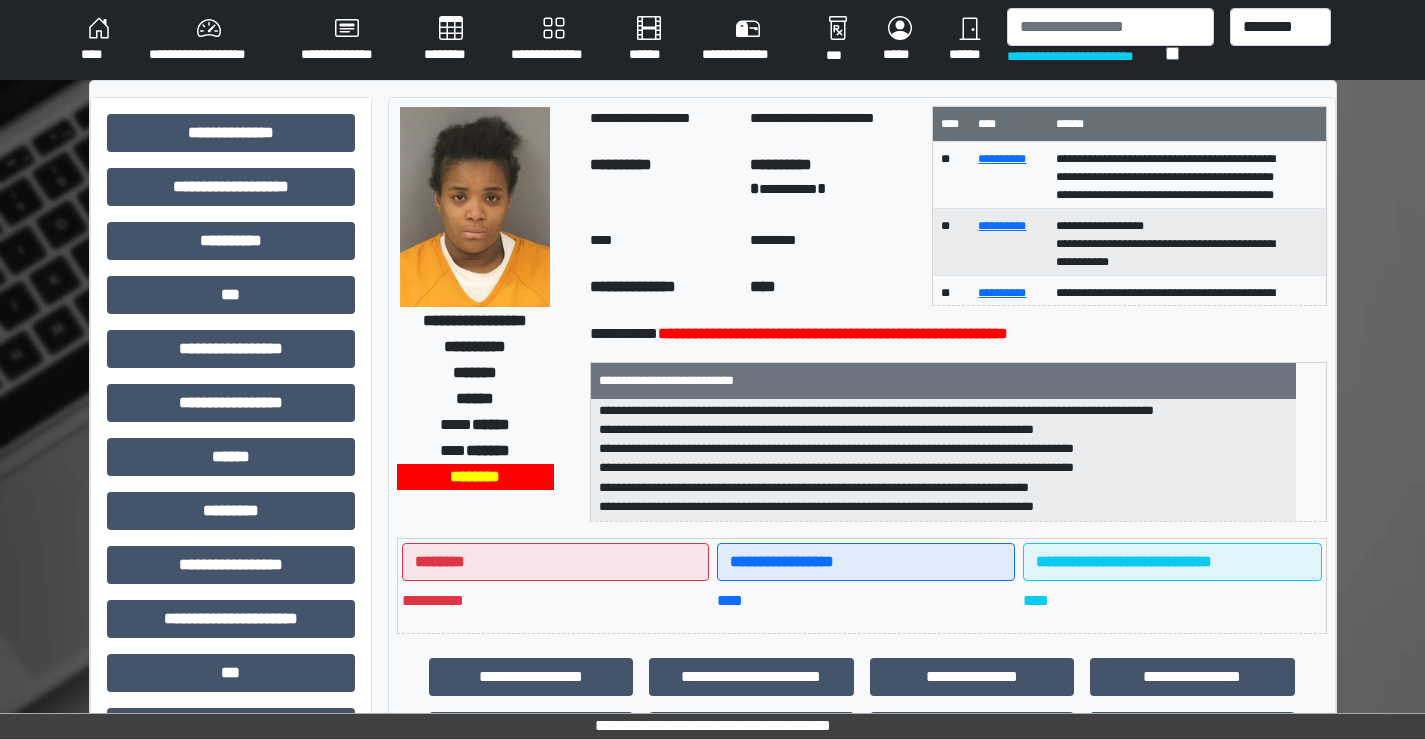 scroll, scrollTop: 44, scrollLeft: 0, axis: vertical 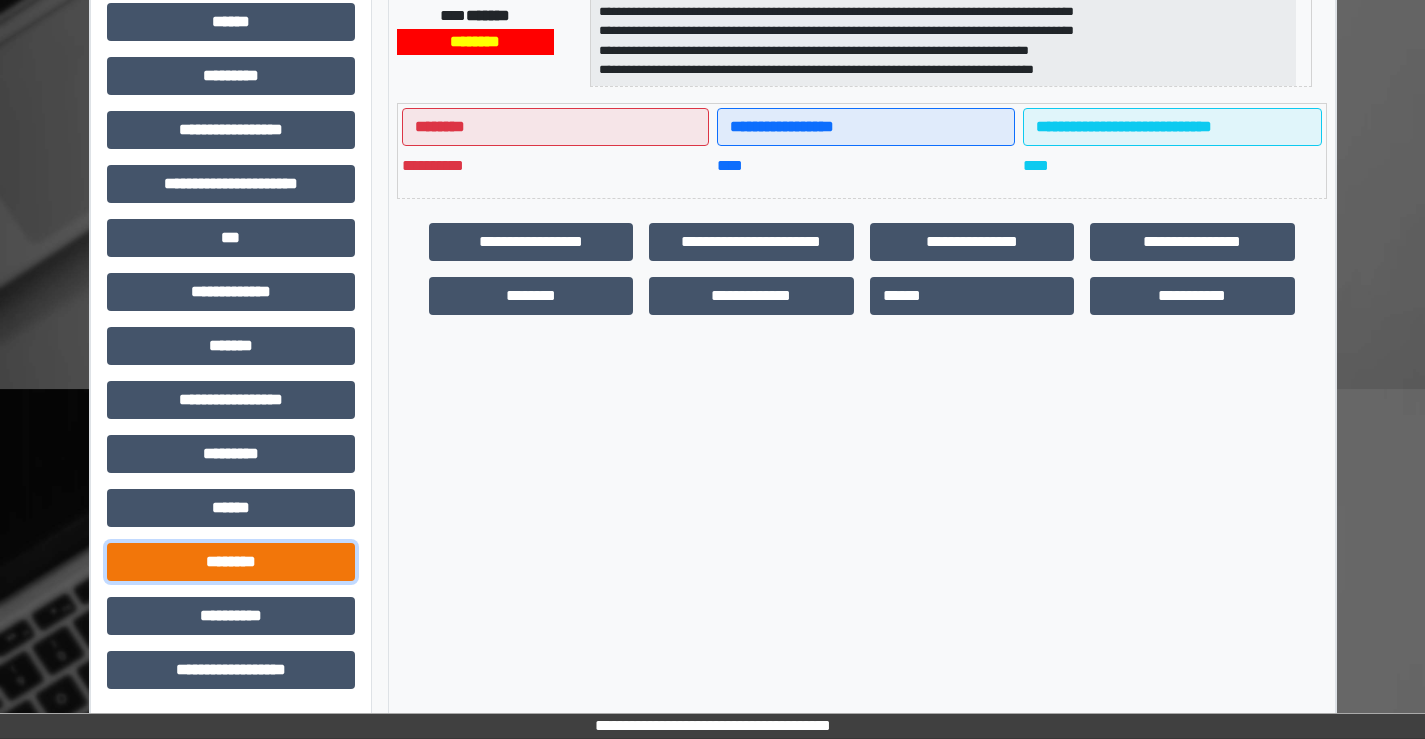 click on "********" at bounding box center (231, 562) 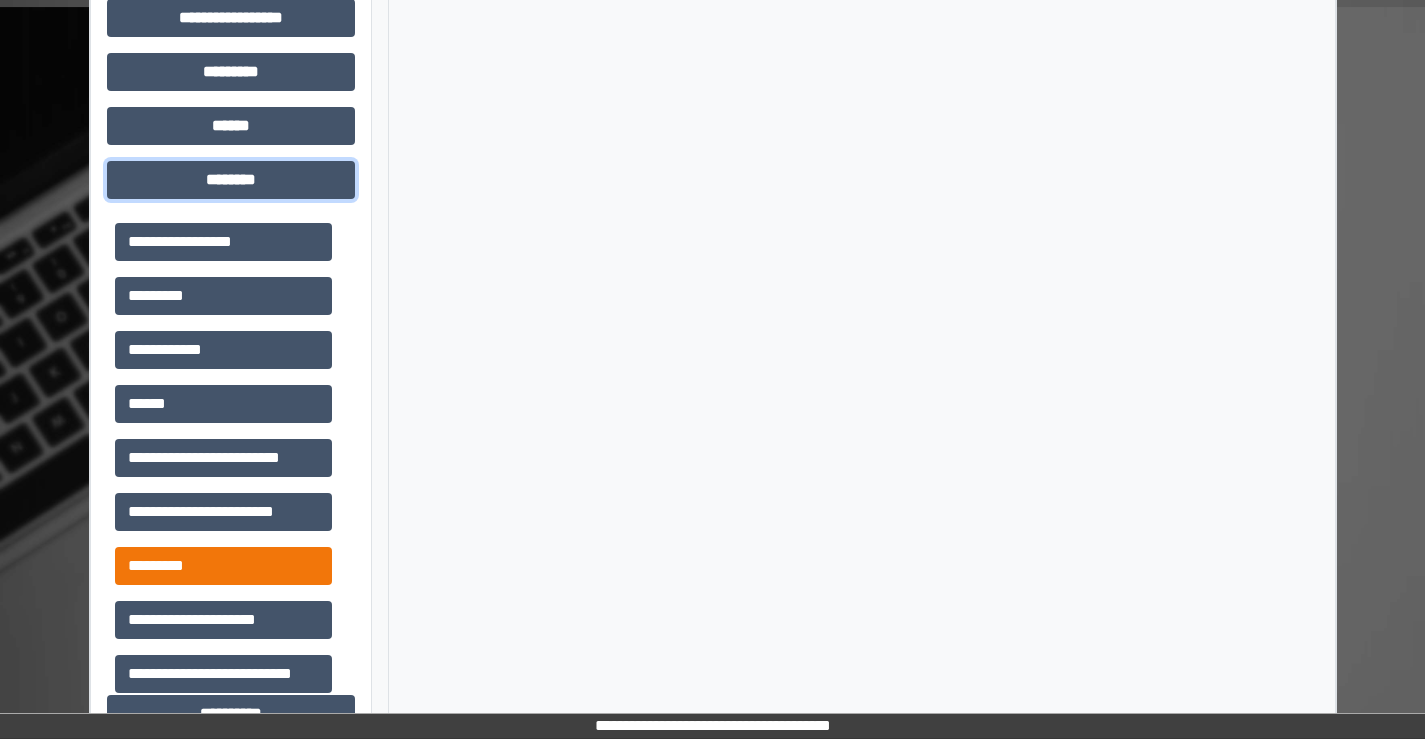 scroll, scrollTop: 835, scrollLeft: 0, axis: vertical 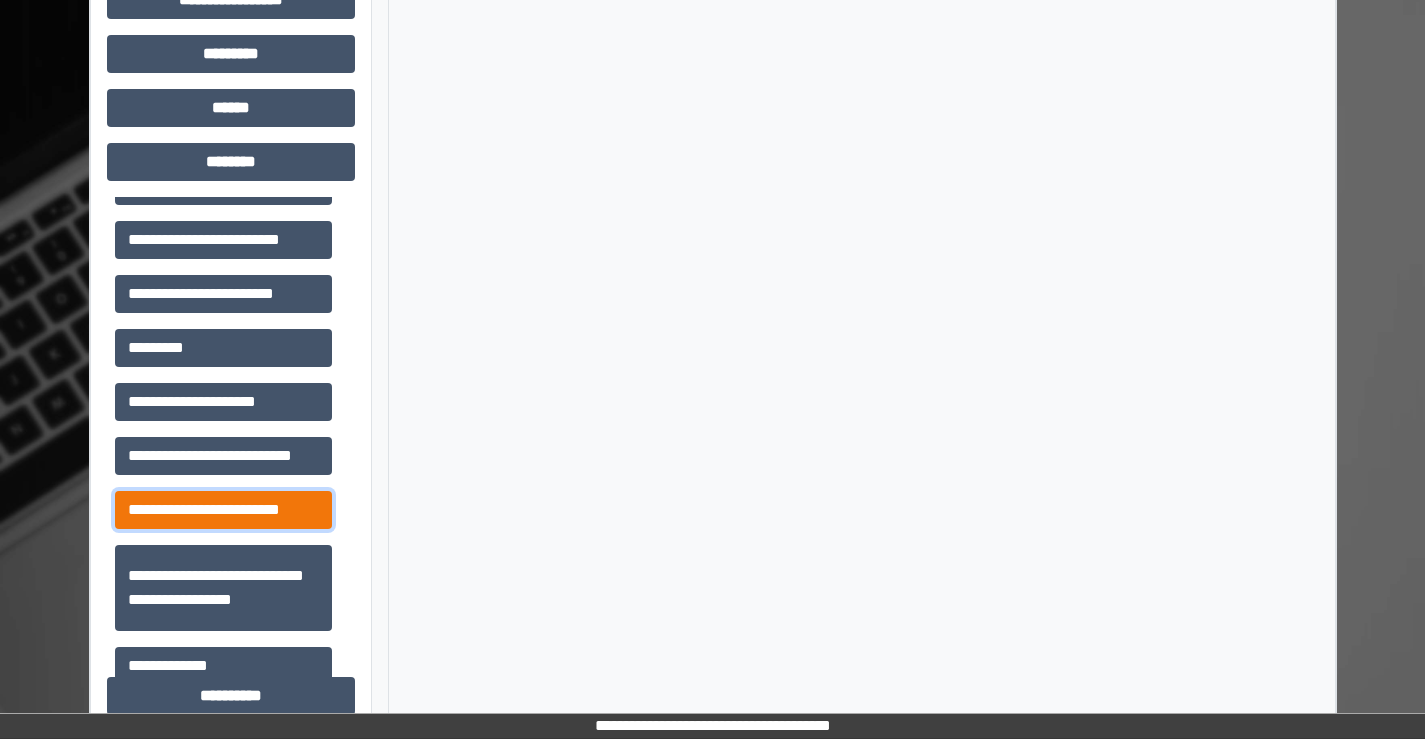 click on "**********" at bounding box center (223, 510) 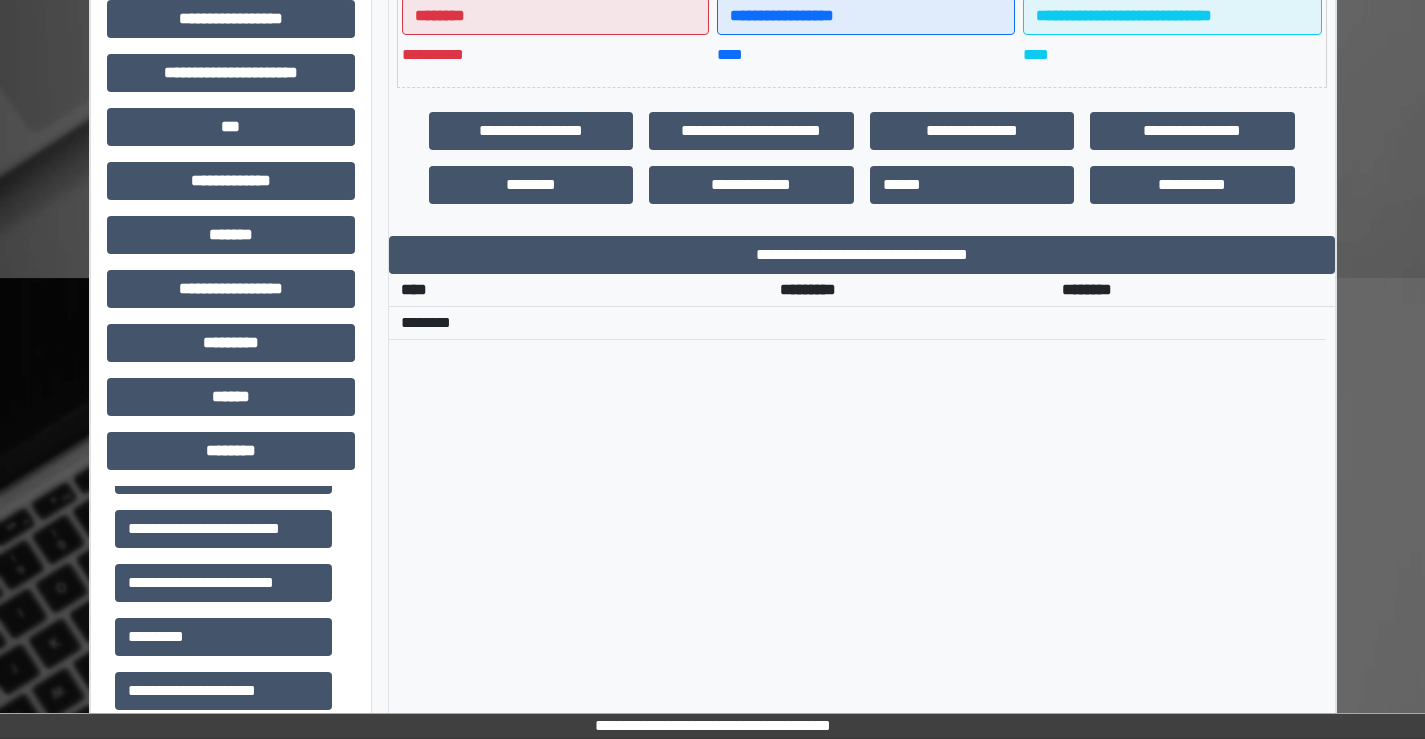 scroll, scrollTop: 535, scrollLeft: 0, axis: vertical 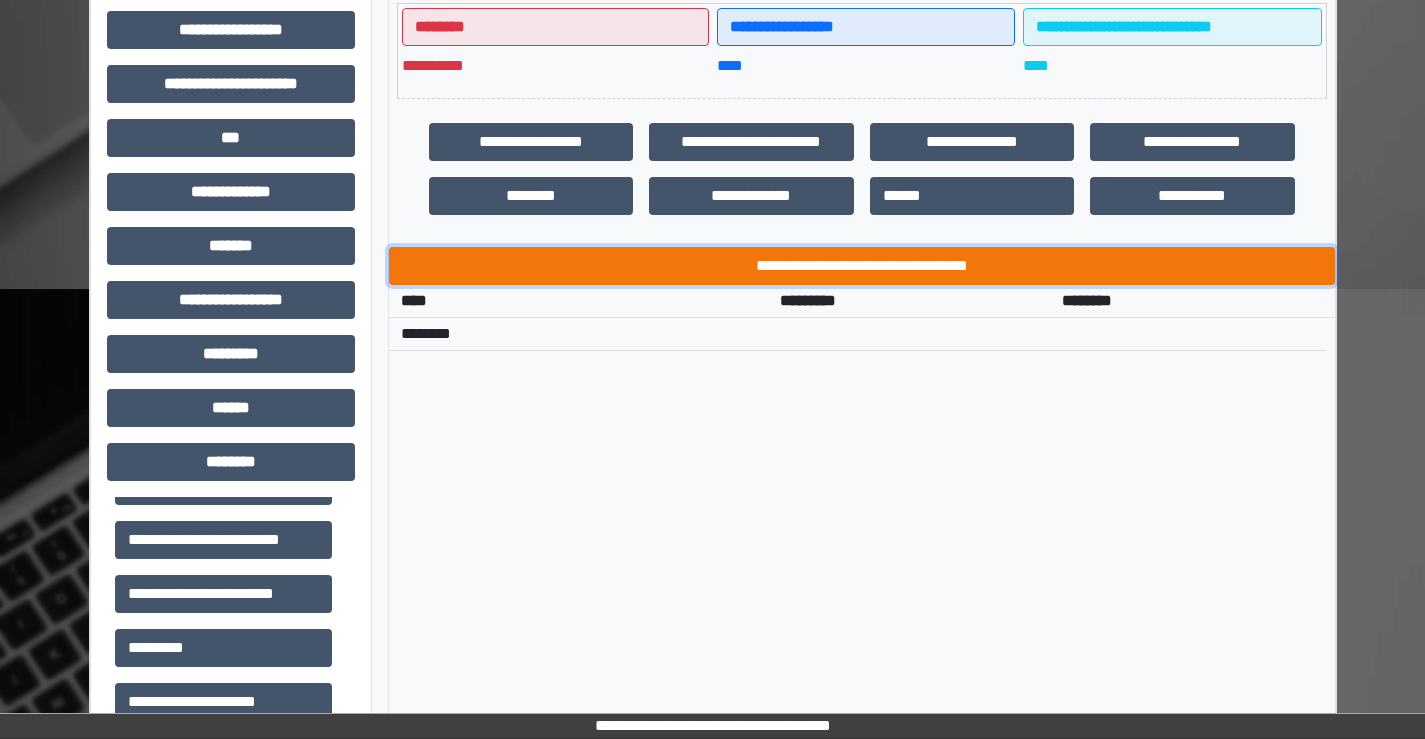 click on "**********" at bounding box center [862, 266] 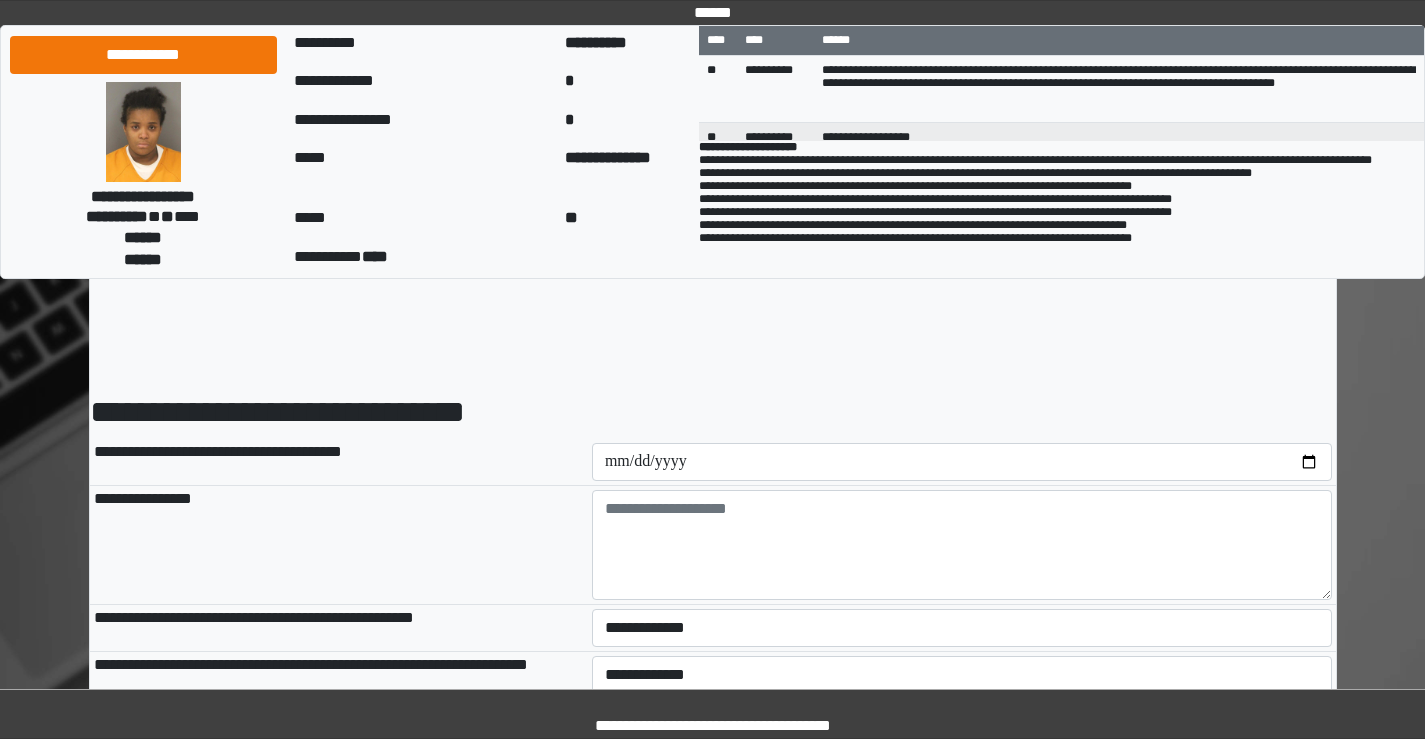 scroll, scrollTop: 0, scrollLeft: 0, axis: both 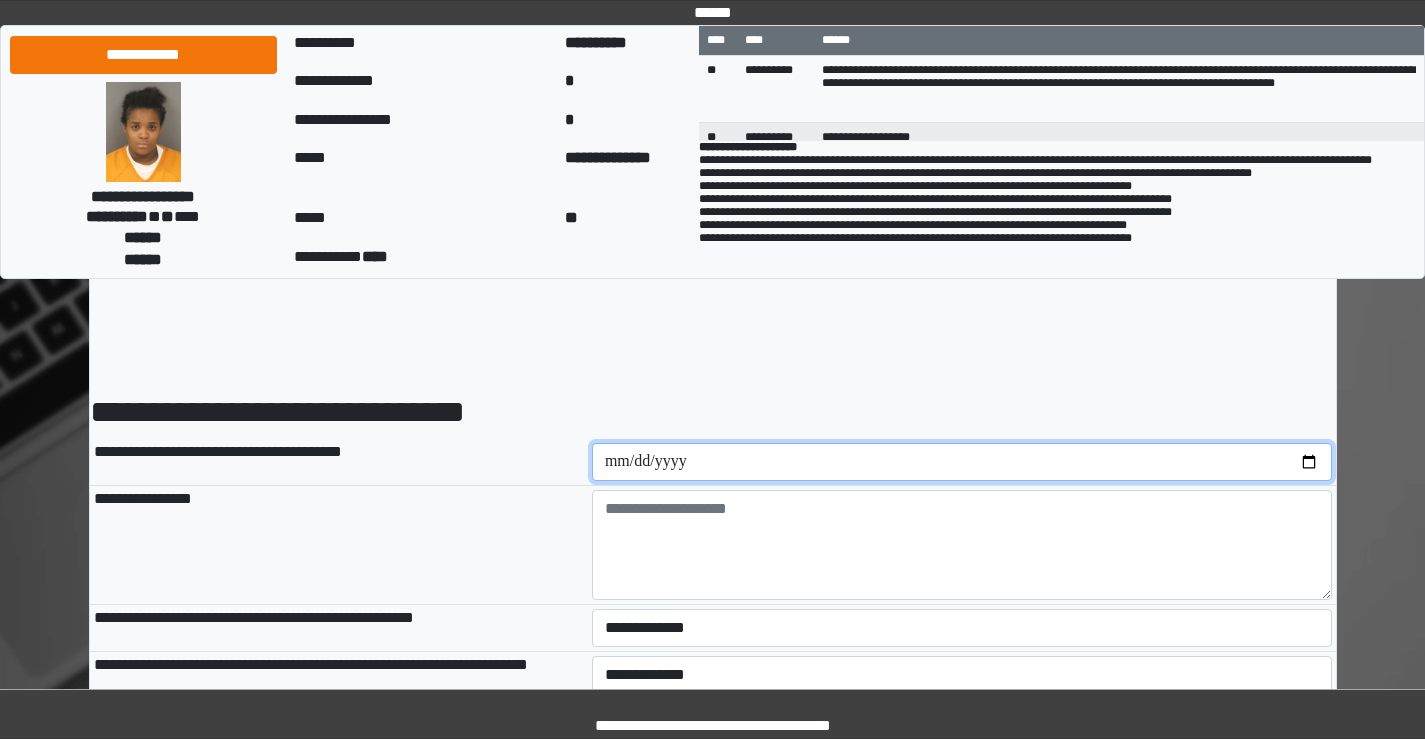click at bounding box center (962, 462) 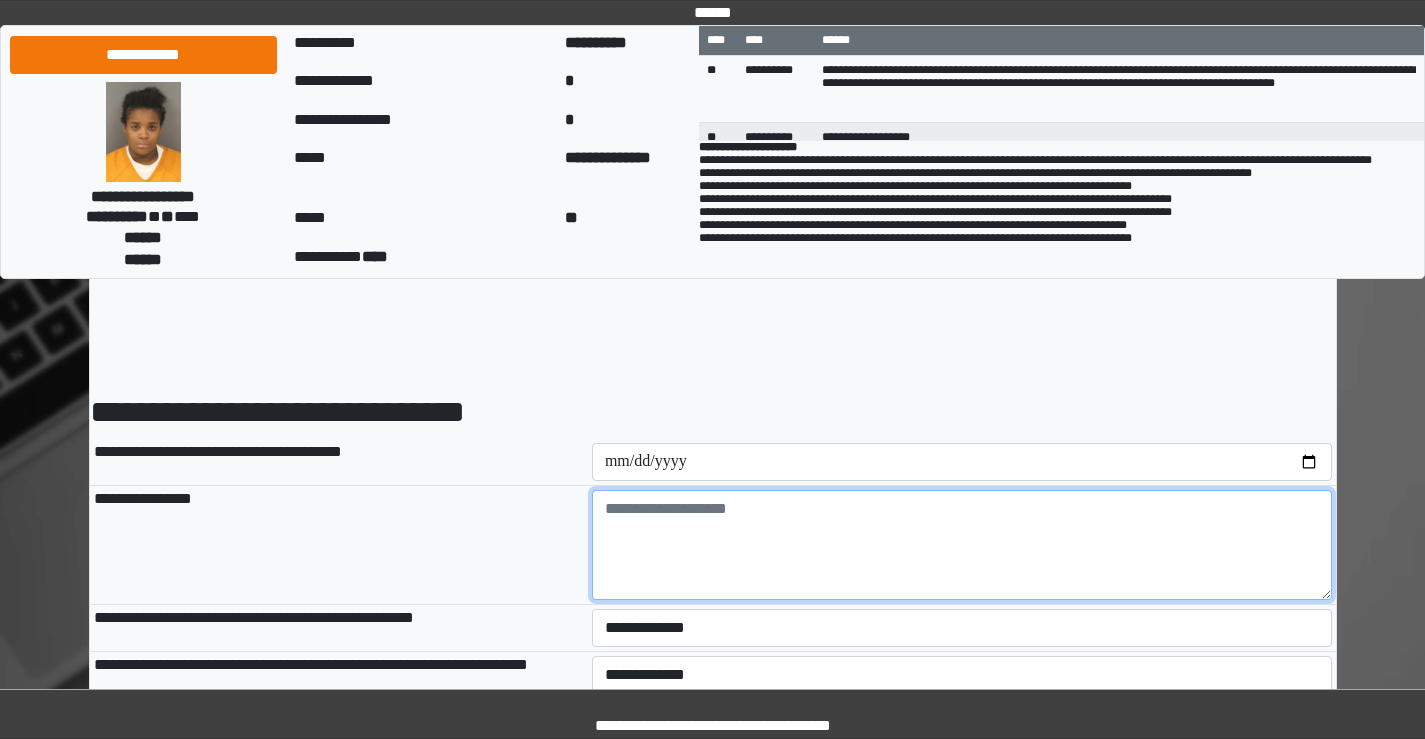 click at bounding box center [962, 545] 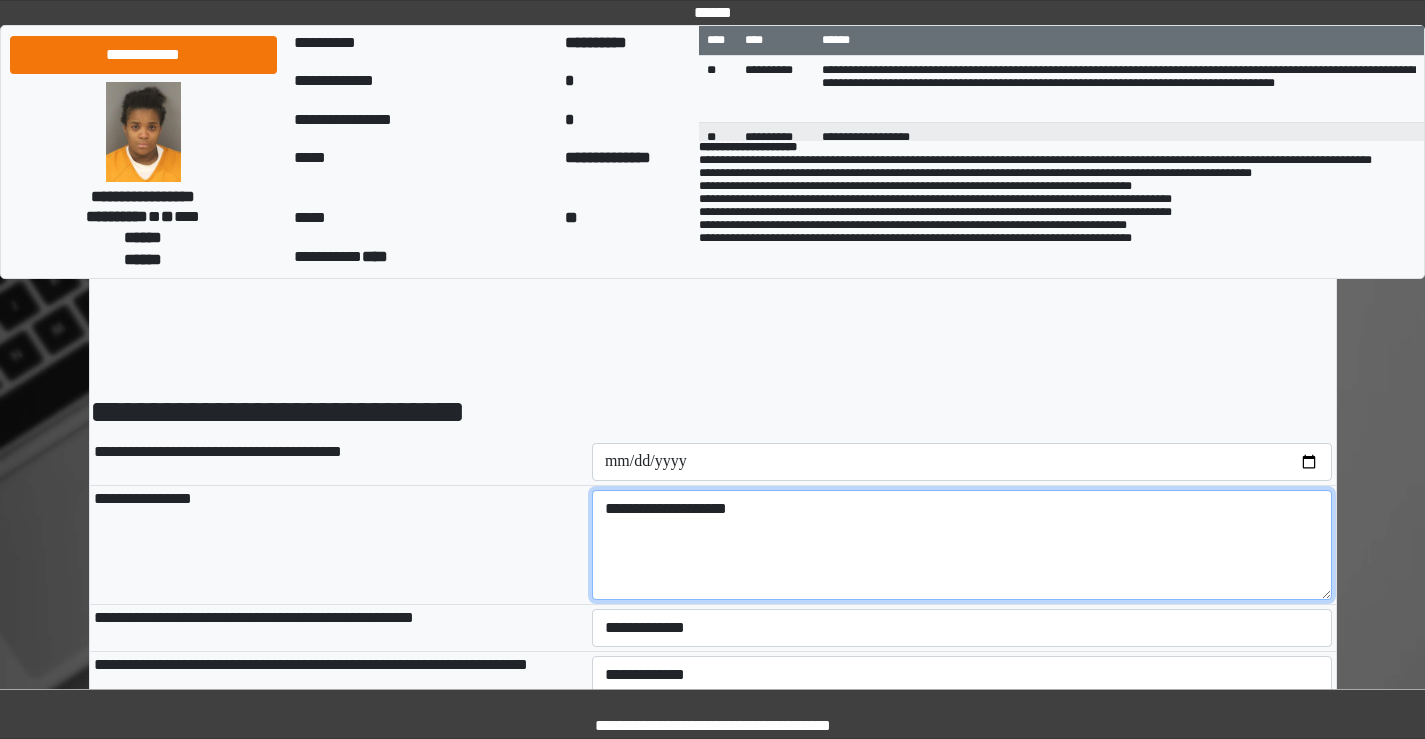 type on "**********" 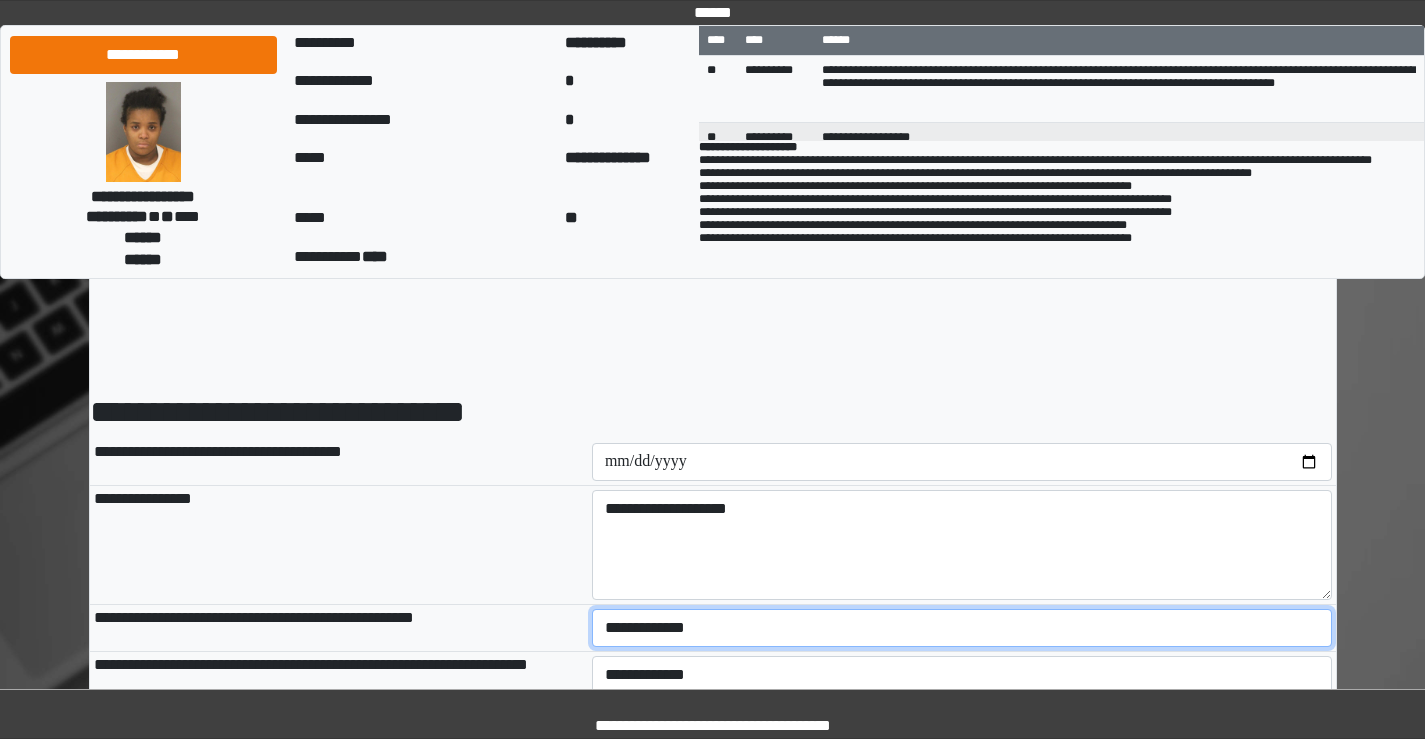 click on "**********" at bounding box center [962, 628] 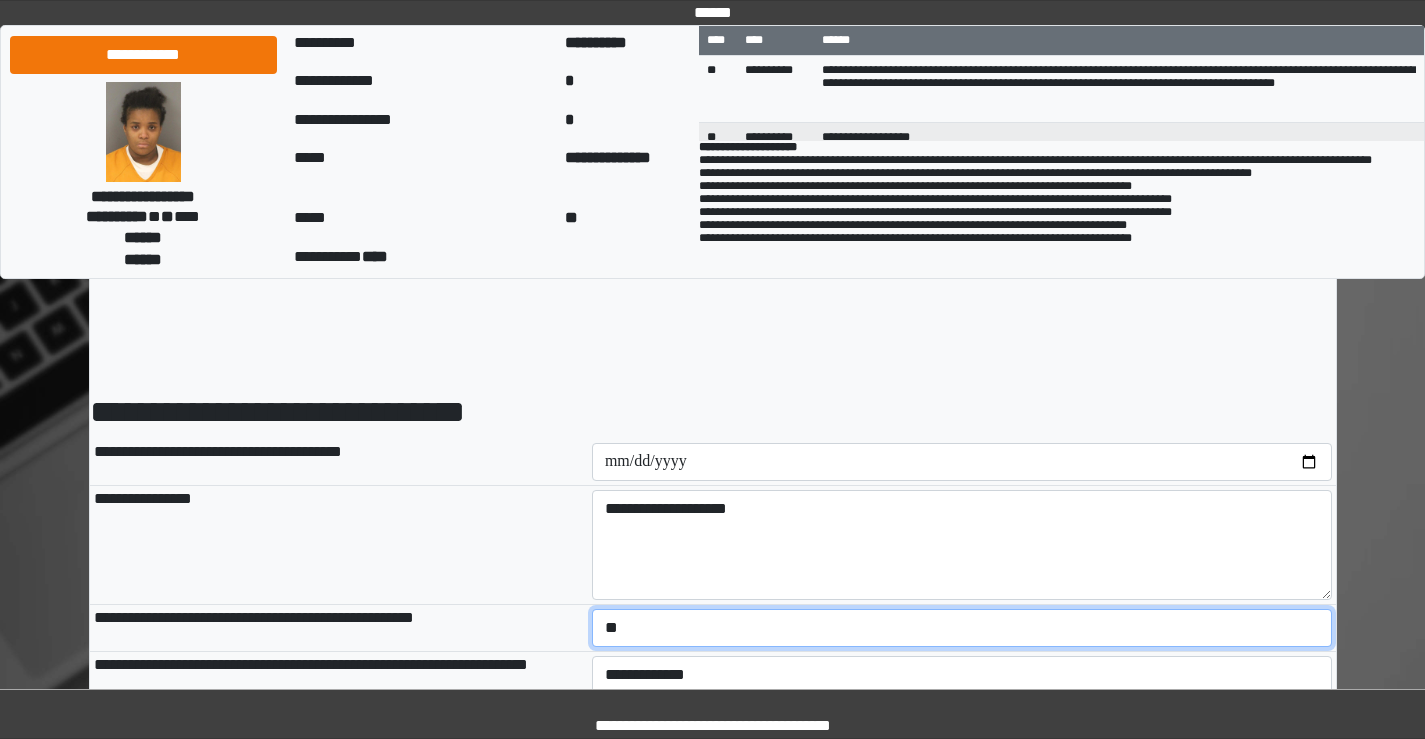 scroll, scrollTop: 100, scrollLeft: 0, axis: vertical 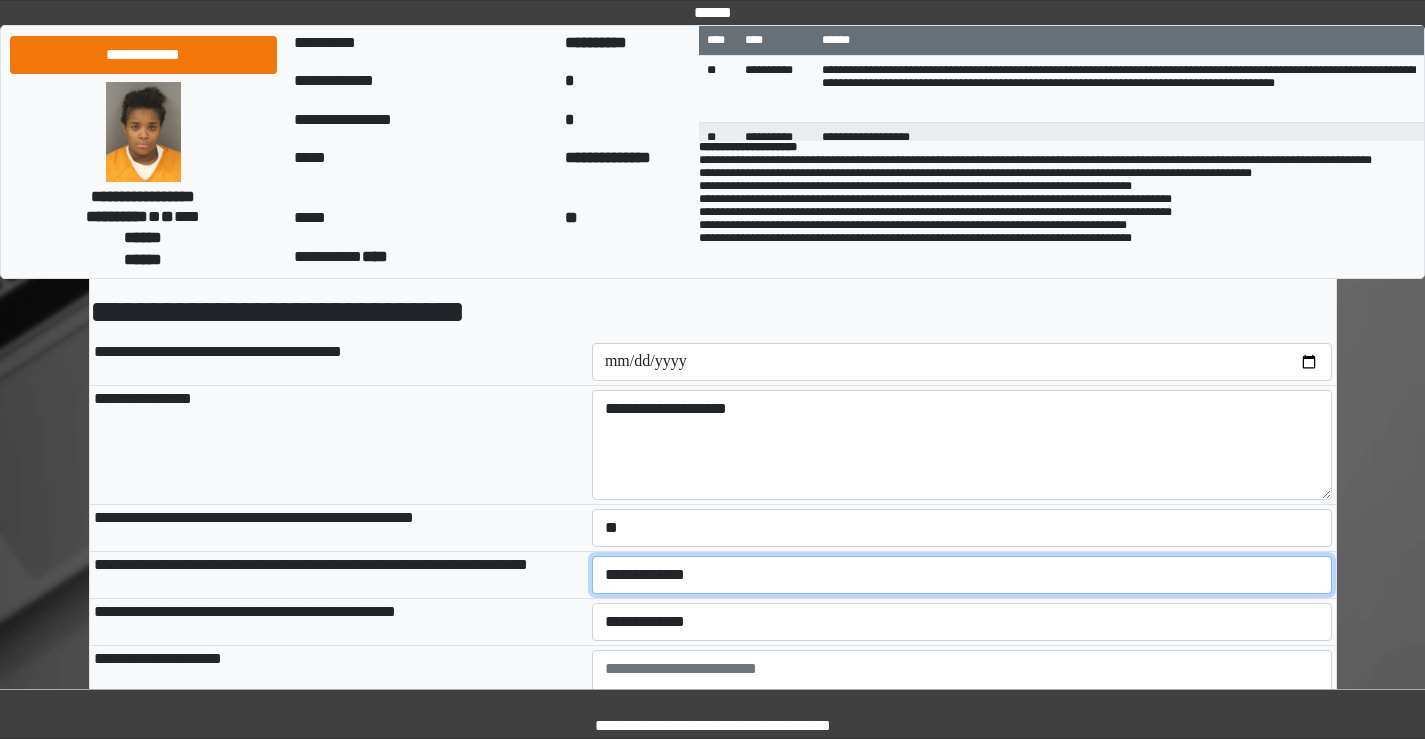 click on "**********" at bounding box center (962, 575) 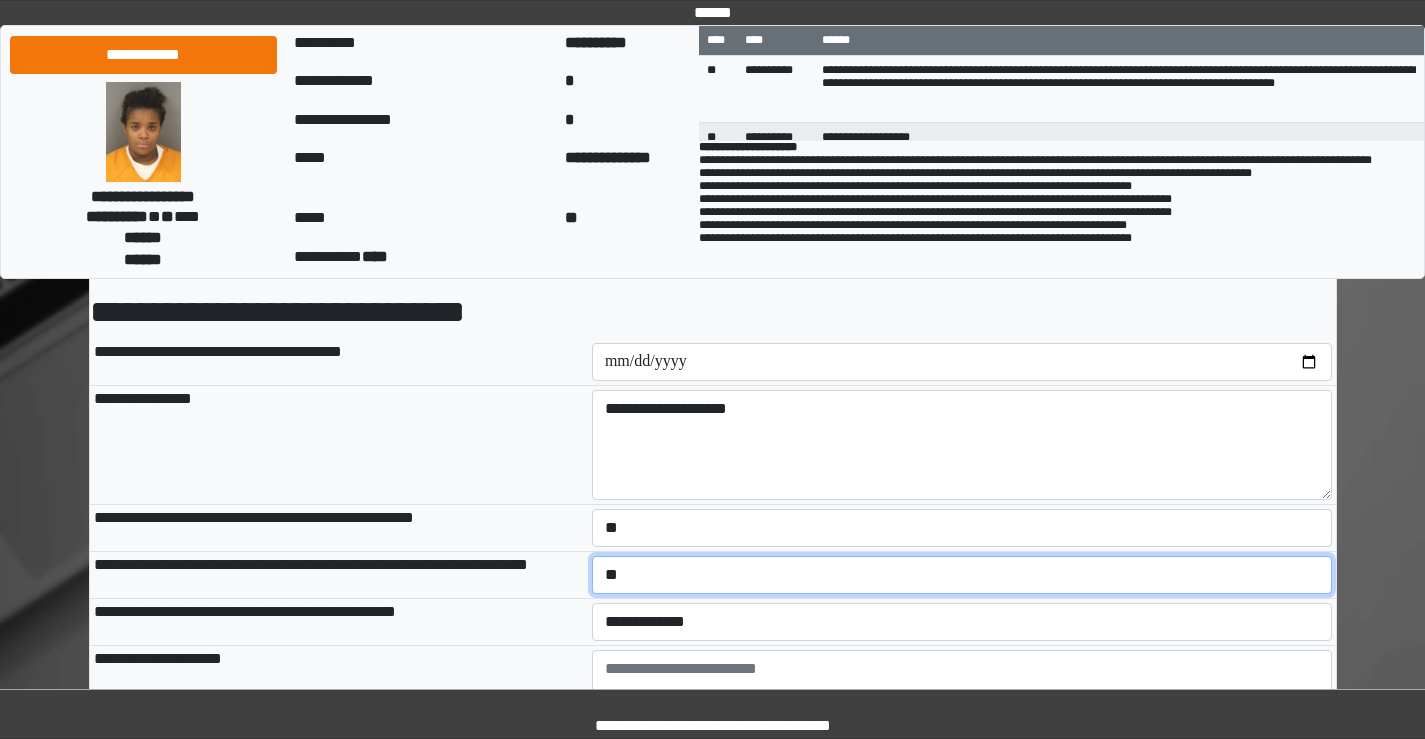 click on "**********" at bounding box center (962, 575) 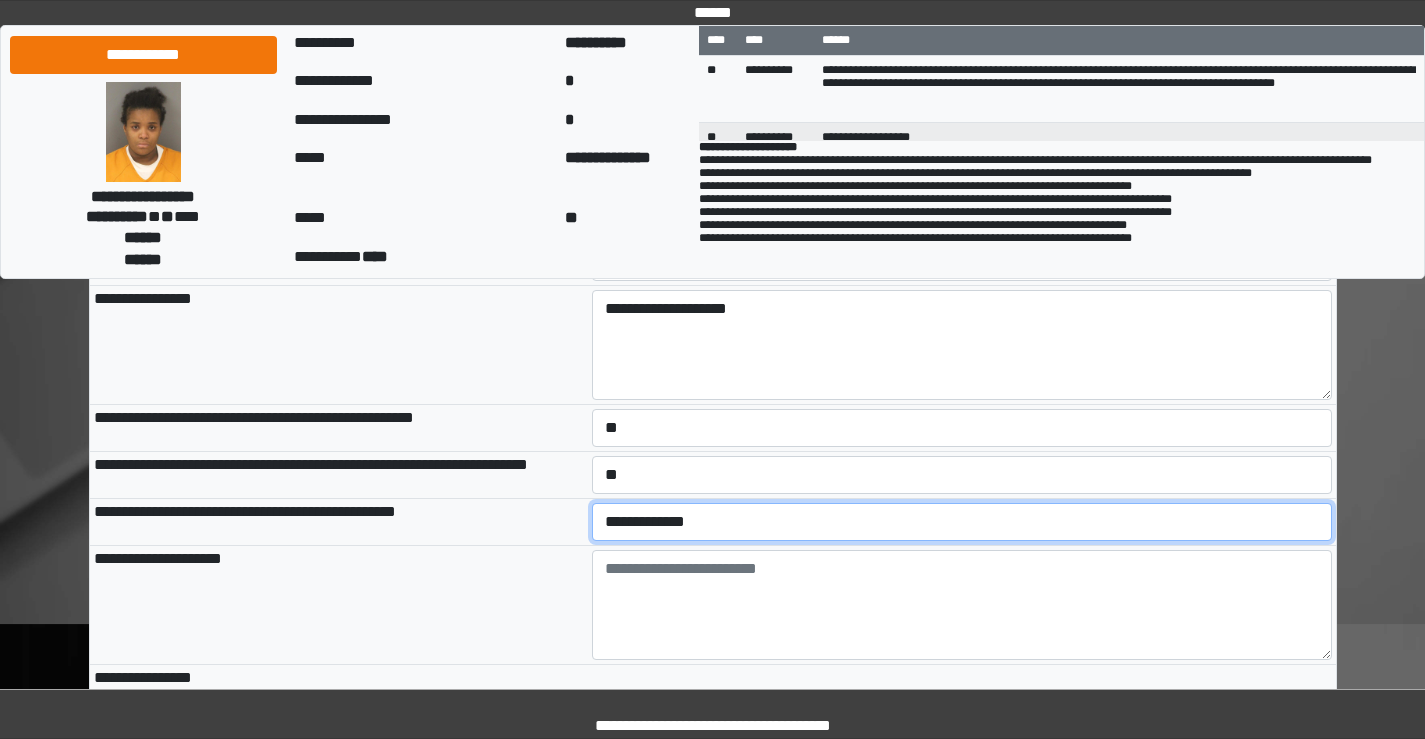 click on "**********" at bounding box center (962, 522) 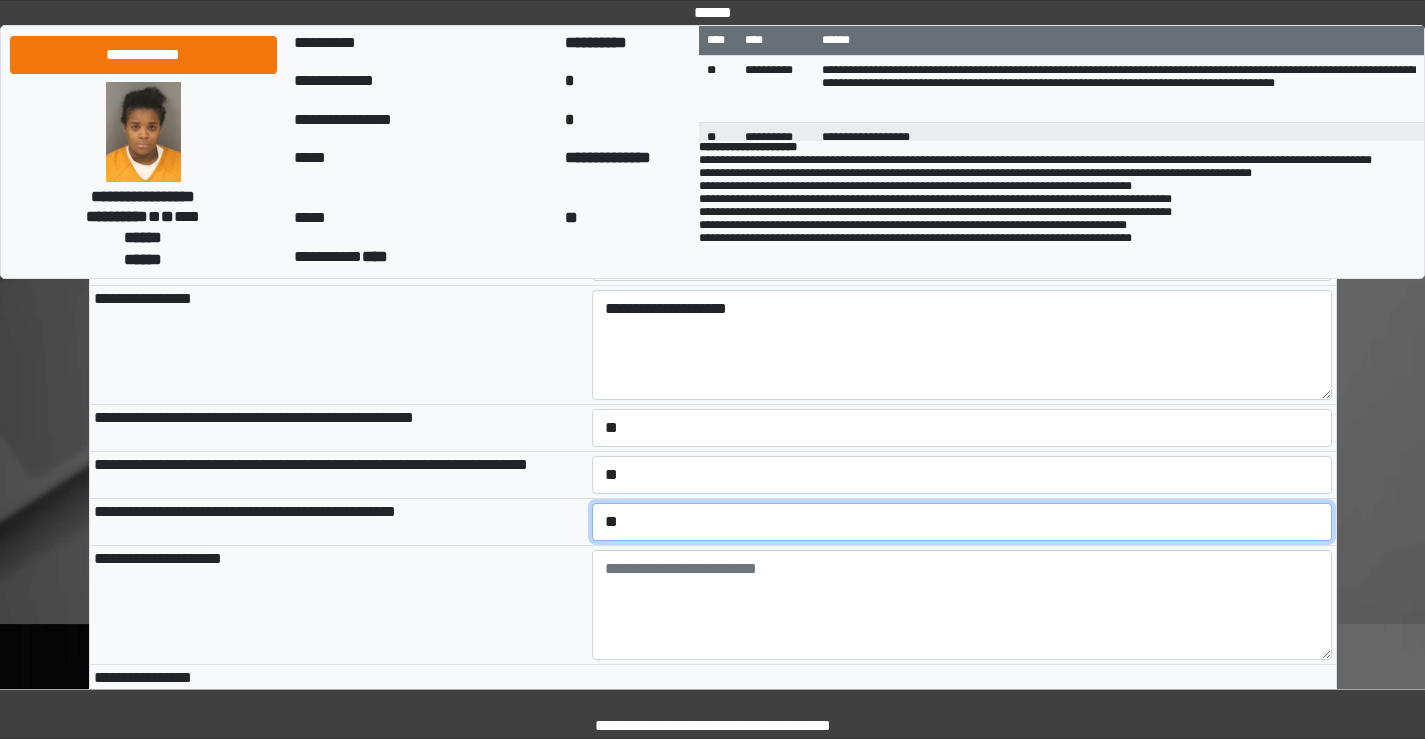 click on "**********" at bounding box center [962, 522] 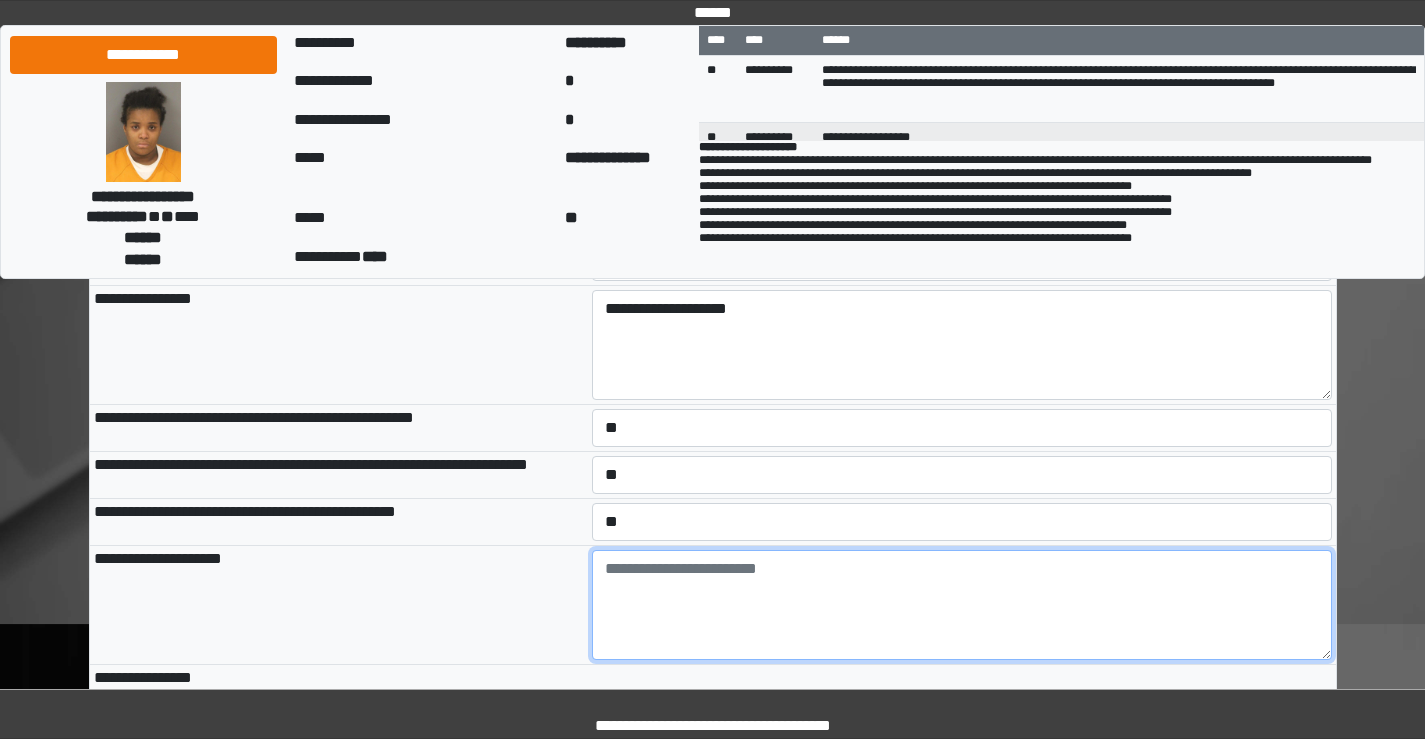 click at bounding box center [962, 605] 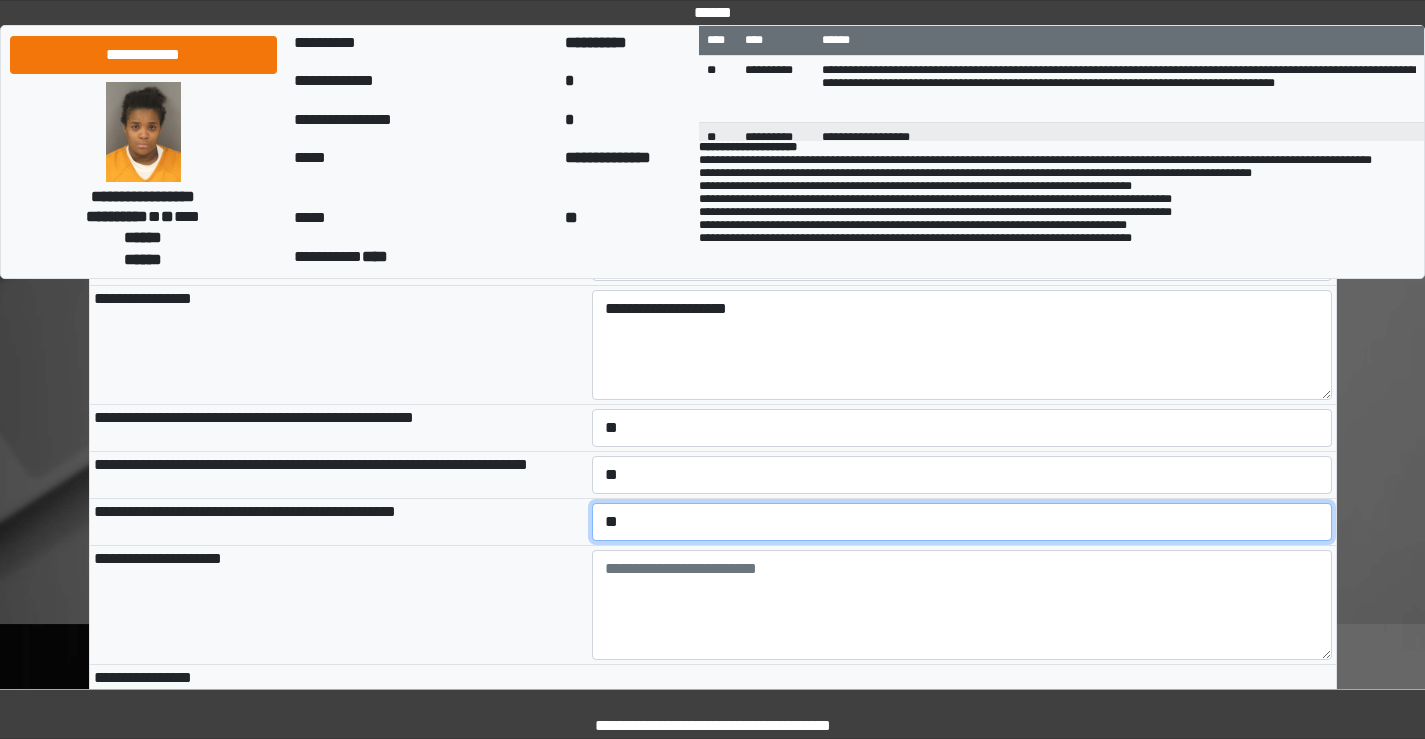 click on "**********" at bounding box center [962, 522] 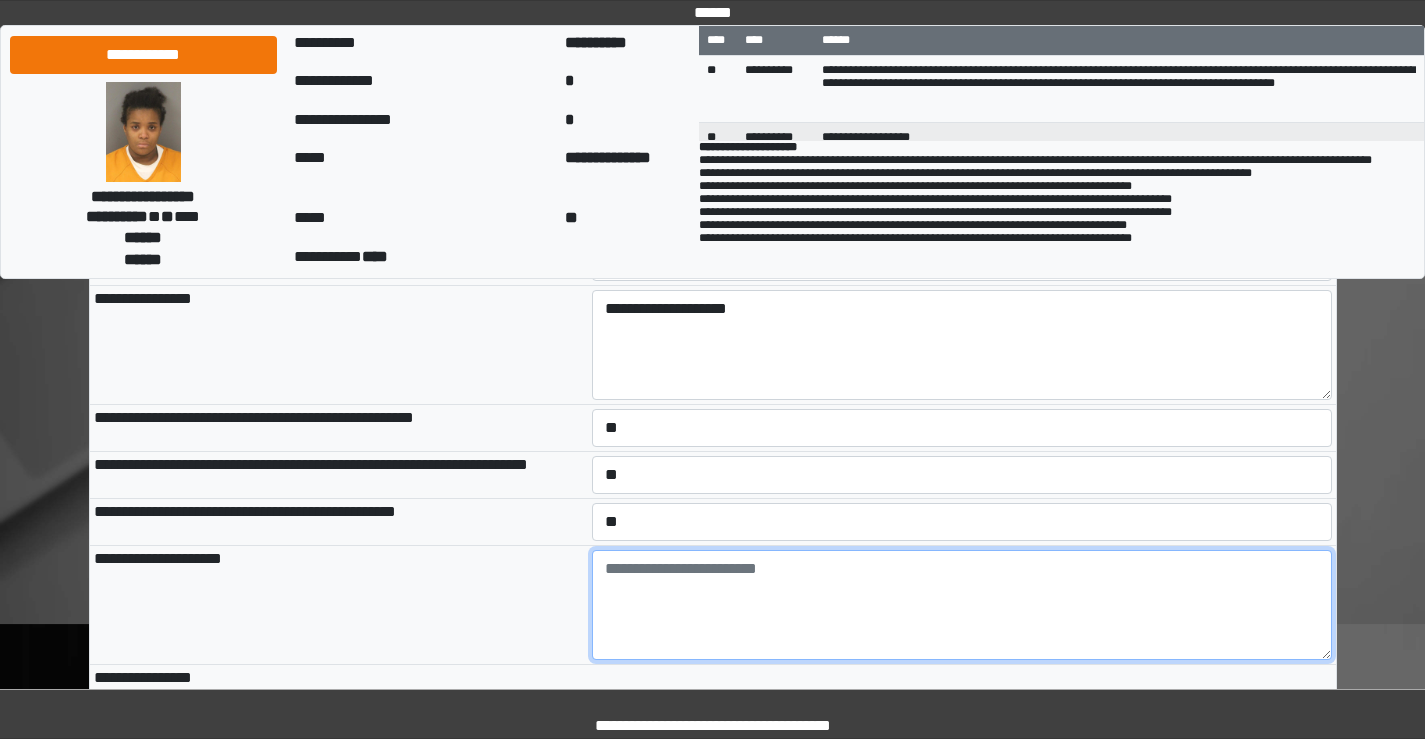 click at bounding box center (962, 605) 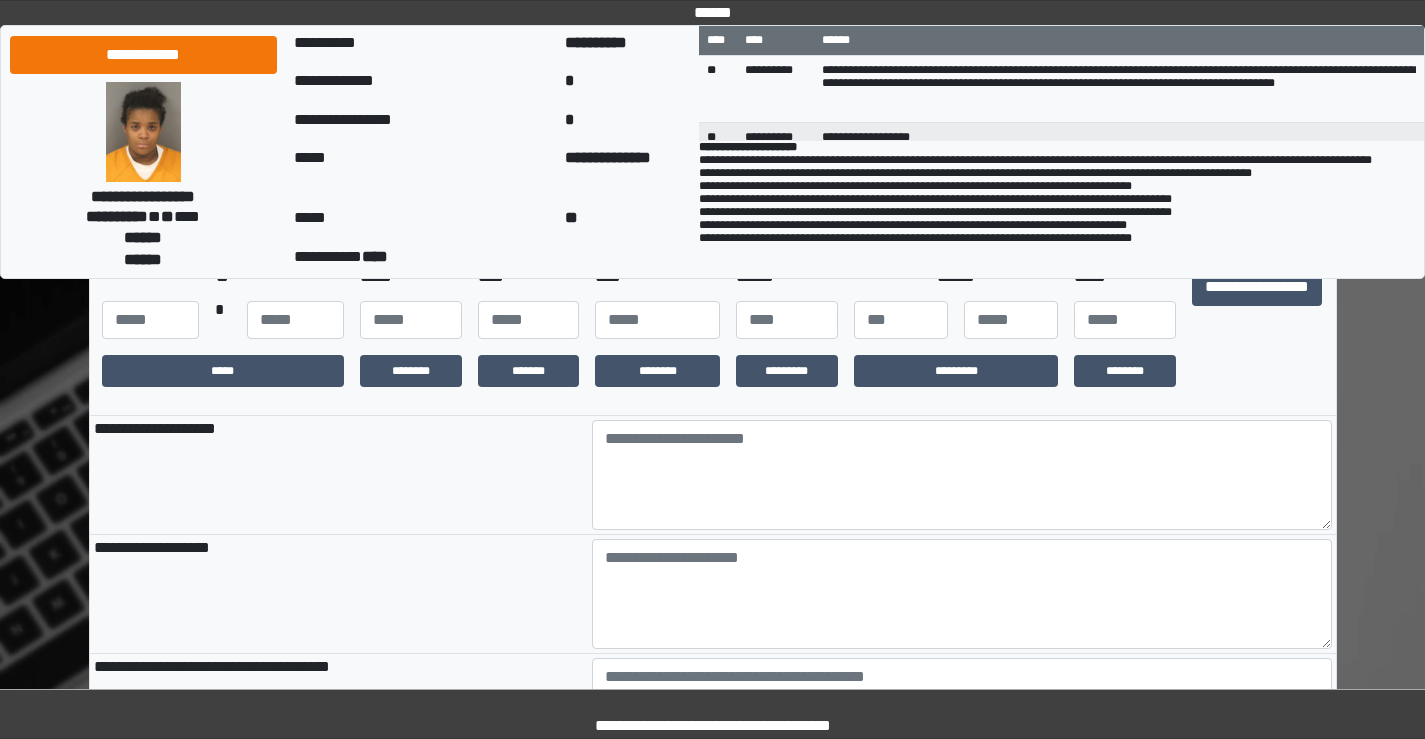 scroll, scrollTop: 600, scrollLeft: 0, axis: vertical 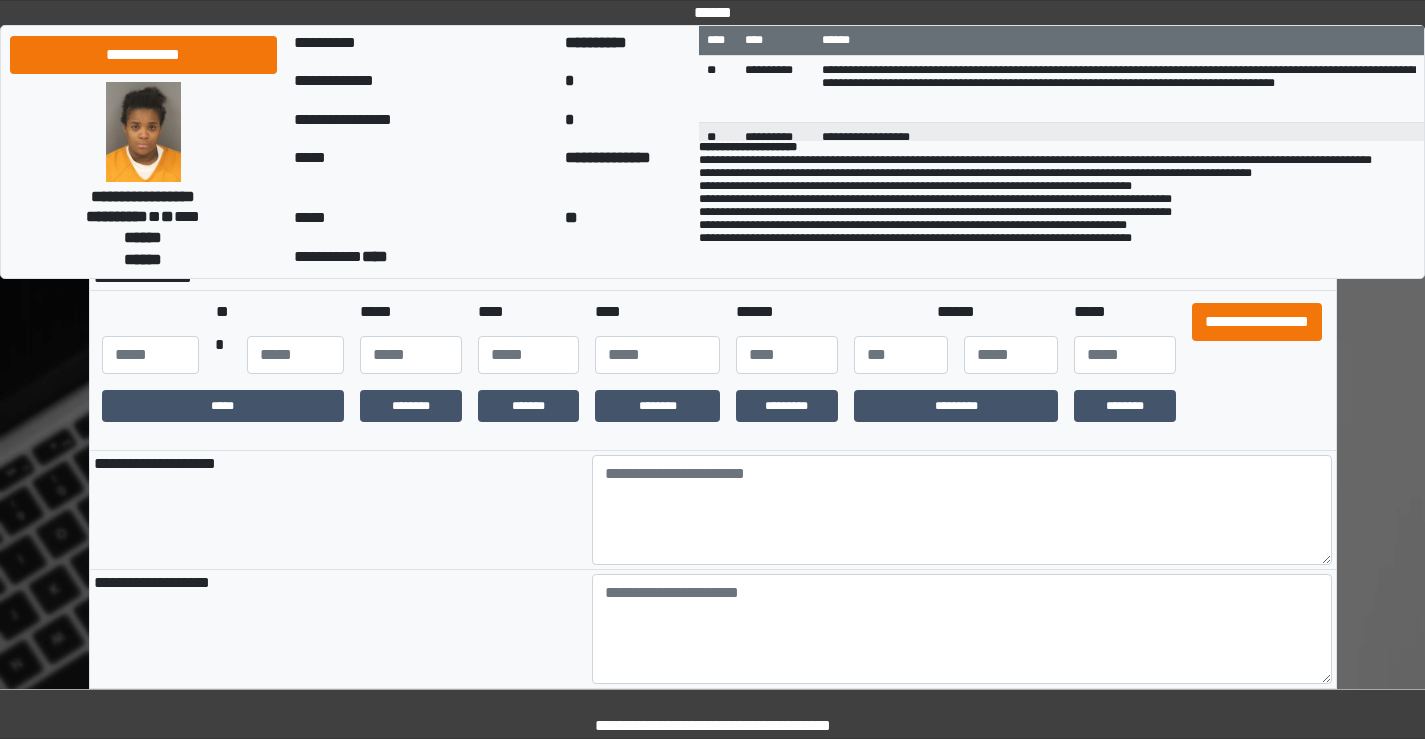 type on "**********" 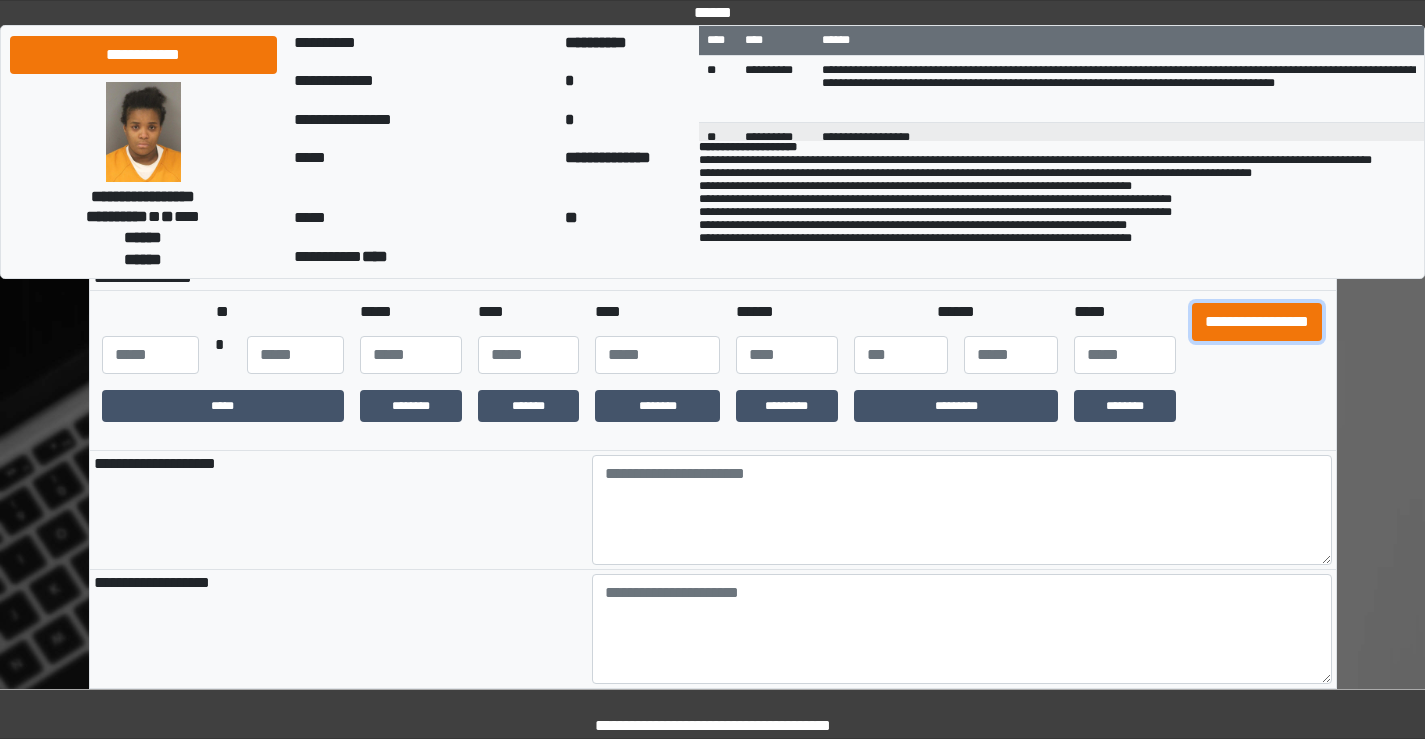 click on "**********" at bounding box center (1257, 322) 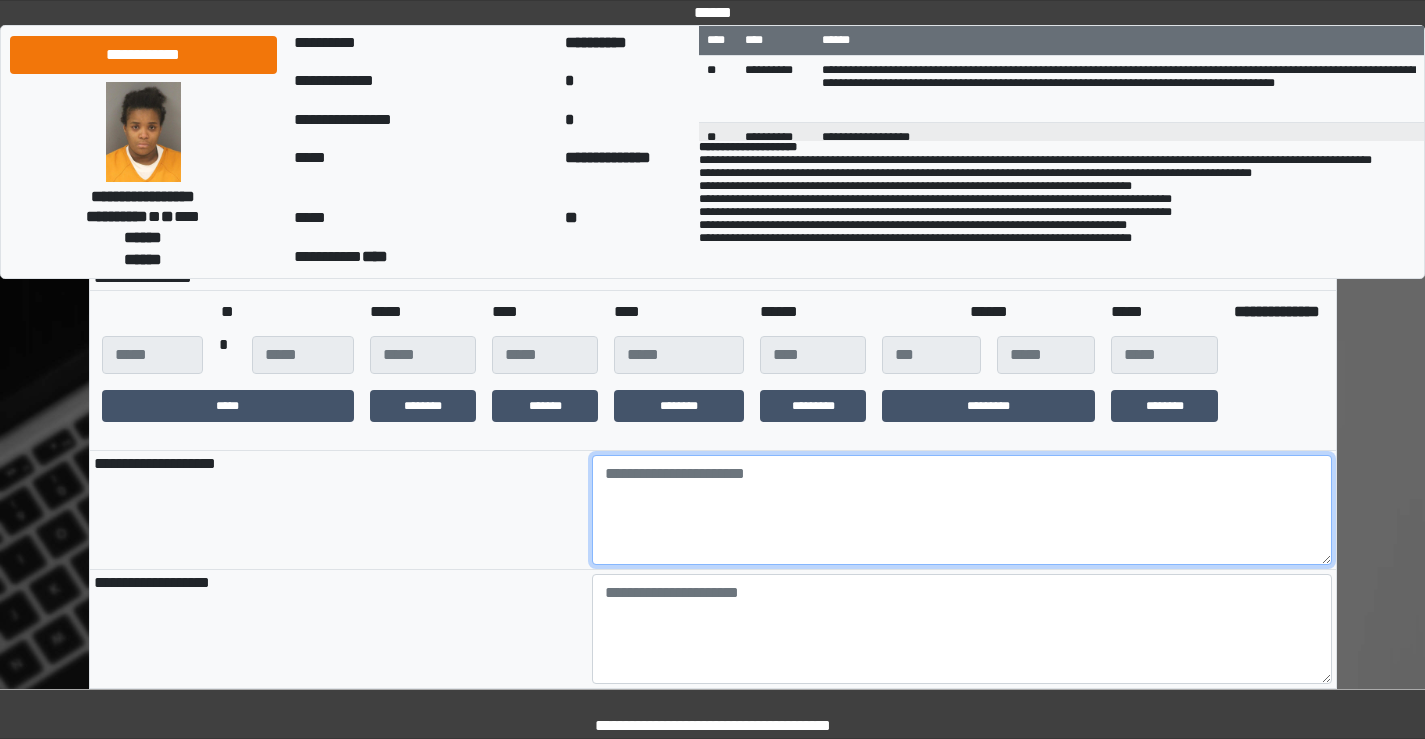 click at bounding box center (962, 510) 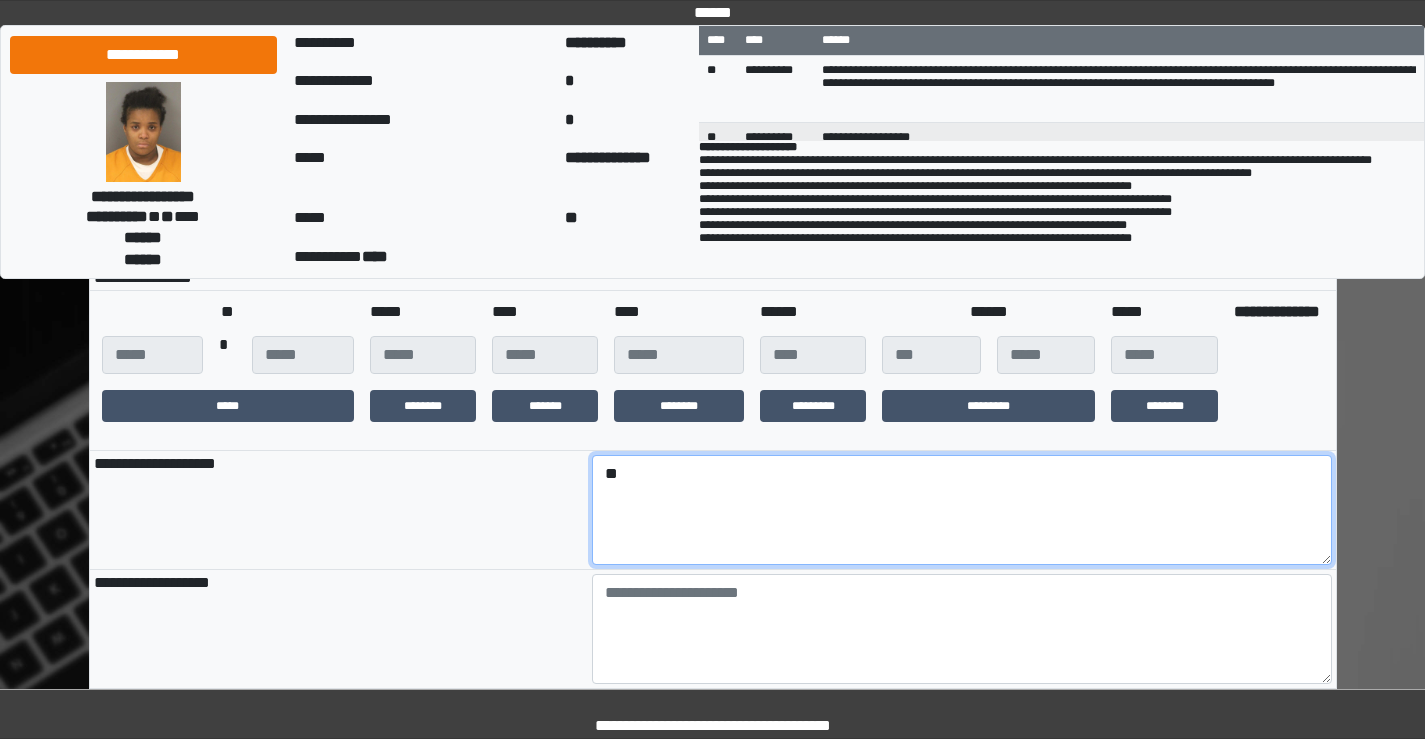type on "*" 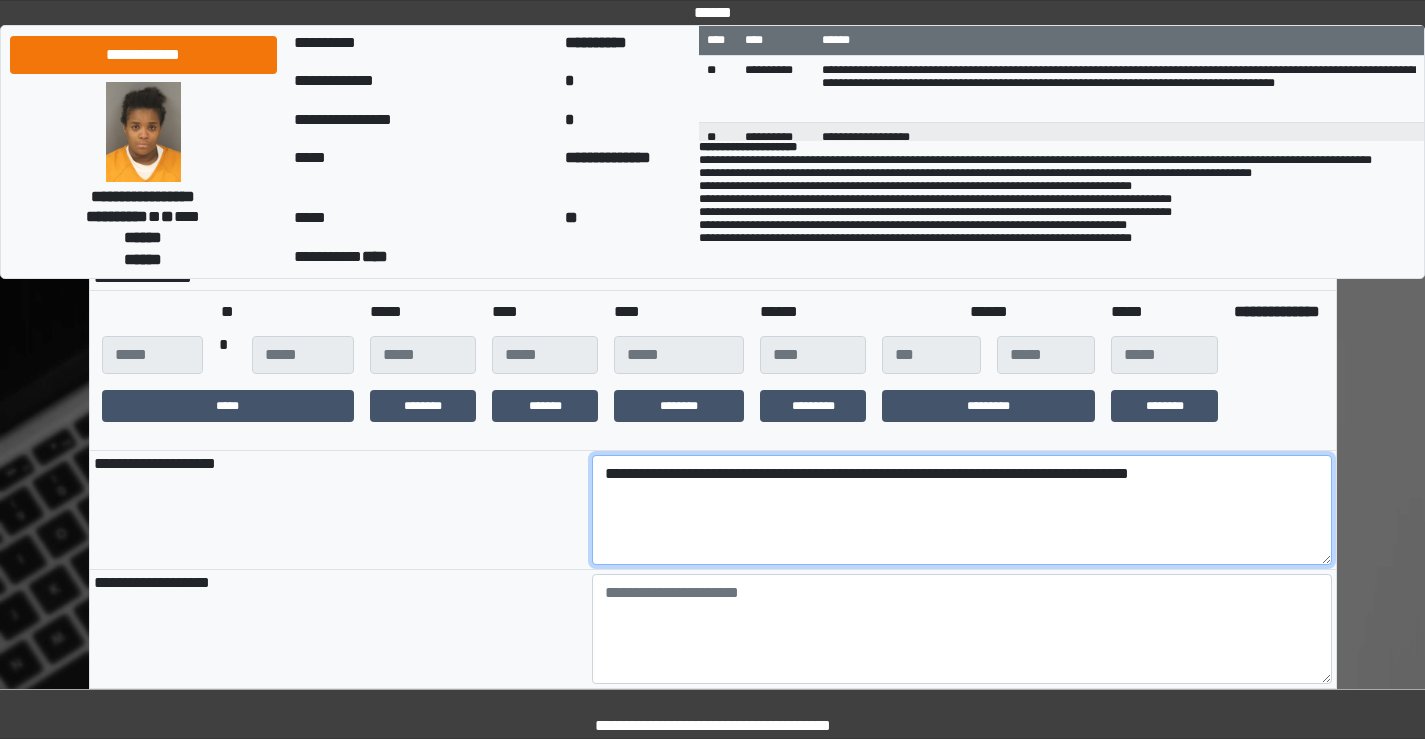 type on "**********" 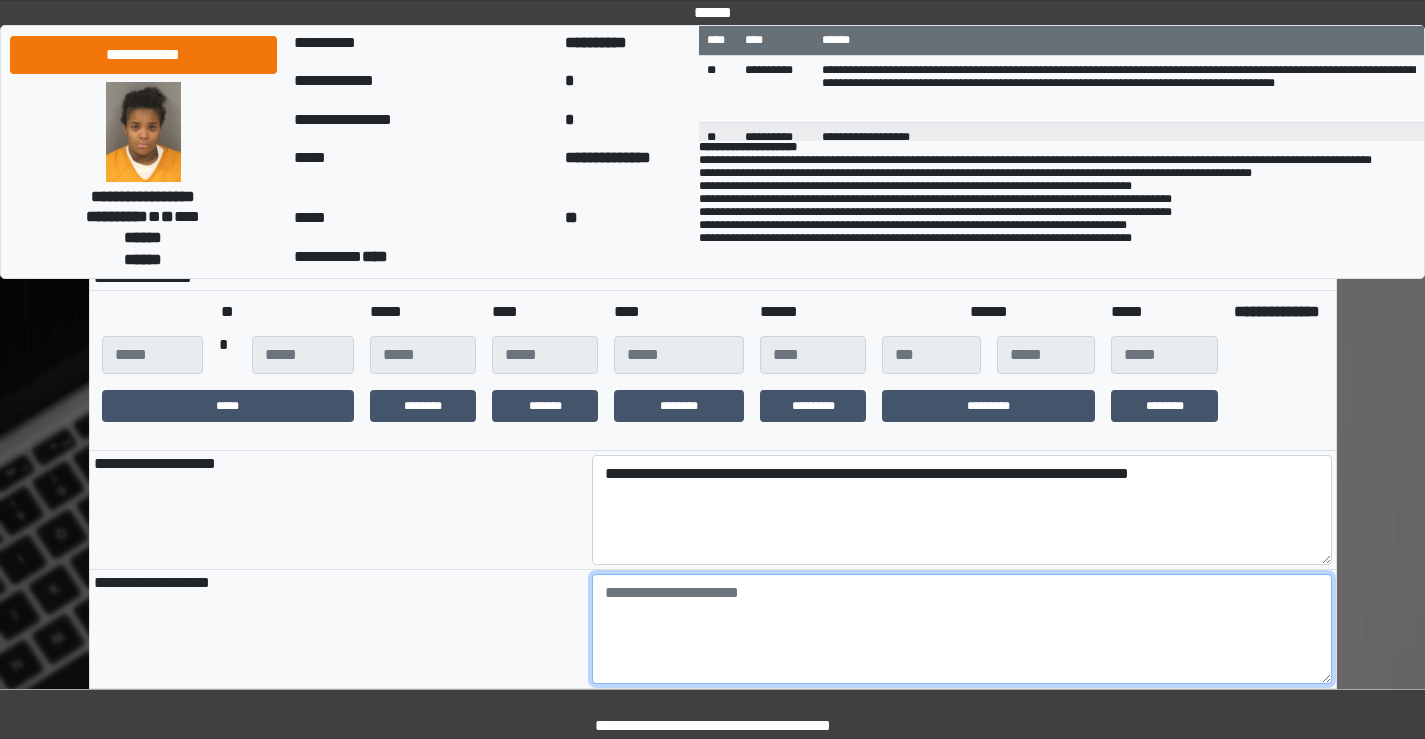 click at bounding box center (962, 629) 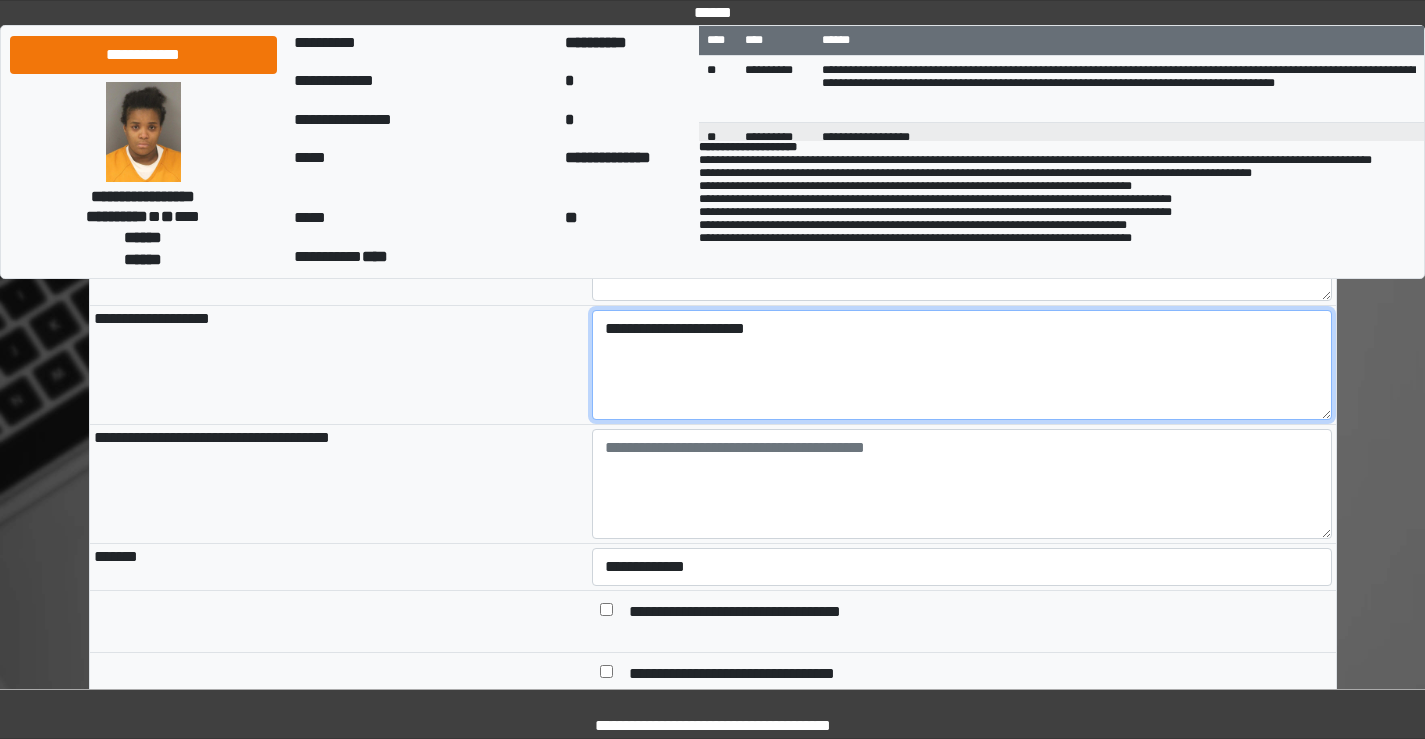 scroll, scrollTop: 900, scrollLeft: 0, axis: vertical 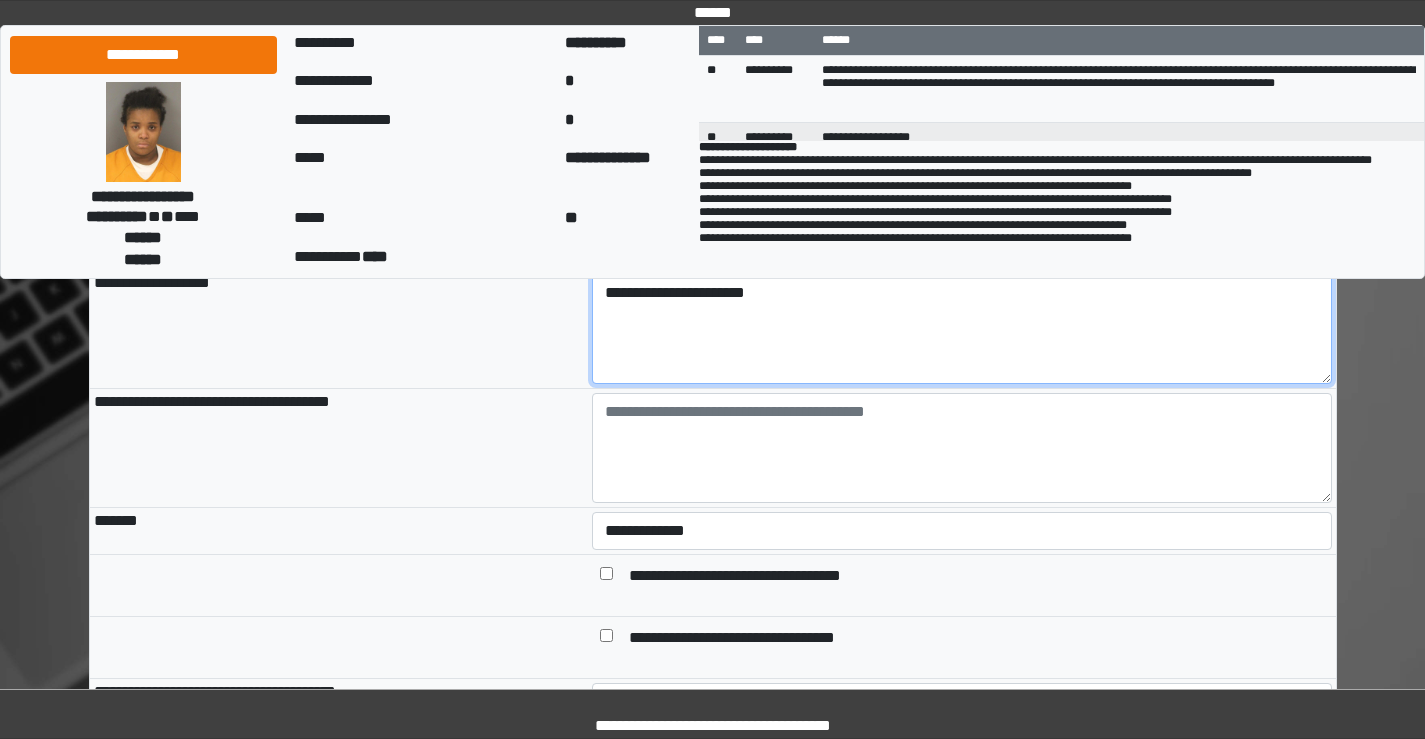 type on "**********" 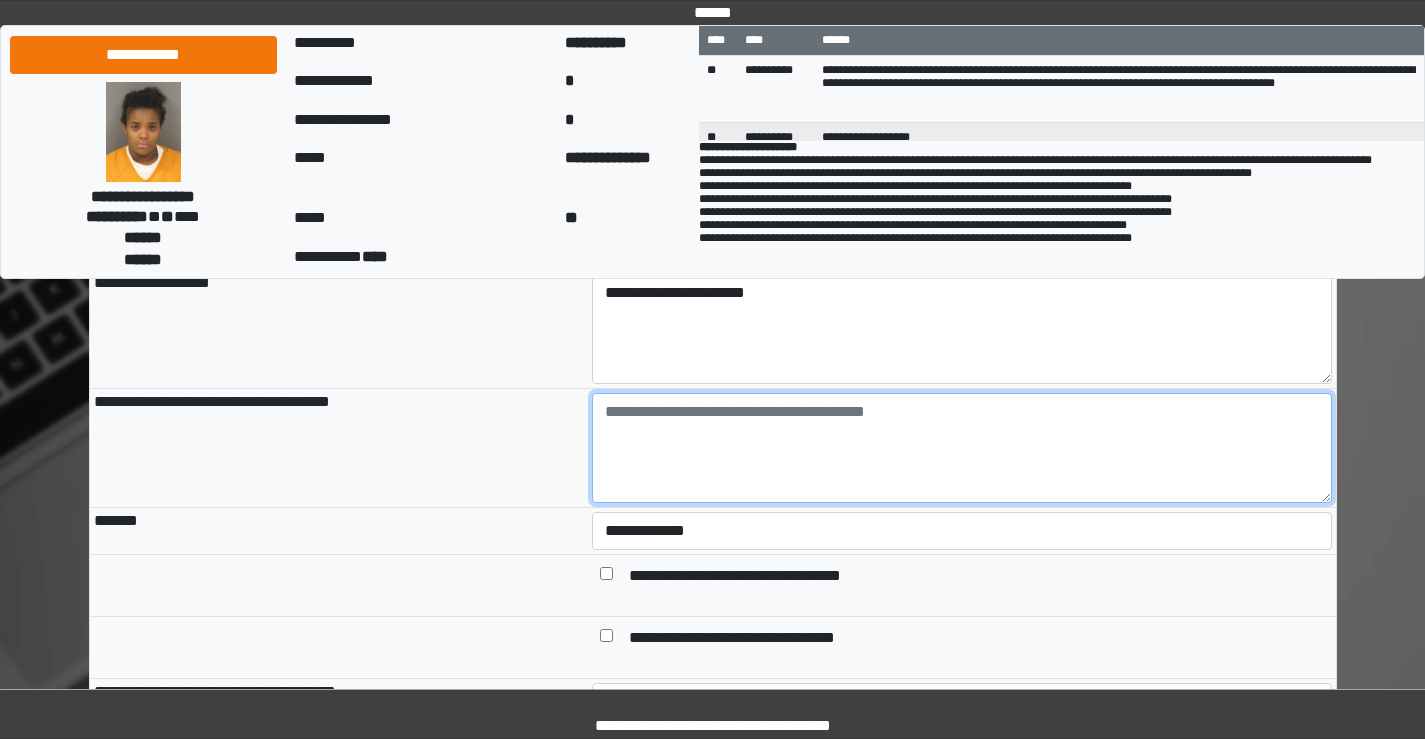 click at bounding box center [962, 448] 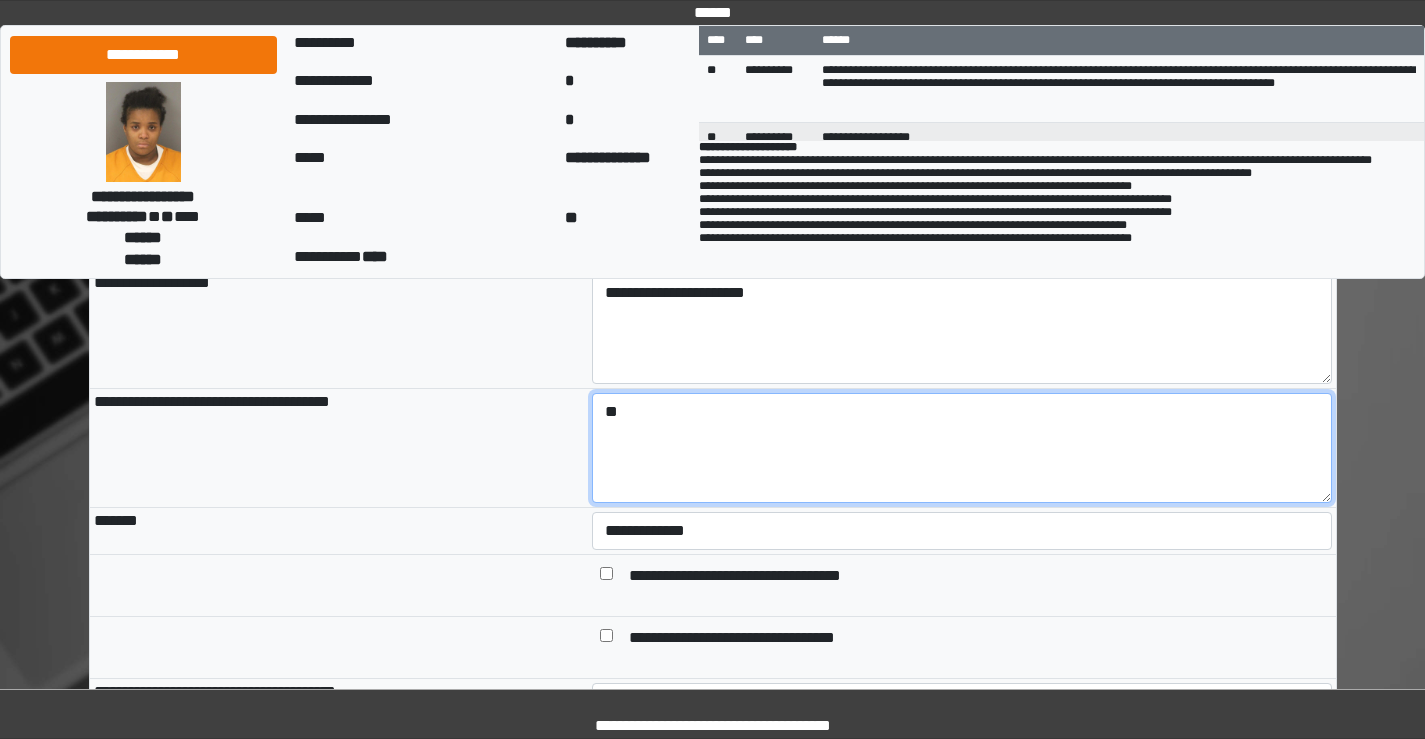 type on "*" 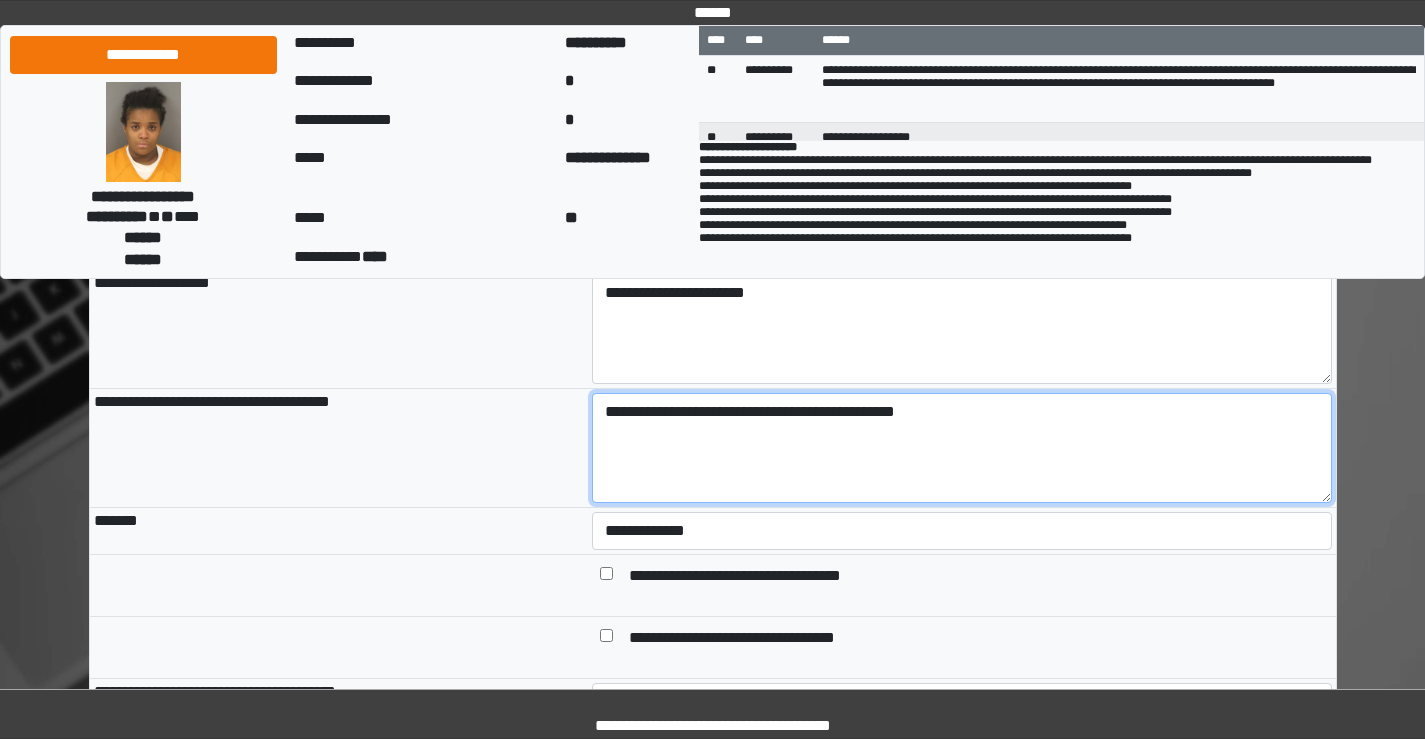 click on "**********" at bounding box center [962, 448] 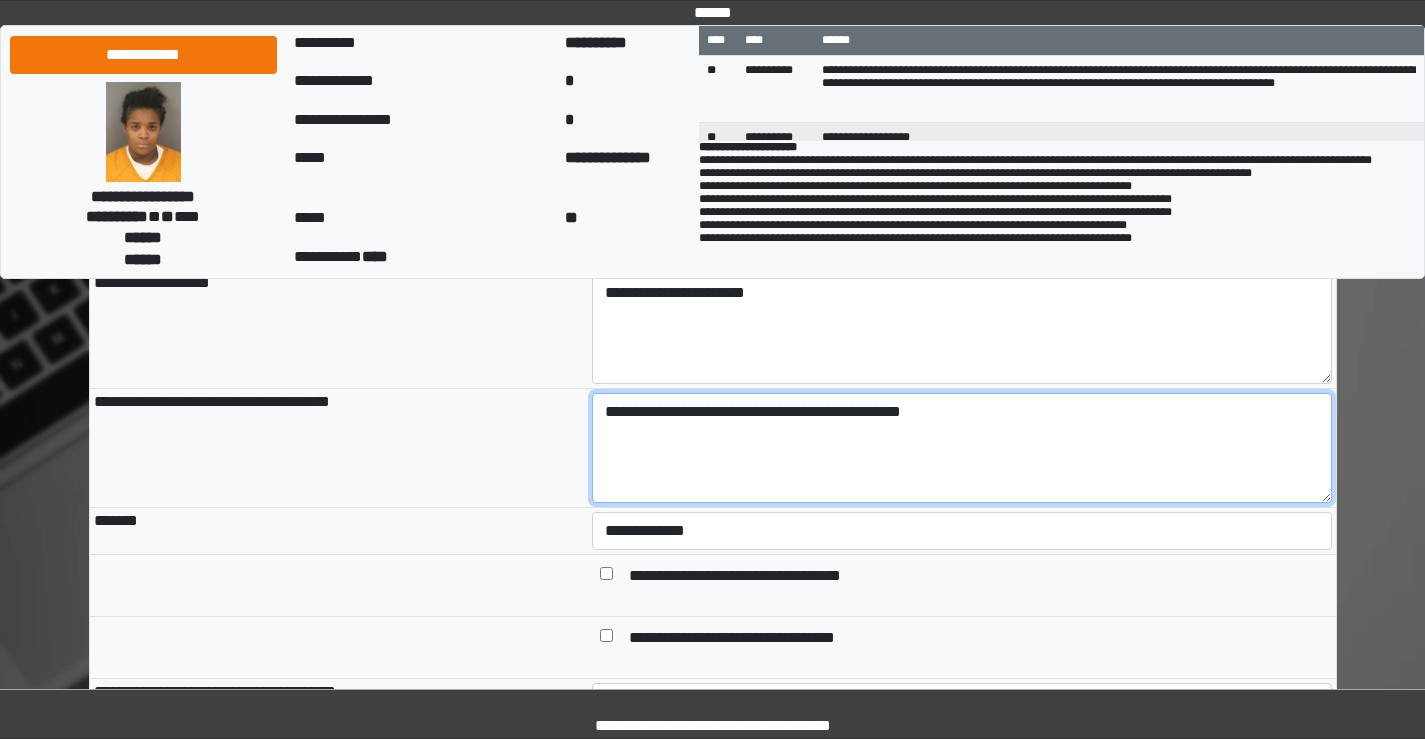 click on "**********" at bounding box center (962, 448) 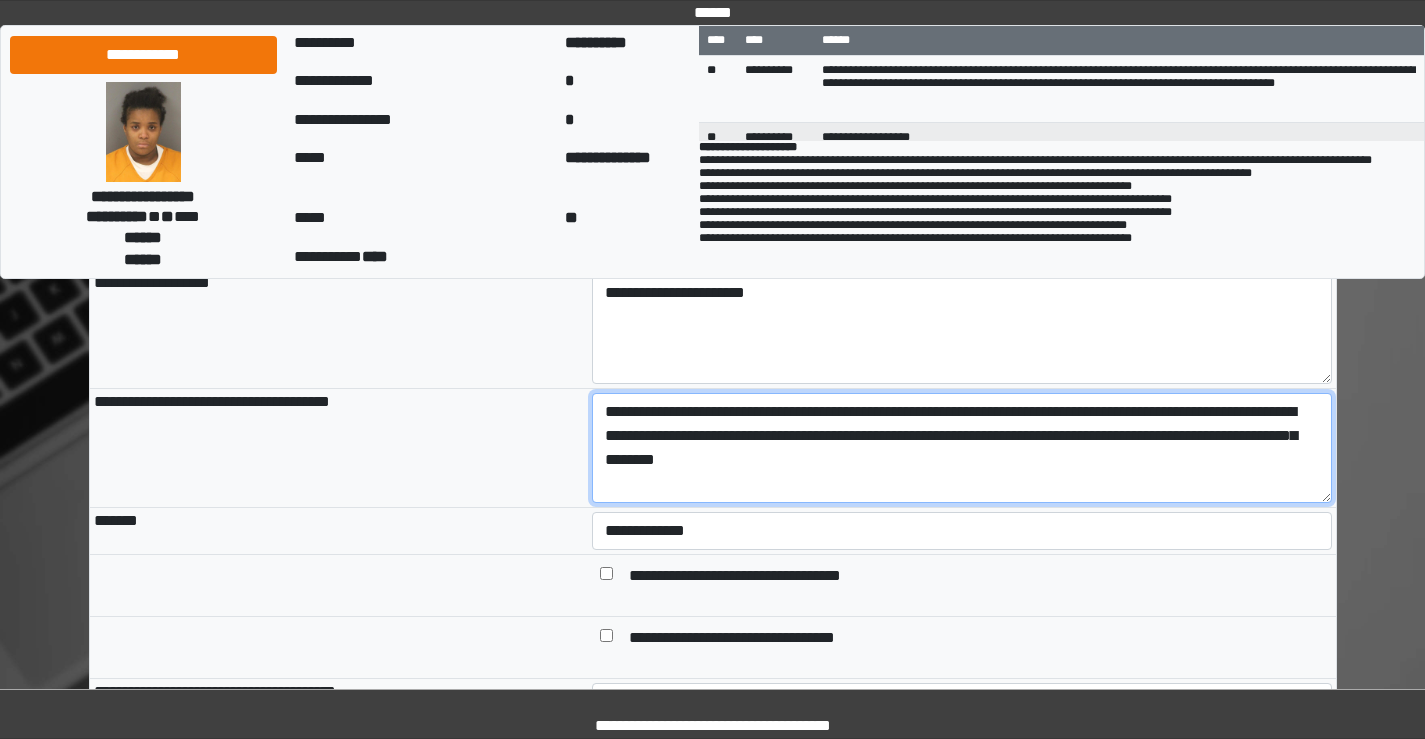 click on "**********" at bounding box center [962, 448] 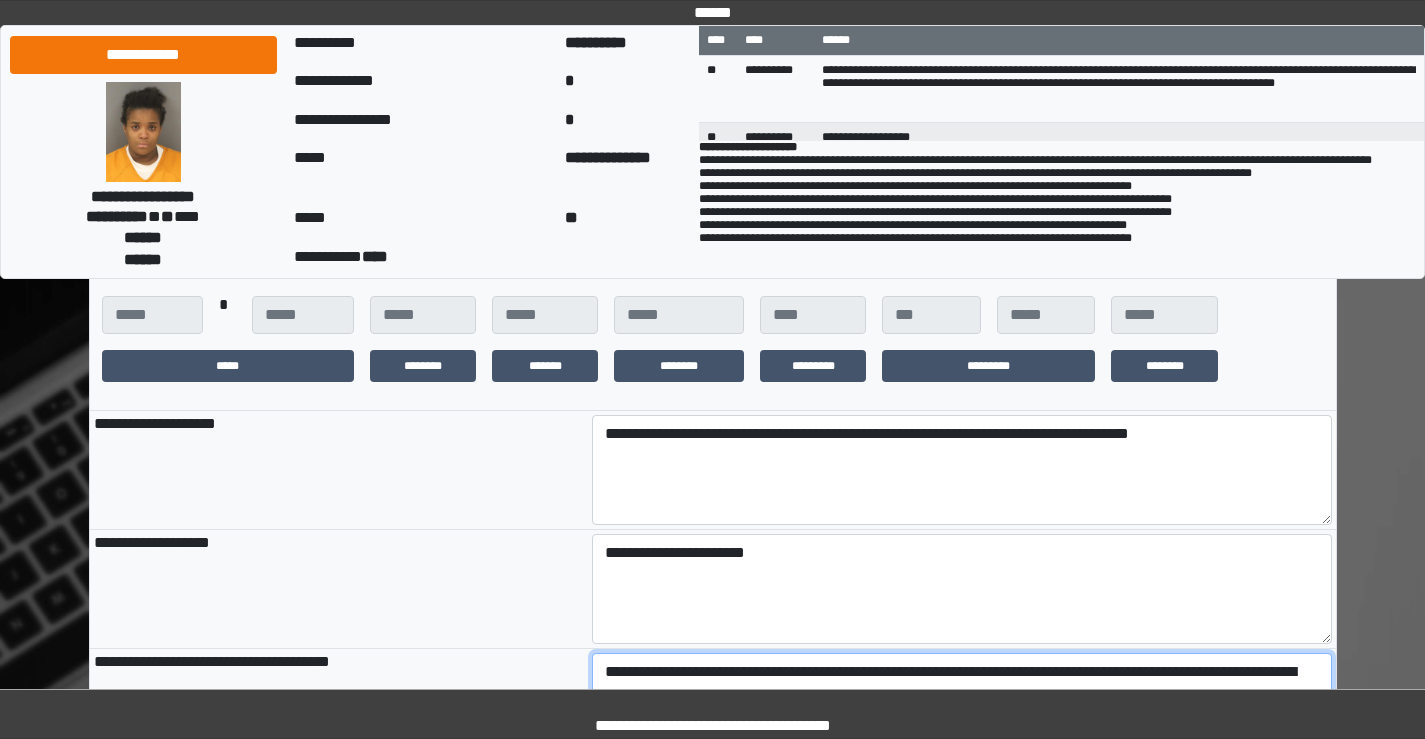 scroll, scrollTop: 600, scrollLeft: 0, axis: vertical 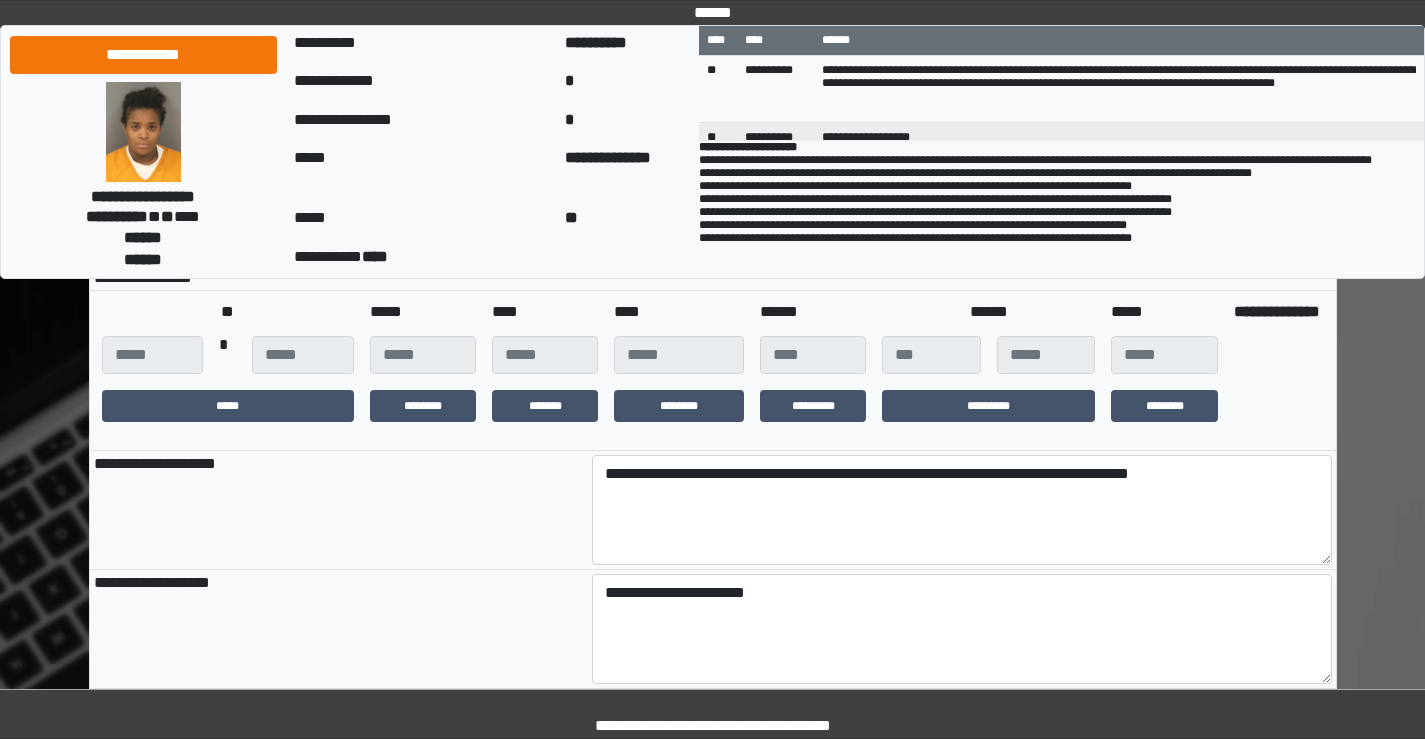 type on "**********" 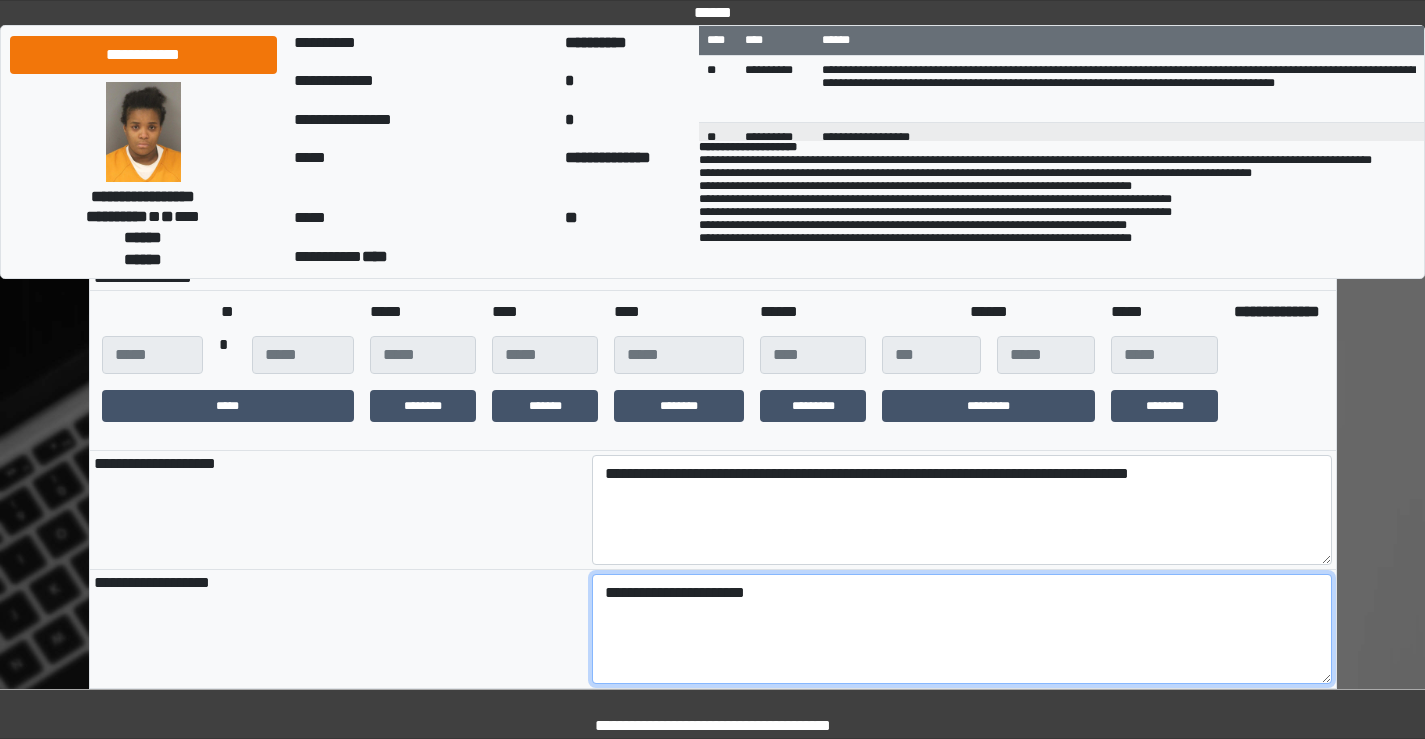 click on "**********" at bounding box center [962, 629] 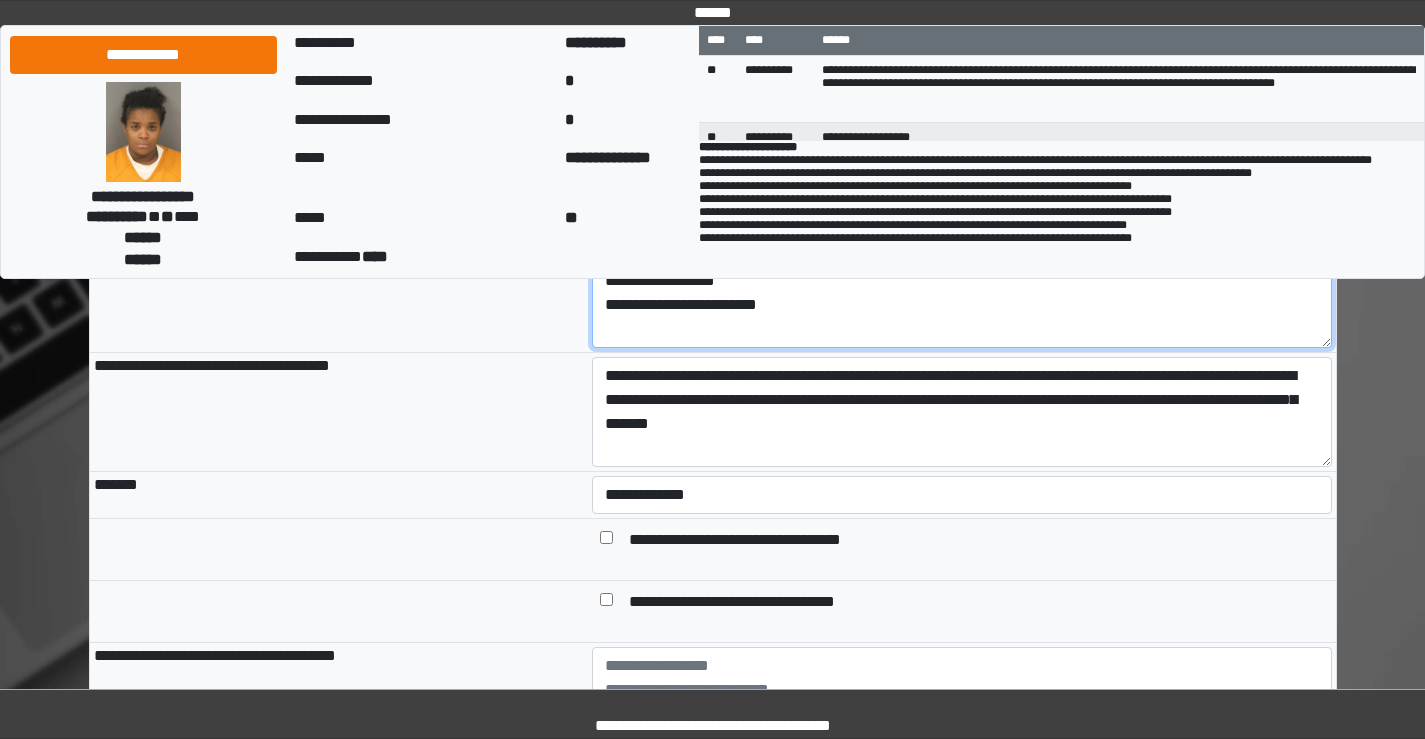 scroll, scrollTop: 1000, scrollLeft: 0, axis: vertical 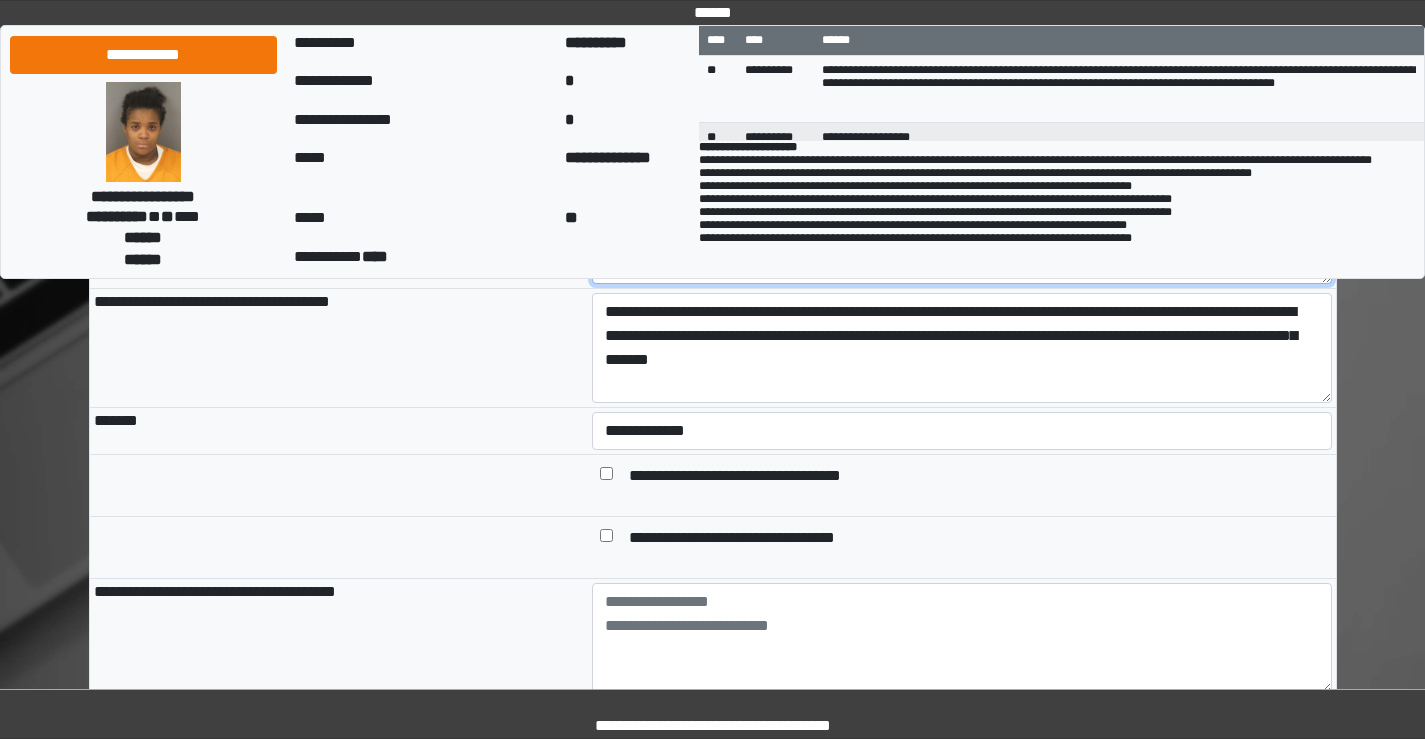 type on "**********" 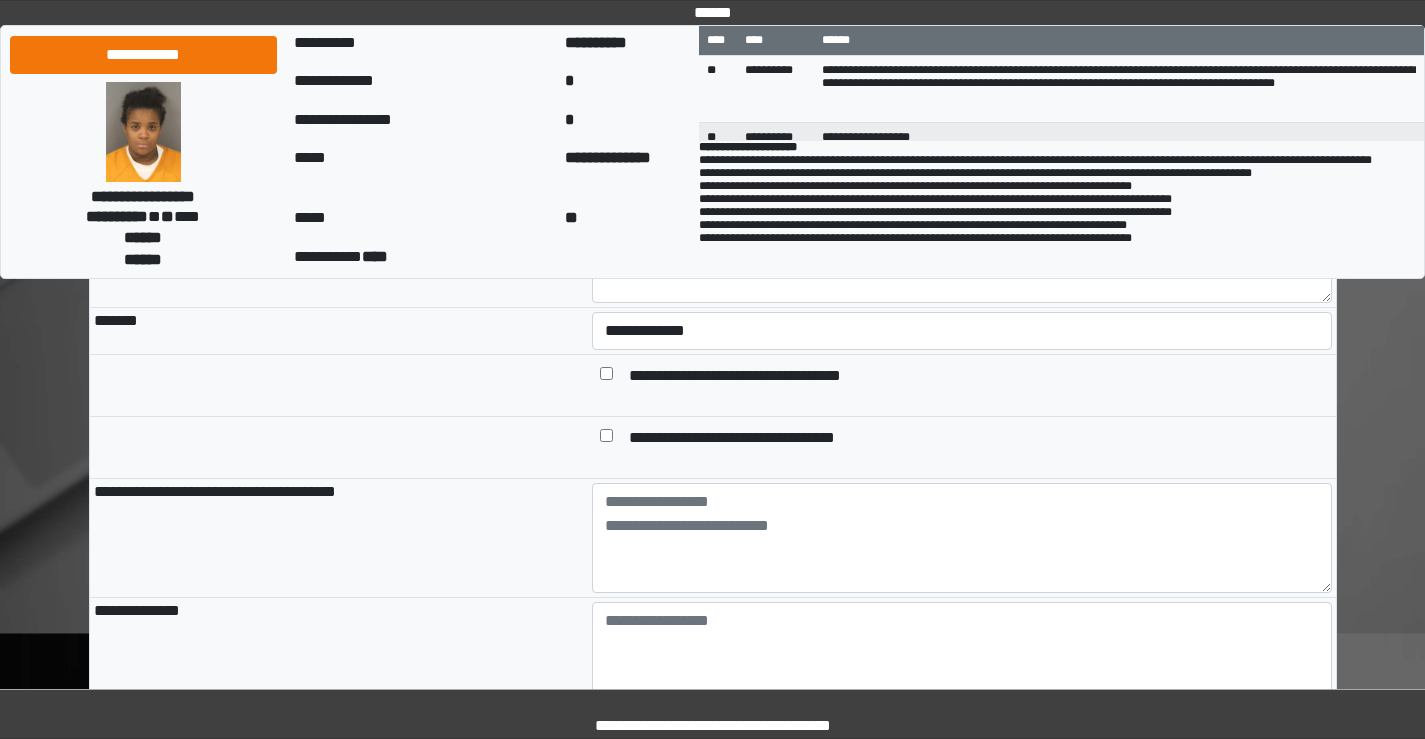 scroll, scrollTop: 1200, scrollLeft: 0, axis: vertical 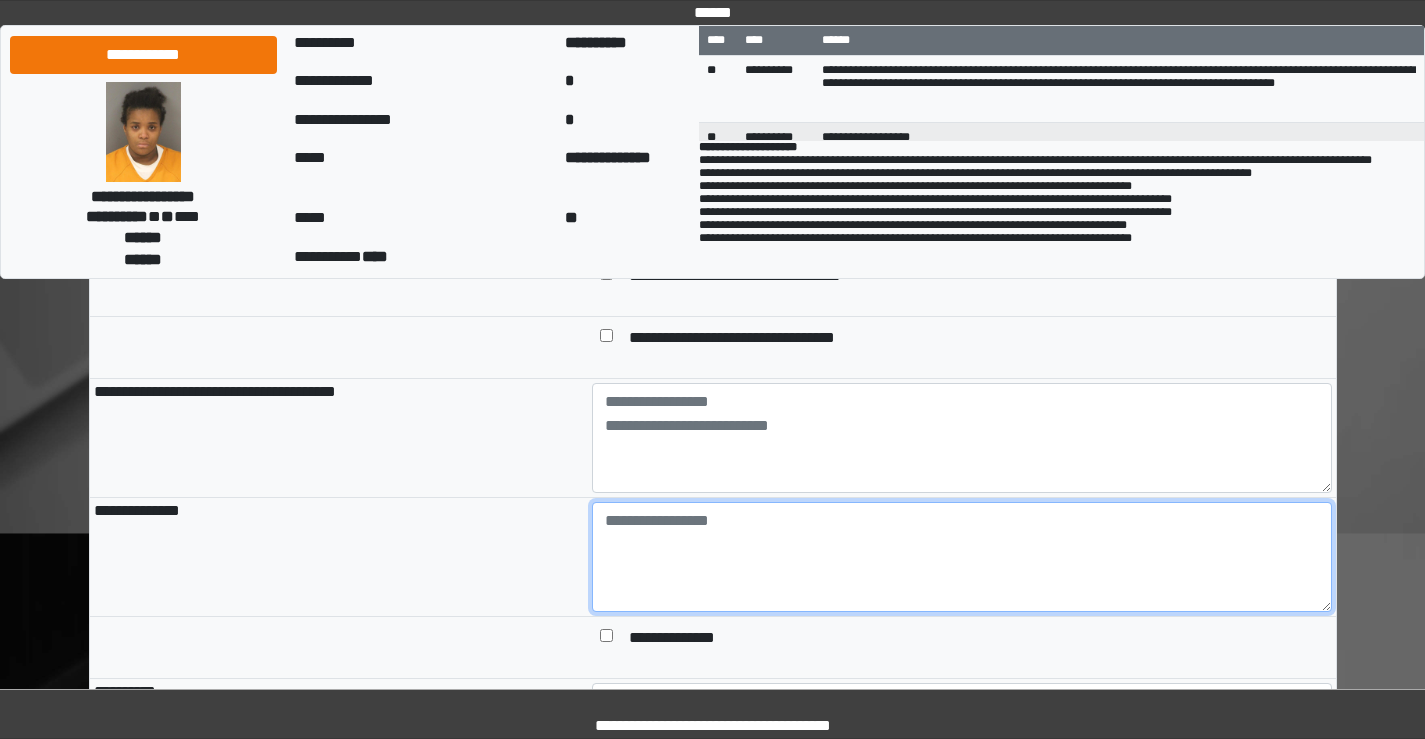 click at bounding box center [962, 557] 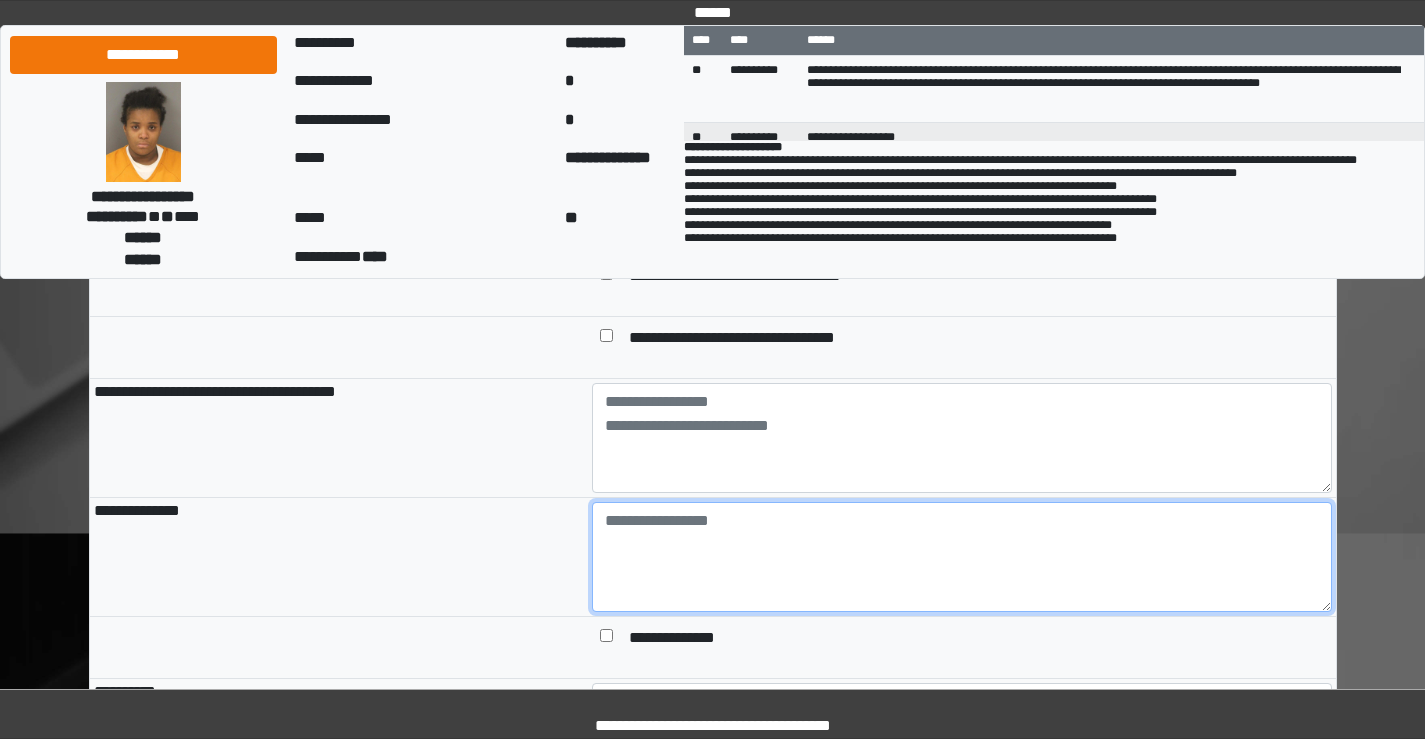 scroll, scrollTop: 0, scrollLeft: 0, axis: both 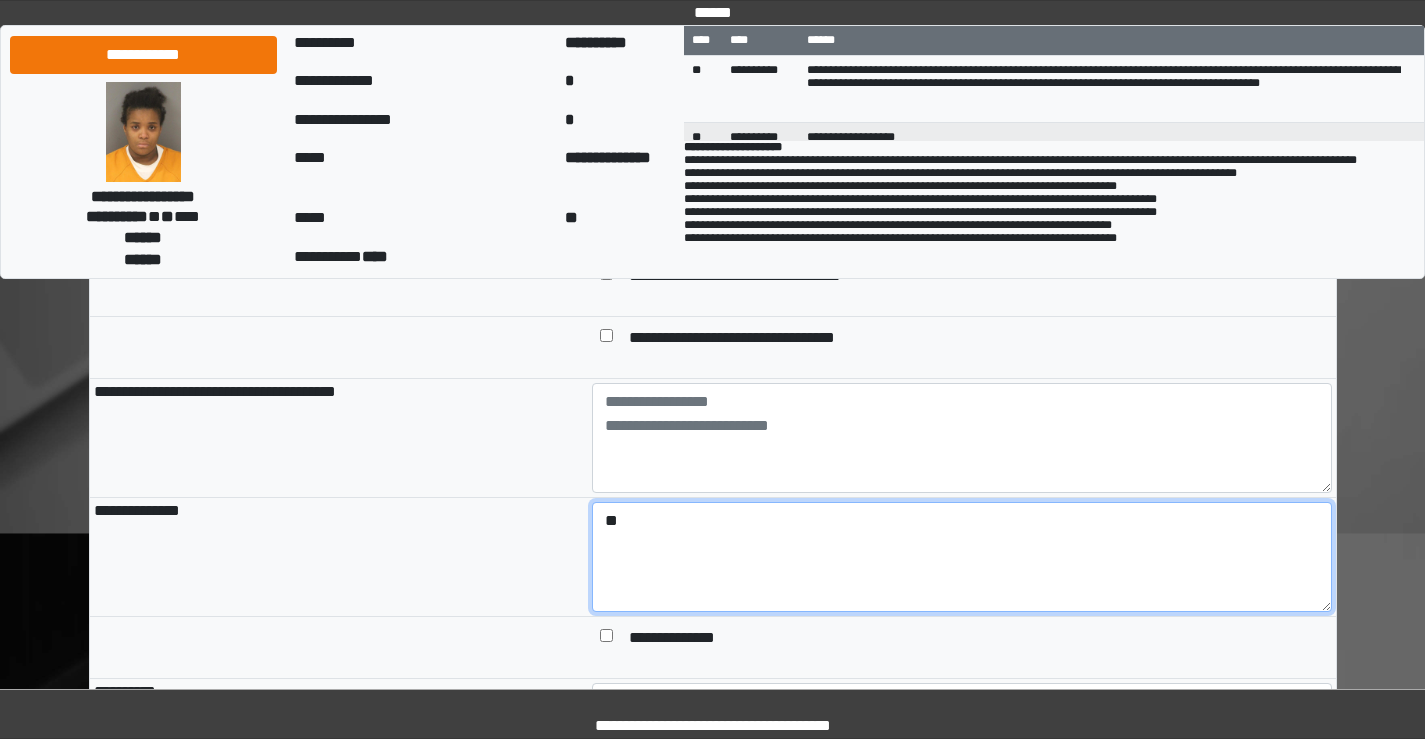 type on "*" 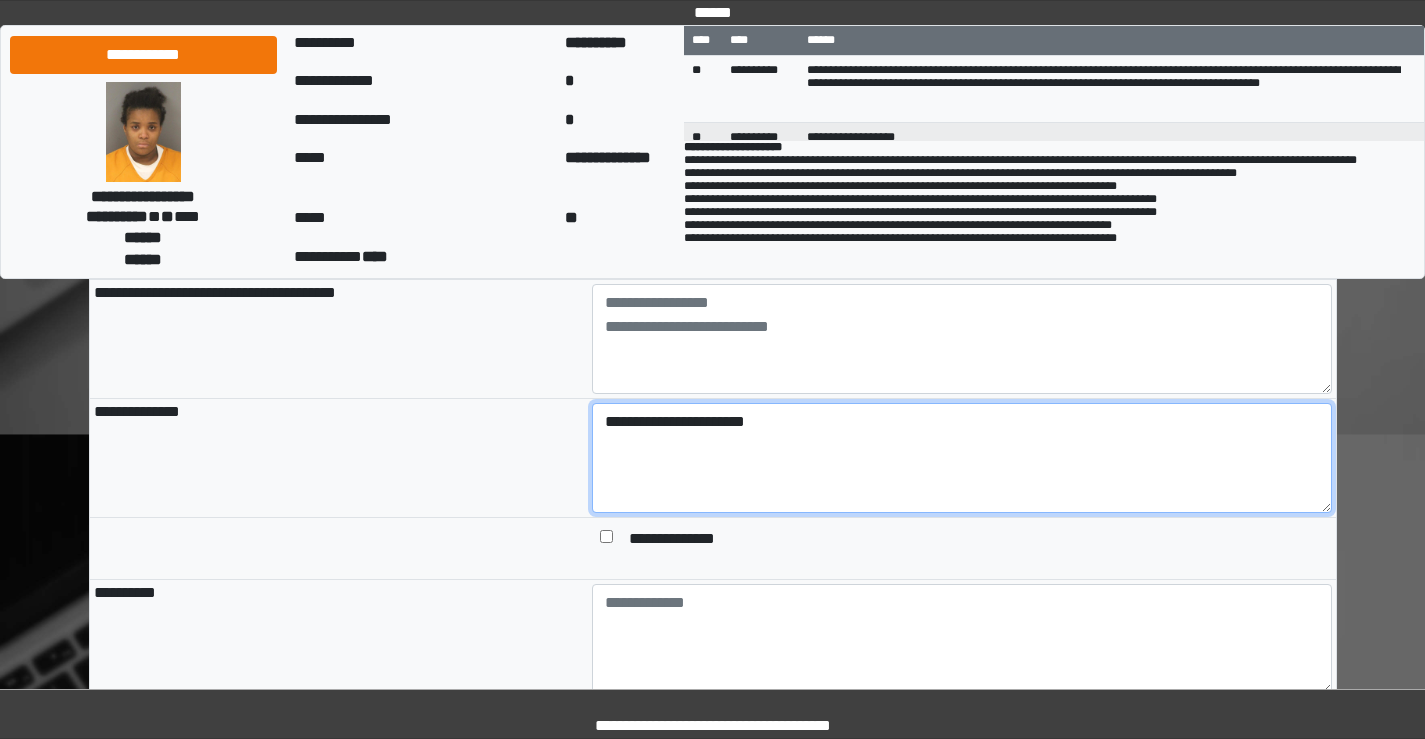 scroll, scrollTop: 1300, scrollLeft: 0, axis: vertical 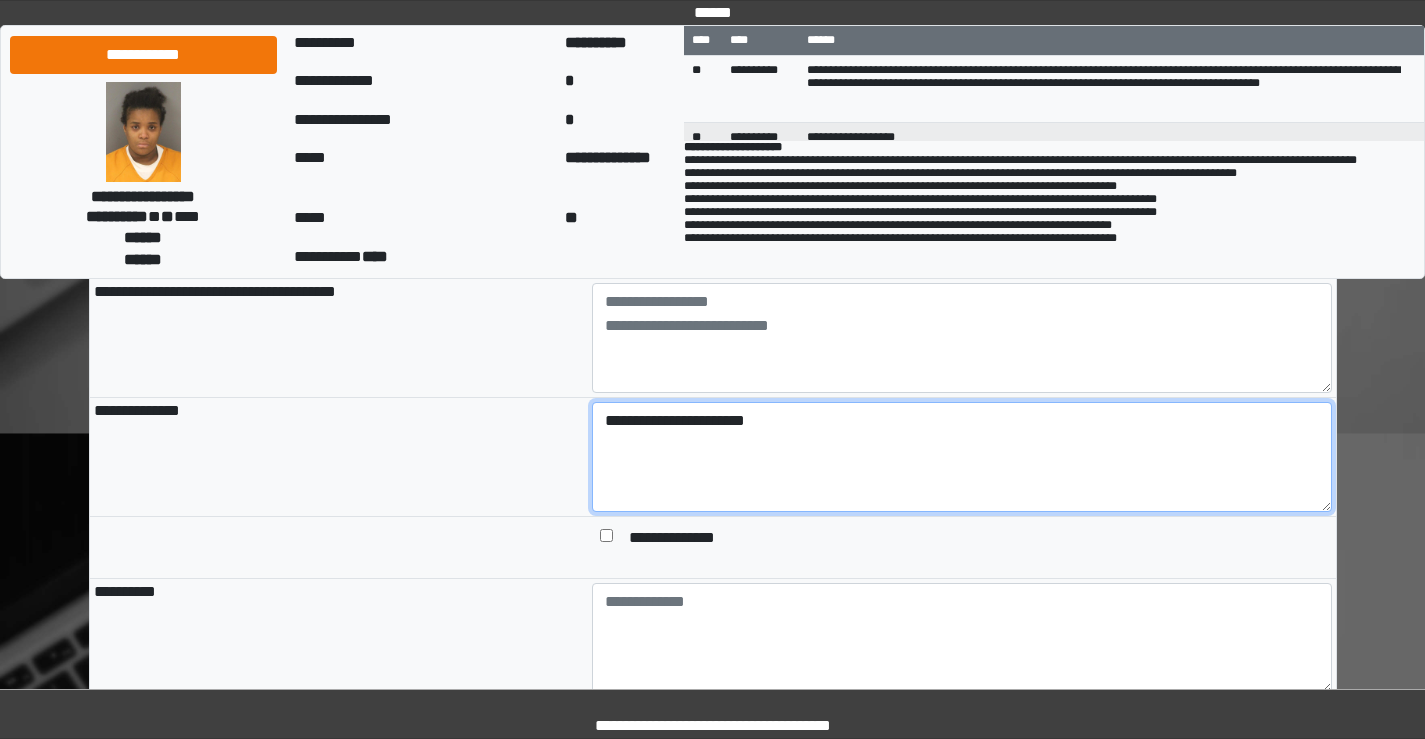 type on "**********" 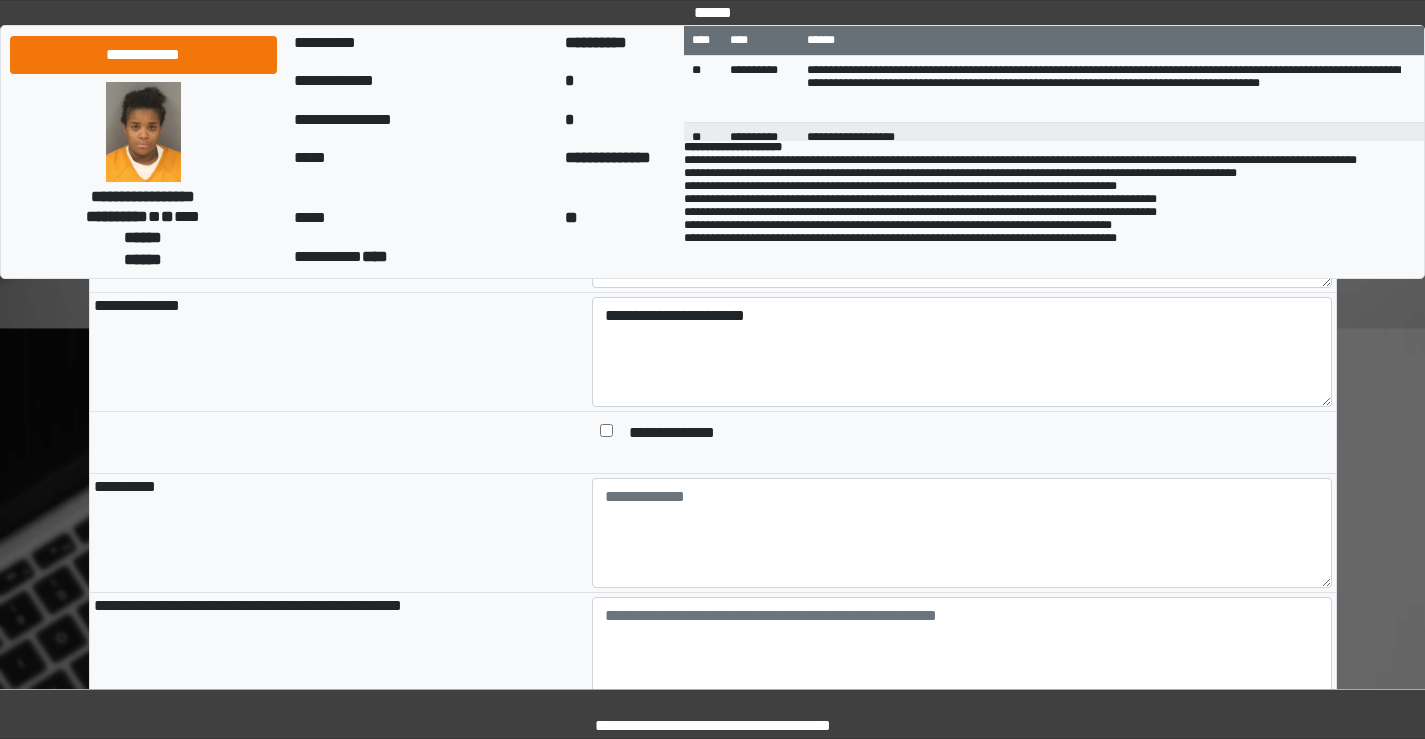 scroll, scrollTop: 1600, scrollLeft: 0, axis: vertical 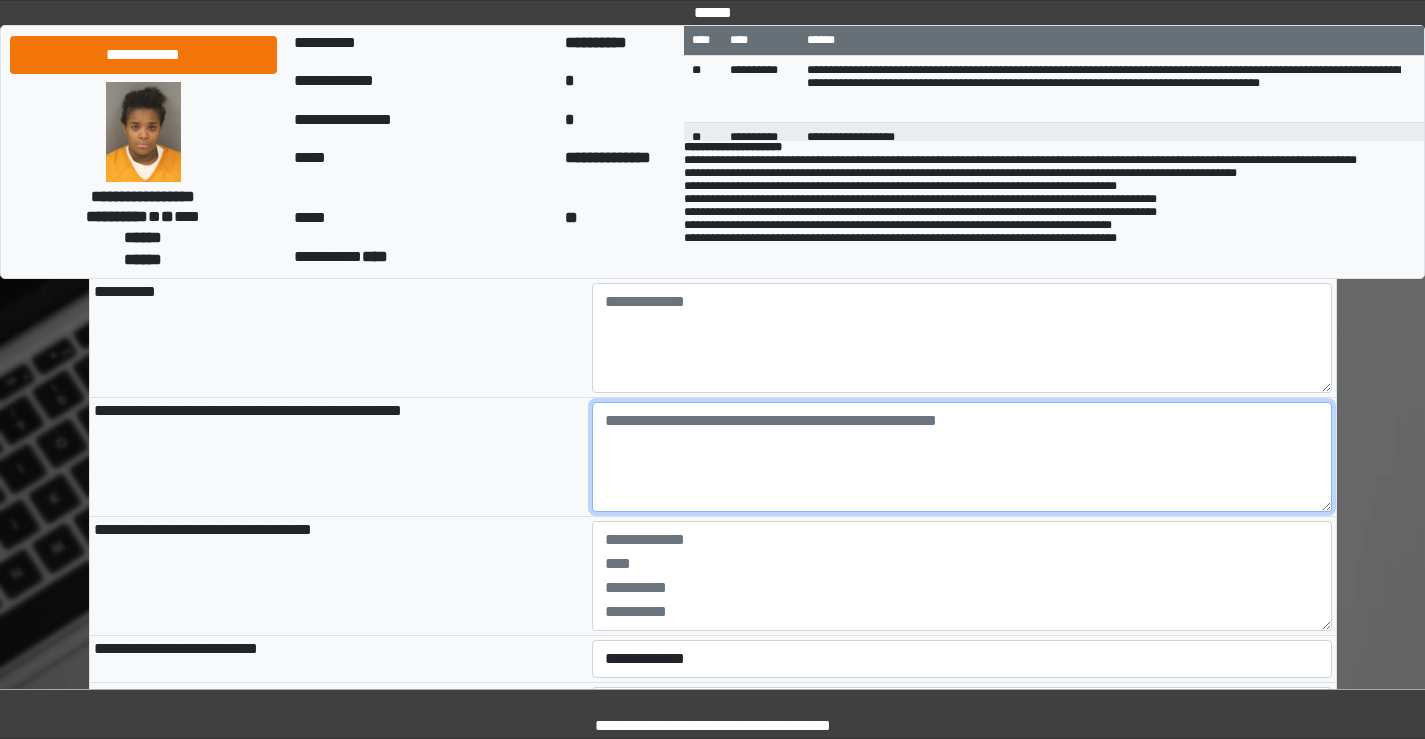 click at bounding box center (962, 457) 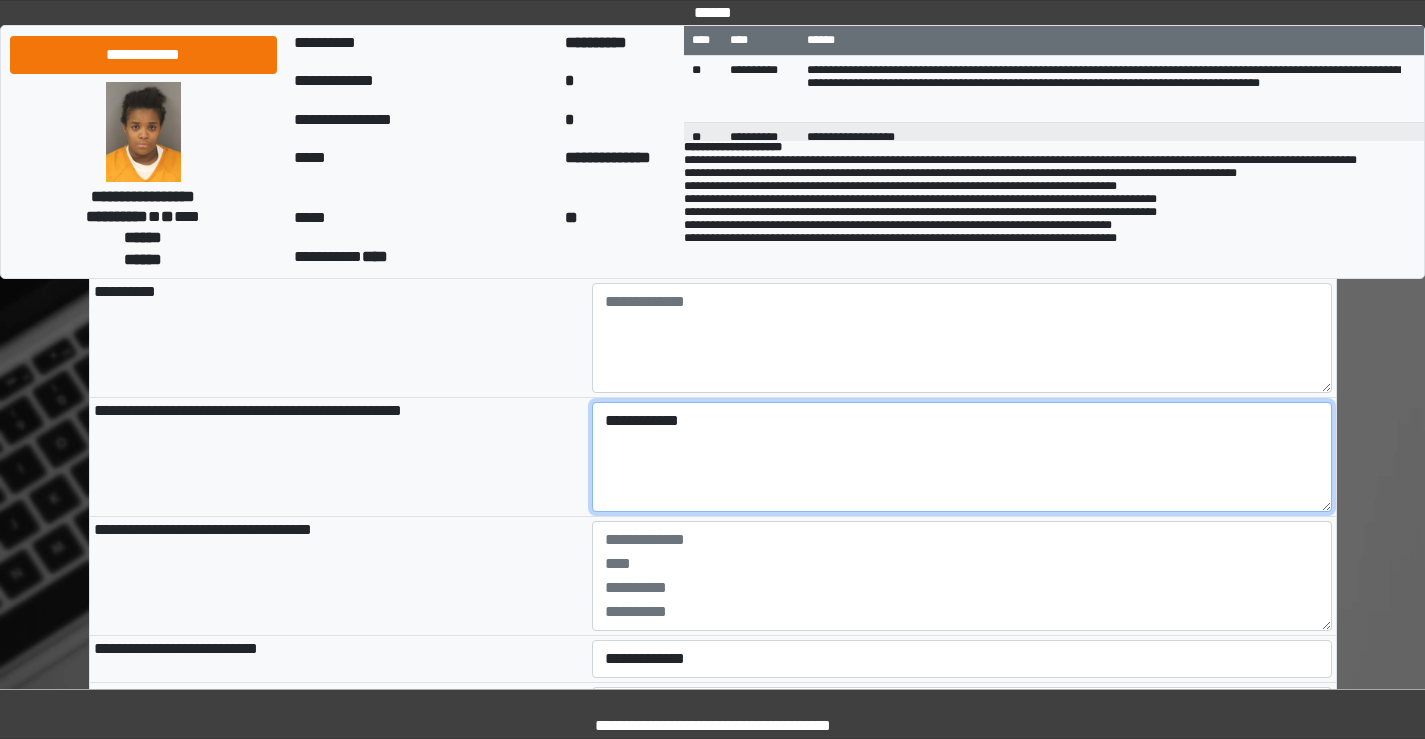 type on "**********" 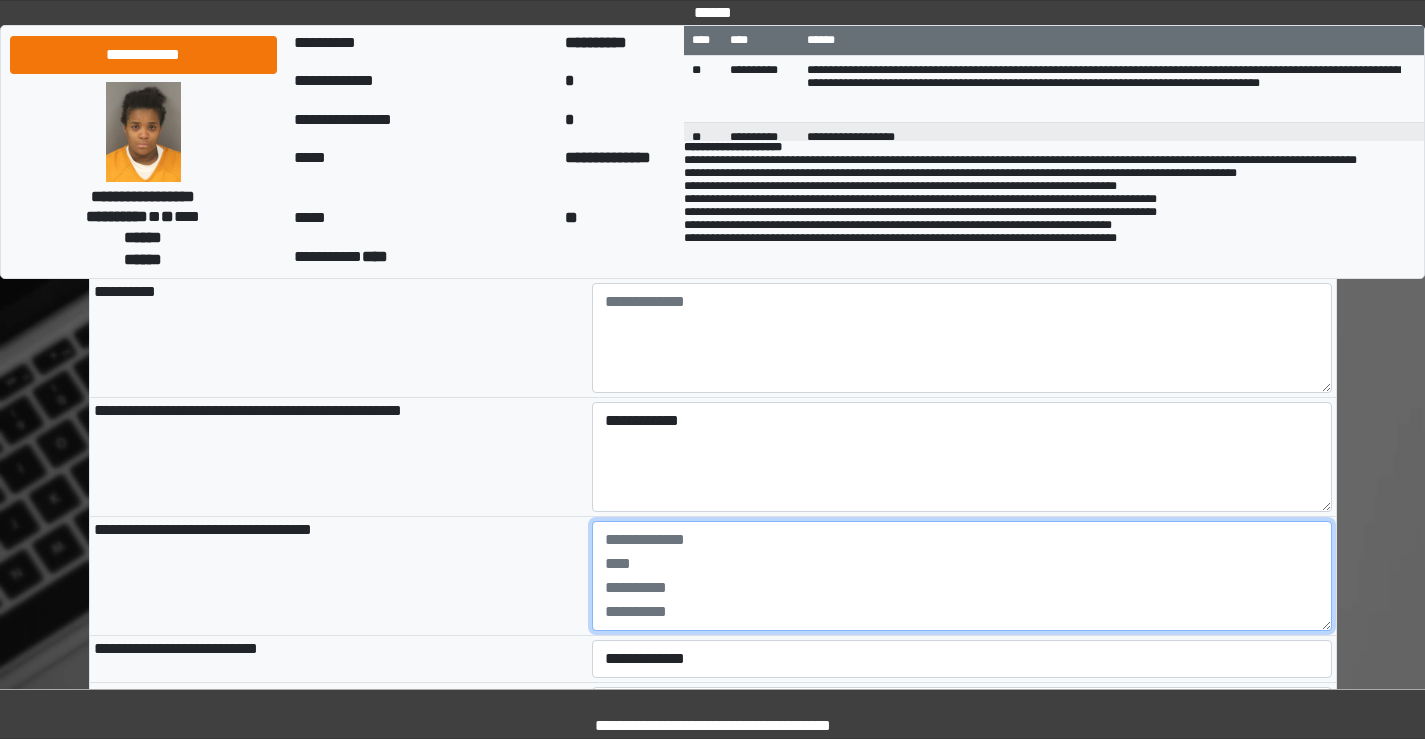 click at bounding box center [962, 576] 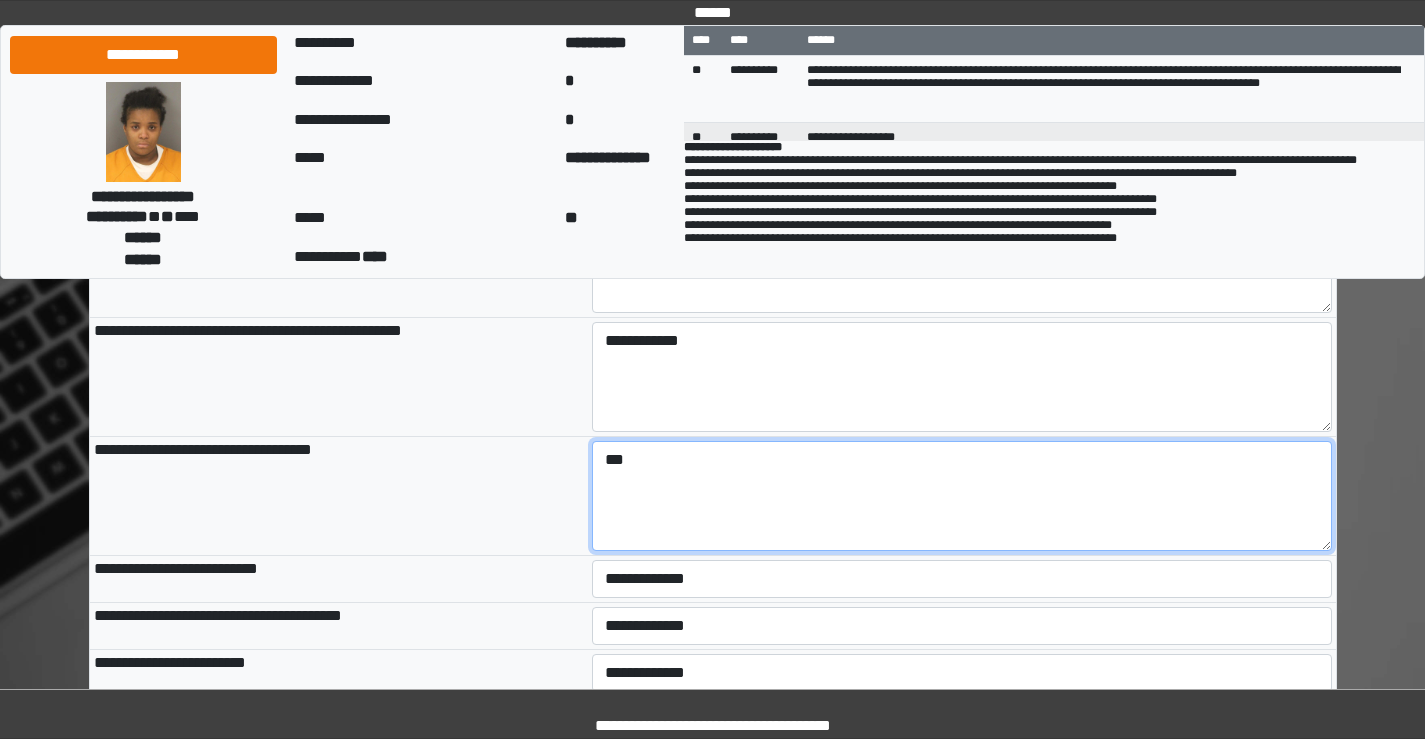 scroll, scrollTop: 1800, scrollLeft: 0, axis: vertical 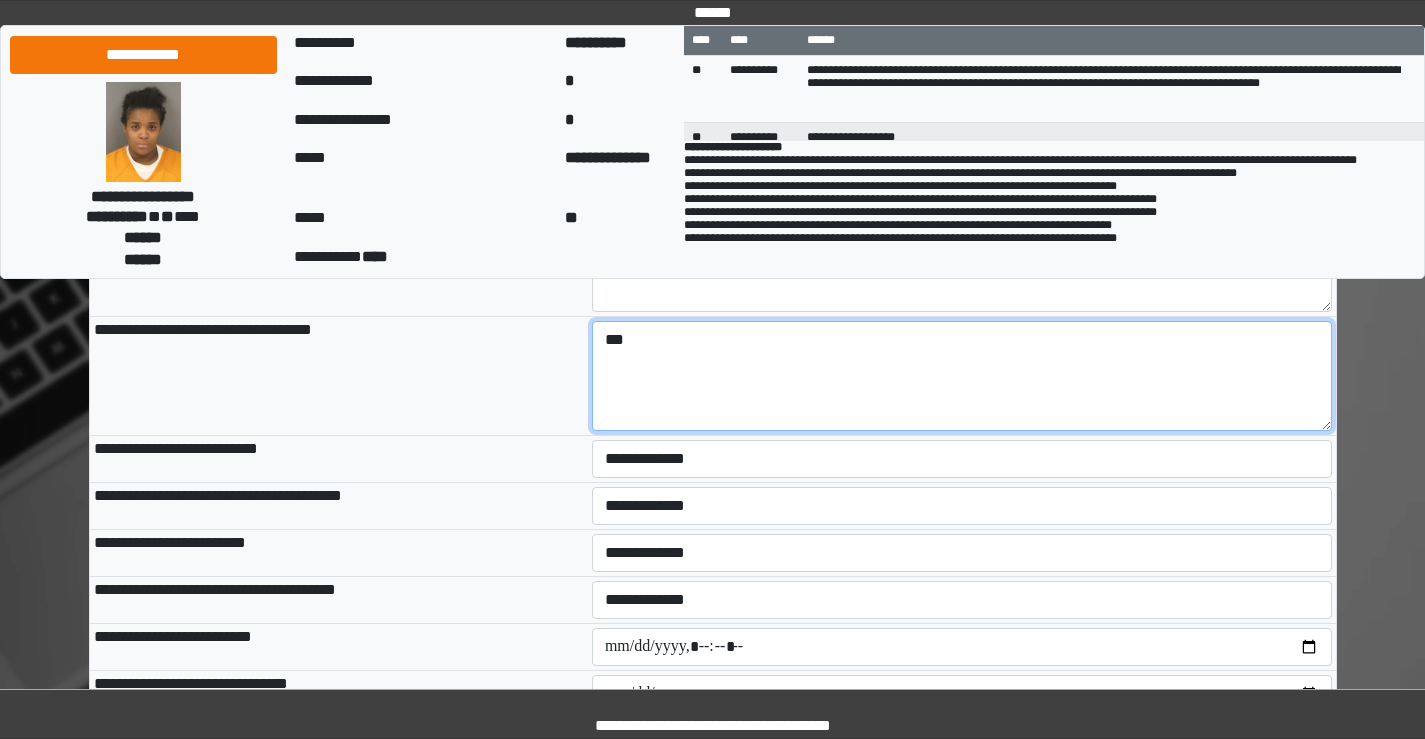 type on "***" 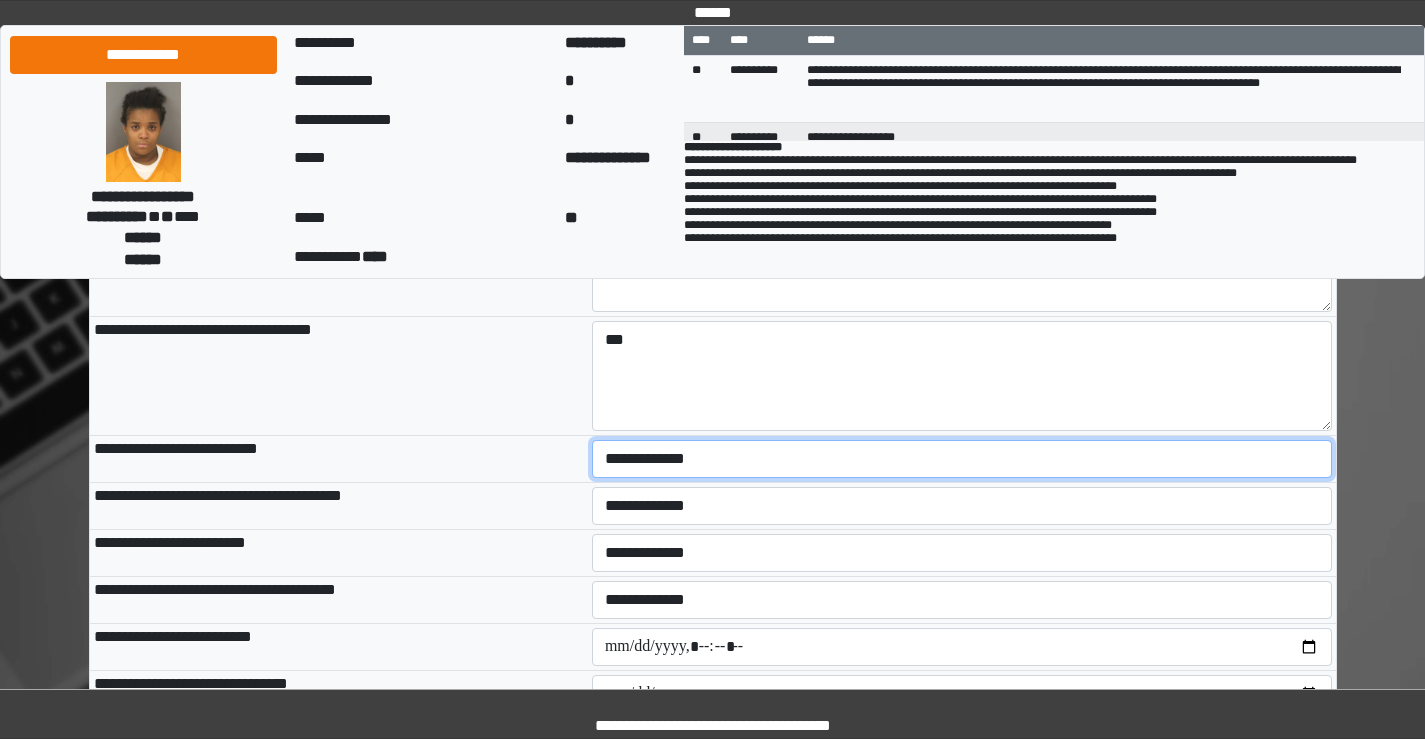 click on "**********" at bounding box center [962, 459] 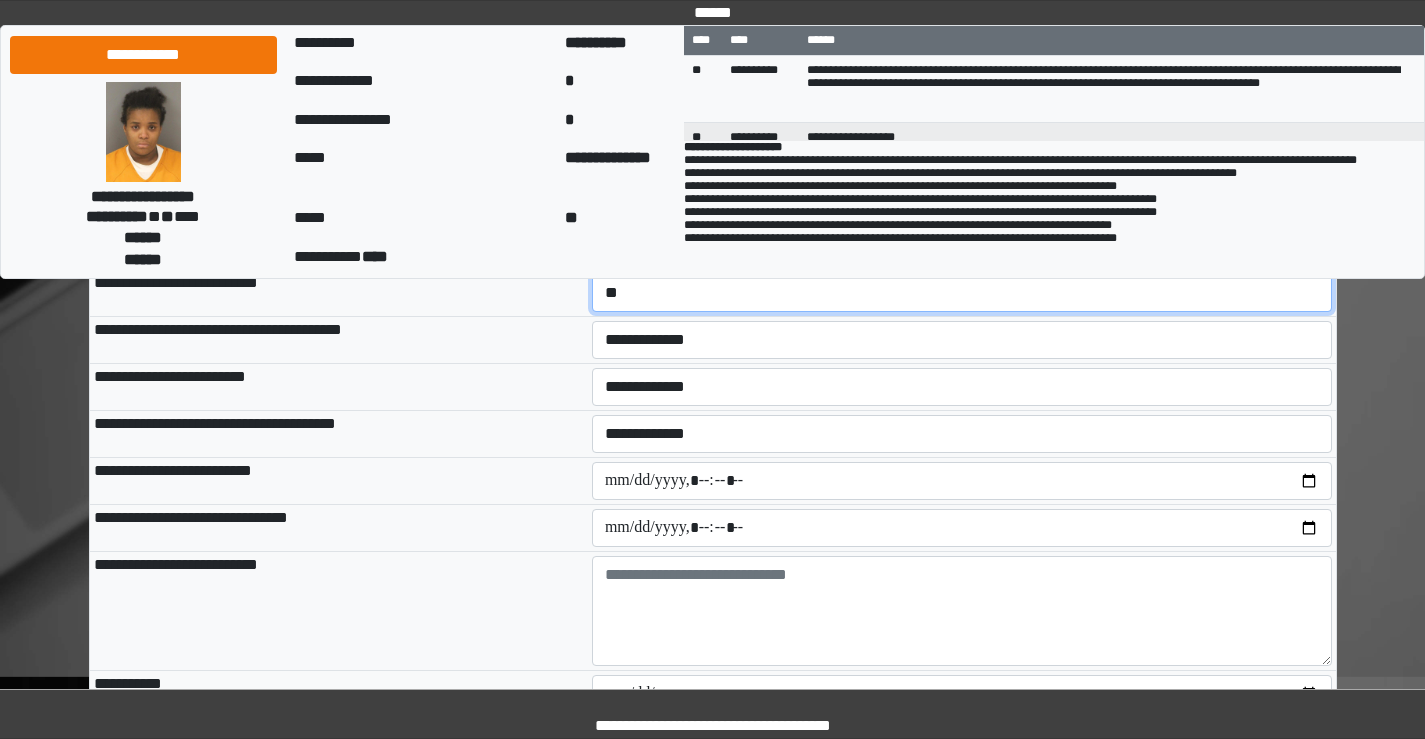 scroll, scrollTop: 2100, scrollLeft: 0, axis: vertical 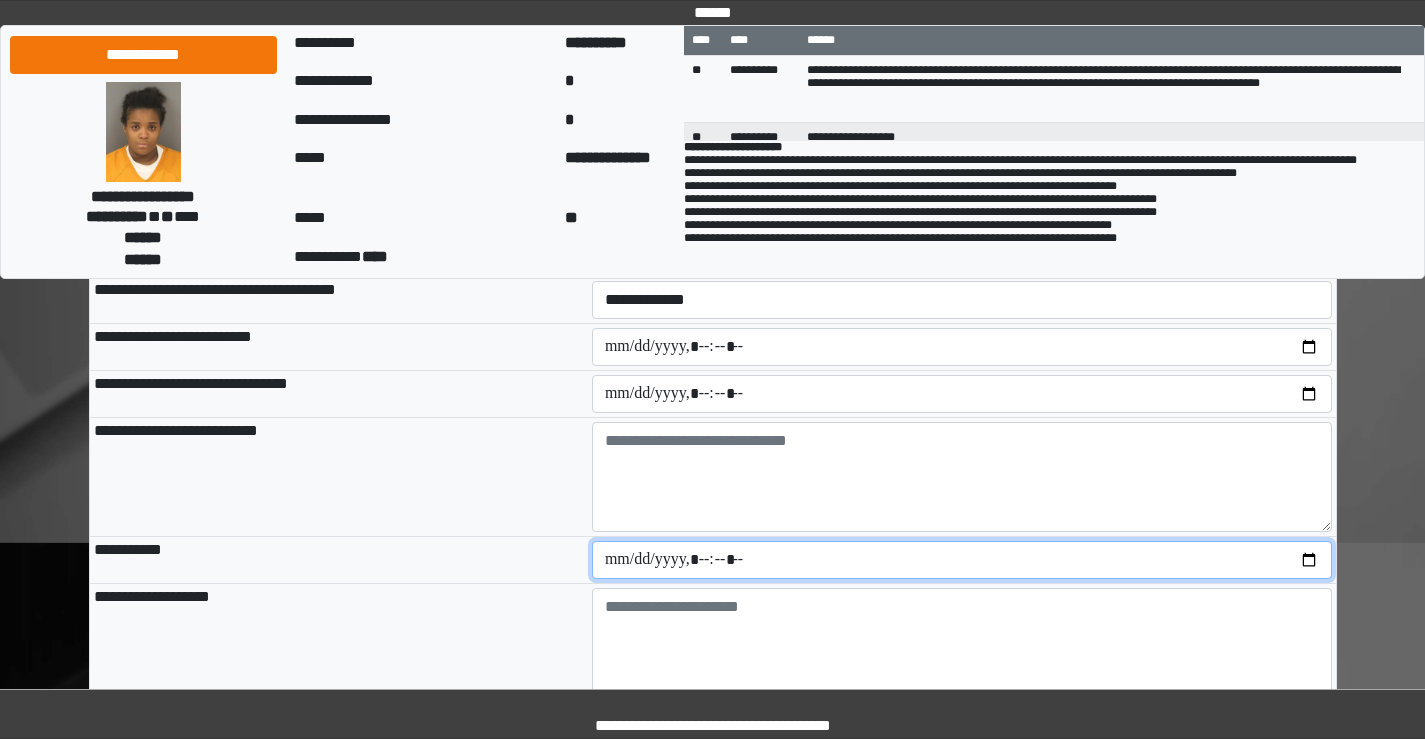 click at bounding box center [962, 560] 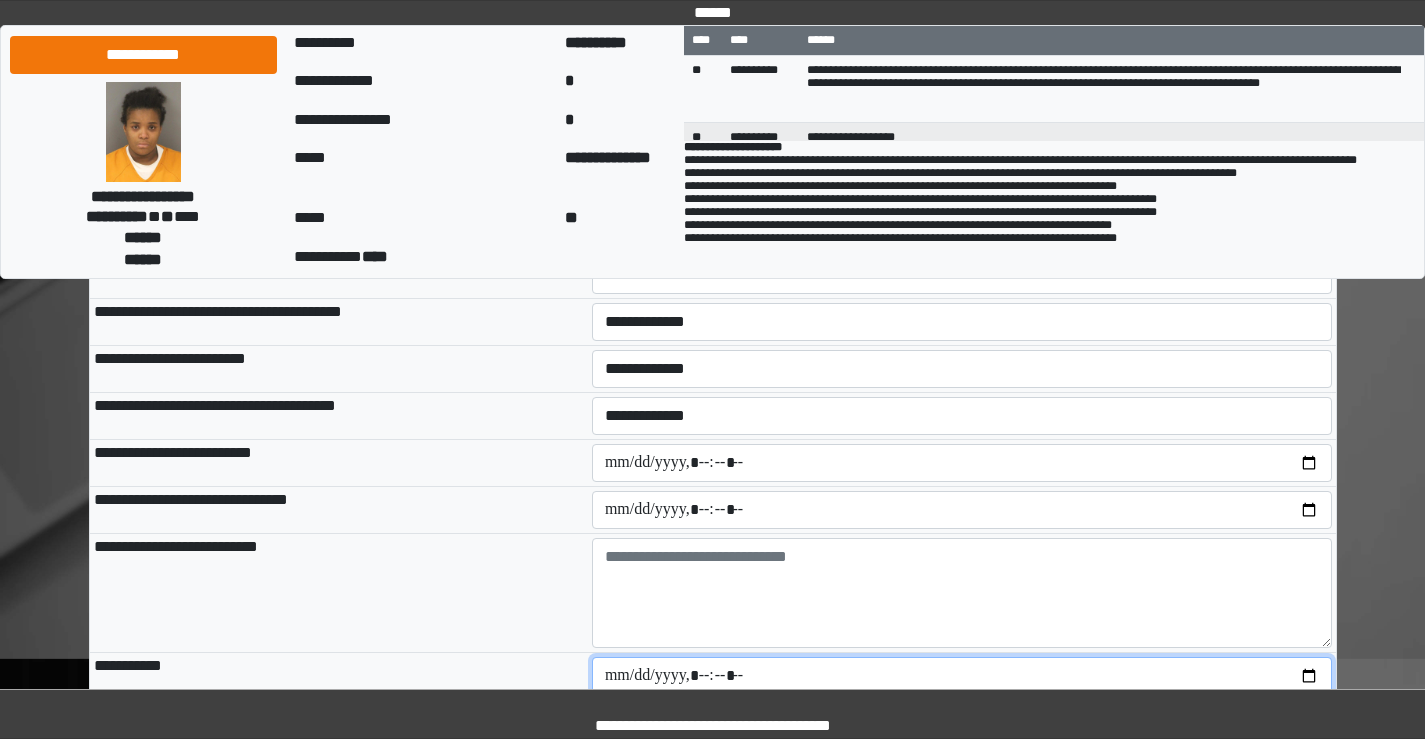 scroll, scrollTop: 2284, scrollLeft: 0, axis: vertical 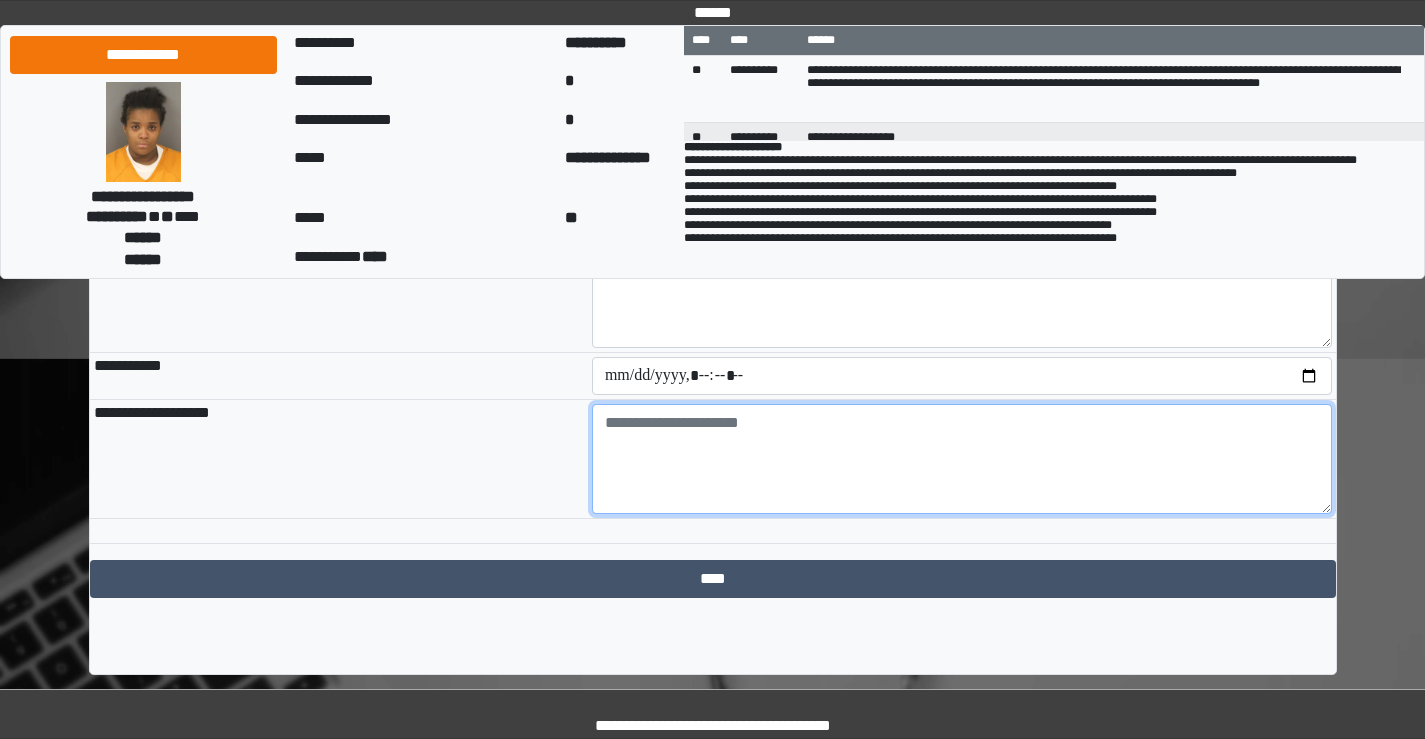 click at bounding box center (962, 459) 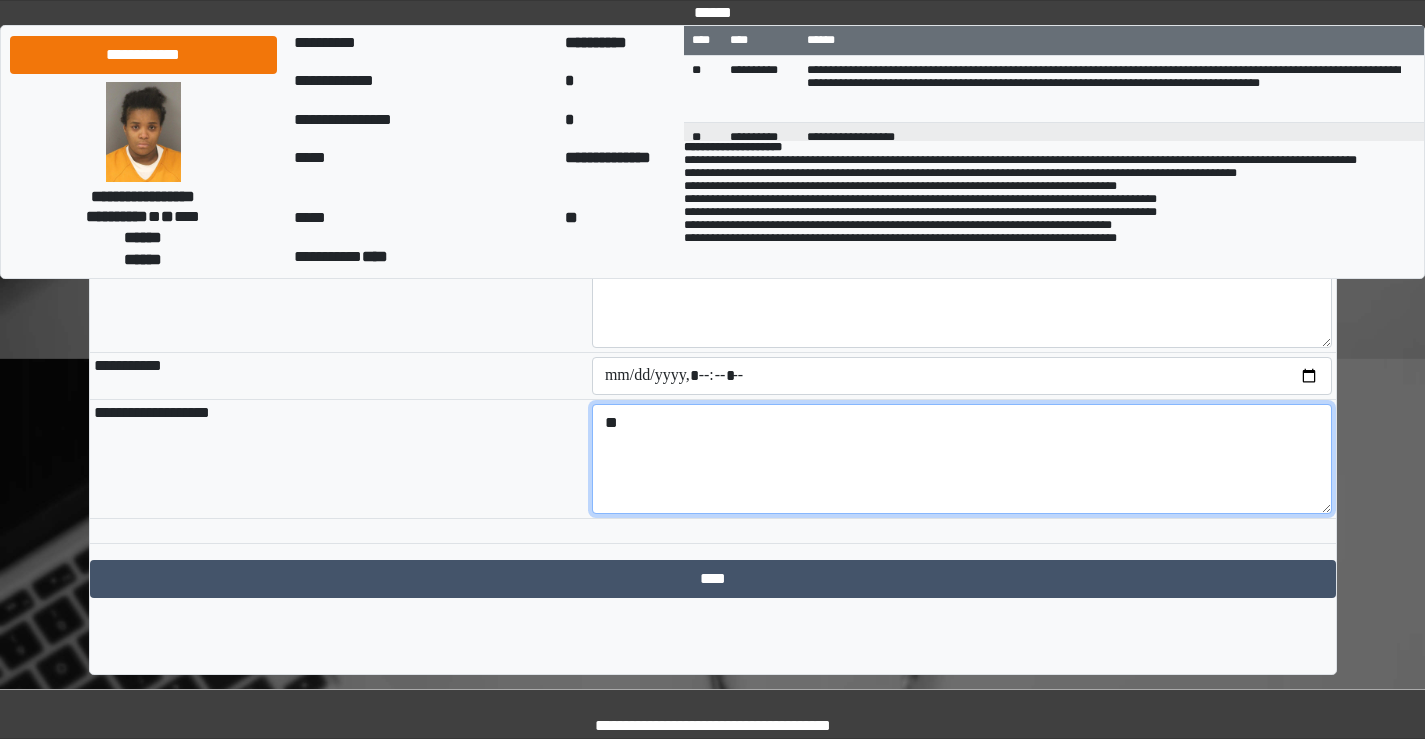 type on "*" 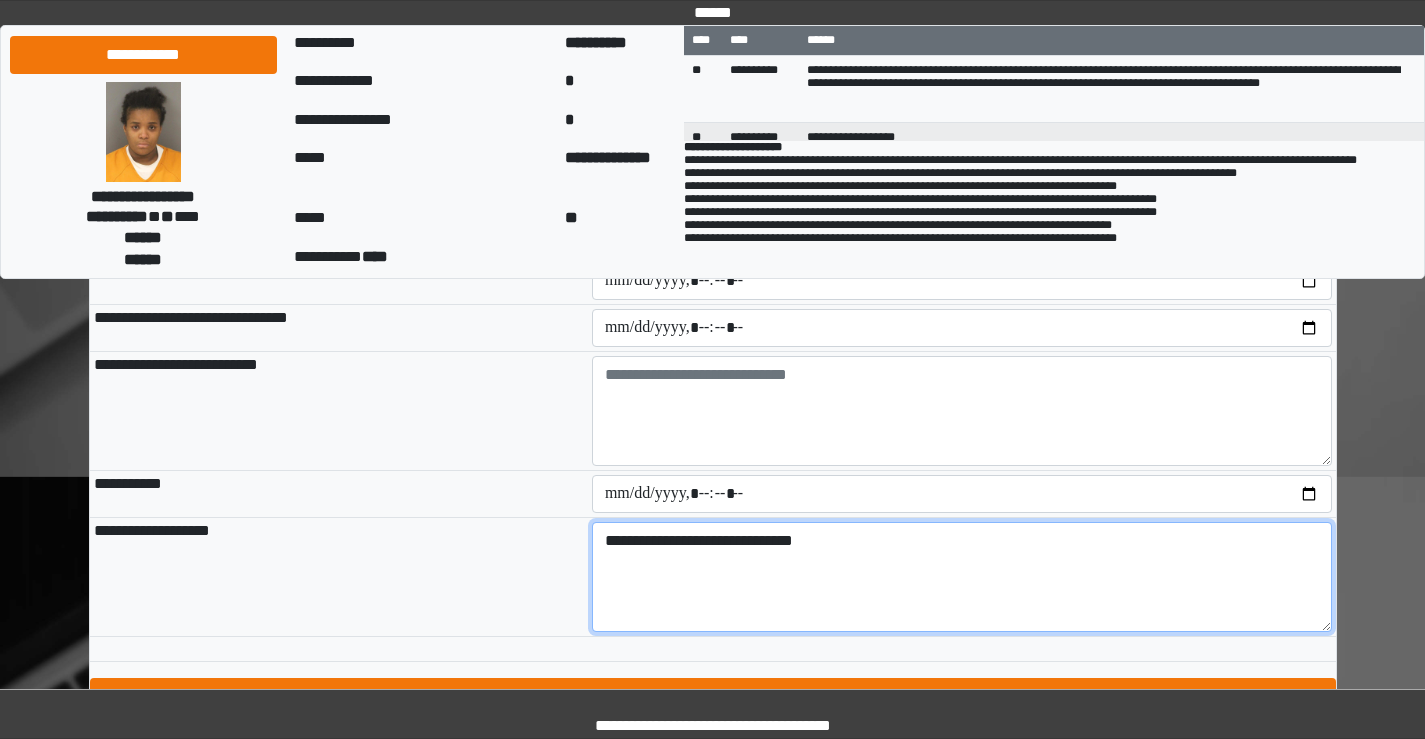 scroll, scrollTop: 2284, scrollLeft: 0, axis: vertical 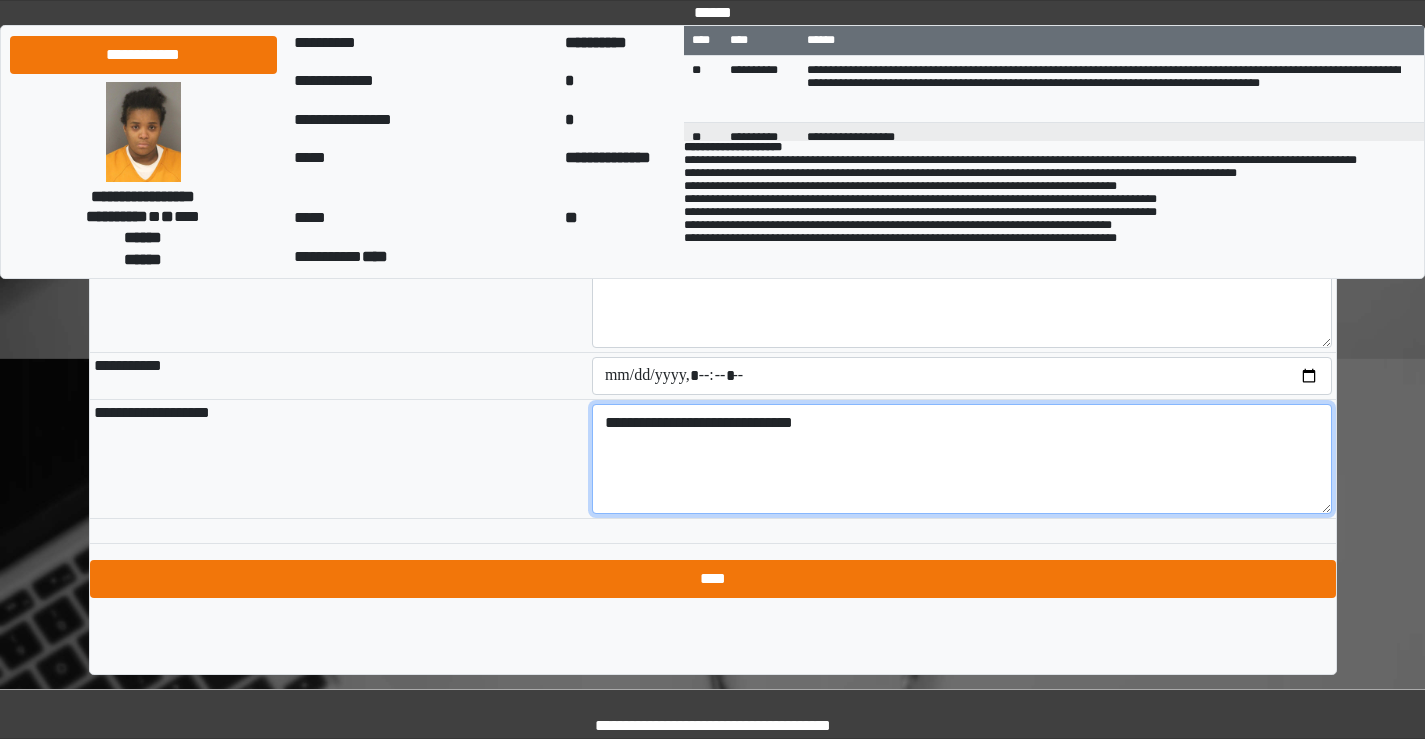type on "**********" 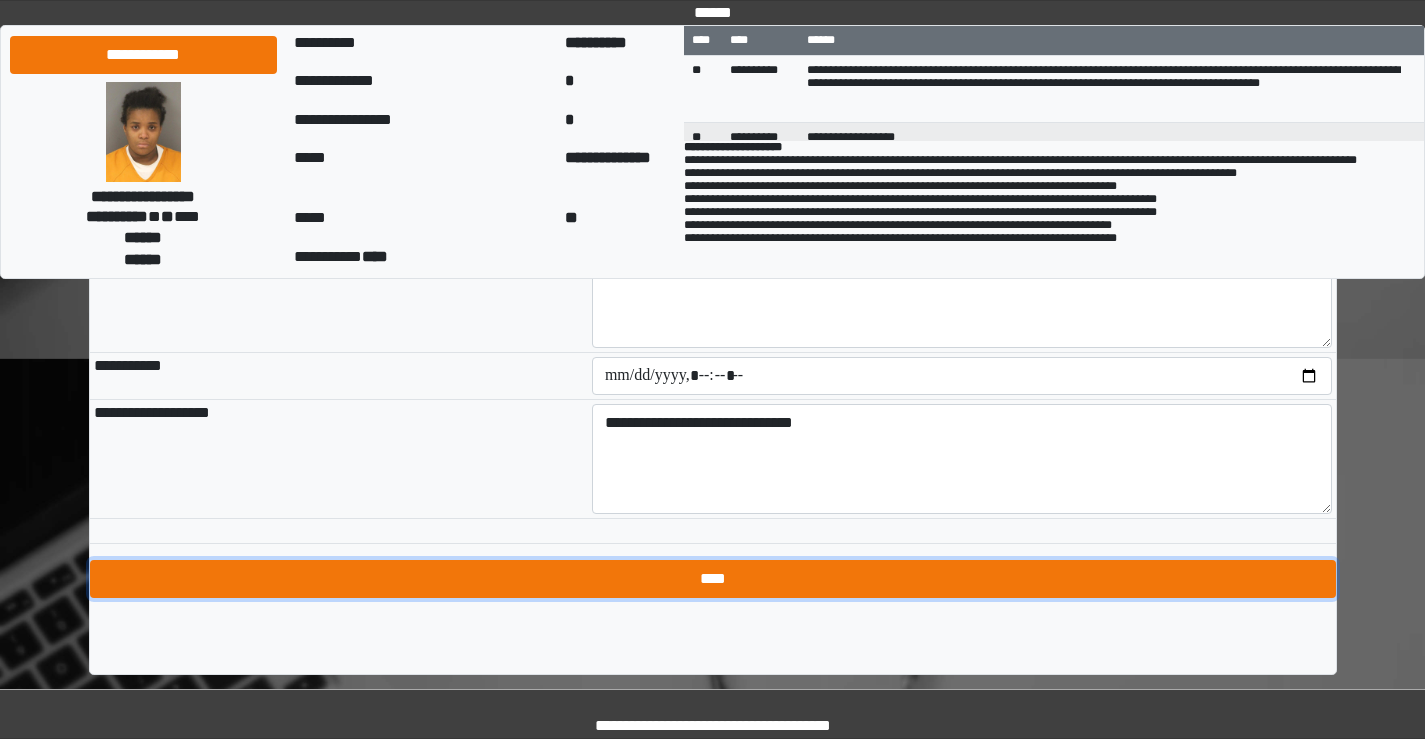 click on "****" at bounding box center (713, 579) 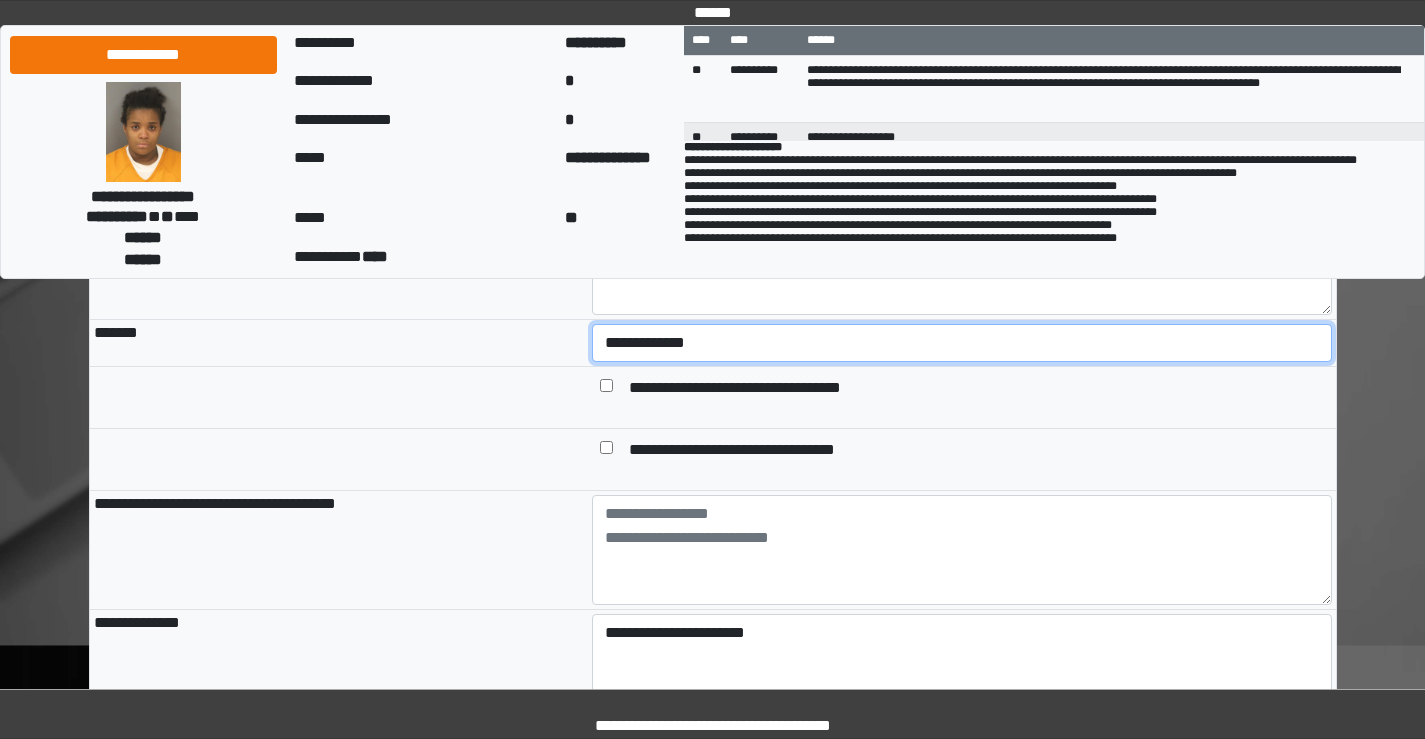 scroll, scrollTop: 1074, scrollLeft: 0, axis: vertical 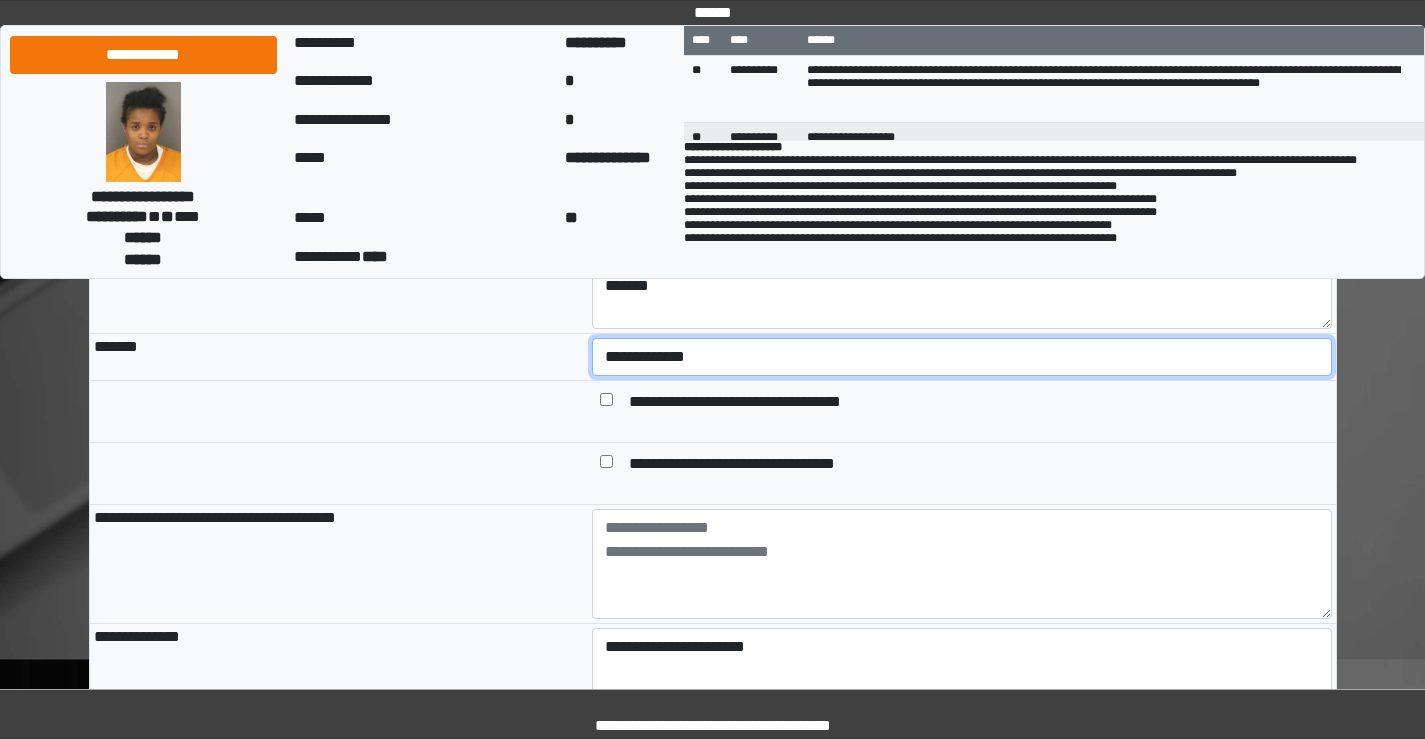 click on "**********" at bounding box center (962, 357) 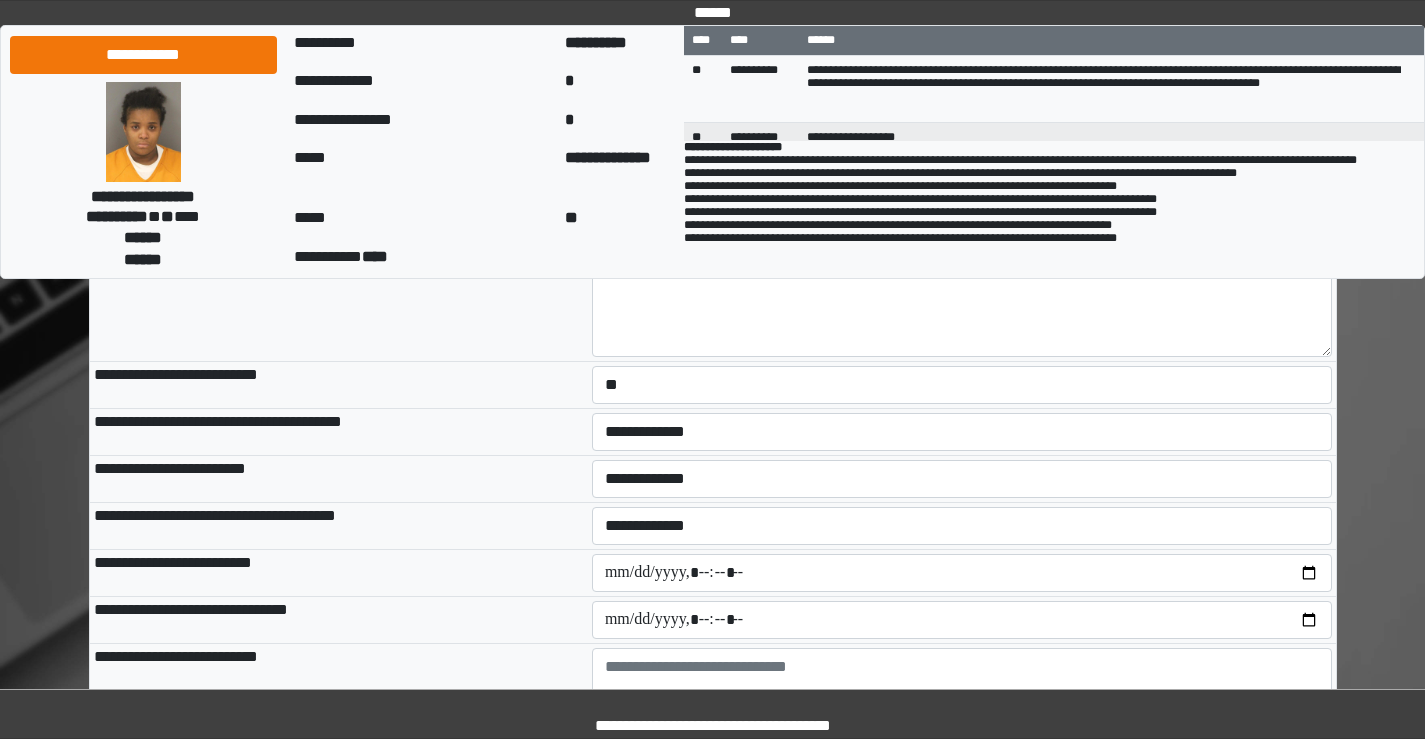 scroll, scrollTop: 2284, scrollLeft: 0, axis: vertical 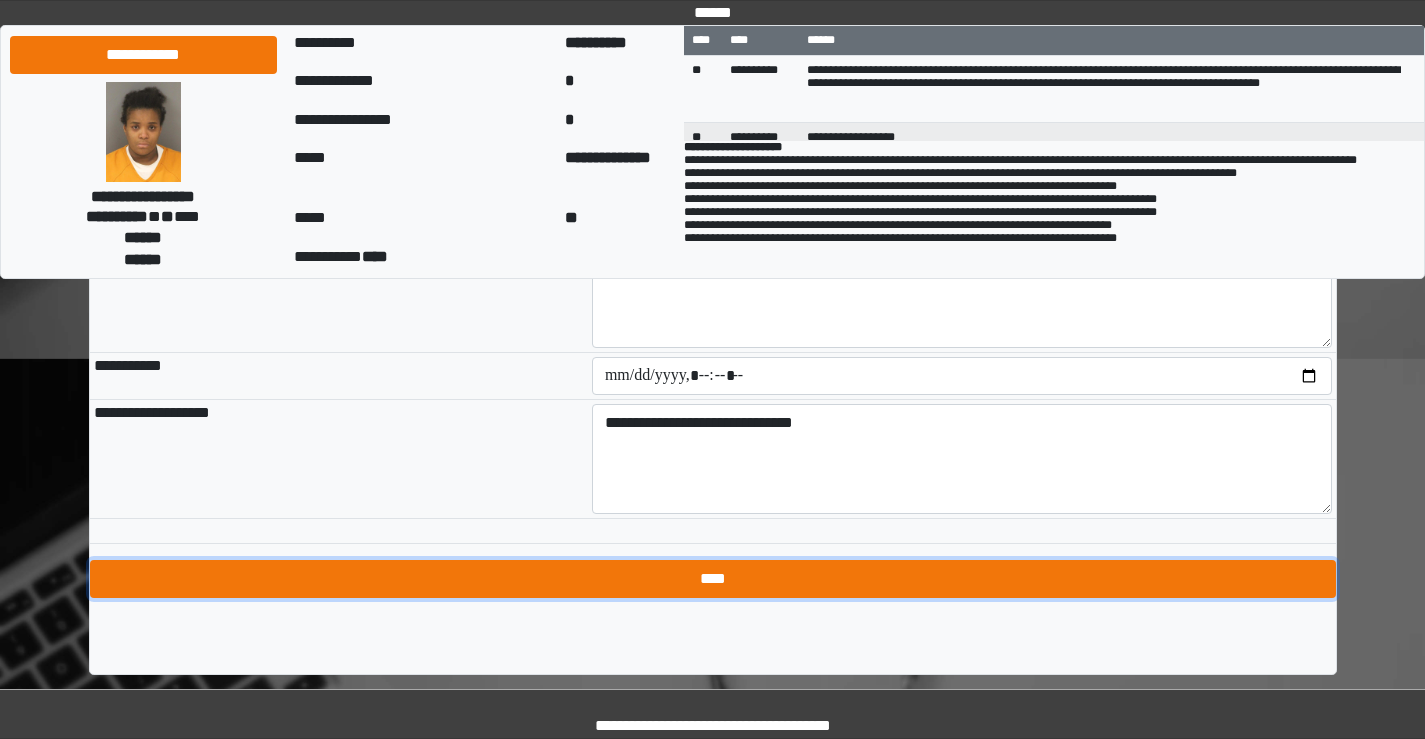 click on "****" at bounding box center (713, 579) 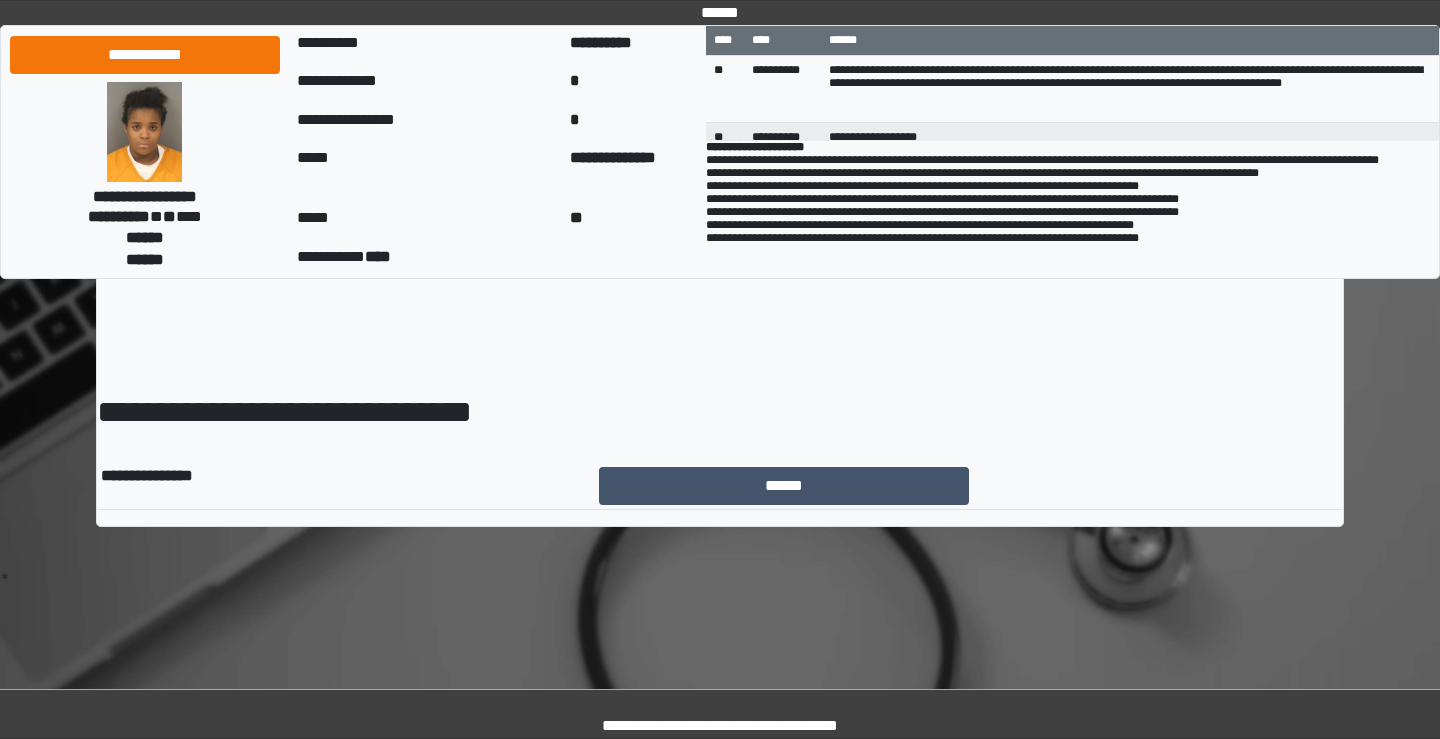 scroll, scrollTop: 0, scrollLeft: 0, axis: both 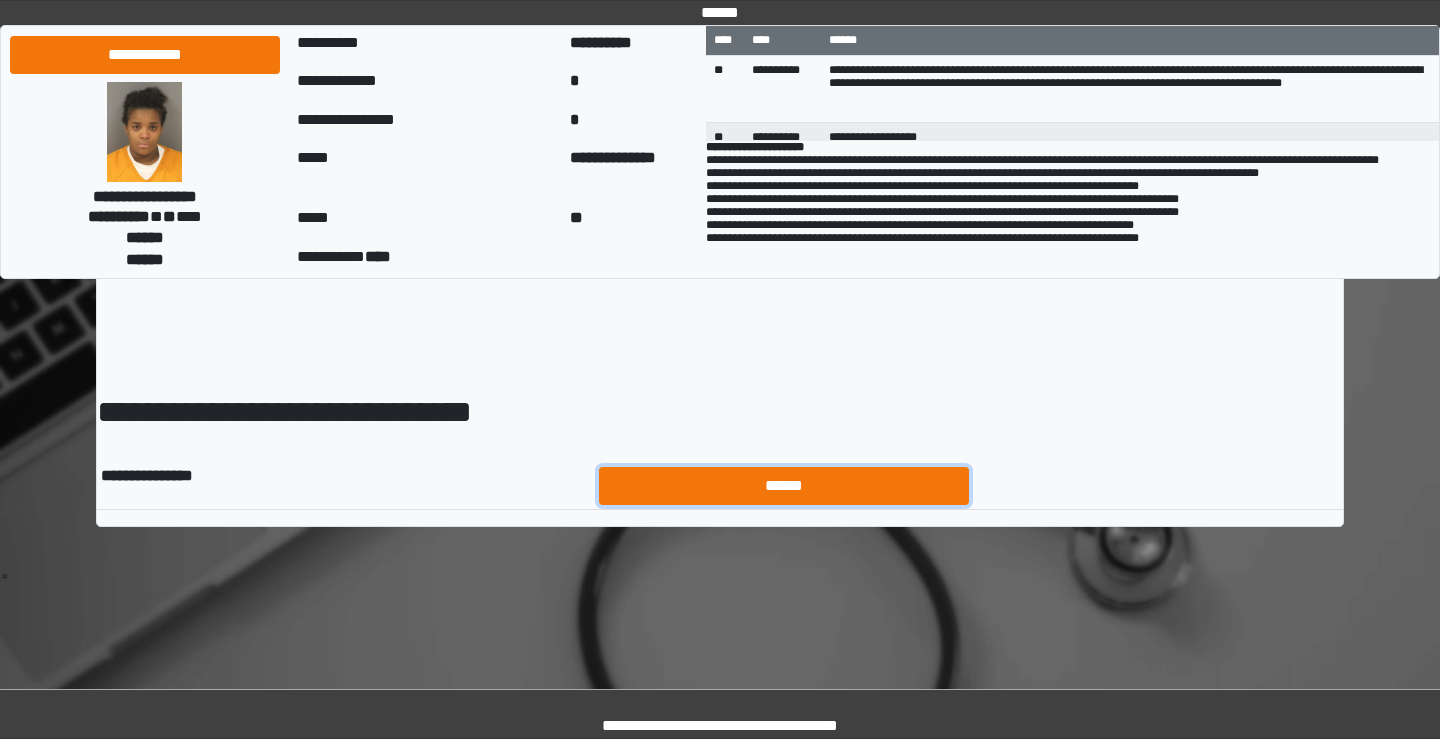 click on "******" at bounding box center [784, 486] 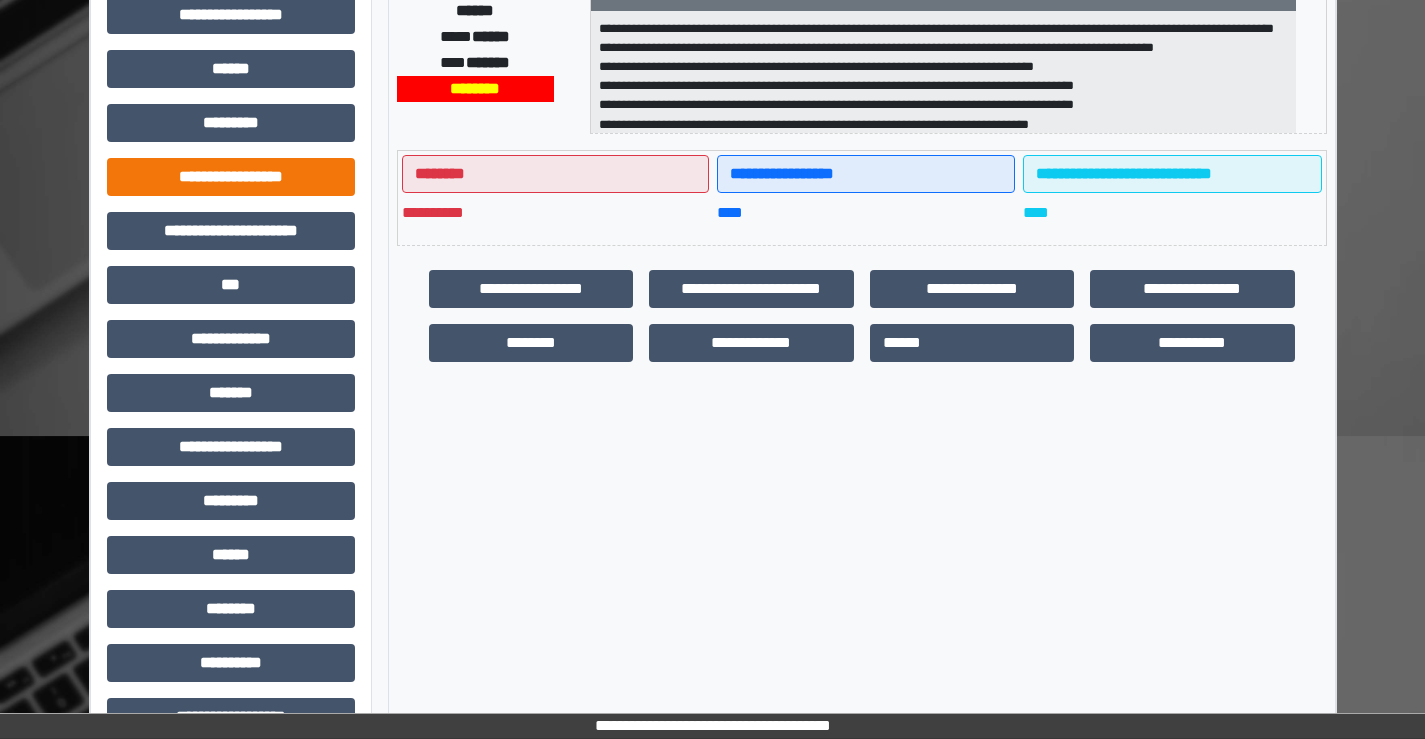 scroll, scrollTop: 435, scrollLeft: 0, axis: vertical 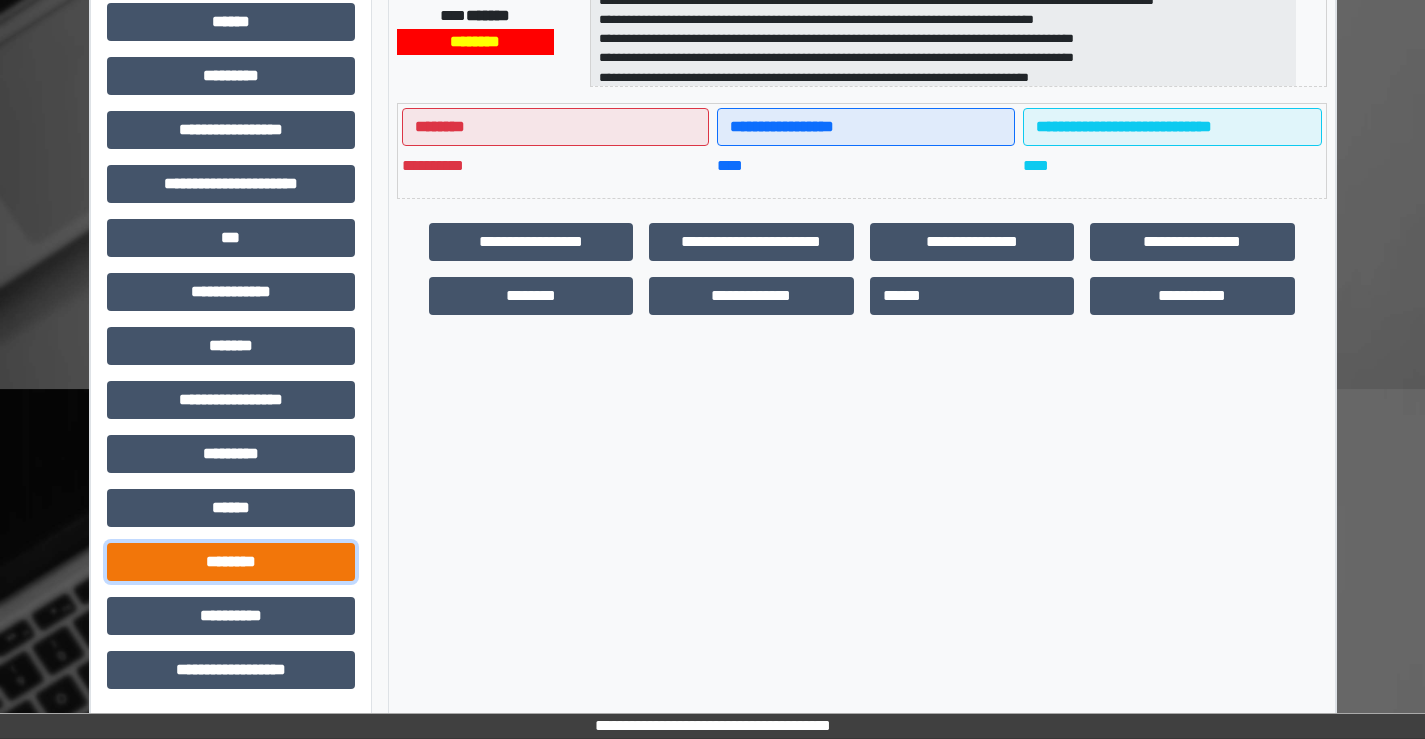 click on "********" at bounding box center (231, 562) 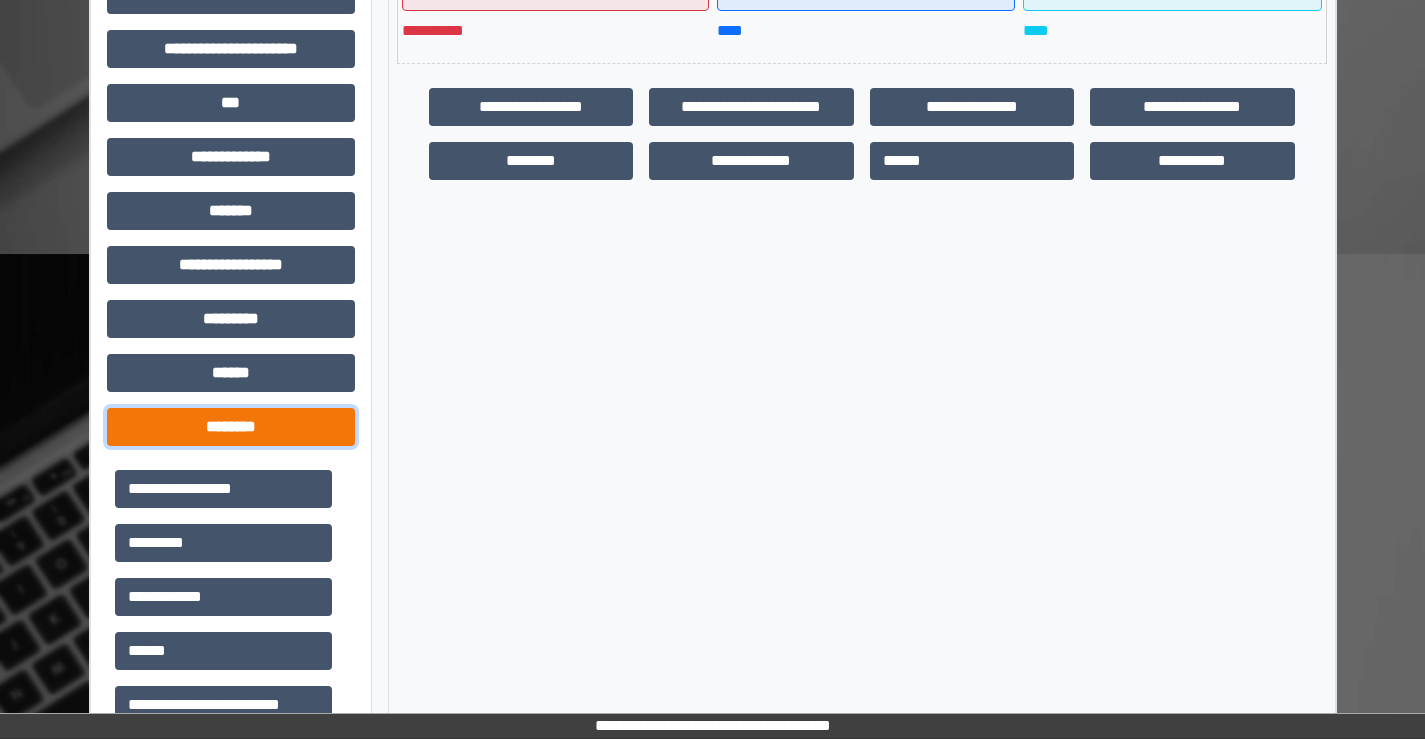 scroll, scrollTop: 835, scrollLeft: 0, axis: vertical 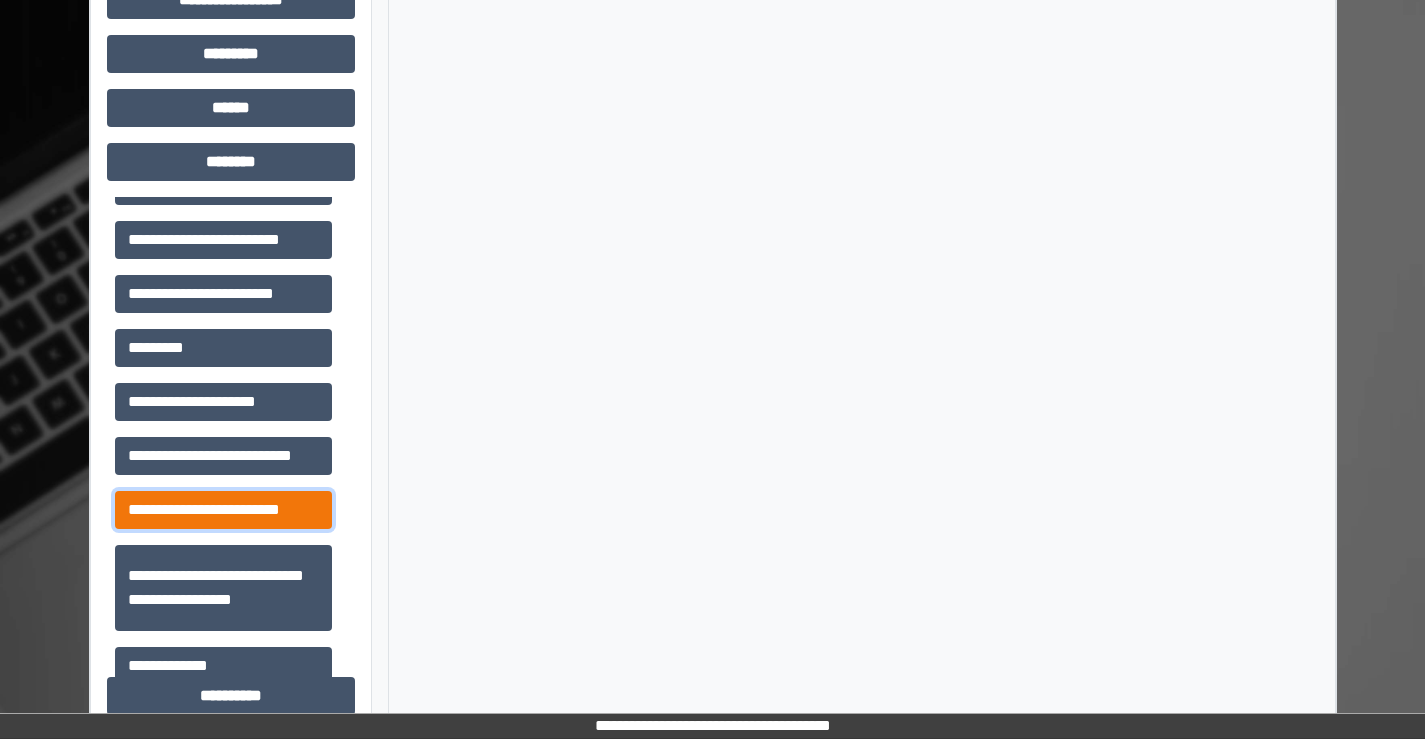 click on "**********" at bounding box center [223, 510] 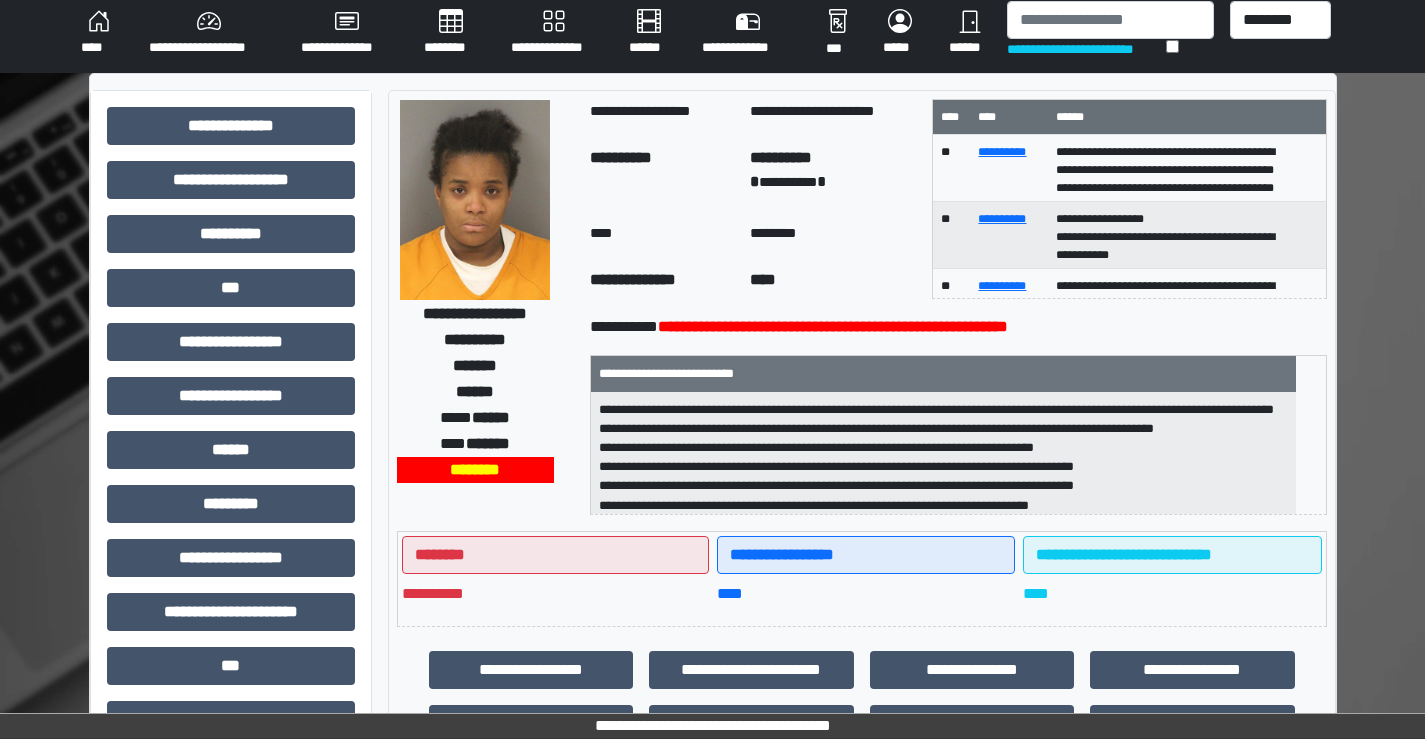 scroll, scrollTop: 0, scrollLeft: 0, axis: both 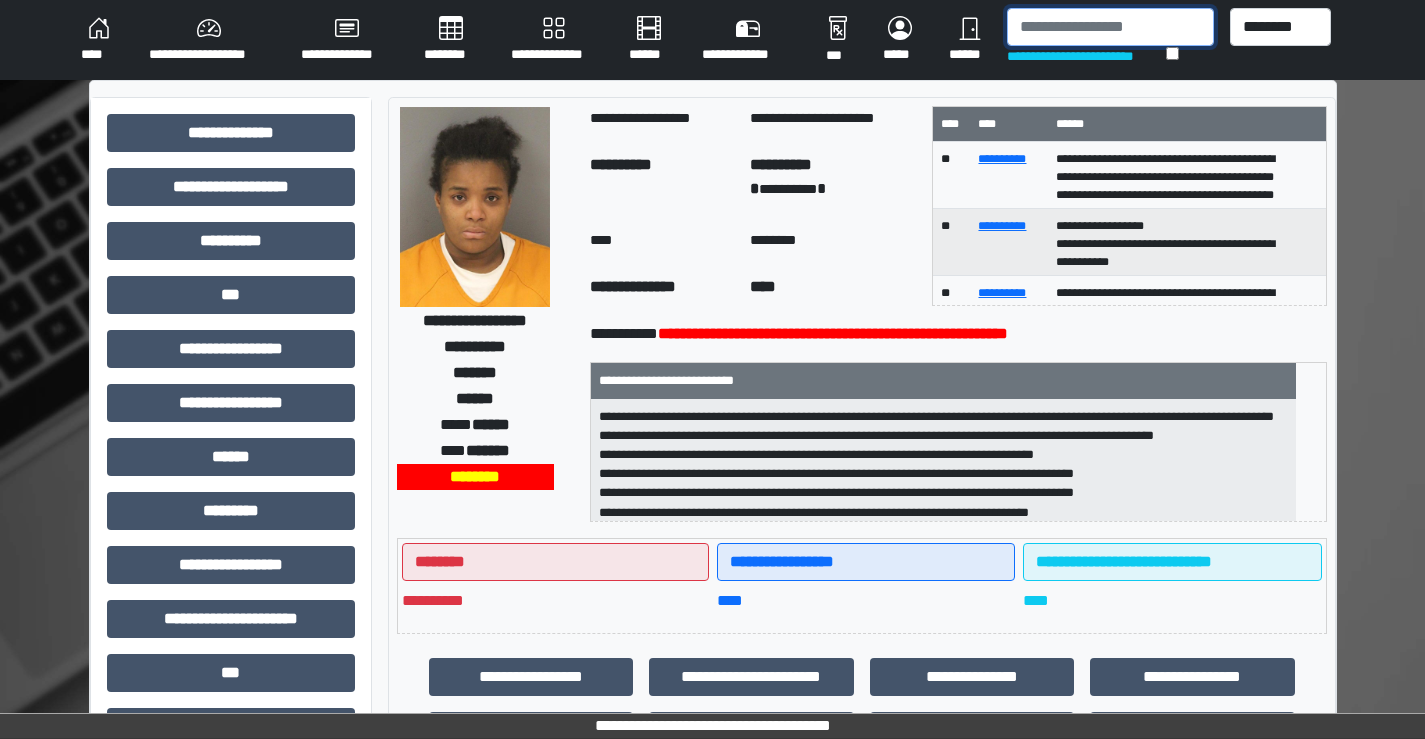 click at bounding box center (1110, 27) 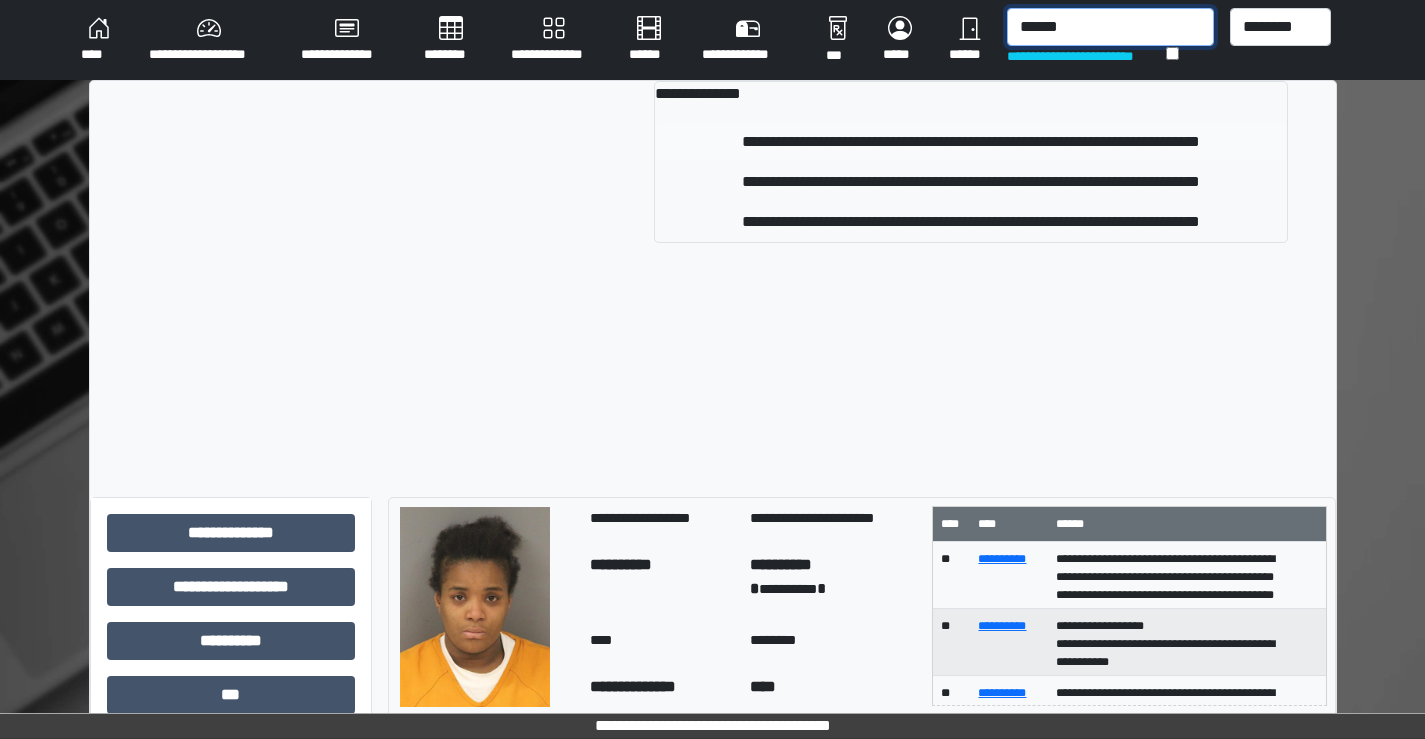 type on "******" 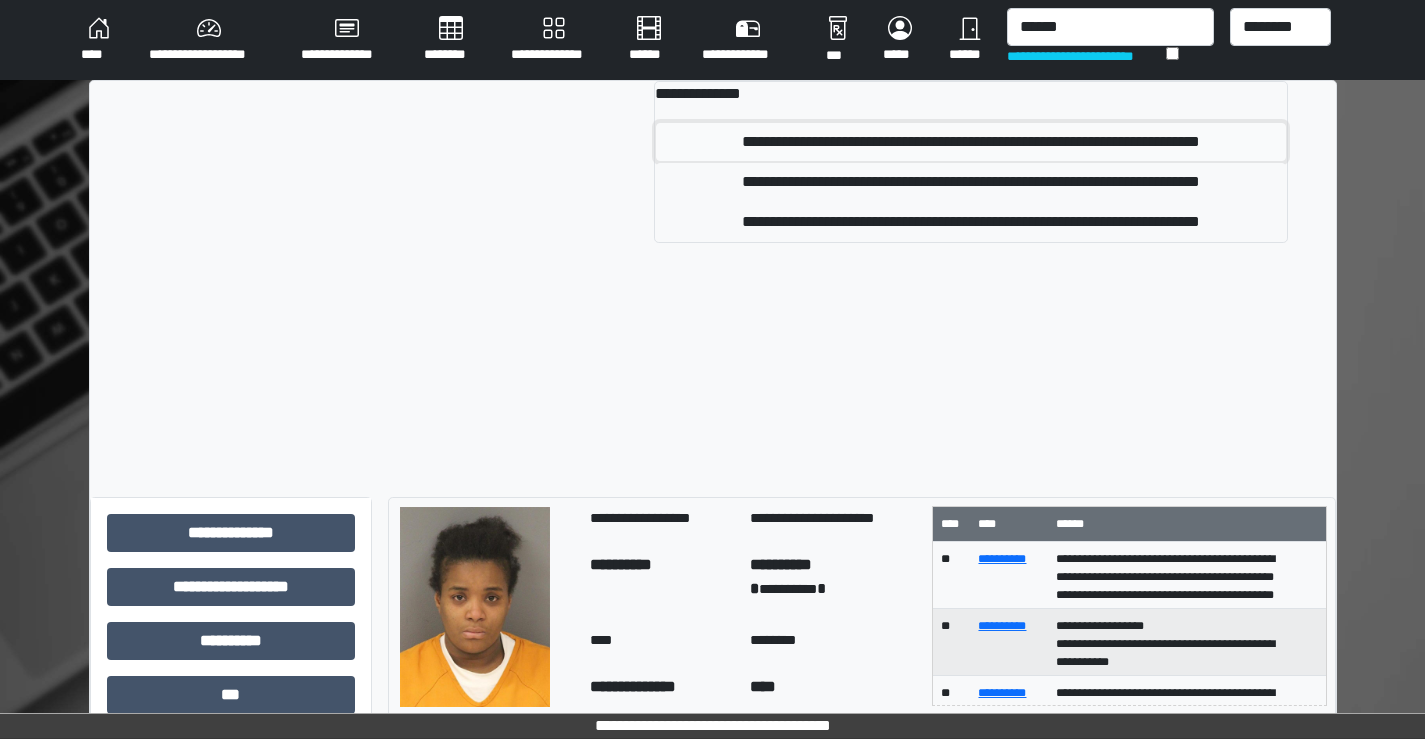 click on "**********" at bounding box center [970, 142] 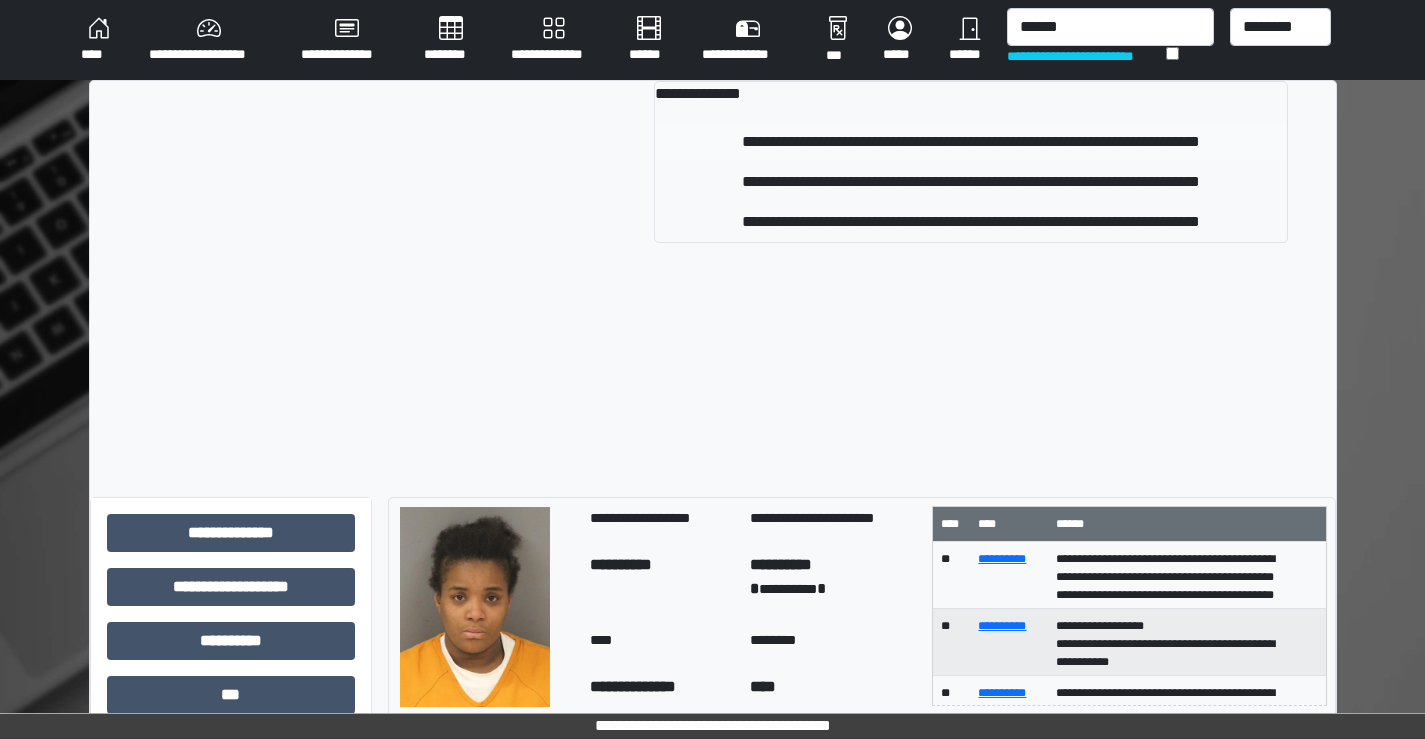 type 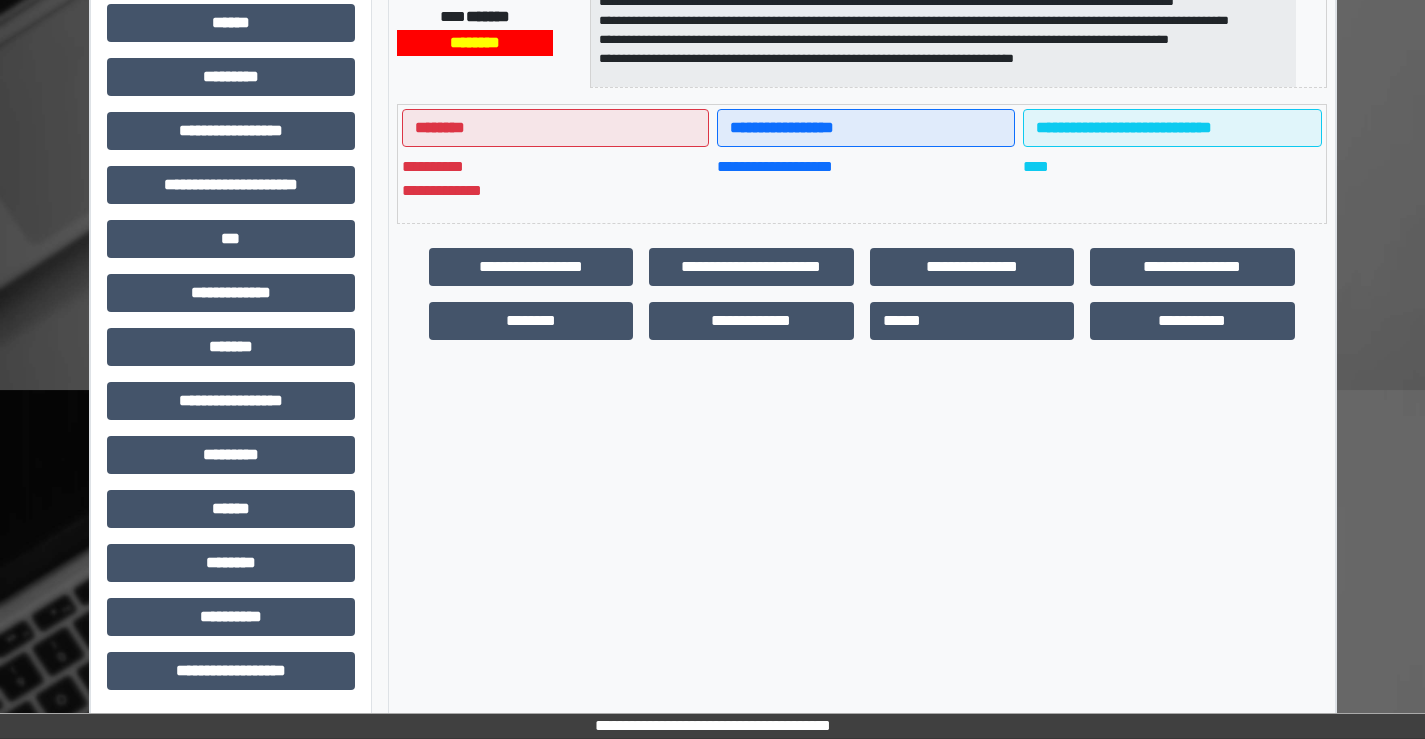 scroll, scrollTop: 435, scrollLeft: 0, axis: vertical 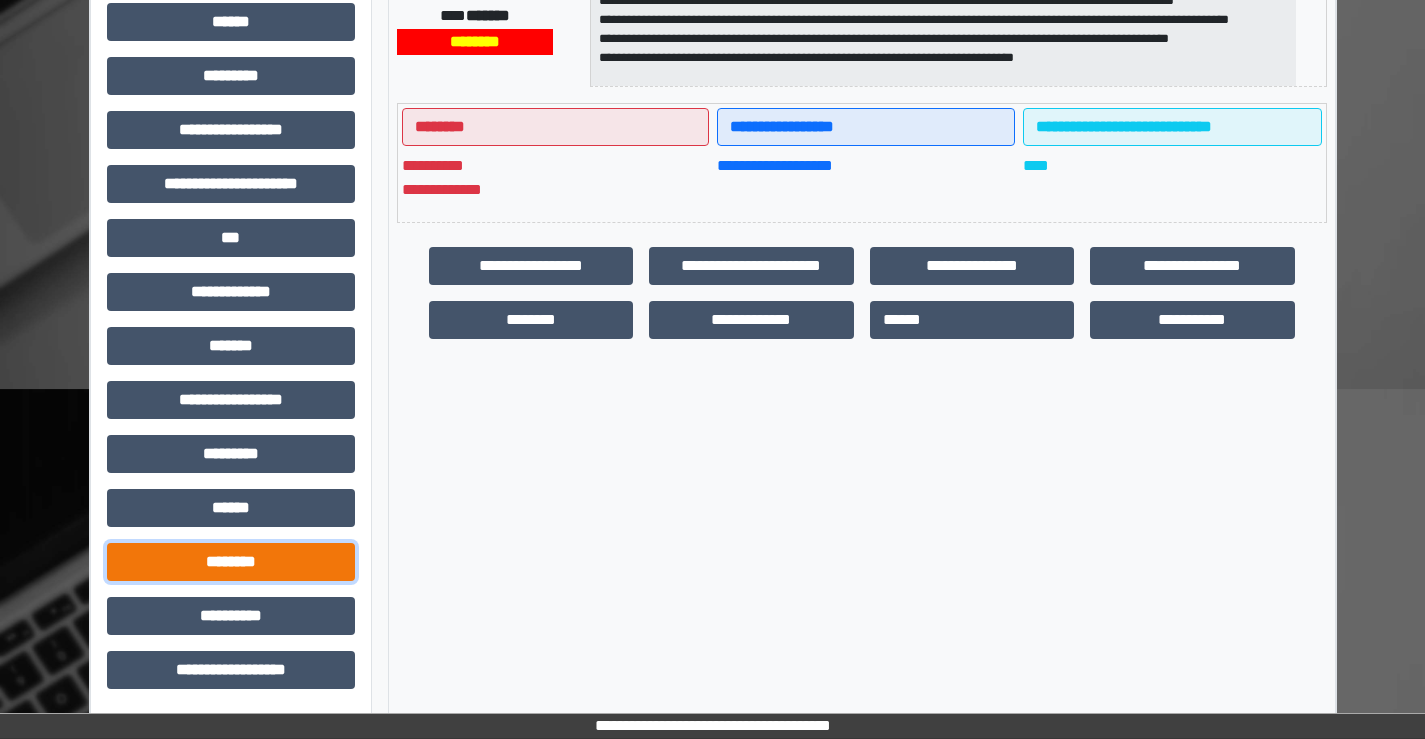 click on "********" at bounding box center (231, 562) 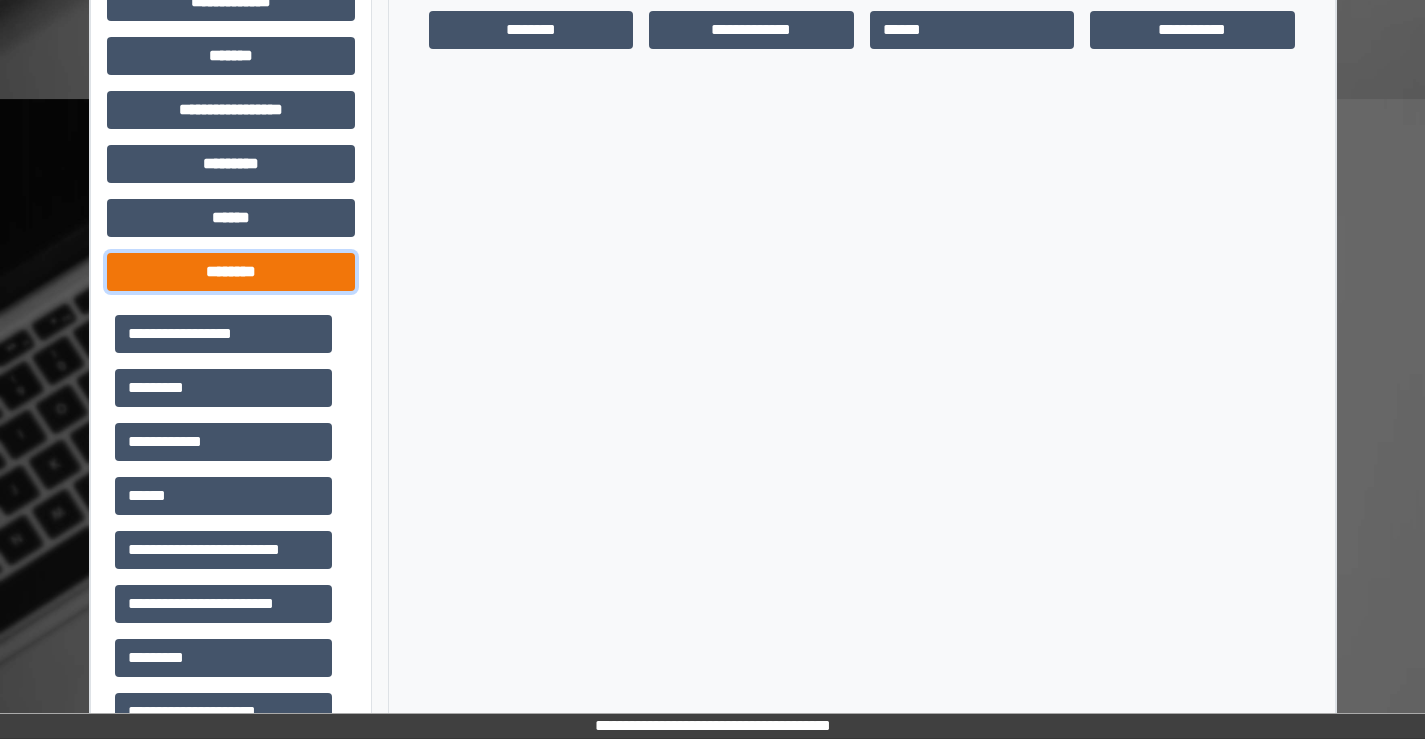 scroll, scrollTop: 735, scrollLeft: 0, axis: vertical 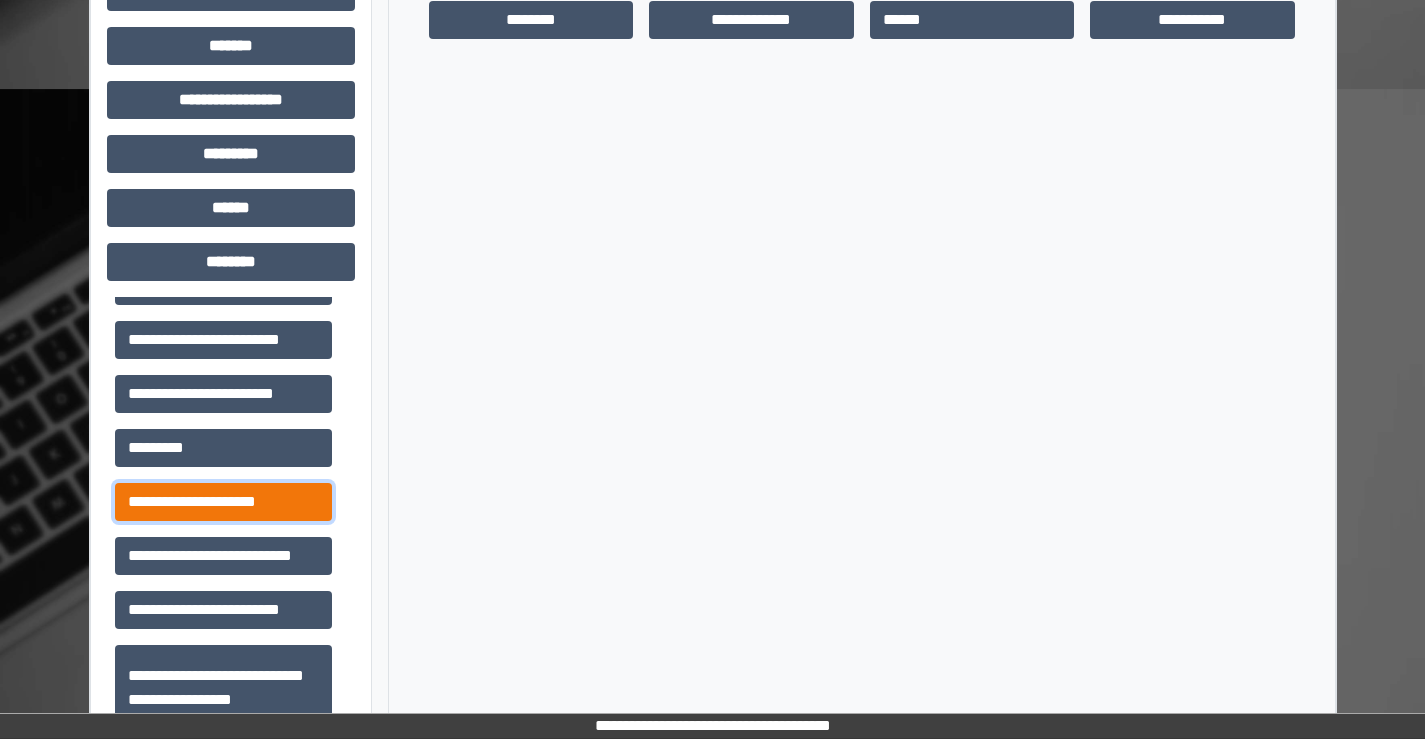 click on "**********" at bounding box center [223, 502] 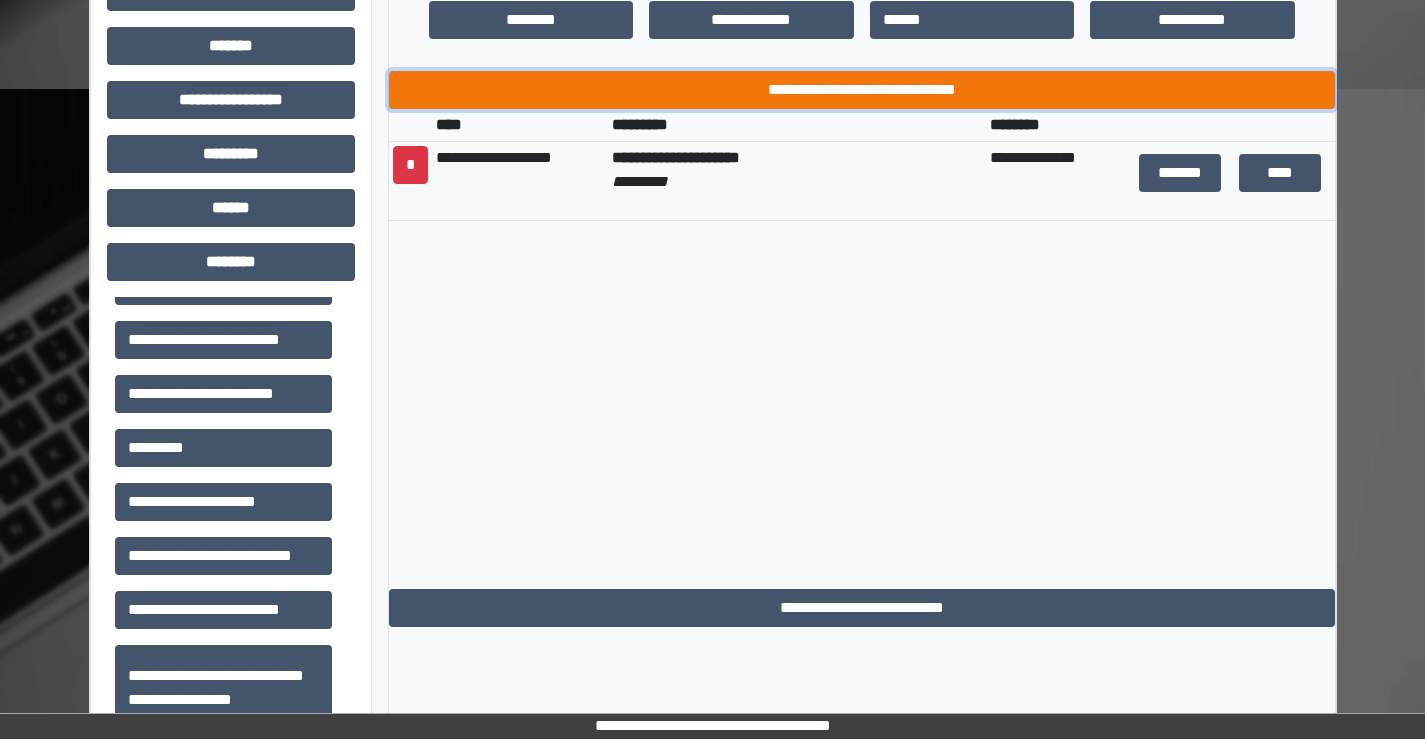 click on "**********" at bounding box center (862, 90) 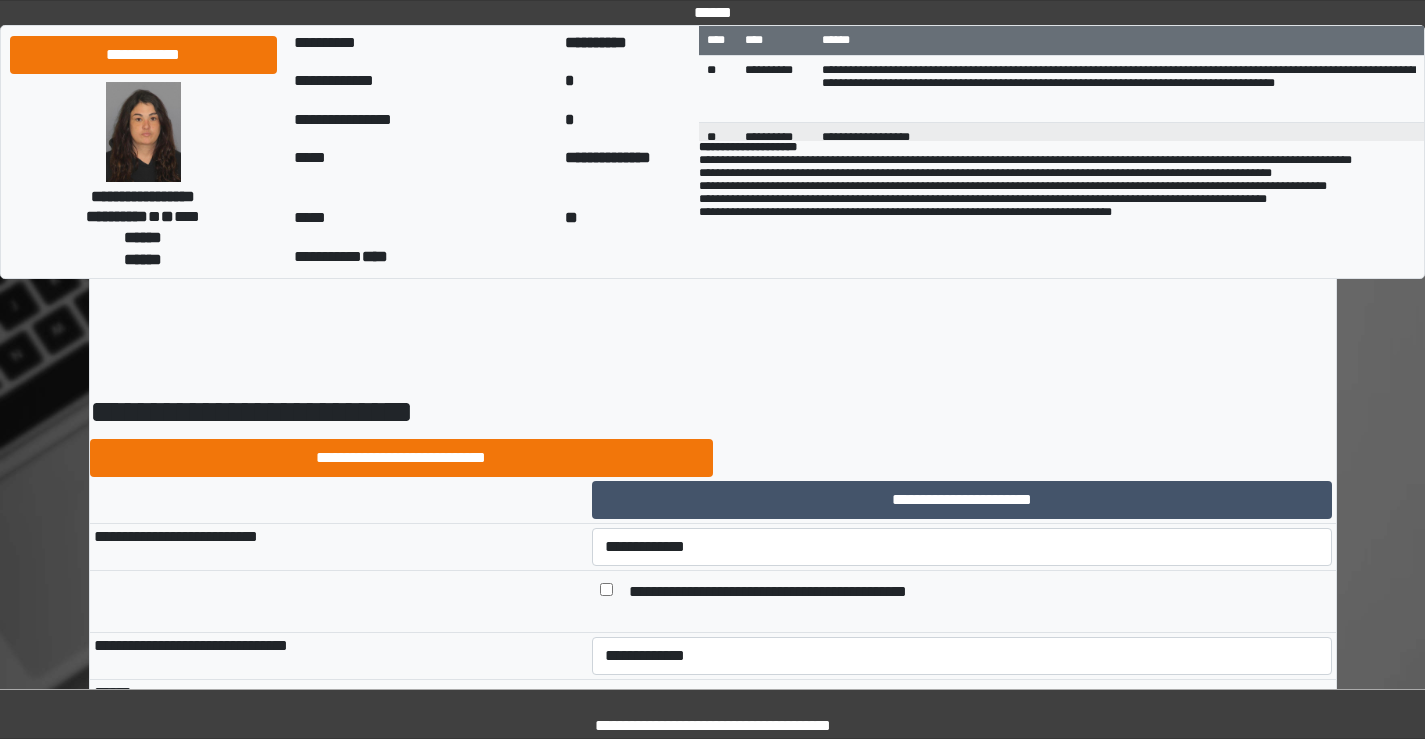 scroll, scrollTop: 0, scrollLeft: 0, axis: both 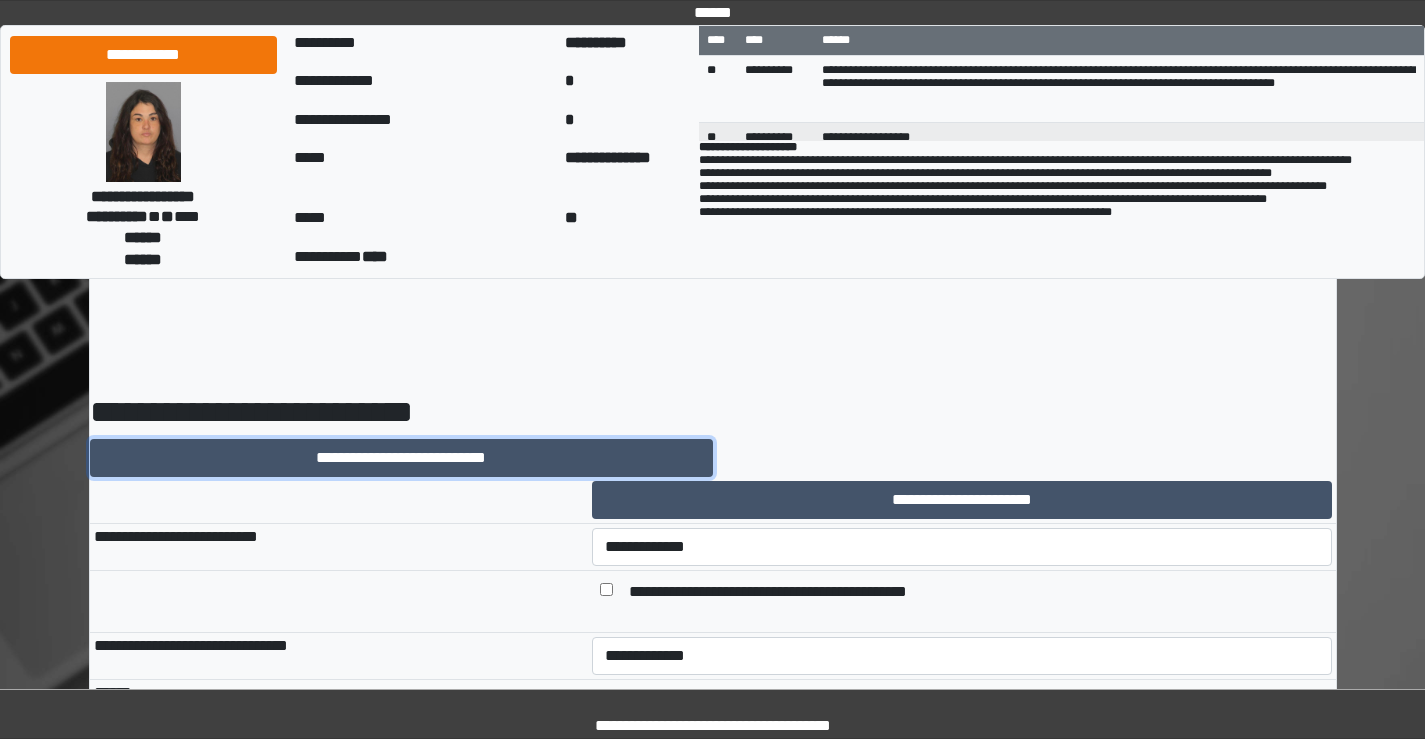 click on "**********" at bounding box center (401, 458) 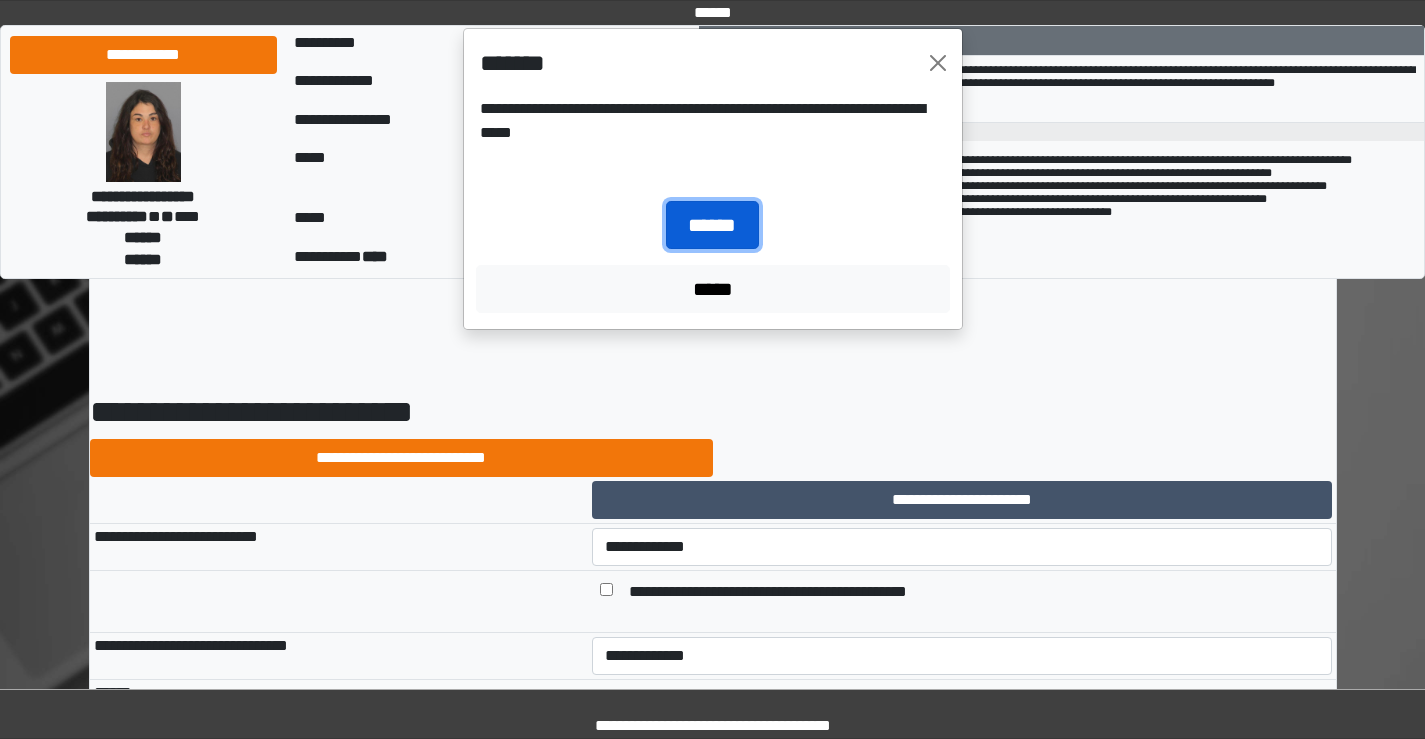 click on "******" at bounding box center (712, 225) 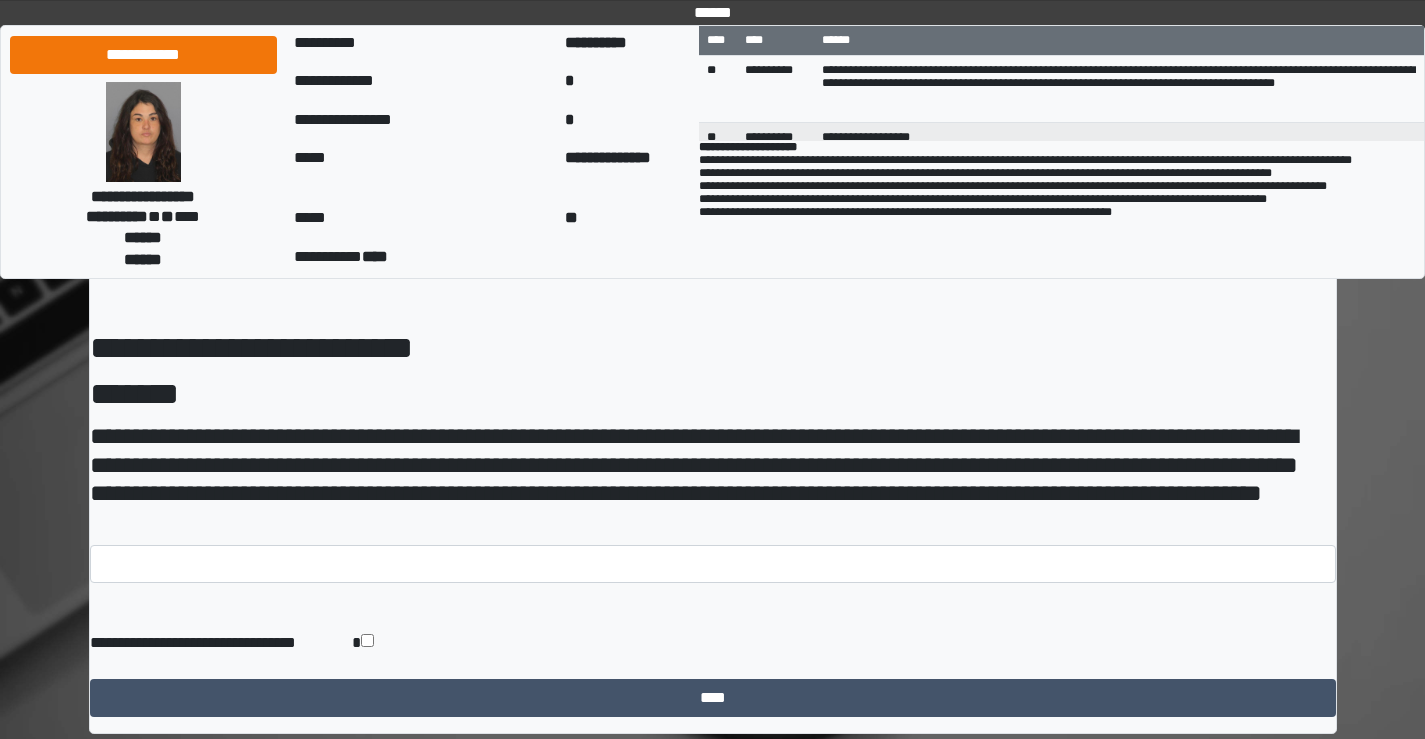 scroll, scrollTop: 100, scrollLeft: 0, axis: vertical 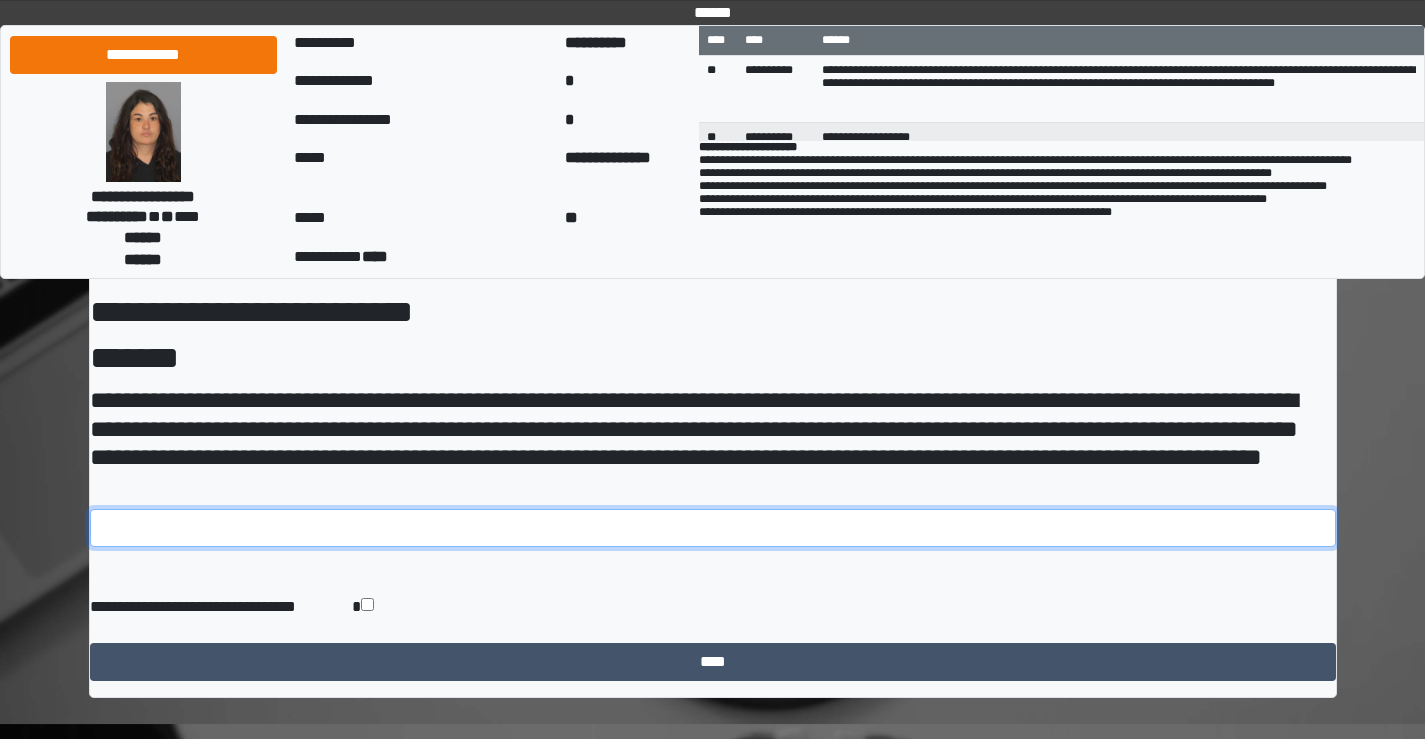 click at bounding box center [713, 528] 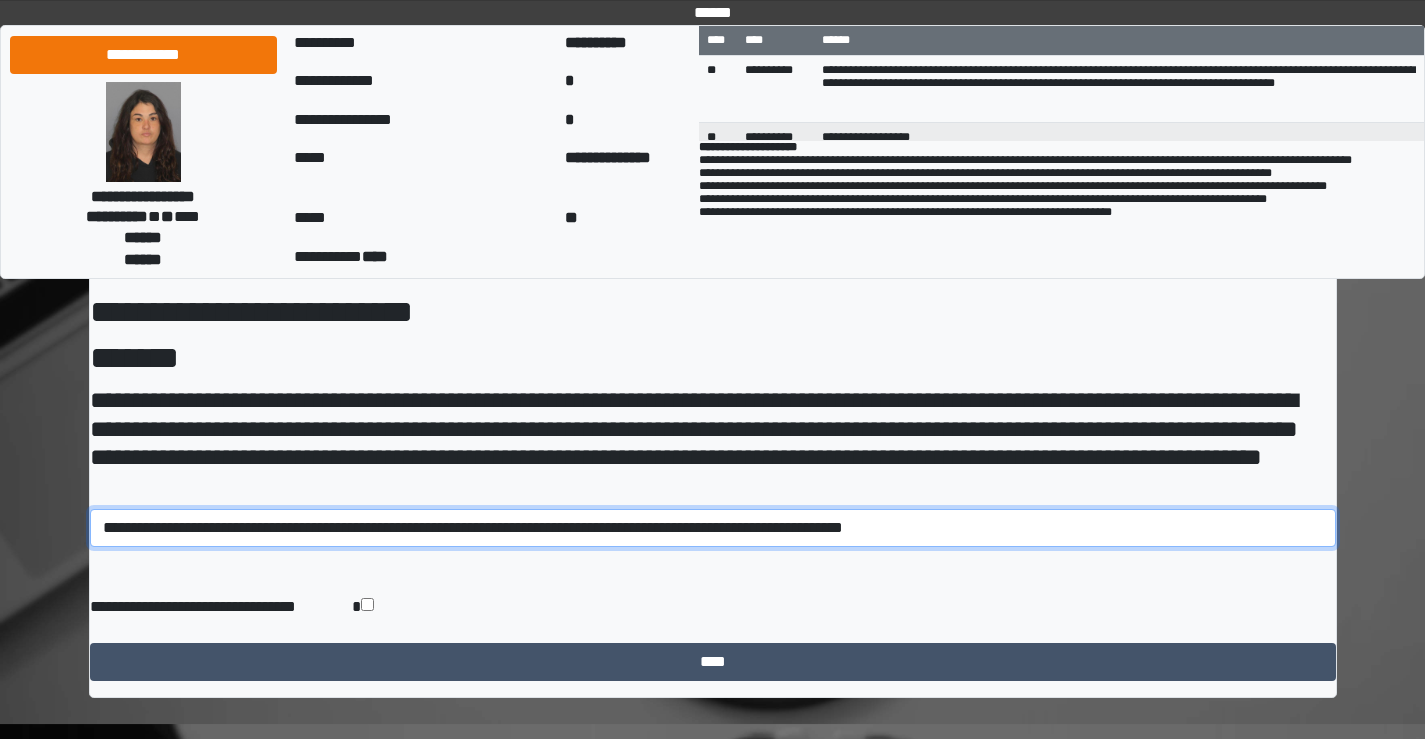 click on "**********" at bounding box center [713, 528] 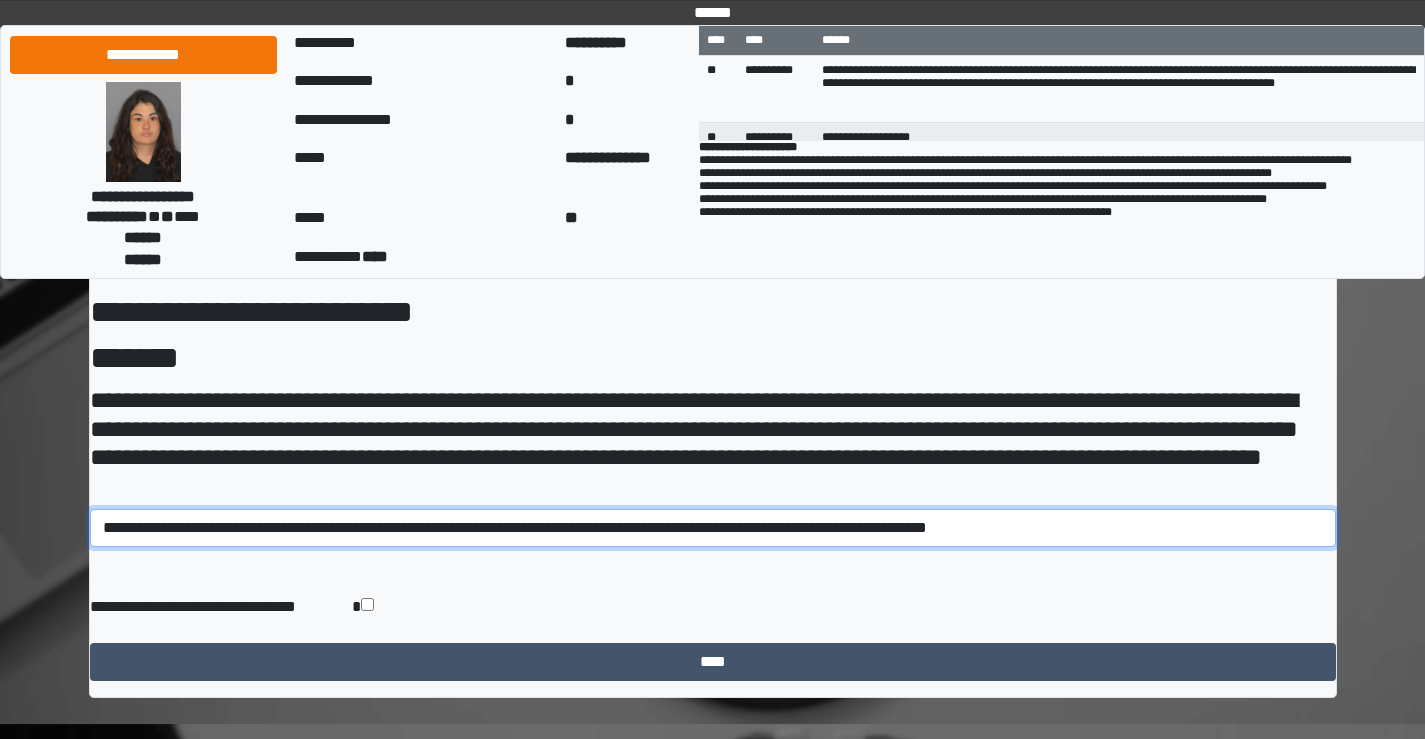 click on "**********" at bounding box center [713, 528] 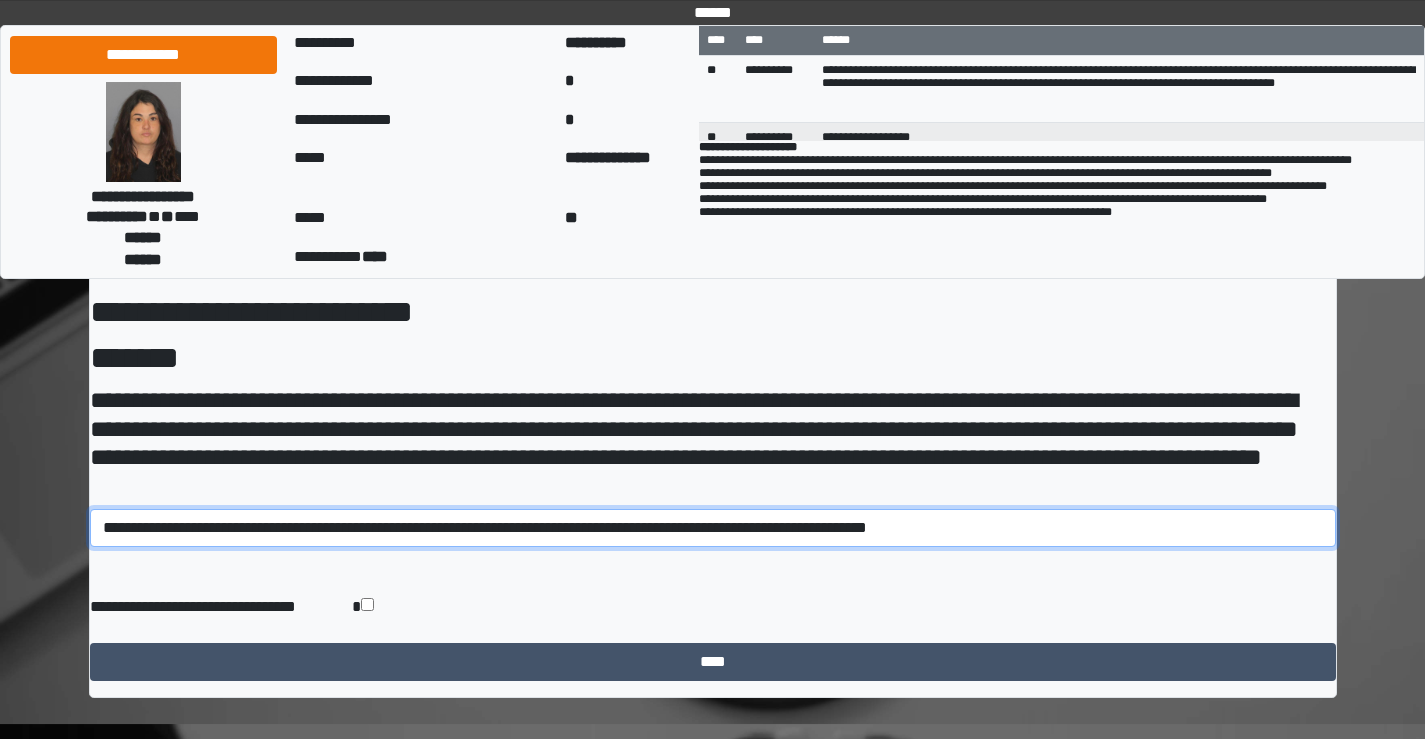scroll, scrollTop: 113, scrollLeft: 0, axis: vertical 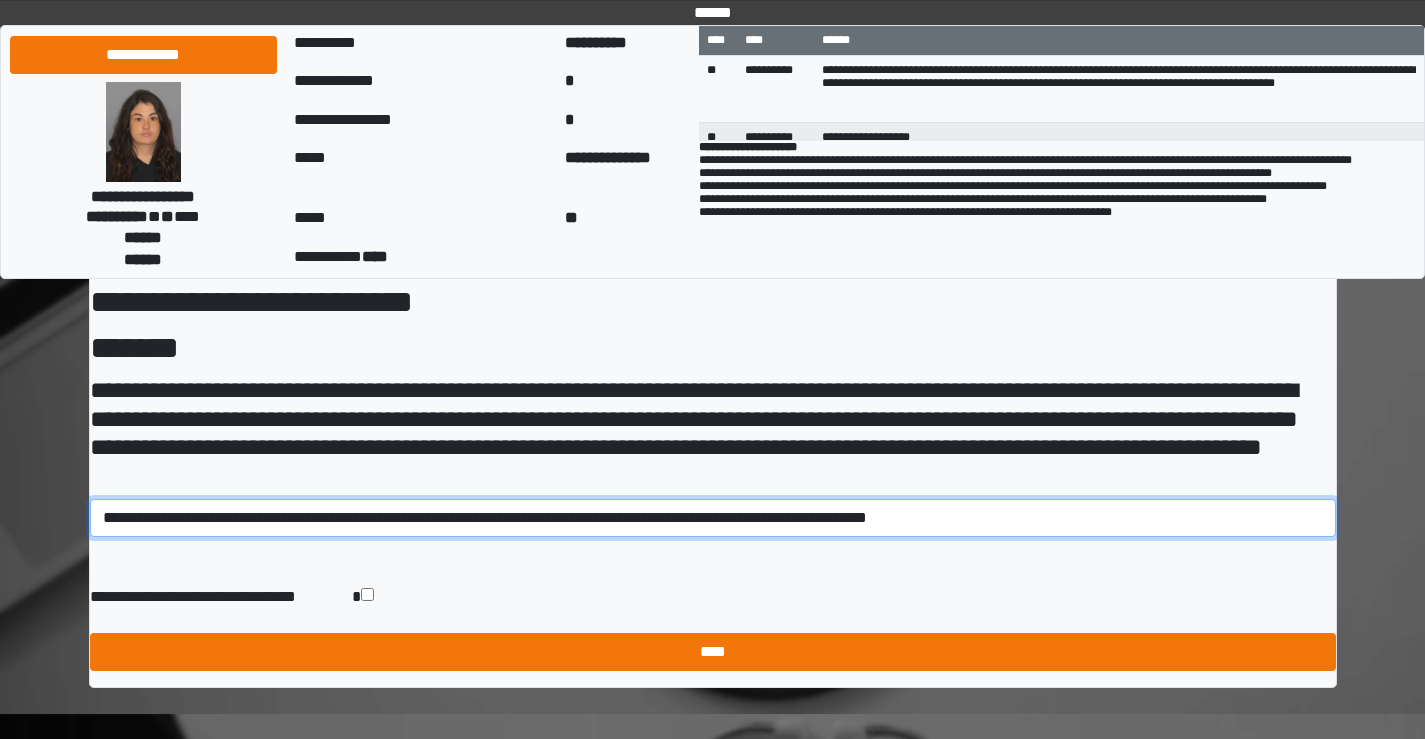 type on "**********" 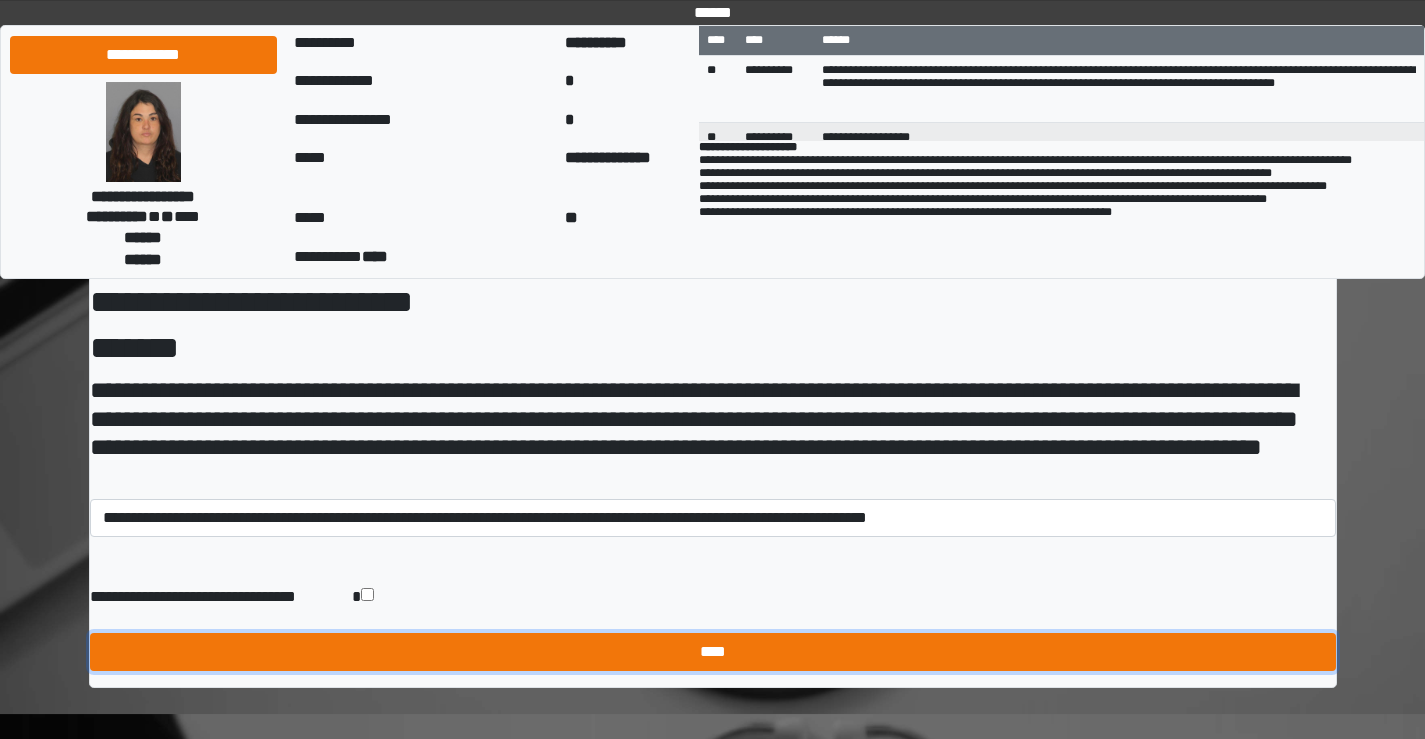 click on "****" at bounding box center [713, 652] 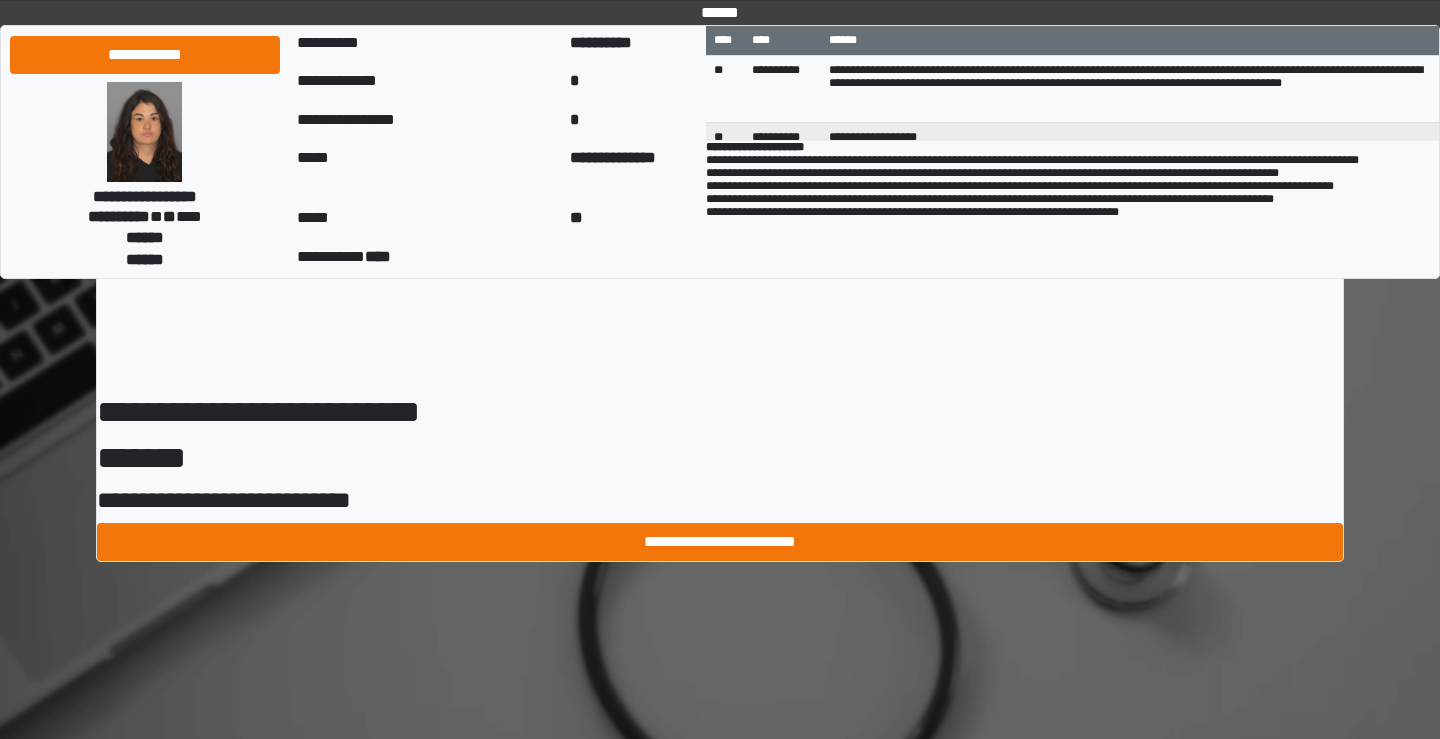 scroll, scrollTop: 0, scrollLeft: 0, axis: both 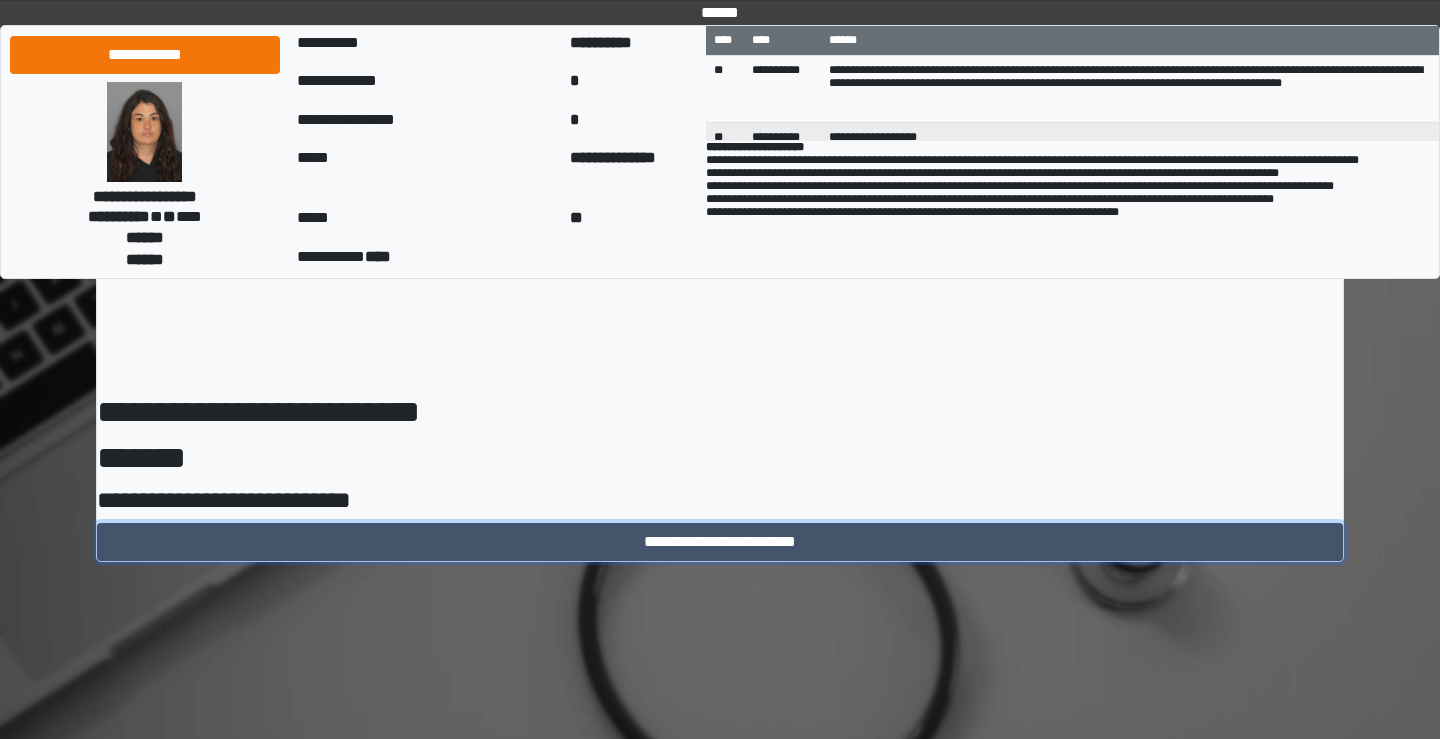 click on "**********" at bounding box center [720, 542] 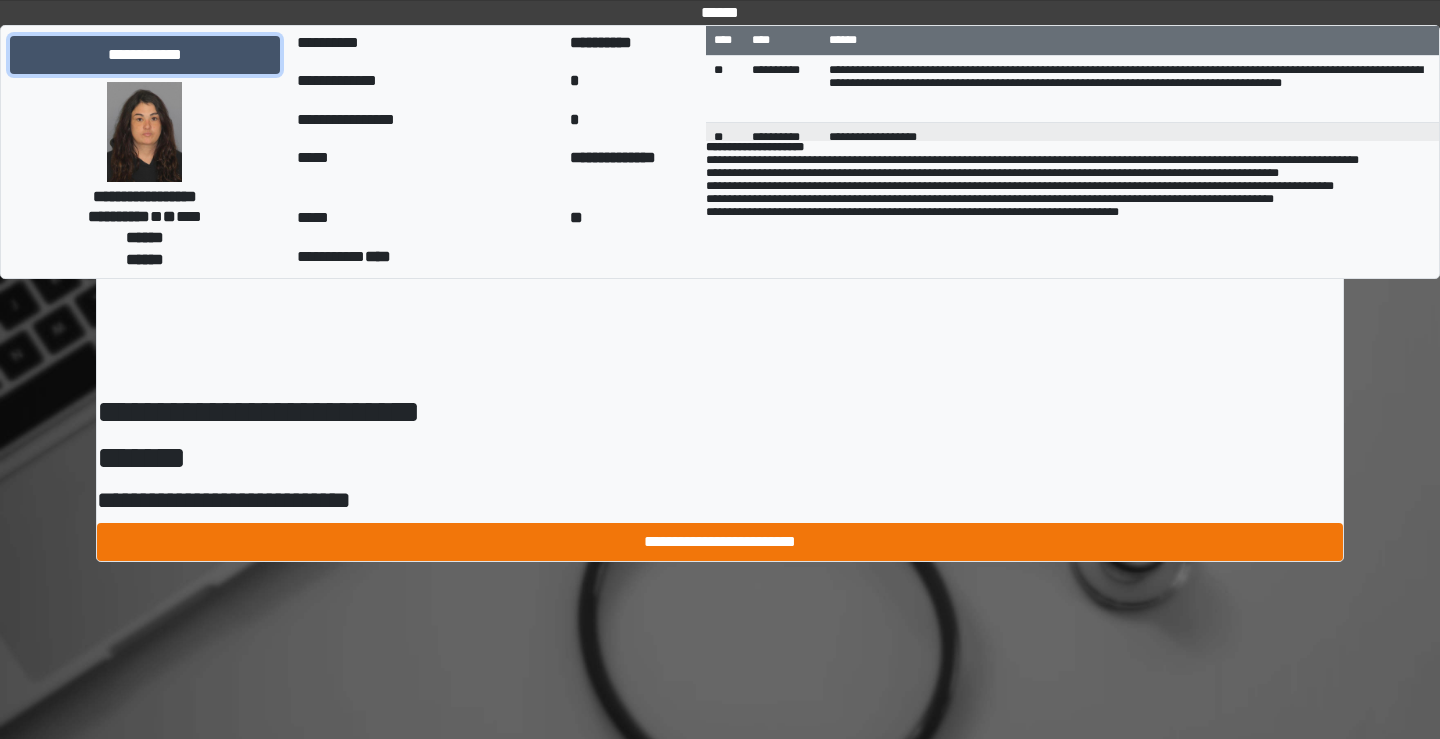 click on "**********" at bounding box center [145, 55] 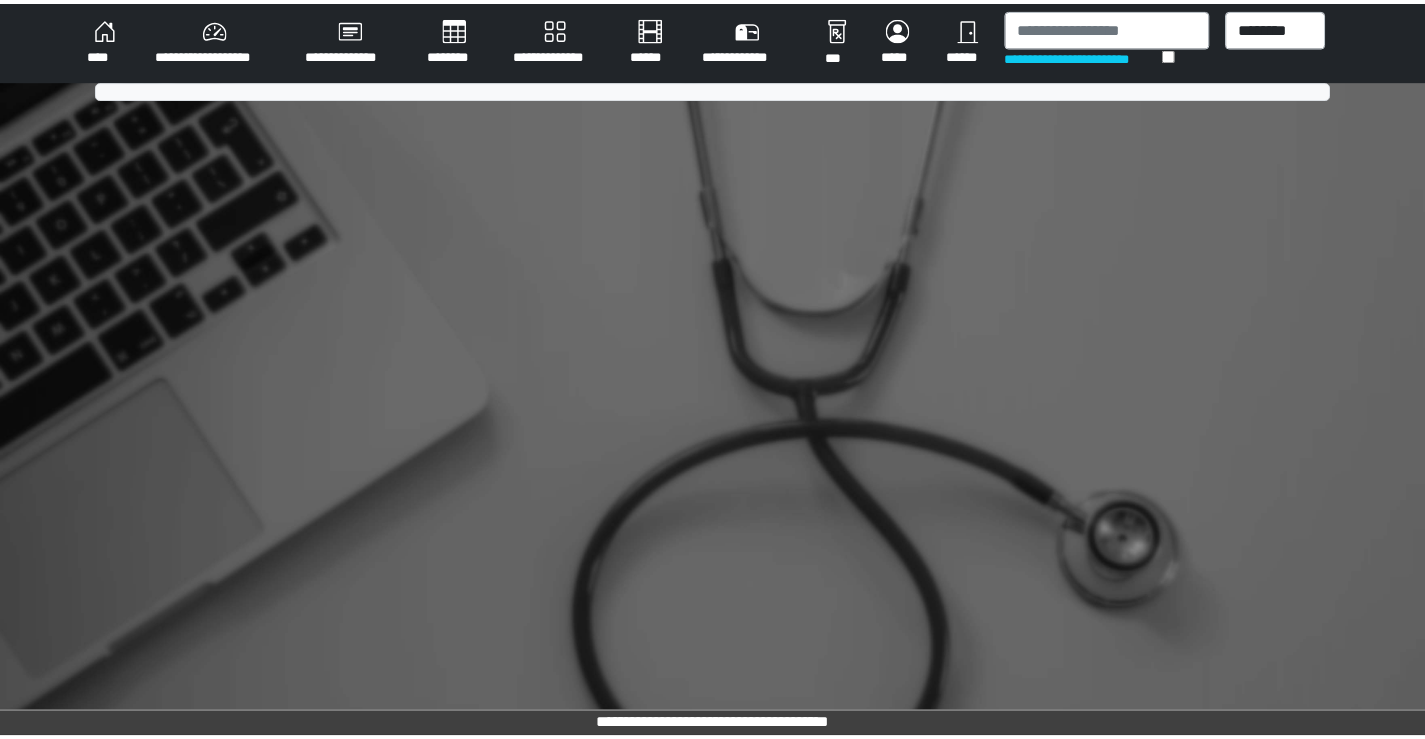 scroll, scrollTop: 0, scrollLeft: 0, axis: both 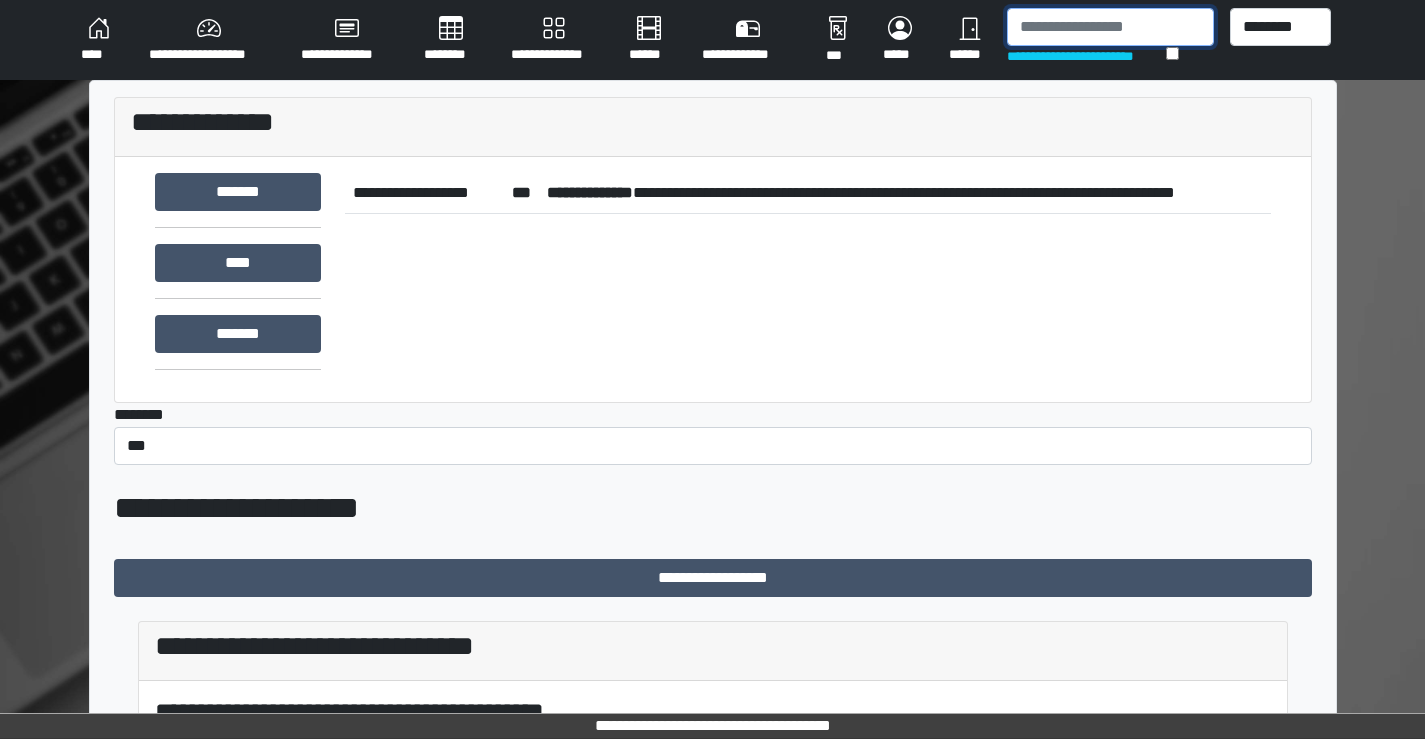 click at bounding box center (1110, 27) 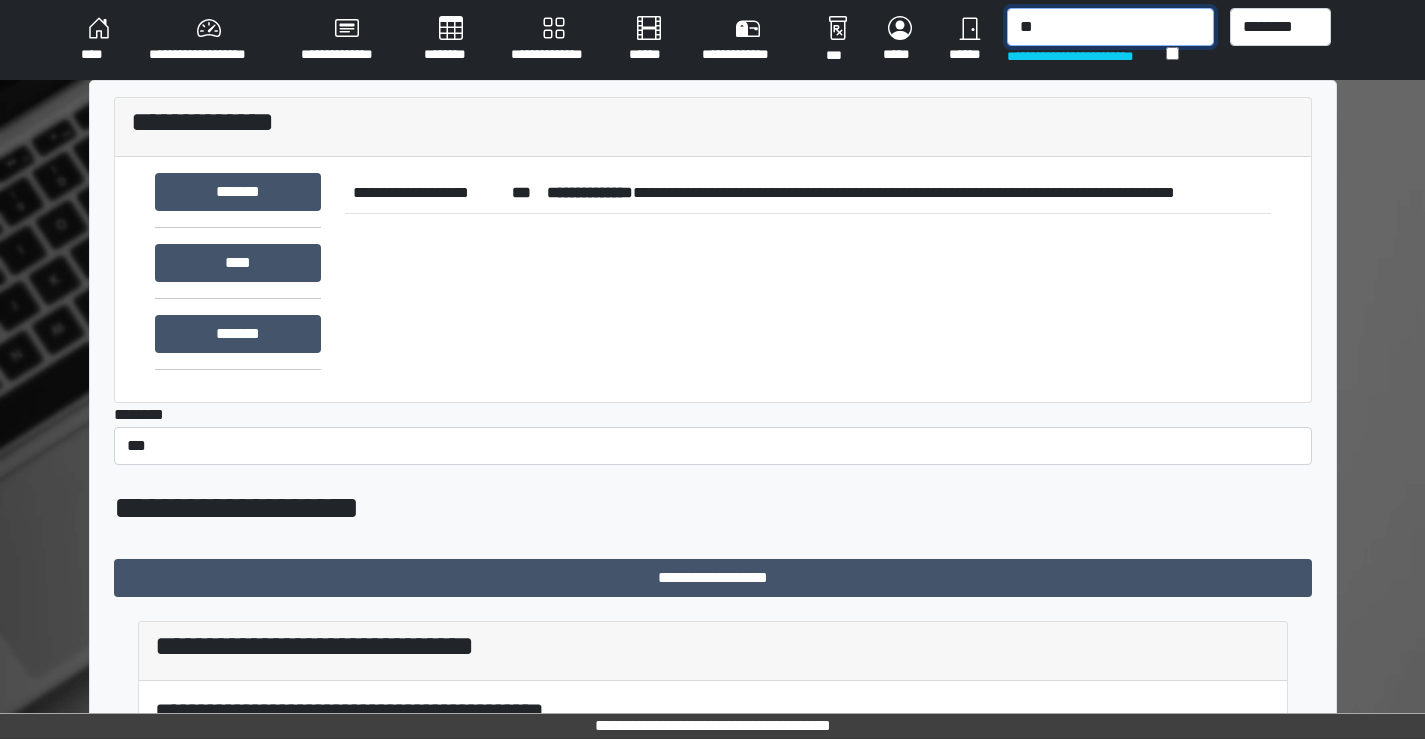 type on "*" 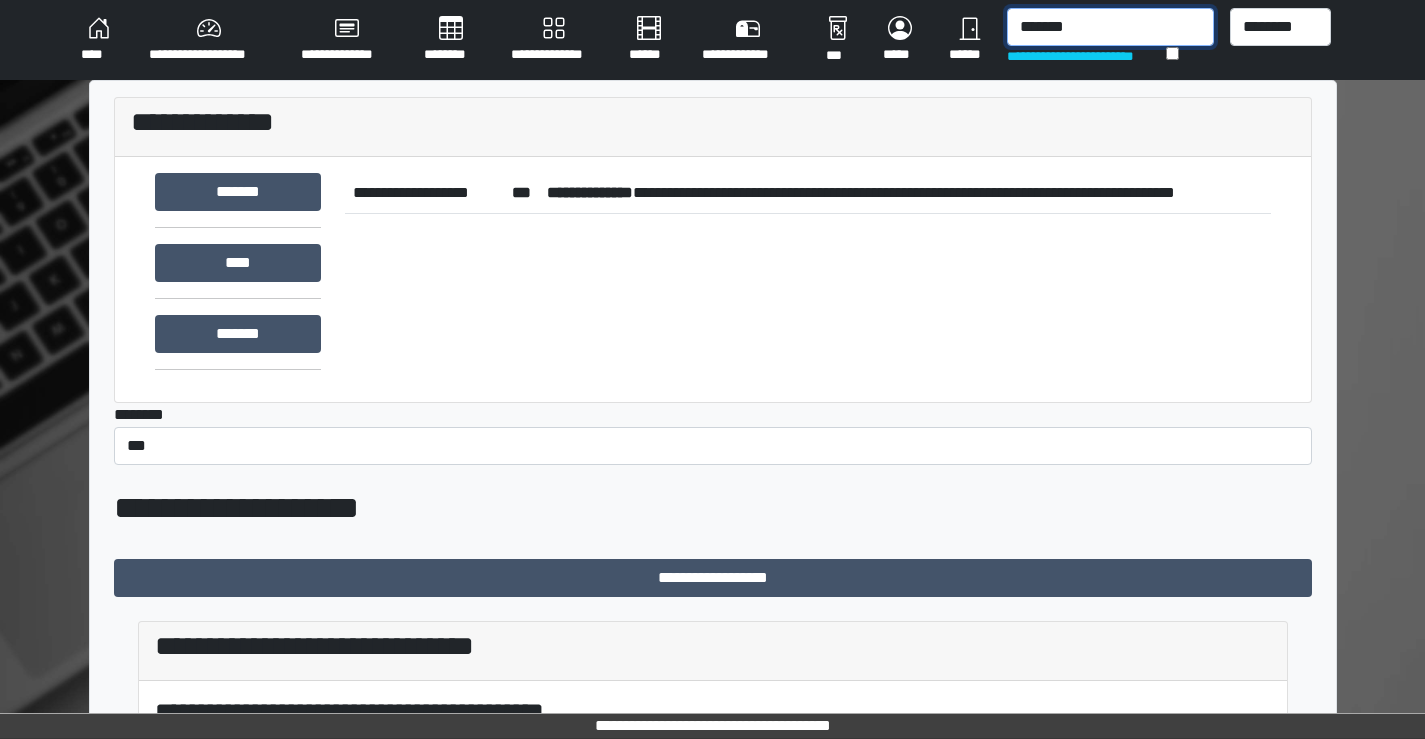 type on "*******" 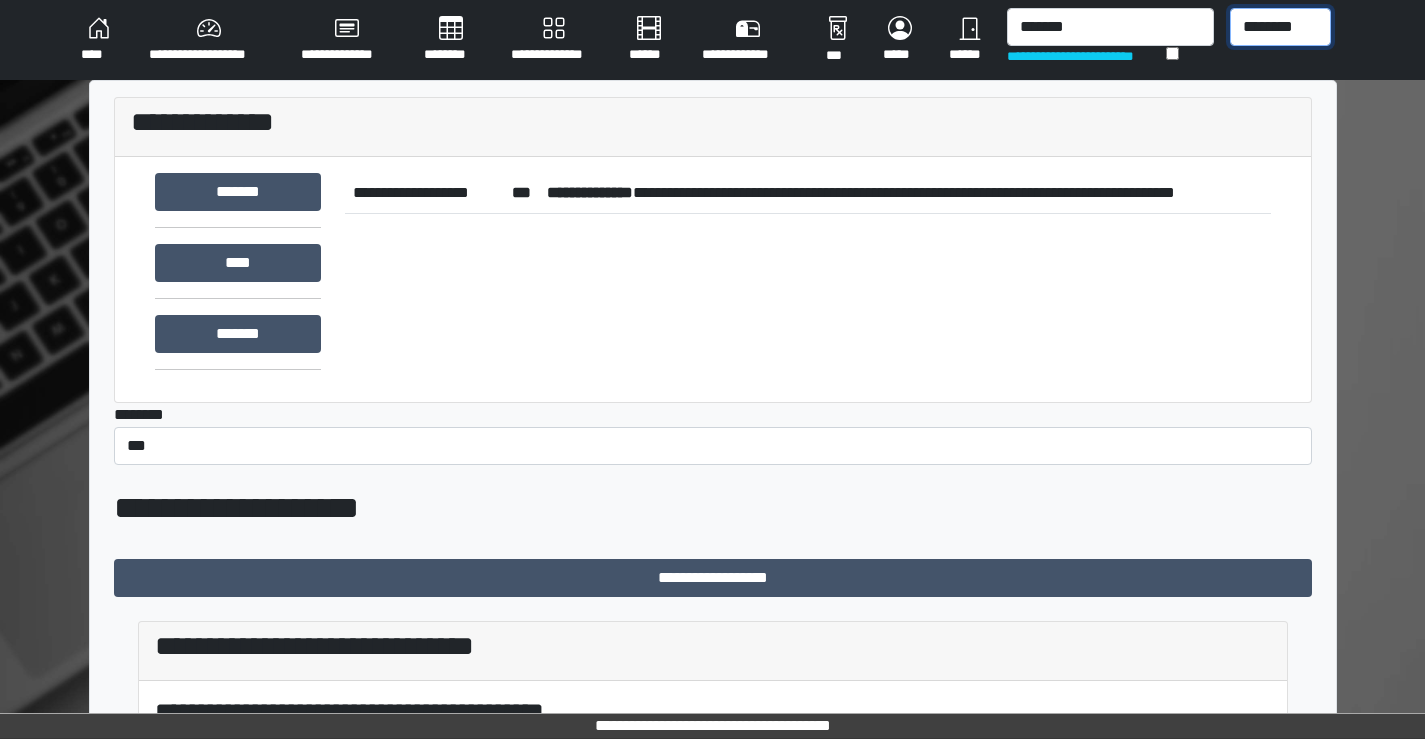 click on "******** *** ******** *** ******** ***** ***" at bounding box center [1280, 27] 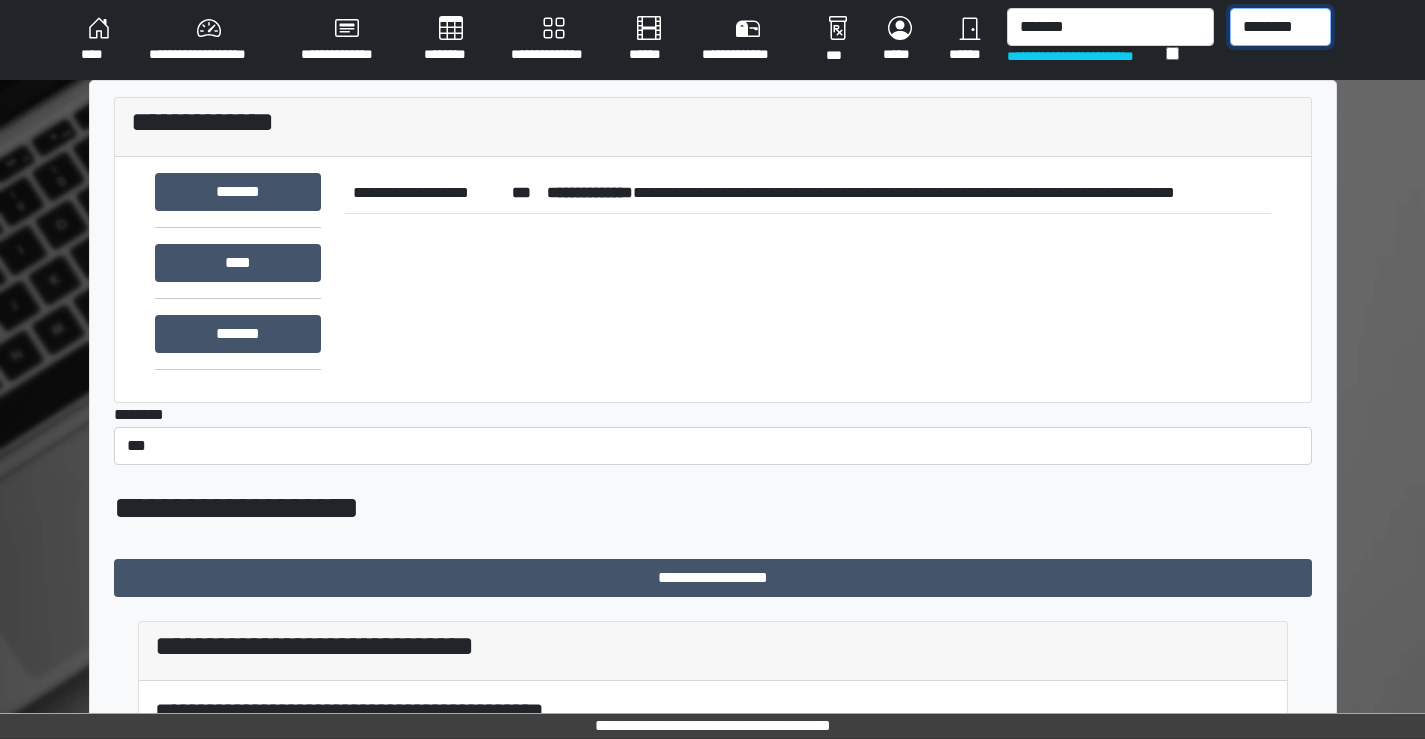 select on "***" 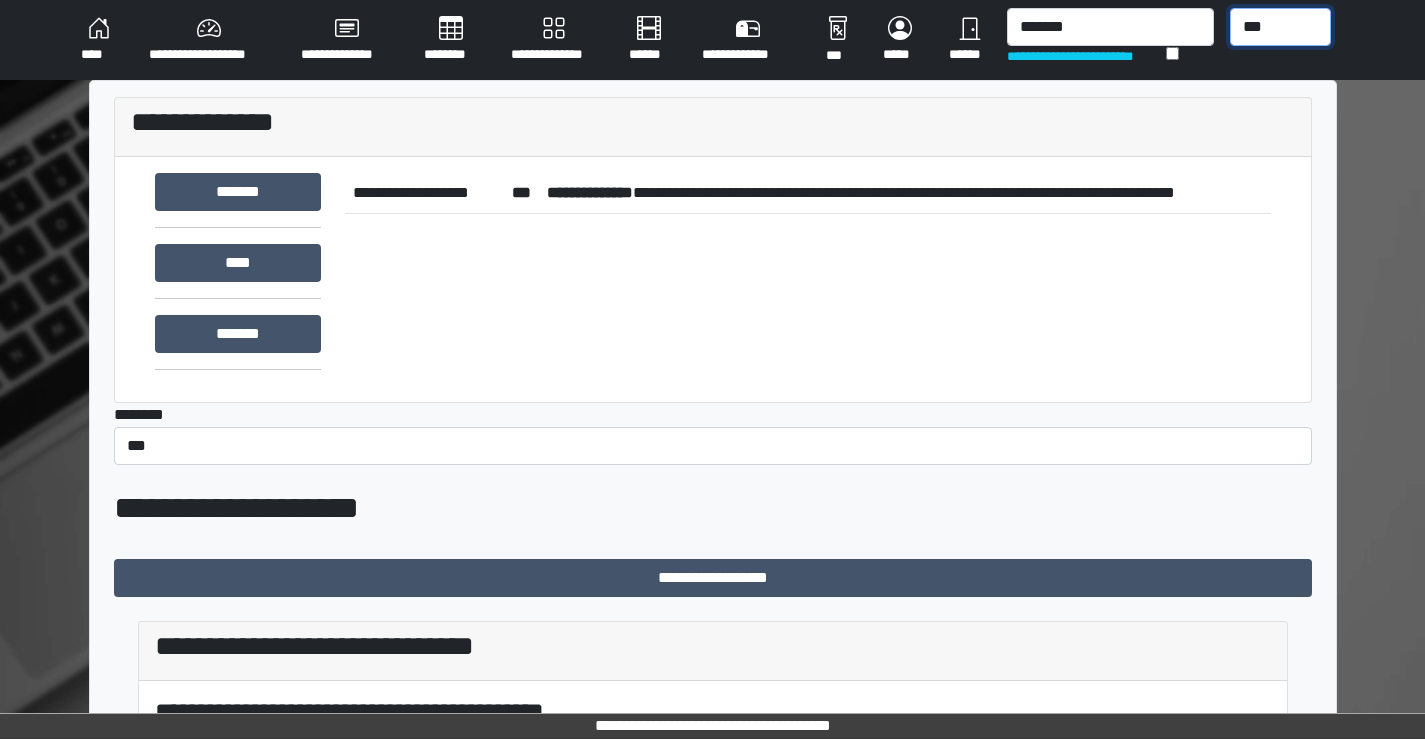 click on "******** *** ******** *** ******** ***** ***" at bounding box center [1280, 27] 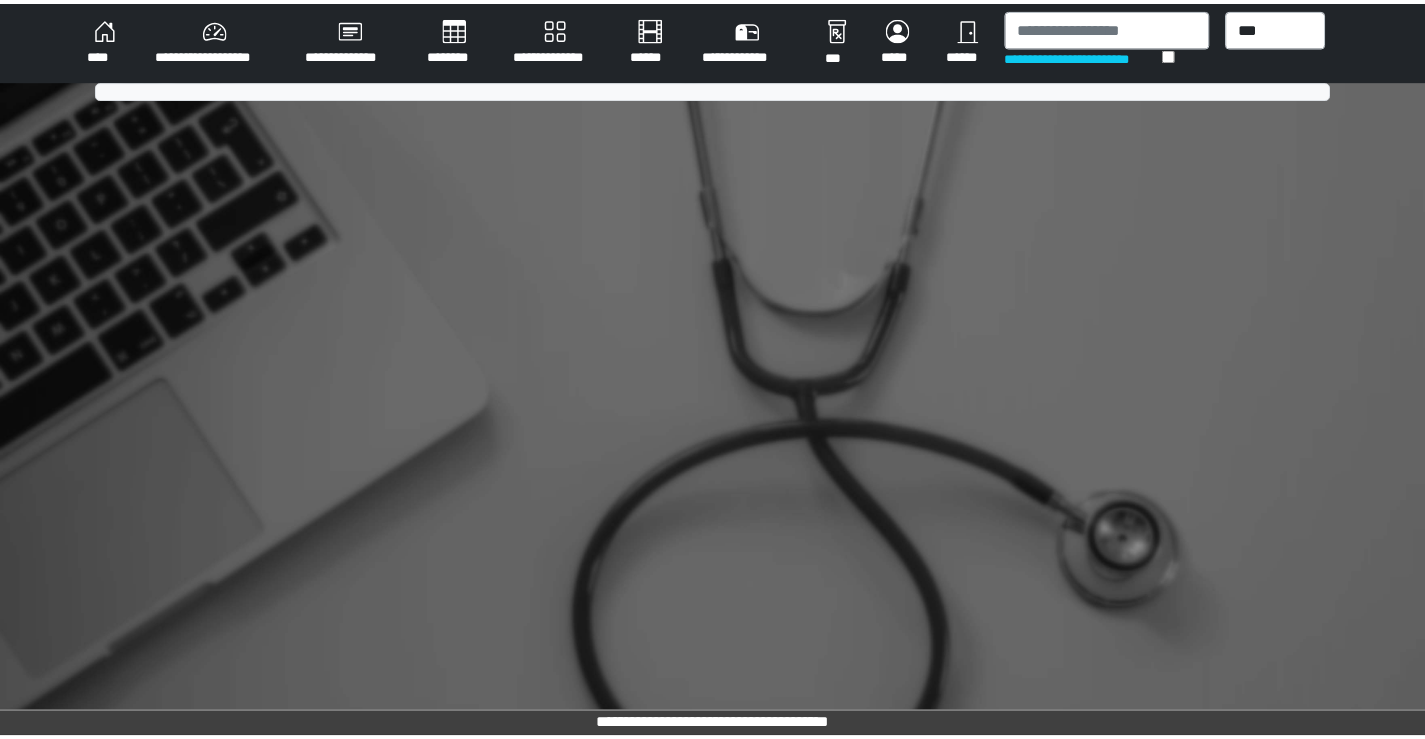 scroll, scrollTop: 0, scrollLeft: 0, axis: both 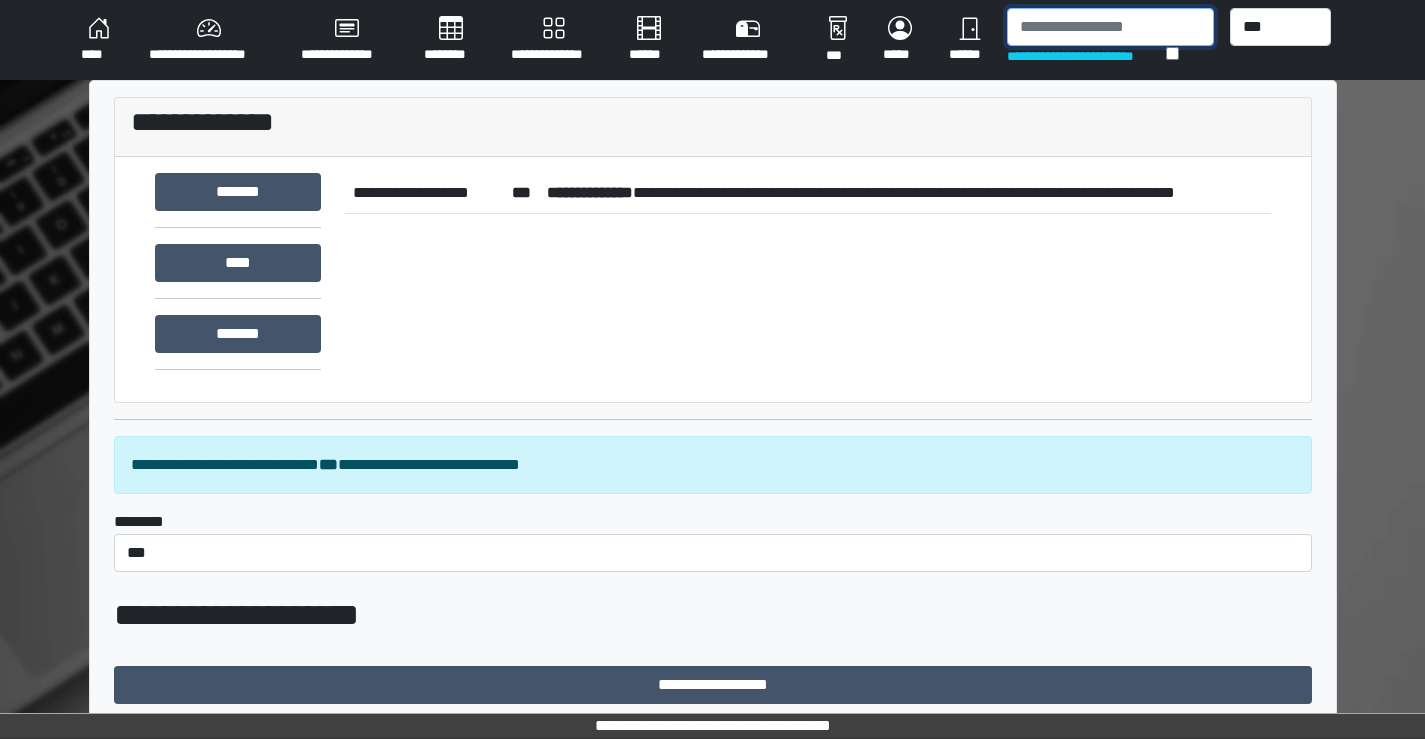 click at bounding box center [1110, 27] 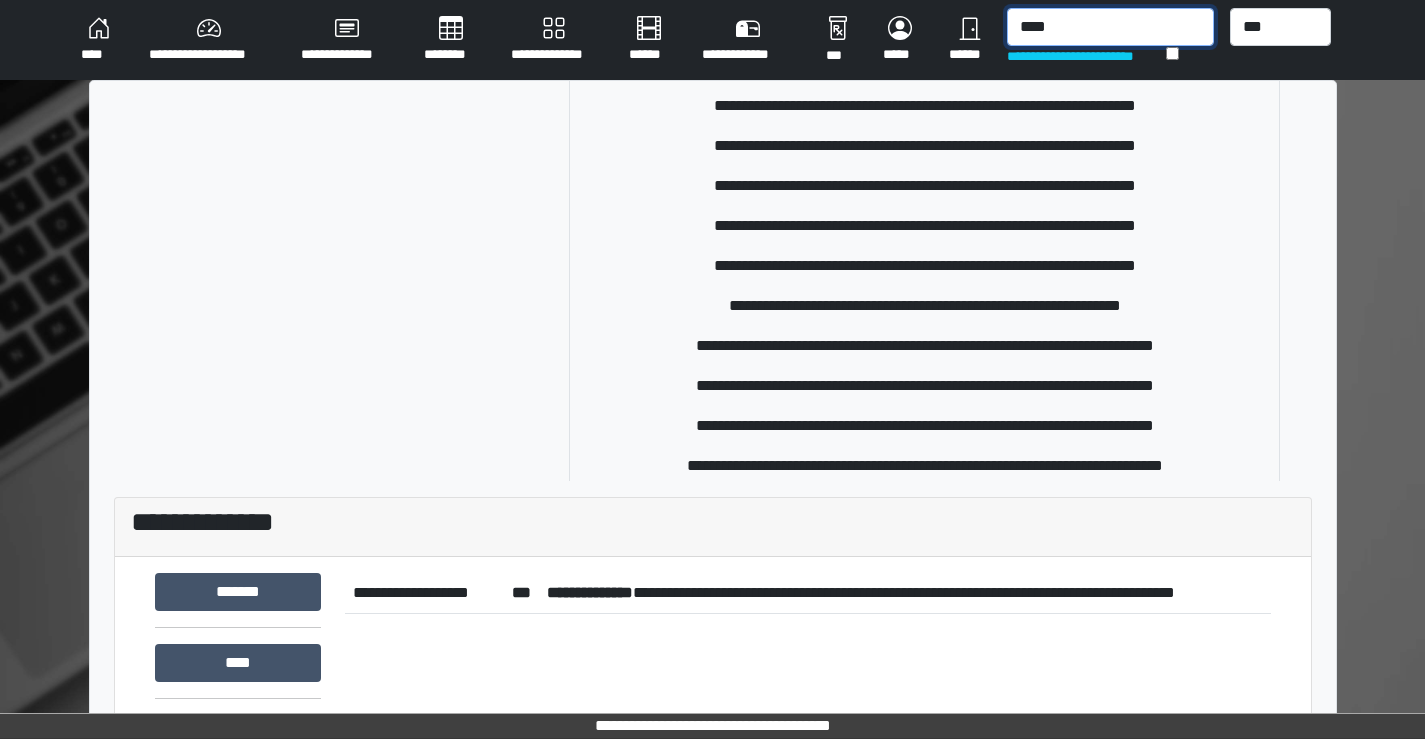 scroll, scrollTop: 600, scrollLeft: 0, axis: vertical 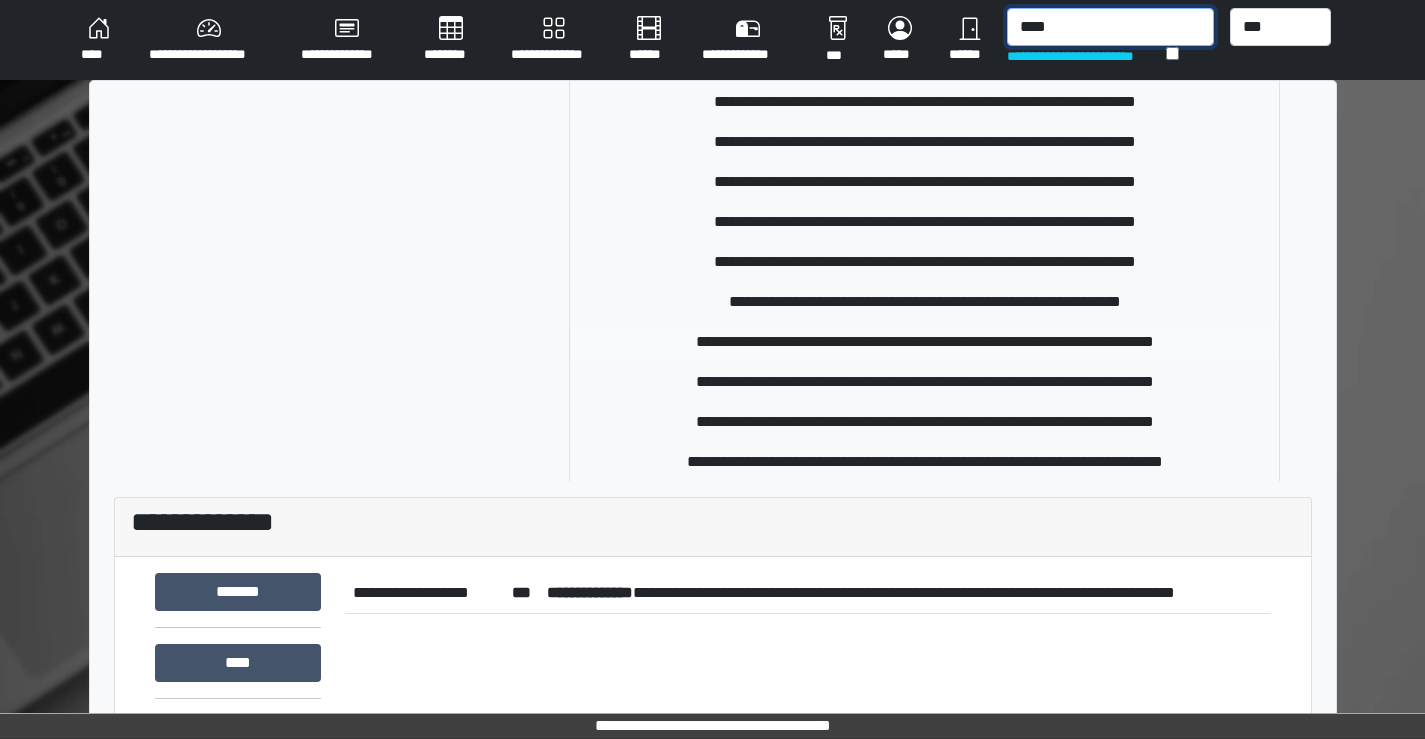 type on "****" 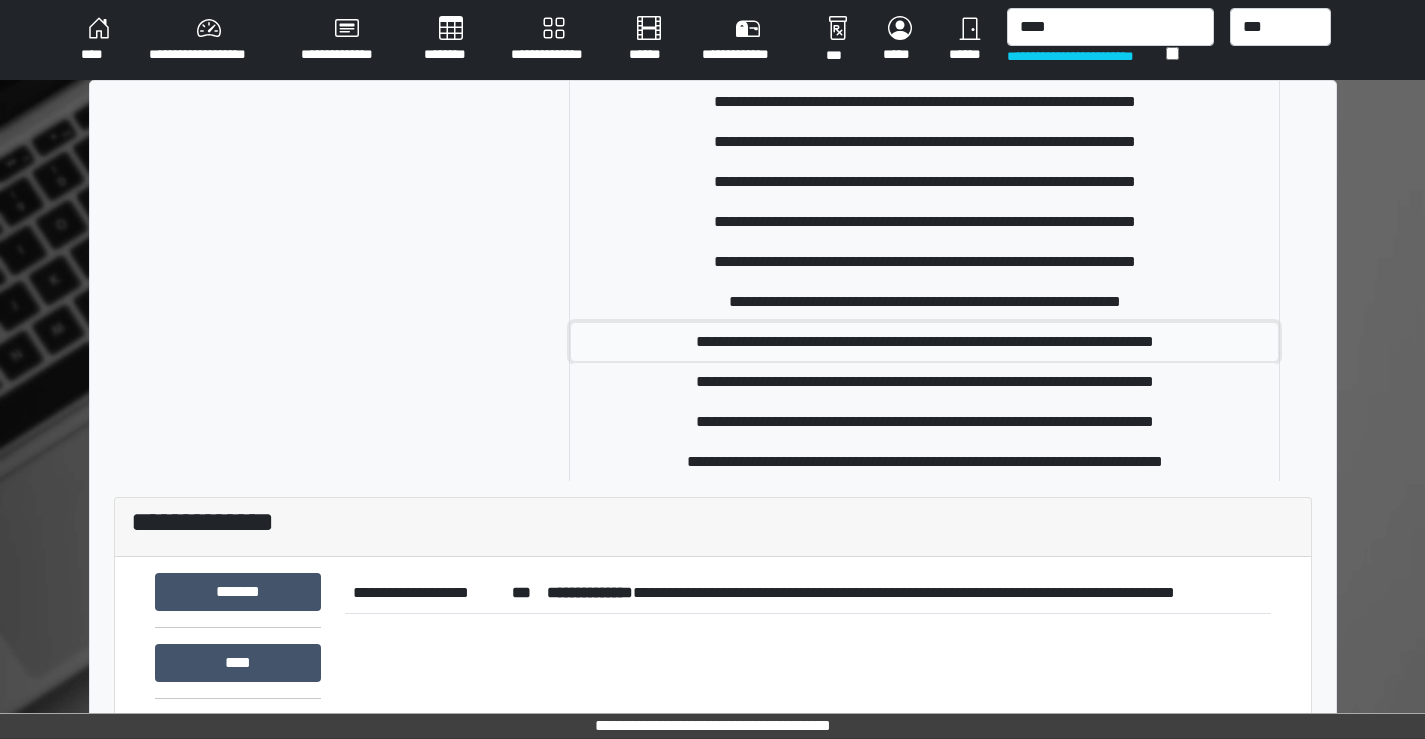 click on "**********" at bounding box center [924, 342] 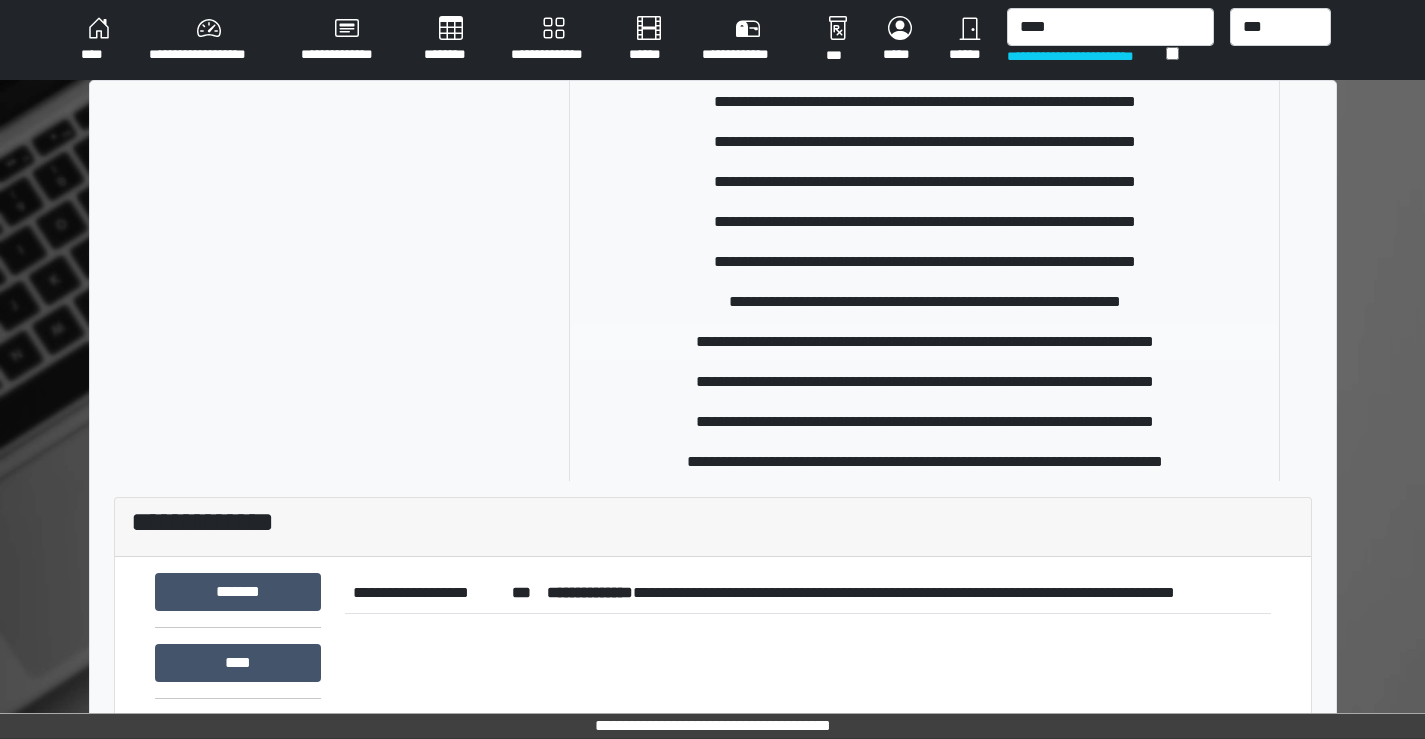 type 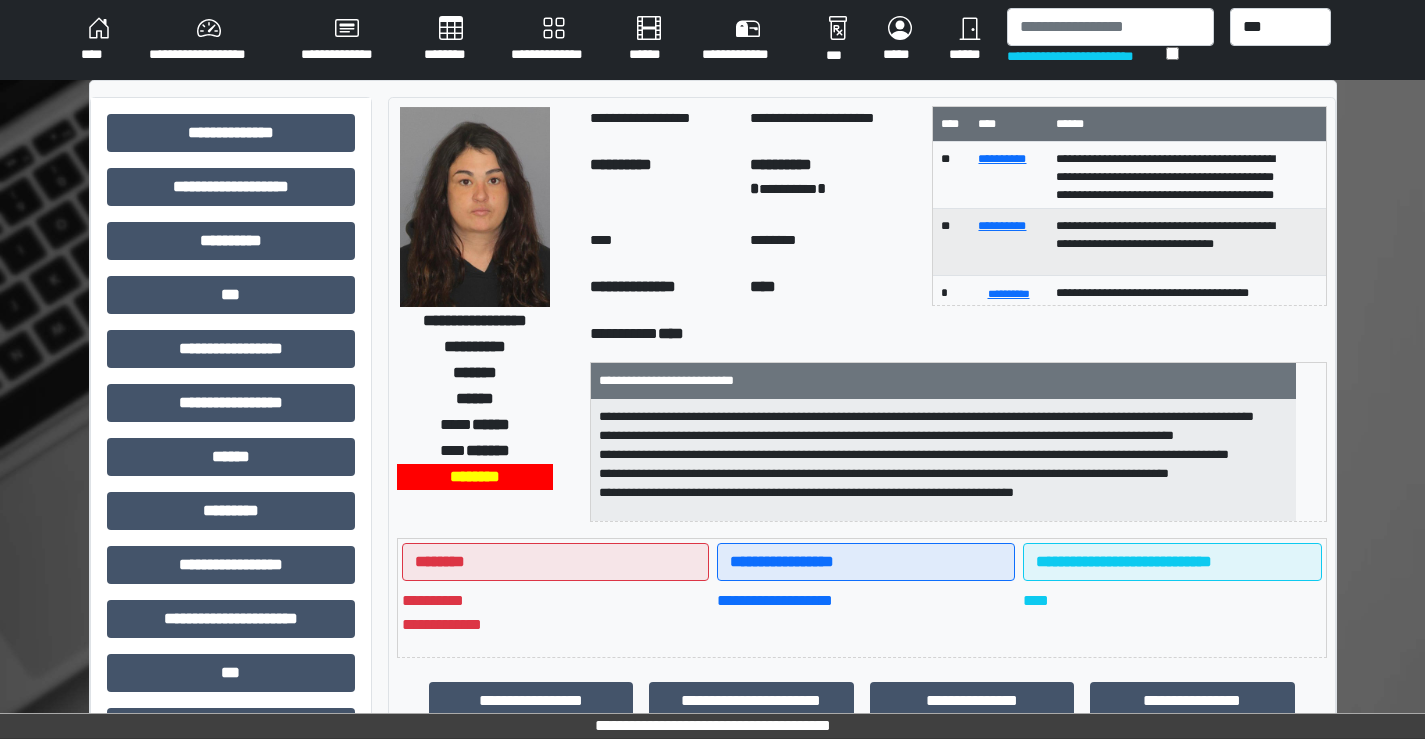 scroll, scrollTop: 44, scrollLeft: 0, axis: vertical 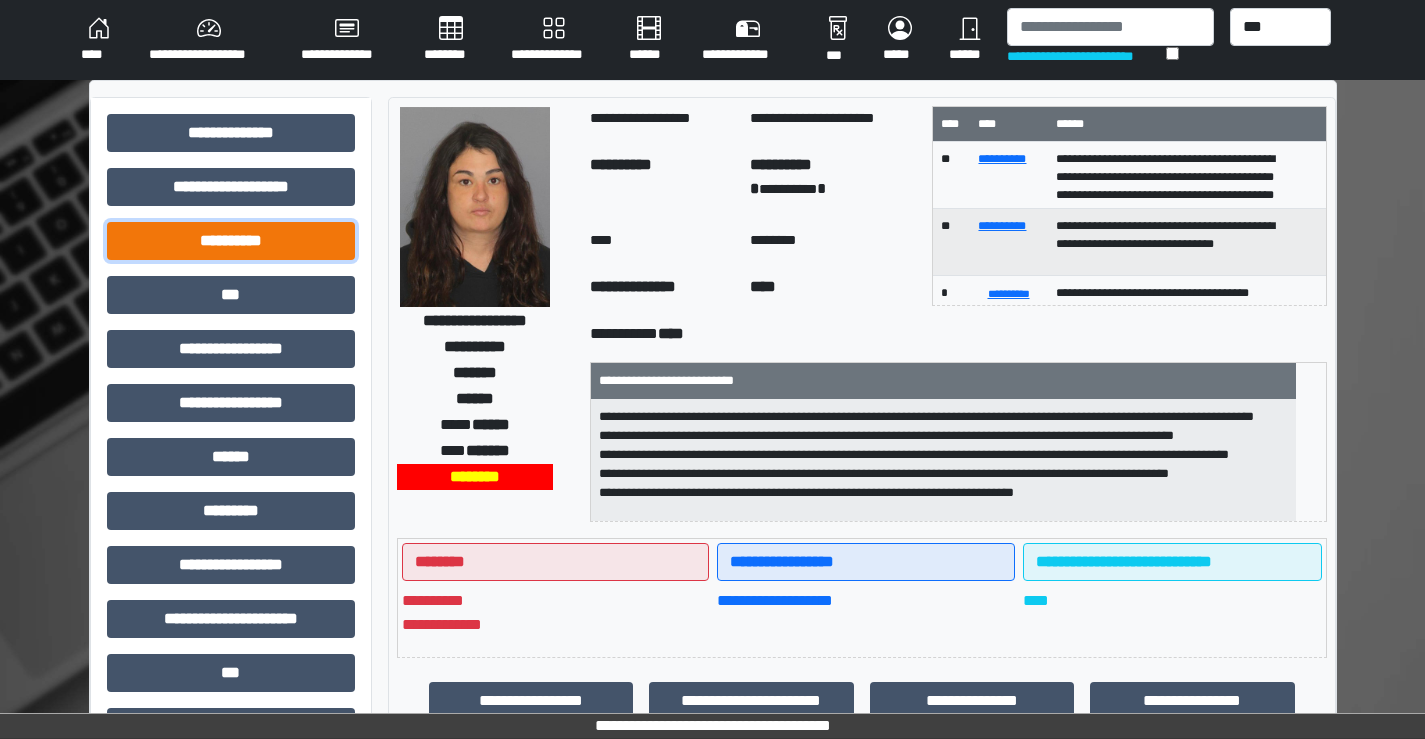 click on "**********" at bounding box center (231, 241) 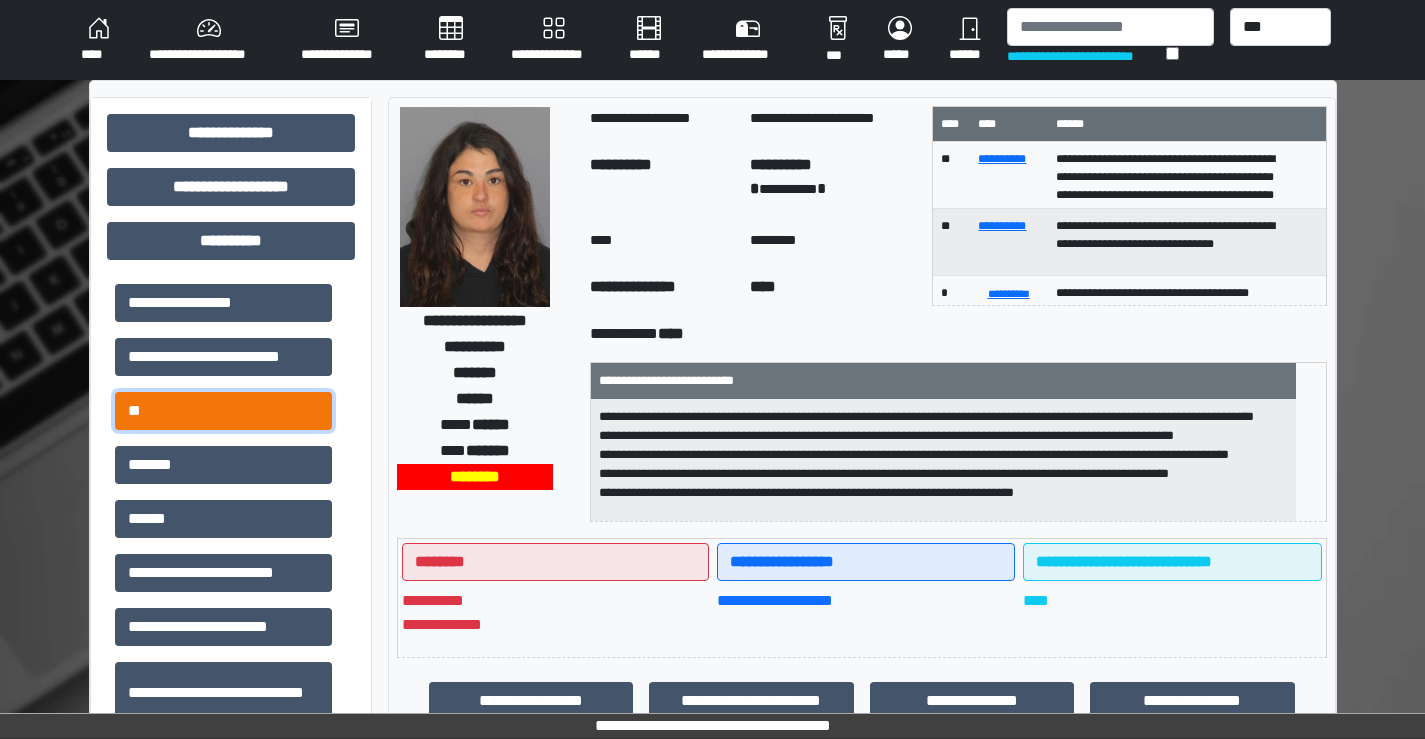 click on "**" at bounding box center [223, 411] 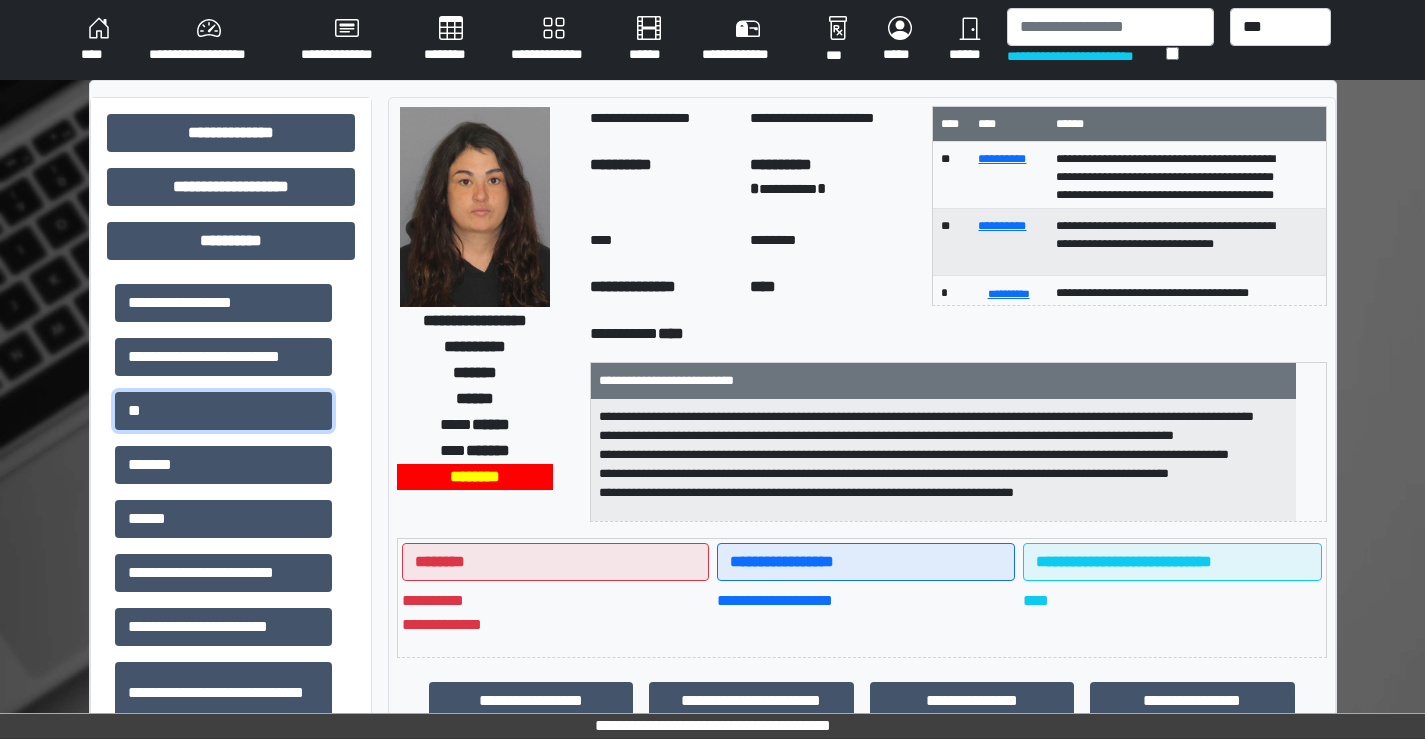 scroll, scrollTop: 2, scrollLeft: 0, axis: vertical 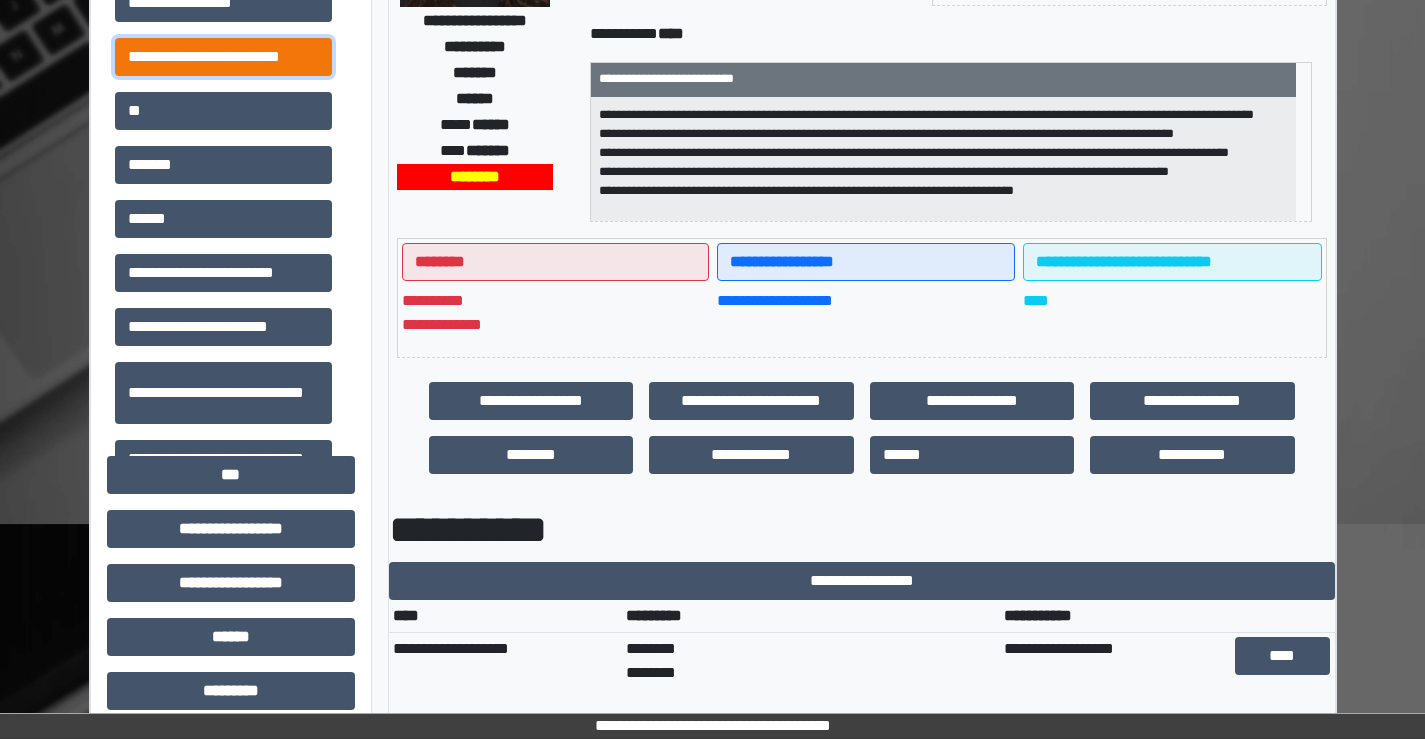 click on "**********" at bounding box center (223, 57) 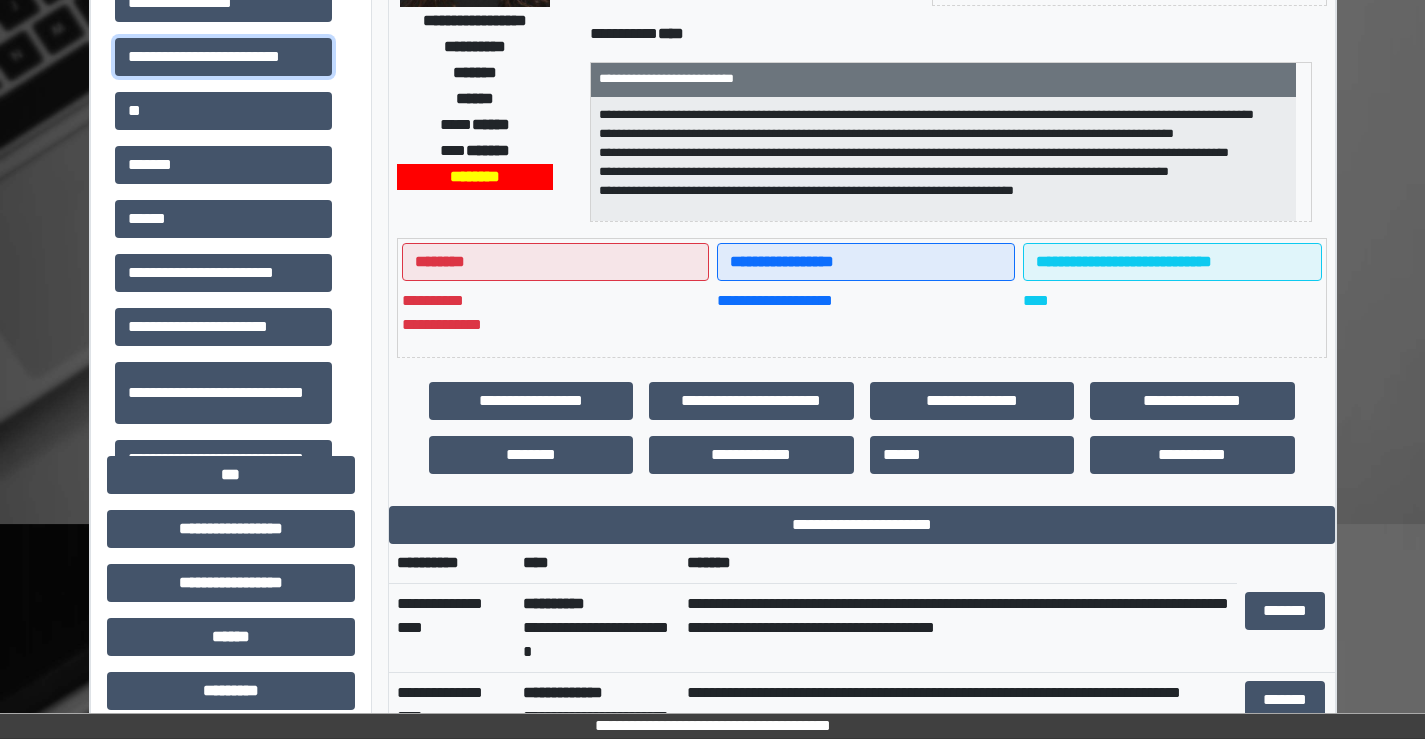 scroll, scrollTop: 0, scrollLeft: 0, axis: both 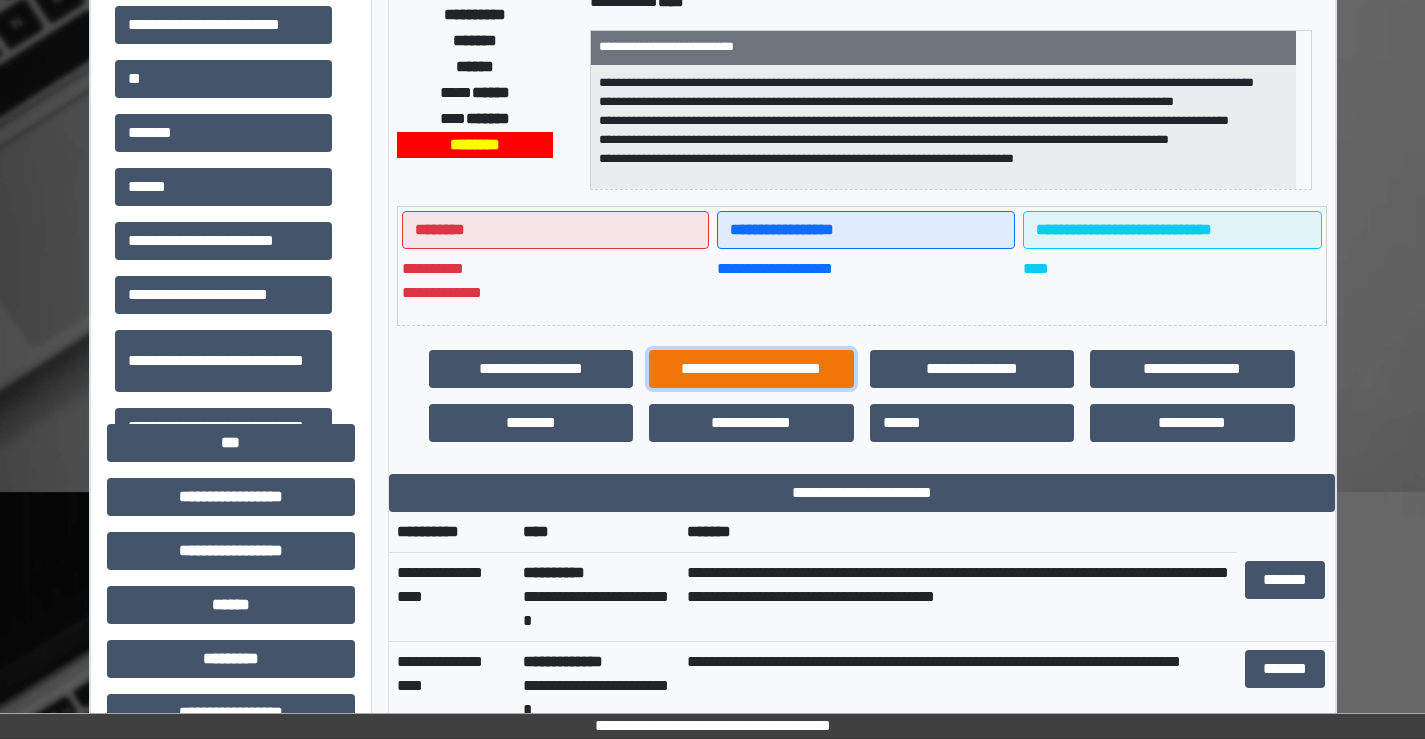 click on "**********" at bounding box center (751, 369) 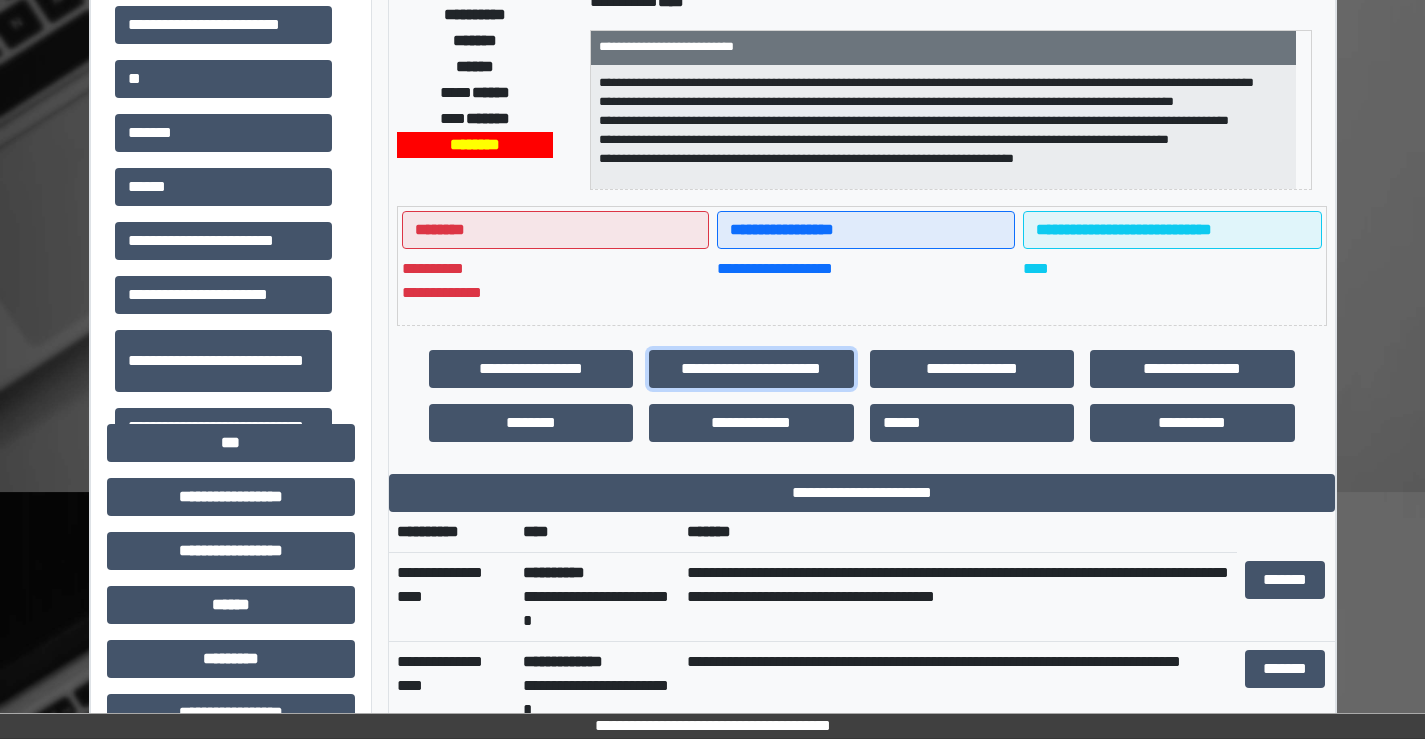 scroll, scrollTop: 432, scrollLeft: 0, axis: vertical 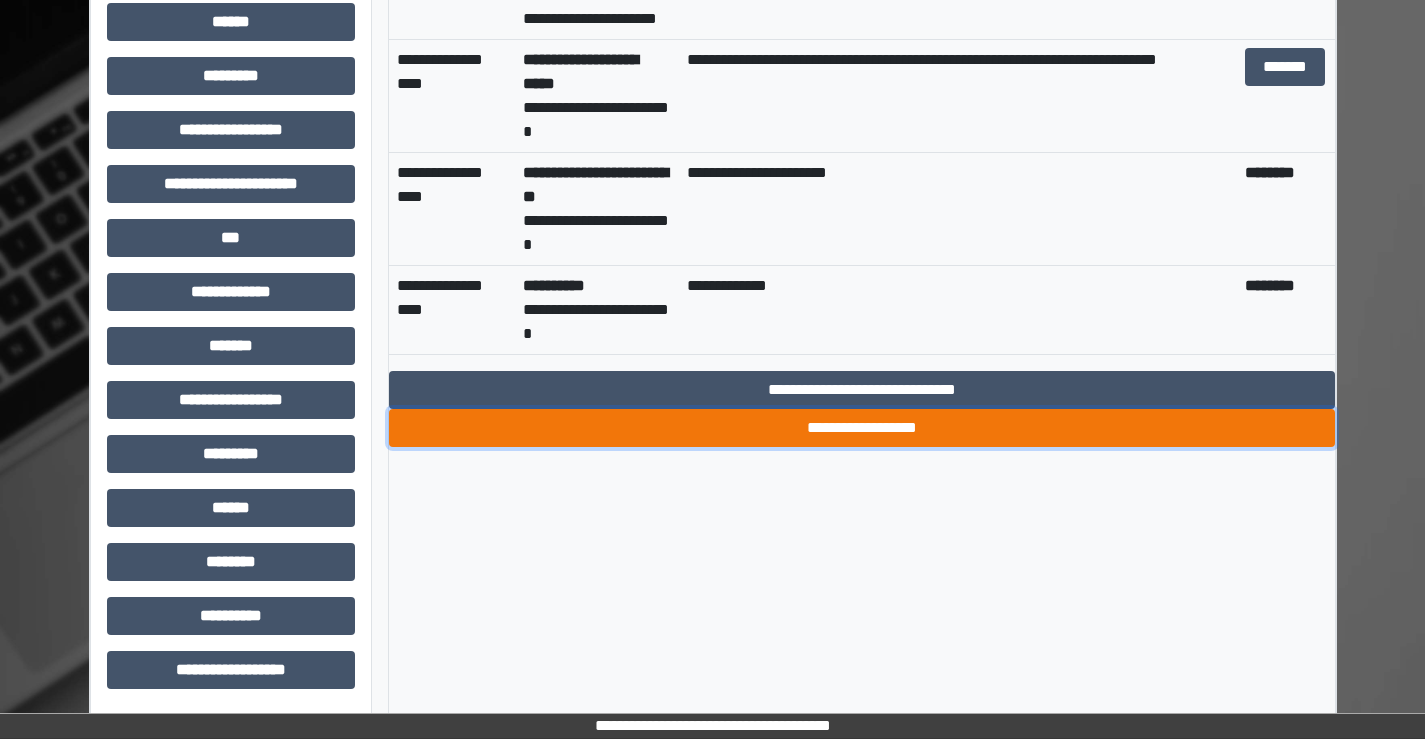 click on "**********" at bounding box center [862, 428] 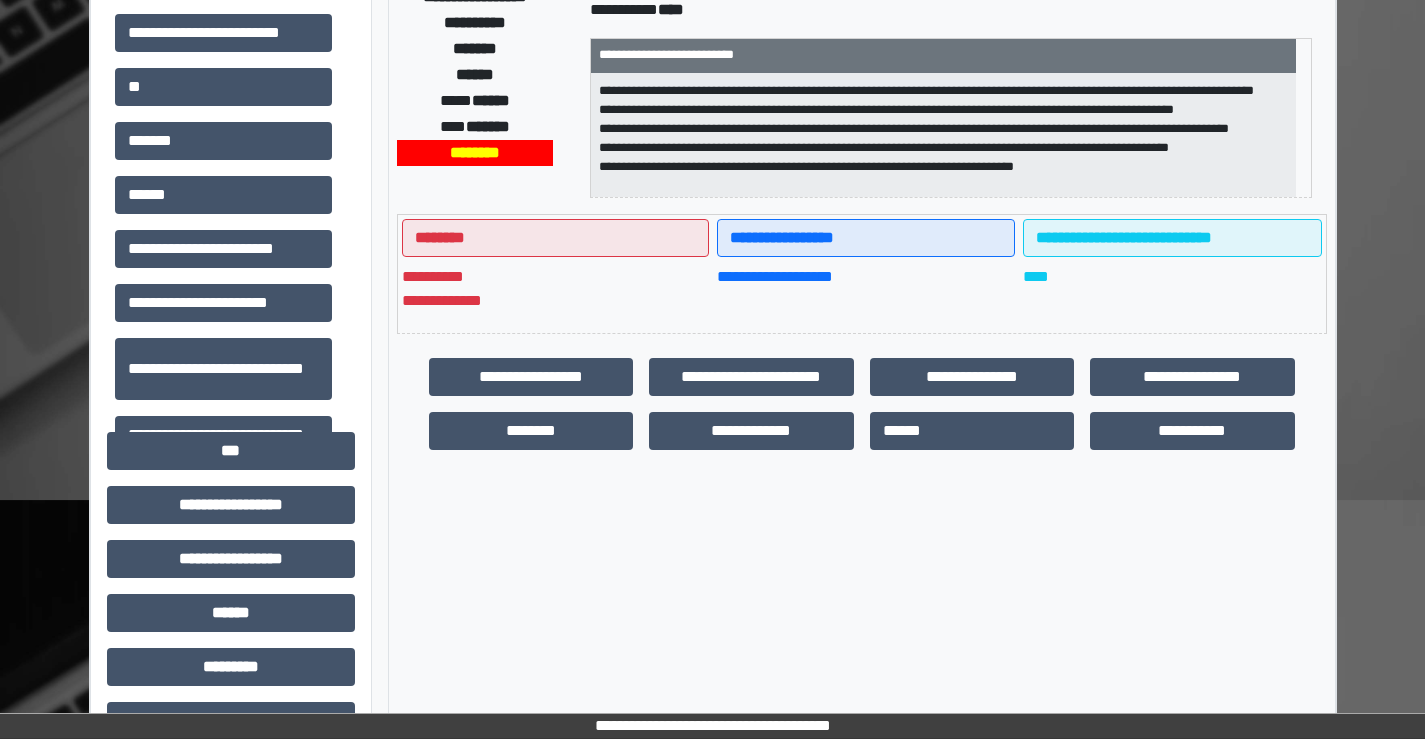 scroll, scrollTop: 315, scrollLeft: 0, axis: vertical 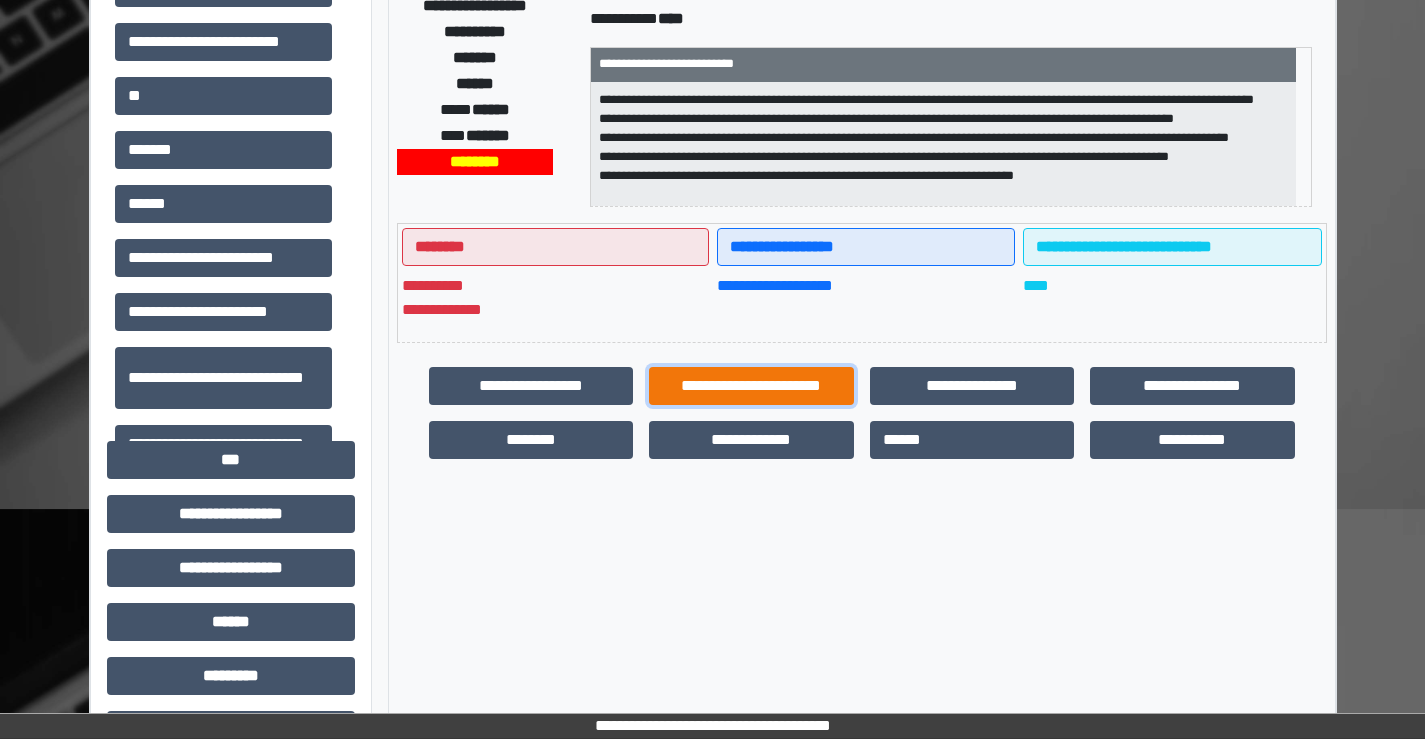 click on "**********" at bounding box center [751, 386] 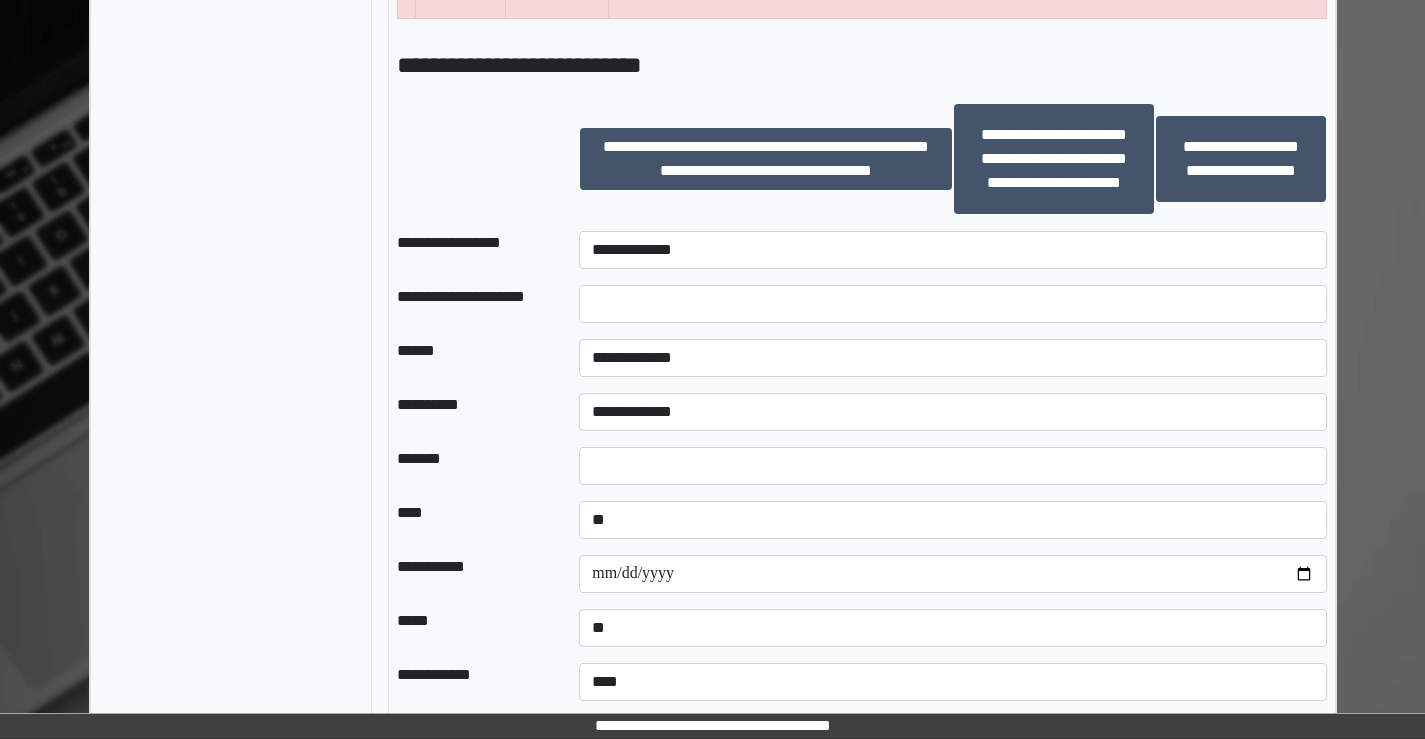 scroll, scrollTop: 1815, scrollLeft: 0, axis: vertical 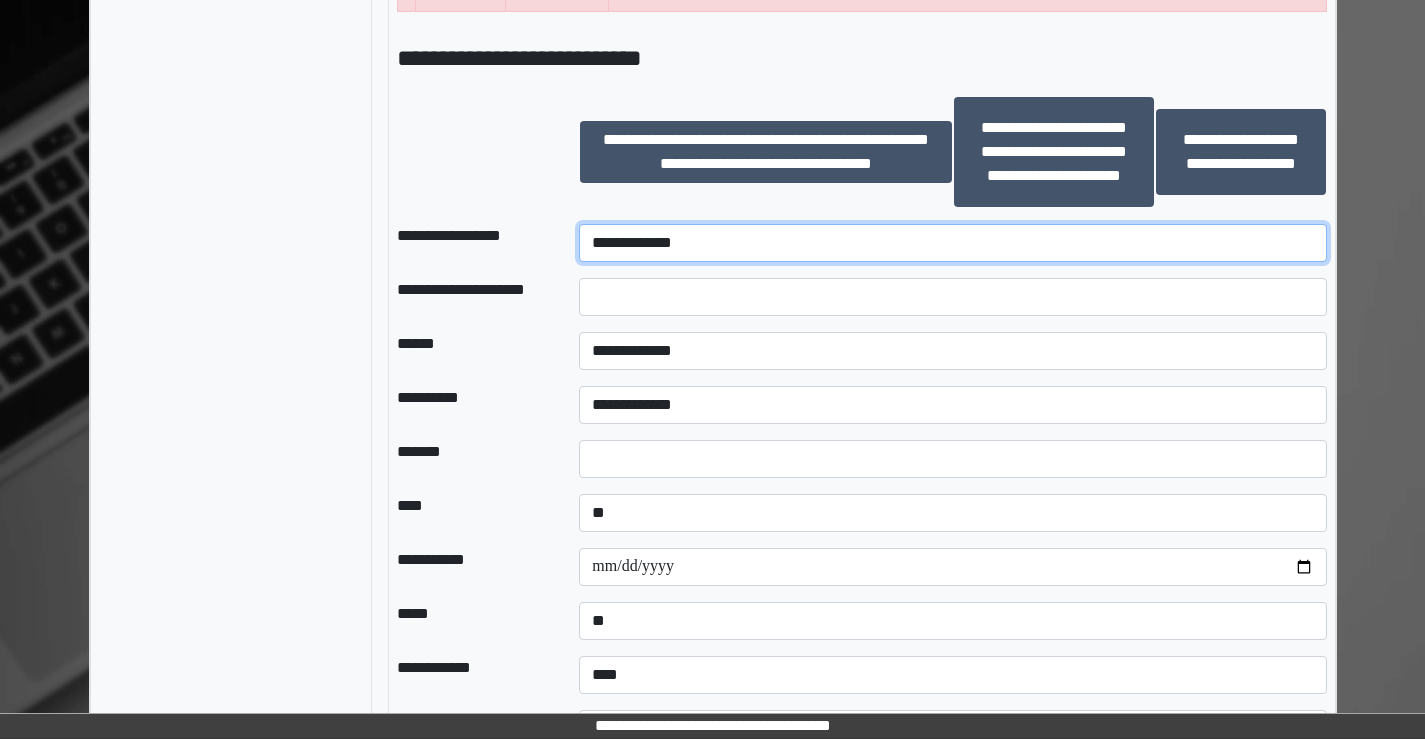 click on "**********" at bounding box center [952, 243] 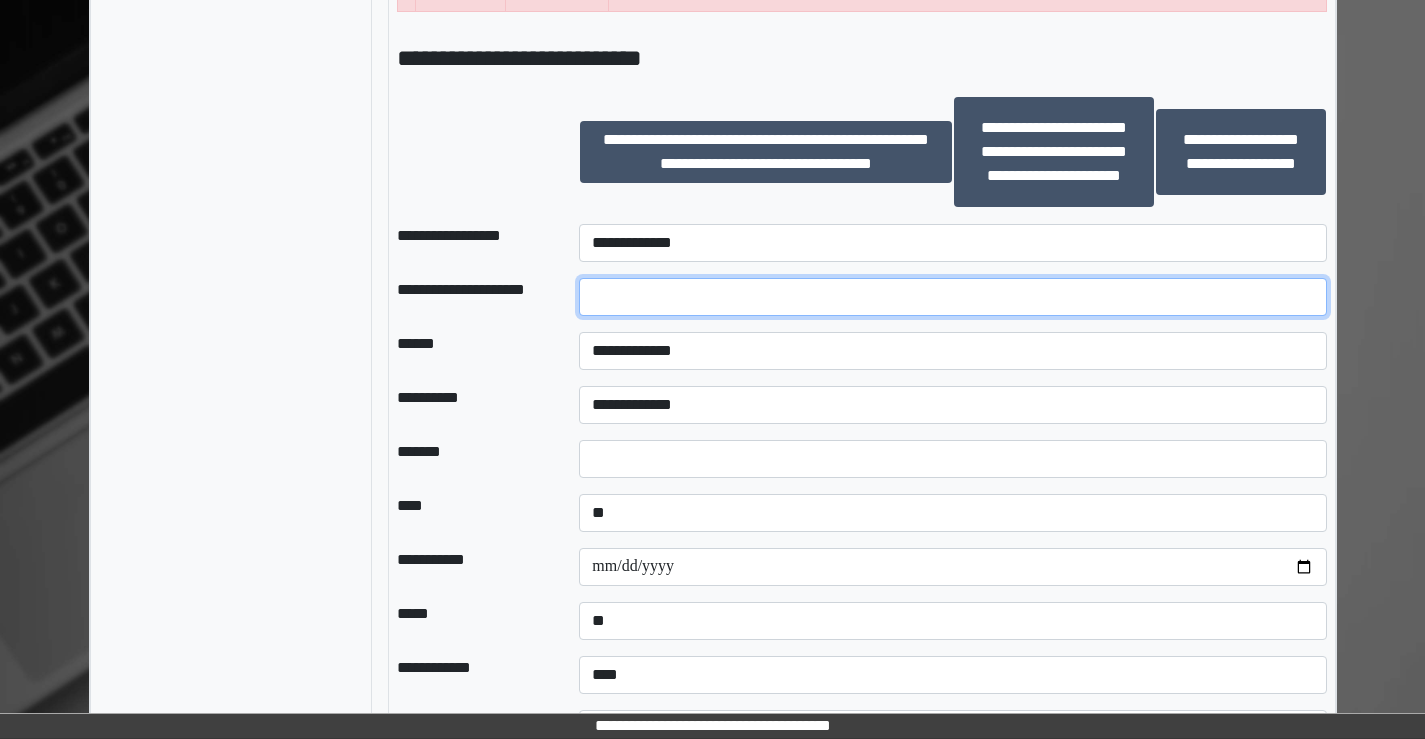 click at bounding box center [952, 297] 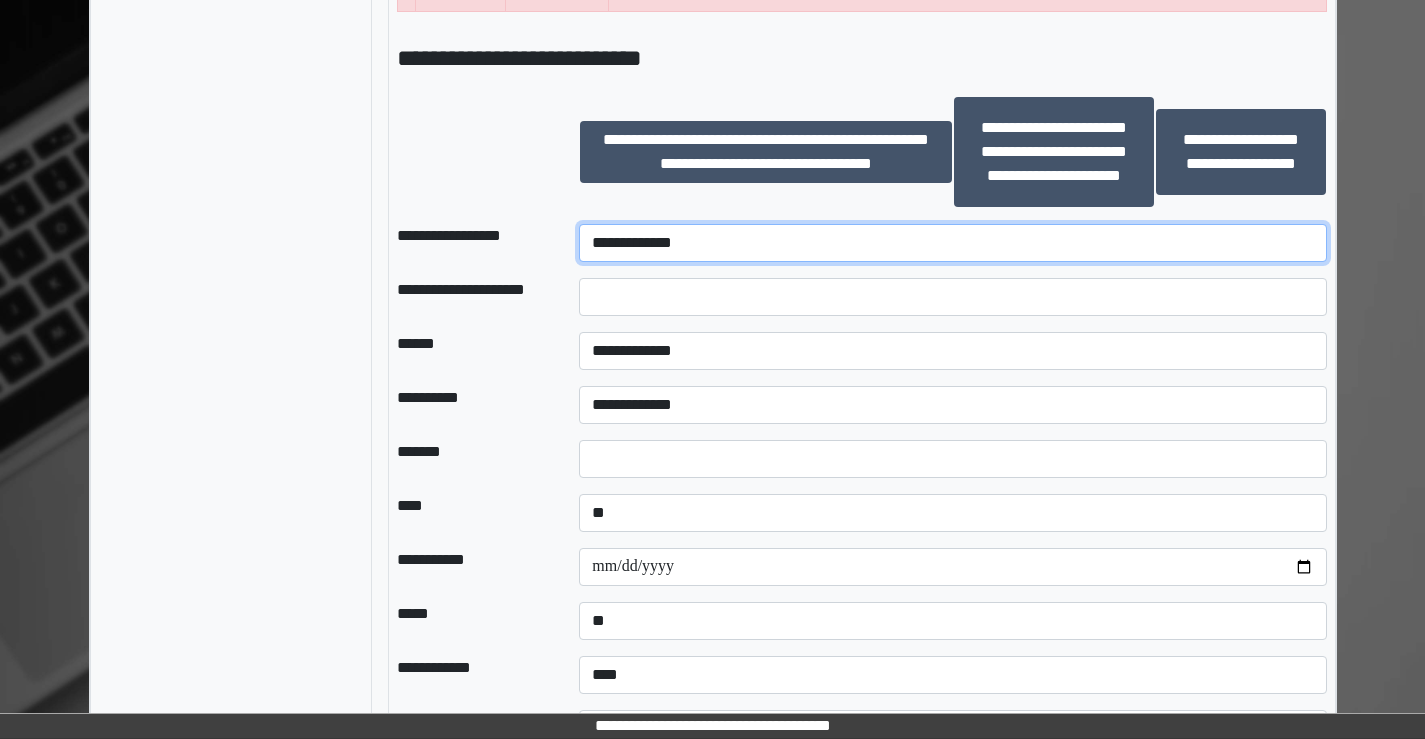 click on "**********" at bounding box center (952, 243) 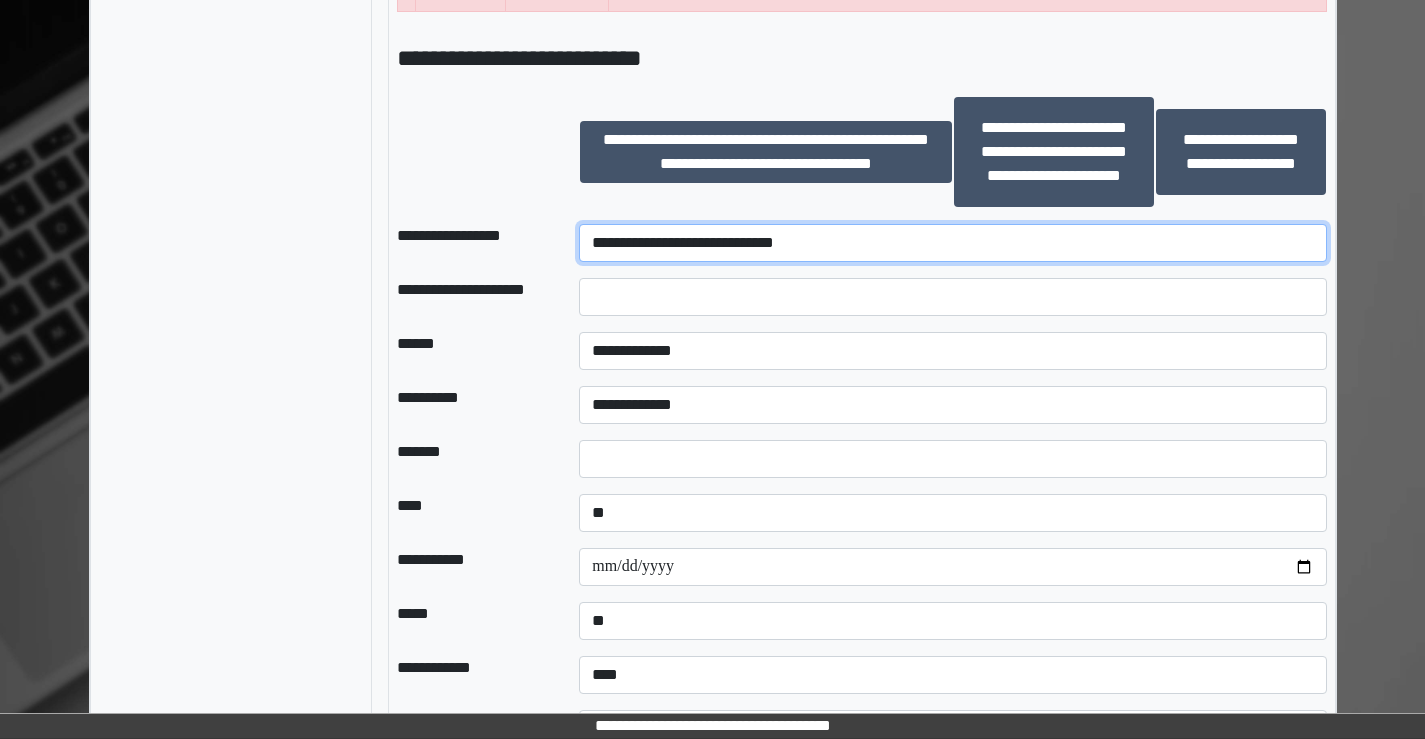 click on "**********" at bounding box center [952, 243] 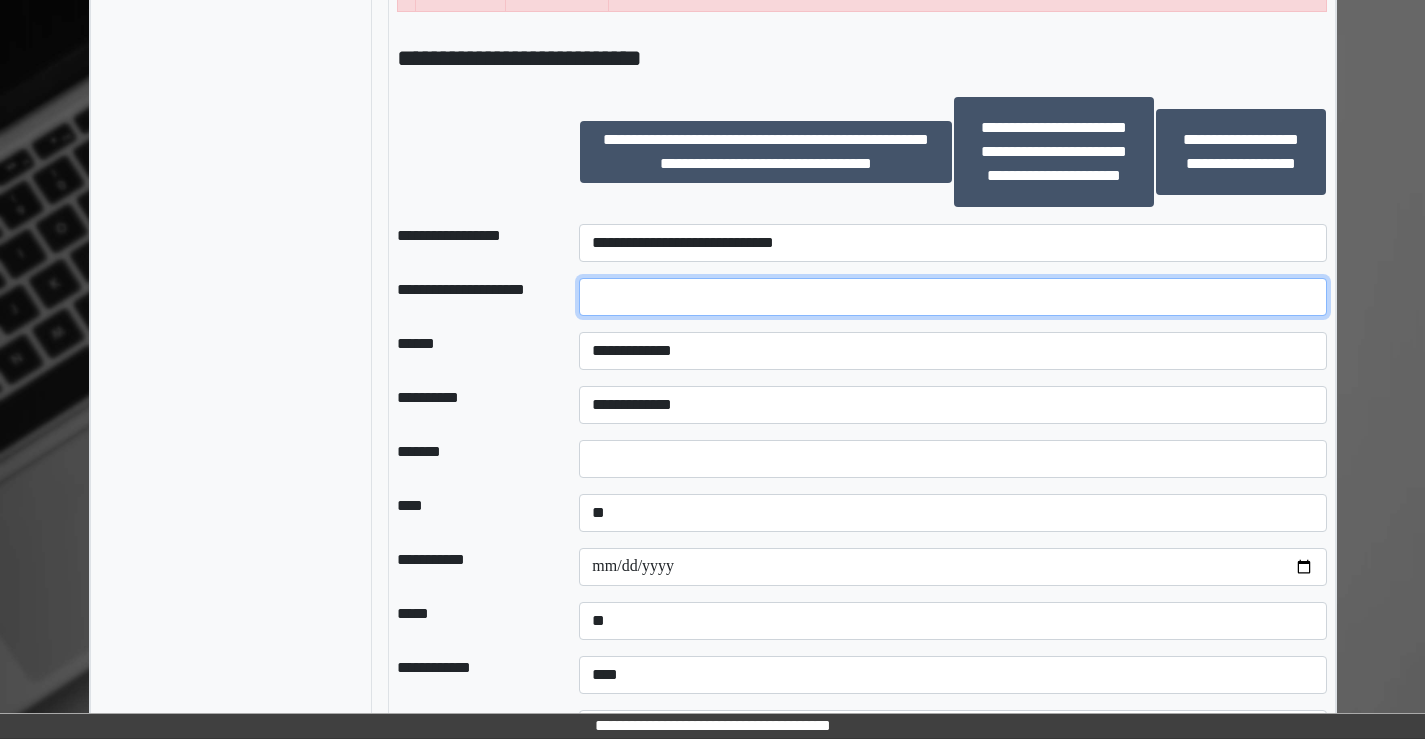 click at bounding box center (952, 297) 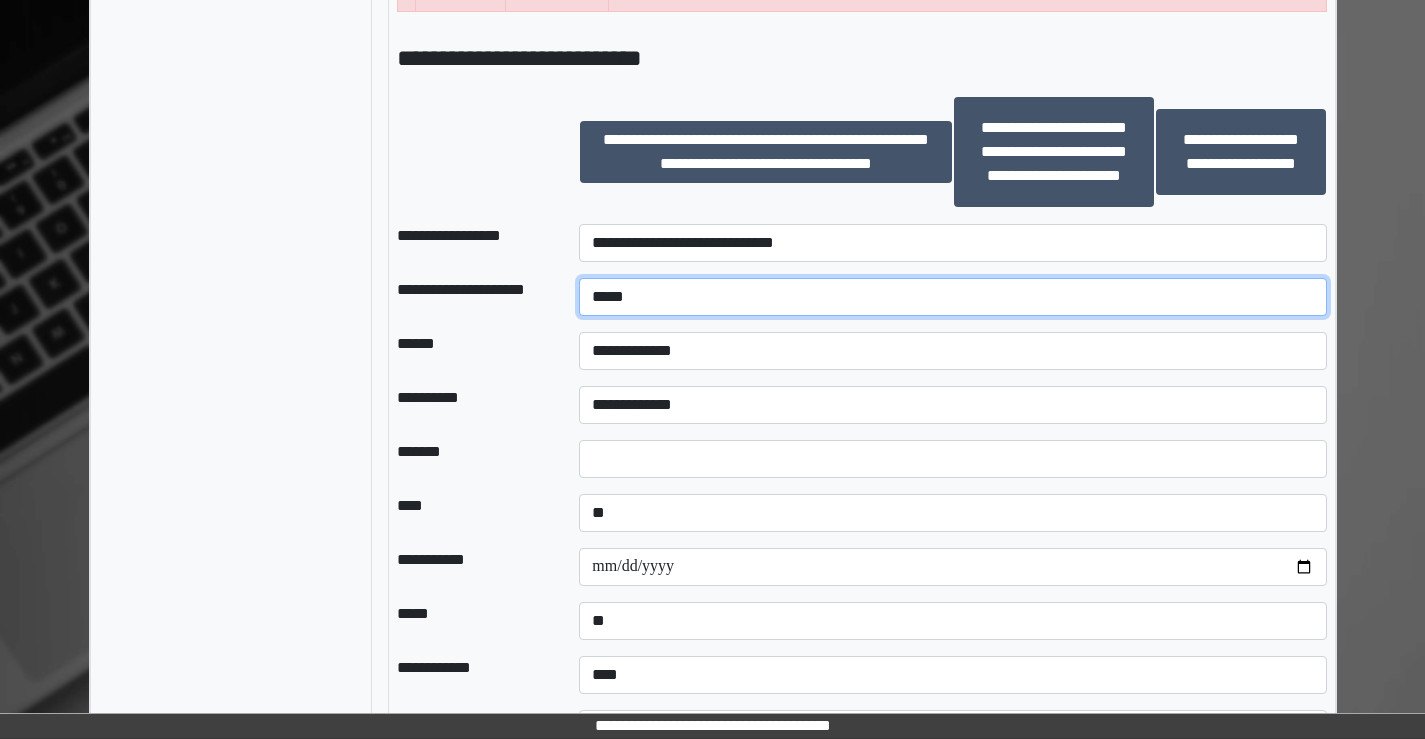 type on "*****" 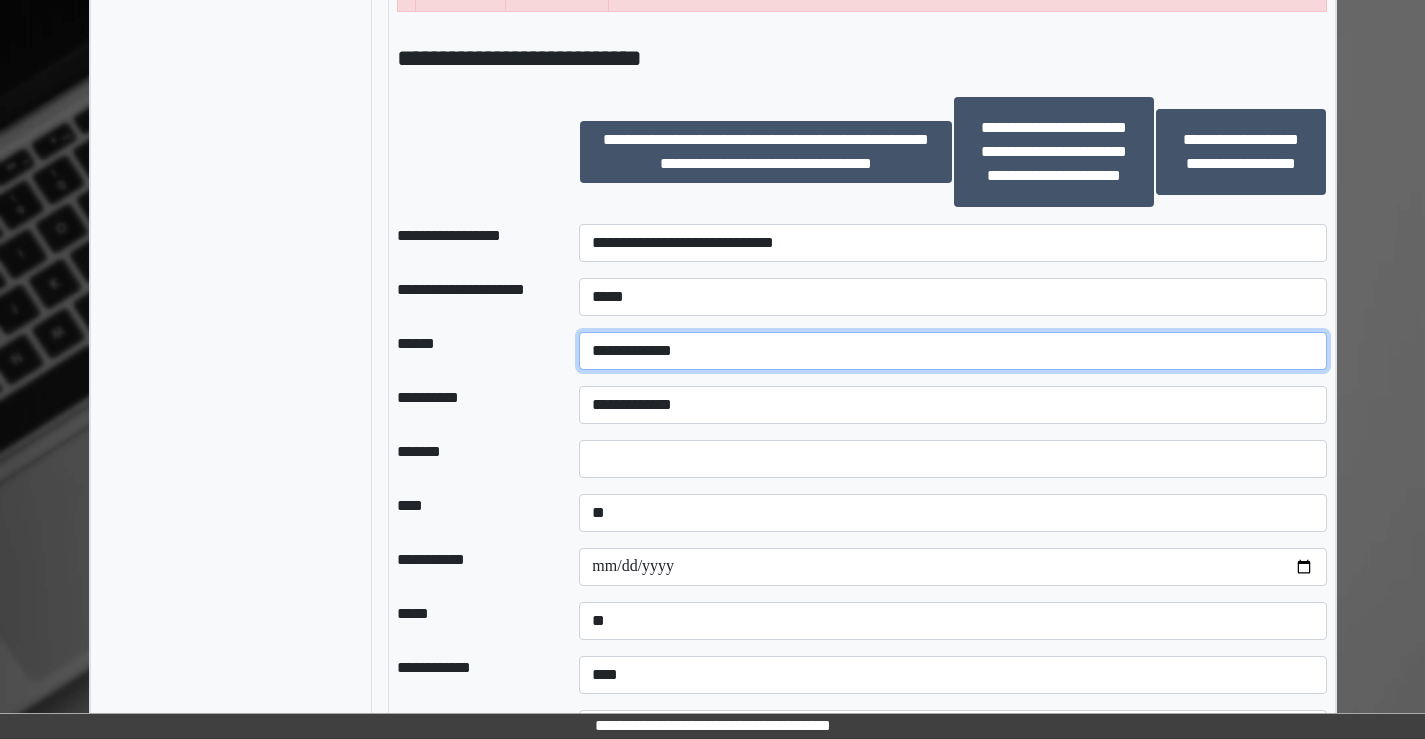 click on "**********" at bounding box center [952, 351] 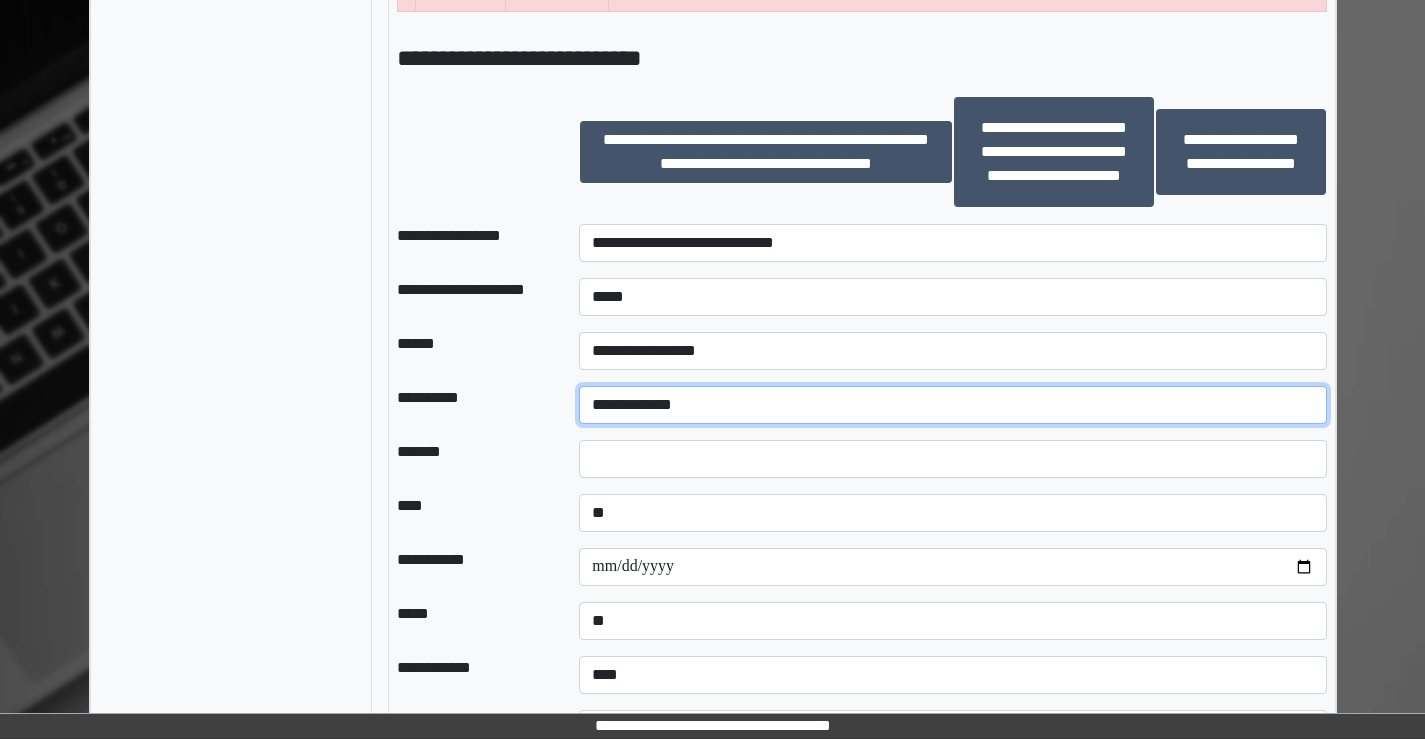 click on "**********" at bounding box center [952, 405] 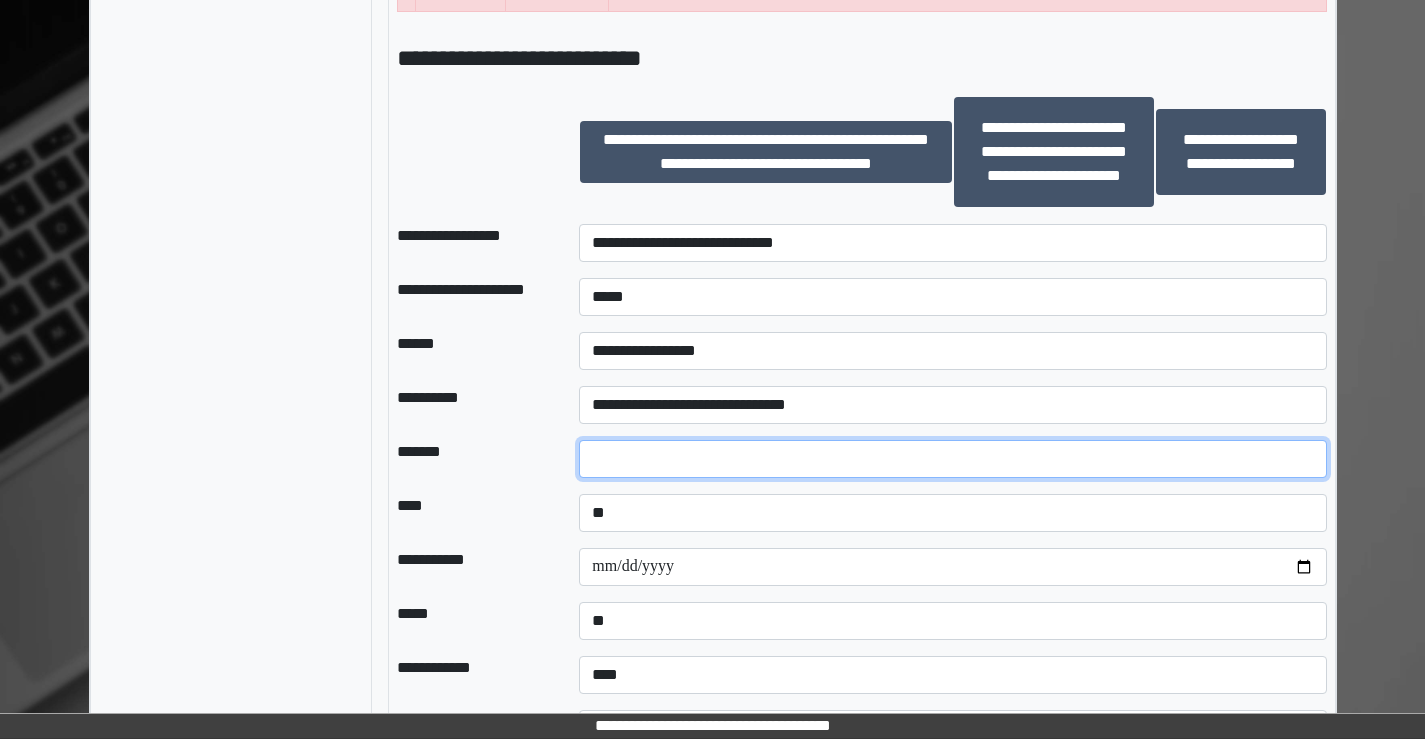 click at bounding box center (952, 459) 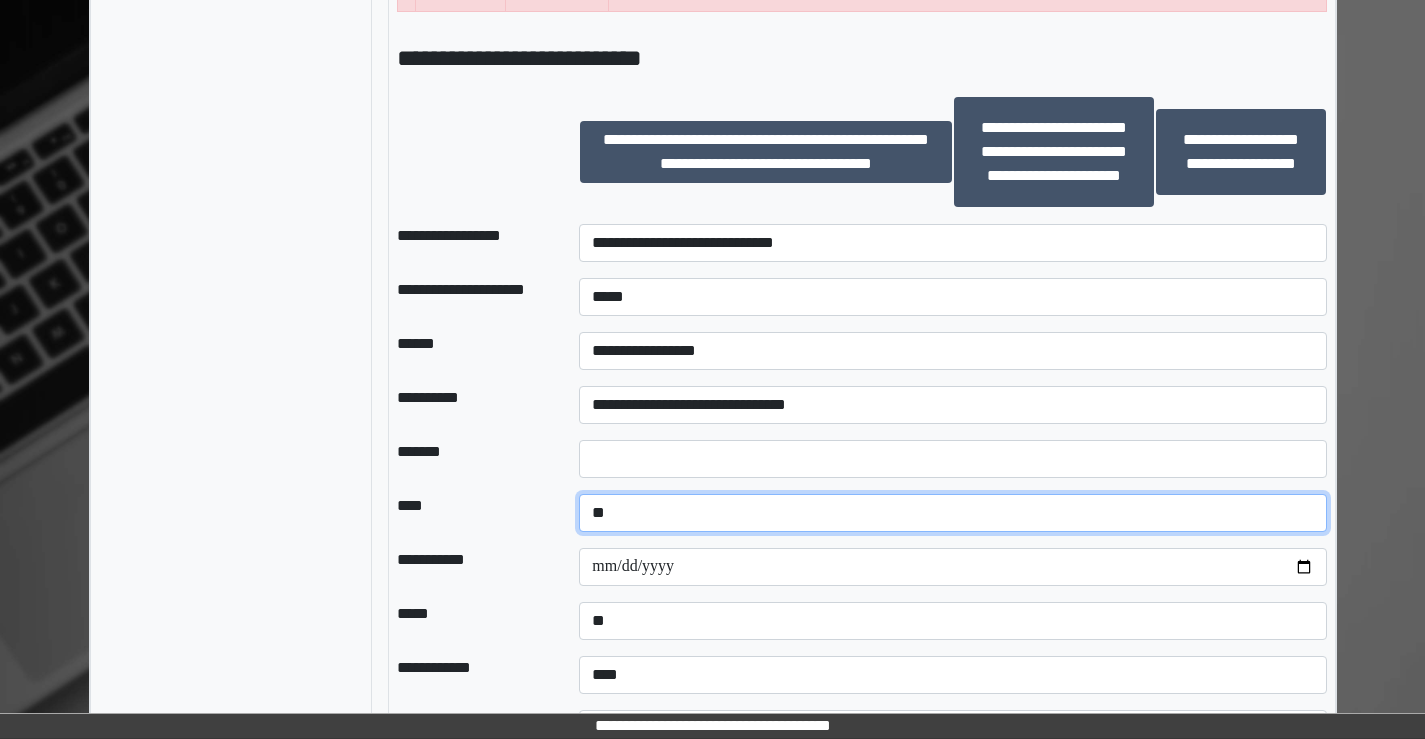 click on "**********" at bounding box center (952, 513) 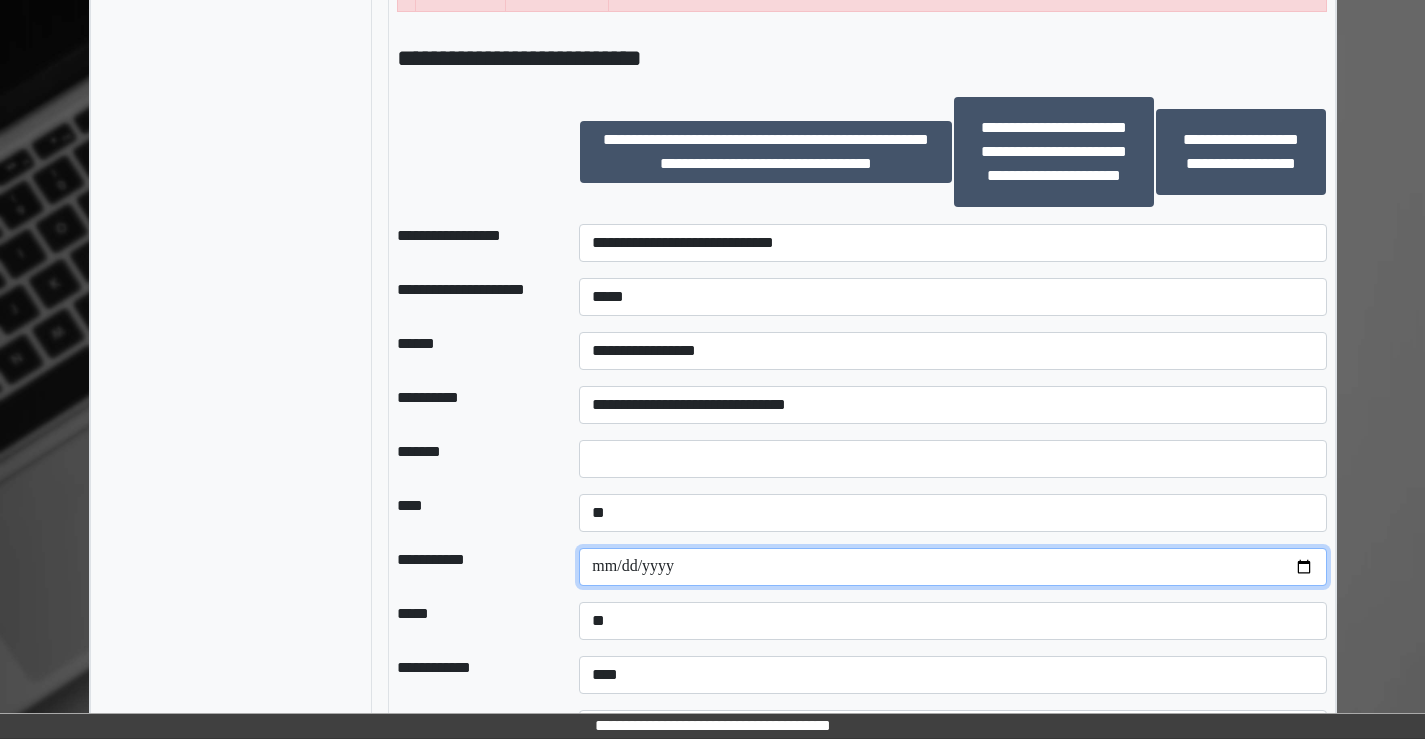 click at bounding box center [952, 567] 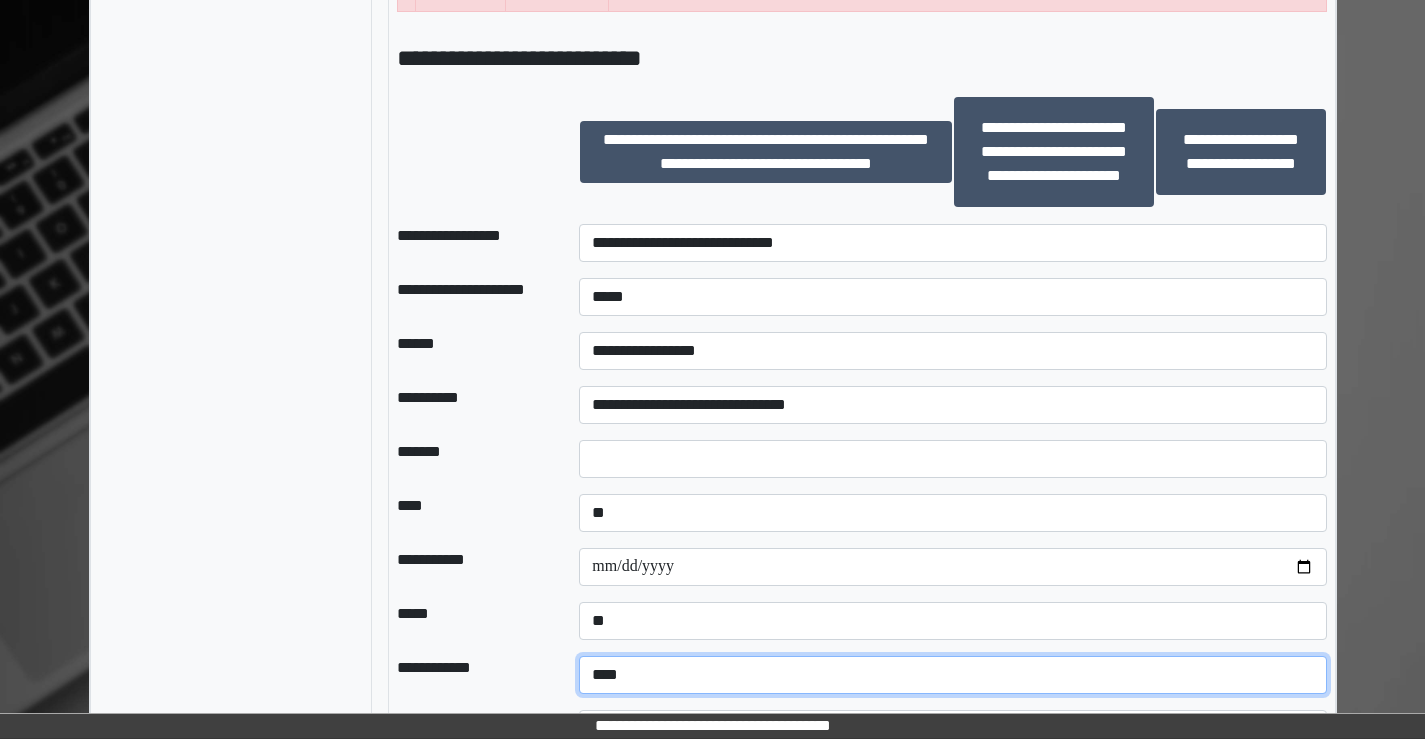 click on "**********" at bounding box center [952, 675] 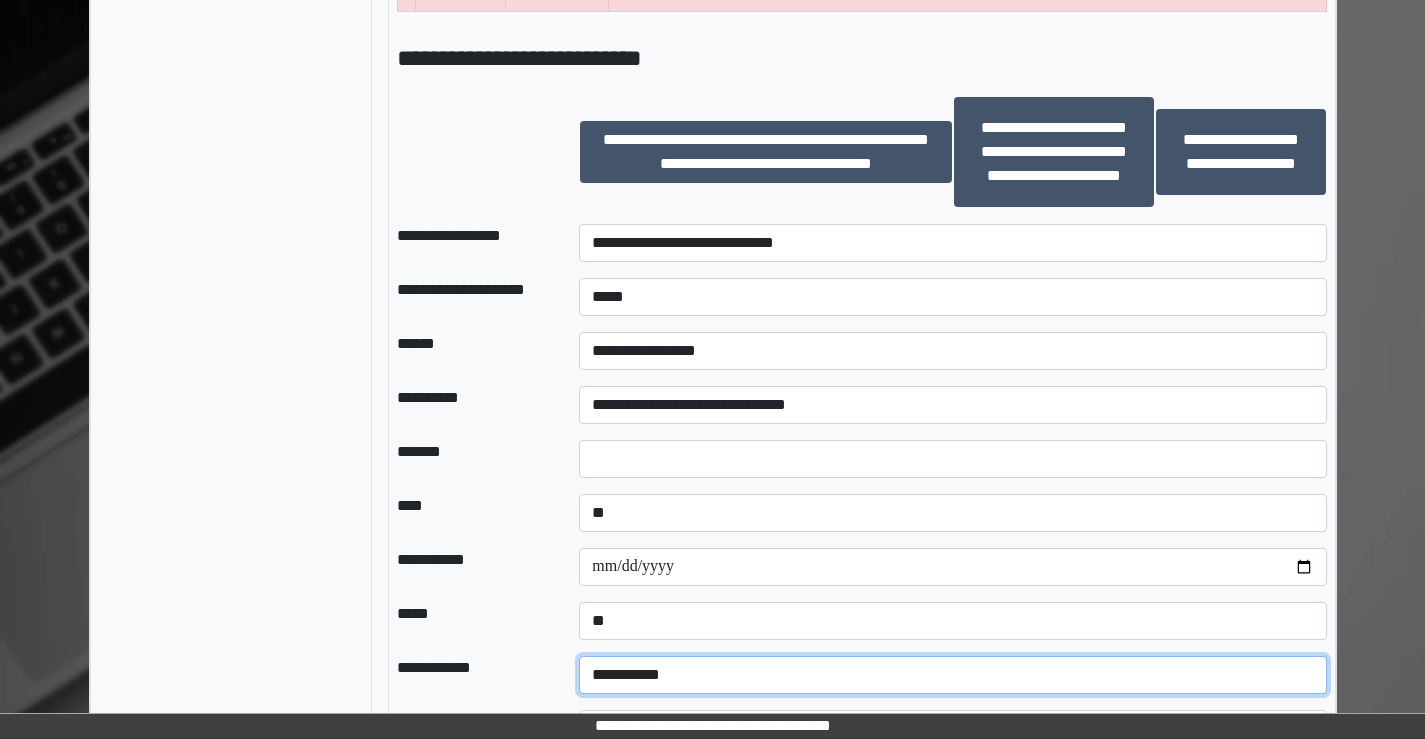 click on "**********" at bounding box center [952, 675] 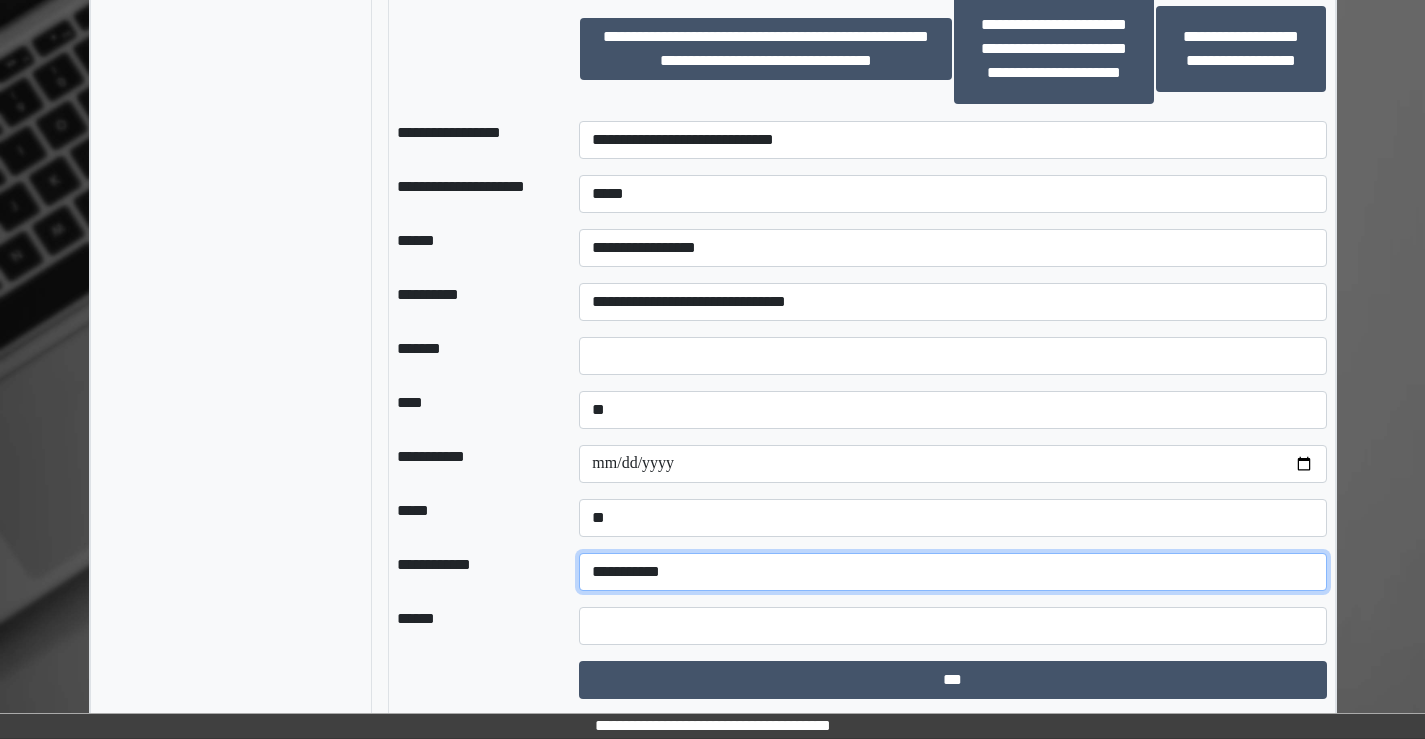 scroll, scrollTop: 1920, scrollLeft: 0, axis: vertical 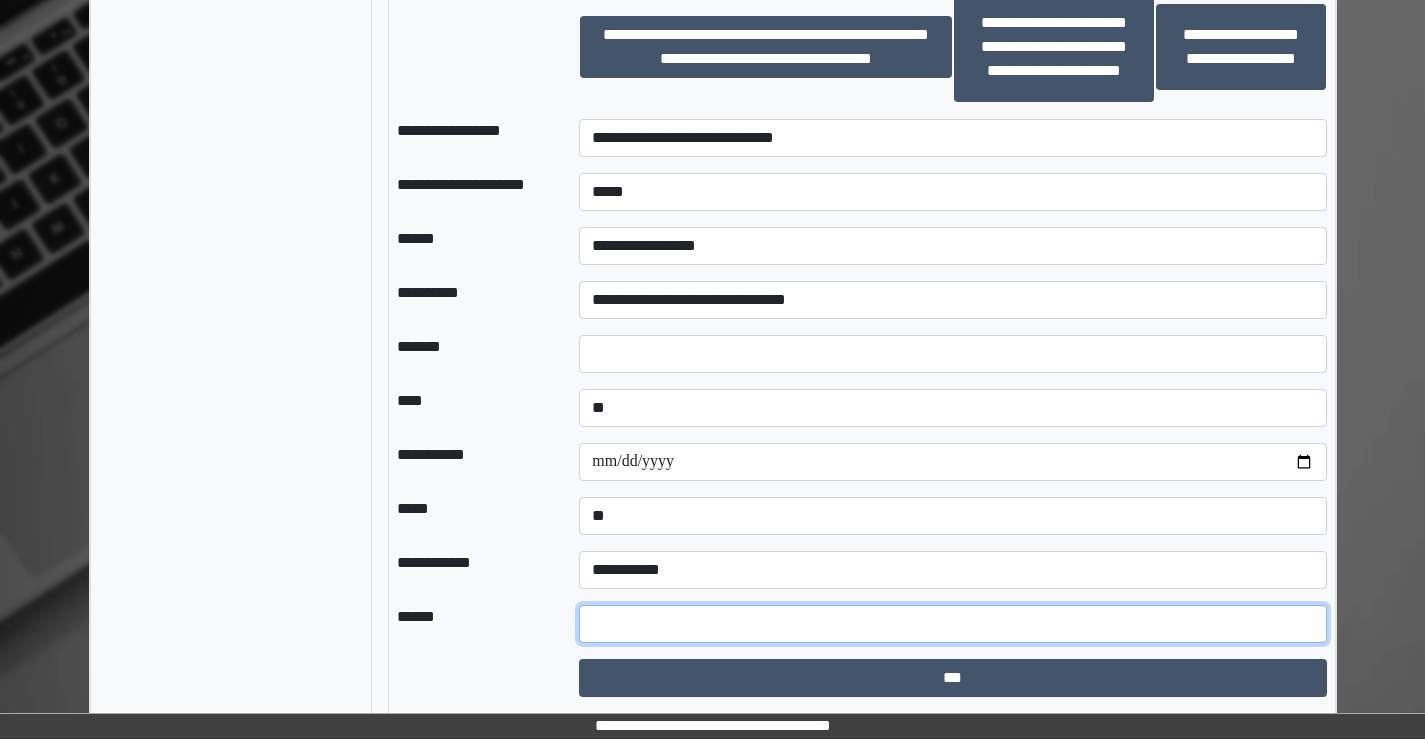 click at bounding box center [952, 624] 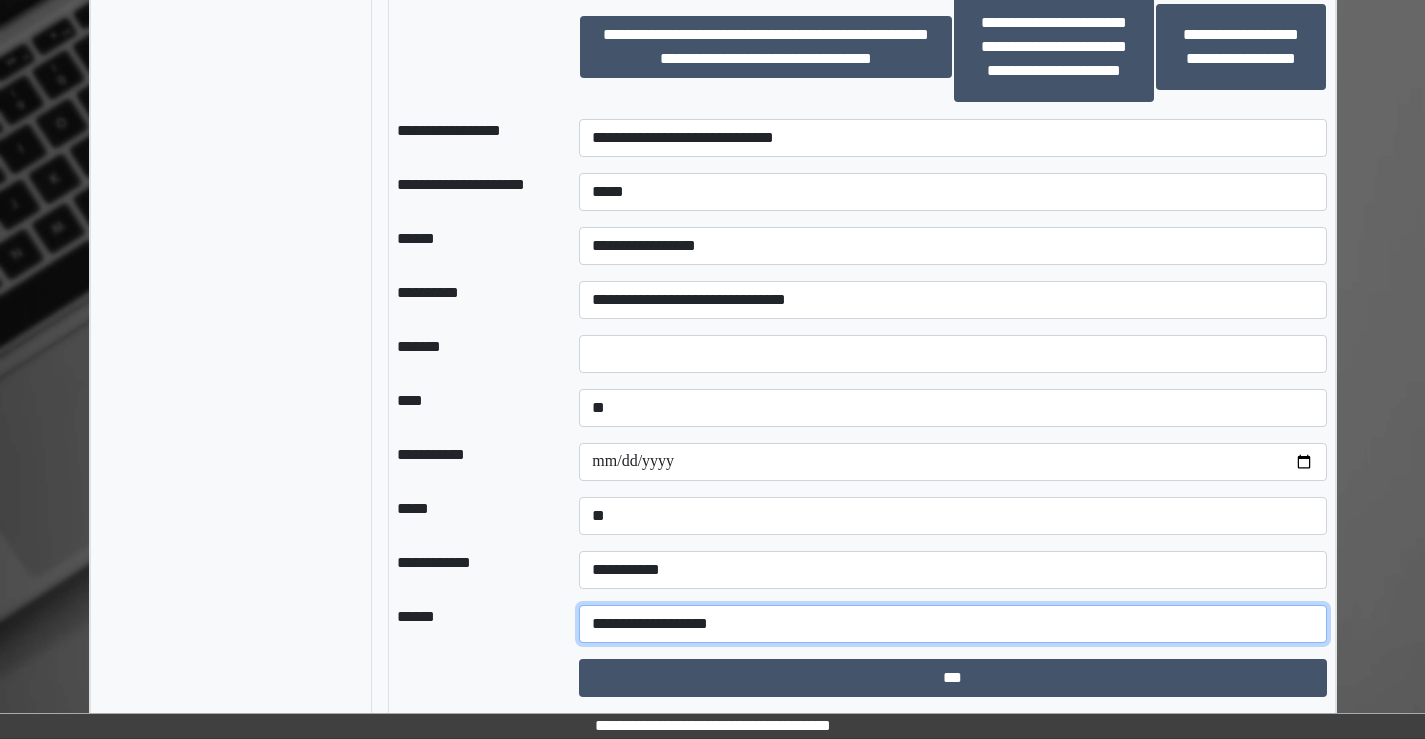 click on "**********" at bounding box center [952, 624] 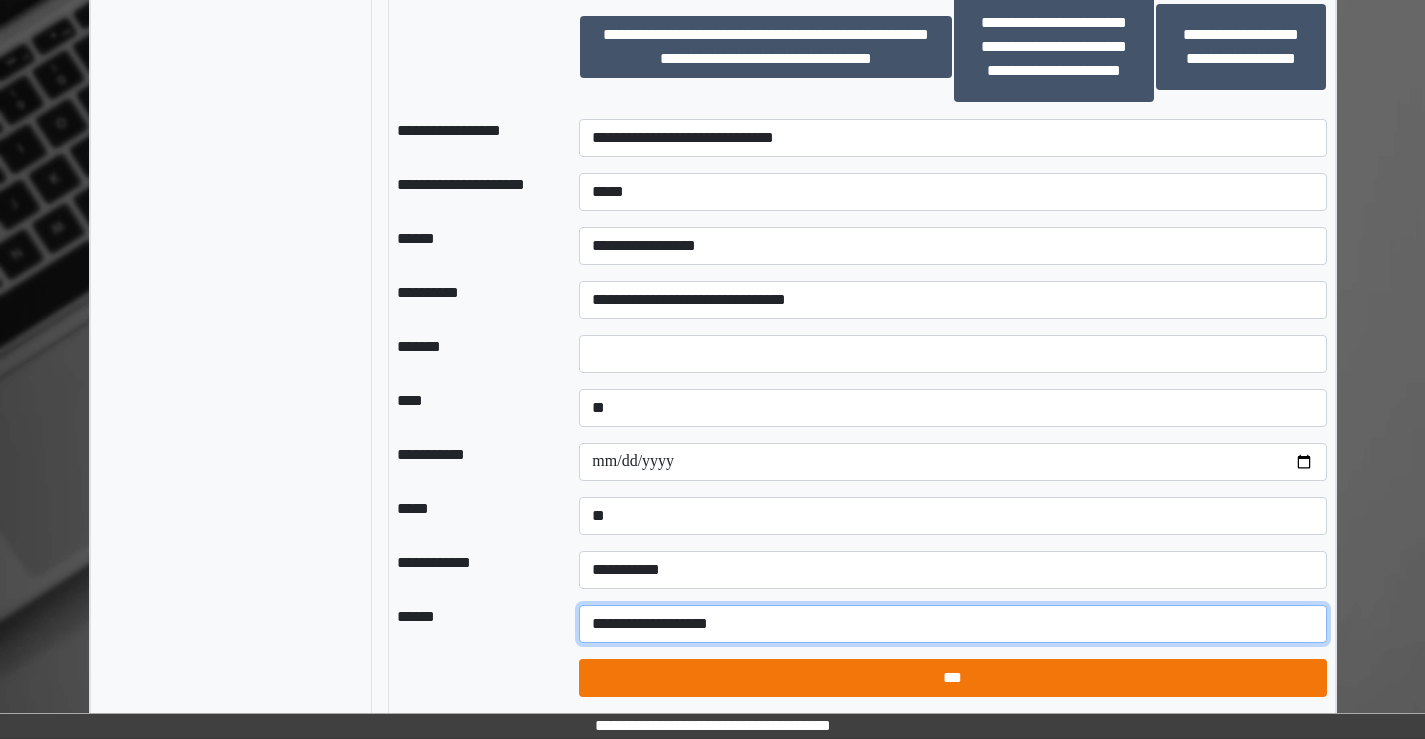 type on "**********" 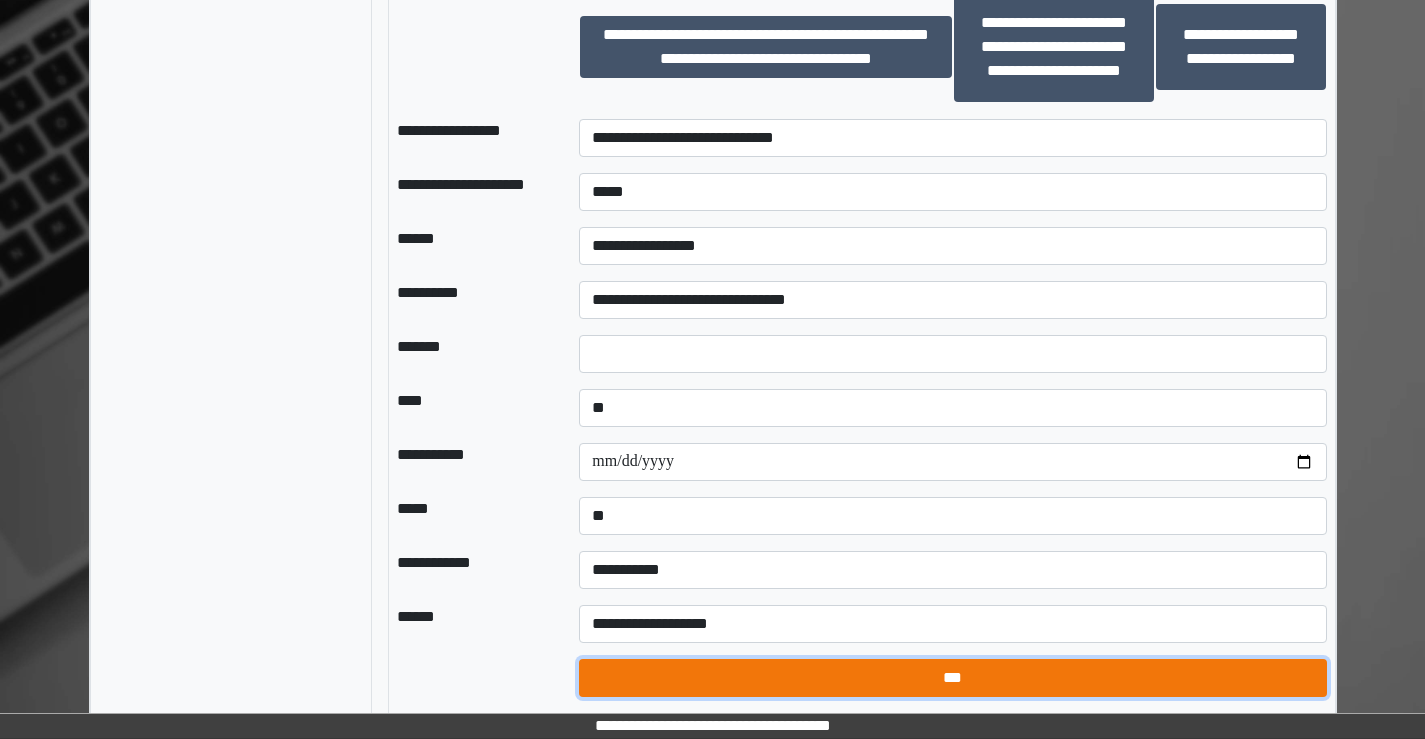click on "***" at bounding box center [952, 678] 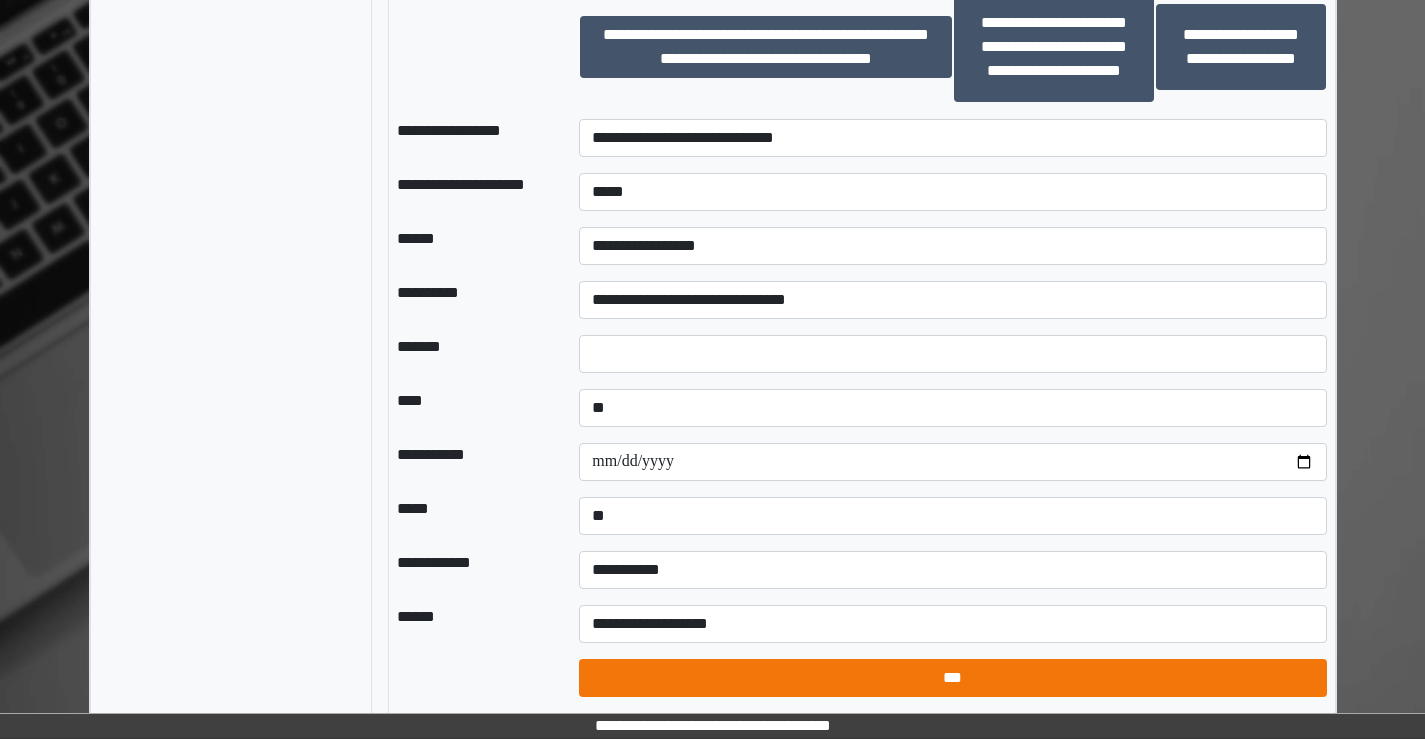 select on "*" 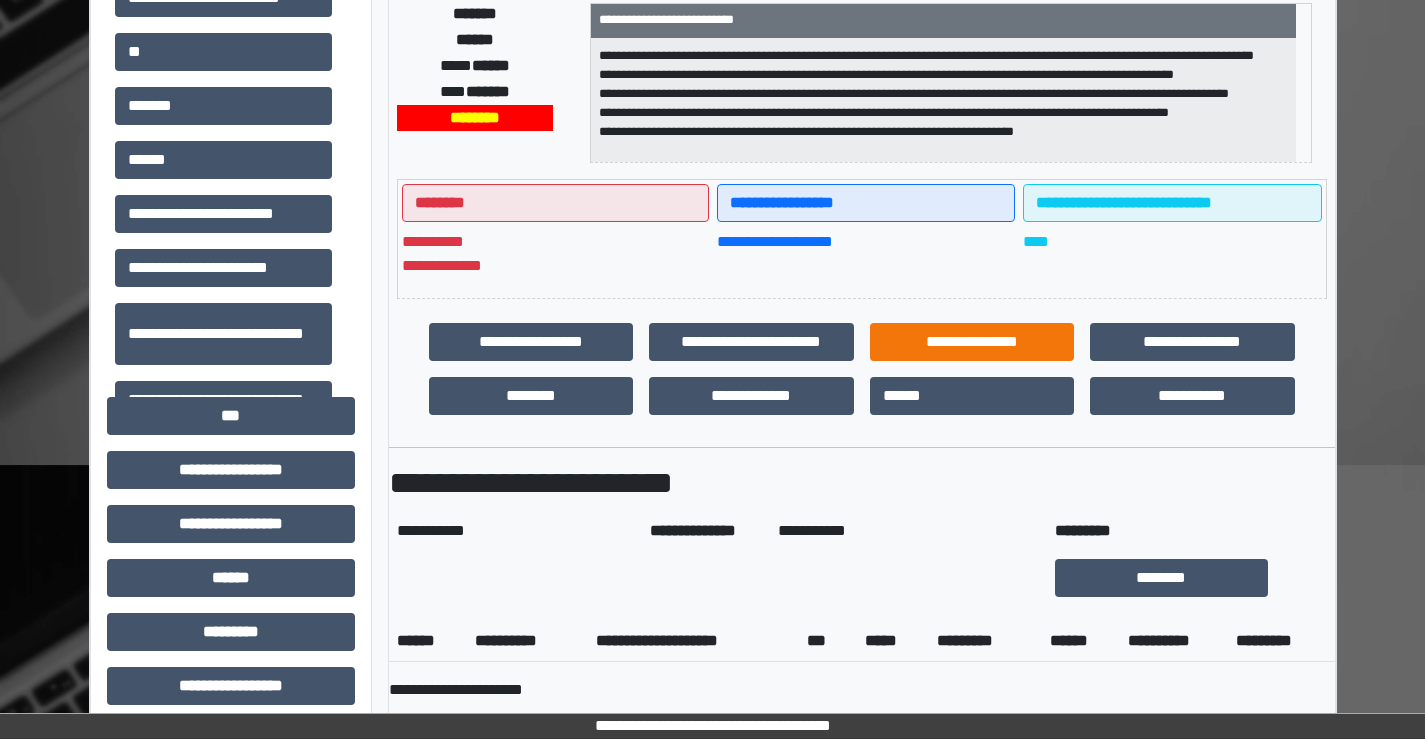 scroll, scrollTop: 220, scrollLeft: 0, axis: vertical 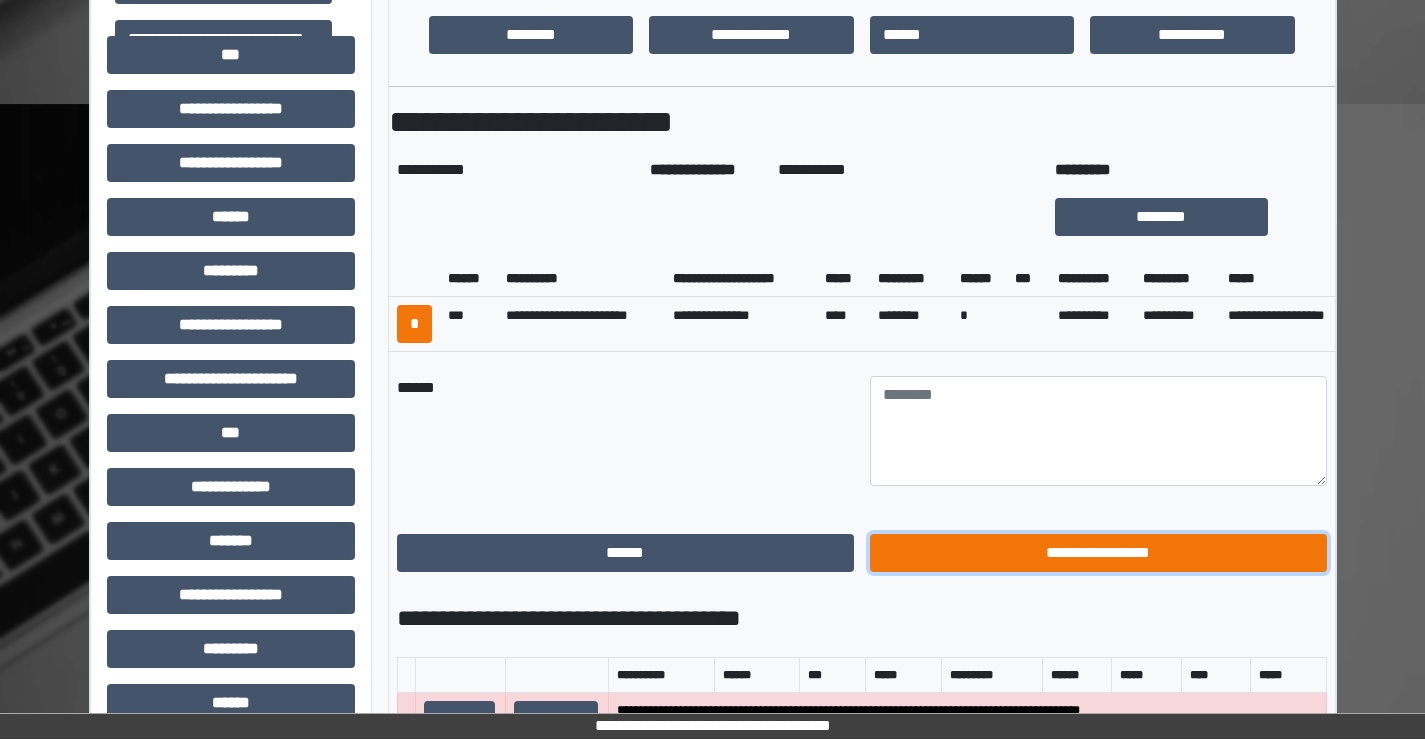 click on "**********" at bounding box center (1098, 553) 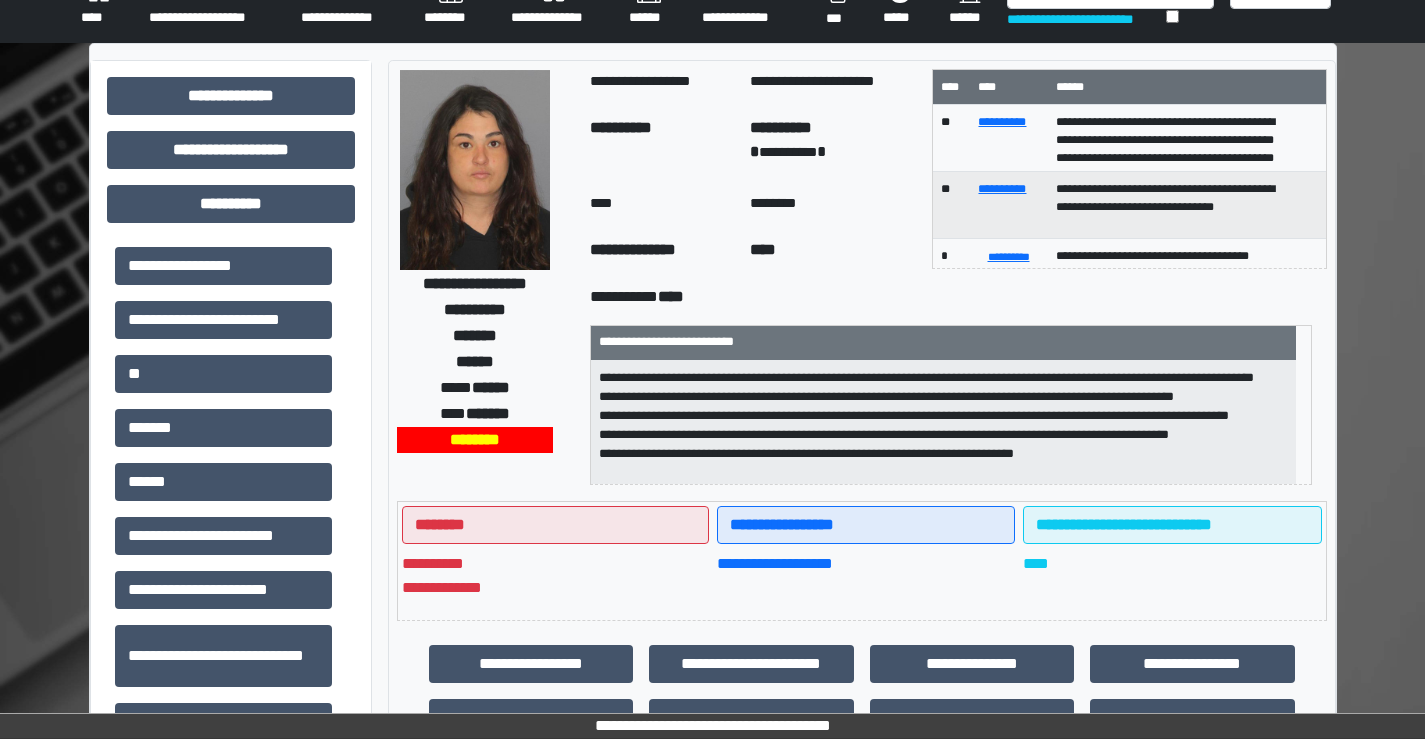 scroll, scrollTop: 20, scrollLeft: 0, axis: vertical 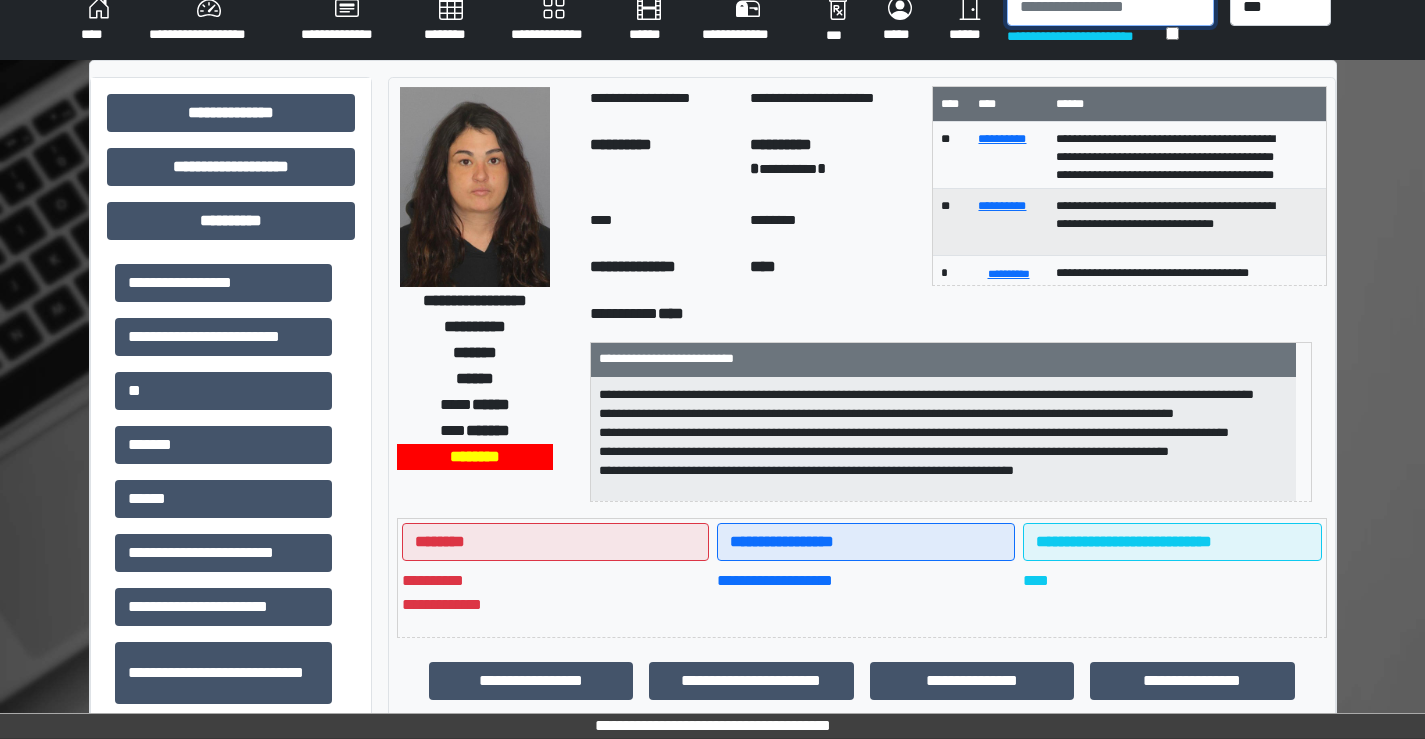 click at bounding box center (1110, 7) 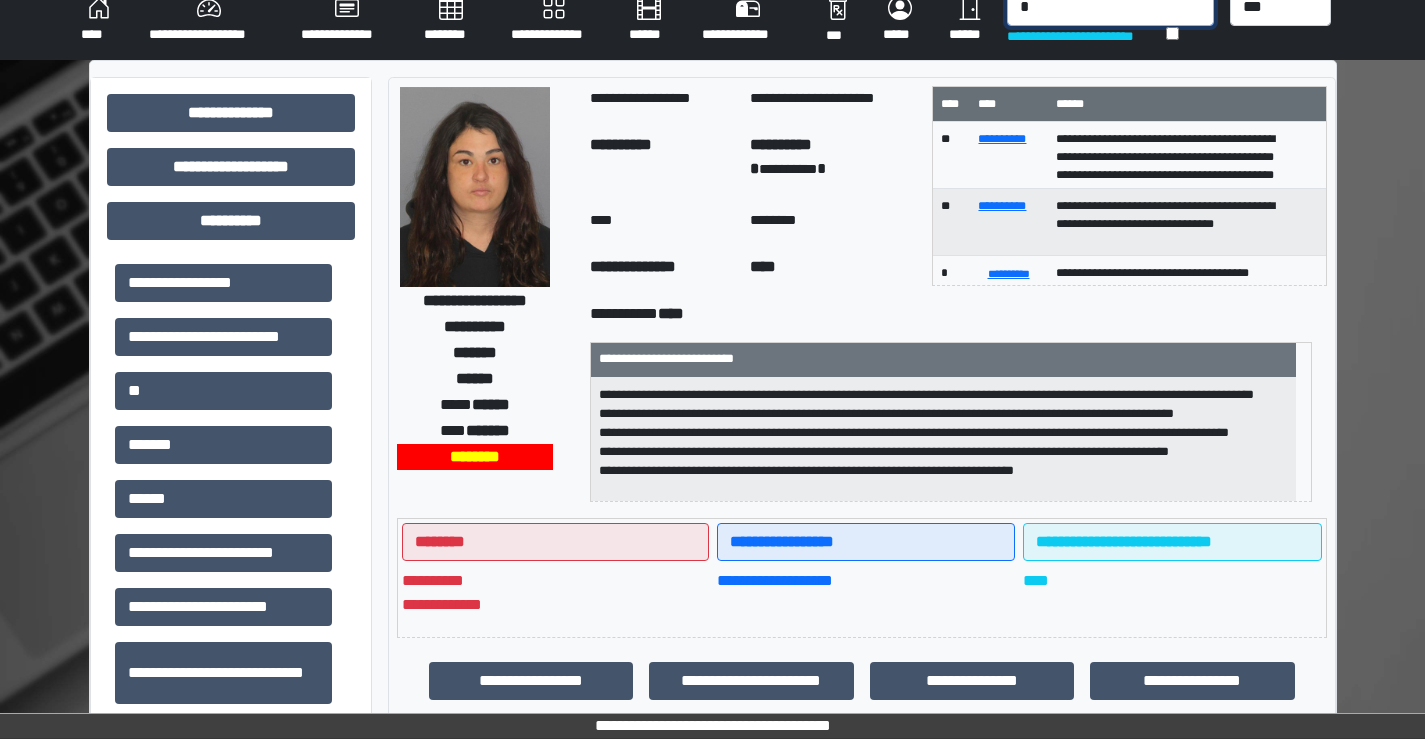 scroll, scrollTop: 16, scrollLeft: 0, axis: vertical 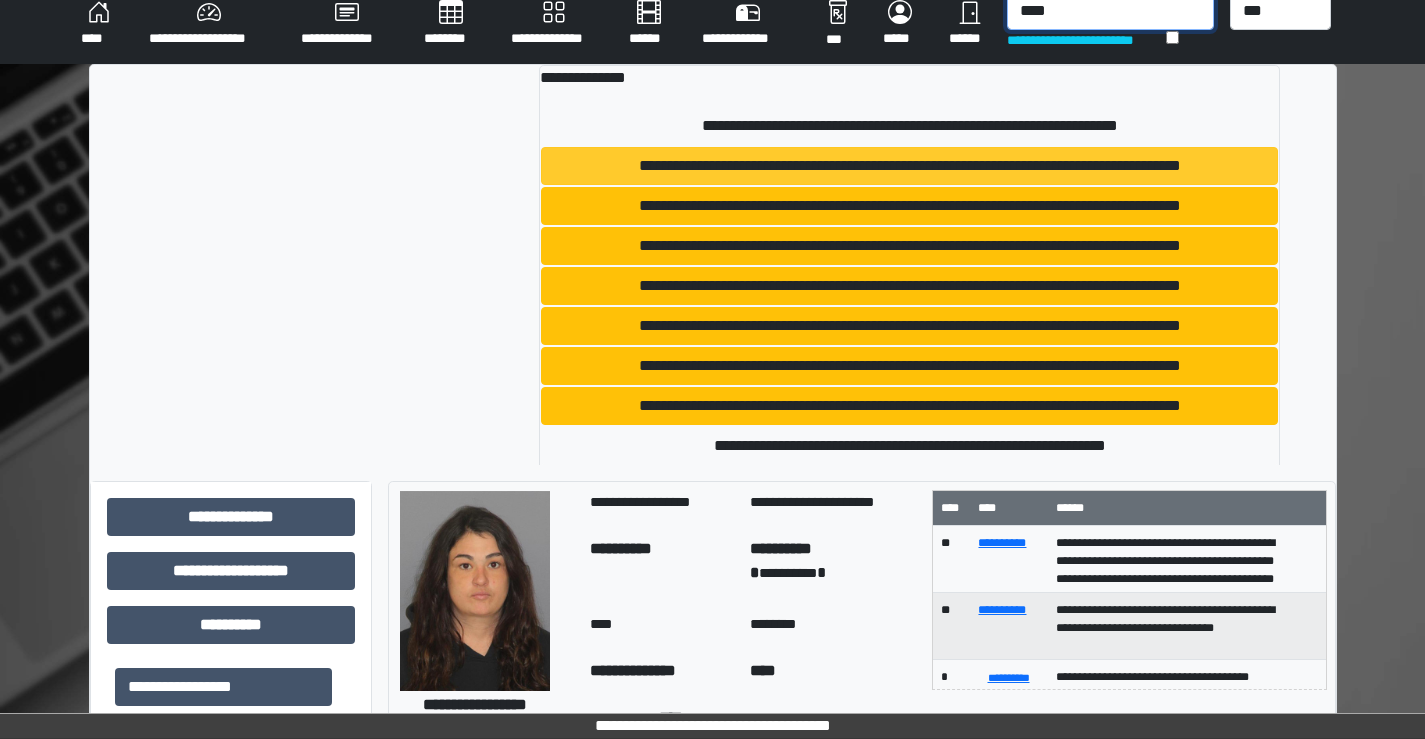 type on "****" 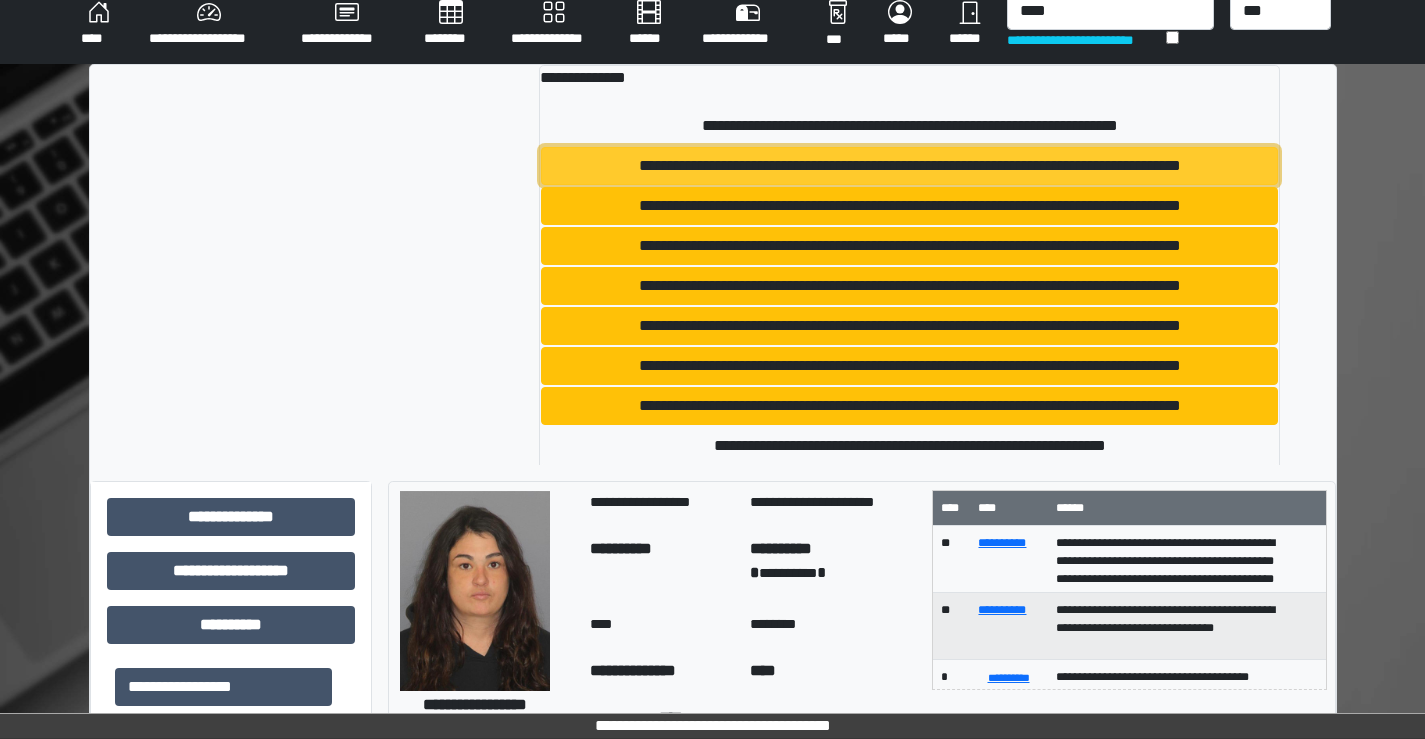 click on "**********" at bounding box center (909, 166) 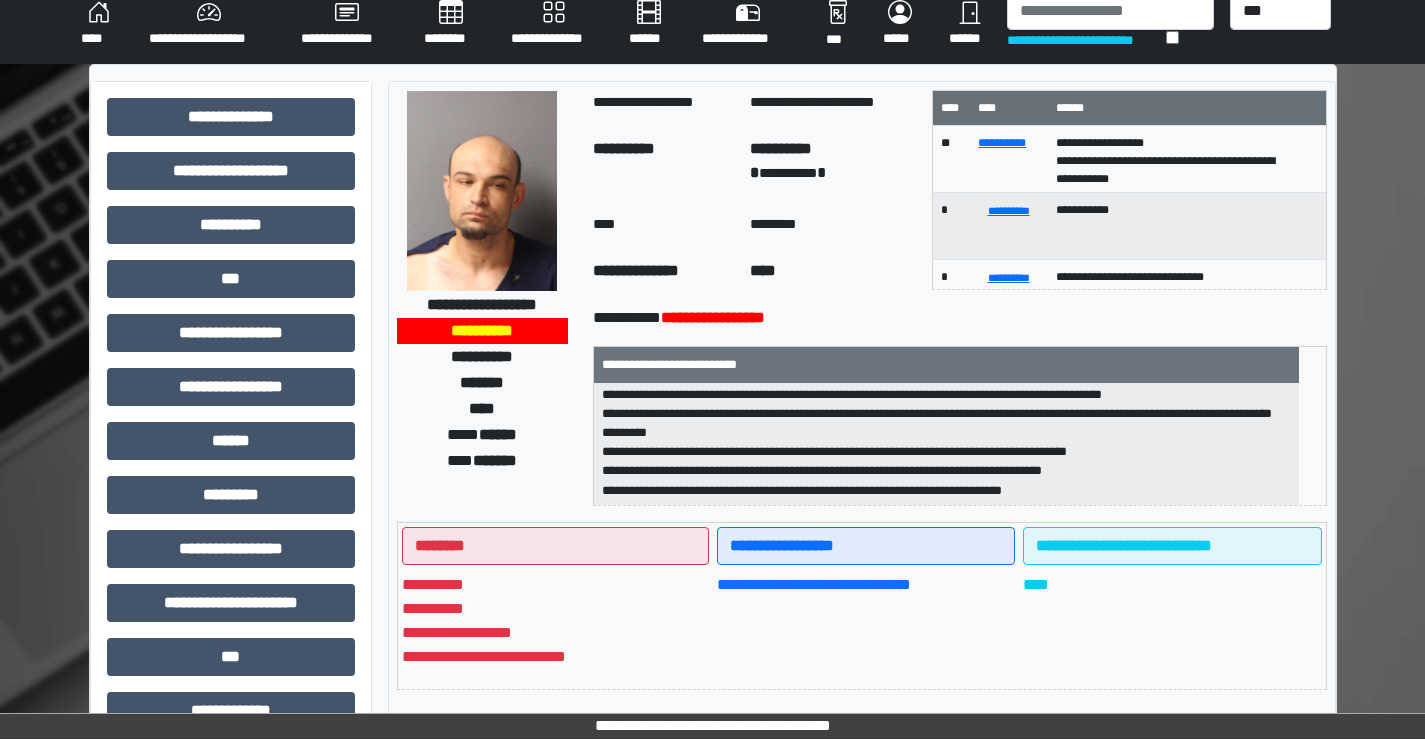 scroll, scrollTop: 313, scrollLeft: 0, axis: vertical 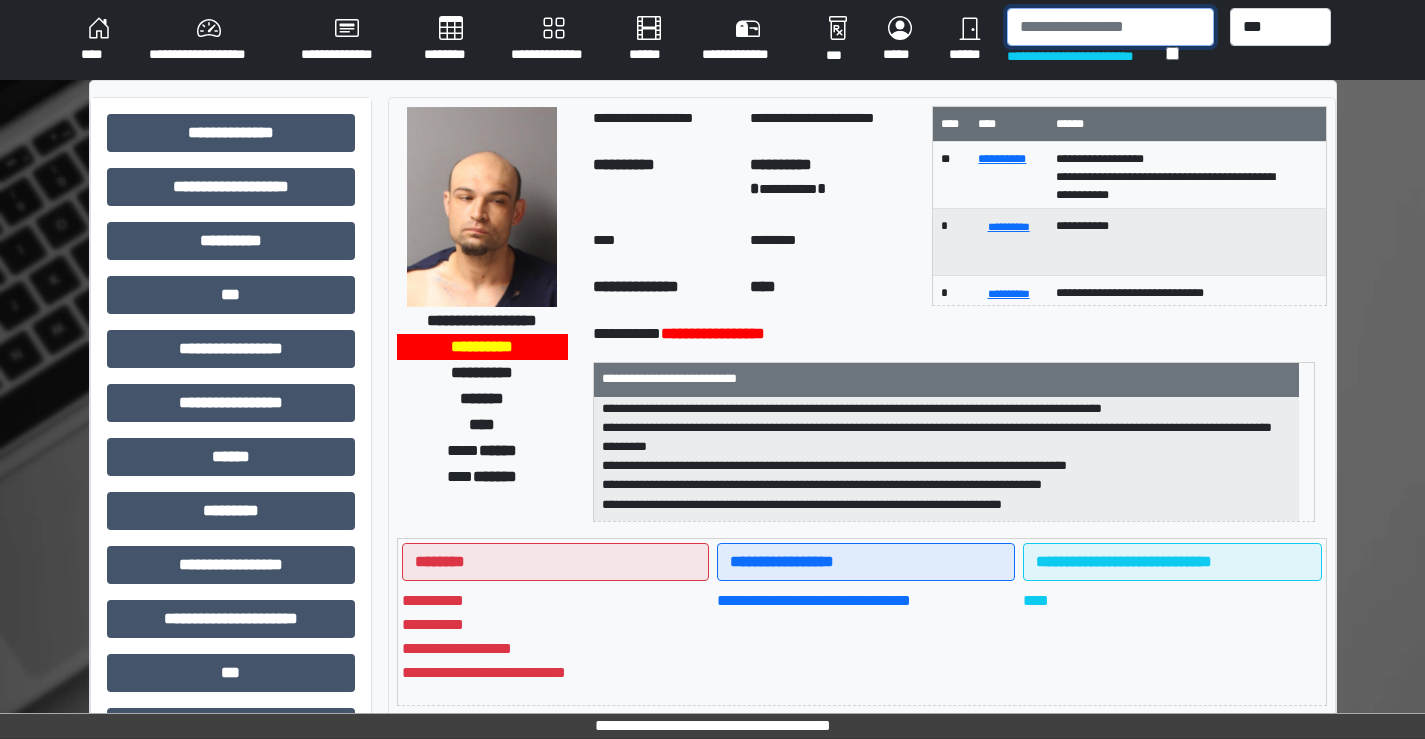 click at bounding box center (1110, 27) 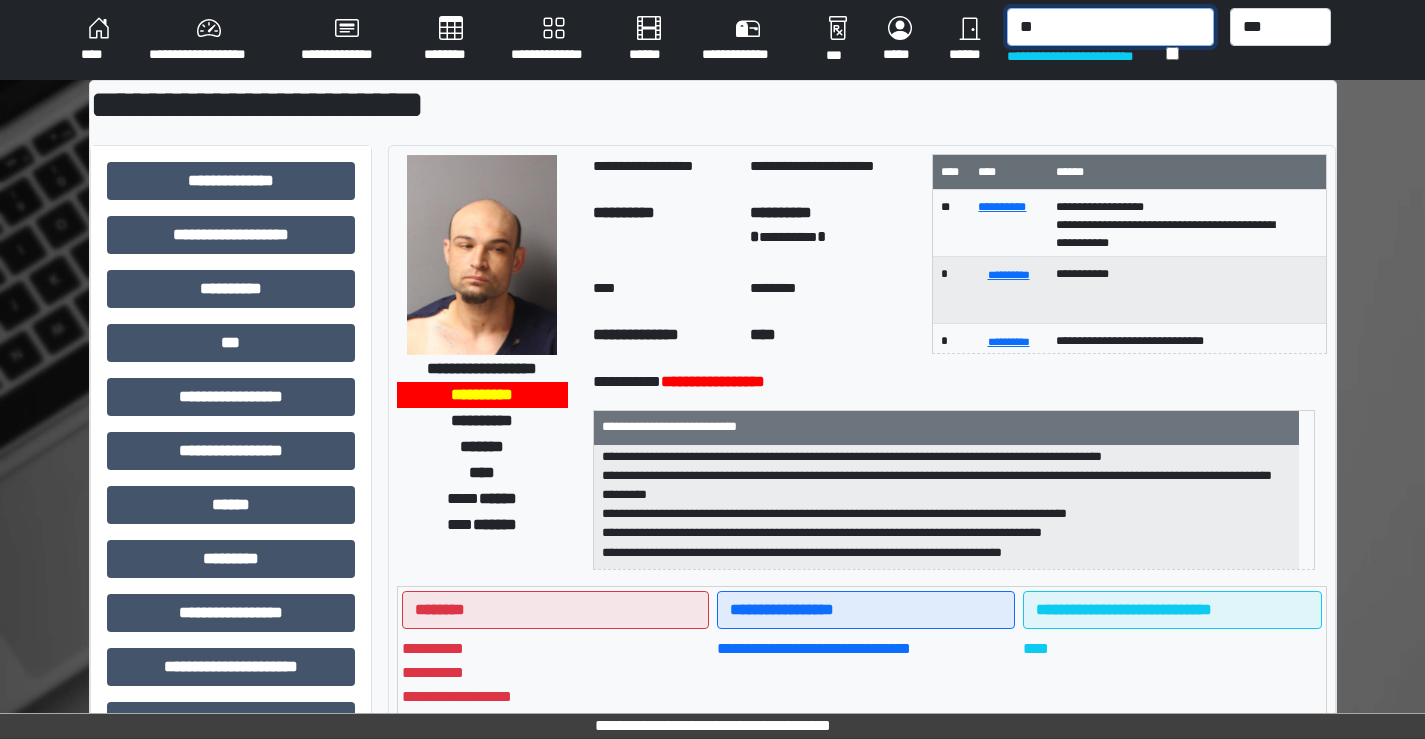type on "*" 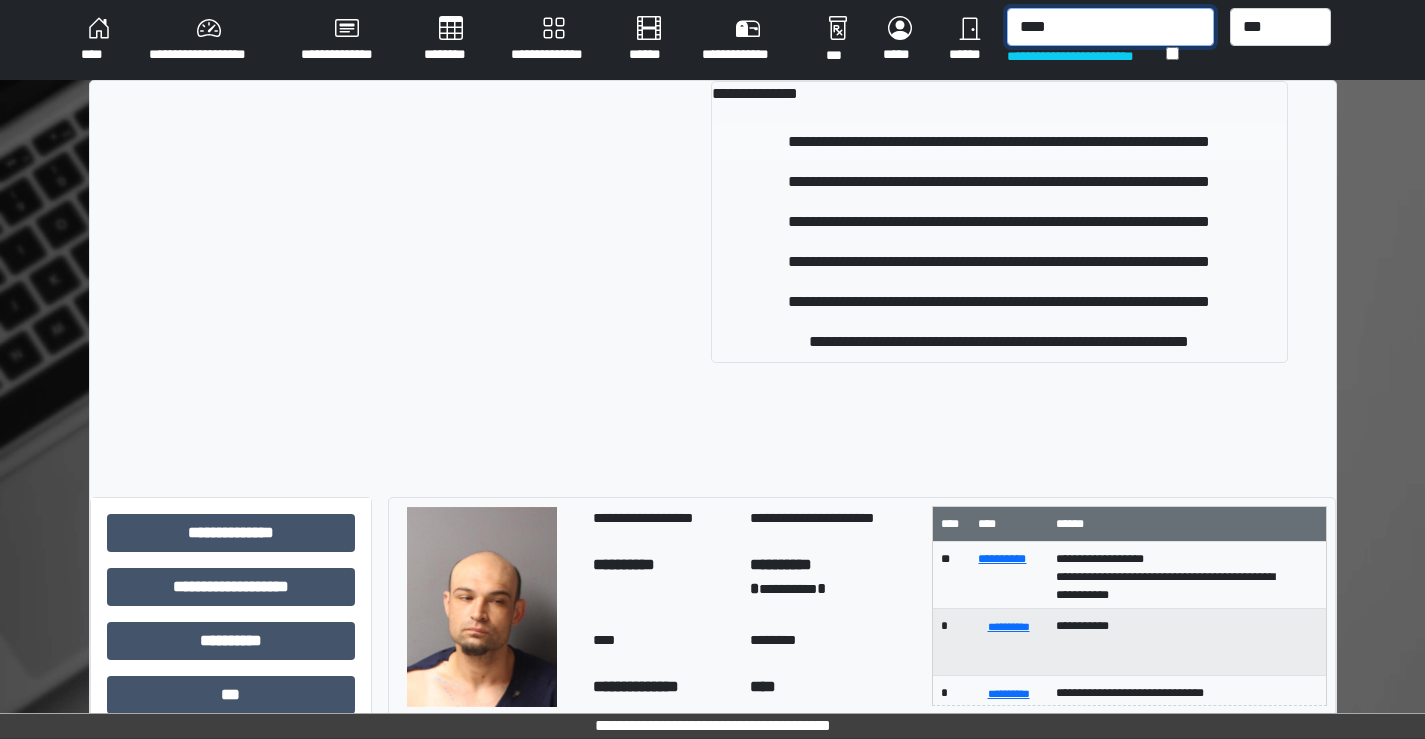 type on "****" 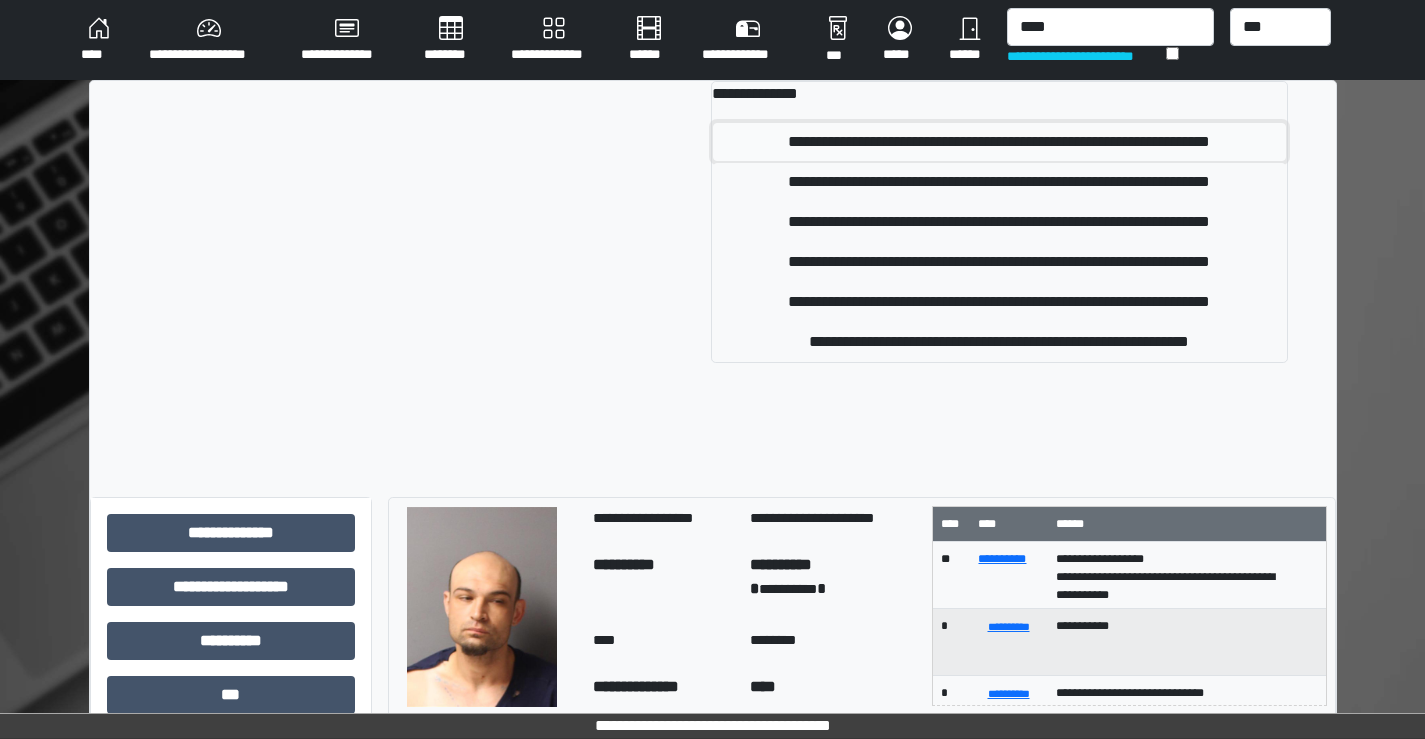 click on "**********" at bounding box center [999, 142] 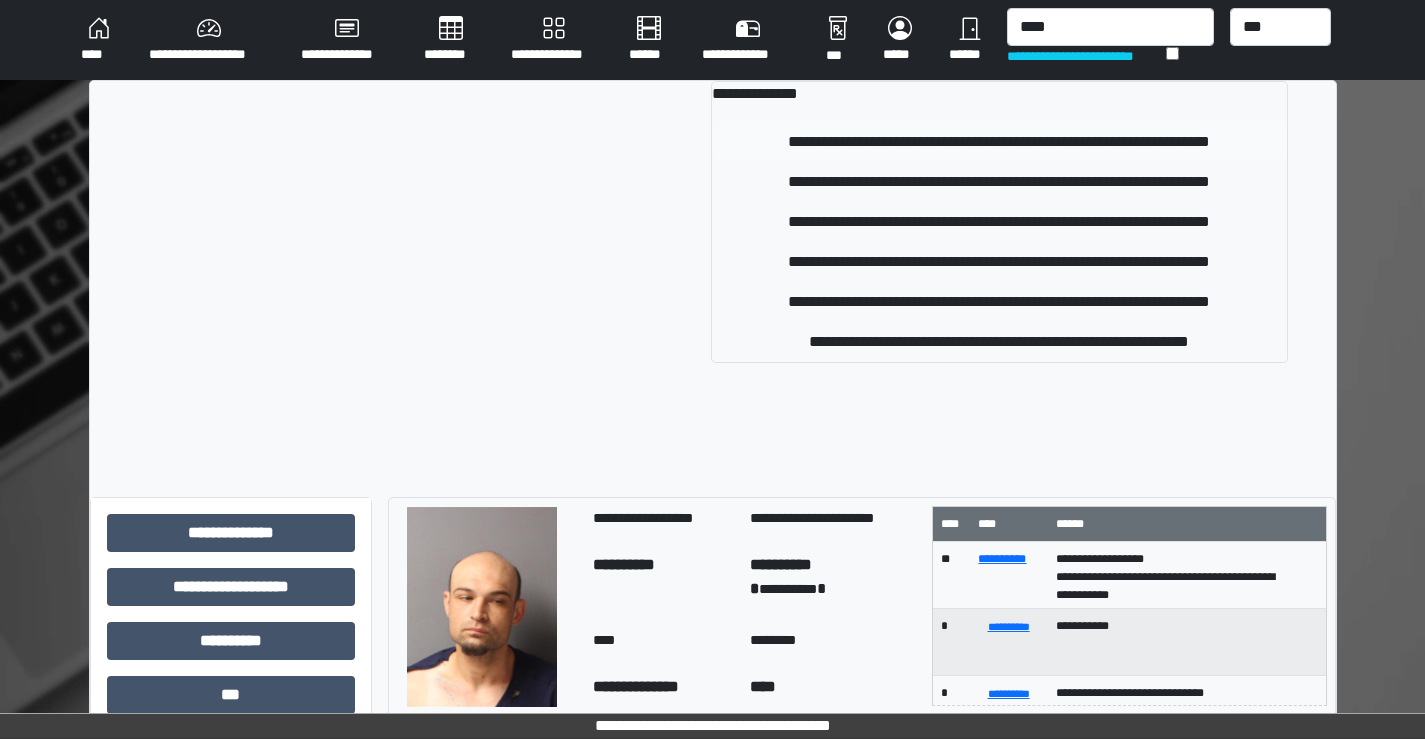 type 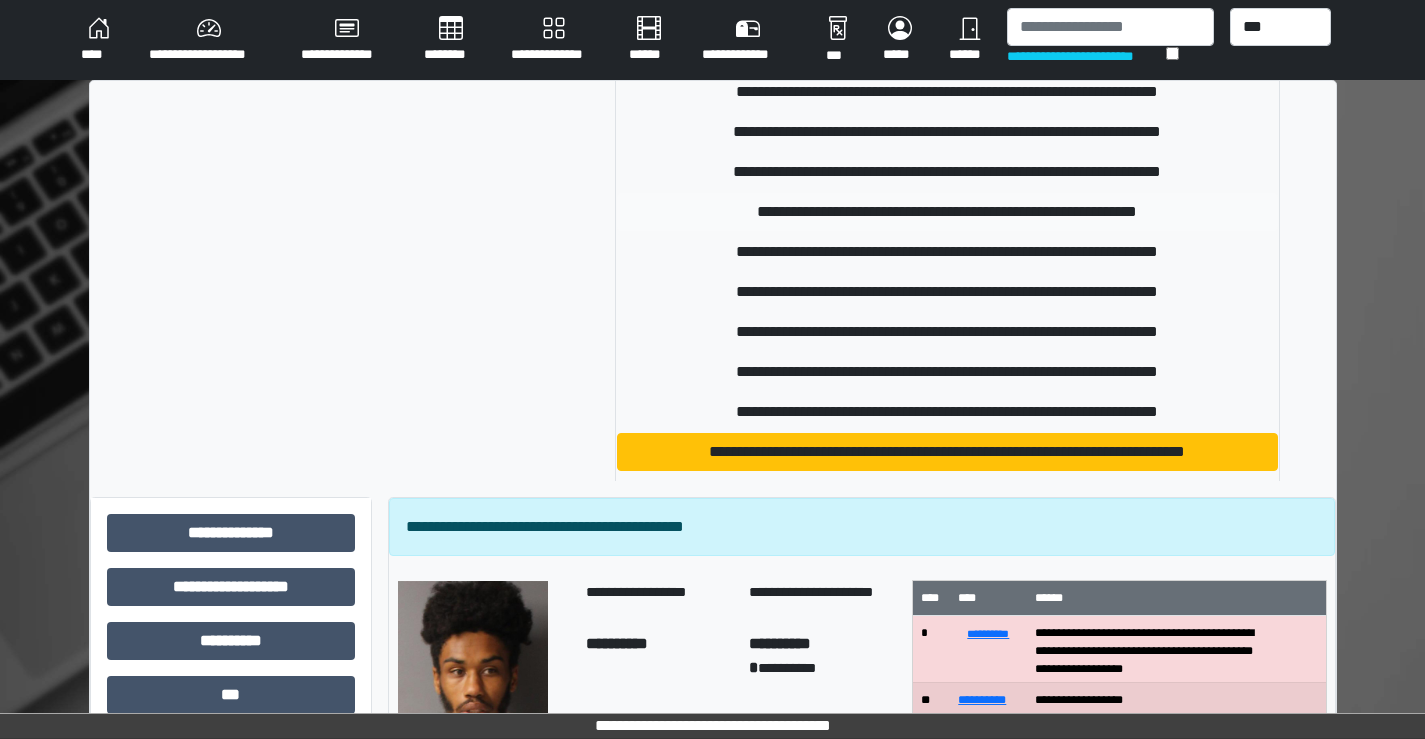 scroll, scrollTop: 300, scrollLeft: 0, axis: vertical 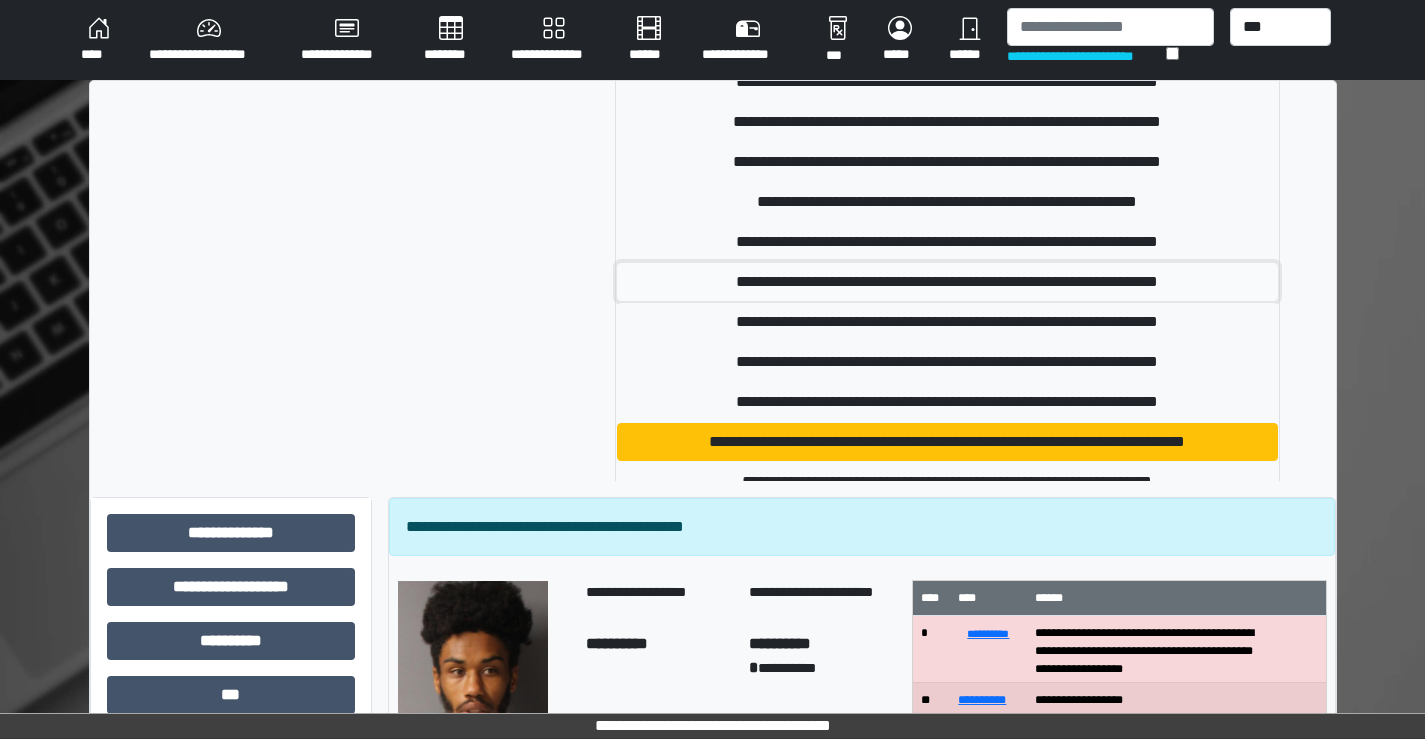 click on "**********" at bounding box center (947, 282) 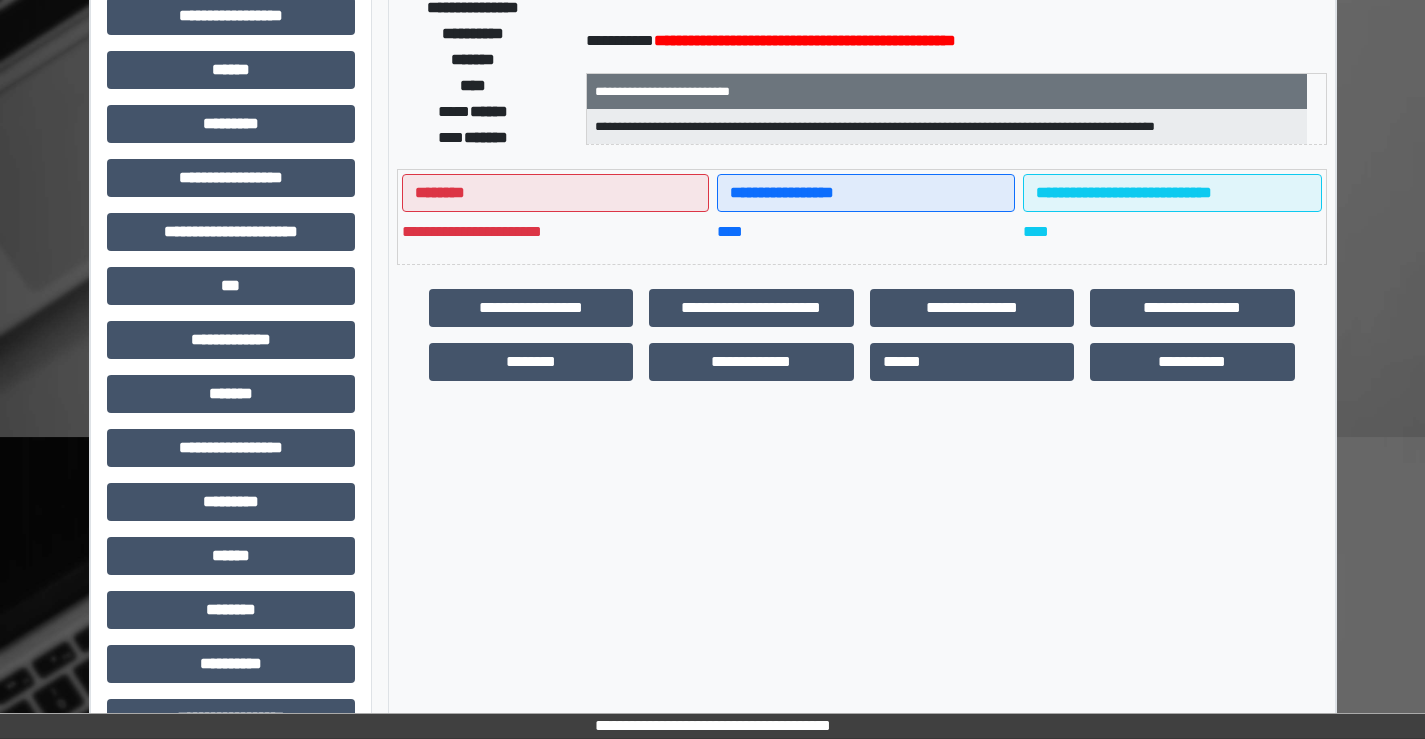 scroll, scrollTop: 435, scrollLeft: 0, axis: vertical 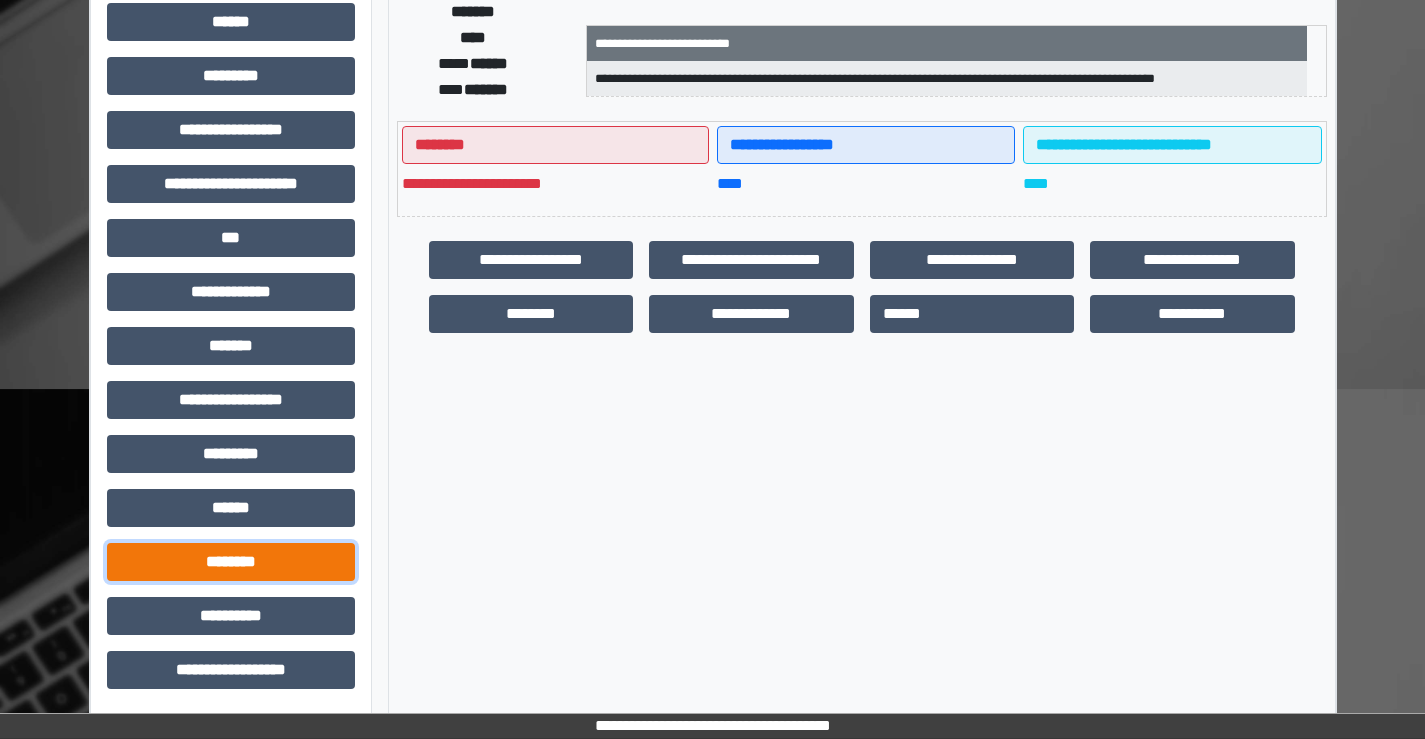 click on "********" at bounding box center (231, 562) 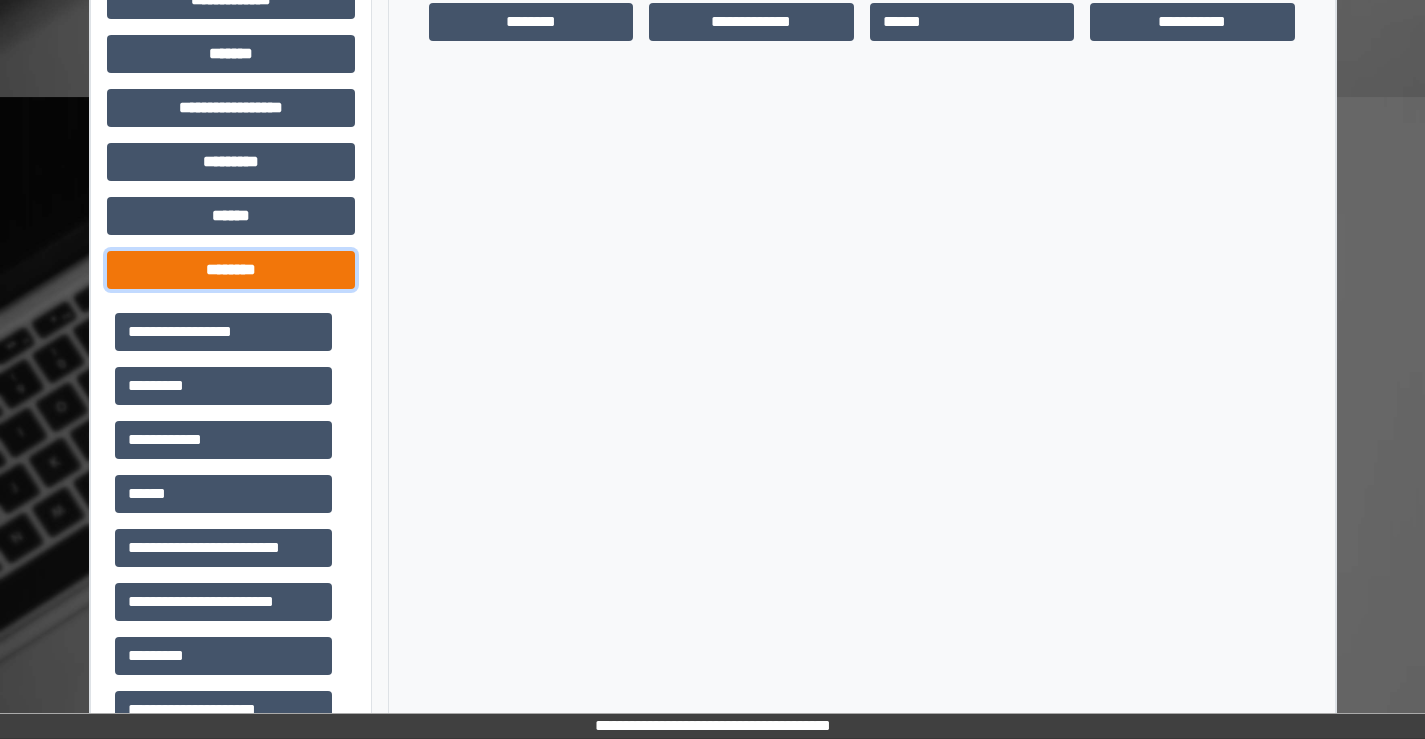 scroll, scrollTop: 735, scrollLeft: 0, axis: vertical 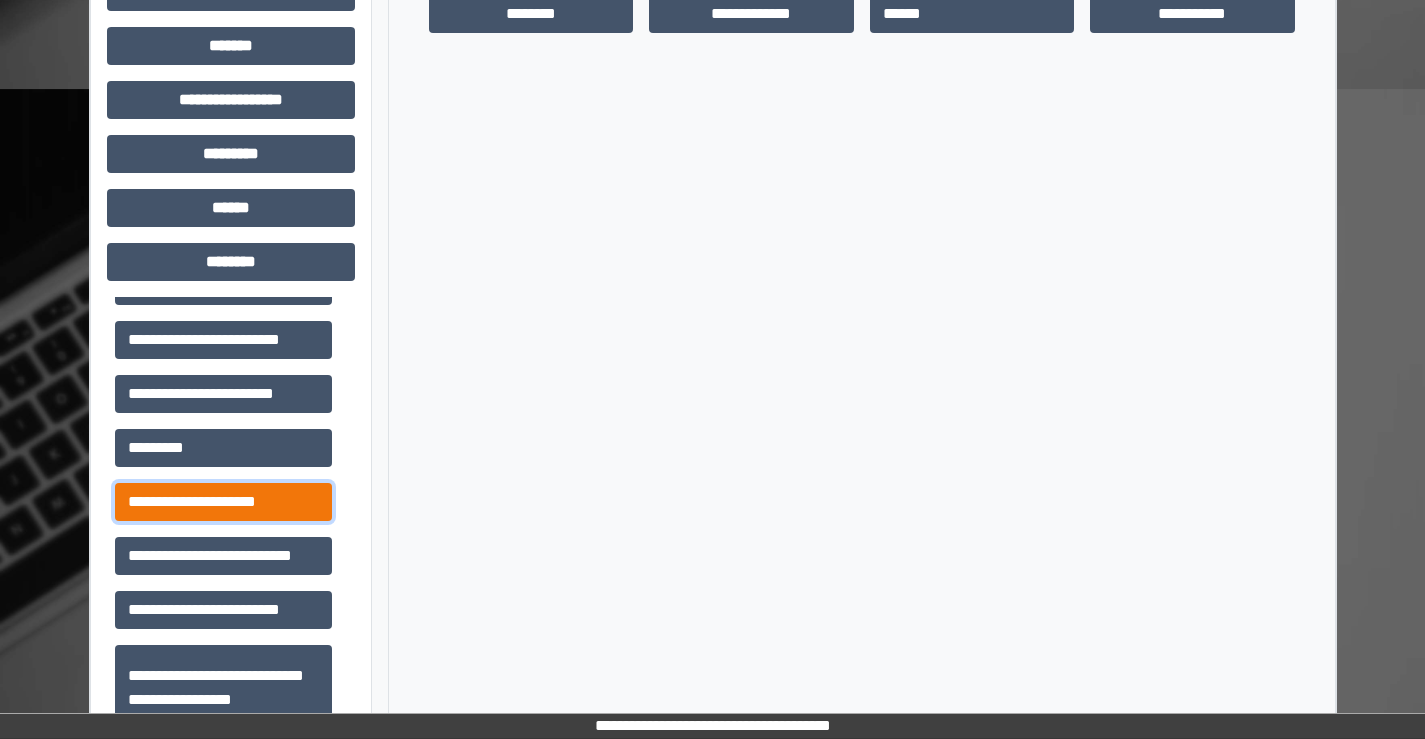 click on "**********" at bounding box center (223, 502) 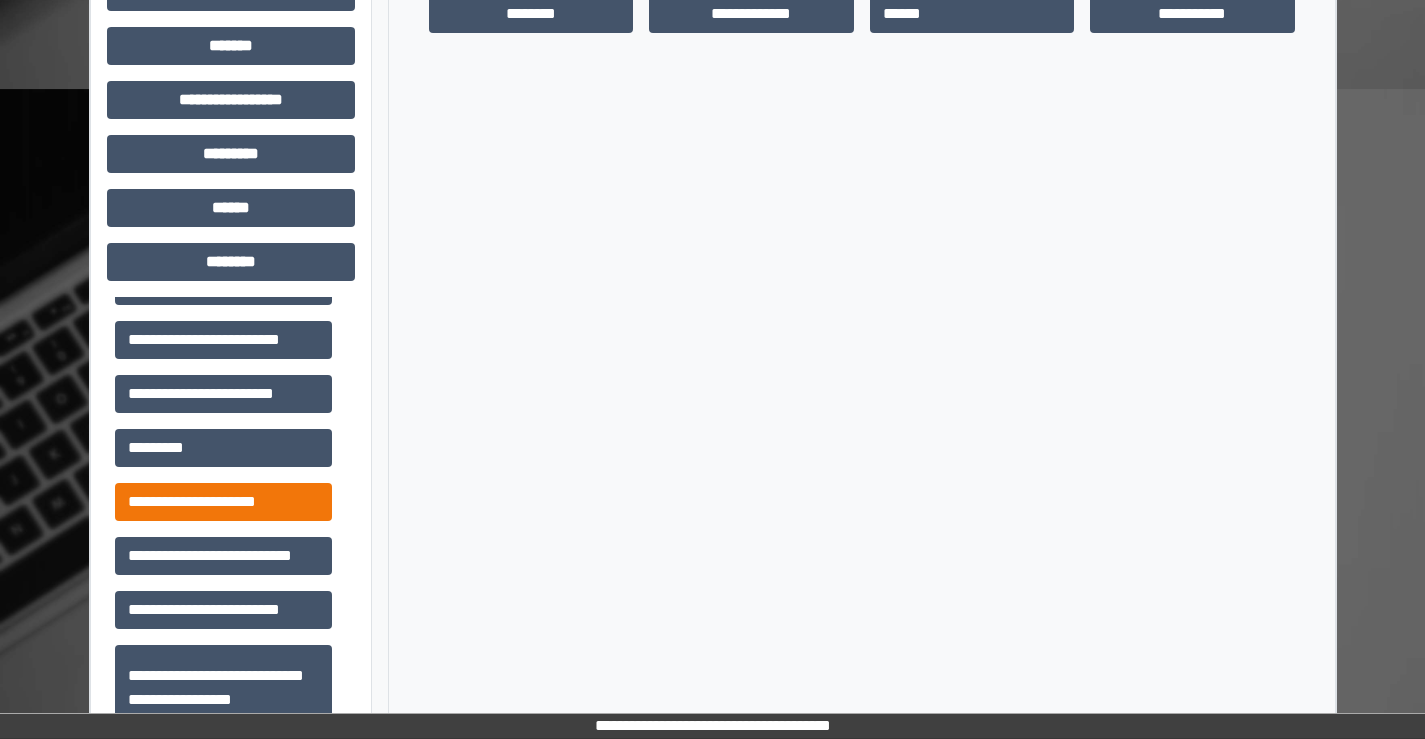 scroll, scrollTop: 635, scrollLeft: 0, axis: vertical 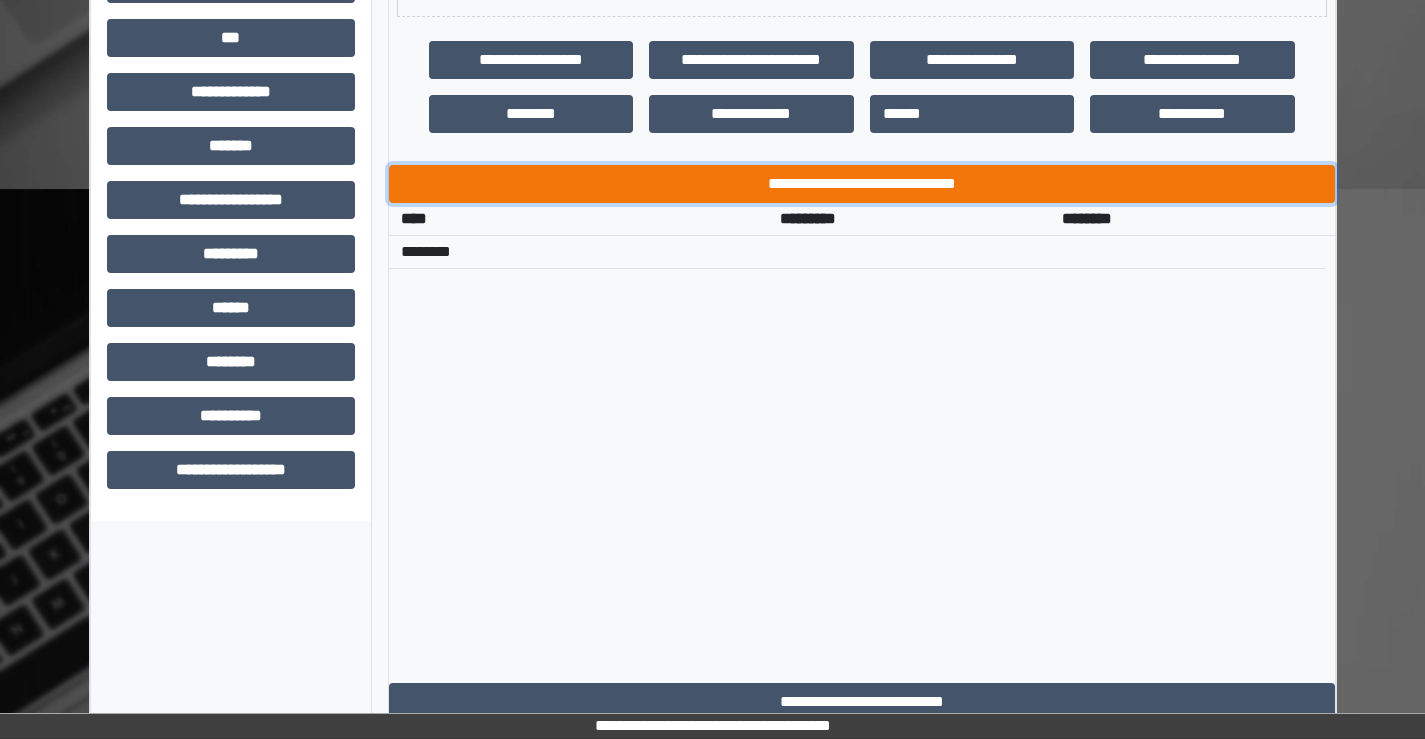 click on "**********" at bounding box center [862, 184] 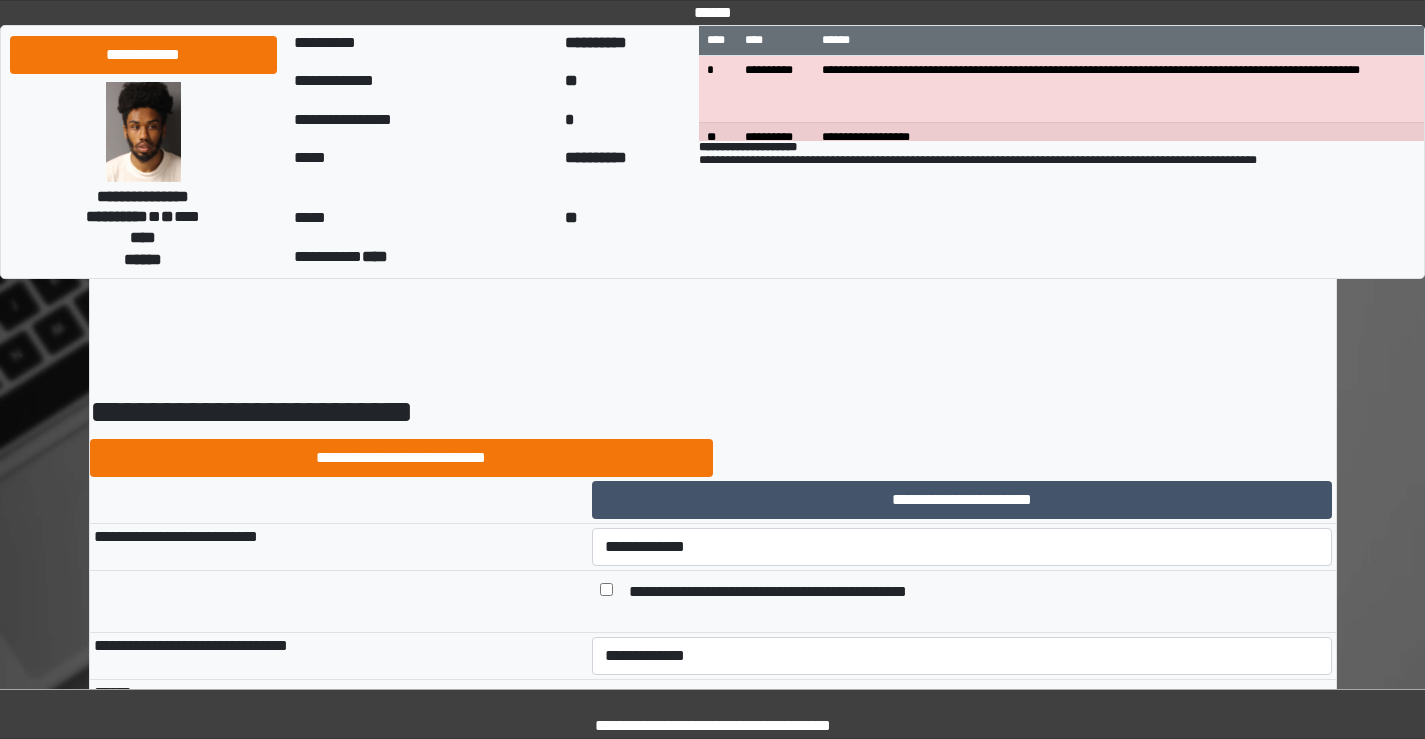 scroll, scrollTop: 0, scrollLeft: 0, axis: both 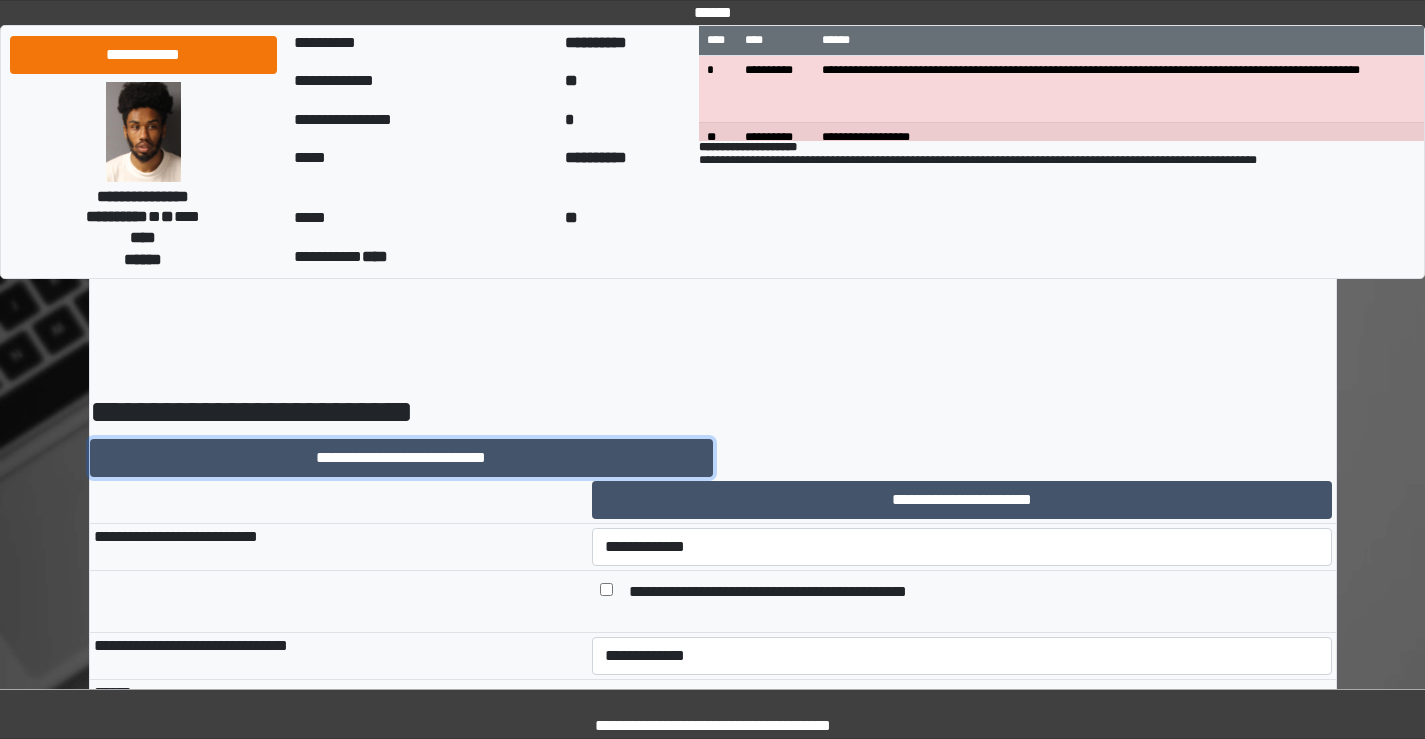 click on "**********" at bounding box center [401, 458] 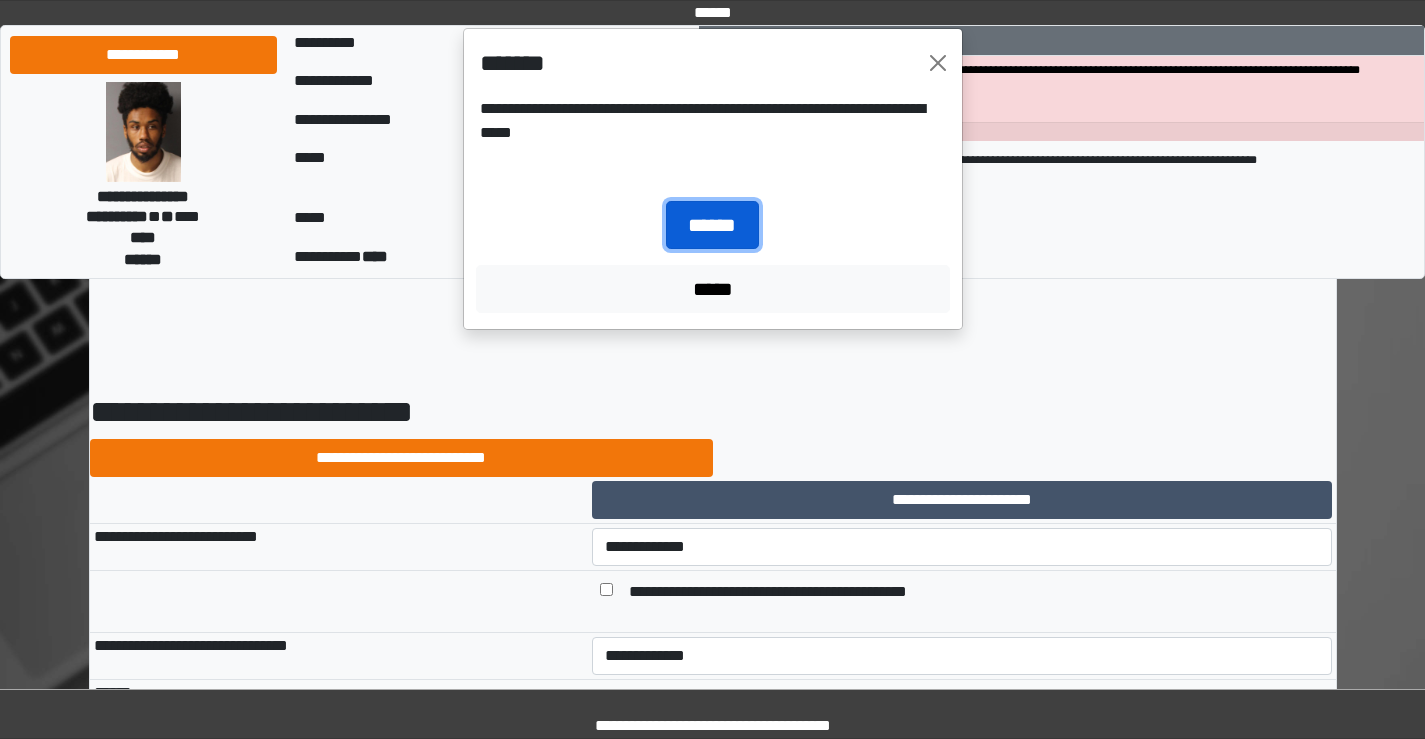 click on "******" at bounding box center (712, 225) 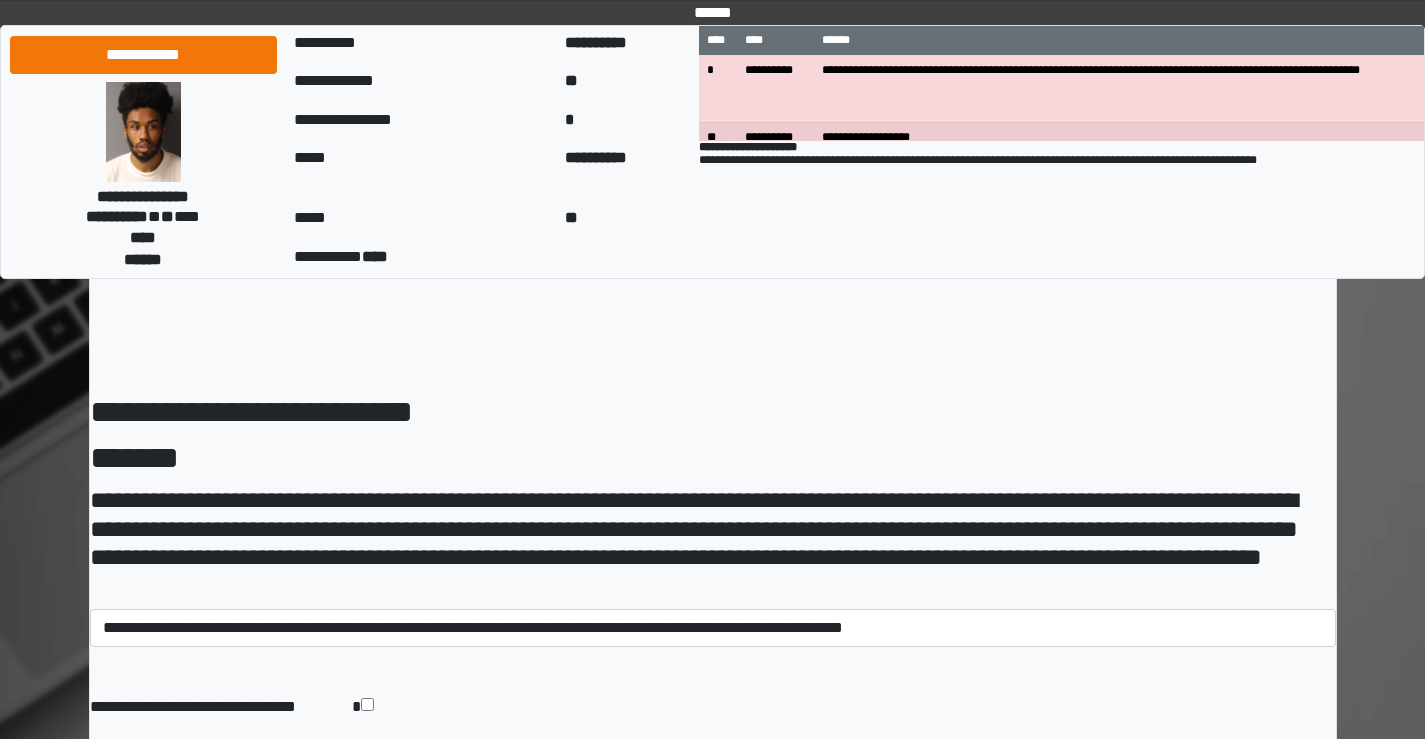 scroll, scrollTop: 113, scrollLeft: 0, axis: vertical 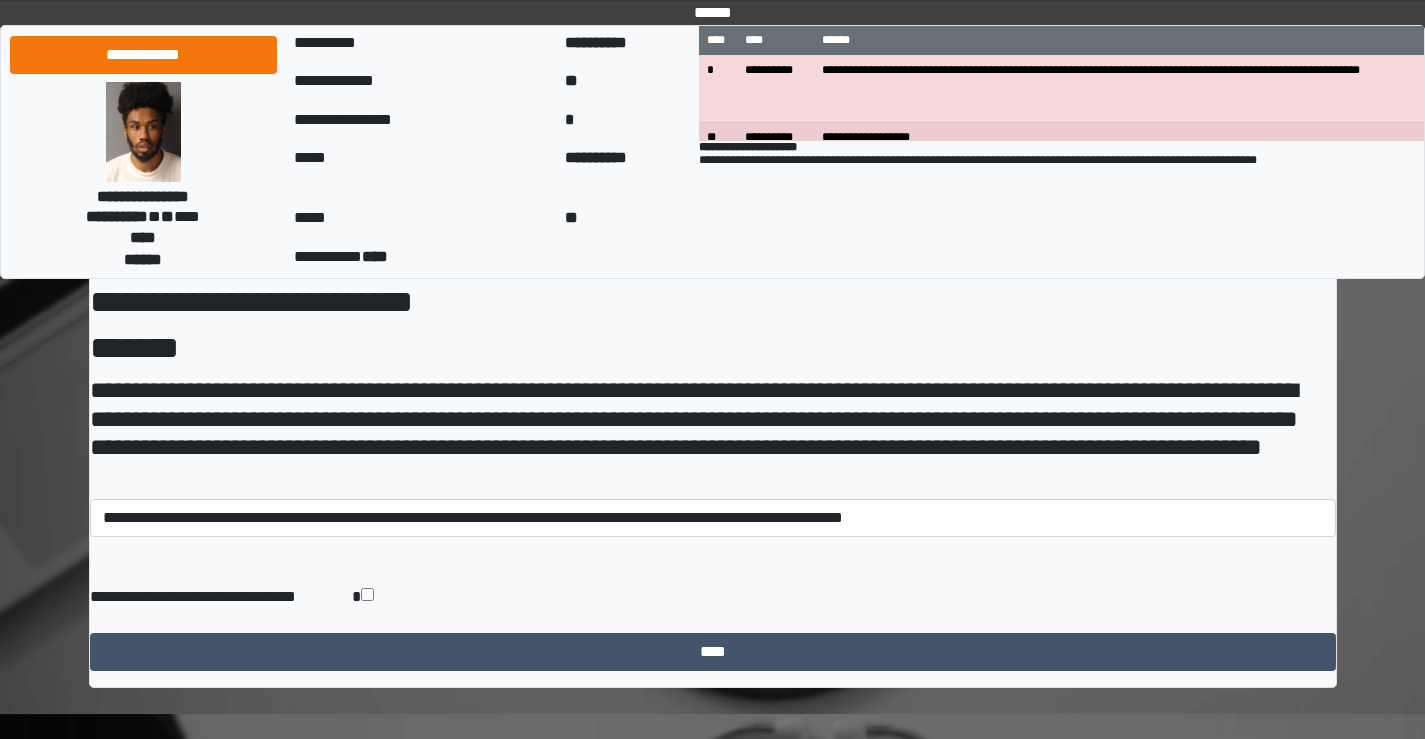 drag, startPoint x: 748, startPoint y: 518, endPoint x: 702, endPoint y: 525, distance: 46.52956 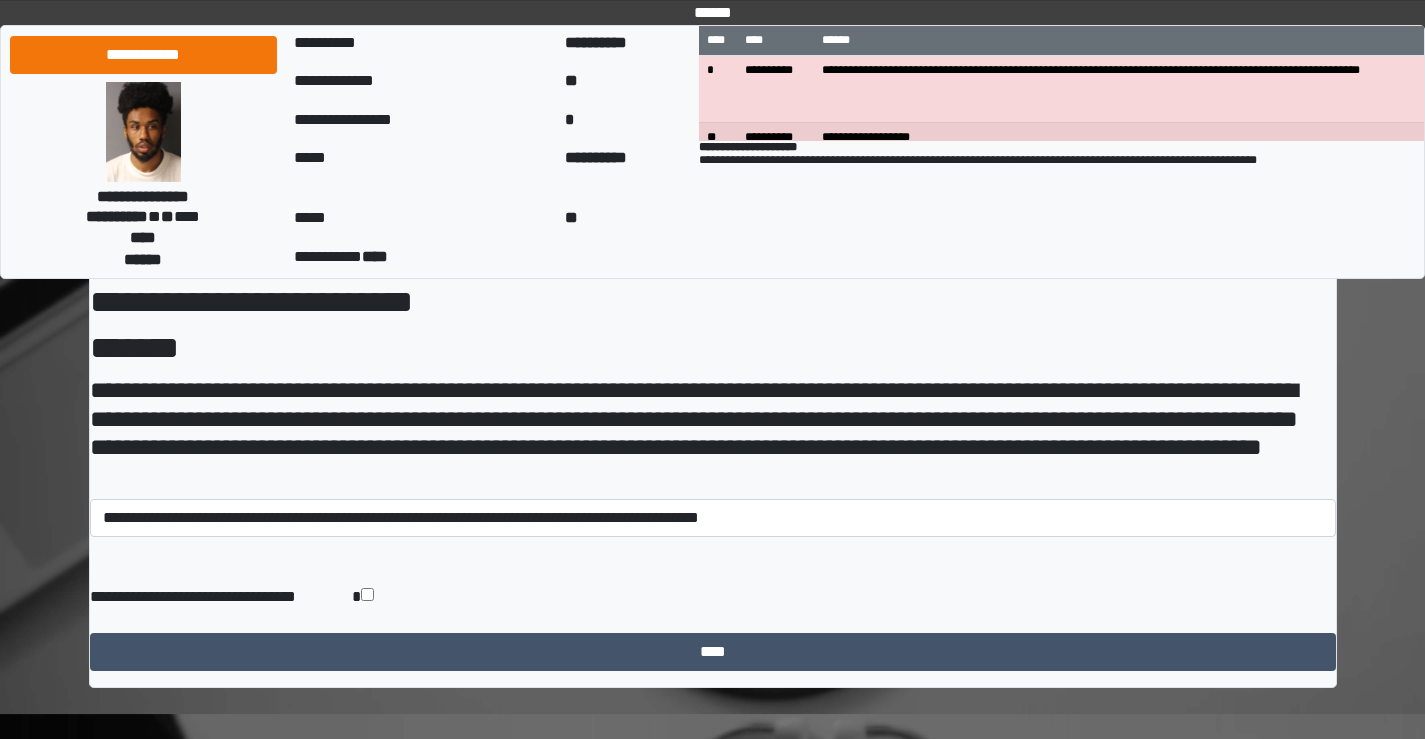 click on "**********" at bounding box center [713, 518] 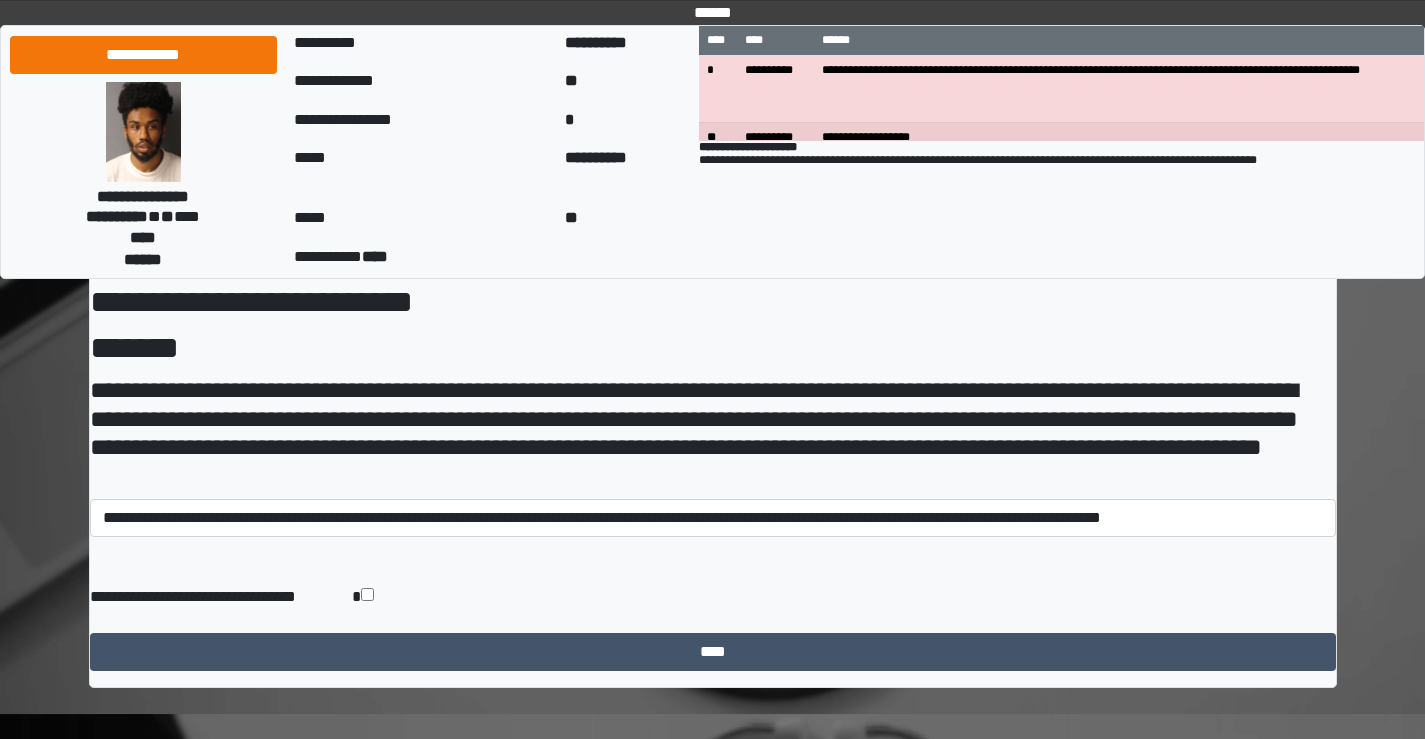 click on "**********" at bounding box center [713, 518] 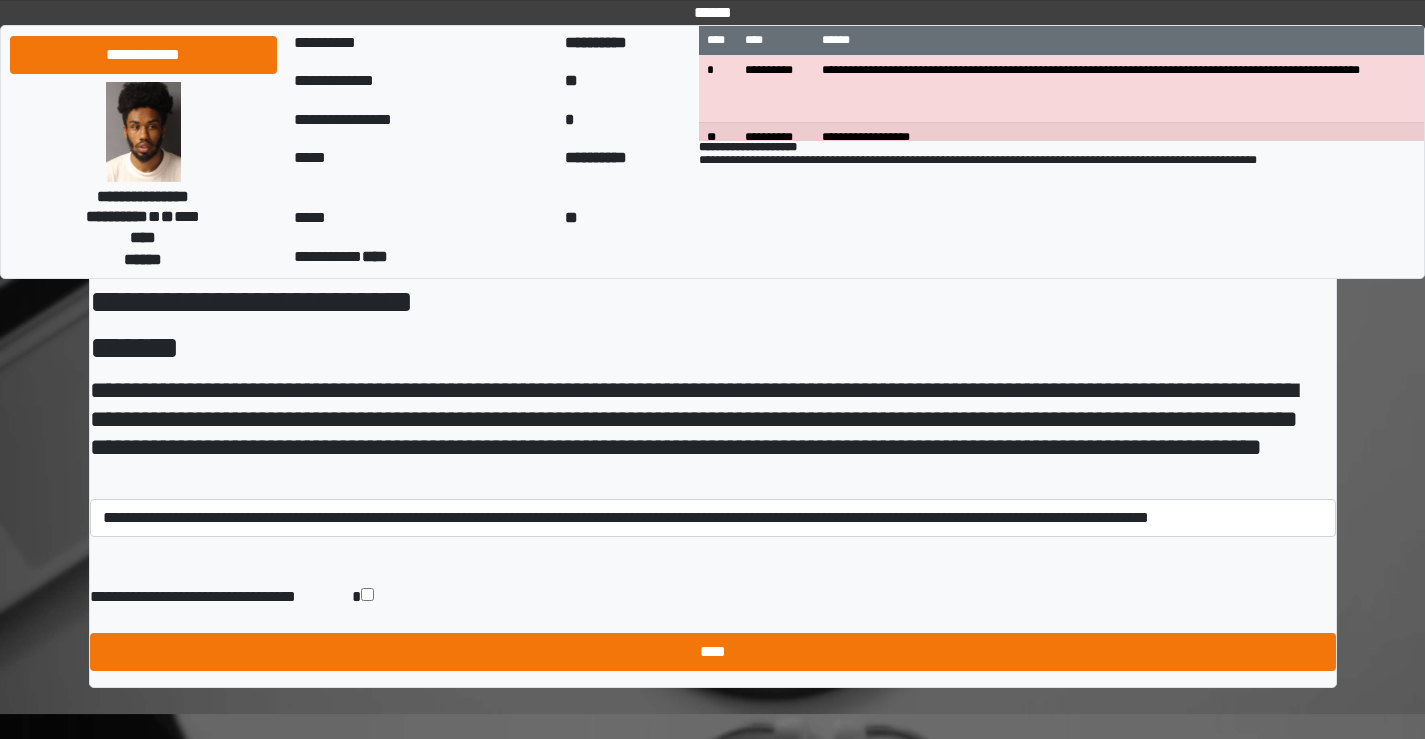 type on "**********" 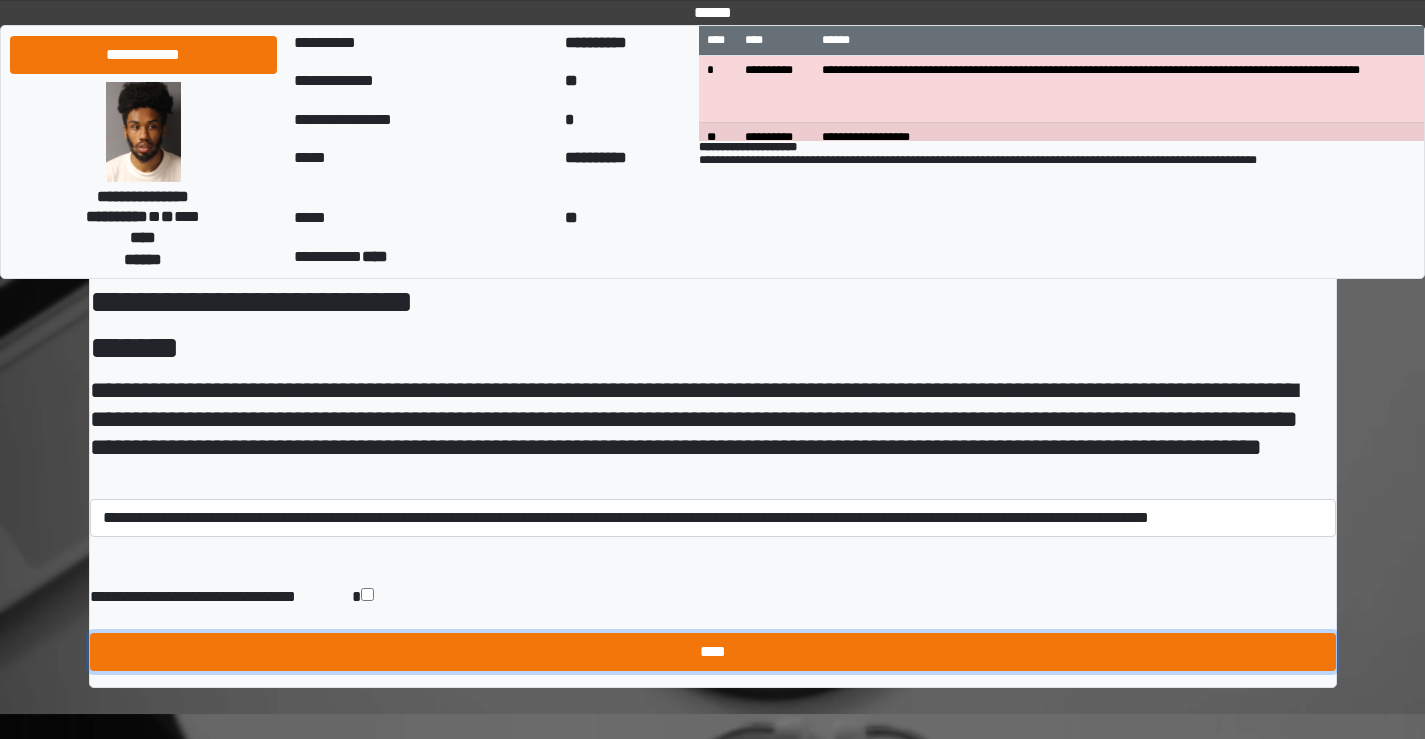 click on "****" at bounding box center [713, 652] 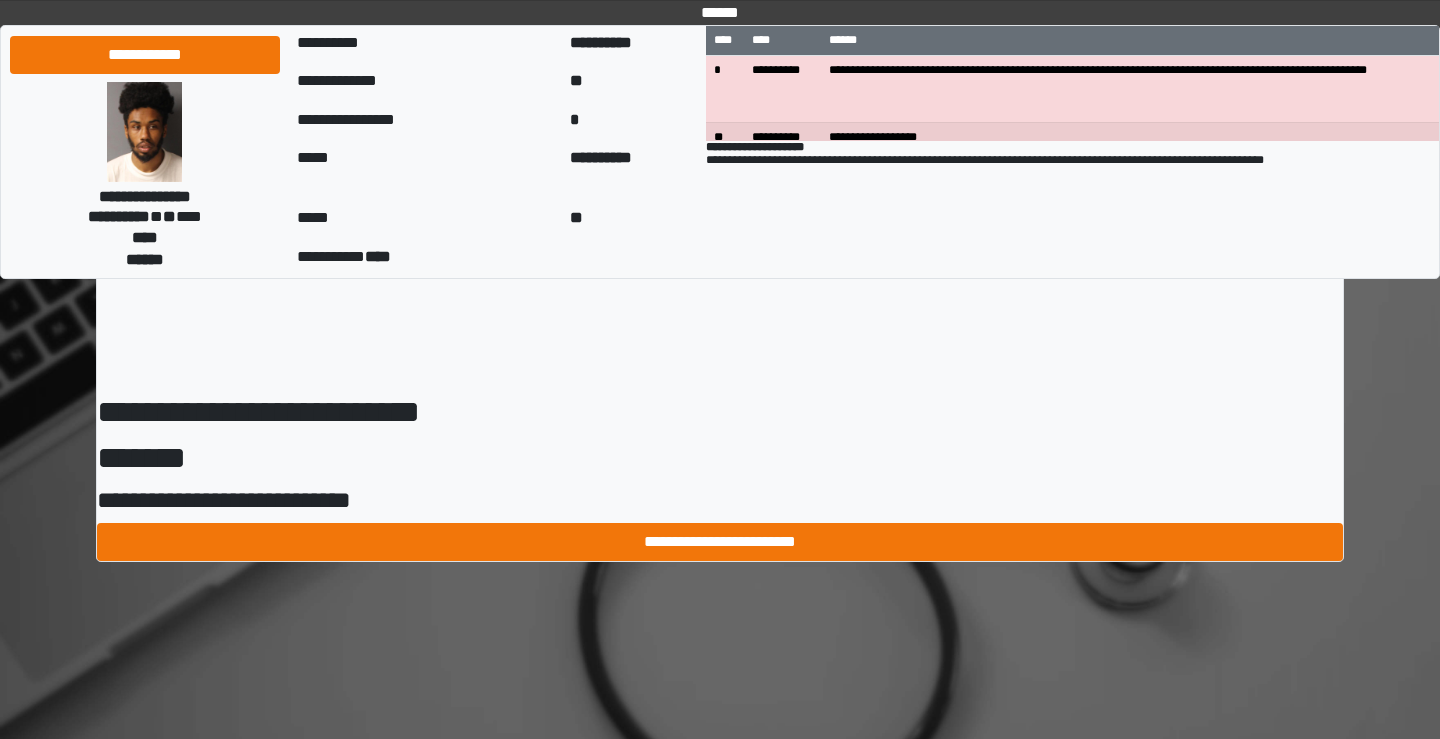 scroll, scrollTop: 0, scrollLeft: 0, axis: both 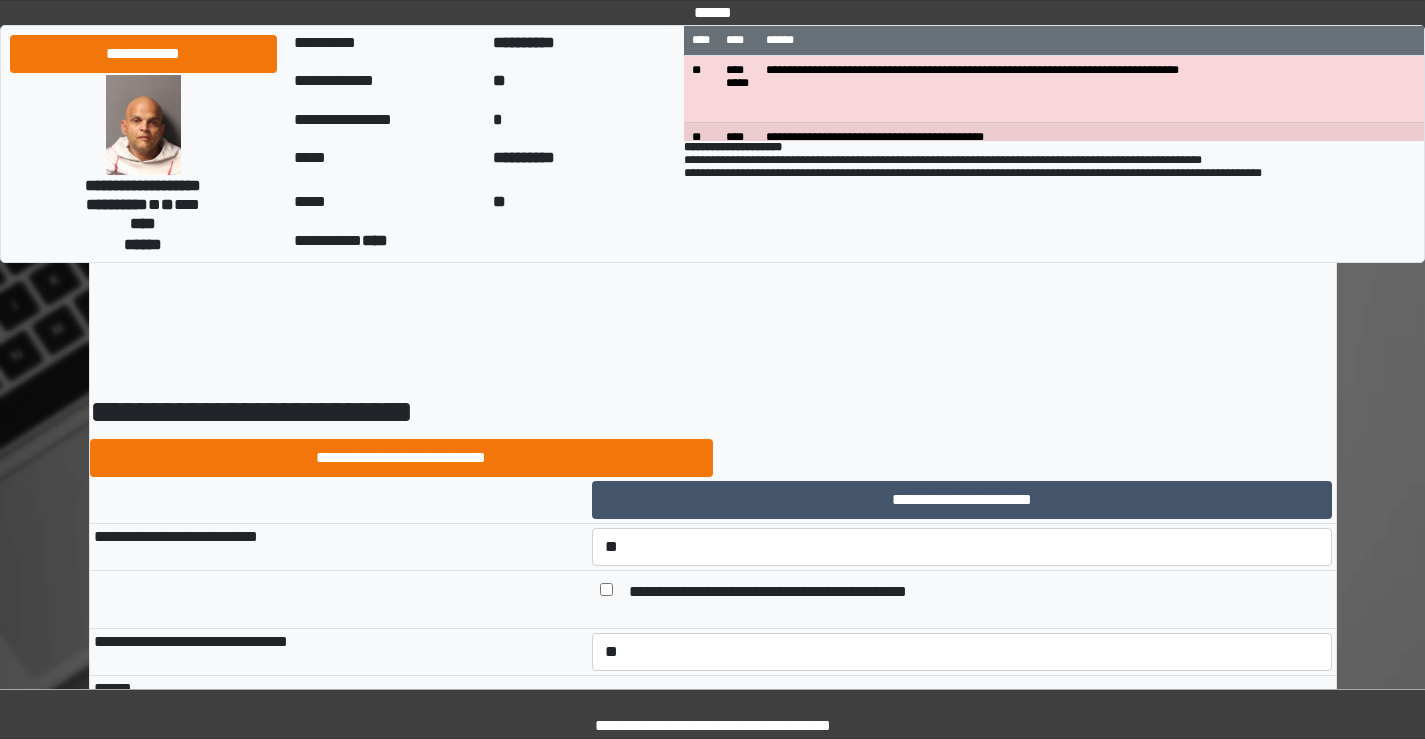 select on "*" 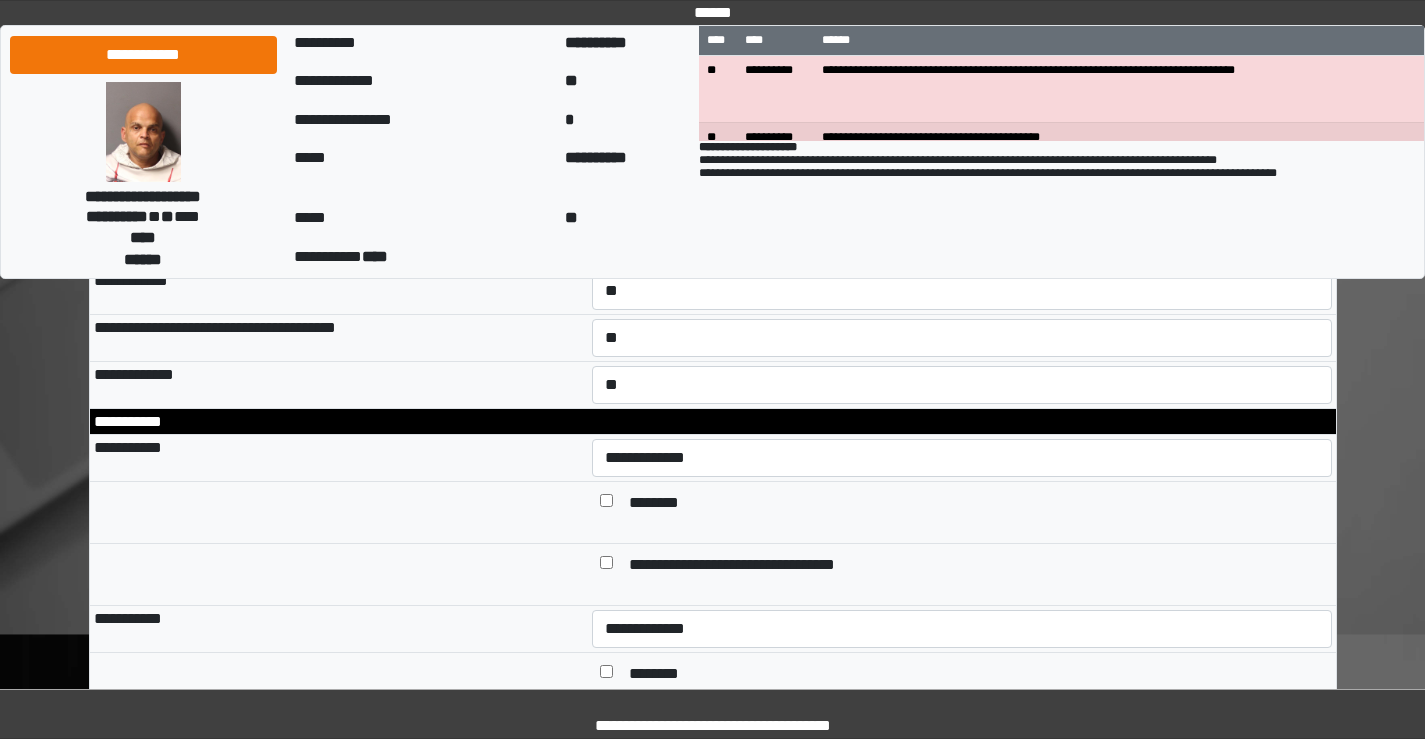 scroll, scrollTop: 1100, scrollLeft: 0, axis: vertical 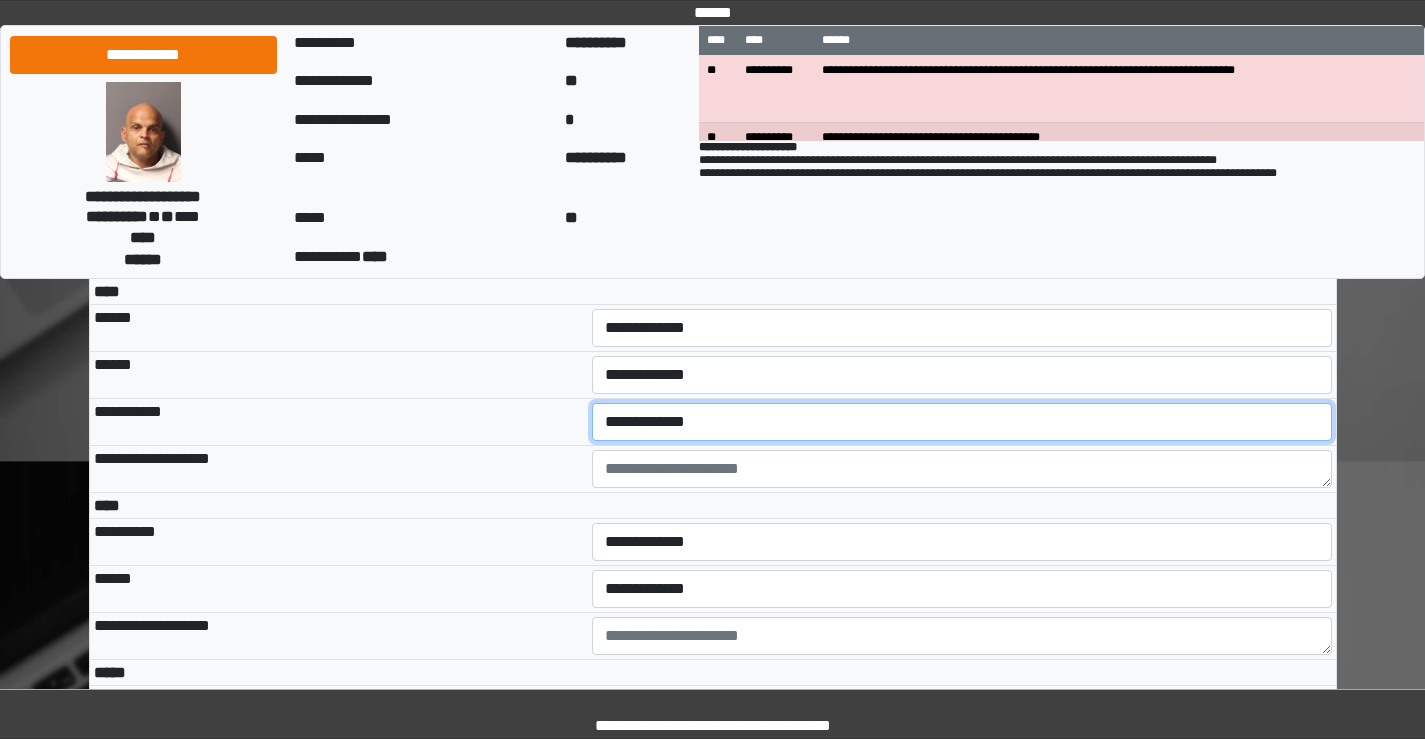 click on "**********" at bounding box center (962, 422) 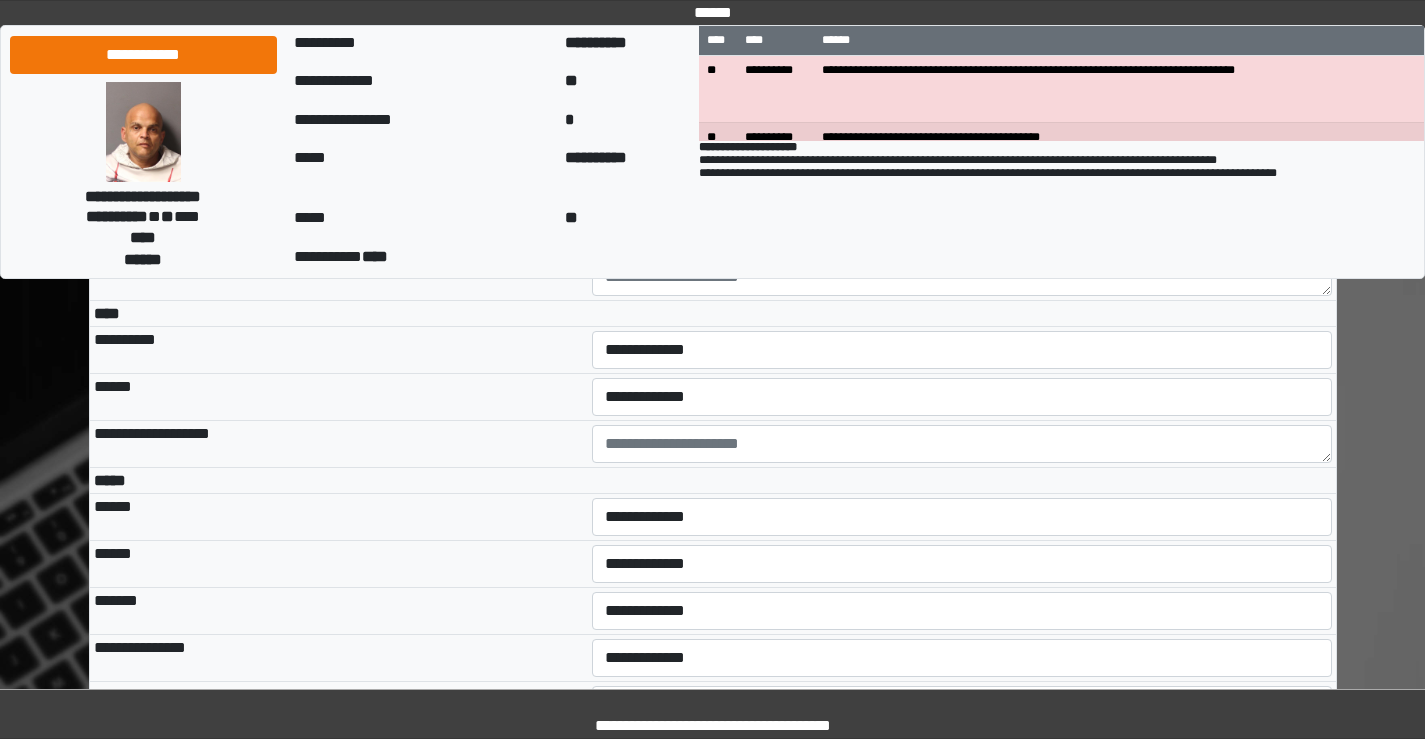 scroll, scrollTop: 4200, scrollLeft: 0, axis: vertical 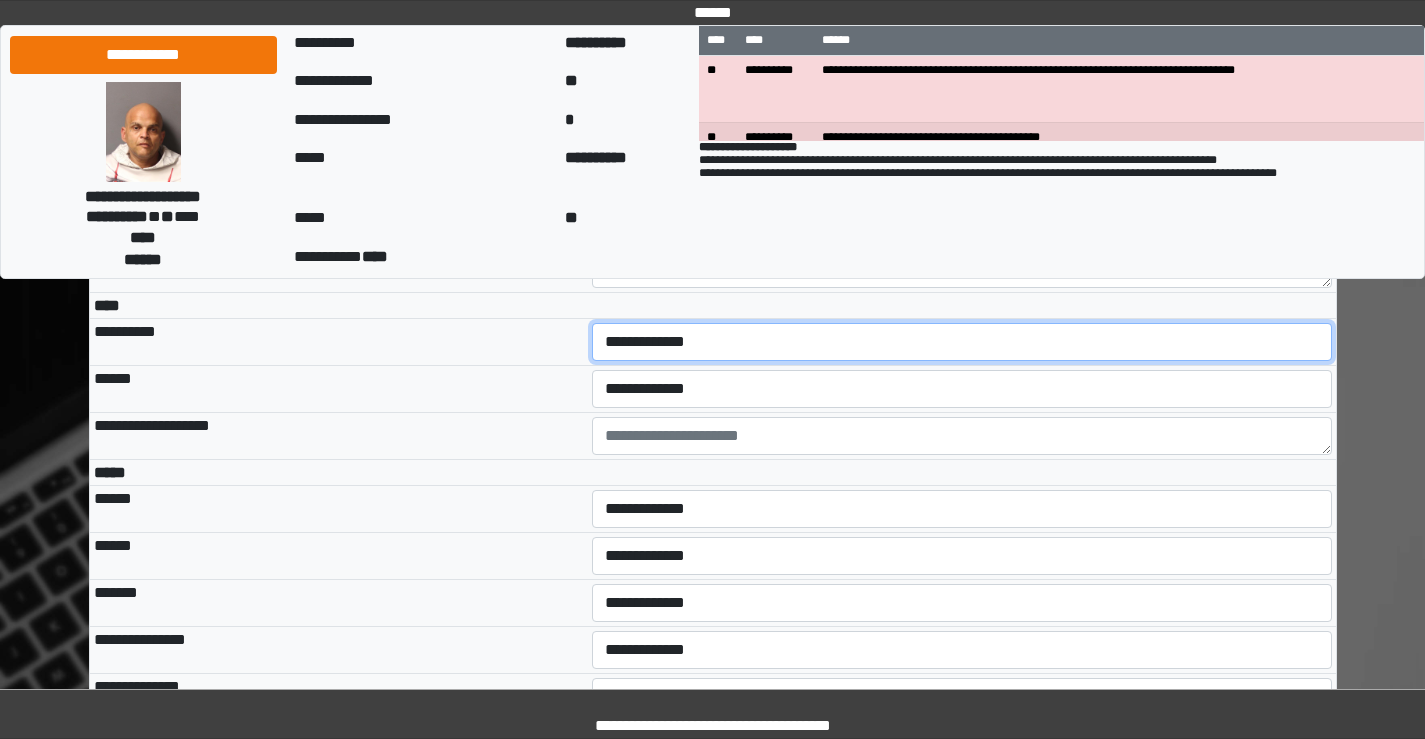 click on "**********" at bounding box center (962, 342) 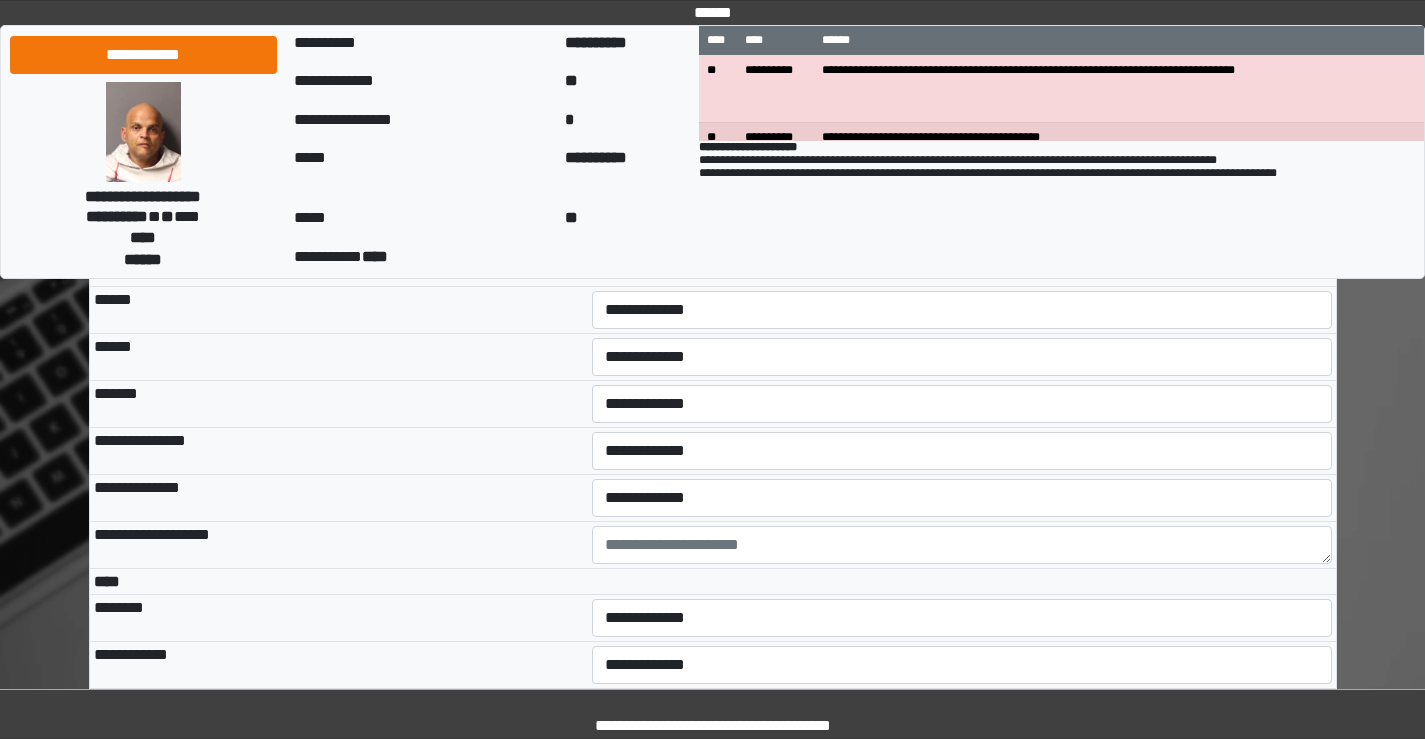 scroll, scrollTop: 4400, scrollLeft: 0, axis: vertical 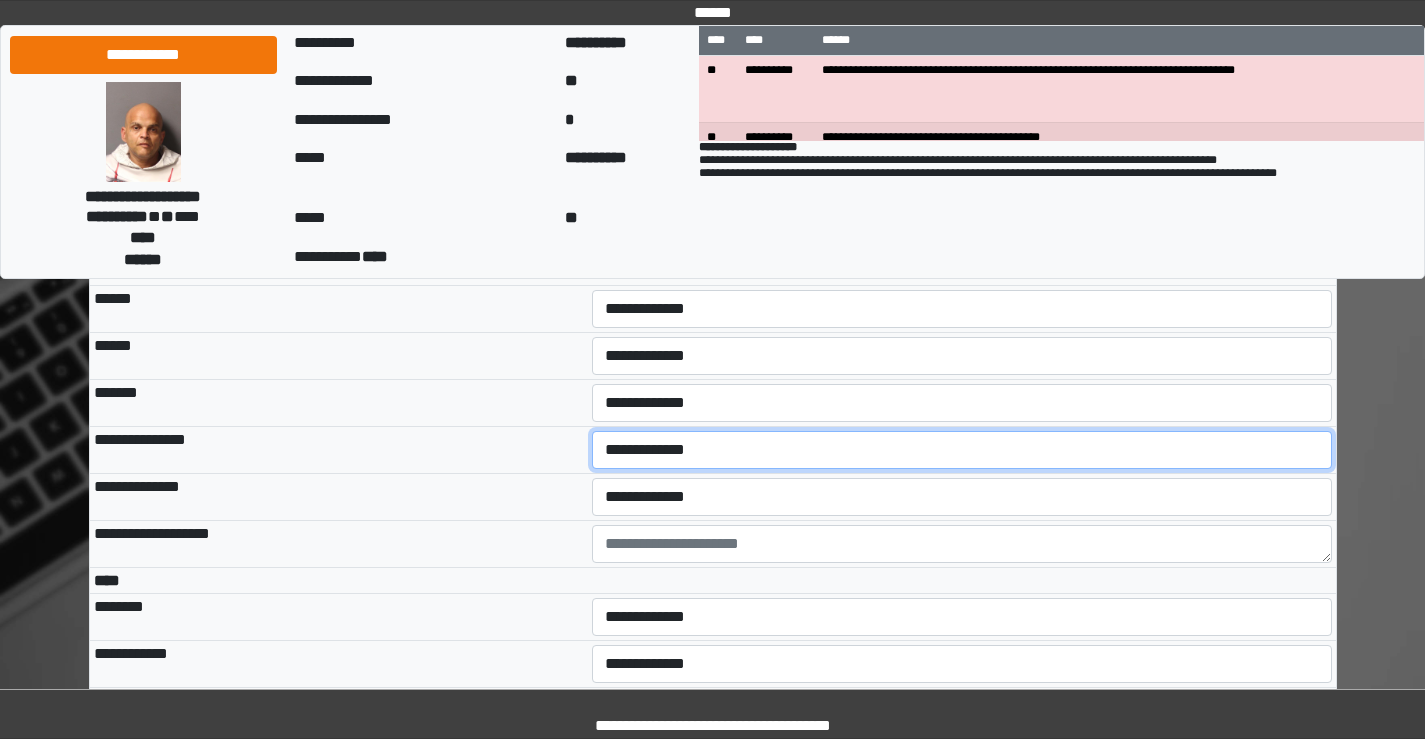click on "**********" at bounding box center (962, 450) 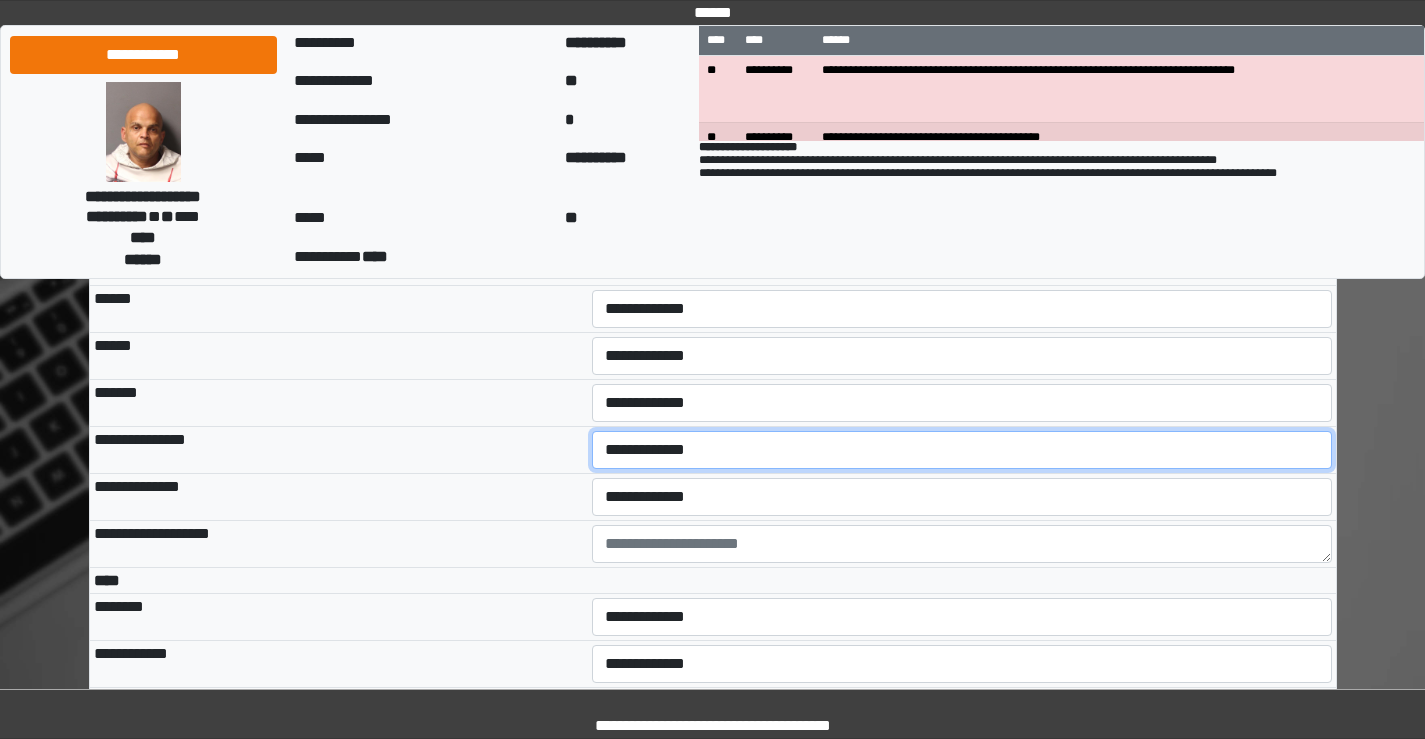 scroll, scrollTop: 4500, scrollLeft: 0, axis: vertical 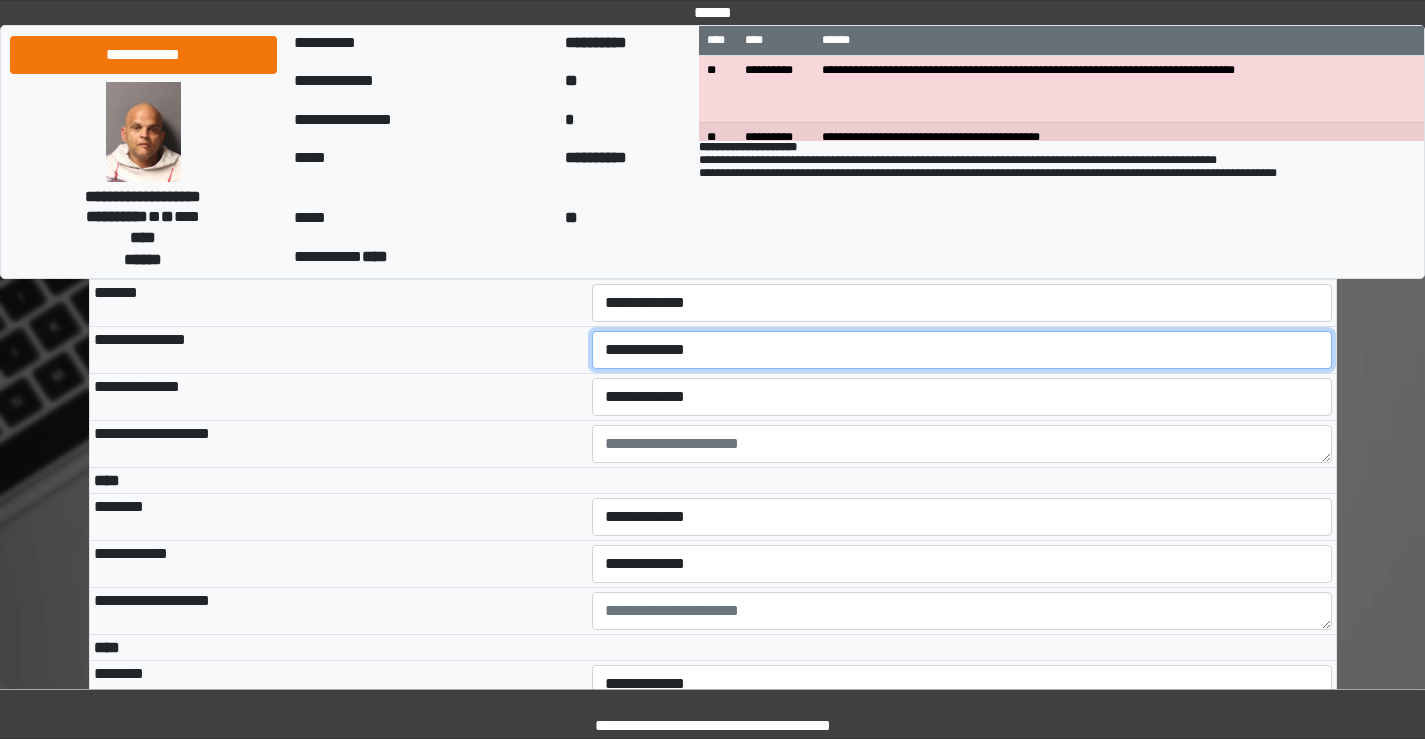 click on "**********" at bounding box center [962, 350] 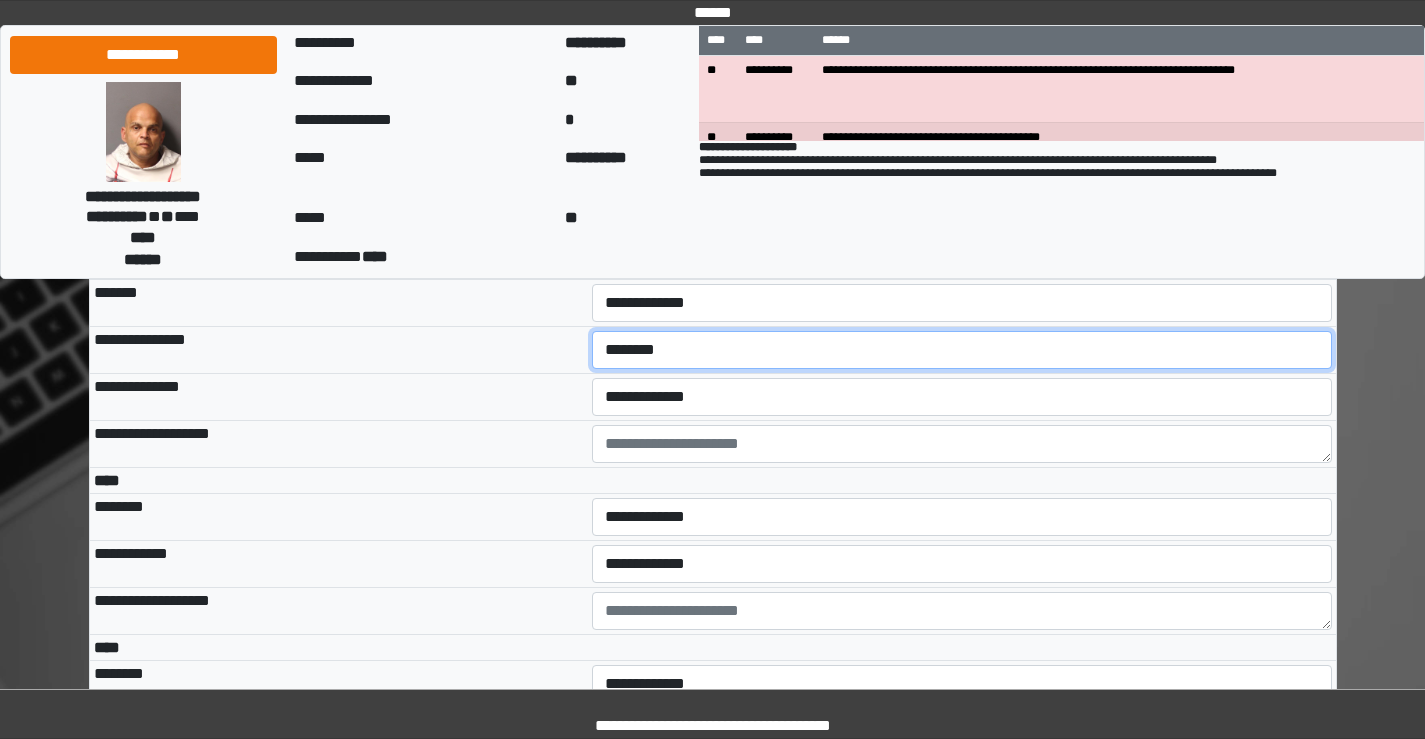 click on "**********" at bounding box center [962, 350] 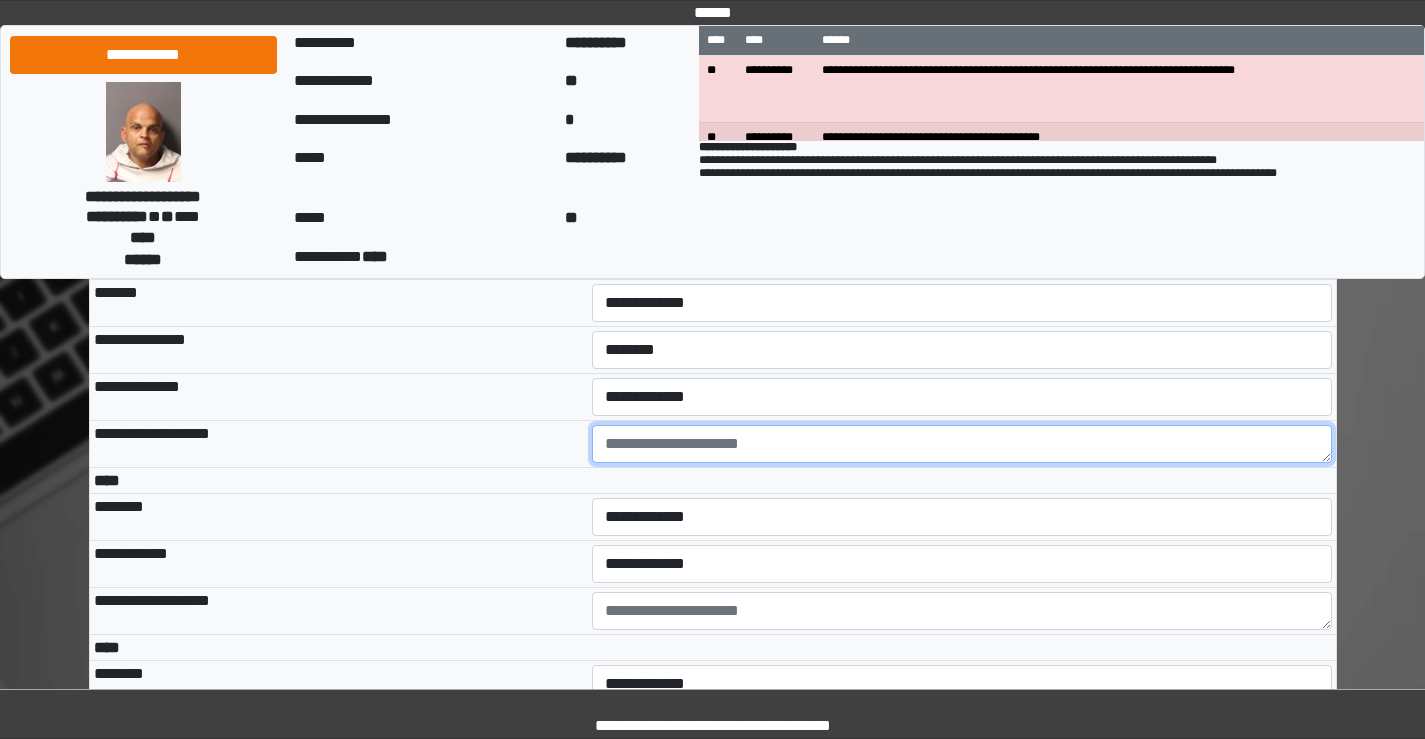 click at bounding box center (962, 444) 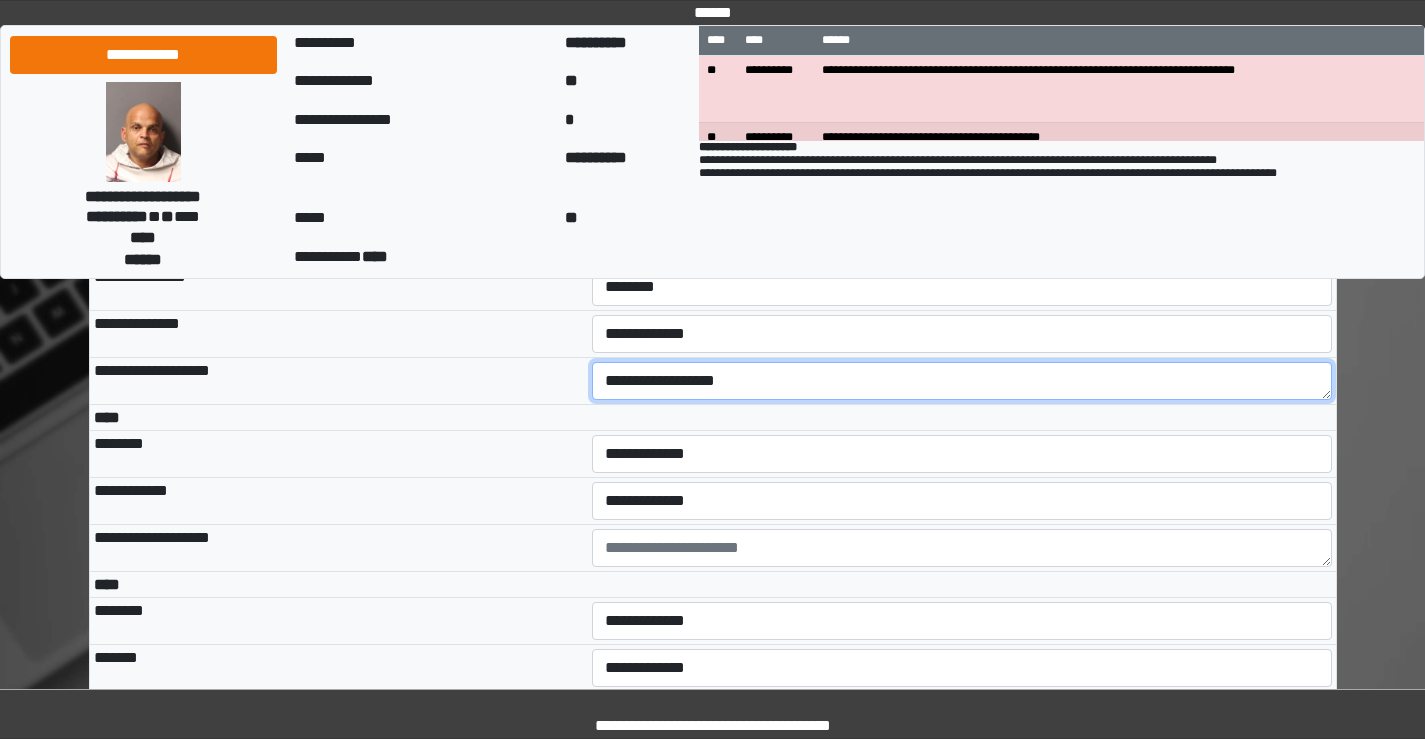 scroll, scrollTop: 4700, scrollLeft: 0, axis: vertical 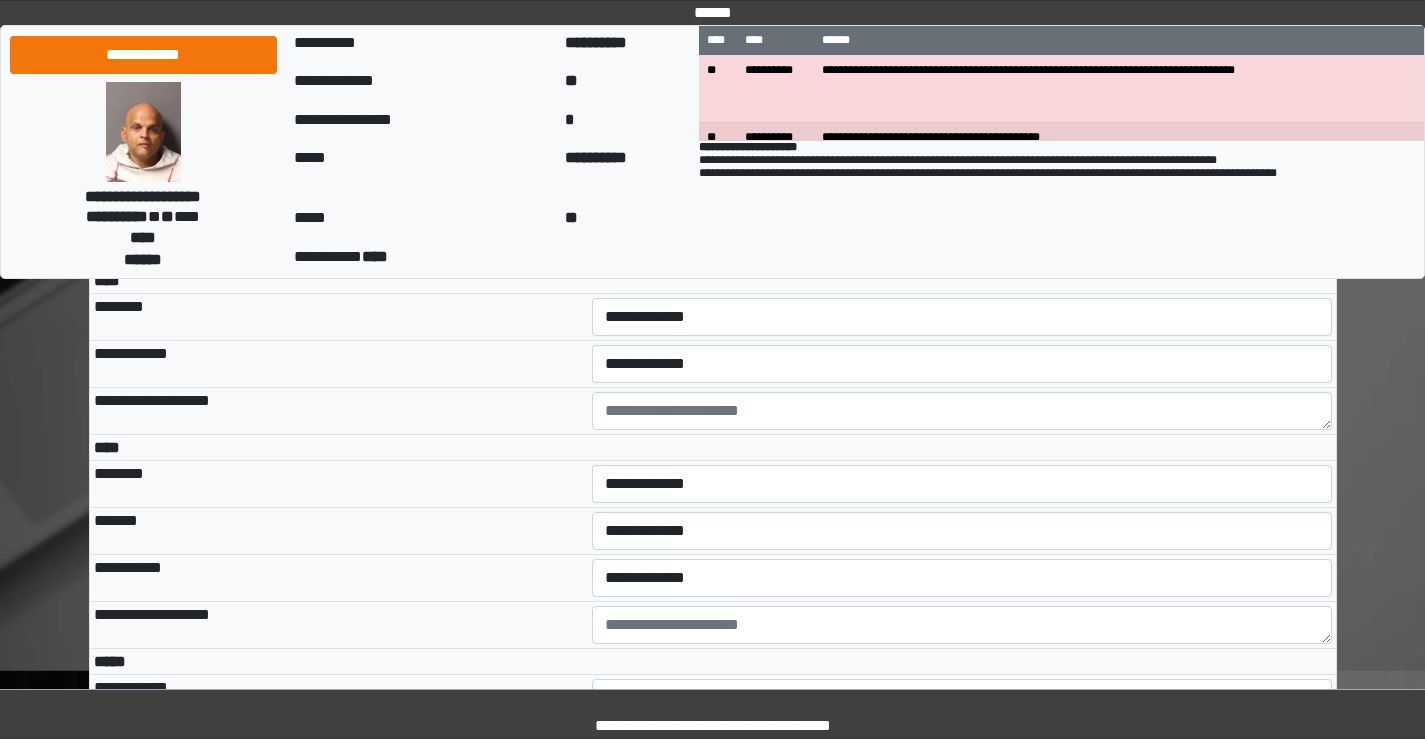 type on "**********" 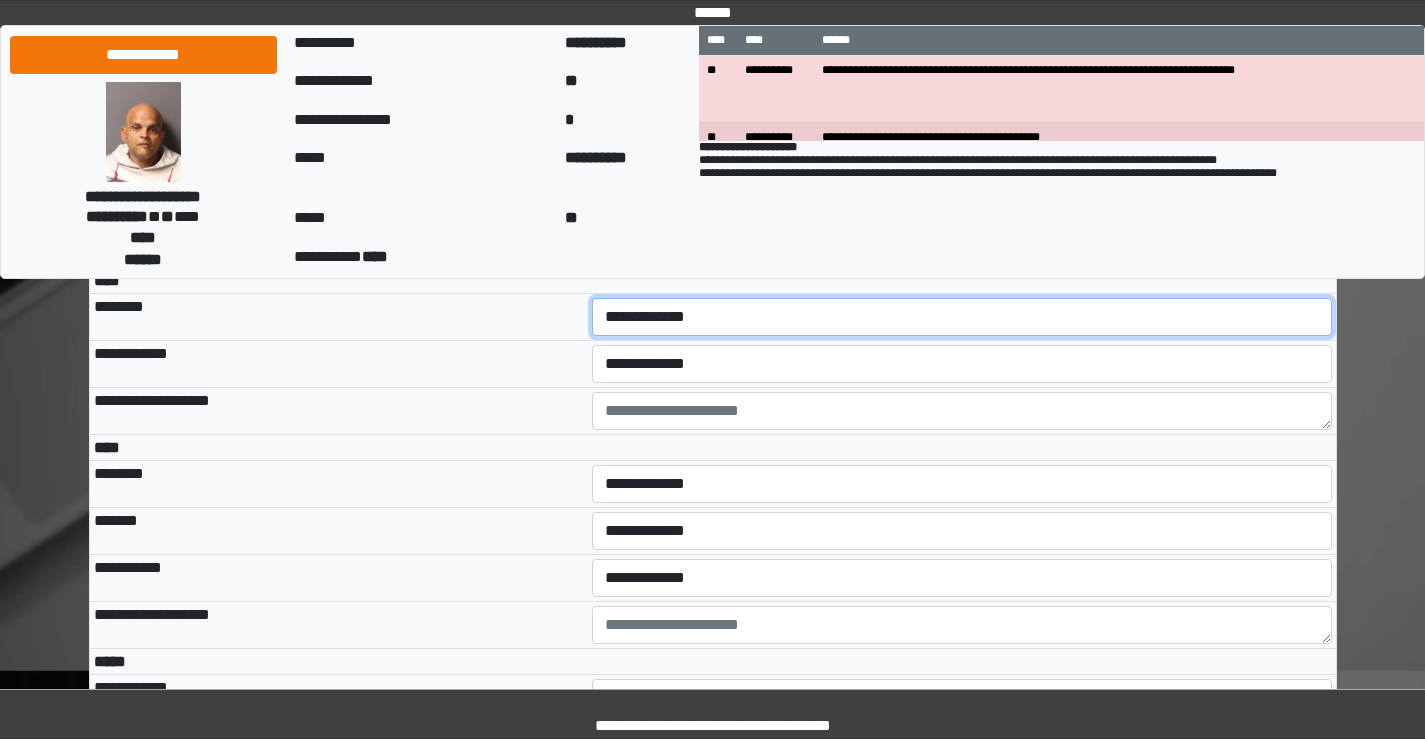 click on "**********" at bounding box center (962, 317) 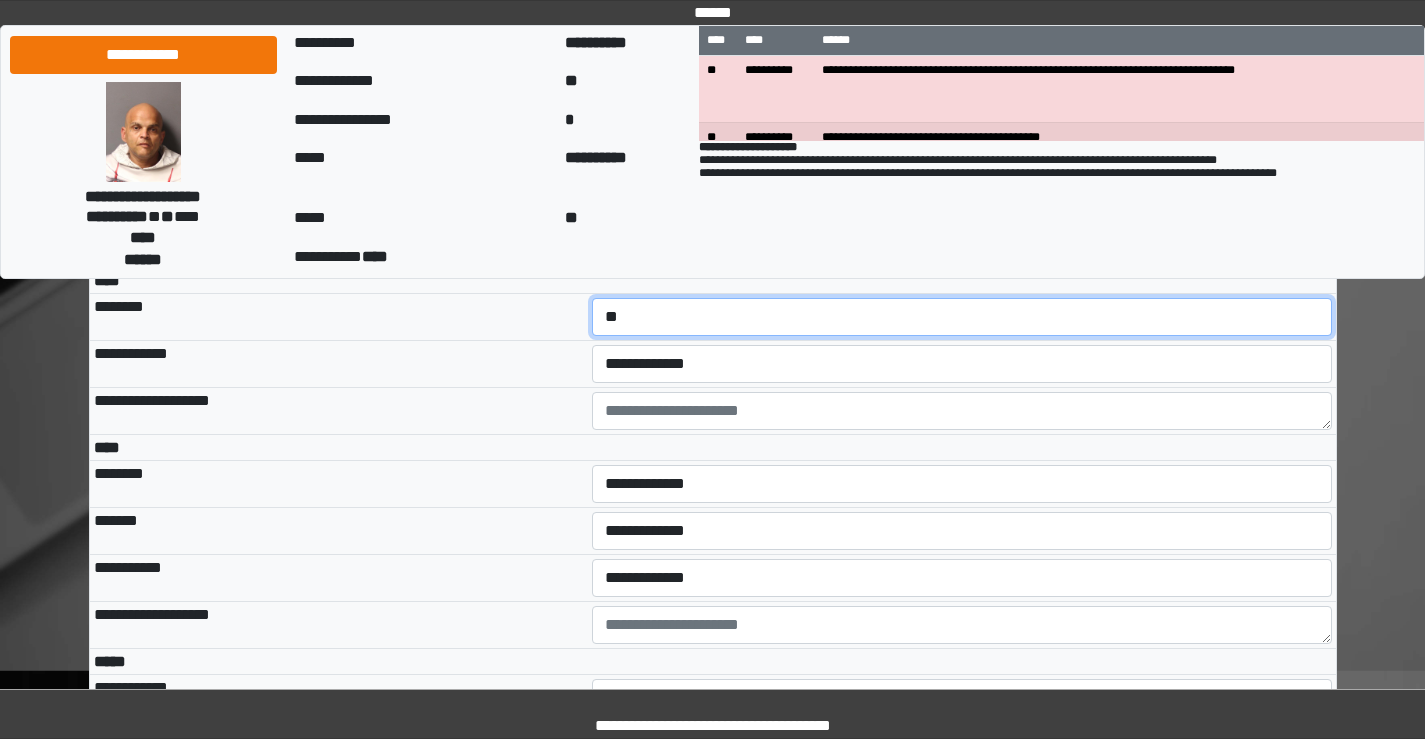 click on "**********" at bounding box center [962, 317] 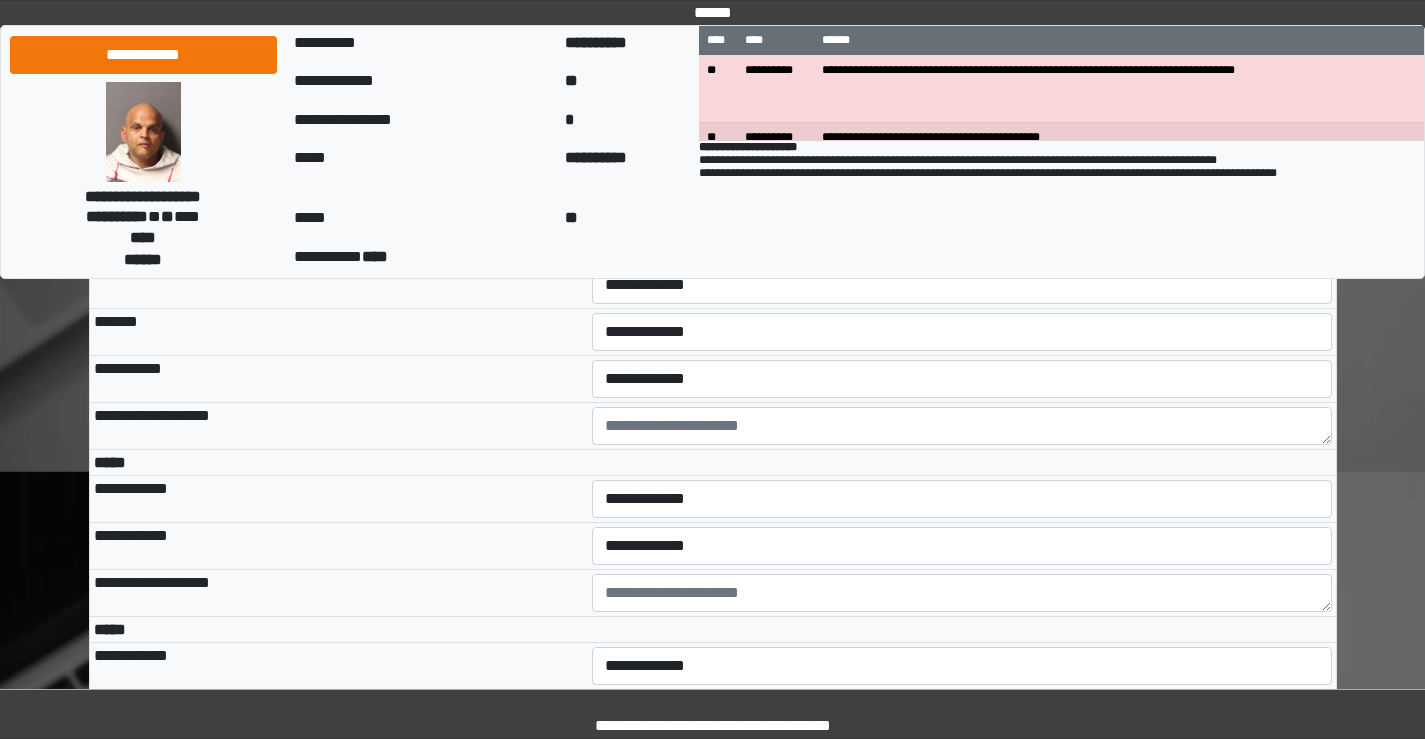 scroll, scrollTop: 4900, scrollLeft: 0, axis: vertical 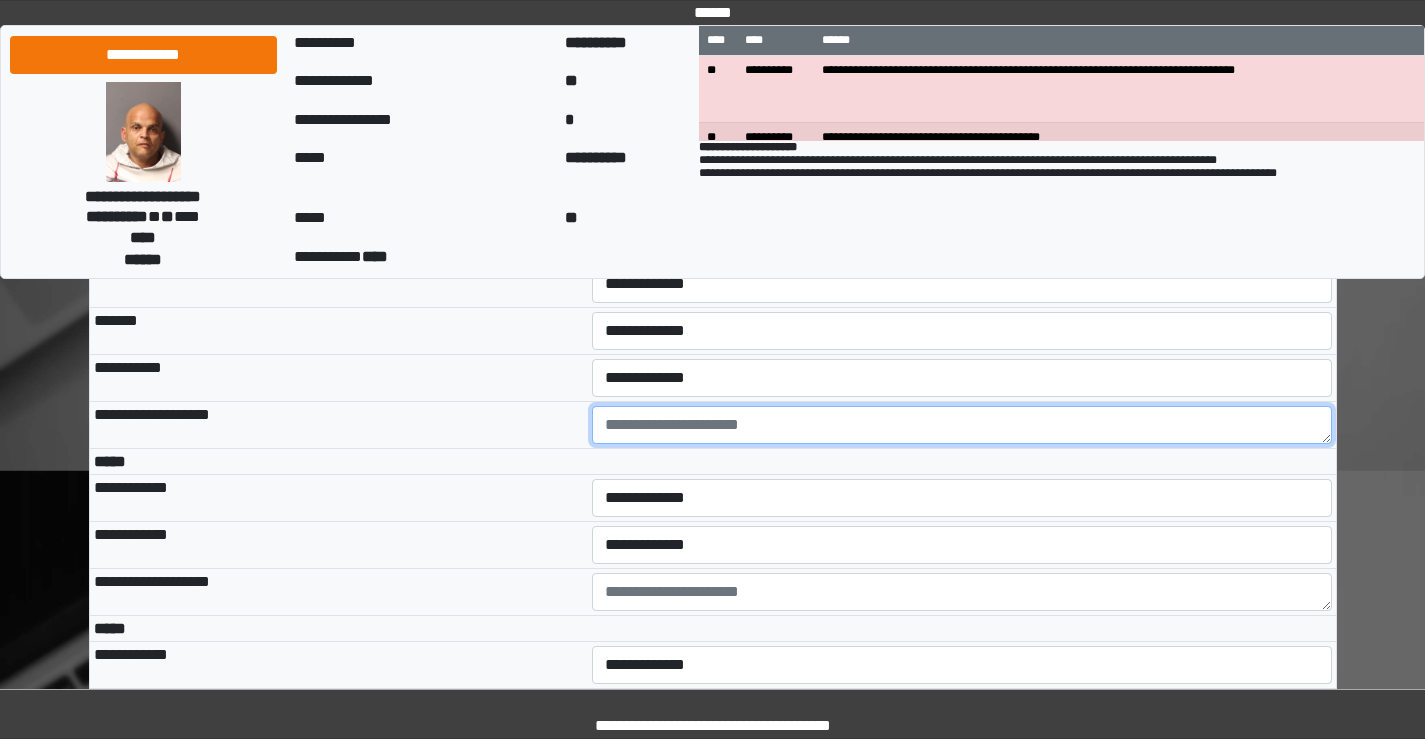 click at bounding box center [962, 425] 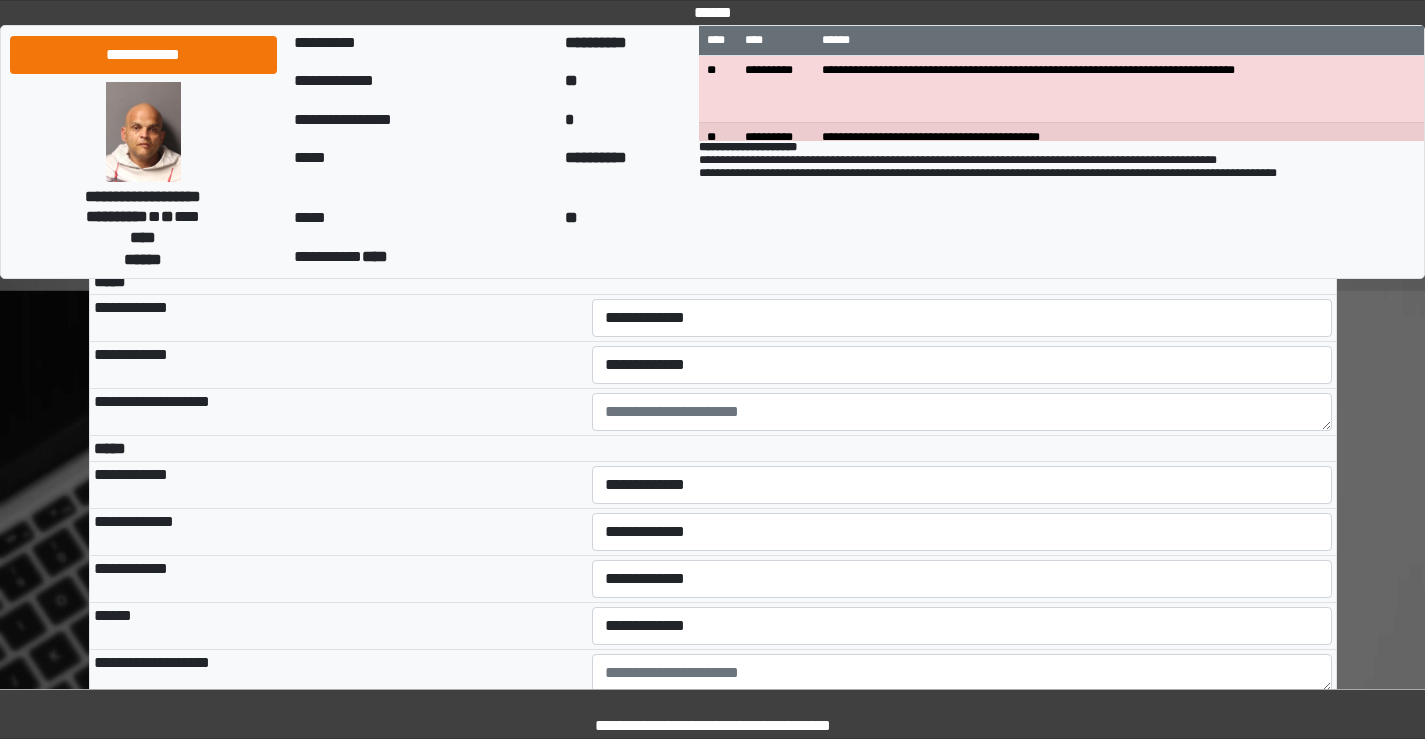 scroll, scrollTop: 5100, scrollLeft: 0, axis: vertical 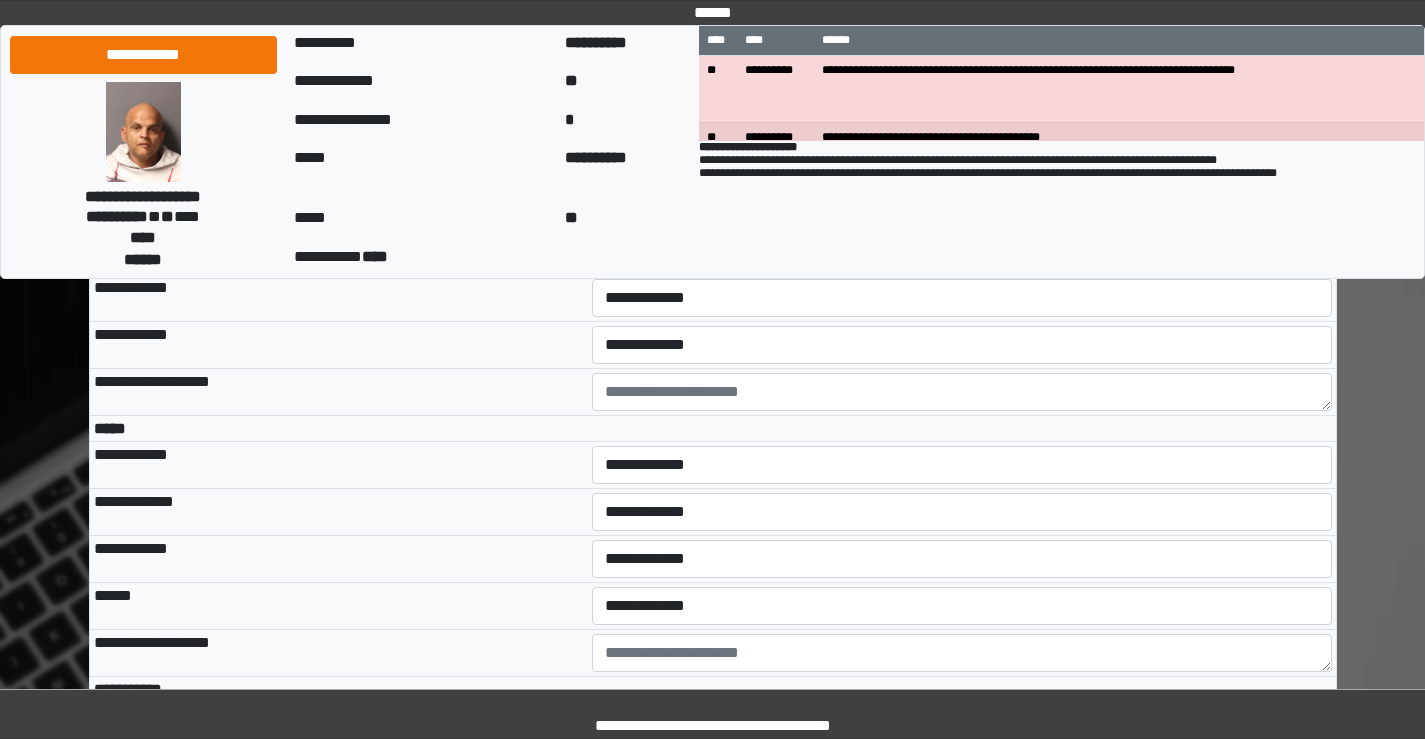 type on "******" 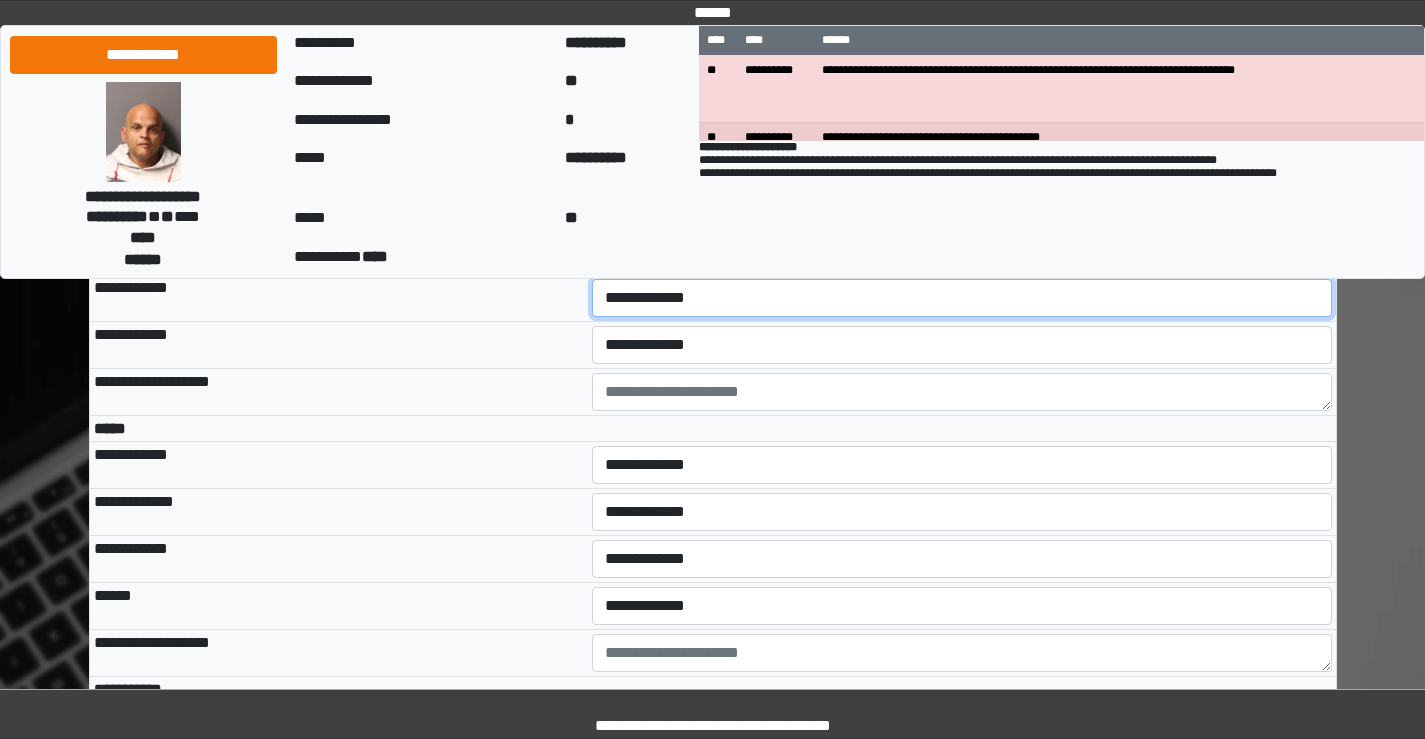 click on "**********" at bounding box center [962, 298] 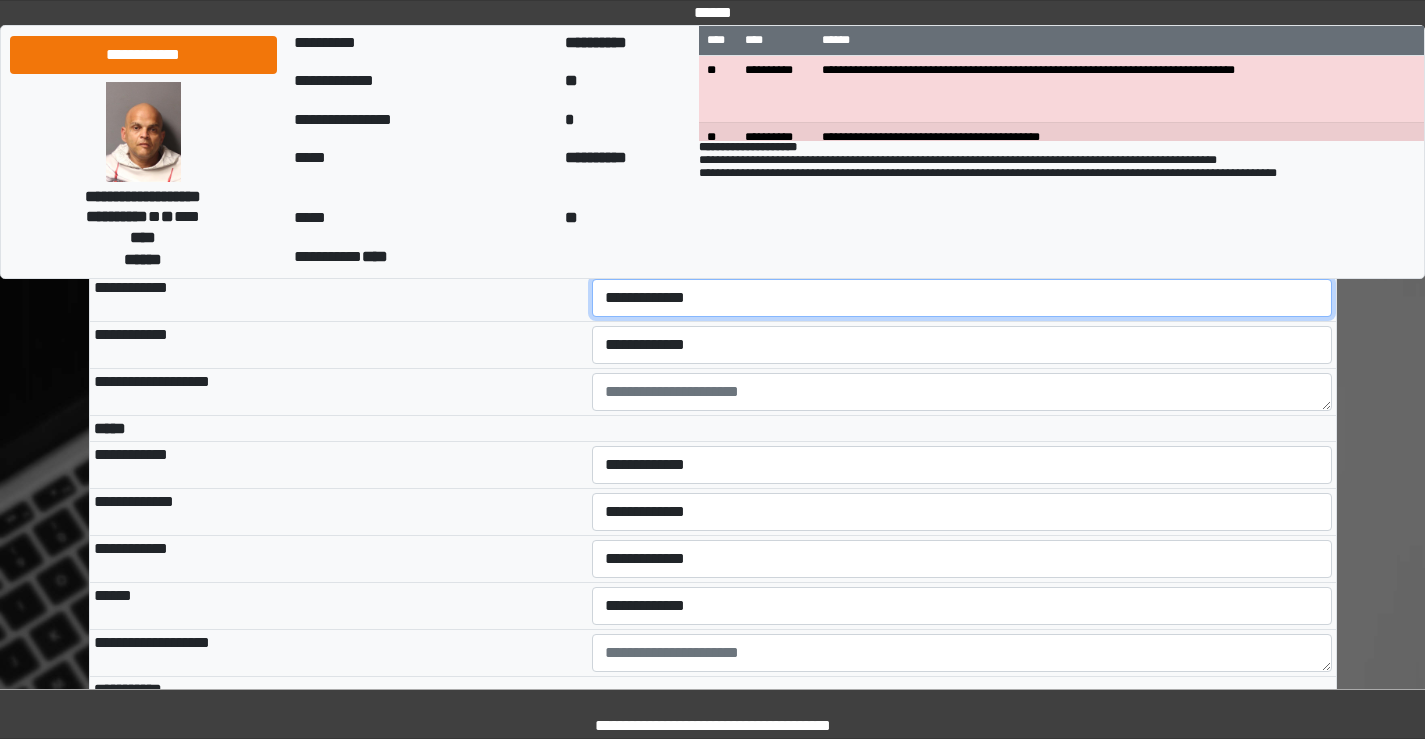 select on "***" 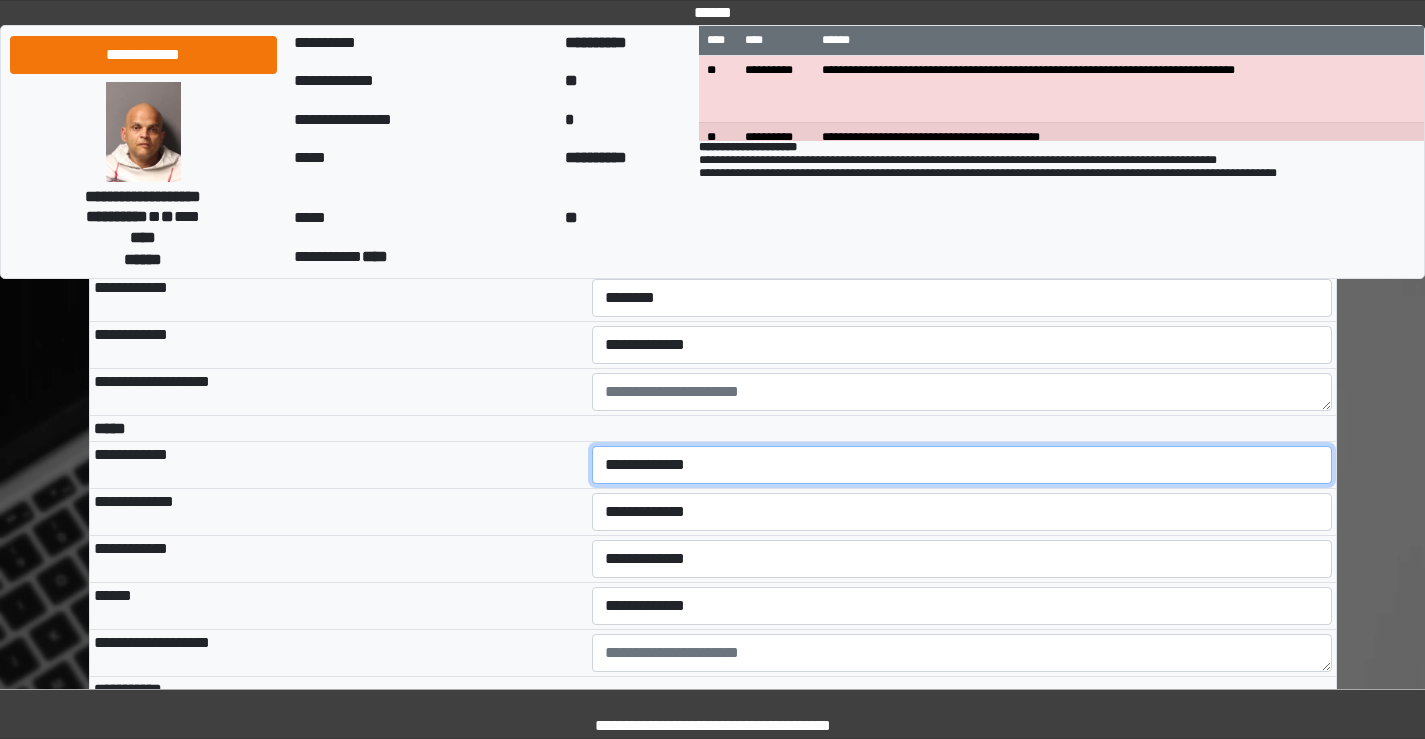 click on "**********" at bounding box center (962, 465) 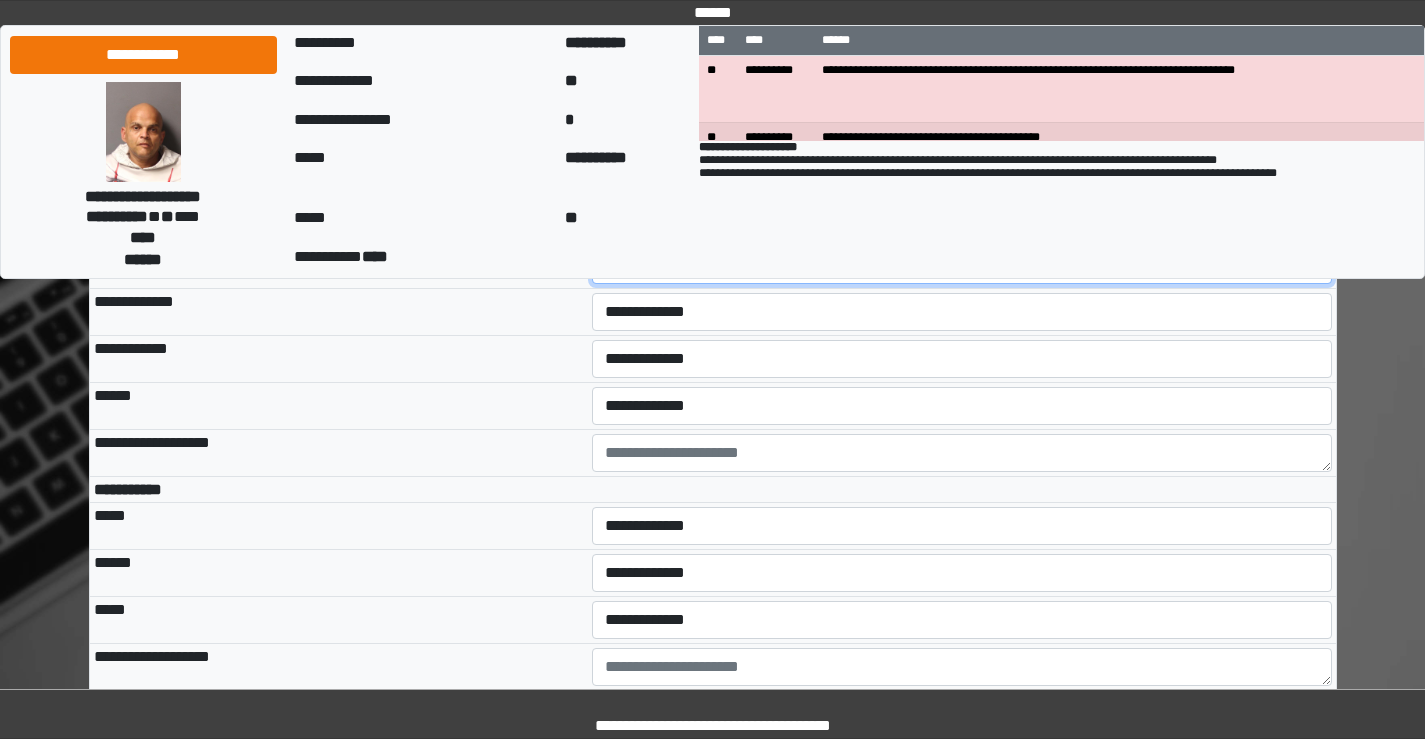 scroll, scrollTop: 5400, scrollLeft: 0, axis: vertical 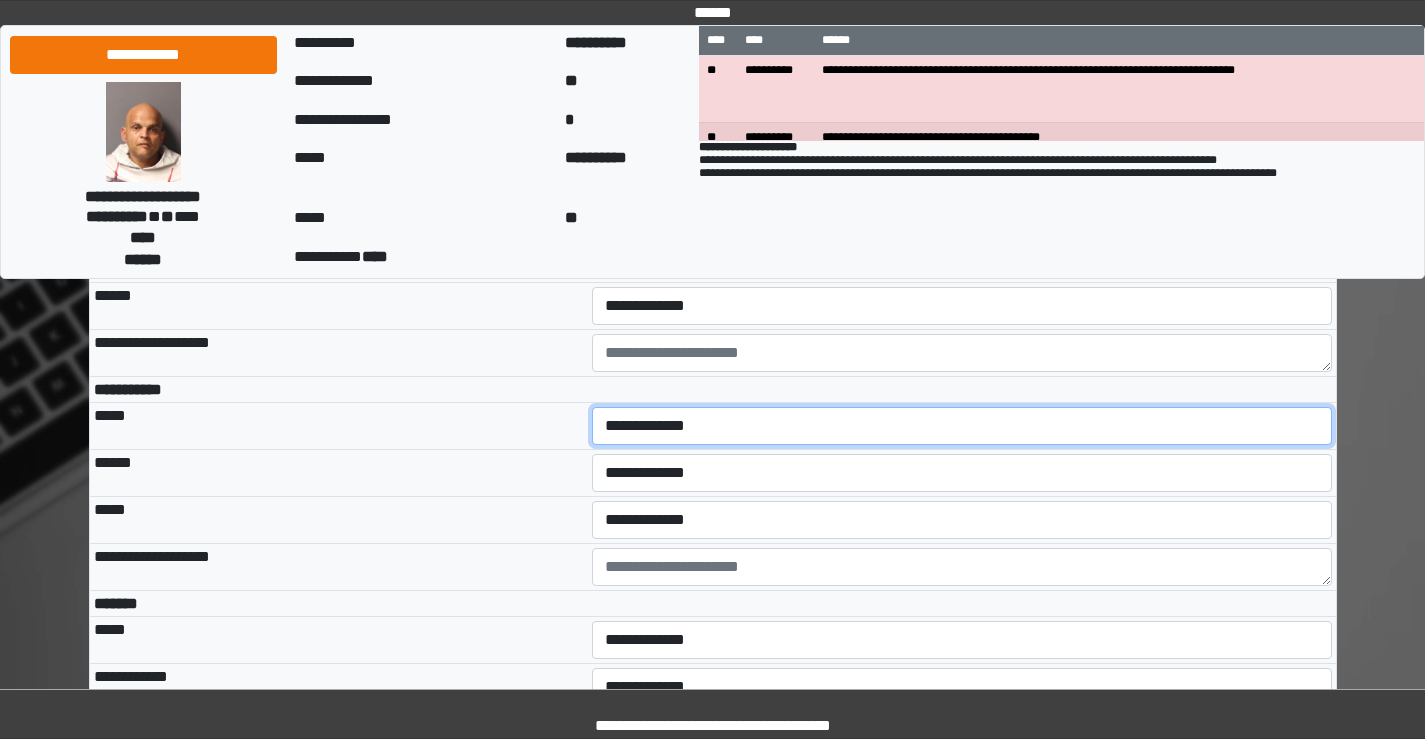 click on "**********" at bounding box center [962, 426] 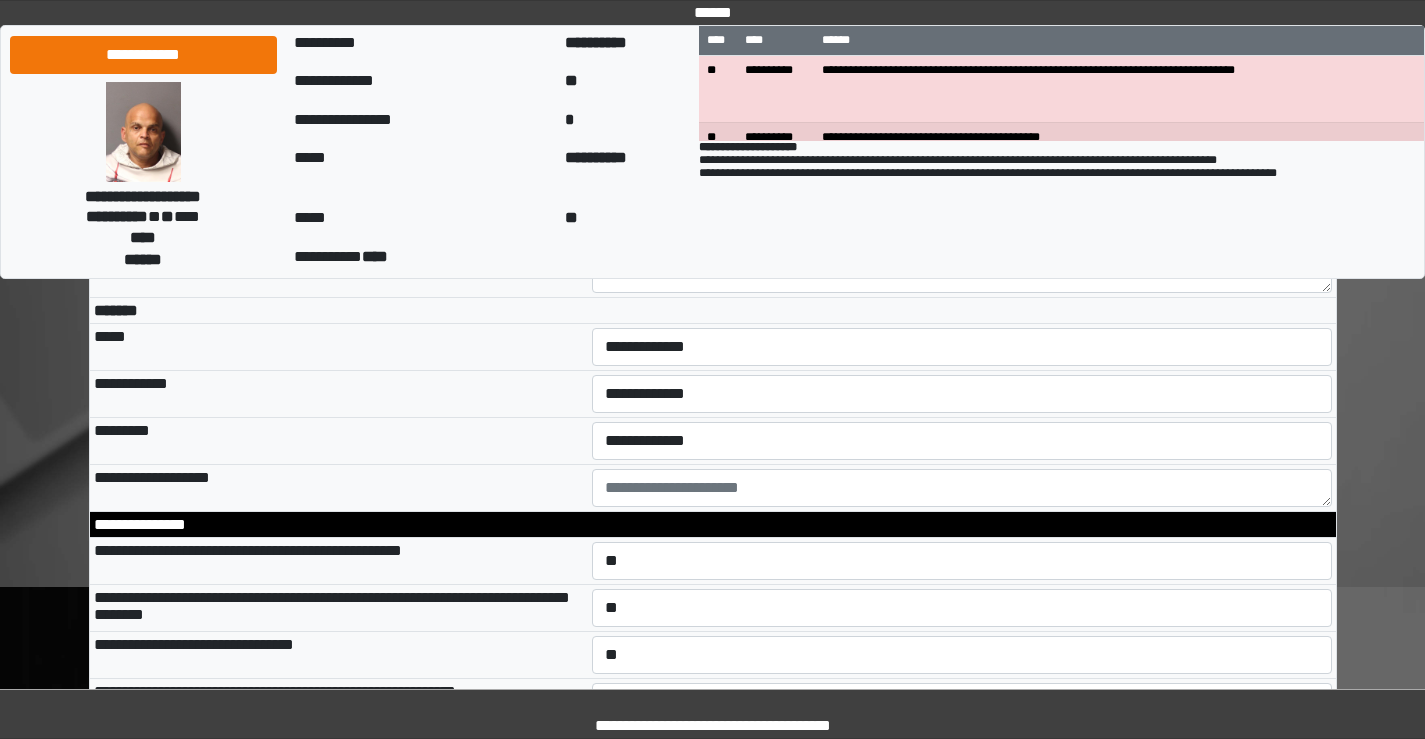 scroll, scrollTop: 5700, scrollLeft: 0, axis: vertical 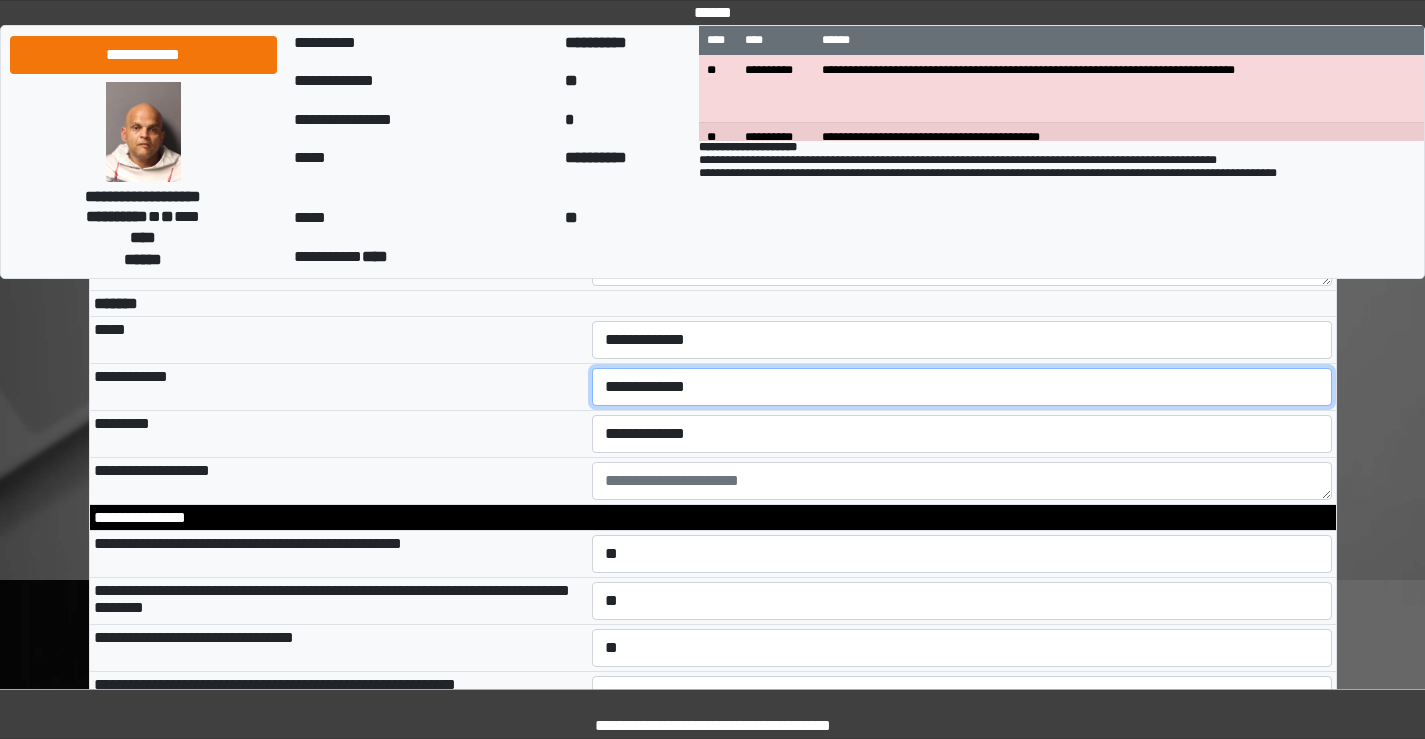 click on "**********" at bounding box center (962, 387) 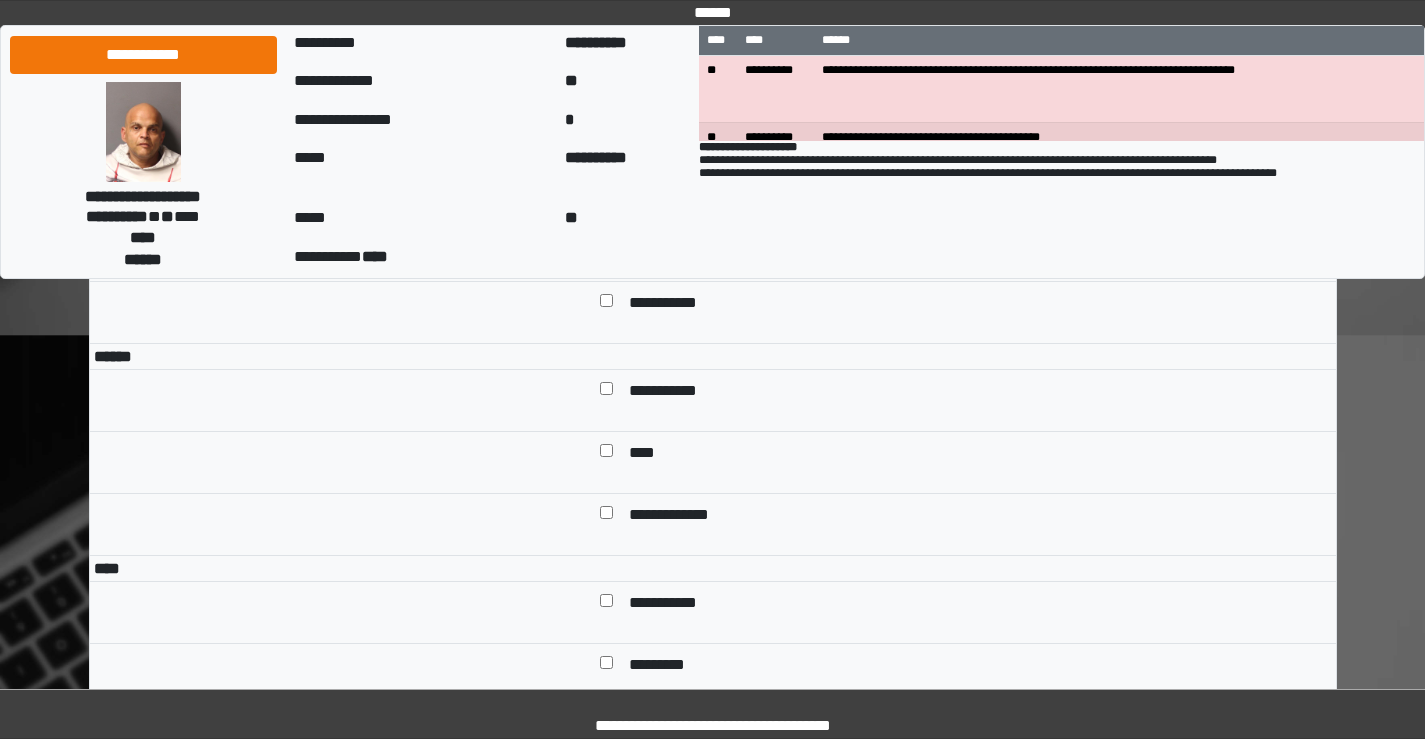 scroll, scrollTop: 6900, scrollLeft: 0, axis: vertical 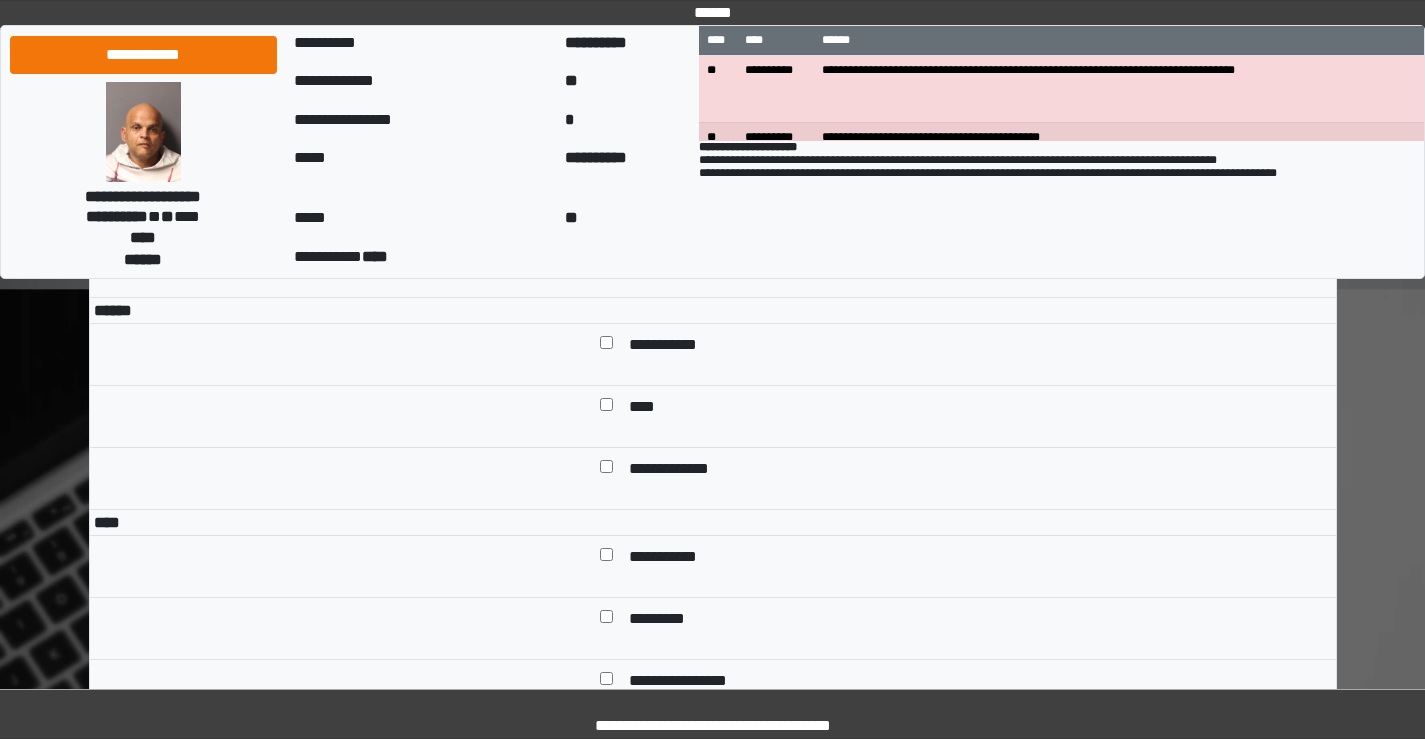 click at bounding box center [606, 346] 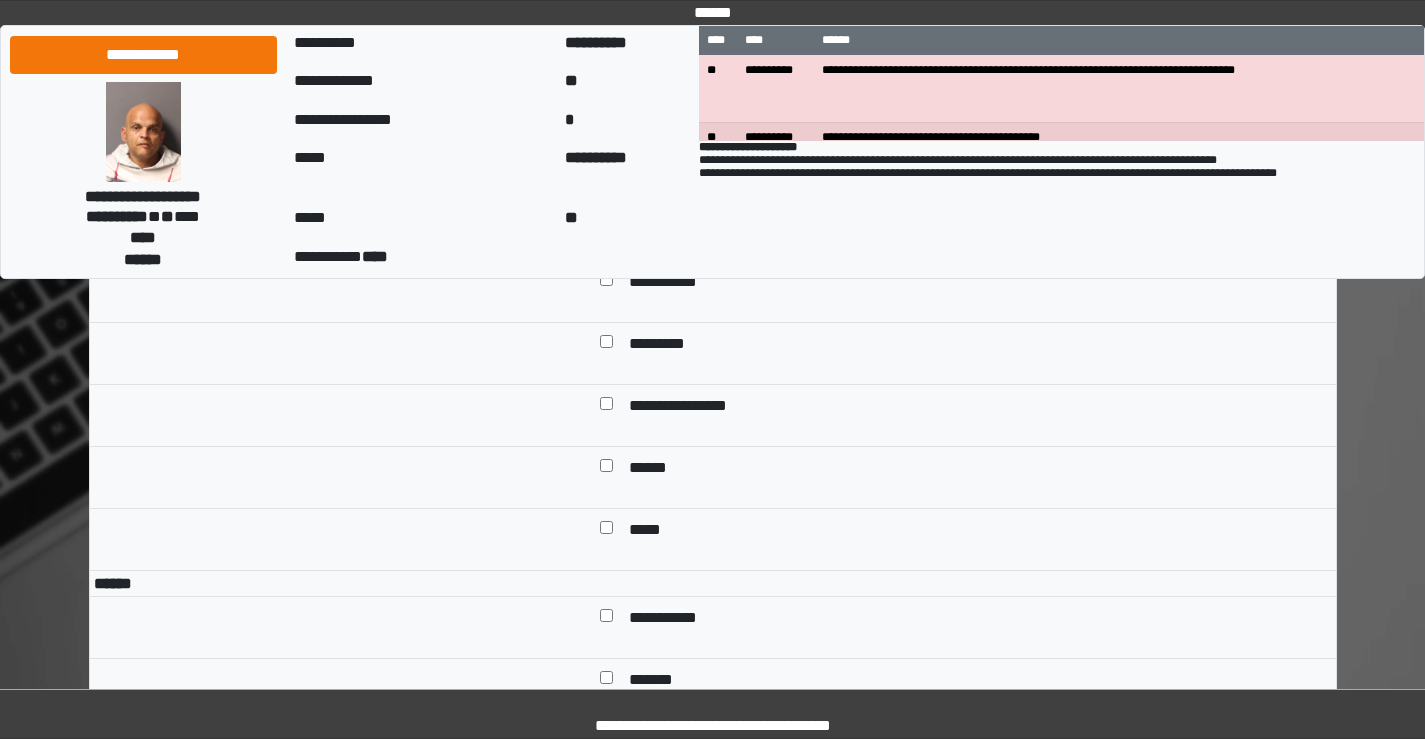 scroll, scrollTop: 7200, scrollLeft: 0, axis: vertical 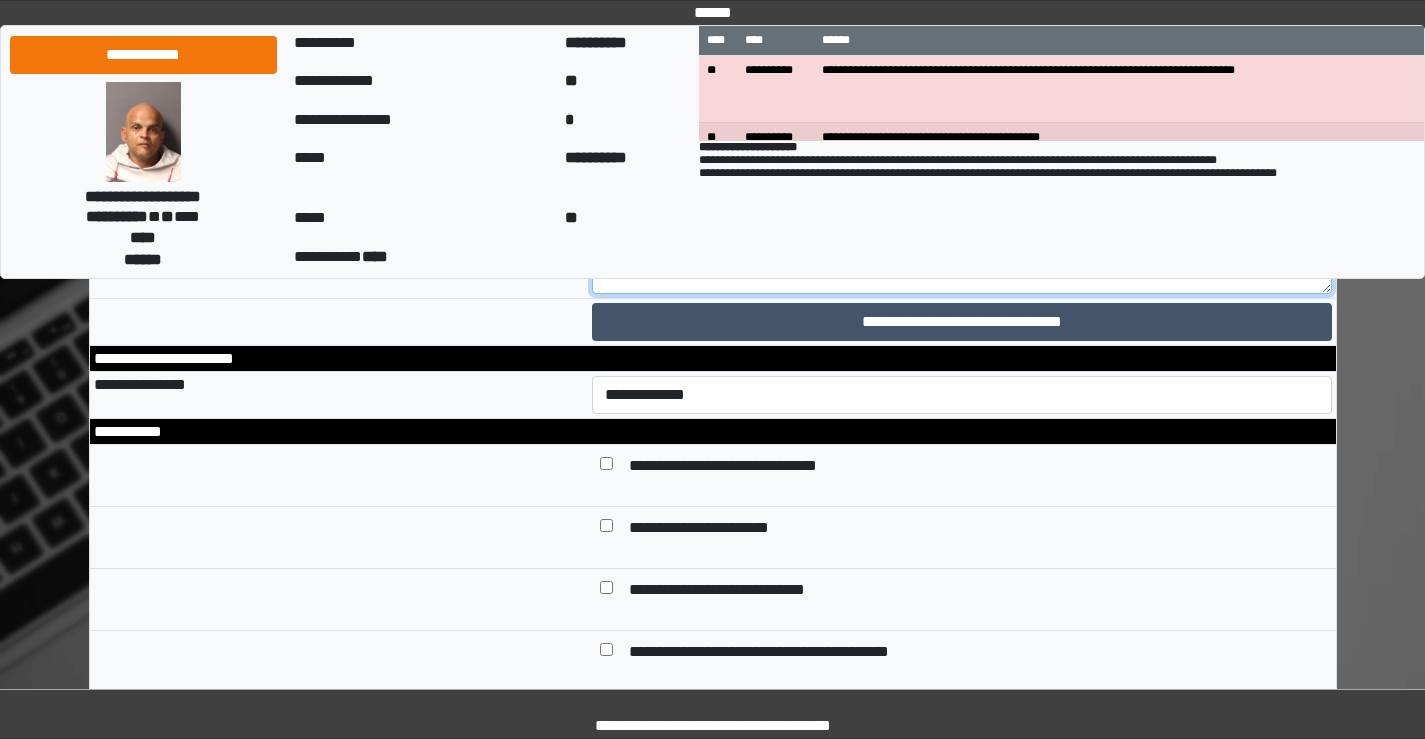 click at bounding box center [962, 239] 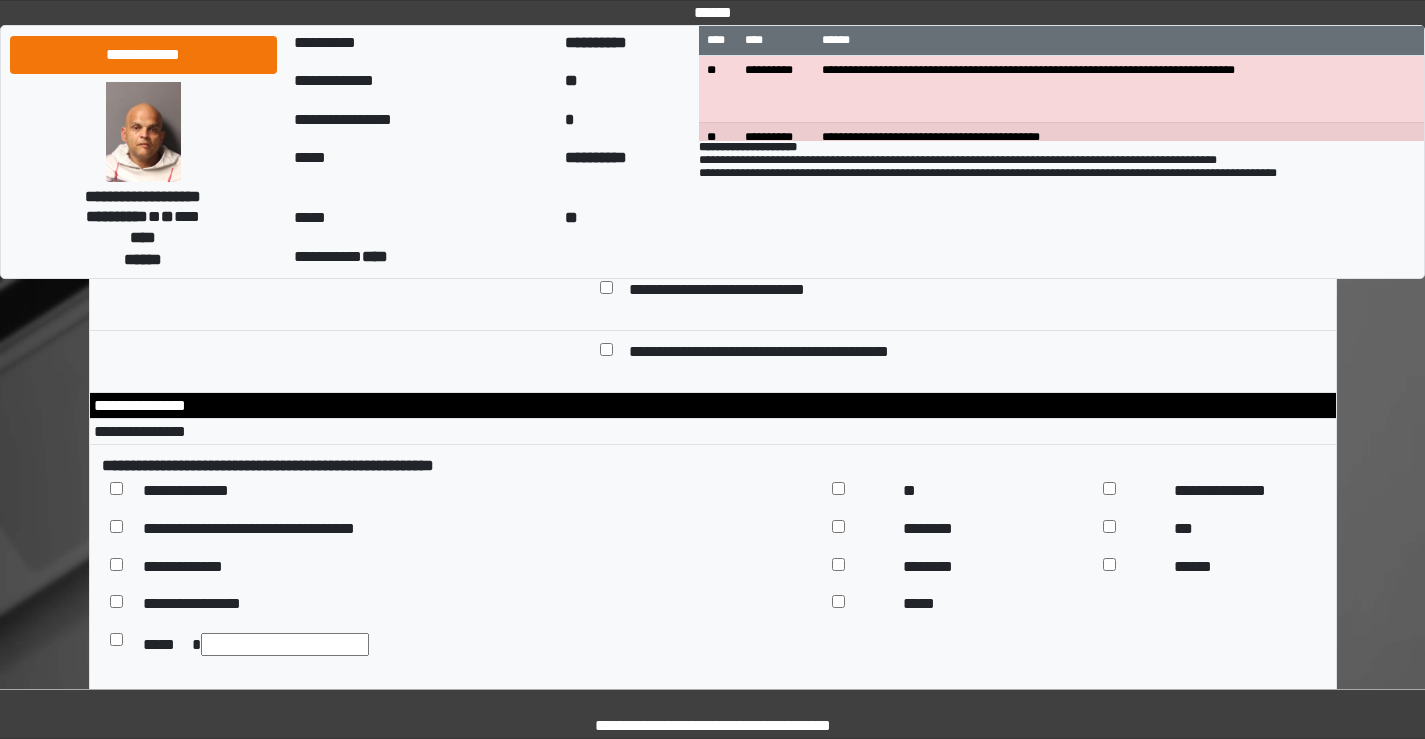 scroll, scrollTop: 9000, scrollLeft: 0, axis: vertical 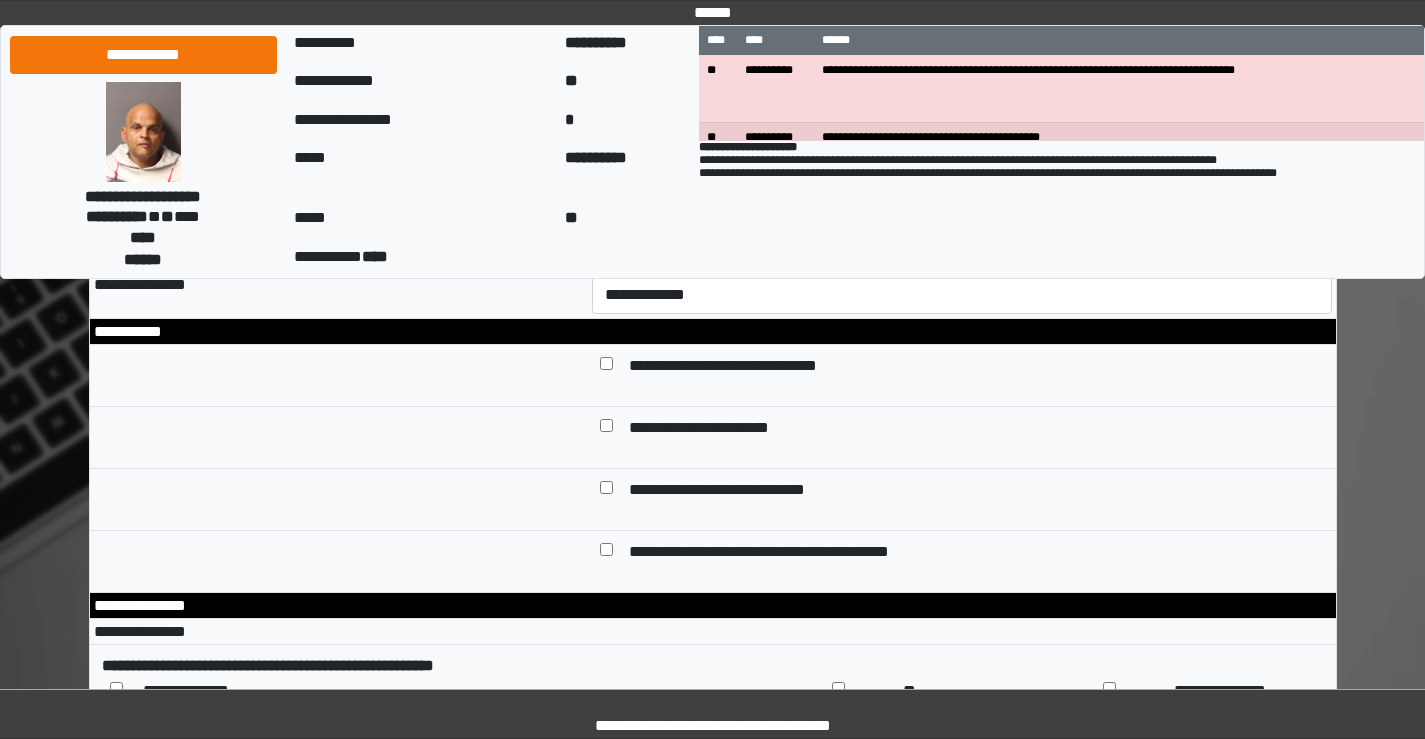 click on "**********" at bounding box center (962, 139) 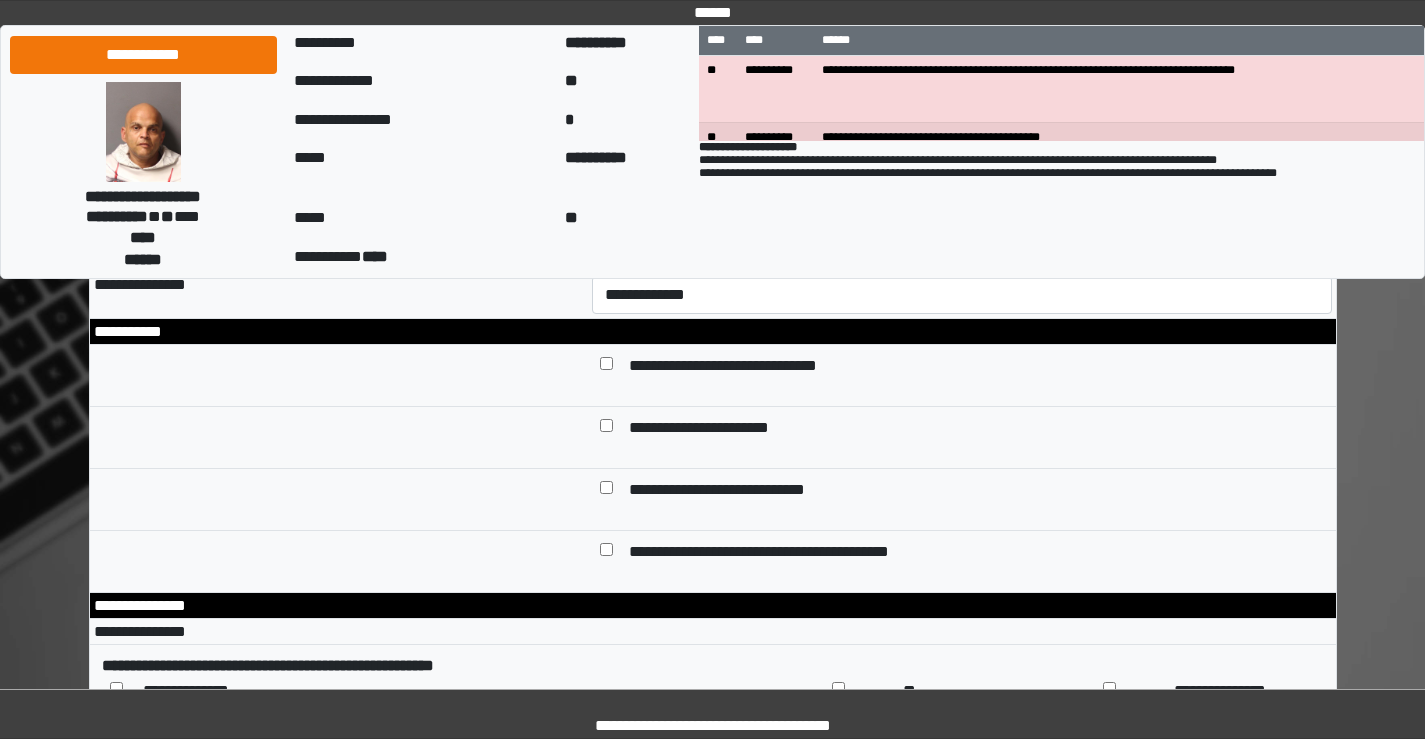 scroll, scrollTop: 65, scrollLeft: 0, axis: vertical 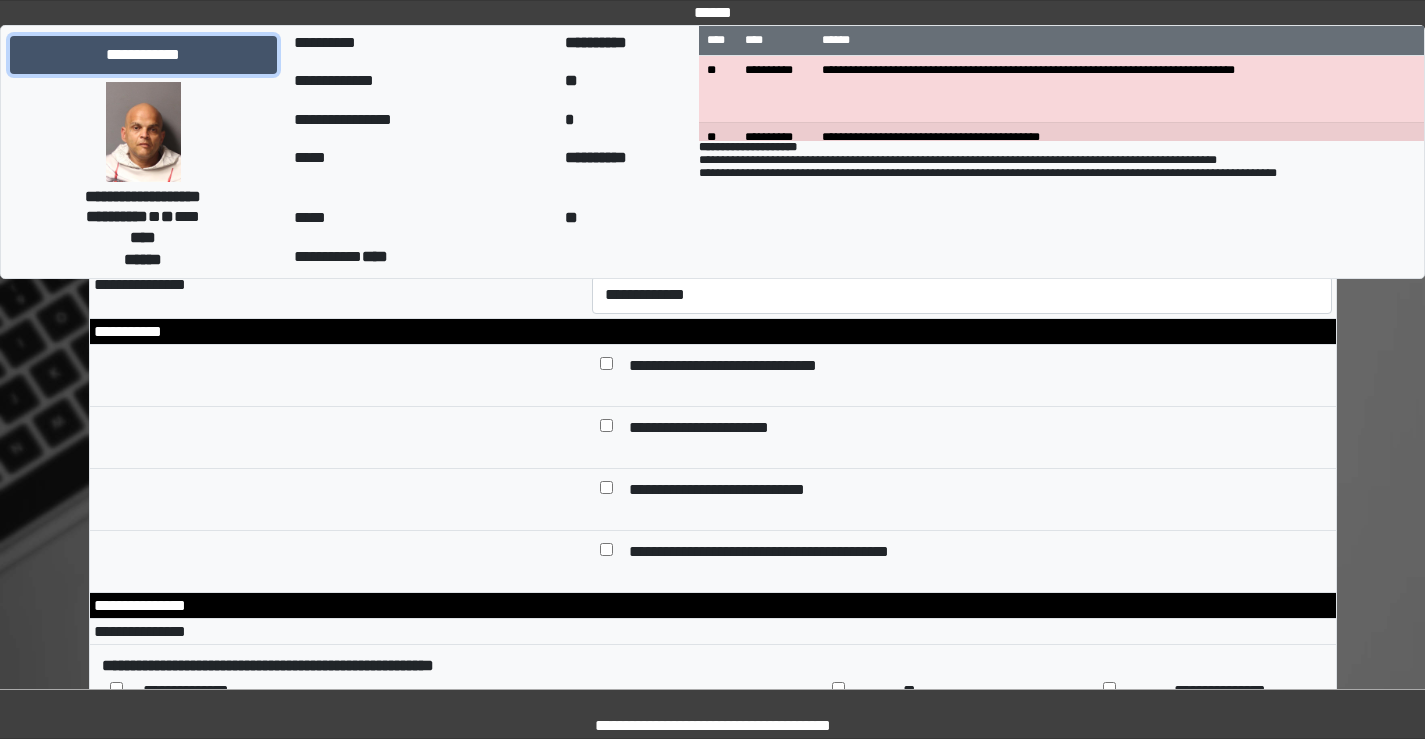 click on "**********" at bounding box center [143, 55] 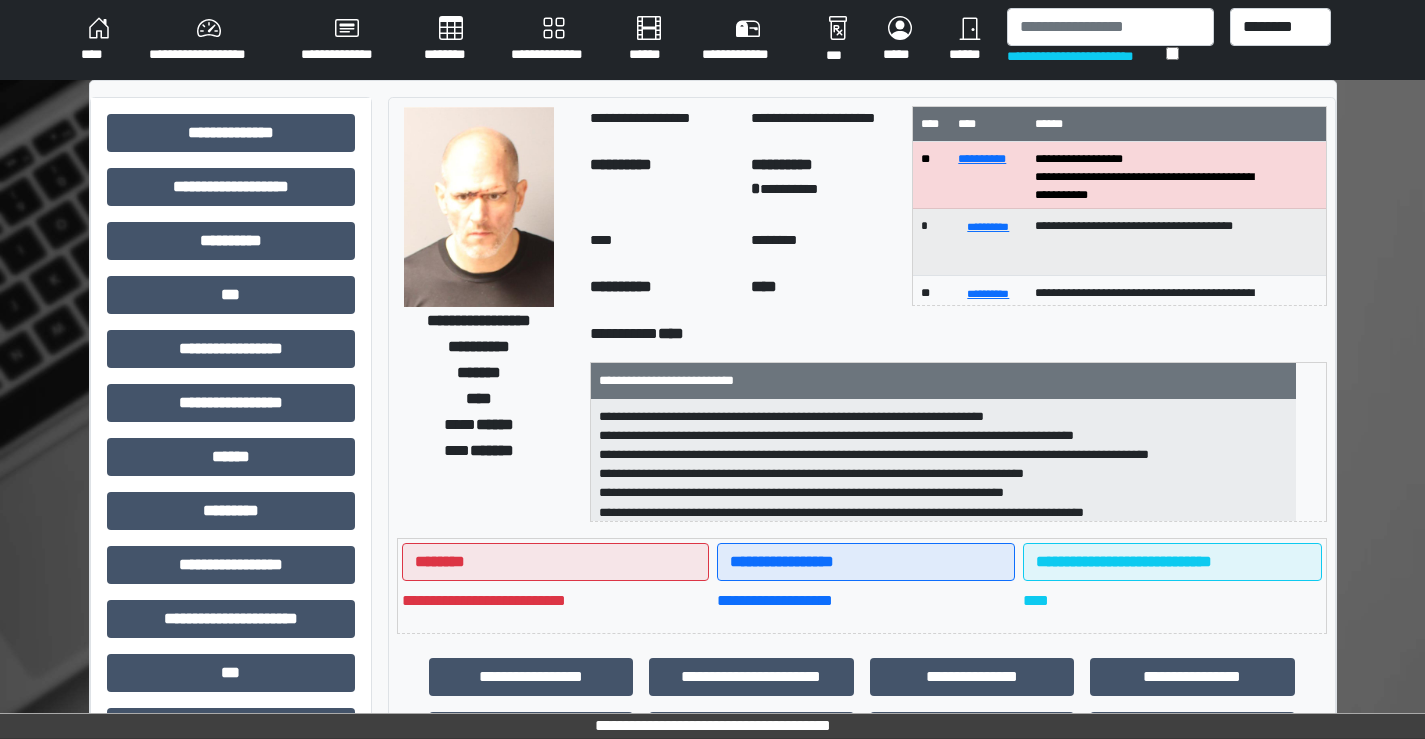 scroll, scrollTop: 35, scrollLeft: 0, axis: vertical 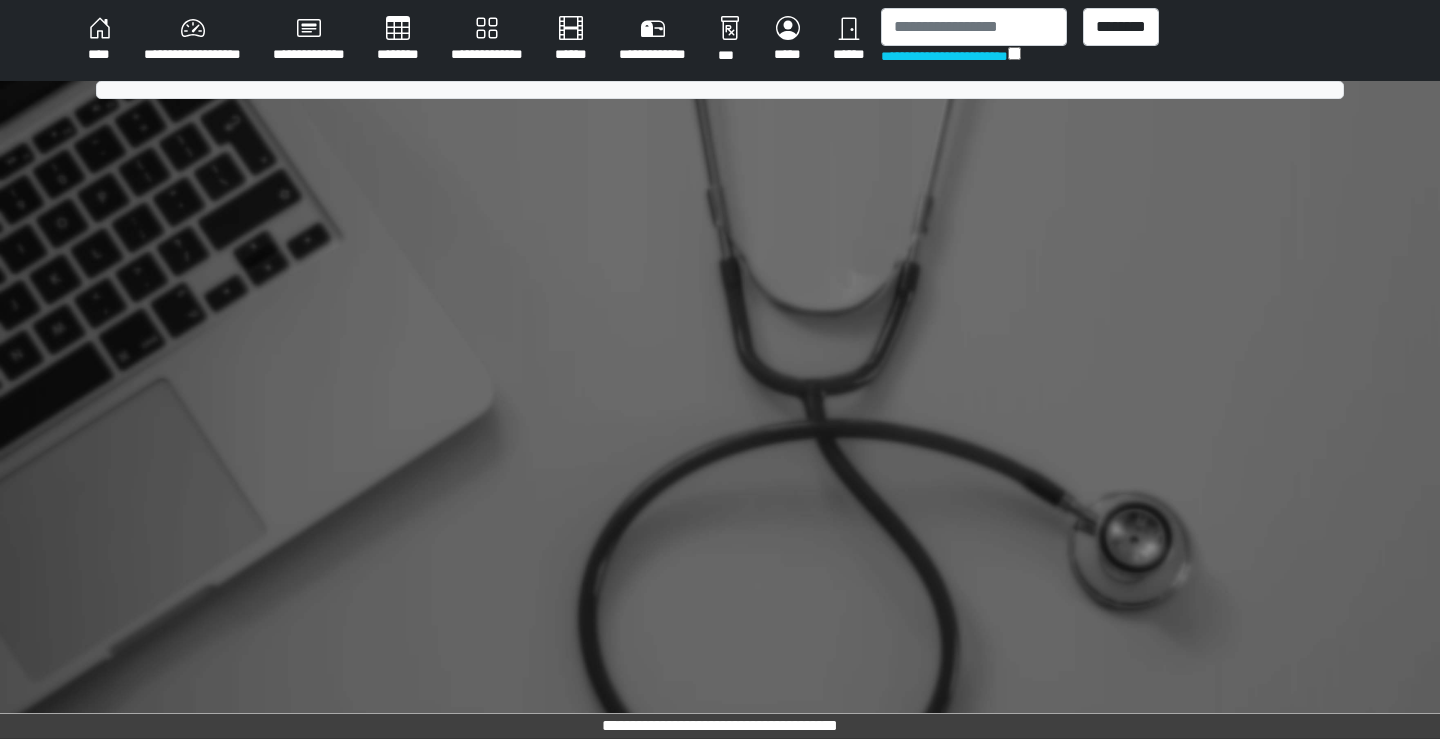 select 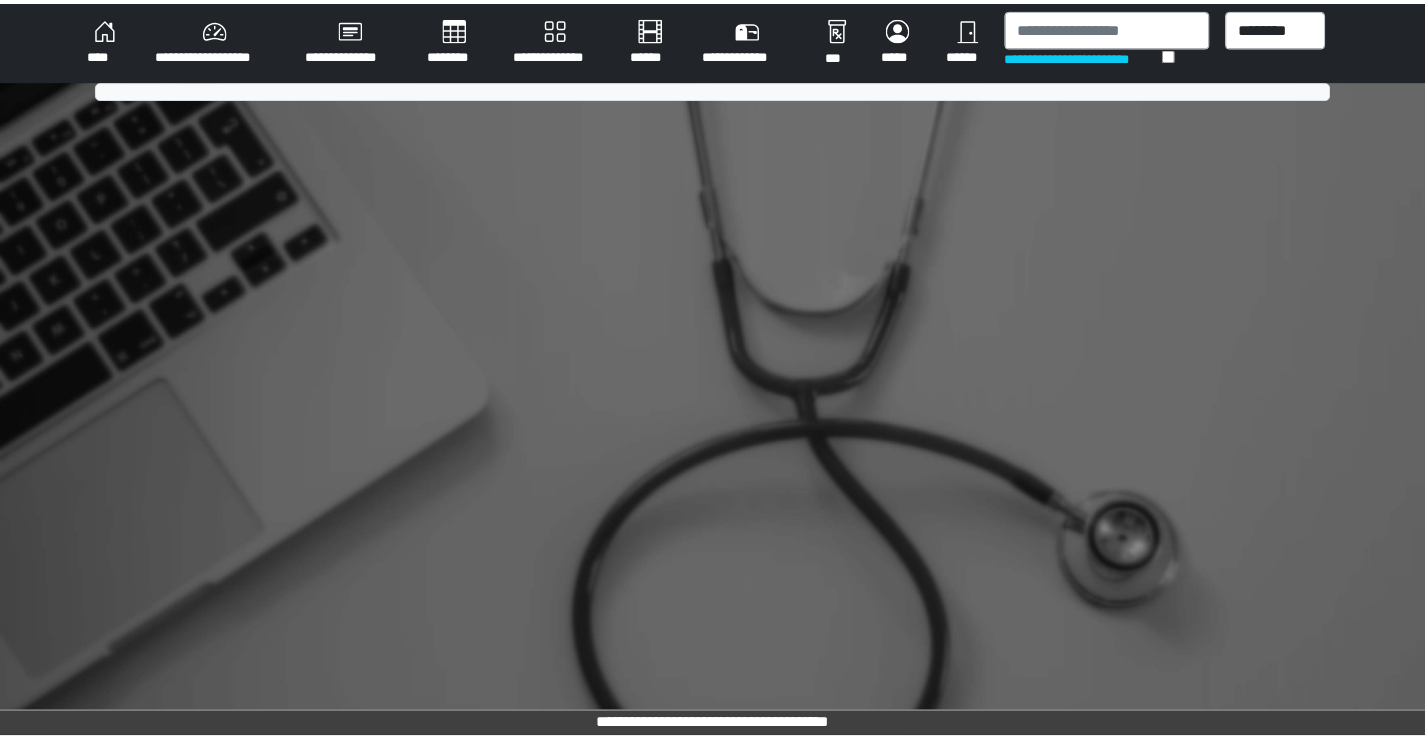 scroll, scrollTop: 0, scrollLeft: 0, axis: both 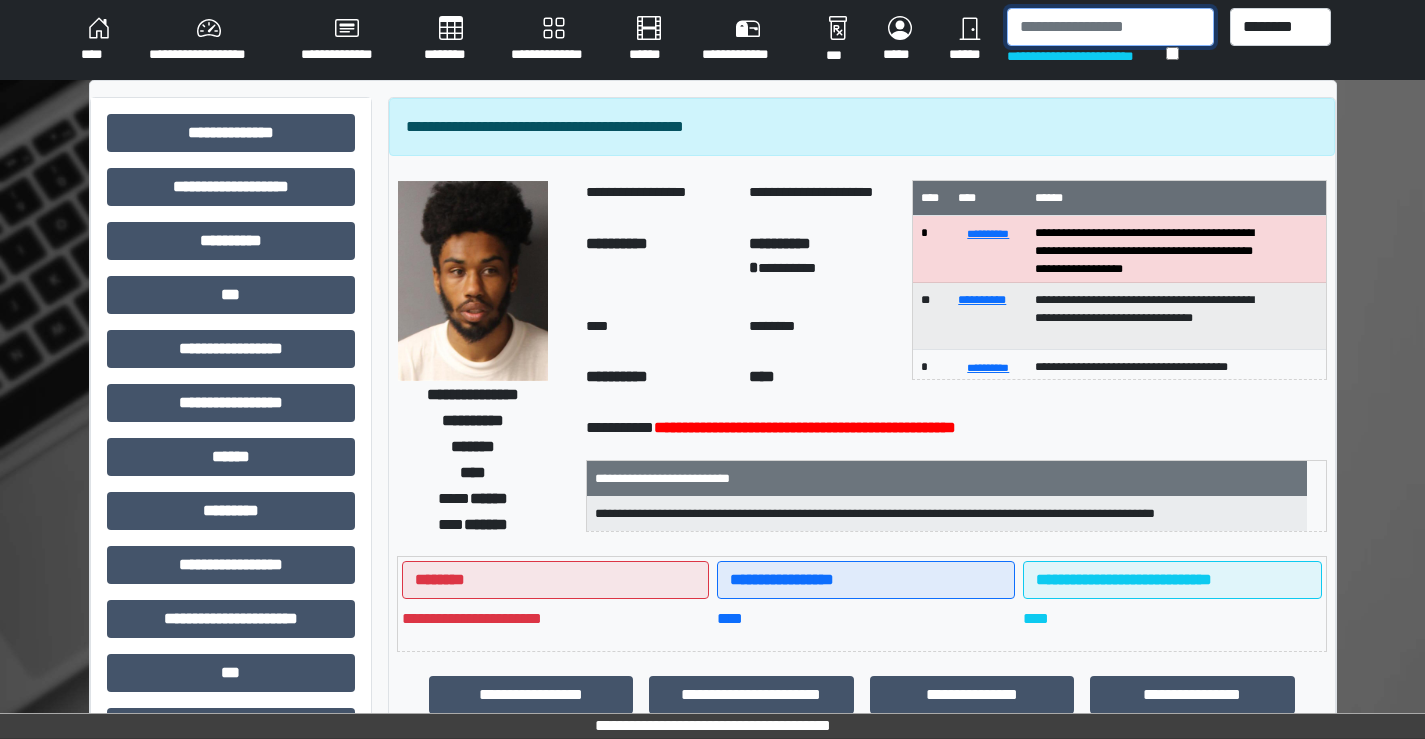 click at bounding box center (1110, 27) 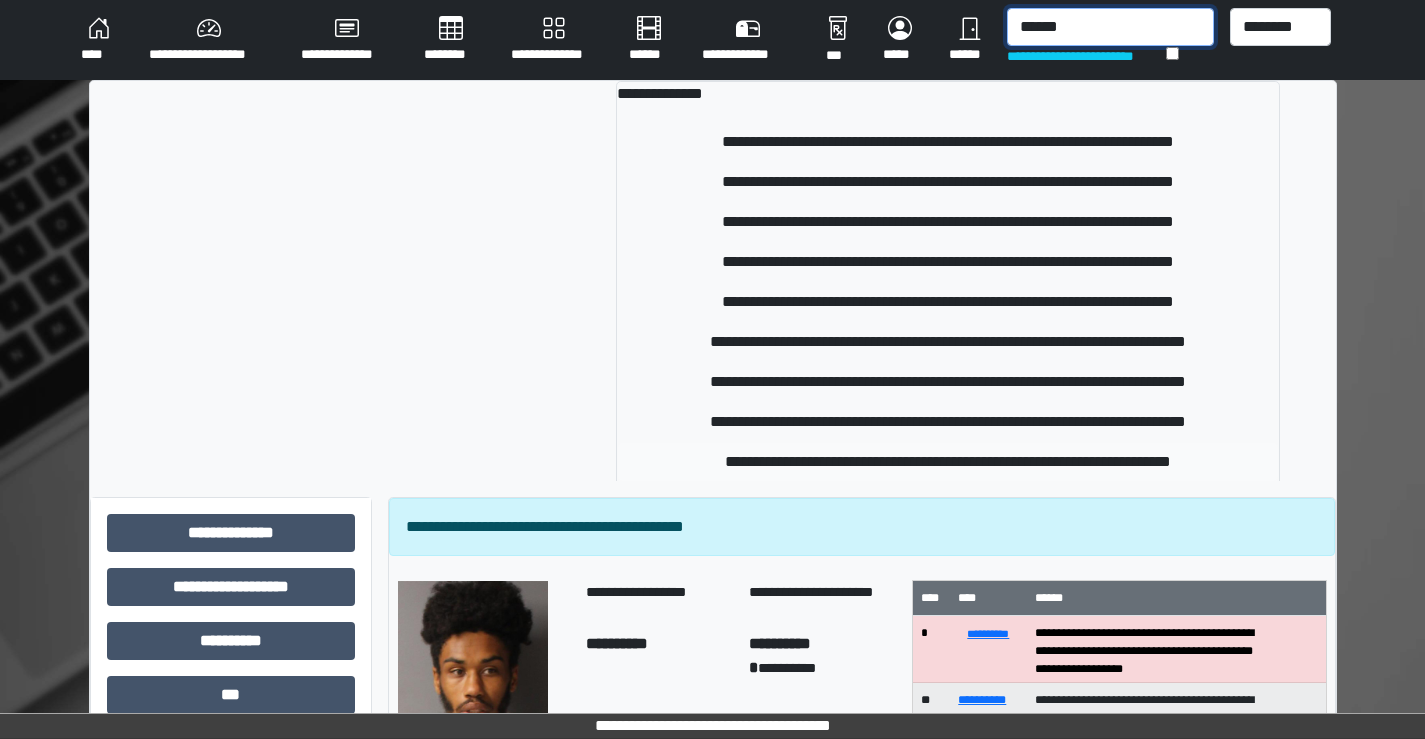 type on "******" 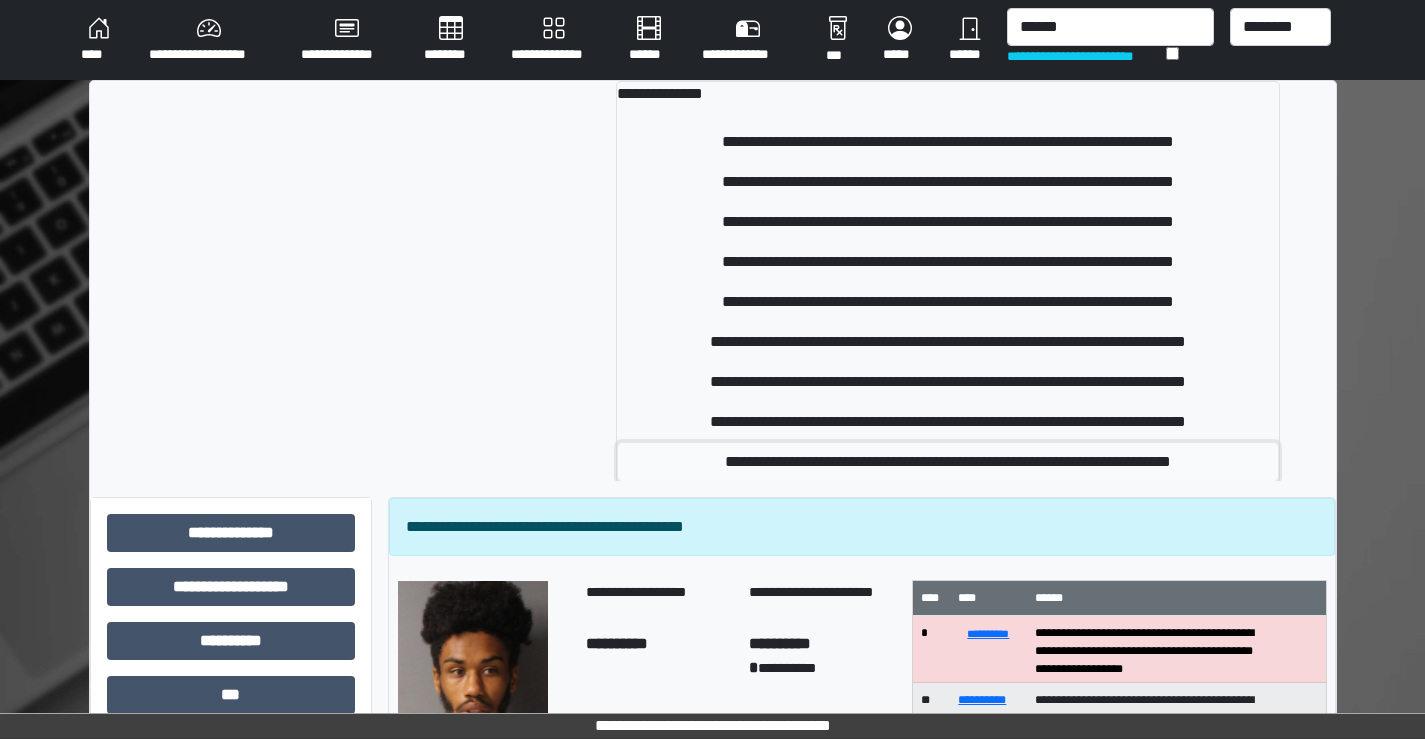 click on "**********" at bounding box center (948, 462) 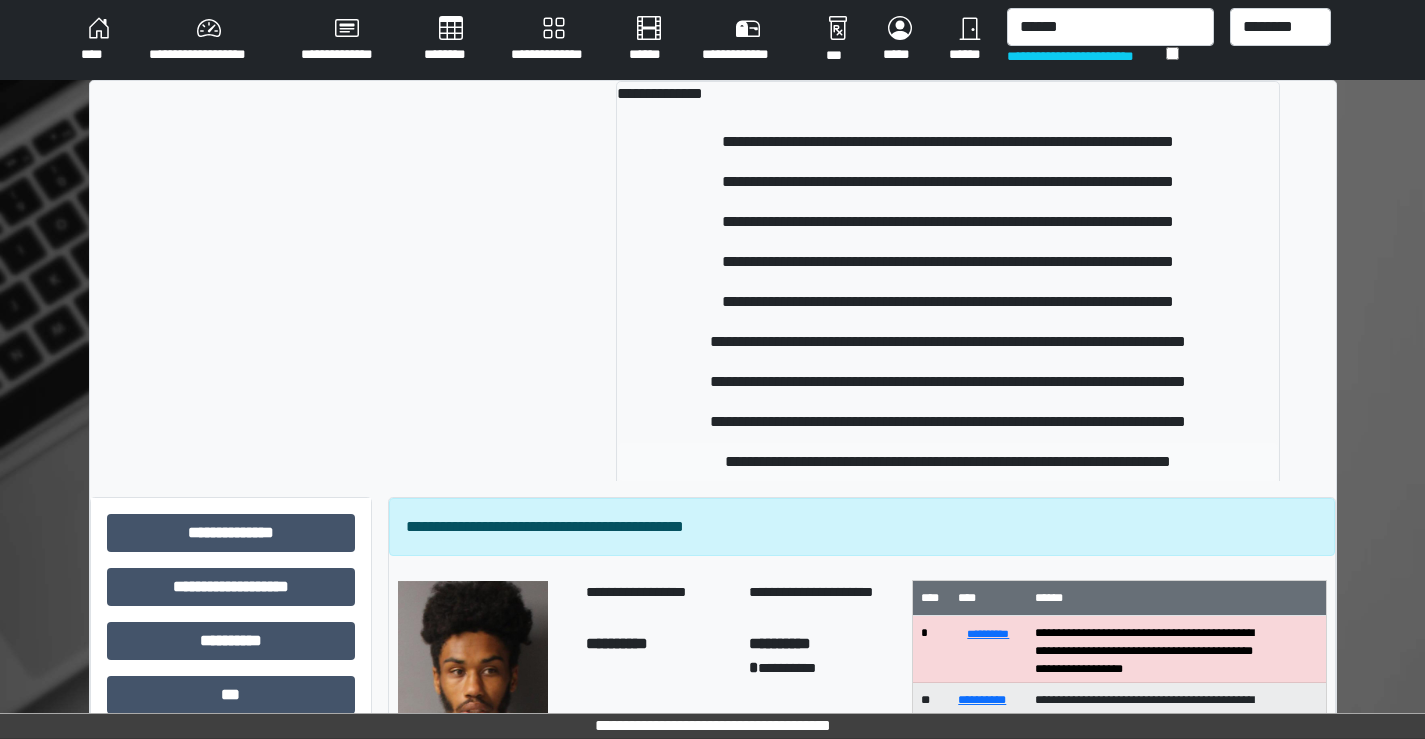 type 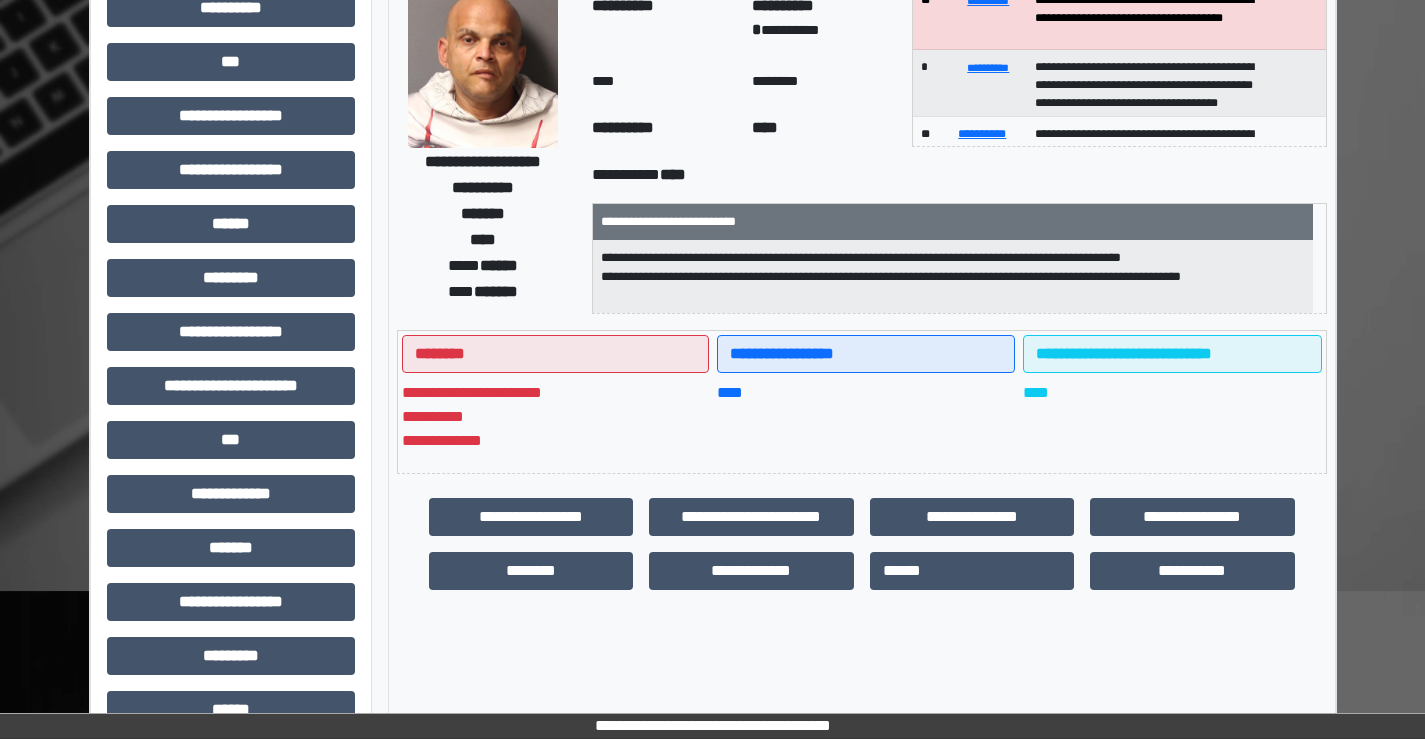 scroll, scrollTop: 435, scrollLeft: 0, axis: vertical 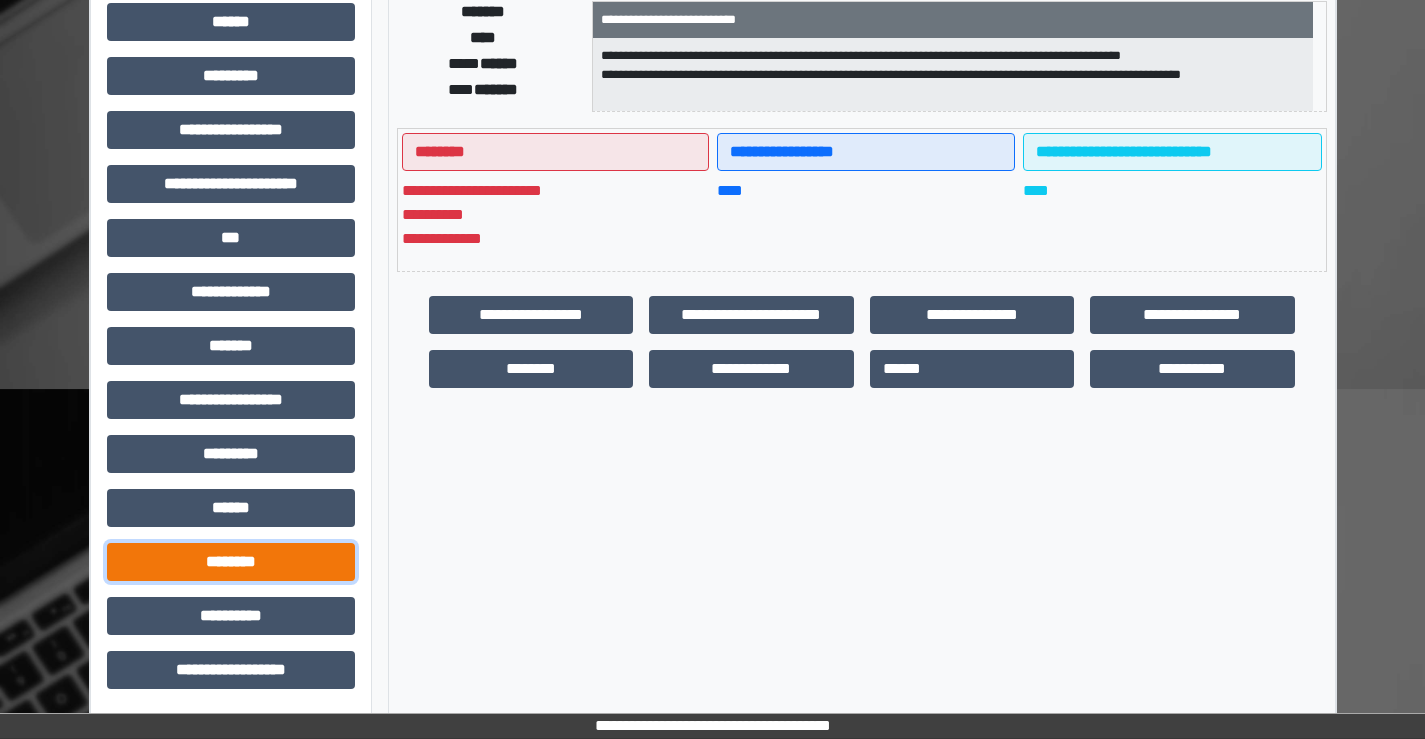 click on "********" at bounding box center [231, 562] 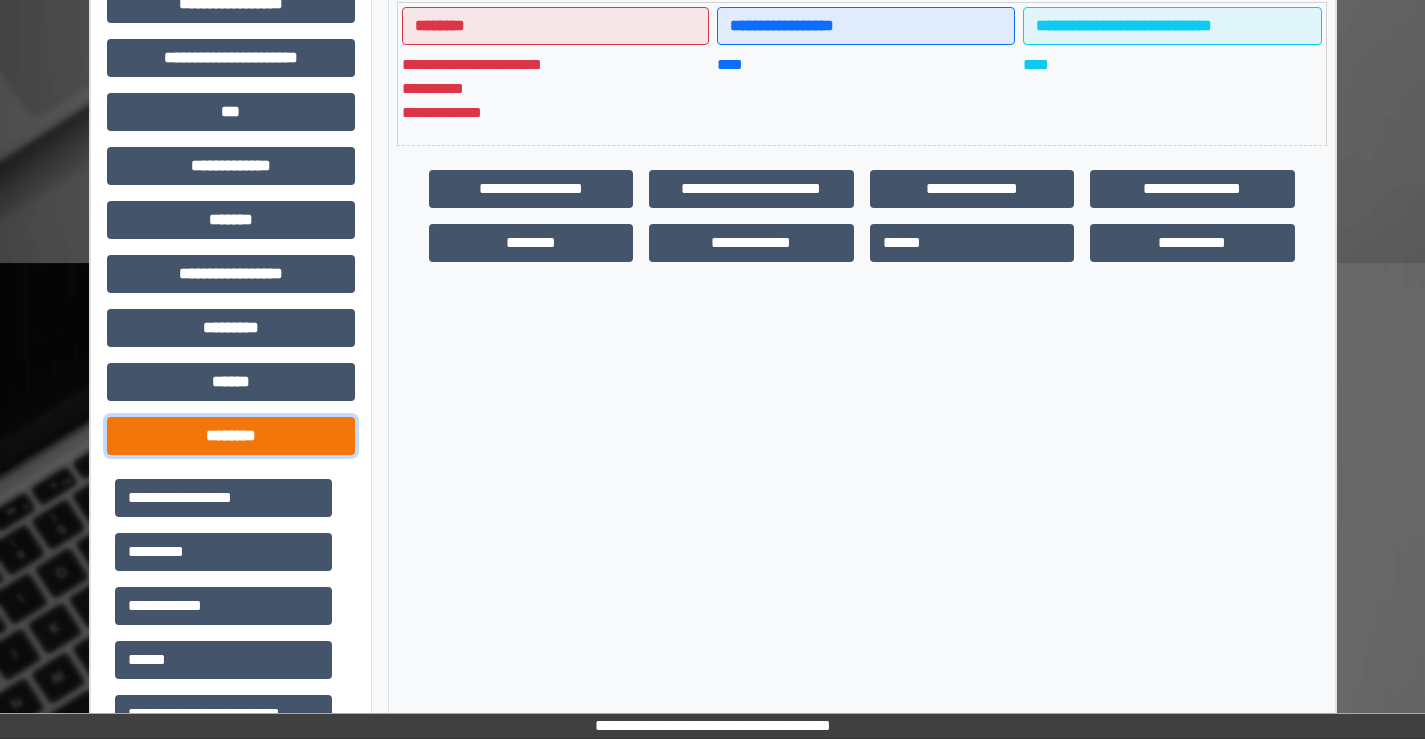 scroll, scrollTop: 735, scrollLeft: 0, axis: vertical 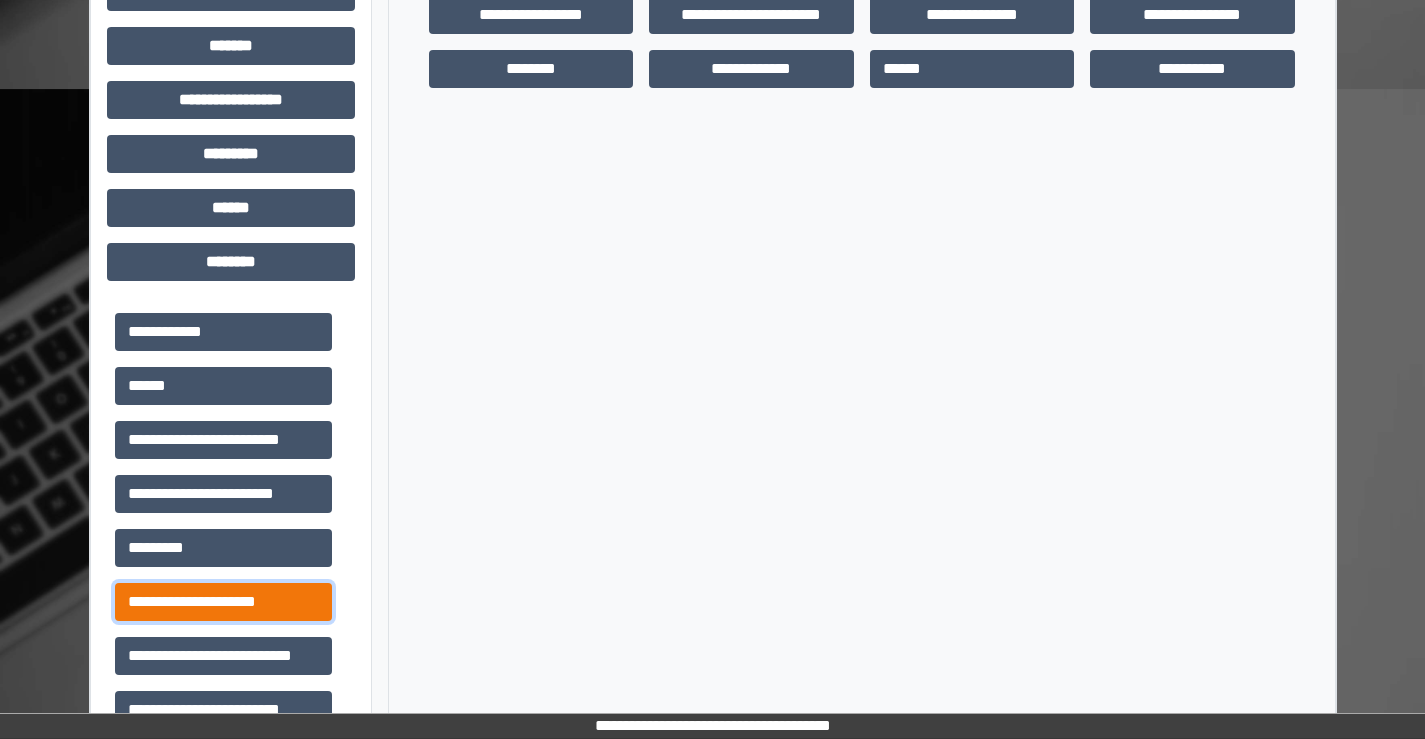 click on "**********" at bounding box center [223, 602] 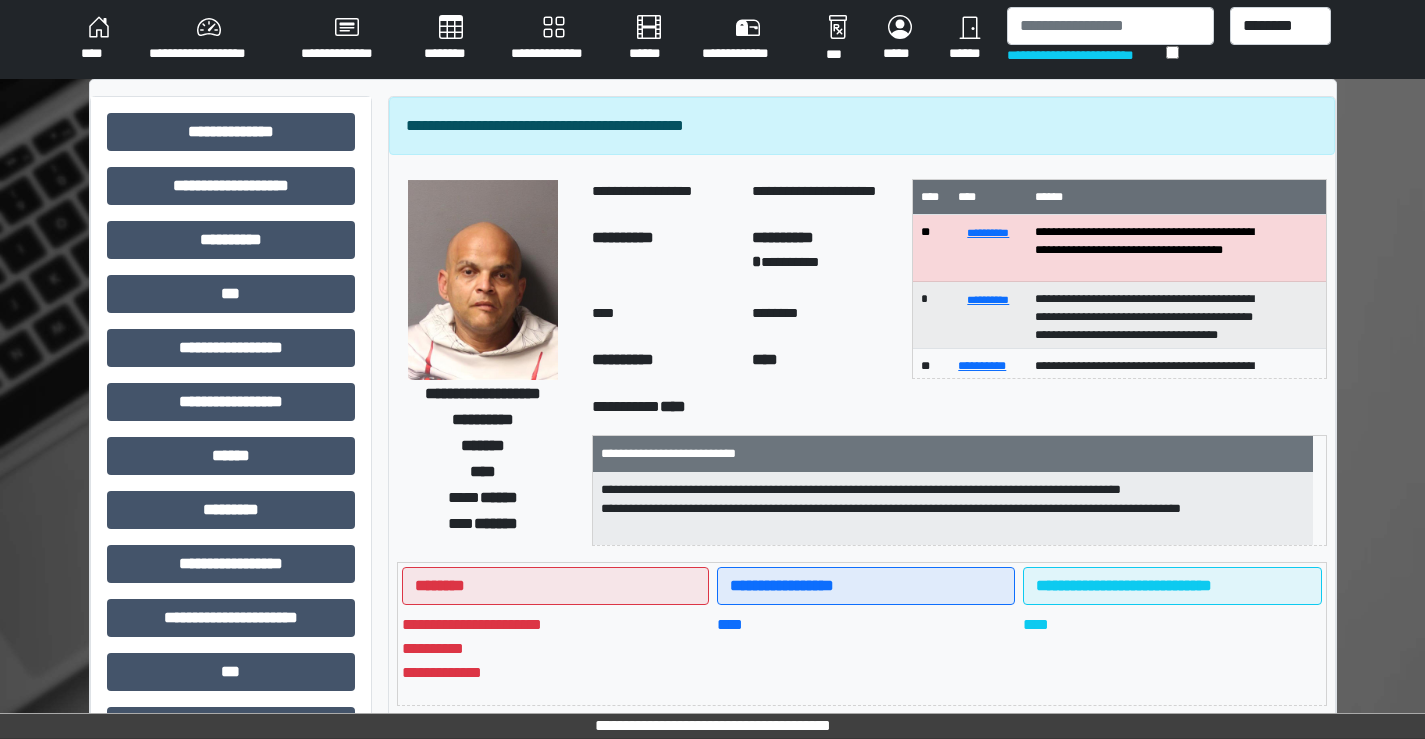 scroll, scrollTop: 0, scrollLeft: 0, axis: both 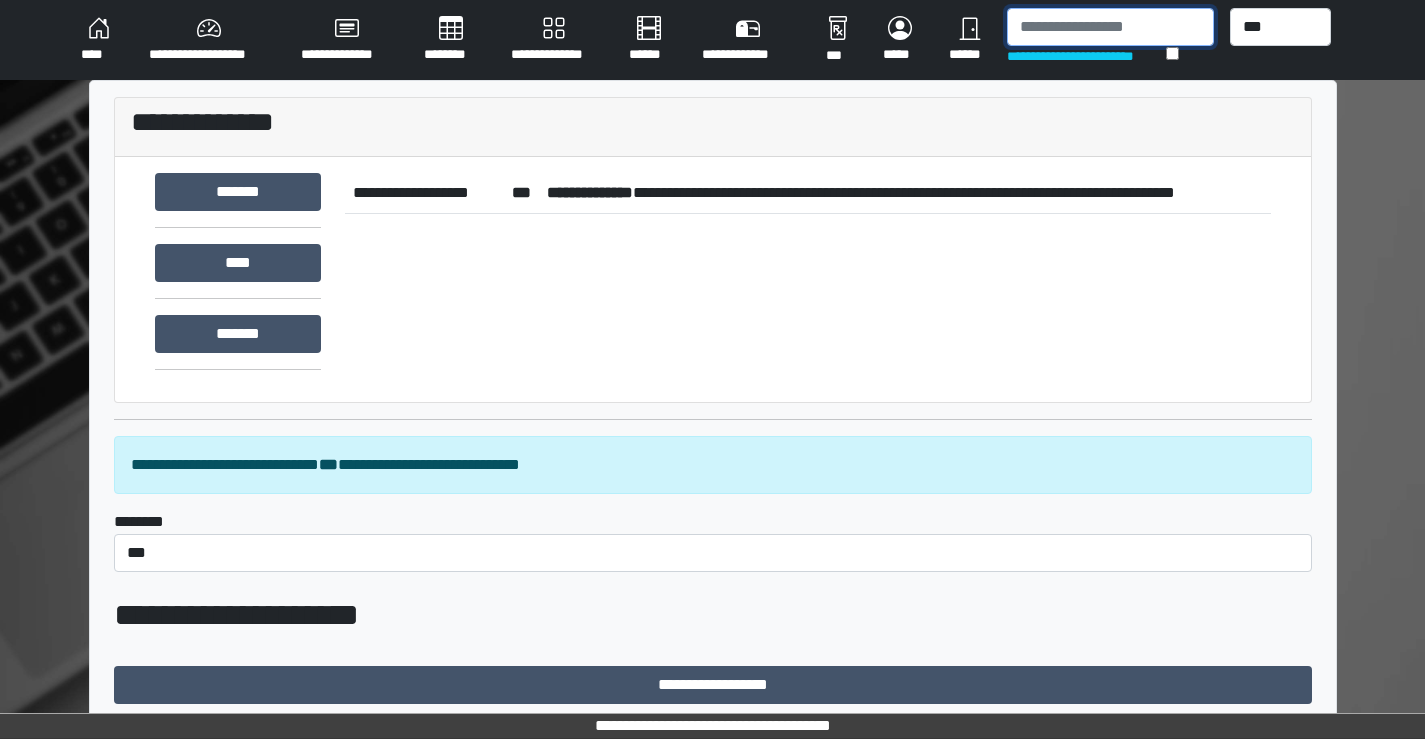 click at bounding box center [1110, 27] 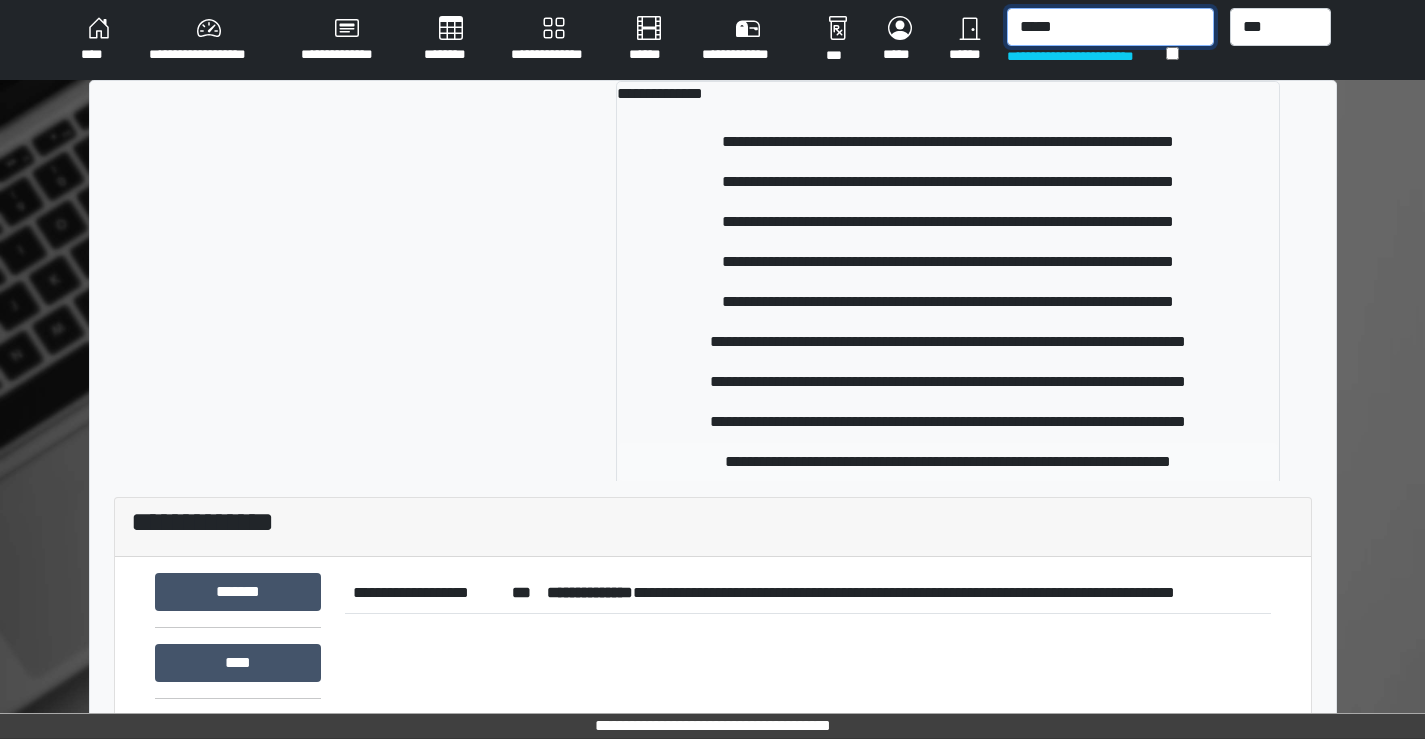 type on "*****" 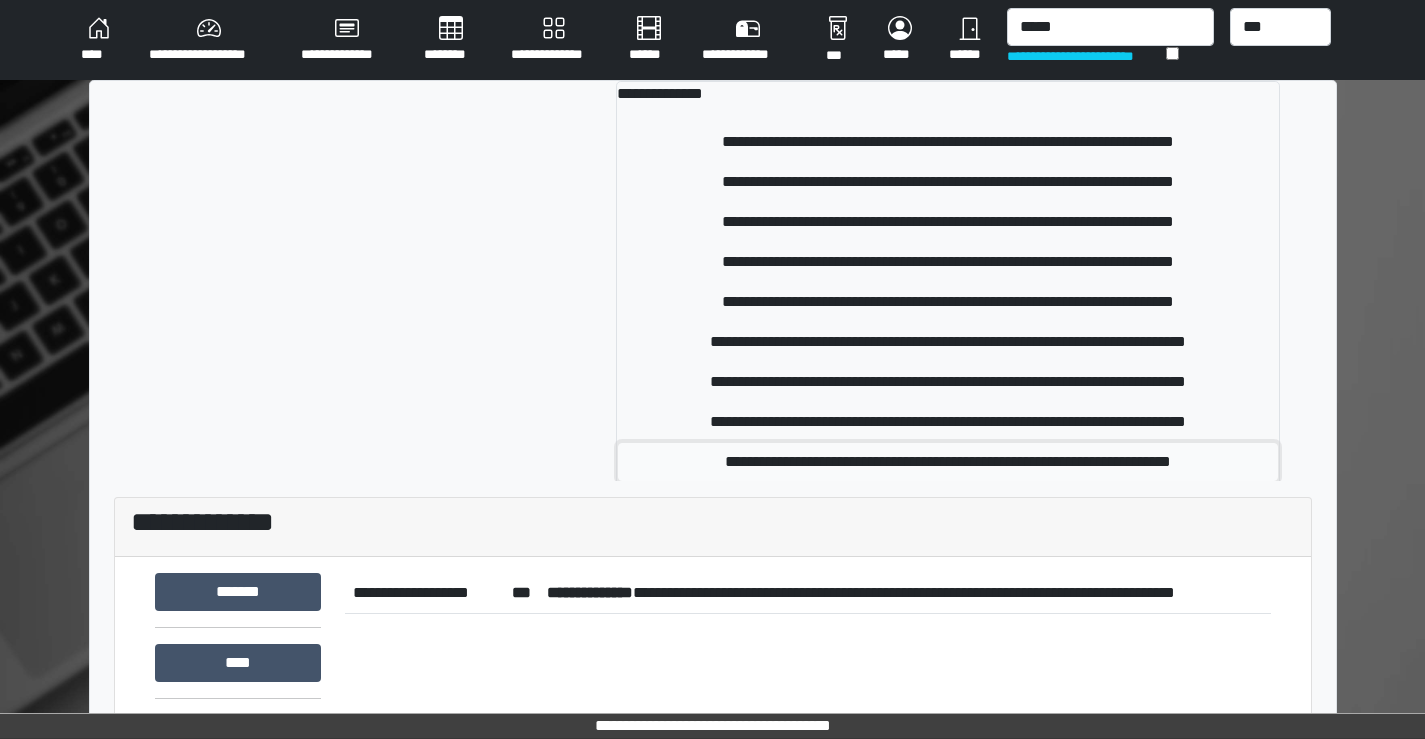click on "**********" at bounding box center [948, 462] 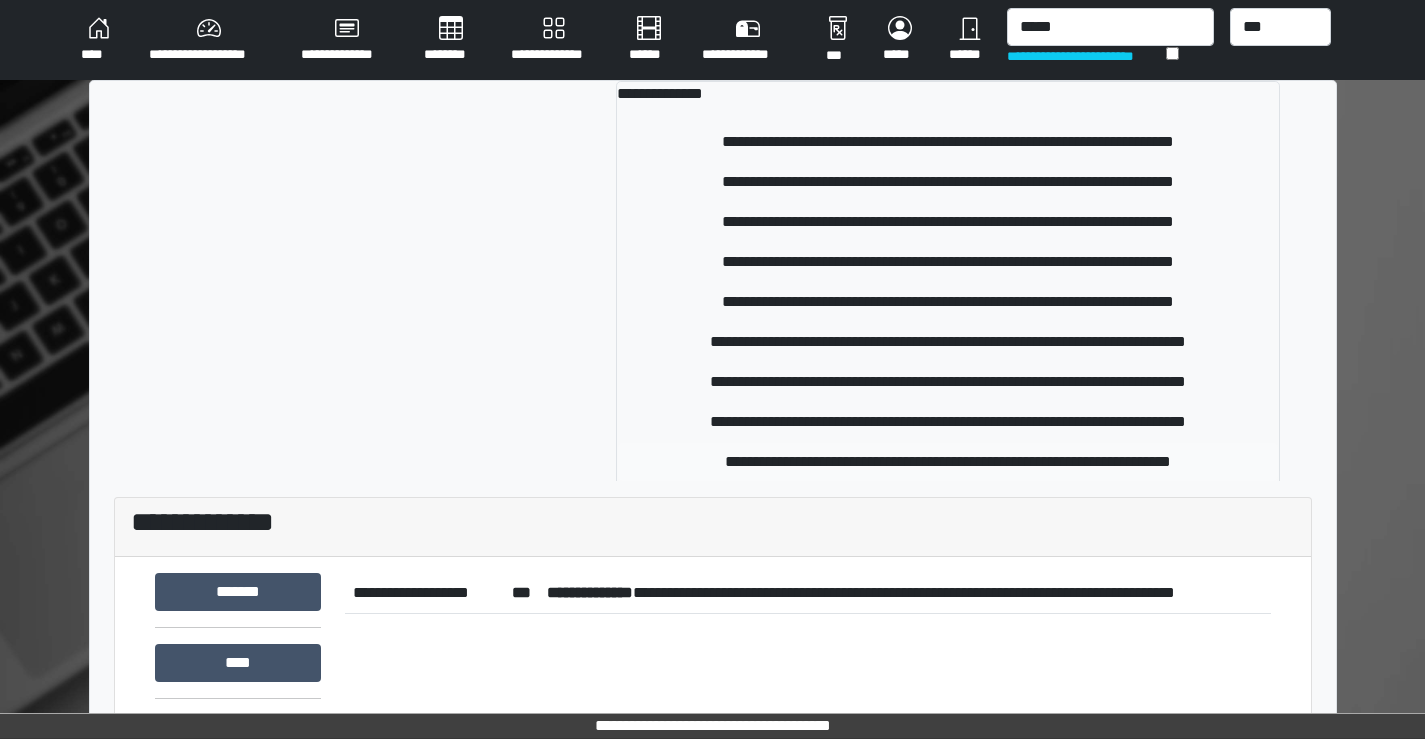 type 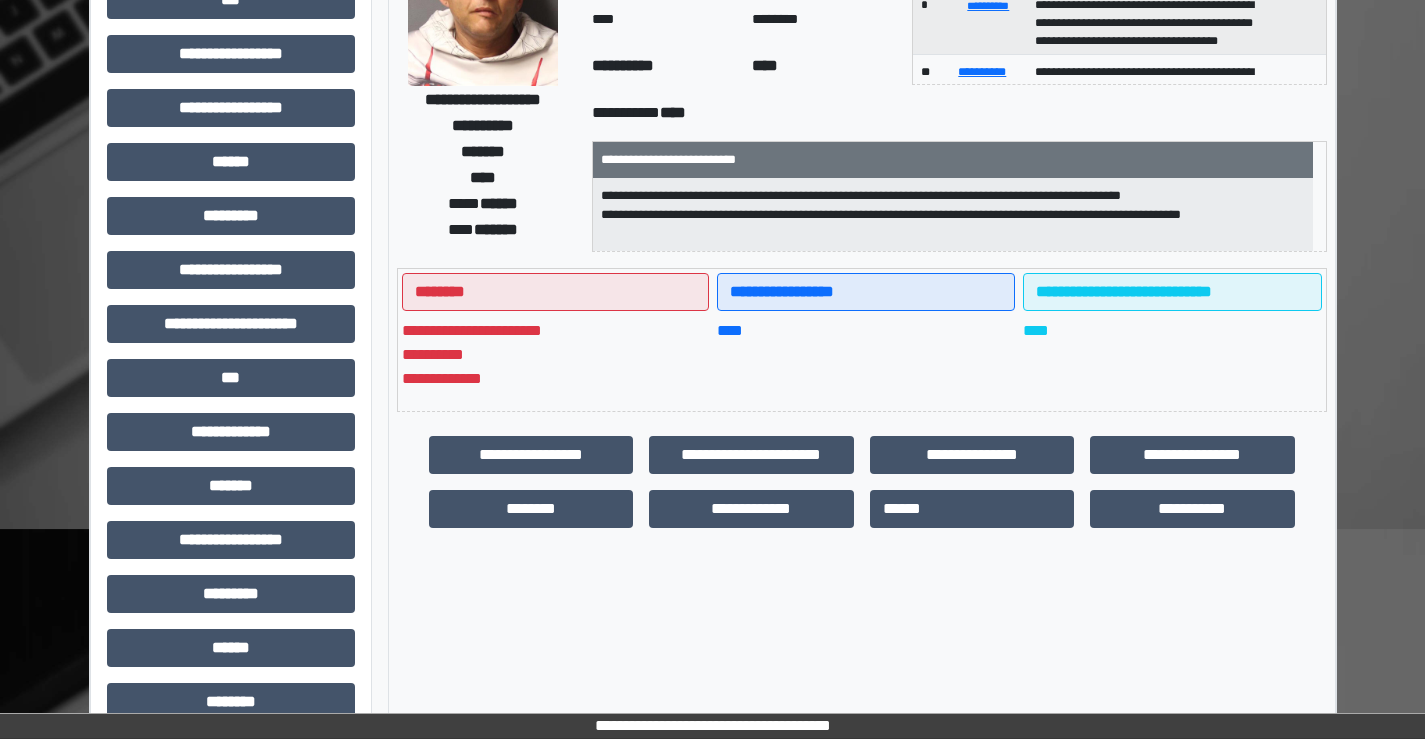 scroll, scrollTop: 300, scrollLeft: 0, axis: vertical 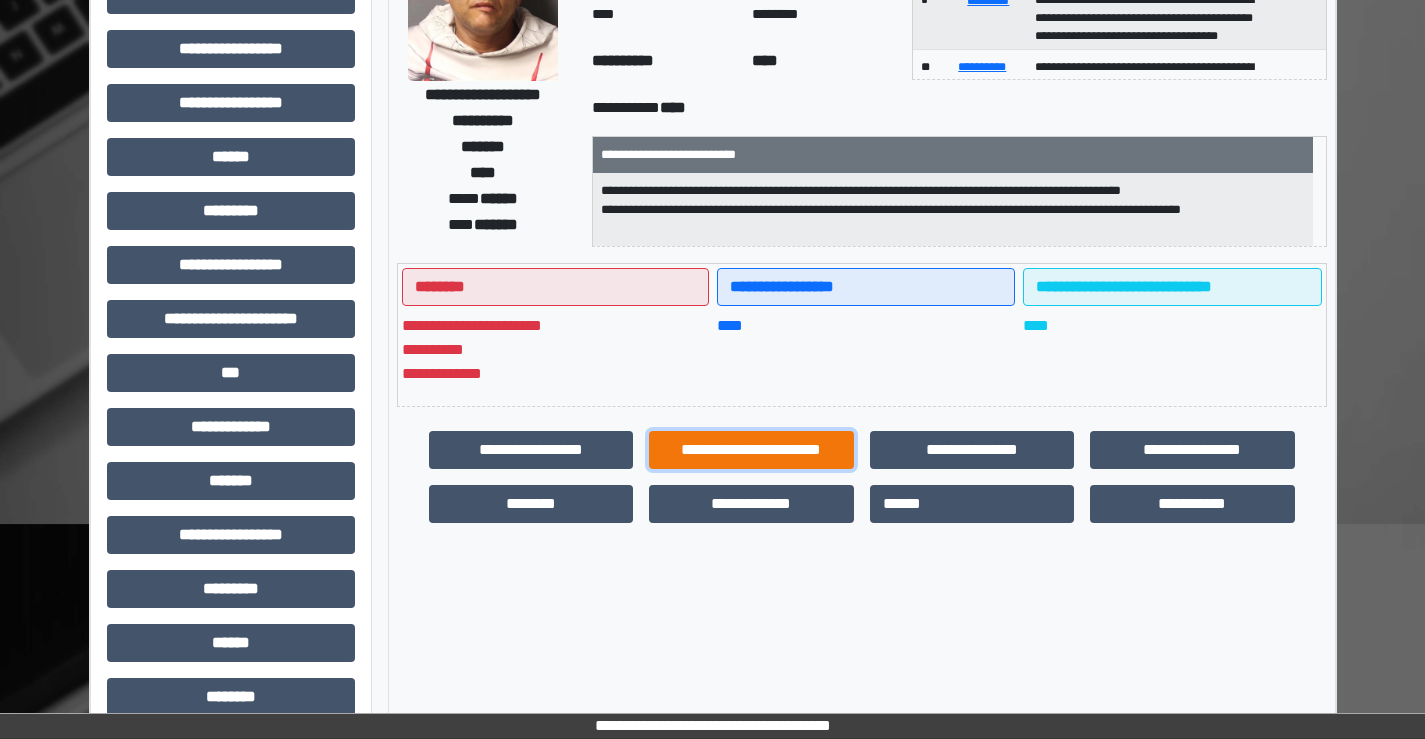 click on "**********" at bounding box center (751, 450) 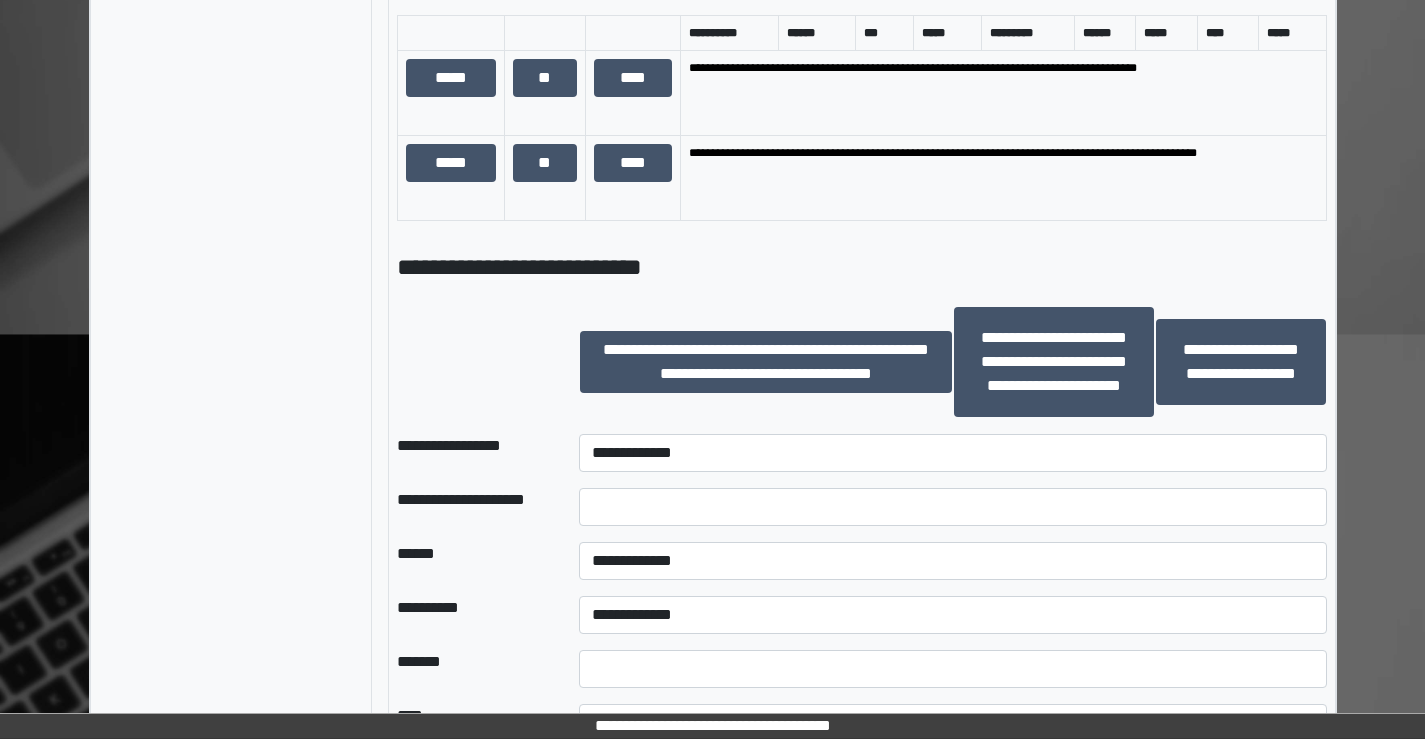 scroll, scrollTop: 1400, scrollLeft: 0, axis: vertical 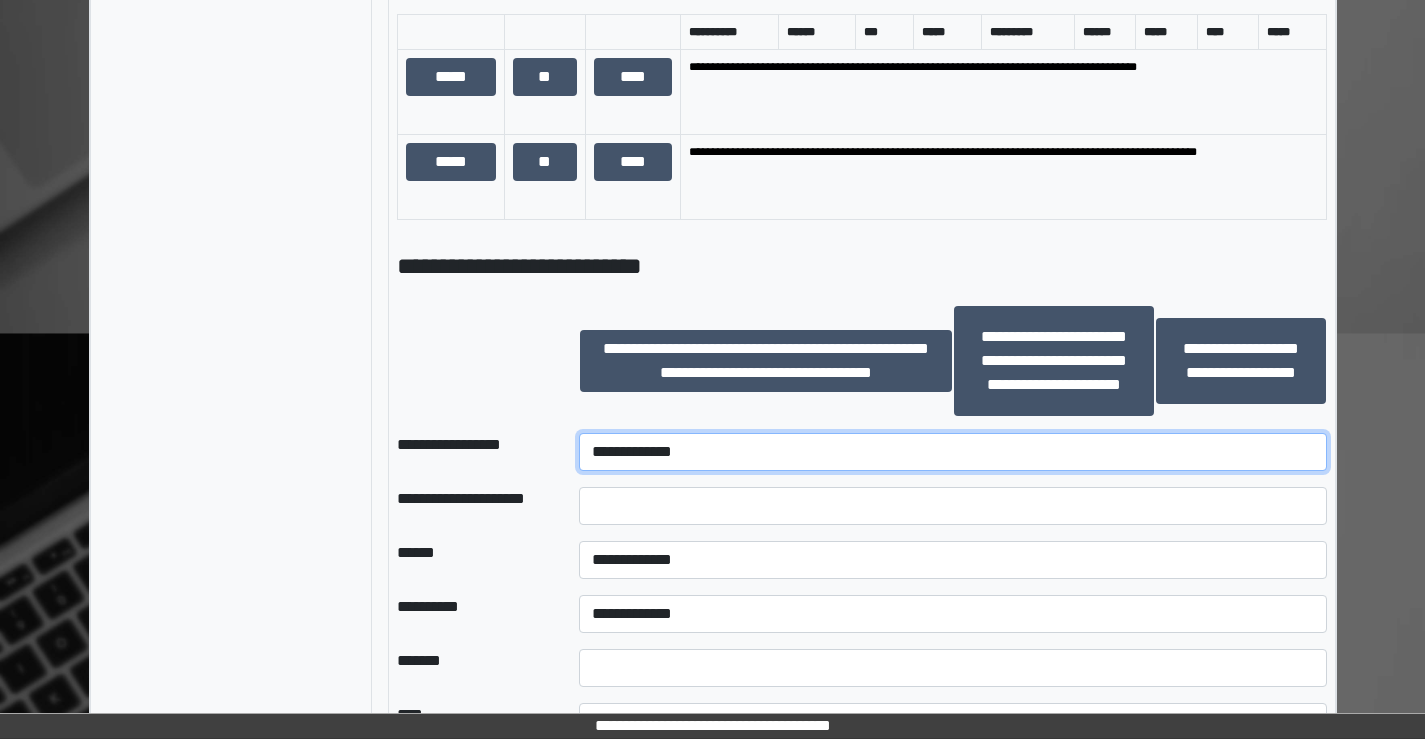 click on "**********" at bounding box center (952, 452) 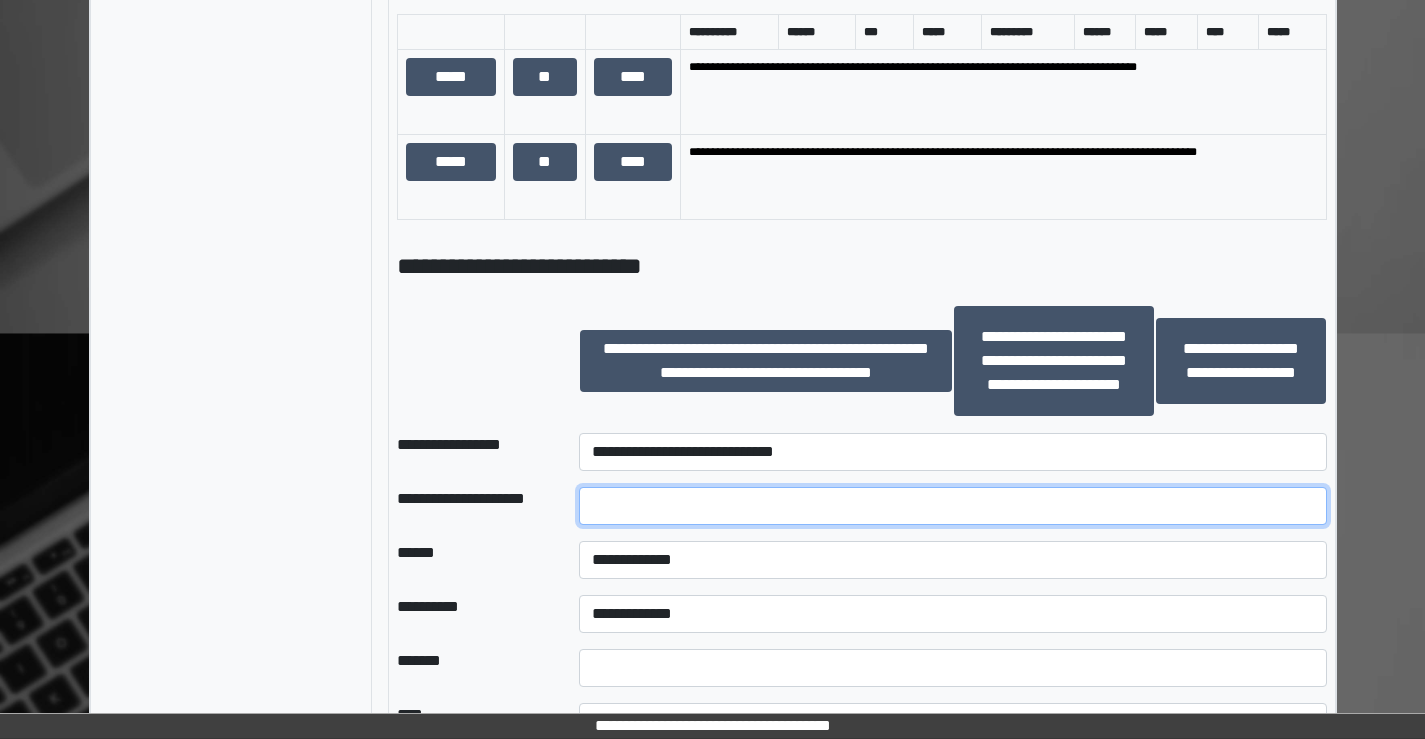 click at bounding box center [952, 506] 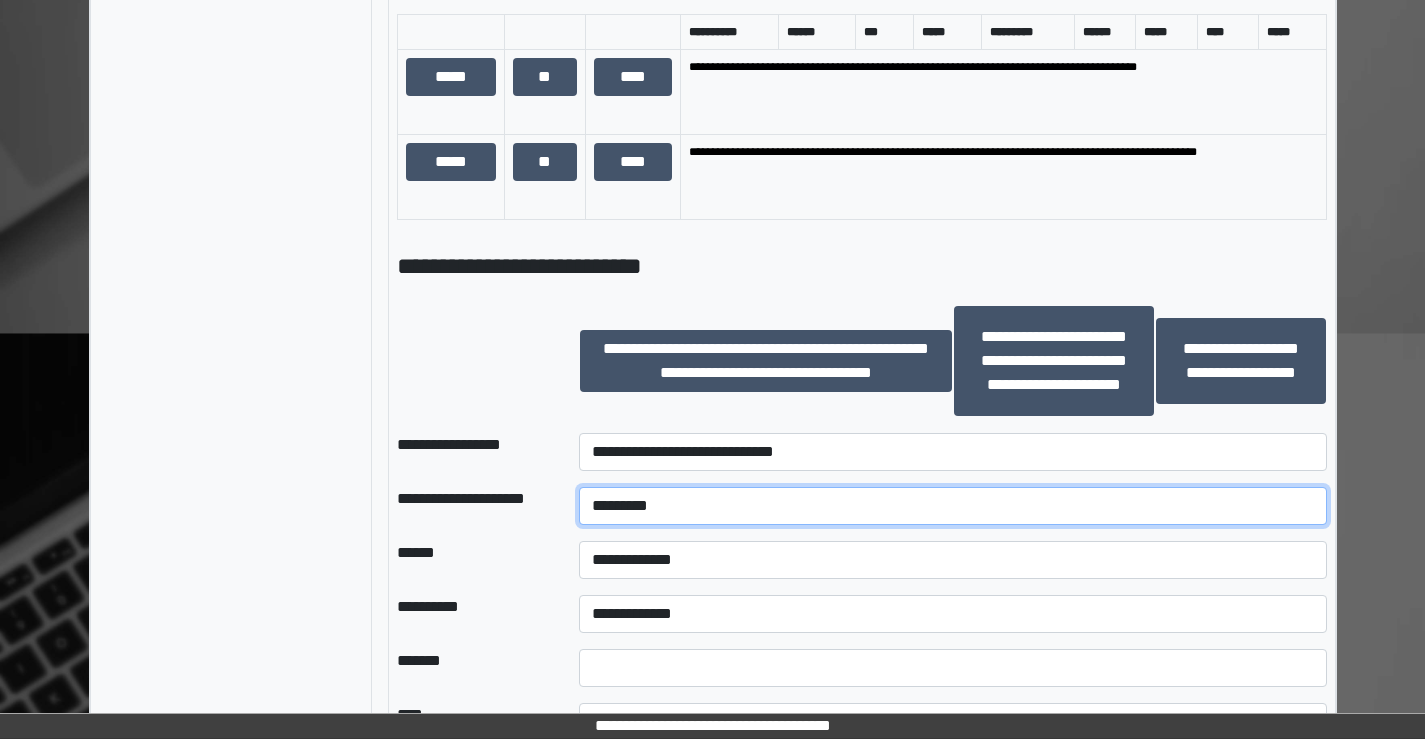 type on "*********" 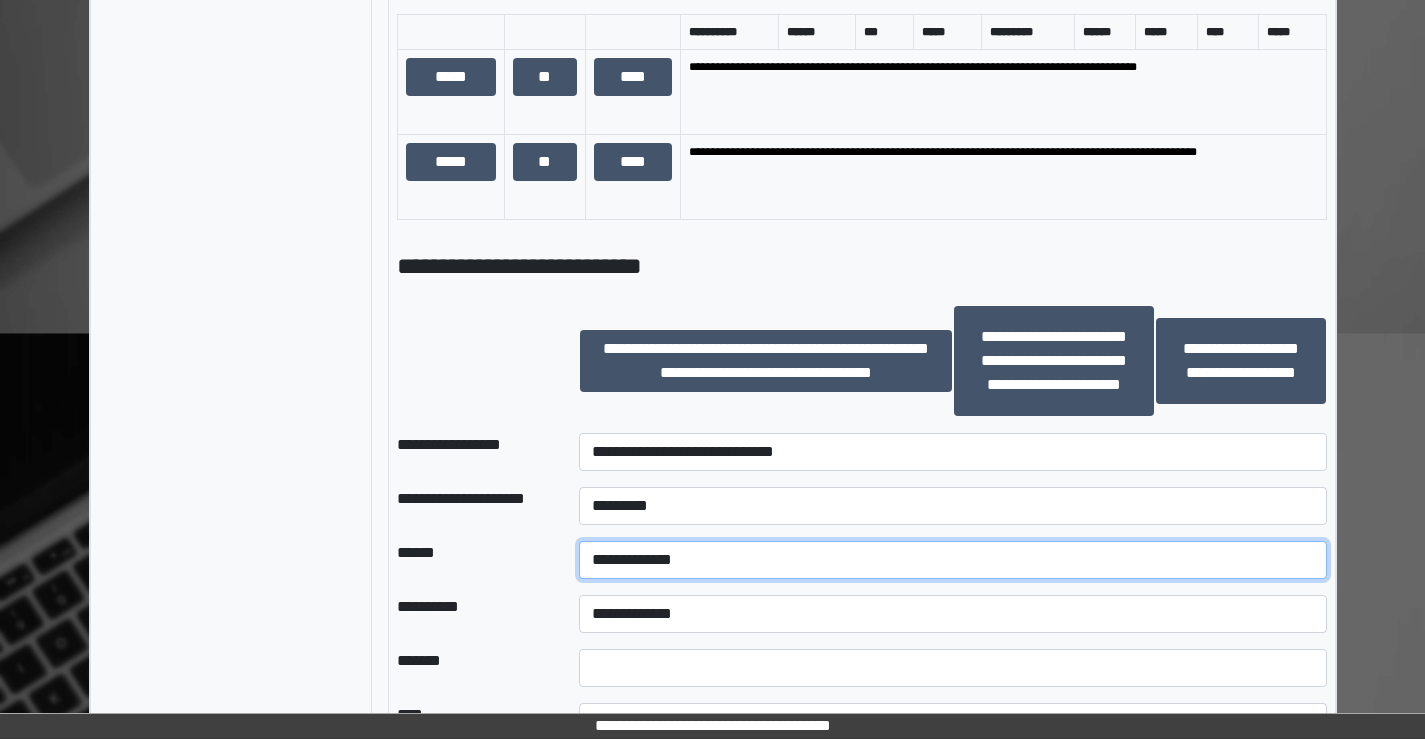 click on "**********" at bounding box center (952, 560) 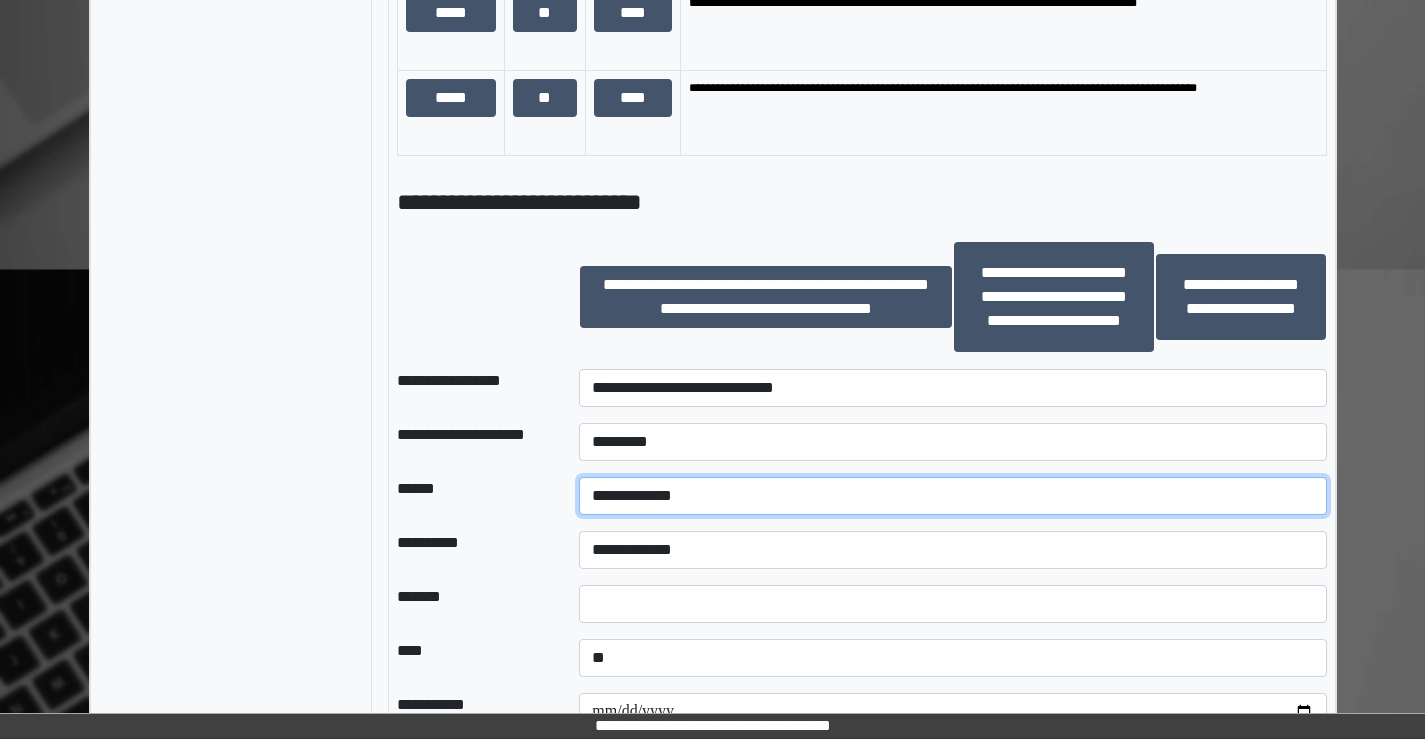 scroll, scrollTop: 1500, scrollLeft: 0, axis: vertical 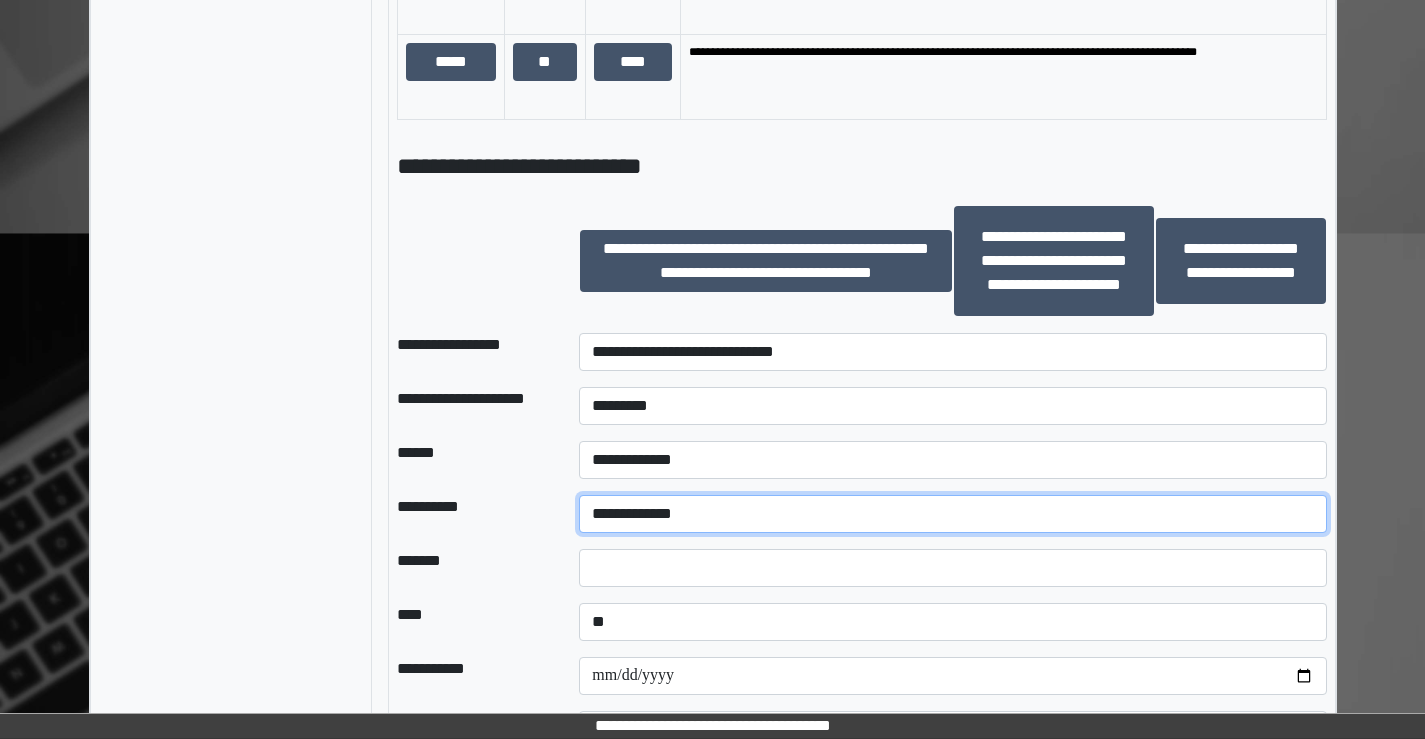 click on "**********" at bounding box center (952, 514) 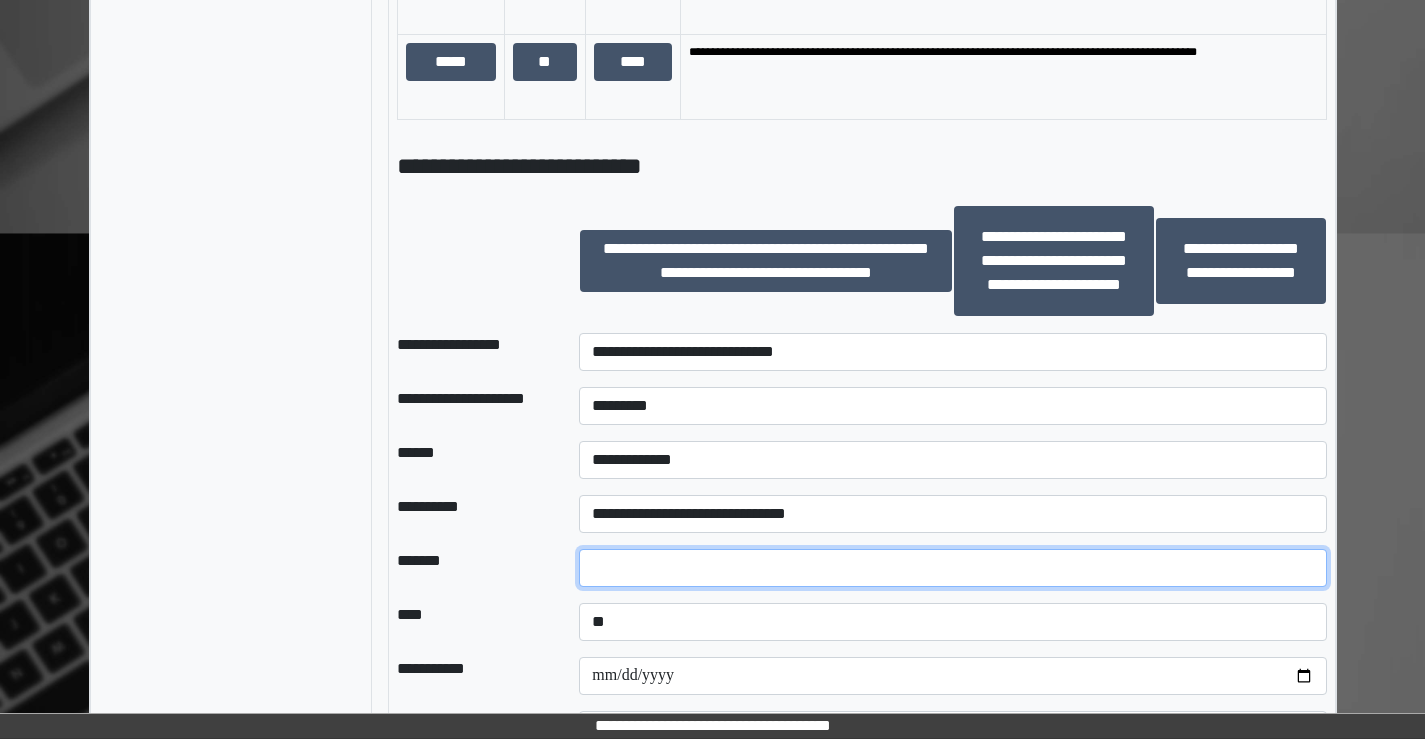 click at bounding box center [952, 568] 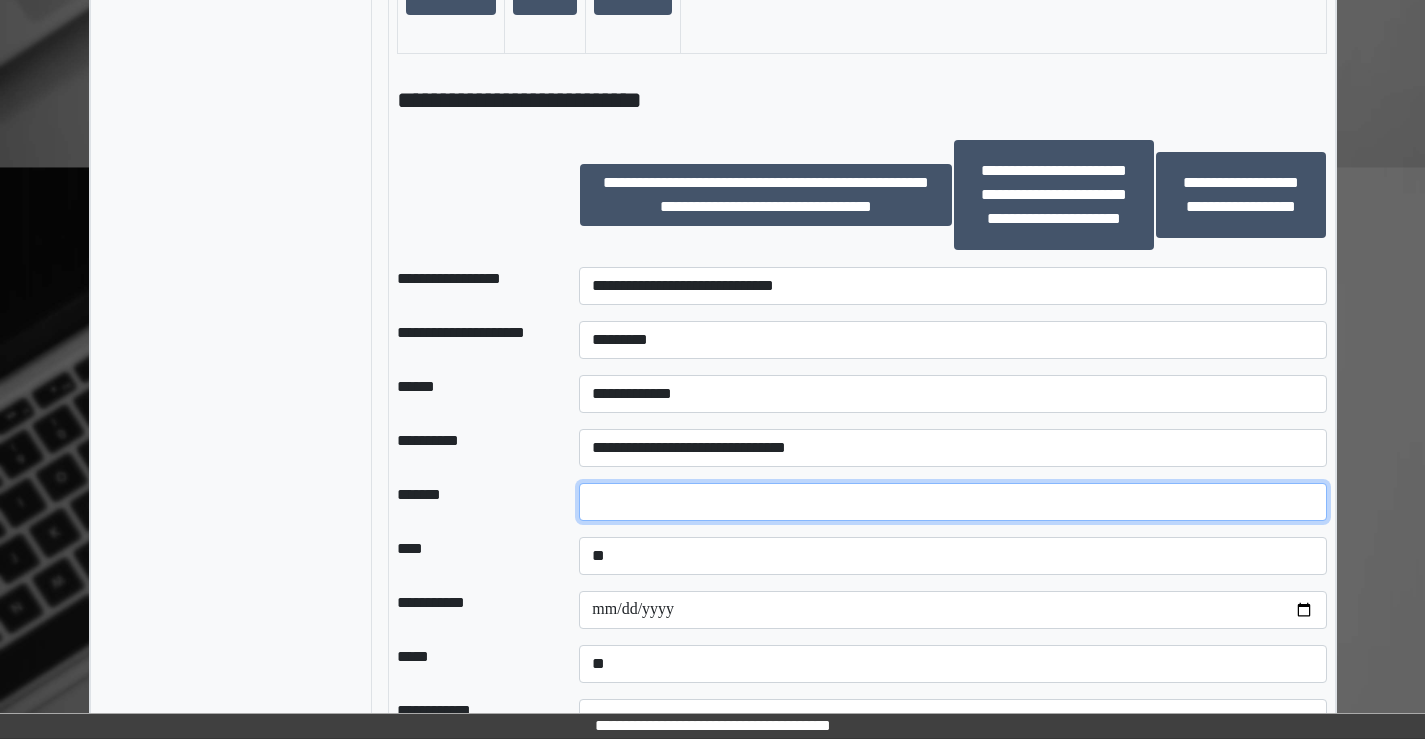 scroll, scrollTop: 1600, scrollLeft: 0, axis: vertical 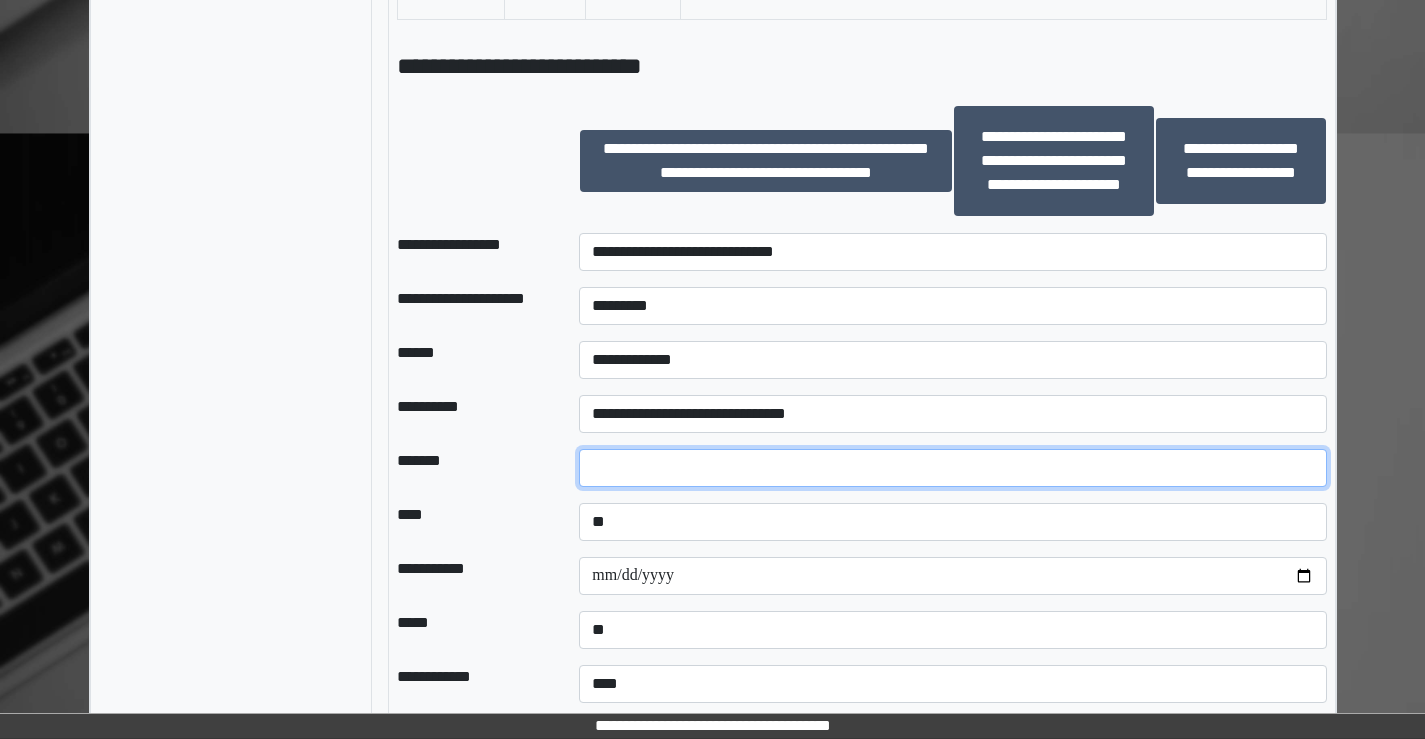 type on "**" 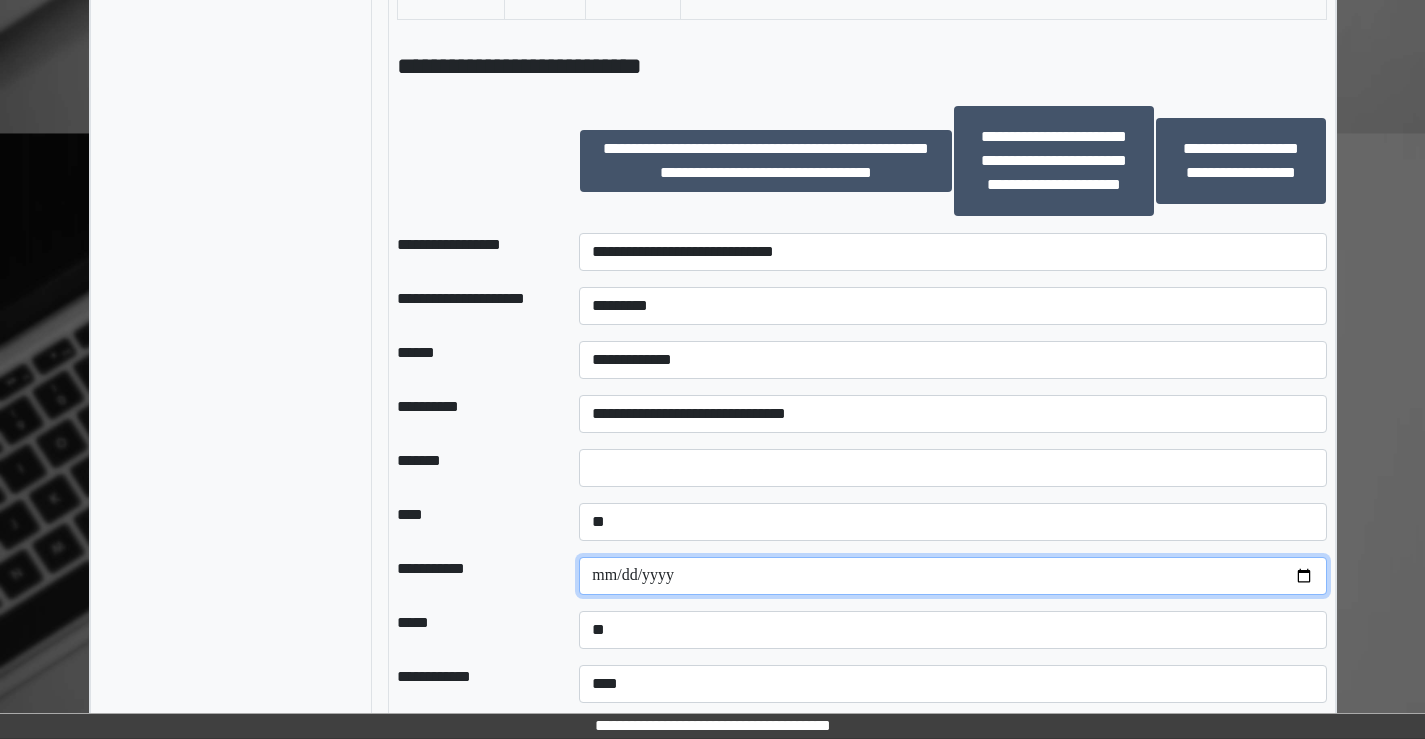 click at bounding box center (952, 576) 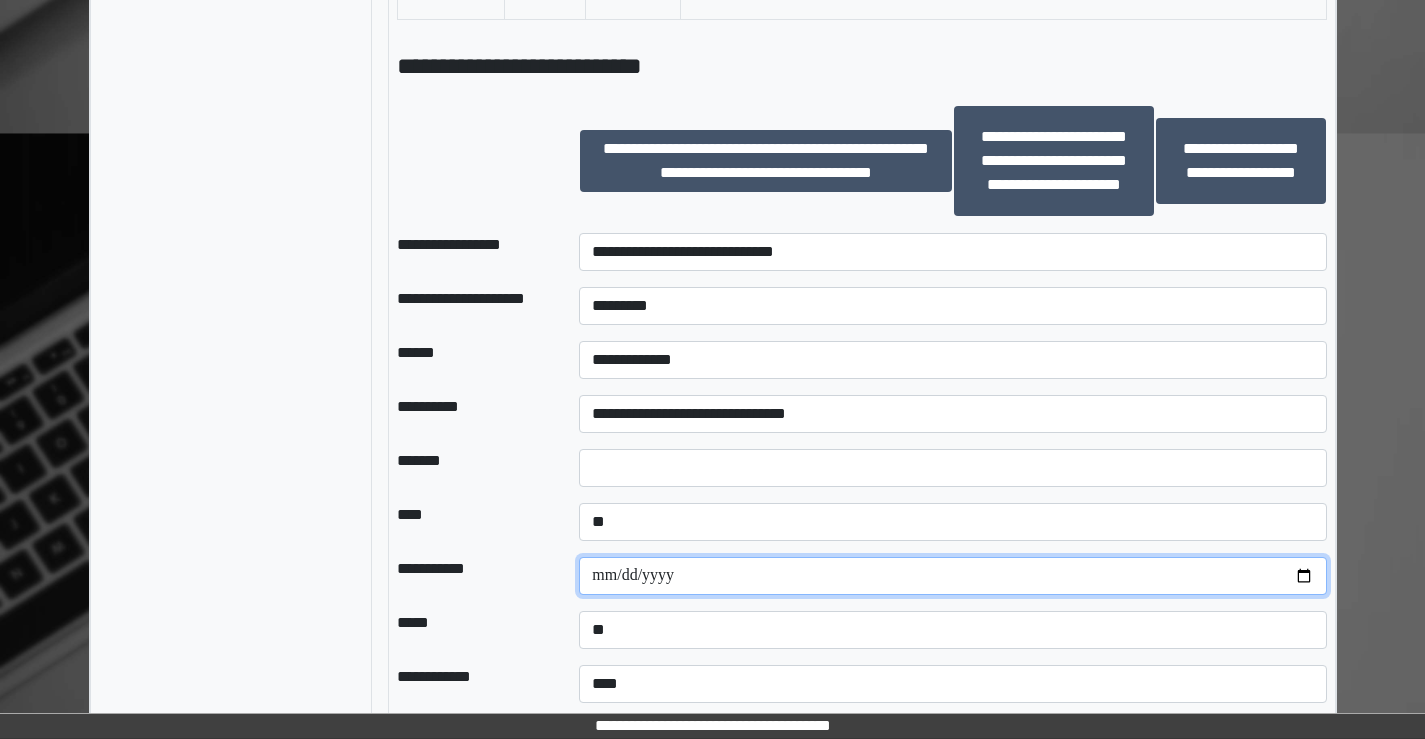 type on "**********" 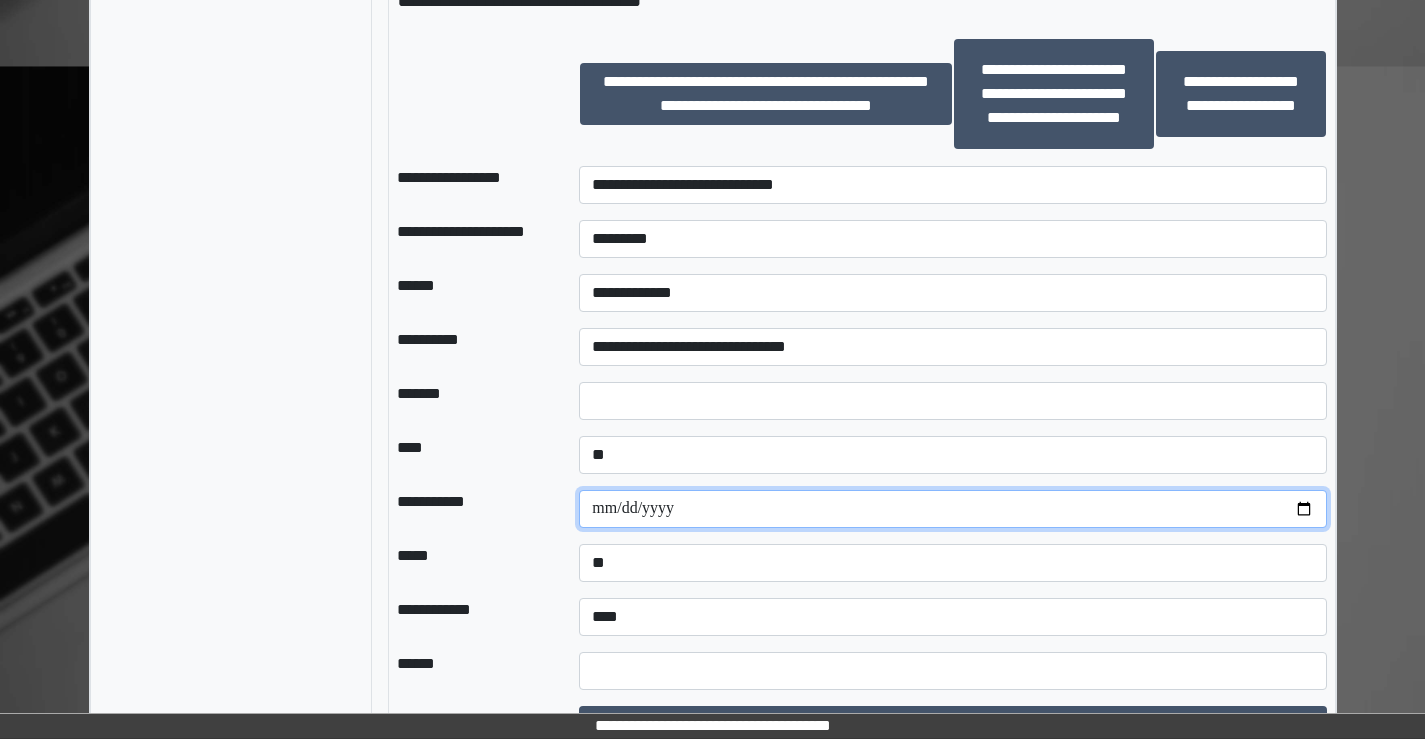 scroll, scrollTop: 1700, scrollLeft: 0, axis: vertical 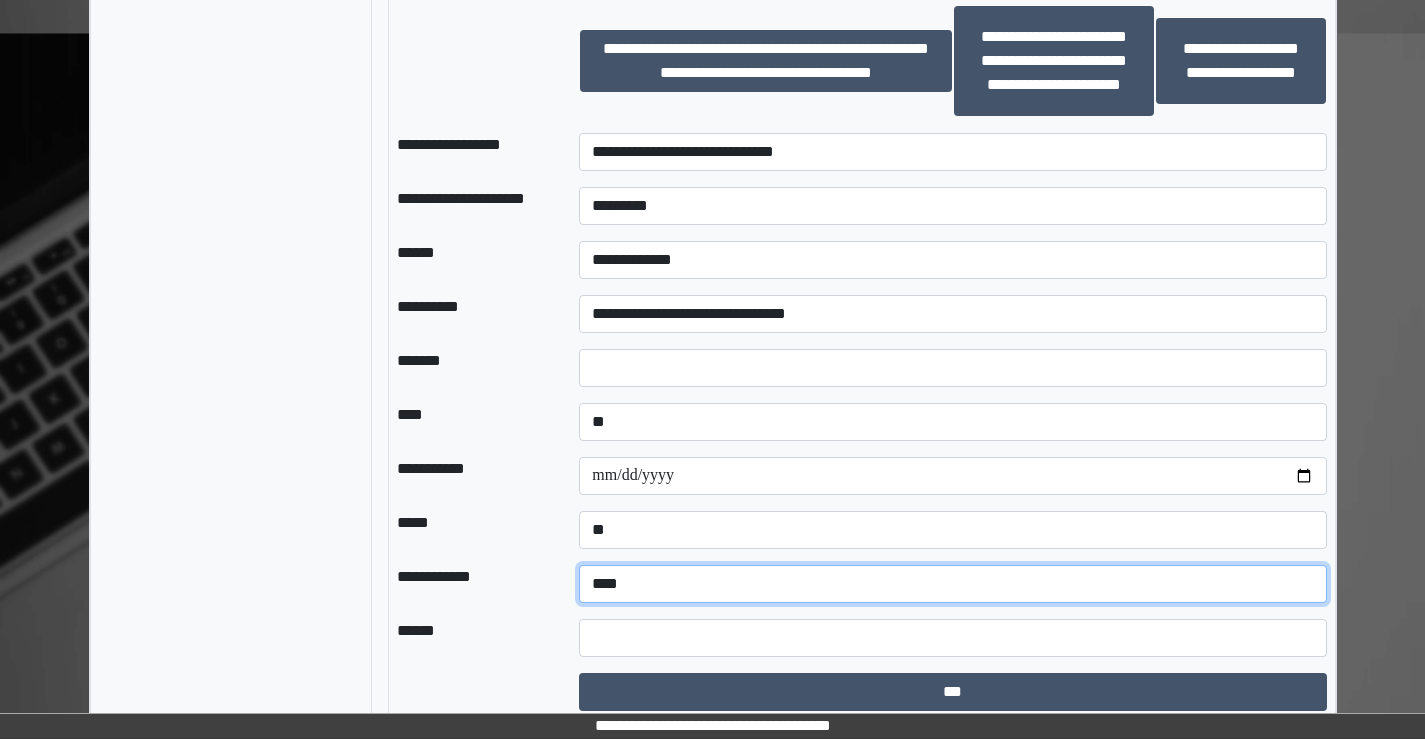 click on "**********" at bounding box center [952, 584] 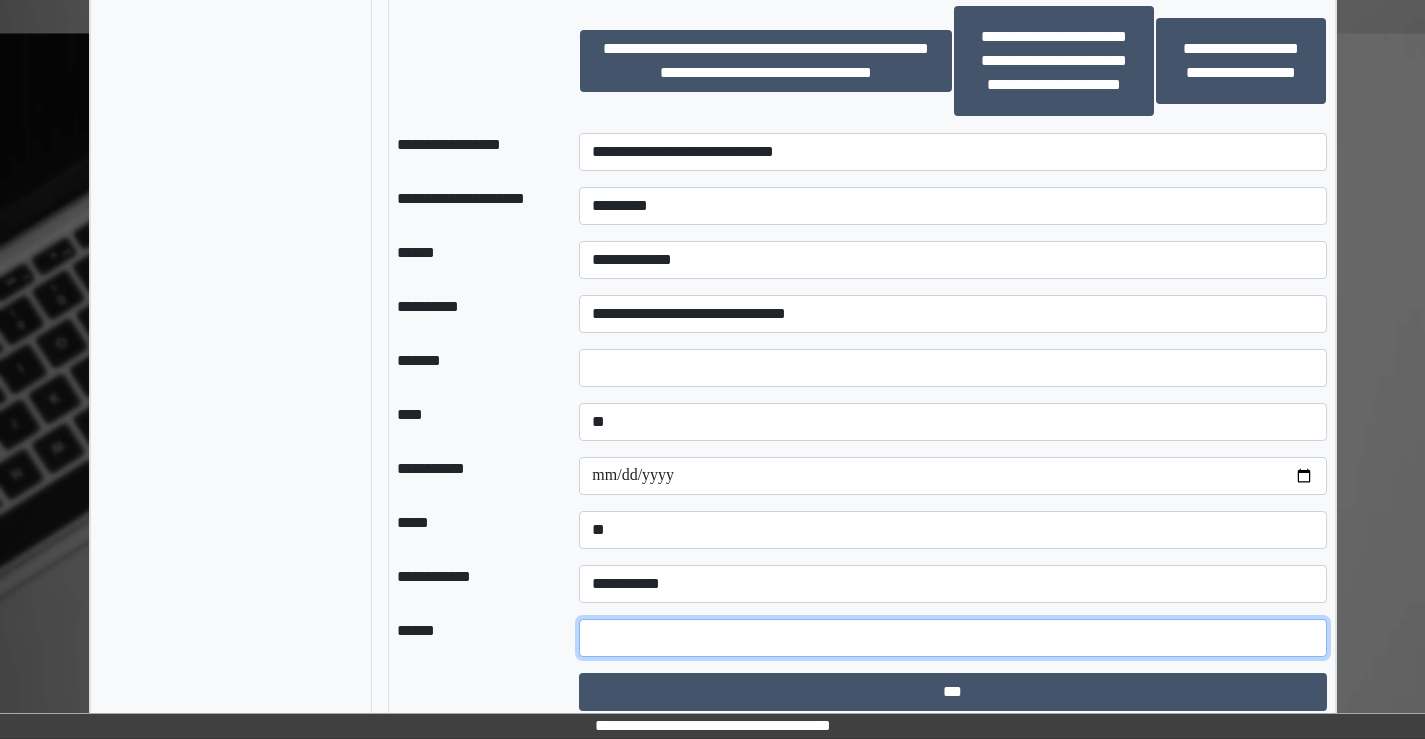 click at bounding box center (952, 638) 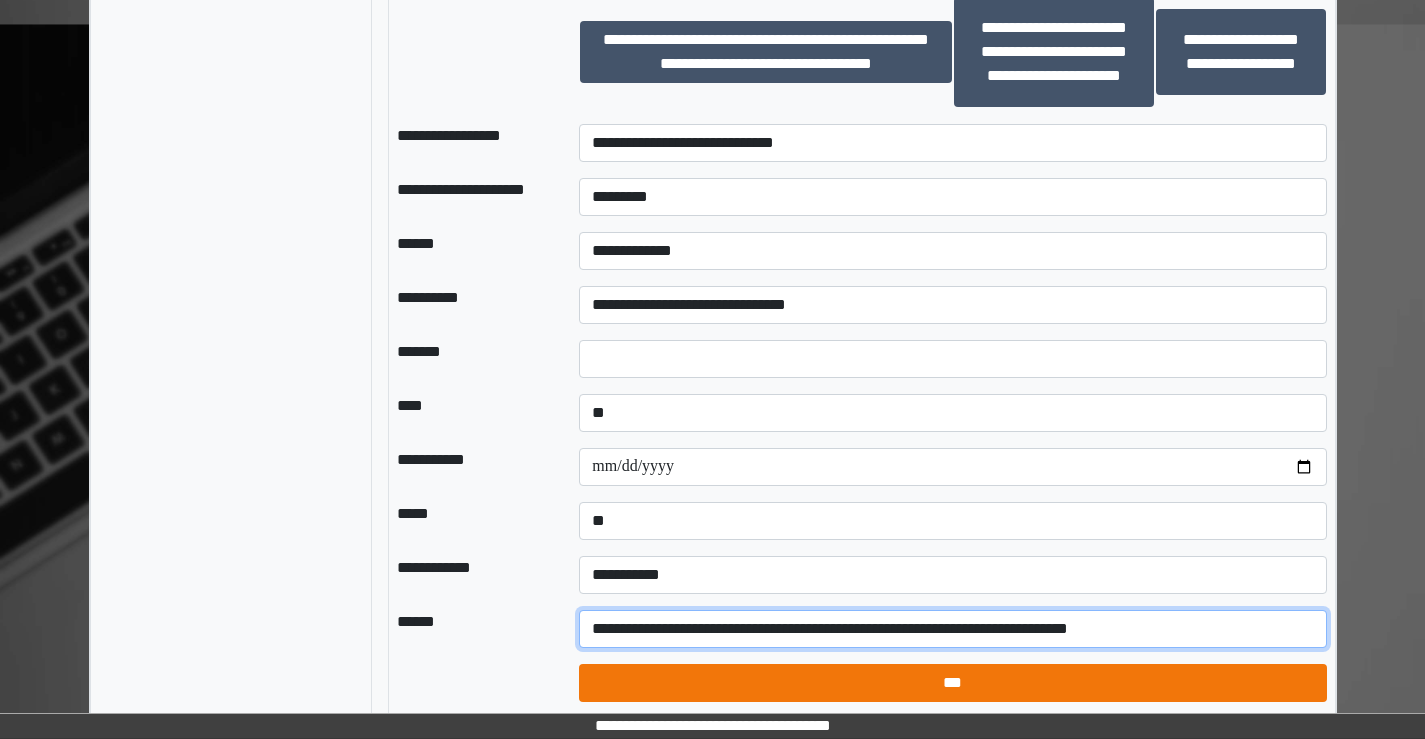 scroll, scrollTop: 1714, scrollLeft: 0, axis: vertical 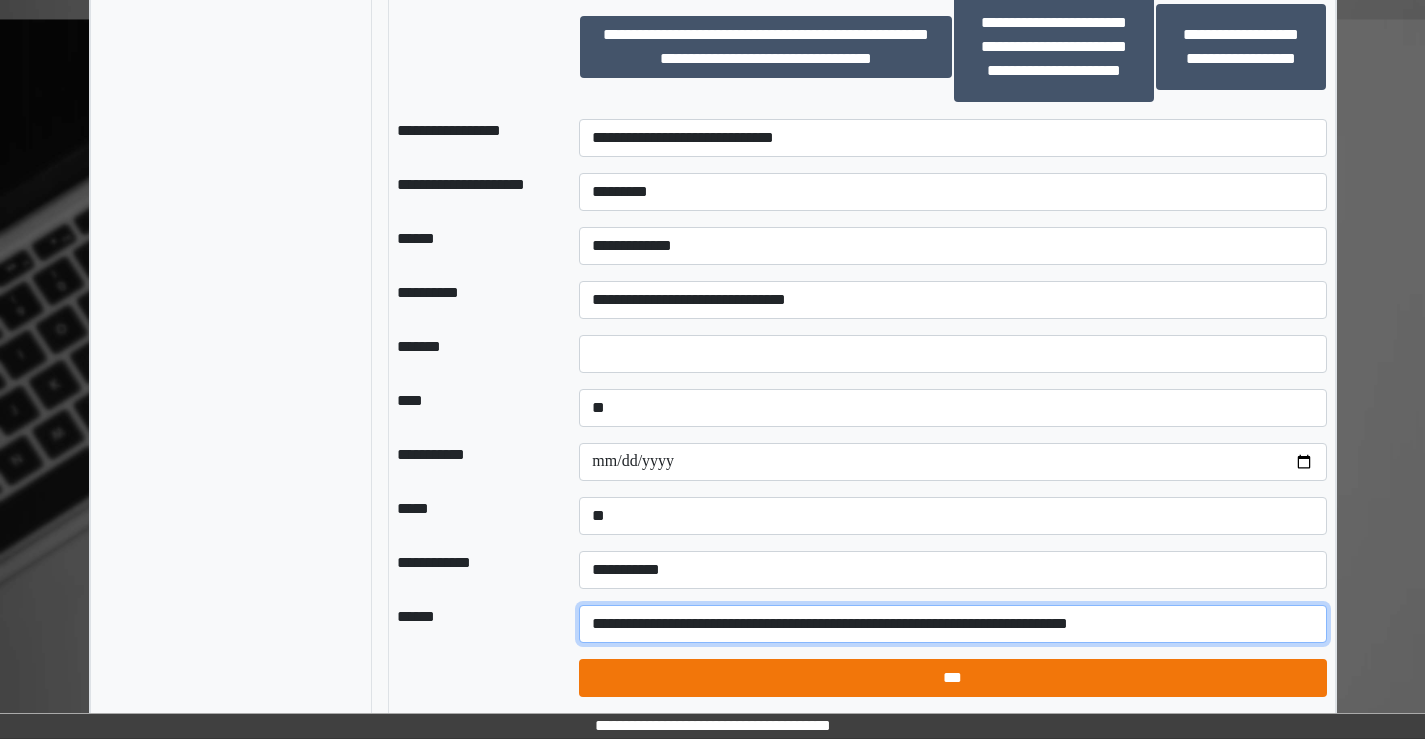 type on "**********" 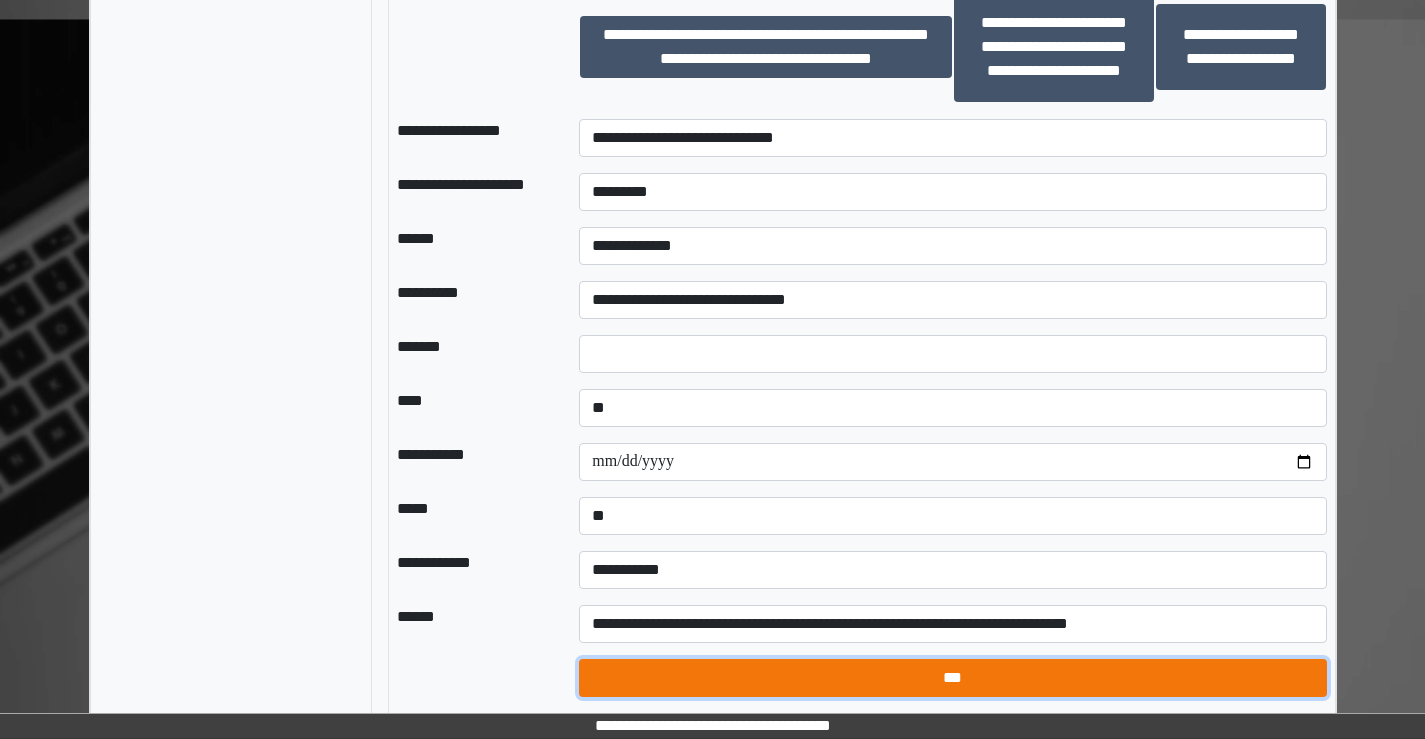 click on "***" at bounding box center (952, 678) 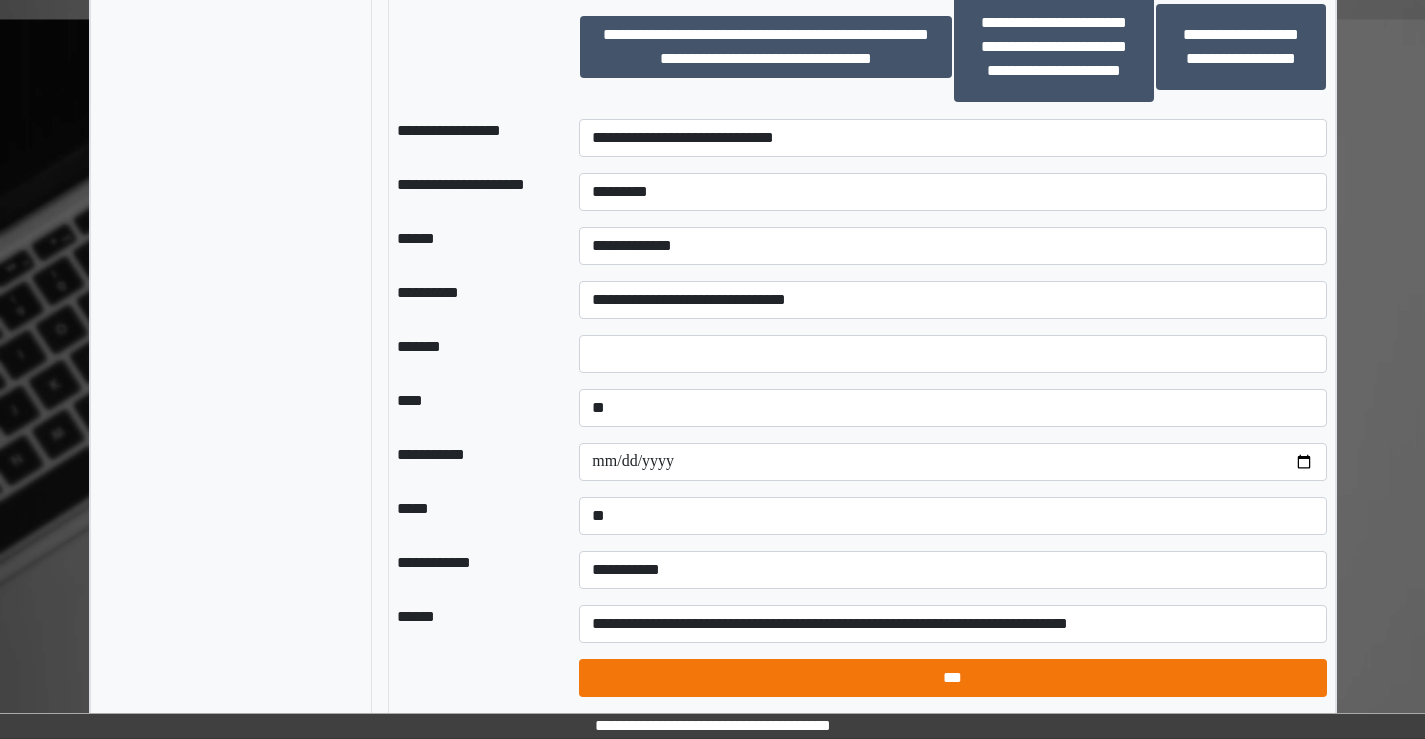 select on "*" 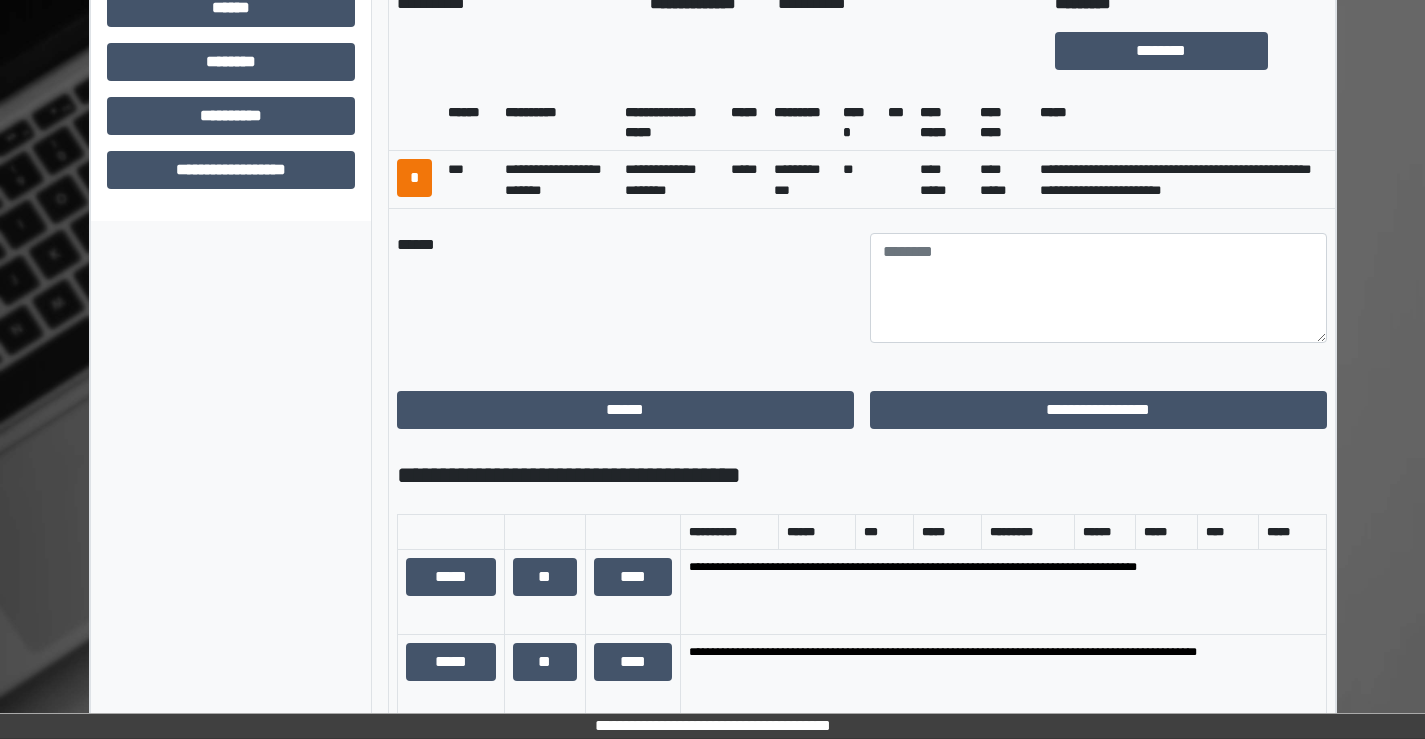 scroll, scrollTop: 914, scrollLeft: 0, axis: vertical 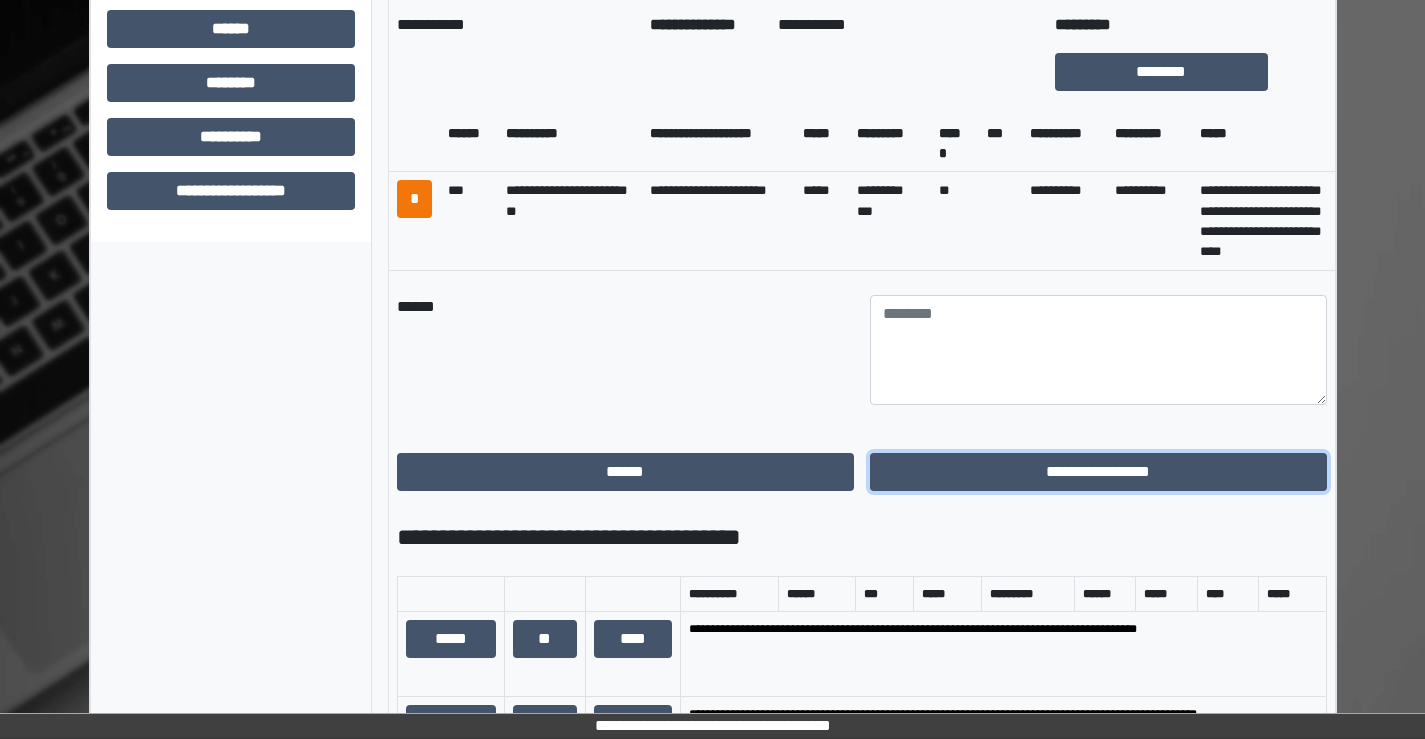 click on "**********" at bounding box center [1098, 472] 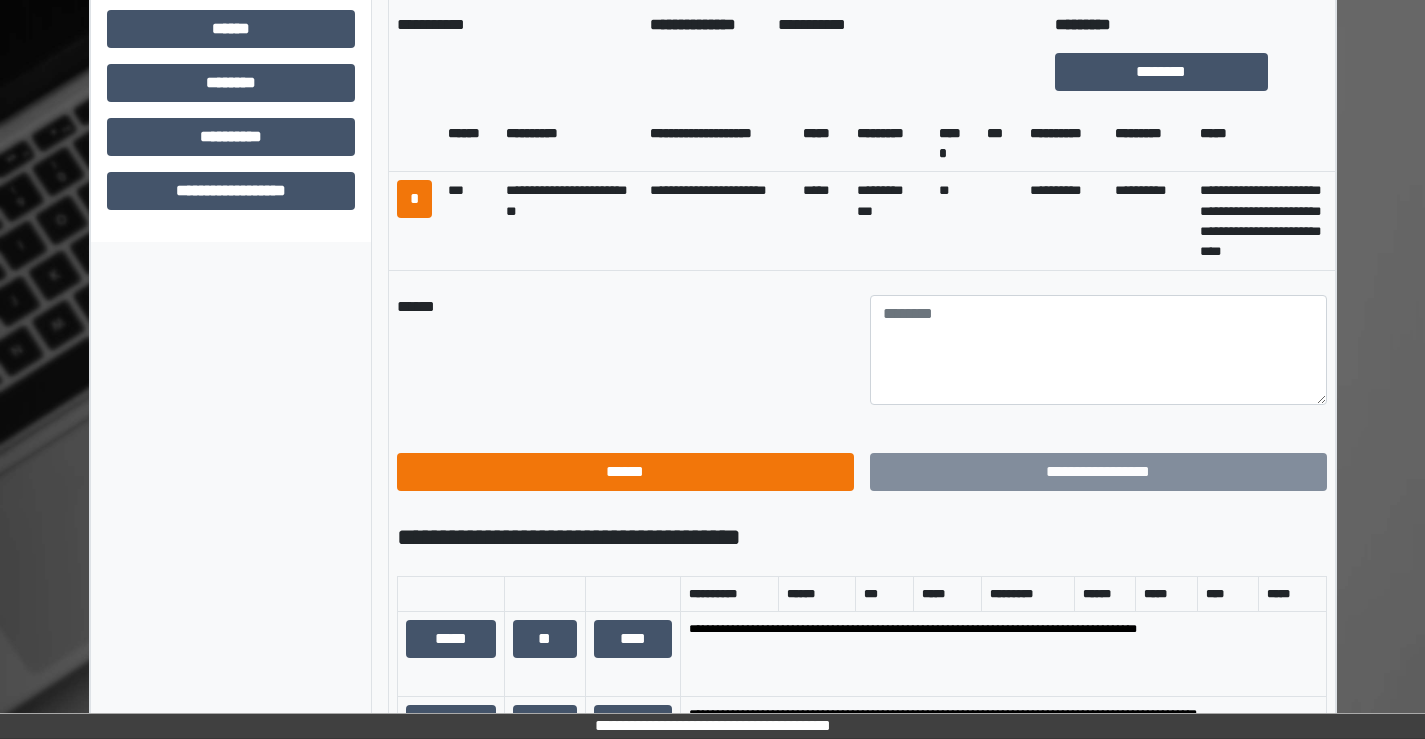 scroll, scrollTop: 435, scrollLeft: 0, axis: vertical 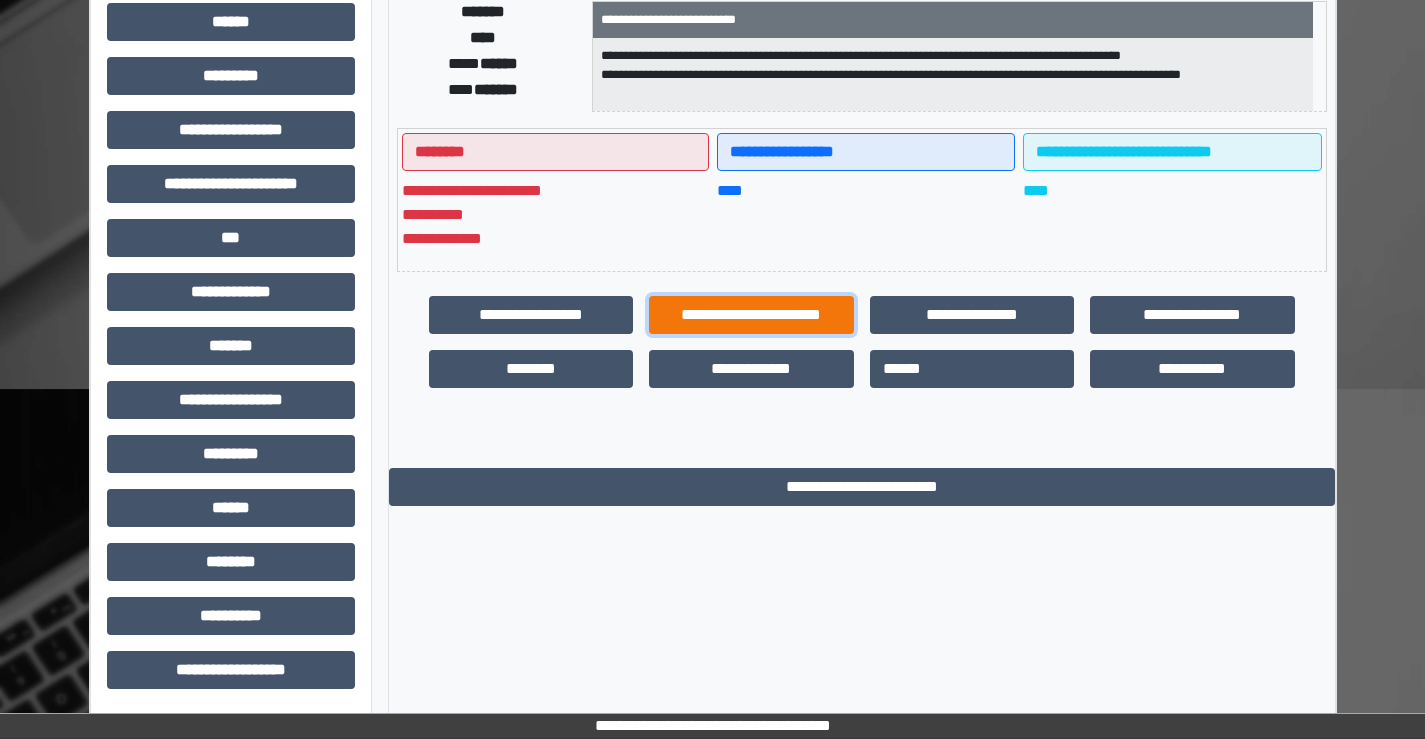 click on "**********" at bounding box center [751, 315] 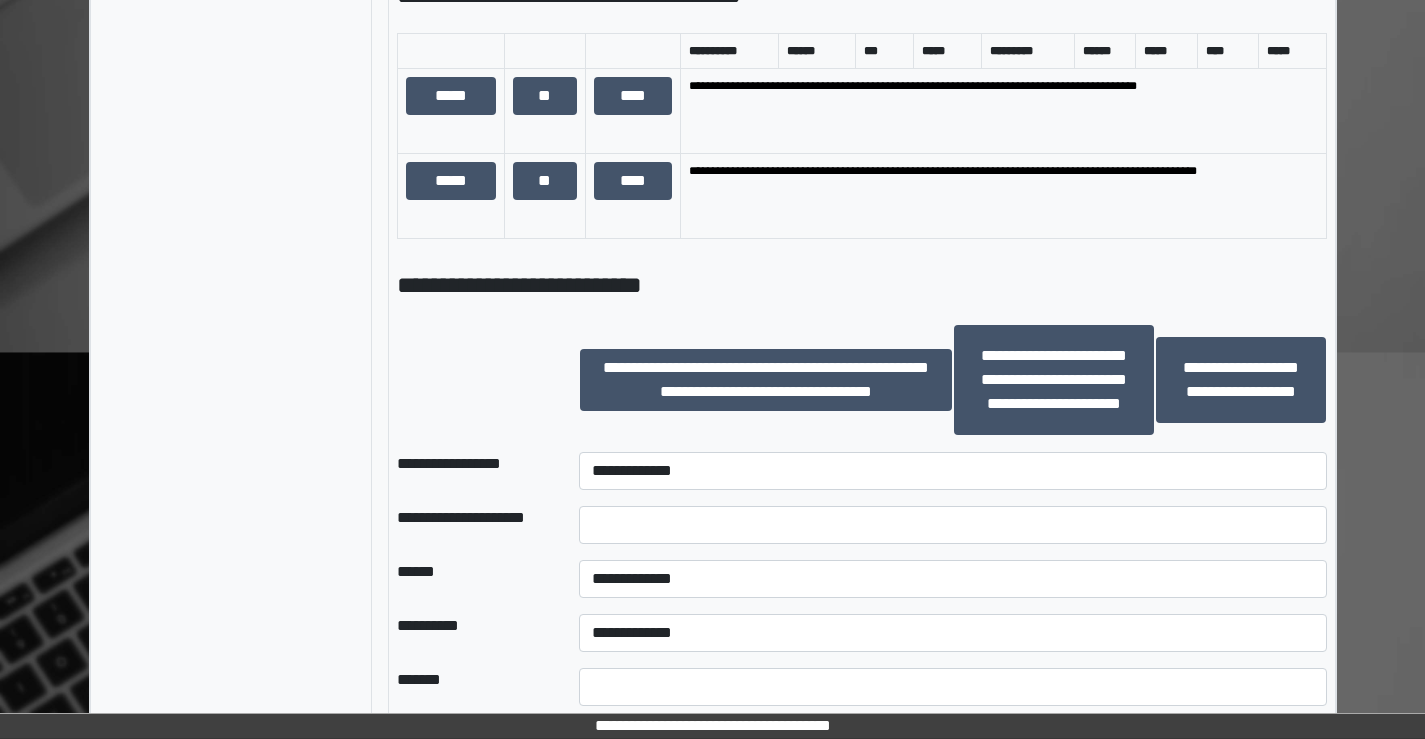 scroll, scrollTop: 1535, scrollLeft: 0, axis: vertical 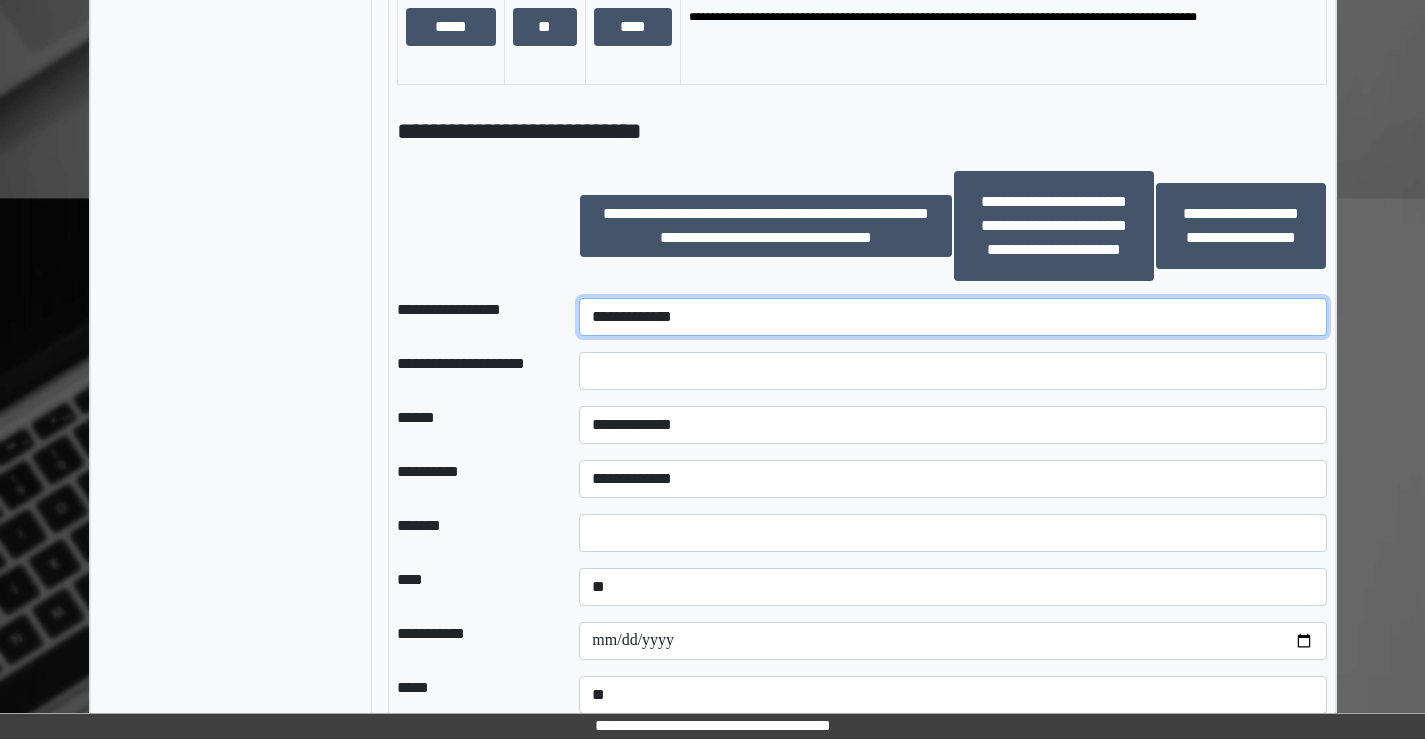 click on "**********" at bounding box center [952, 317] 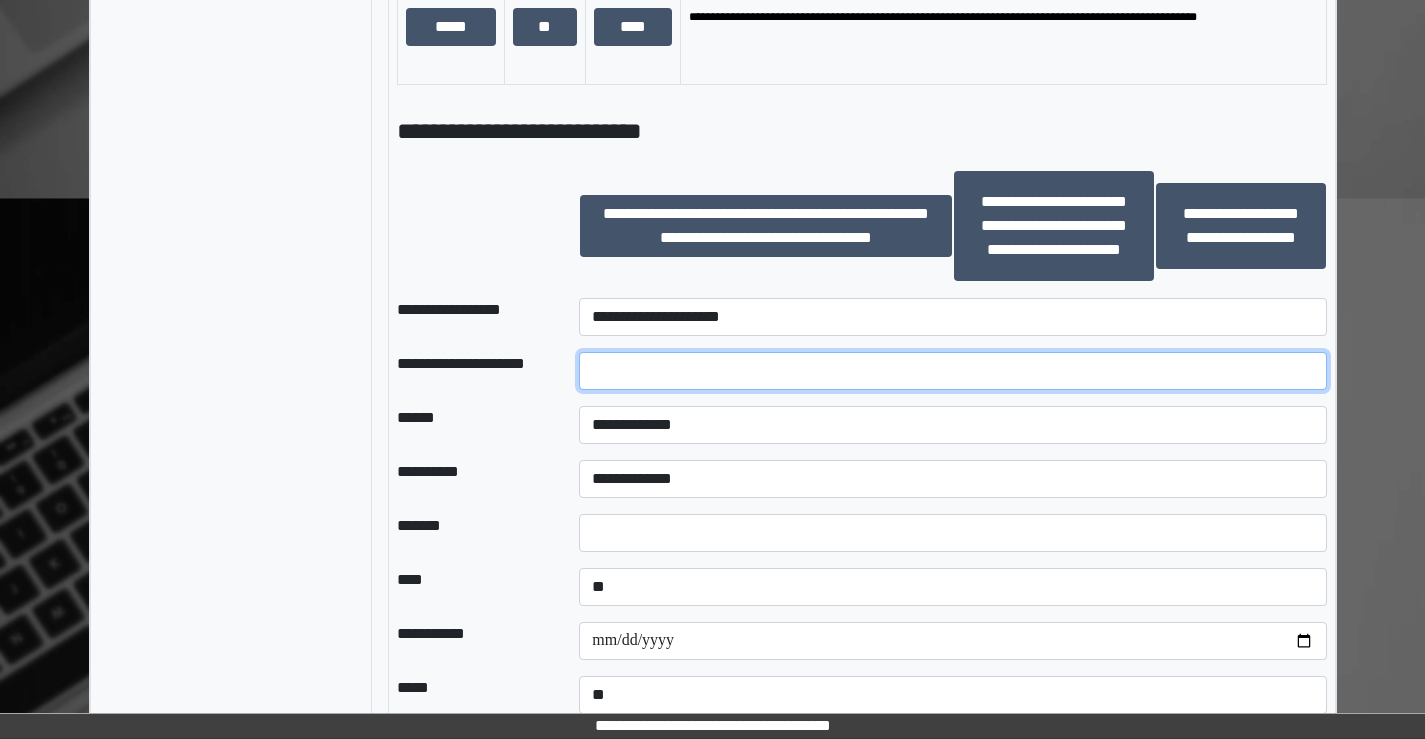 click at bounding box center [952, 371] 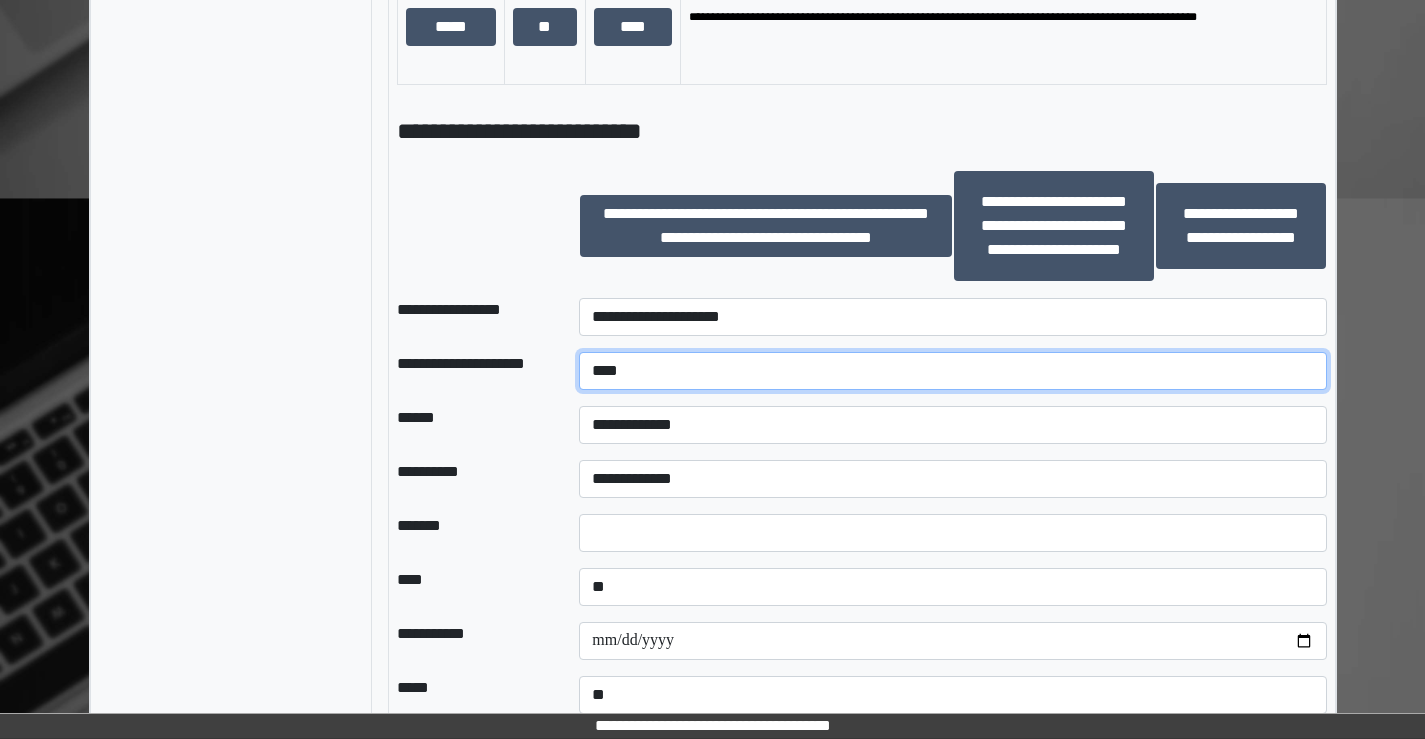 type on "****" 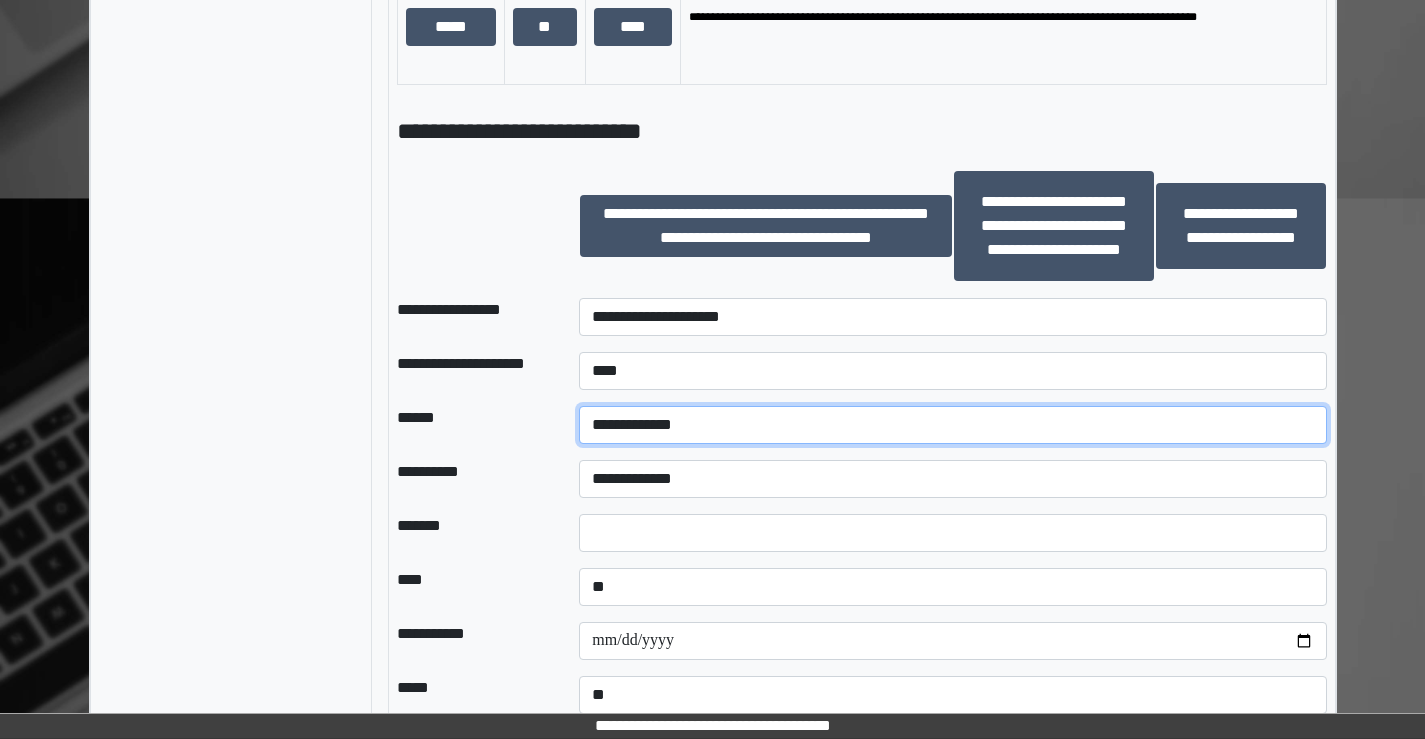 click on "**********" at bounding box center (952, 425) 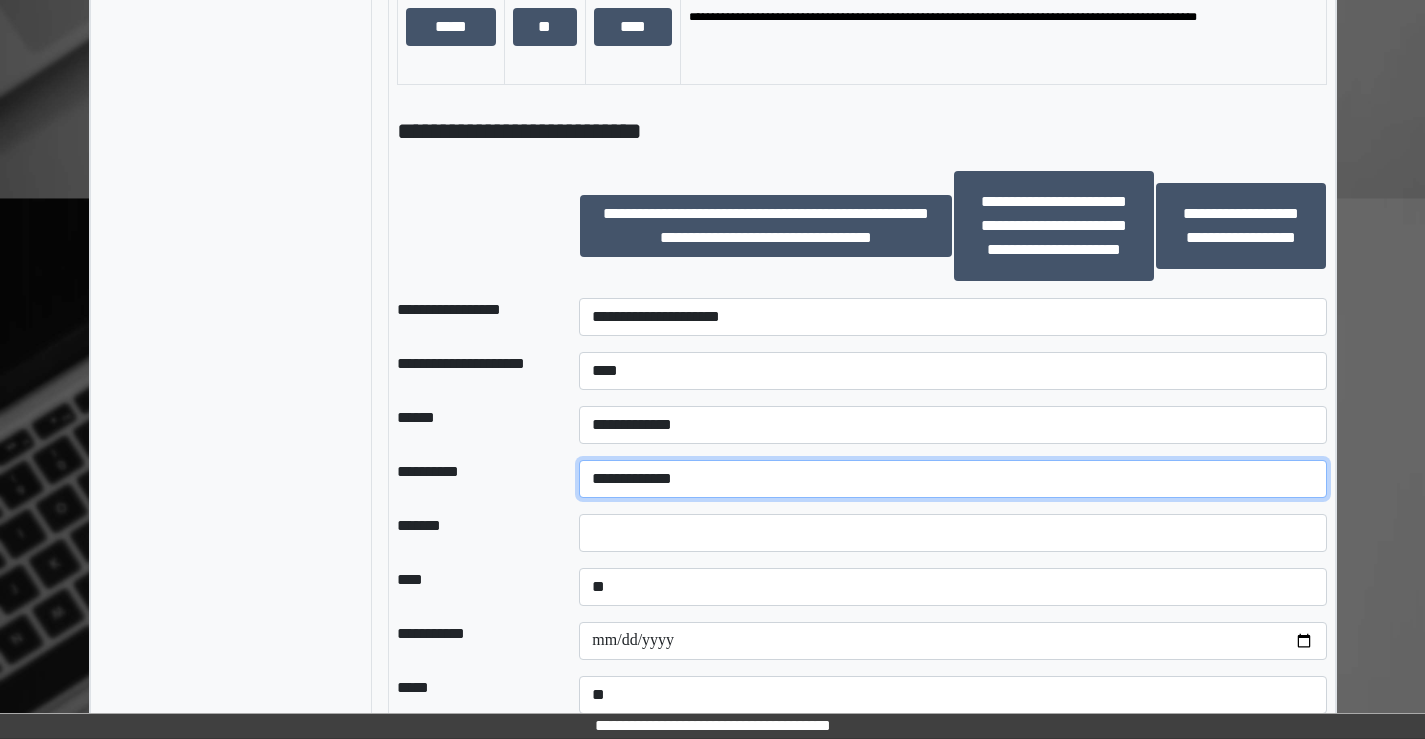 click on "**********" at bounding box center (952, 479) 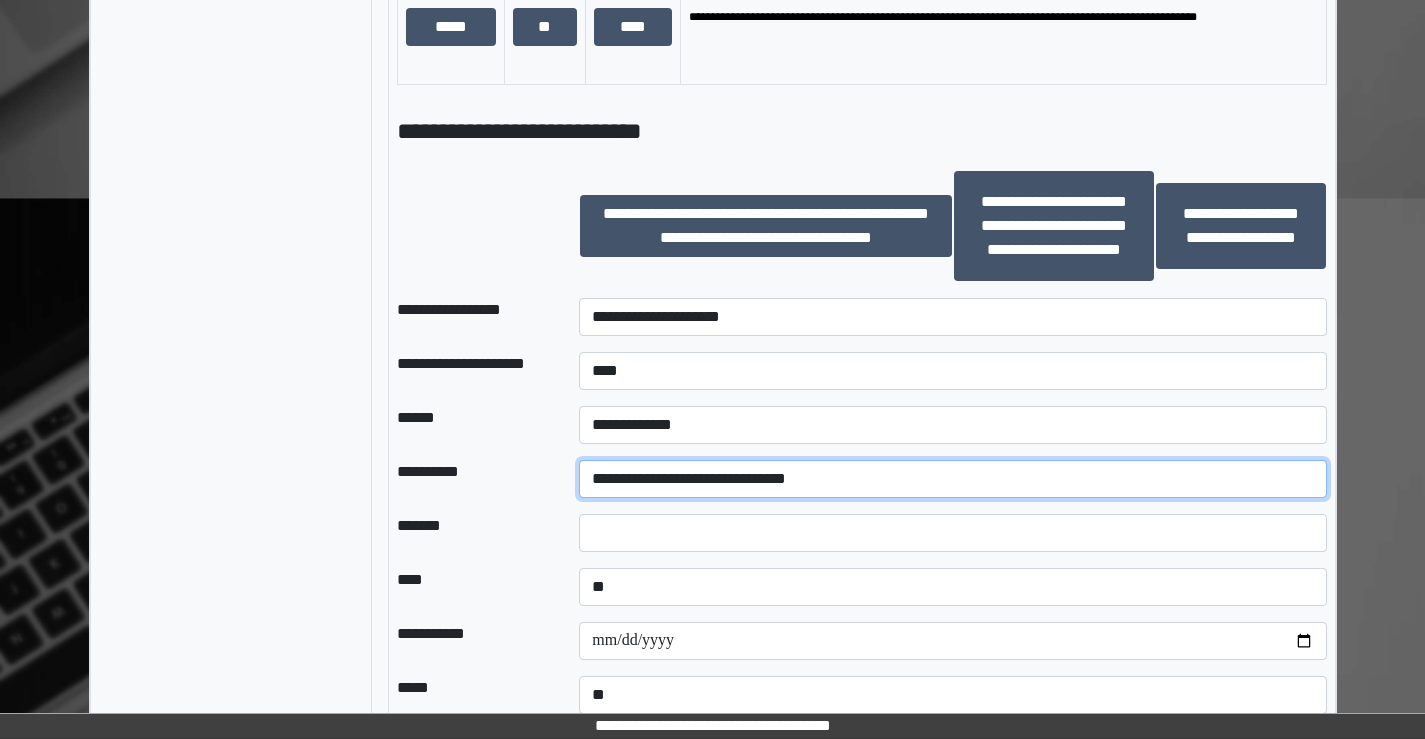 click on "**********" at bounding box center (952, 479) 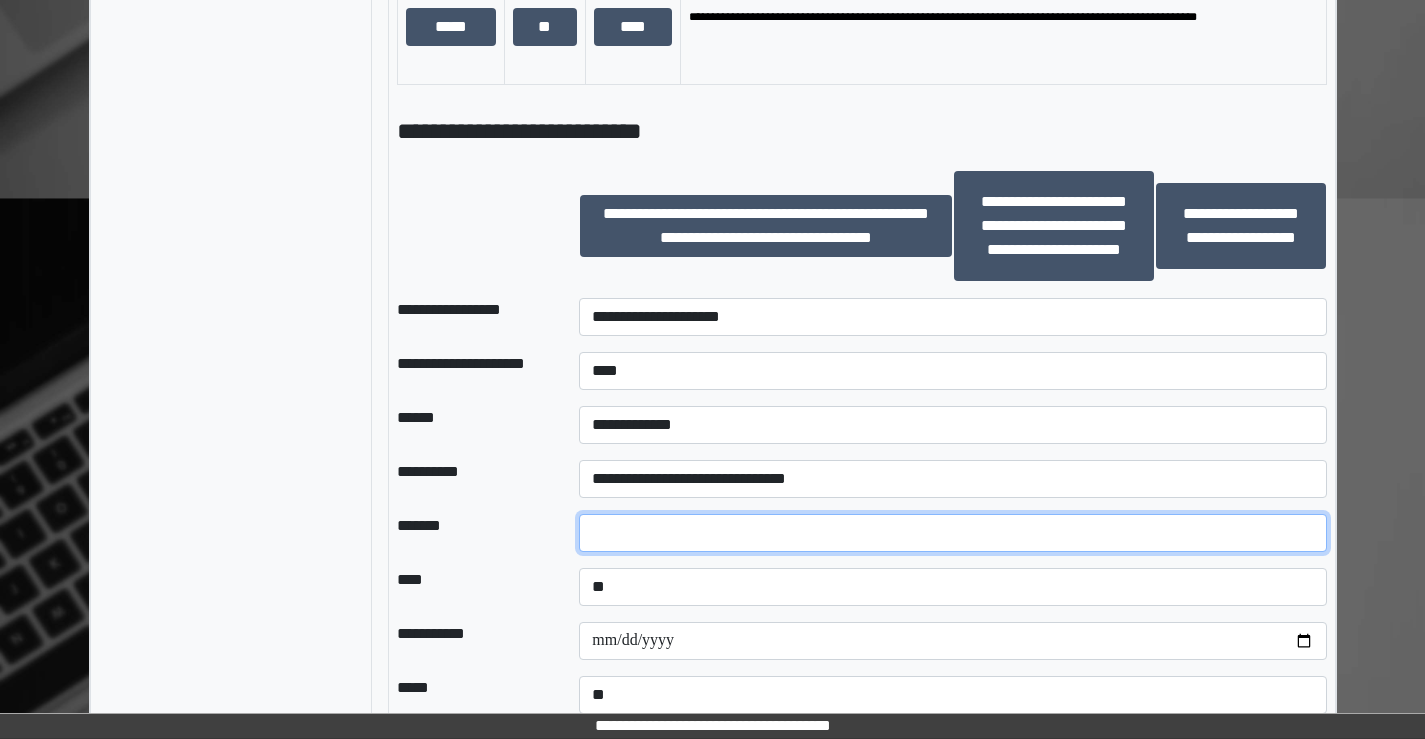 click at bounding box center (952, 533) 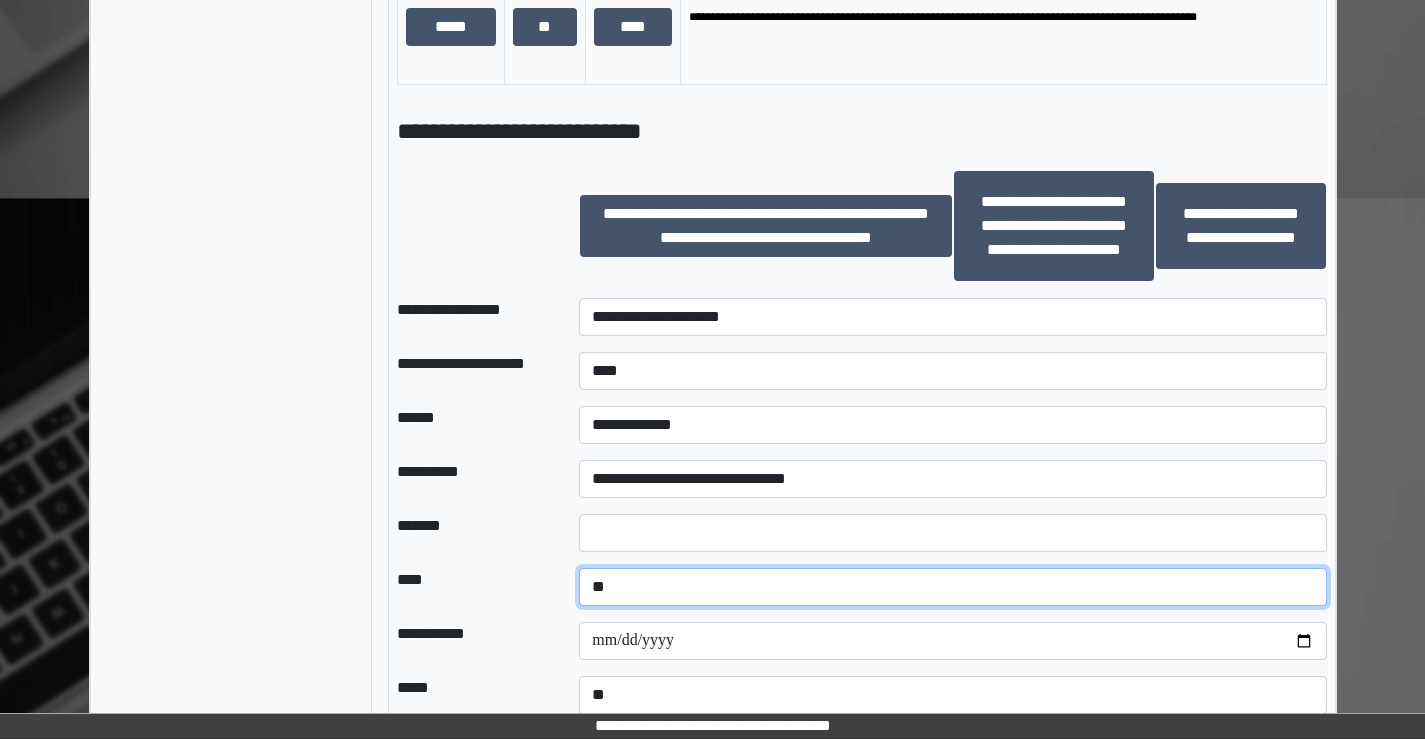 click on "**********" at bounding box center (952, 587) 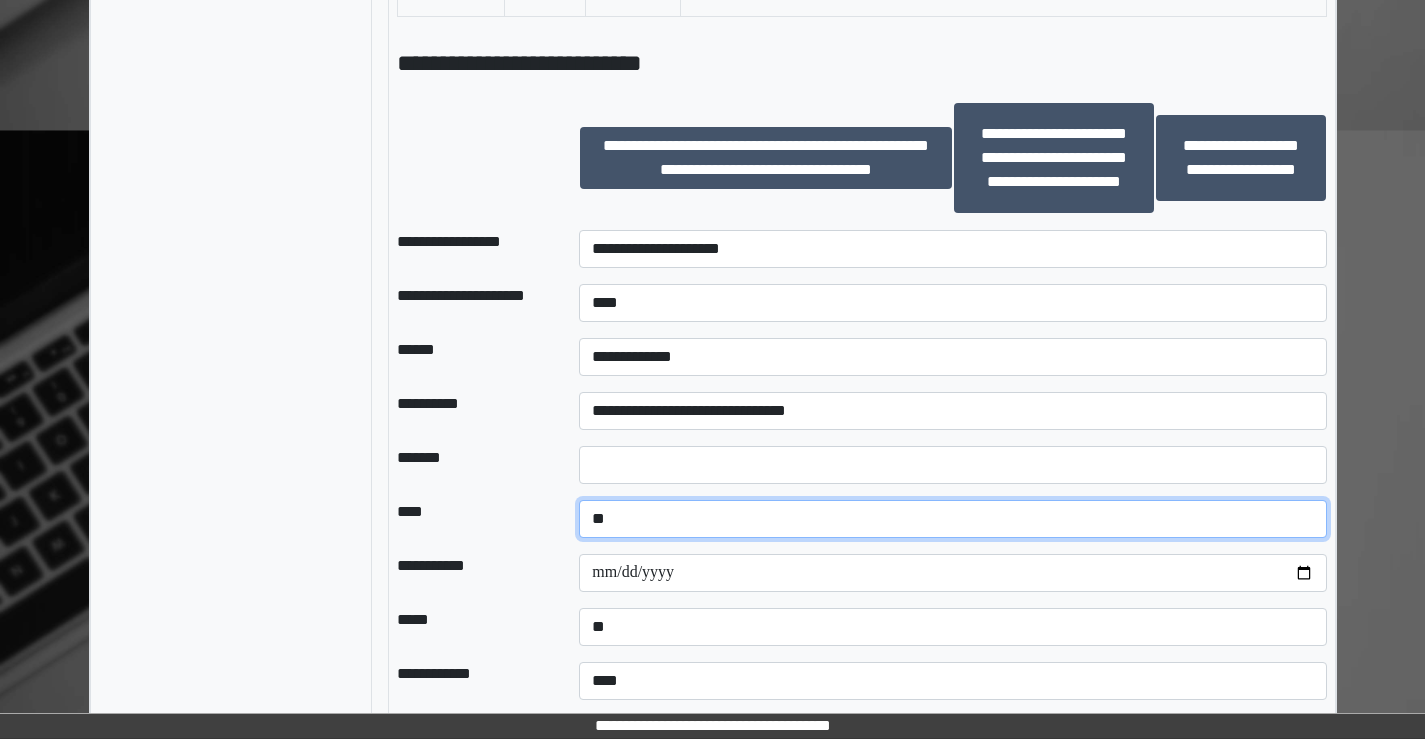 scroll, scrollTop: 1635, scrollLeft: 0, axis: vertical 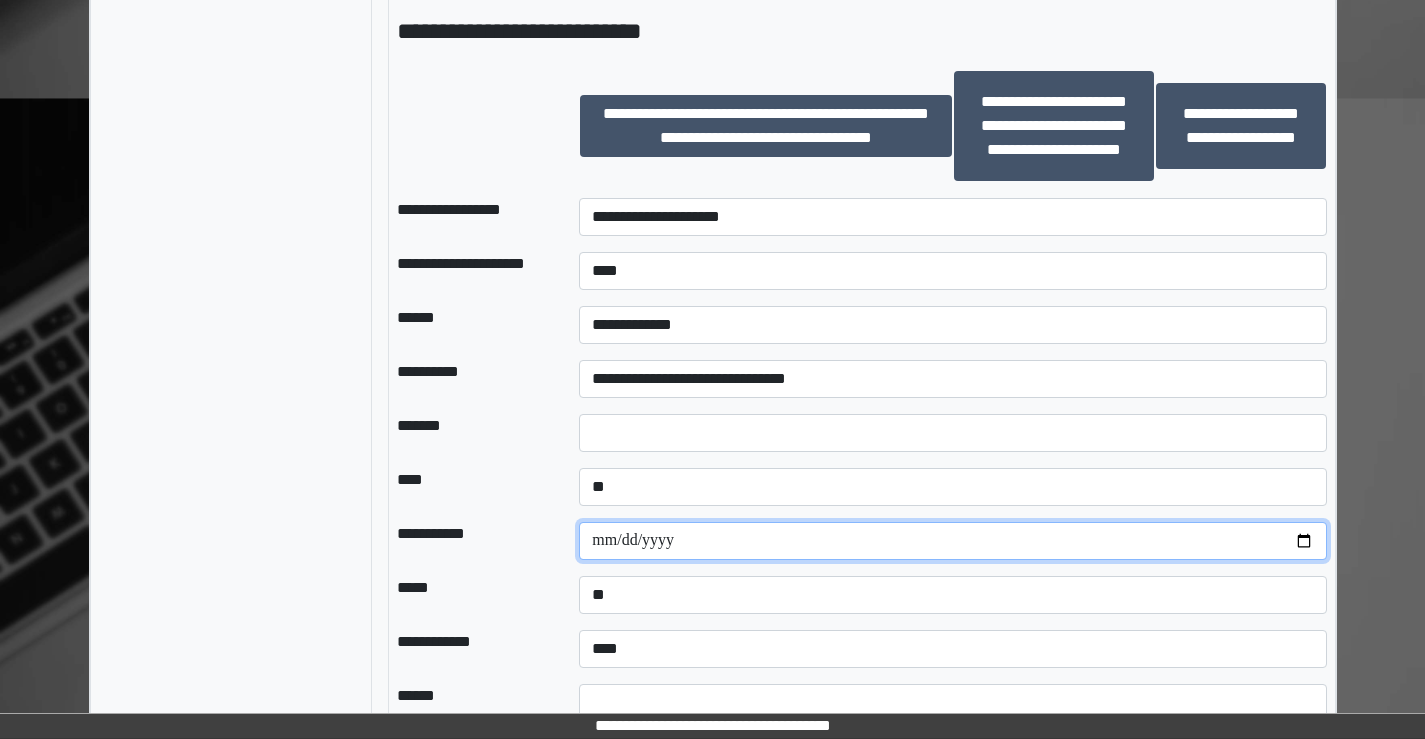 click at bounding box center (952, 541) 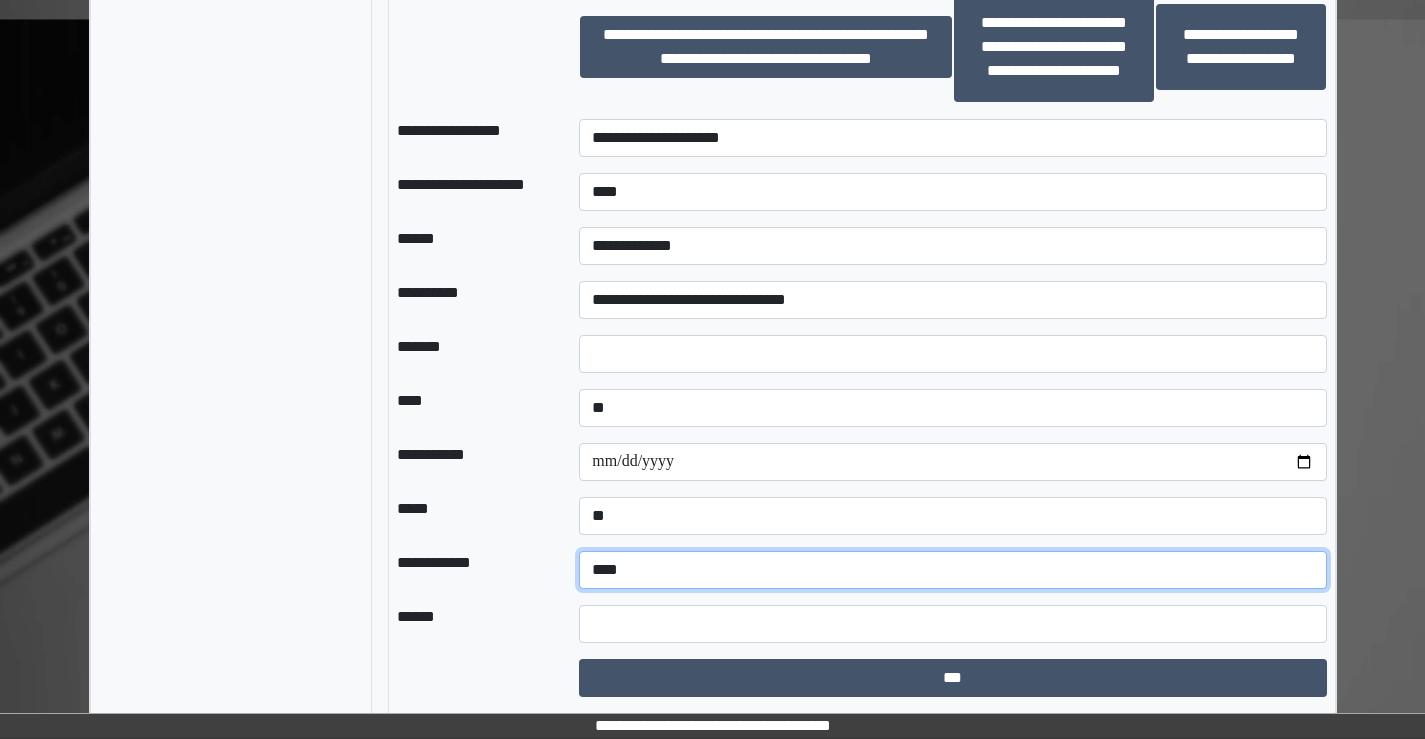 click on "**********" at bounding box center (952, 570) 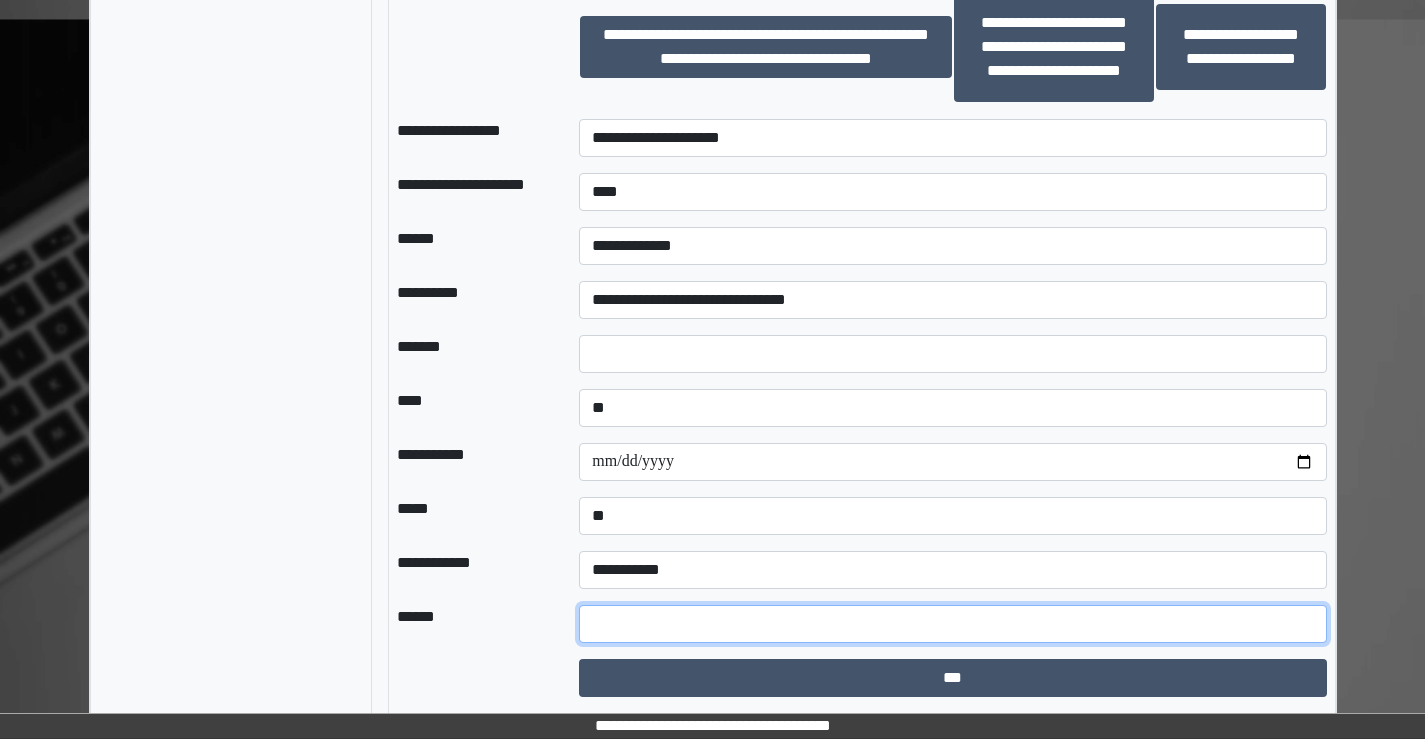 click at bounding box center (952, 624) 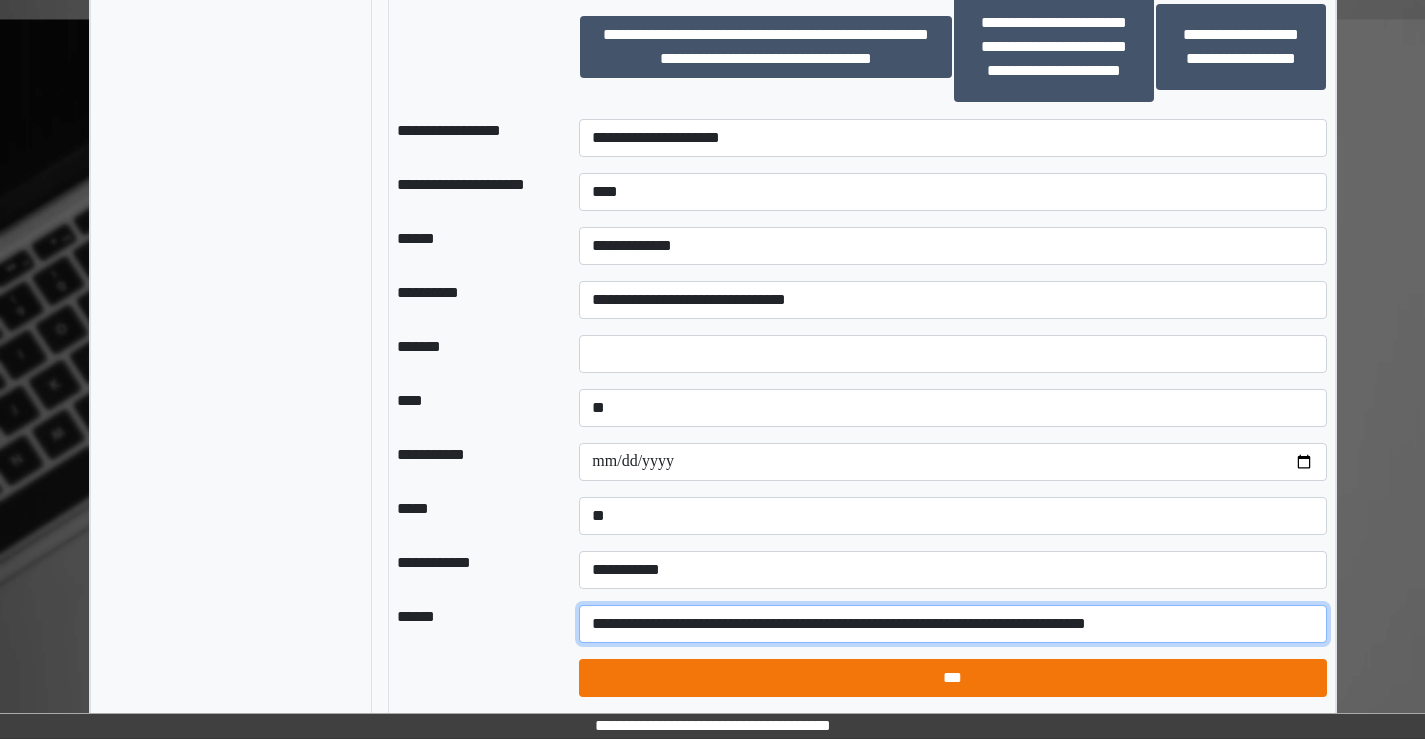 type on "**********" 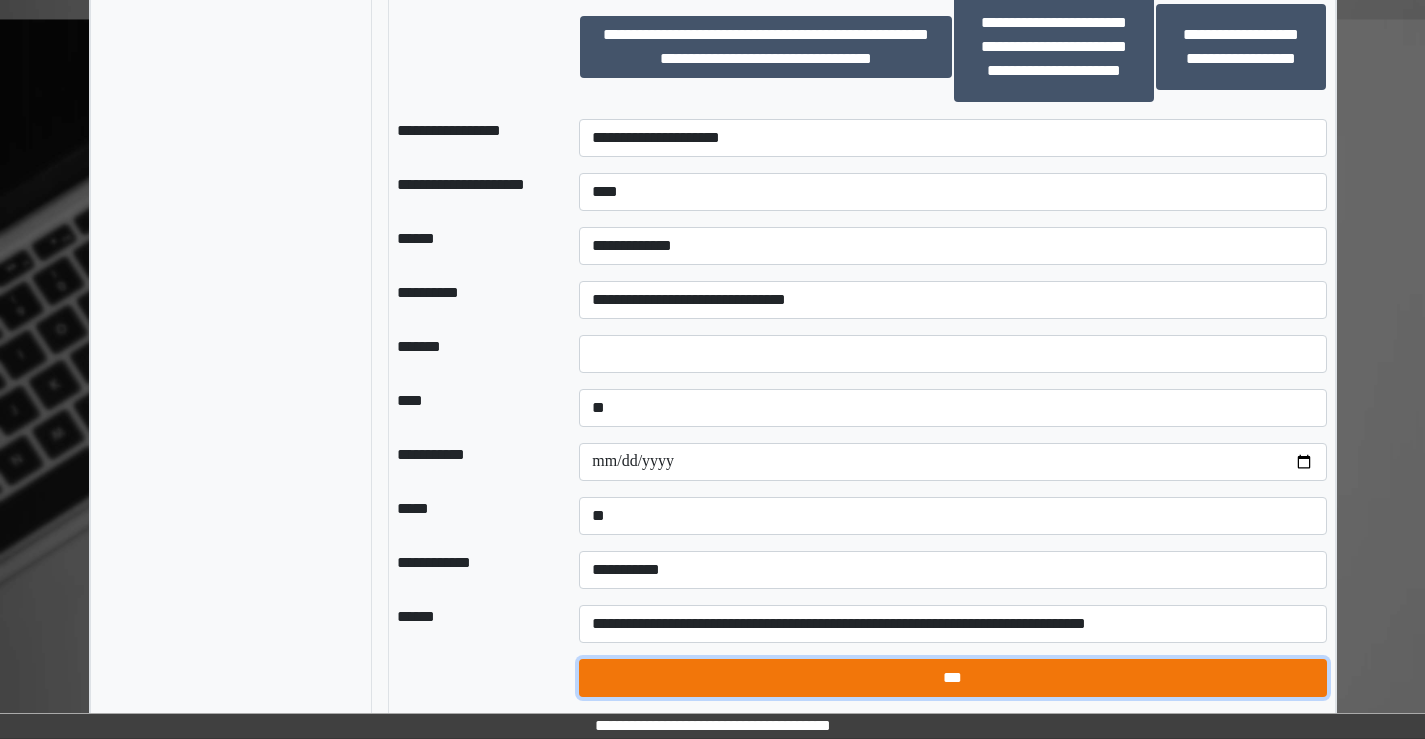 click on "***" at bounding box center (952, 678) 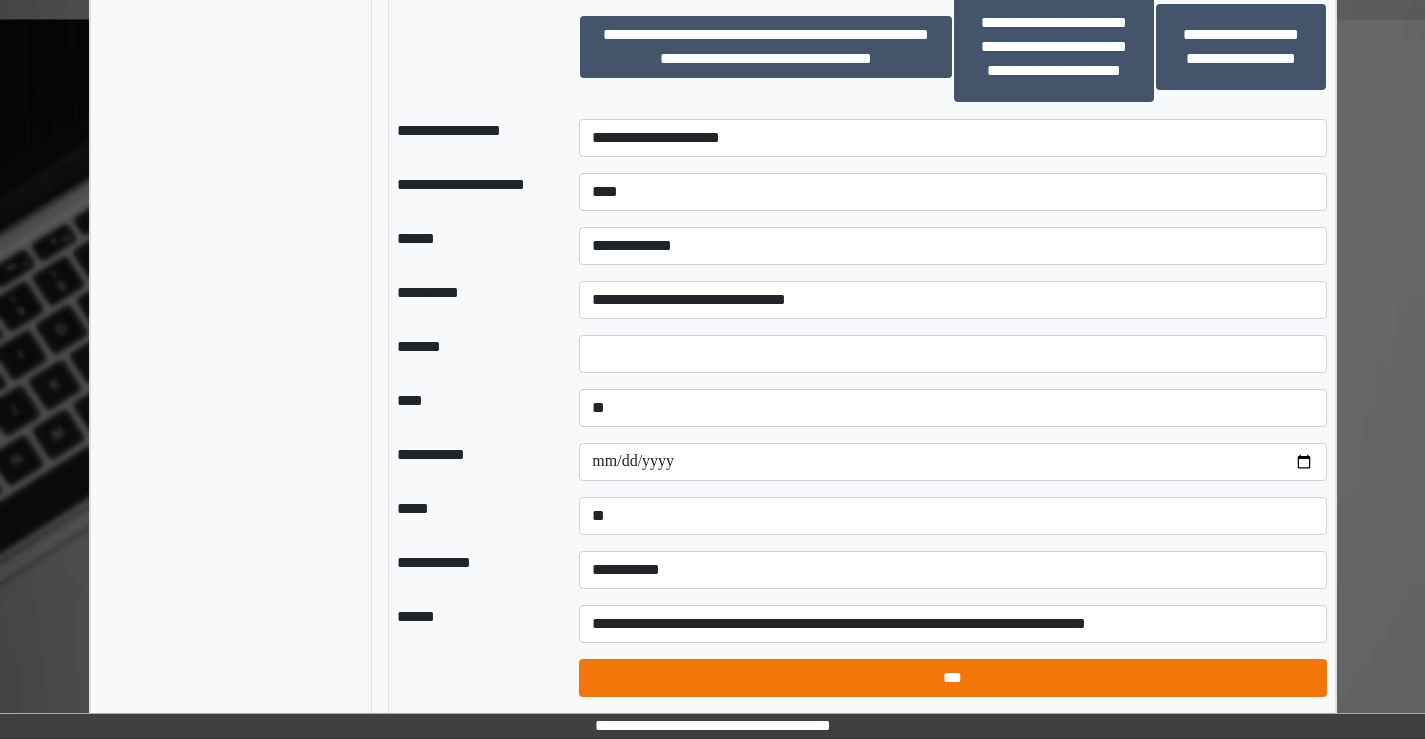 select on "*" 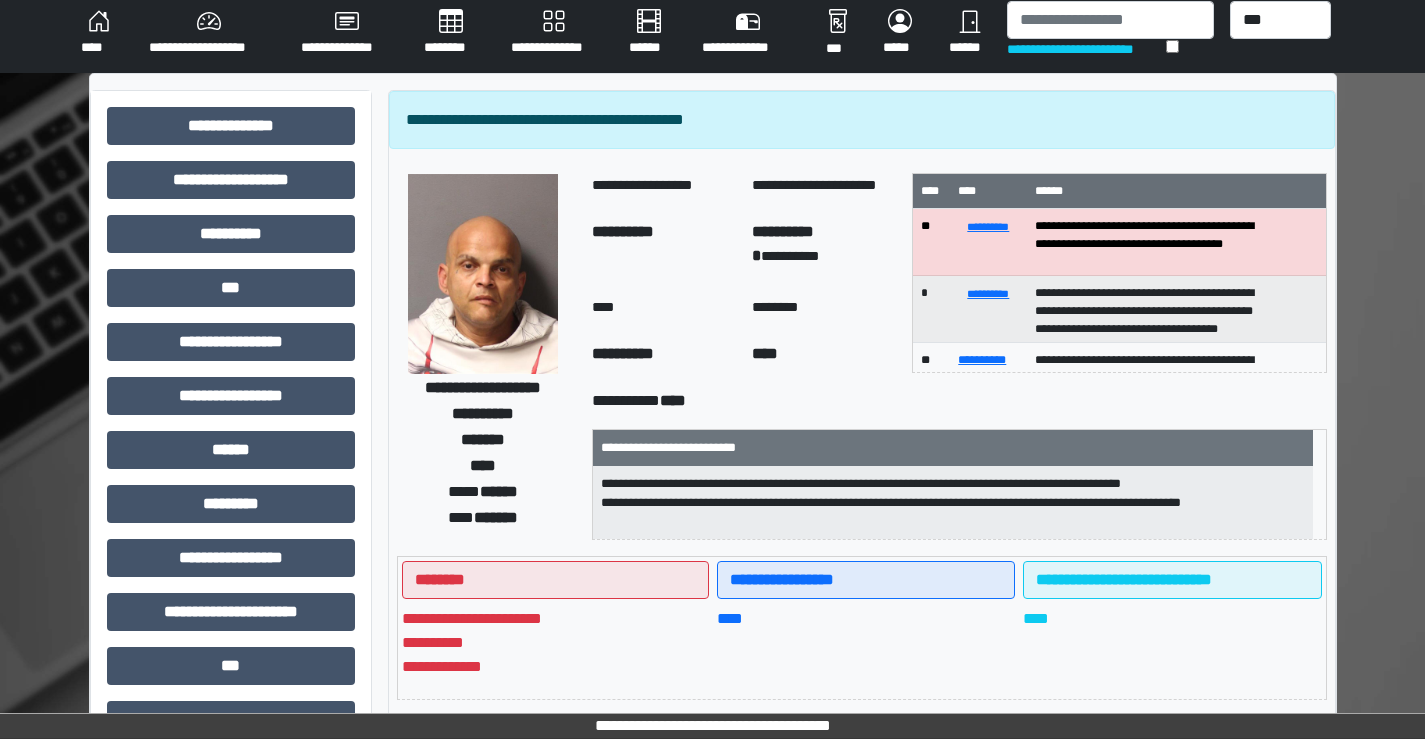 scroll, scrollTop: 0, scrollLeft: 0, axis: both 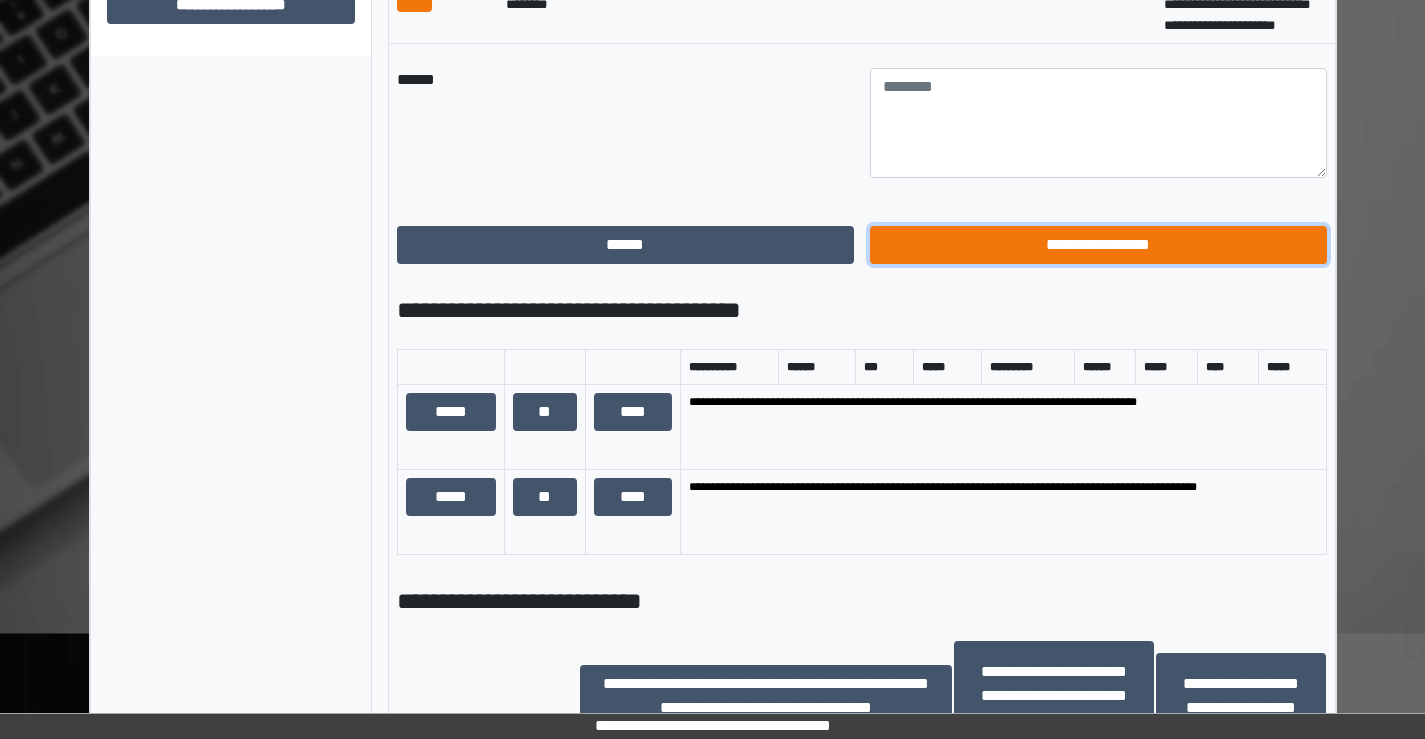 click on "**********" at bounding box center (1098, 245) 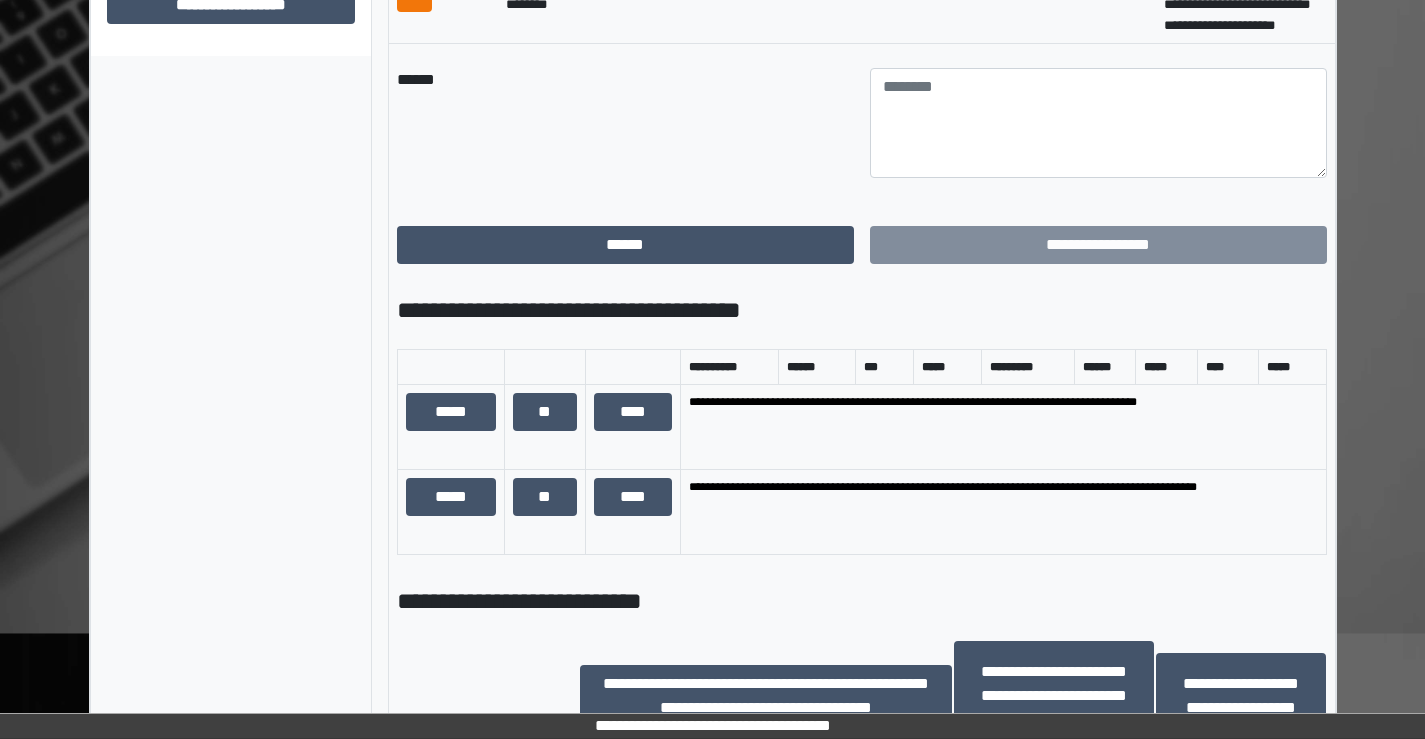 scroll, scrollTop: 435, scrollLeft: 0, axis: vertical 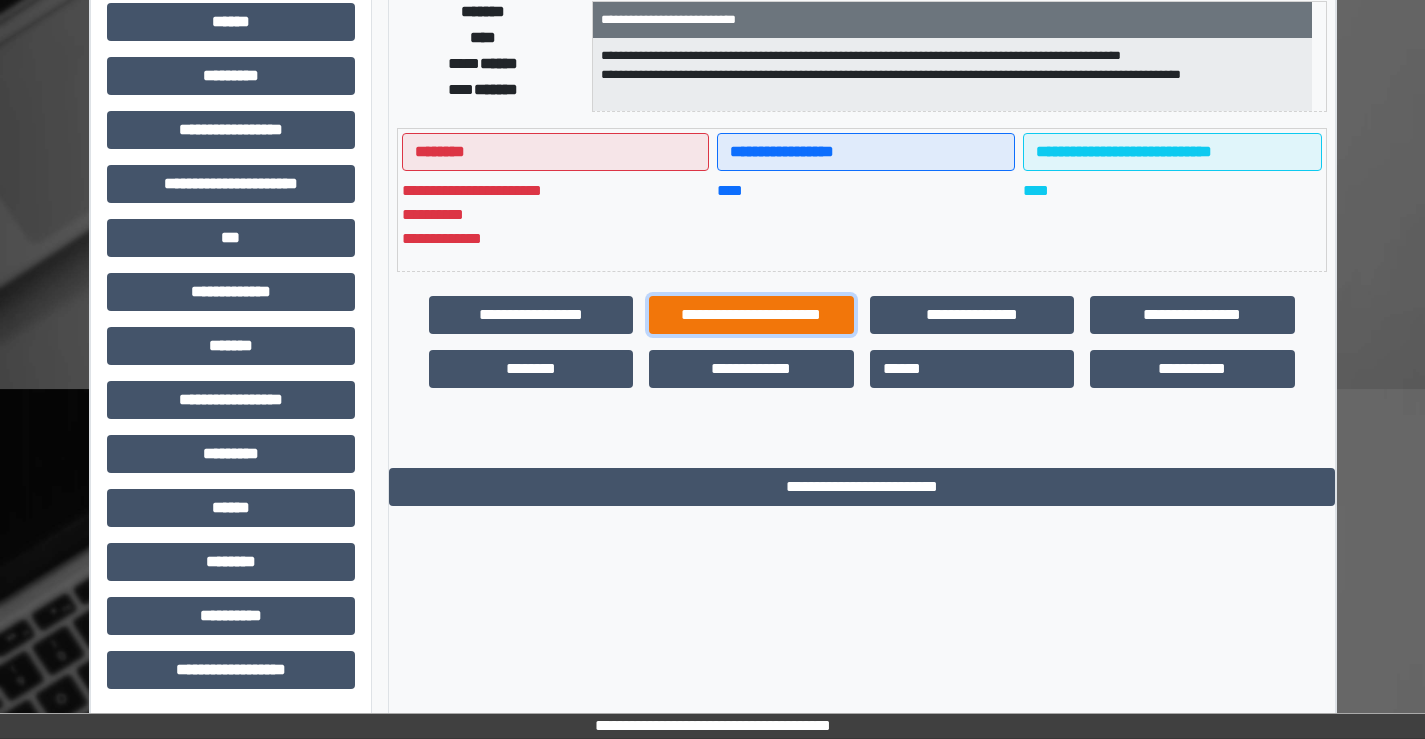 click on "**********" at bounding box center [751, 315] 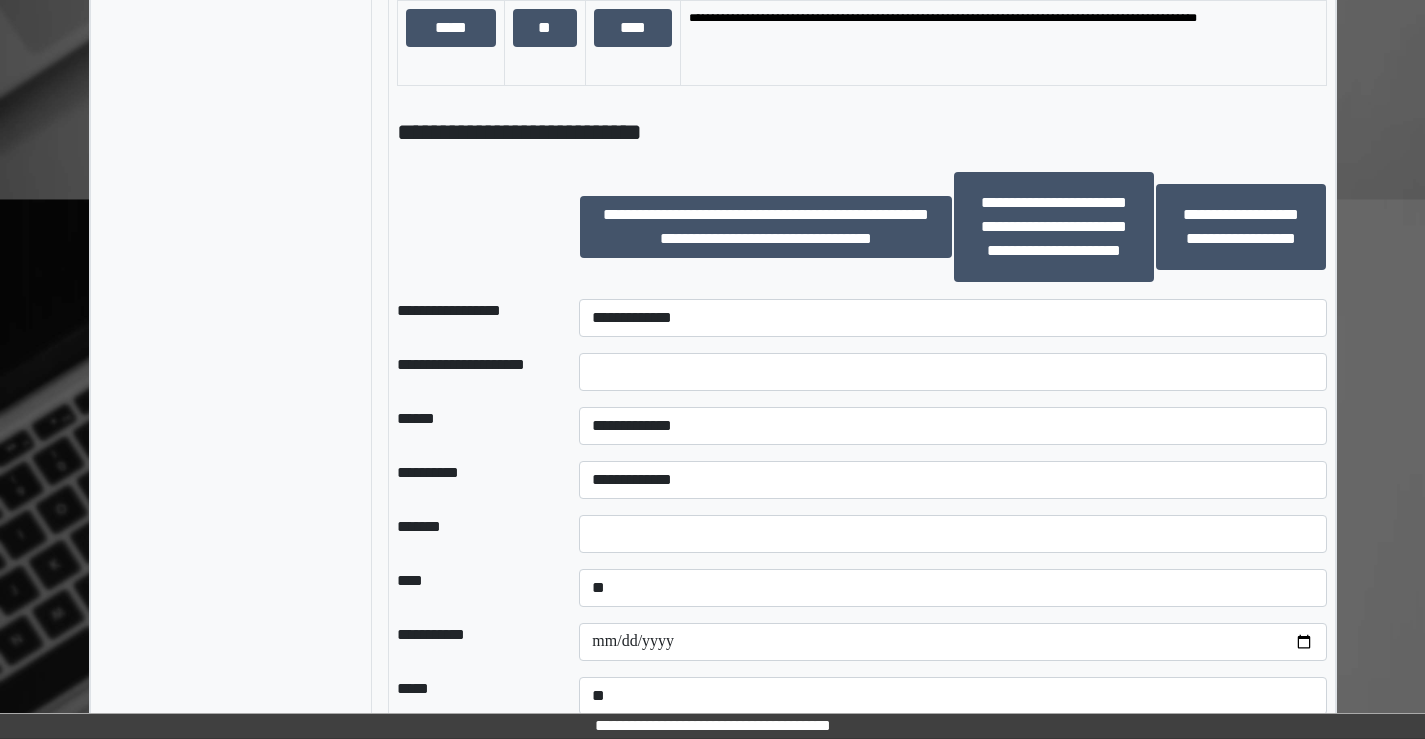 scroll, scrollTop: 1535, scrollLeft: 0, axis: vertical 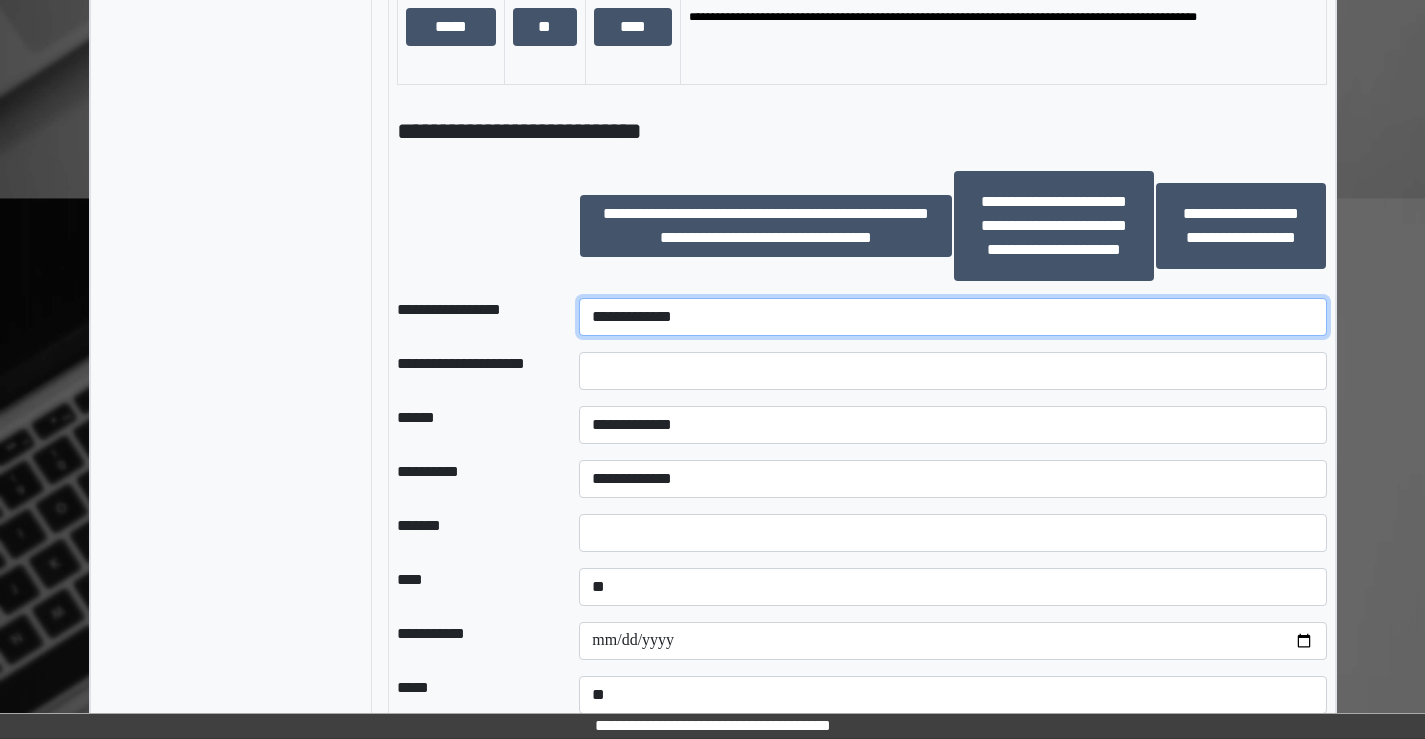 click on "**********" at bounding box center [952, 317] 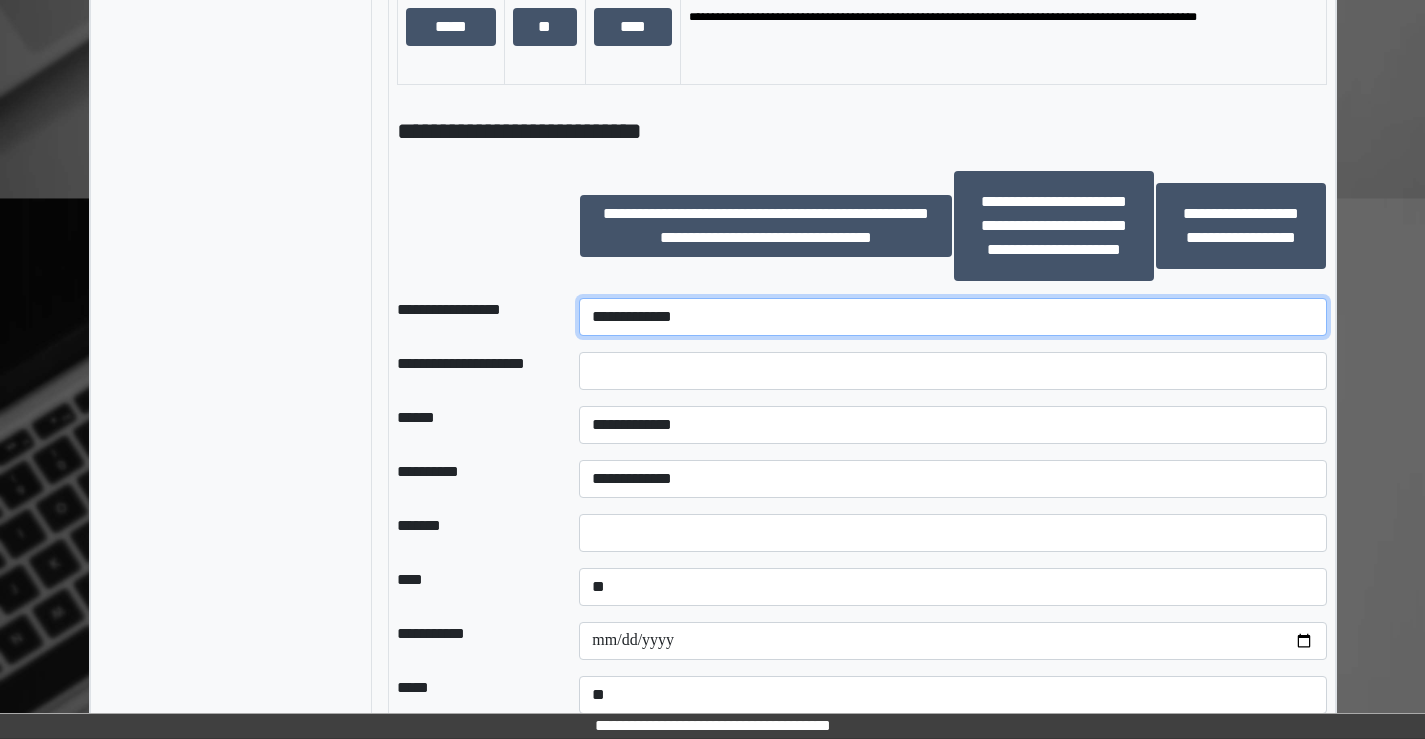 select on "******" 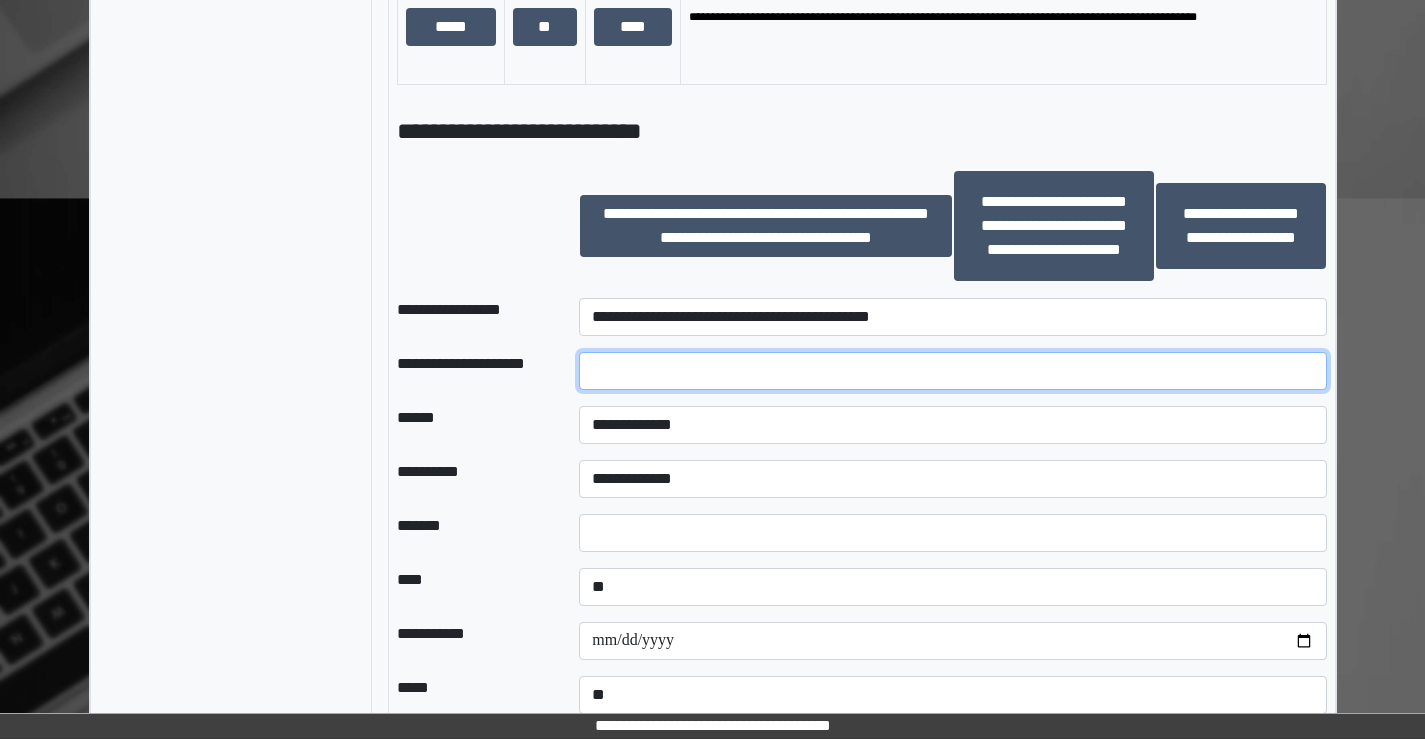 click at bounding box center [952, 371] 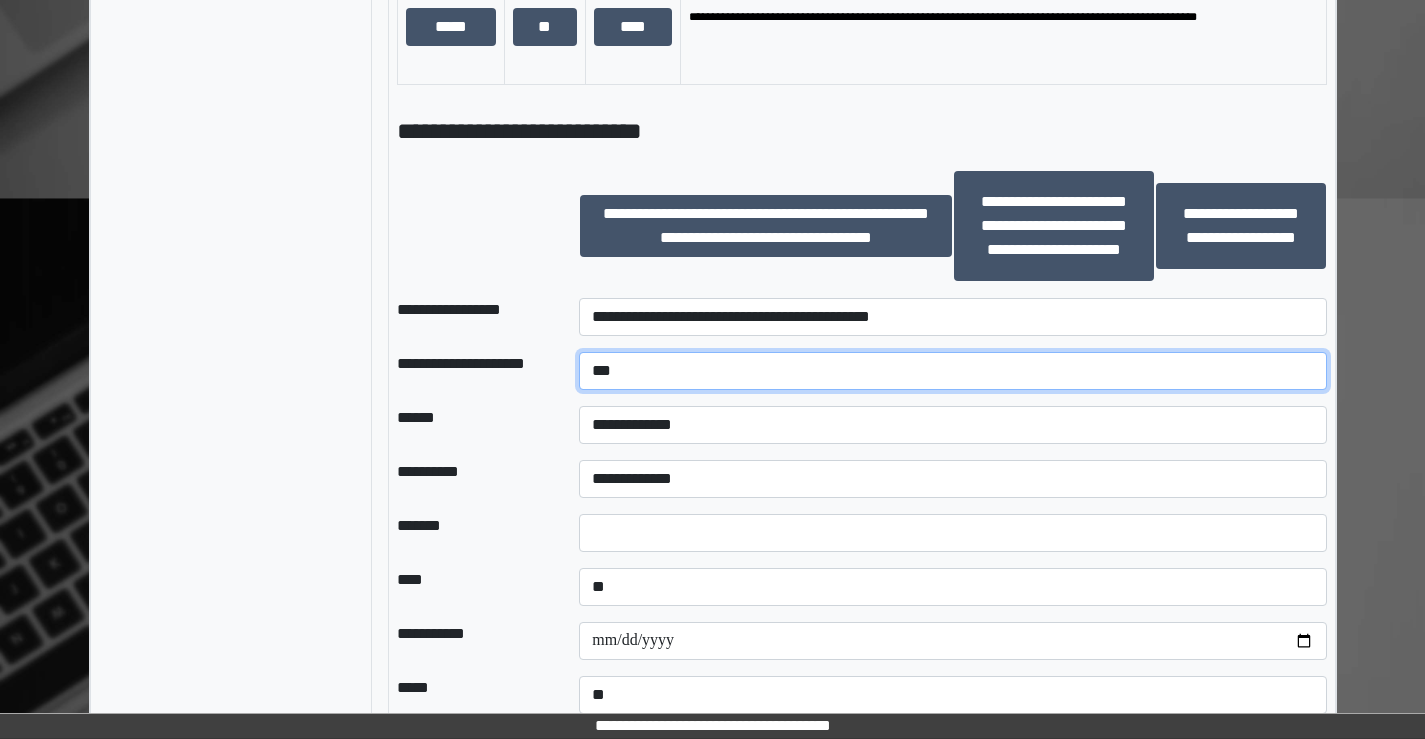 type on "***" 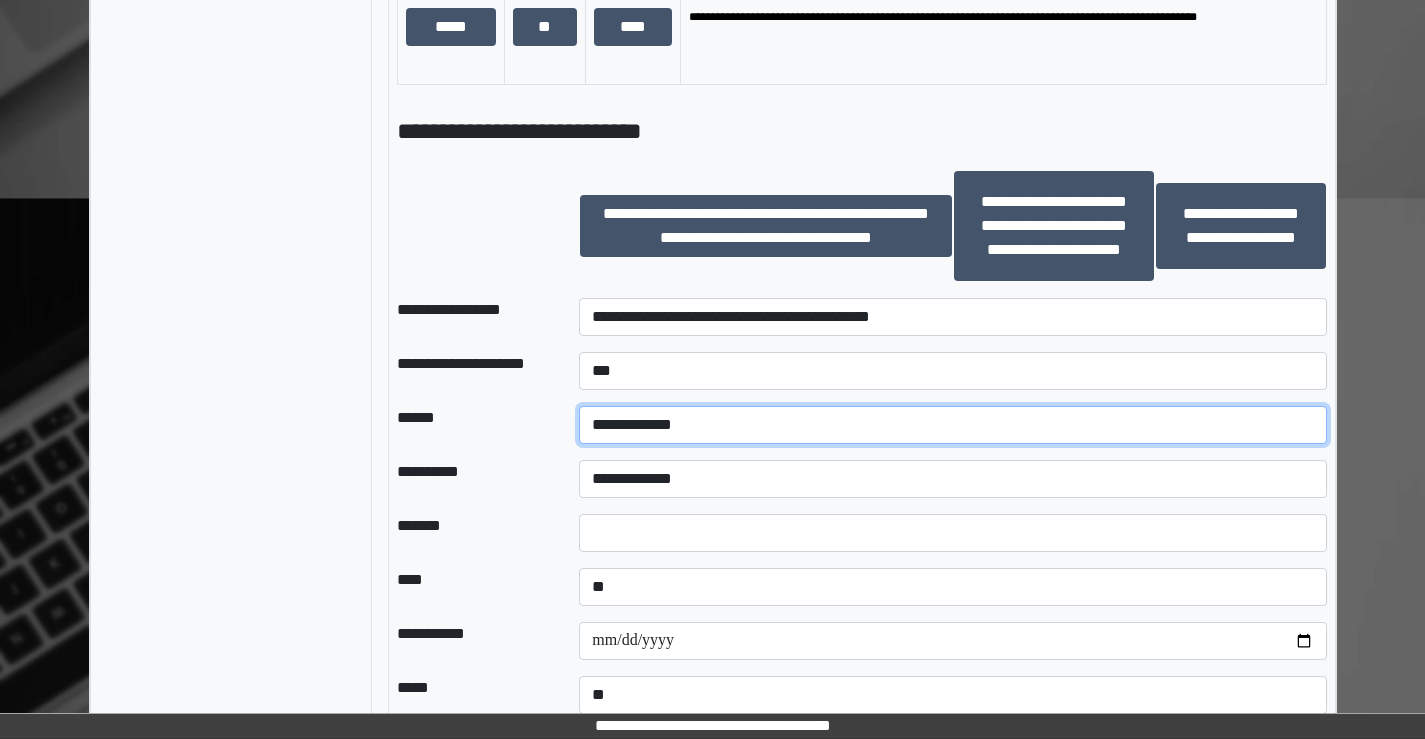 click on "**********" at bounding box center (952, 425) 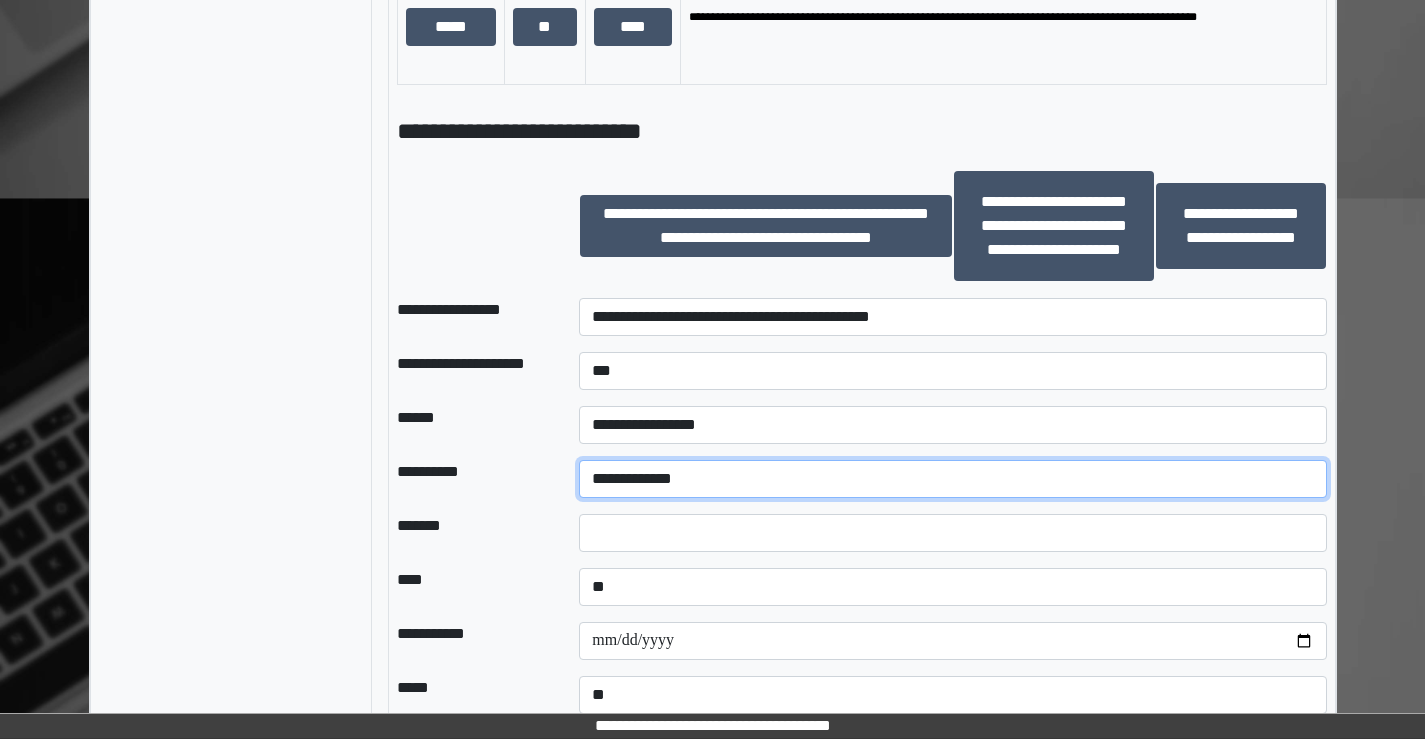 click on "**********" at bounding box center (952, 479) 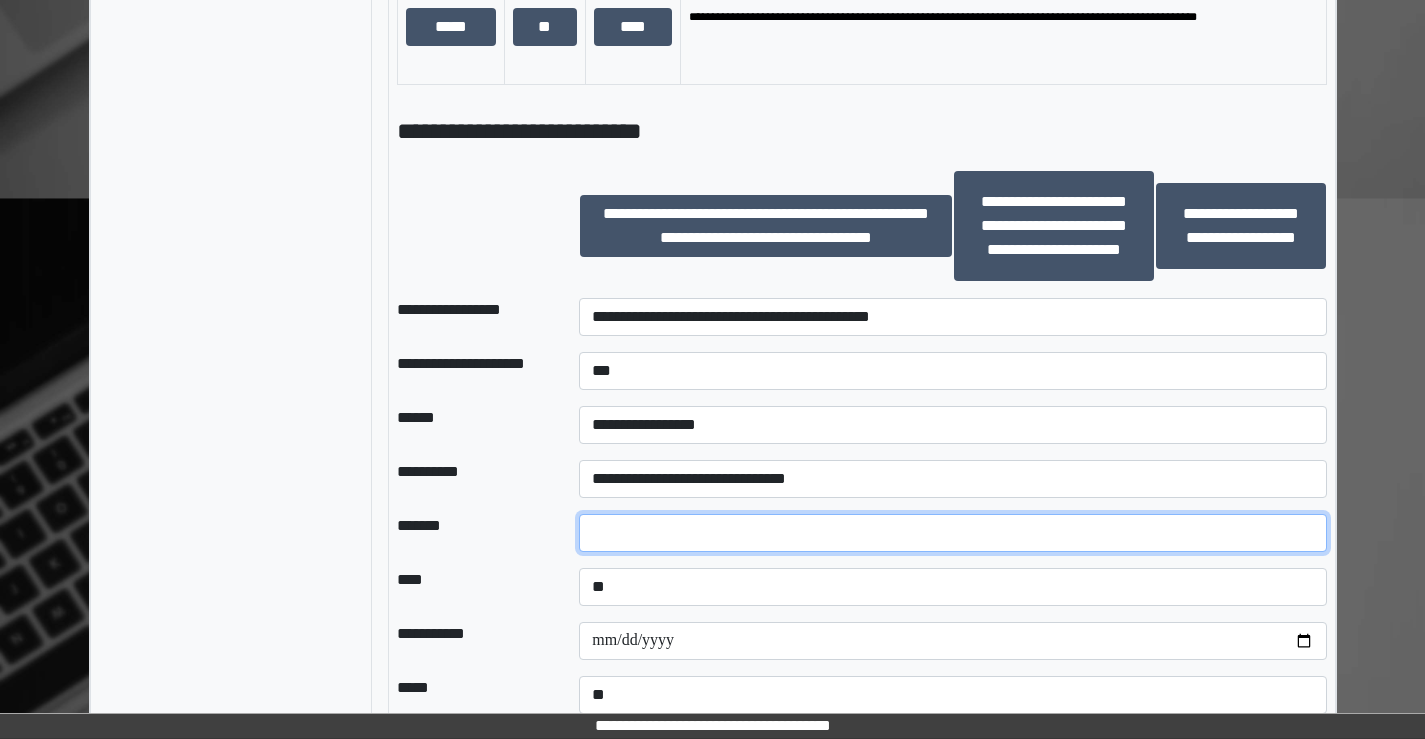 click at bounding box center (952, 533) 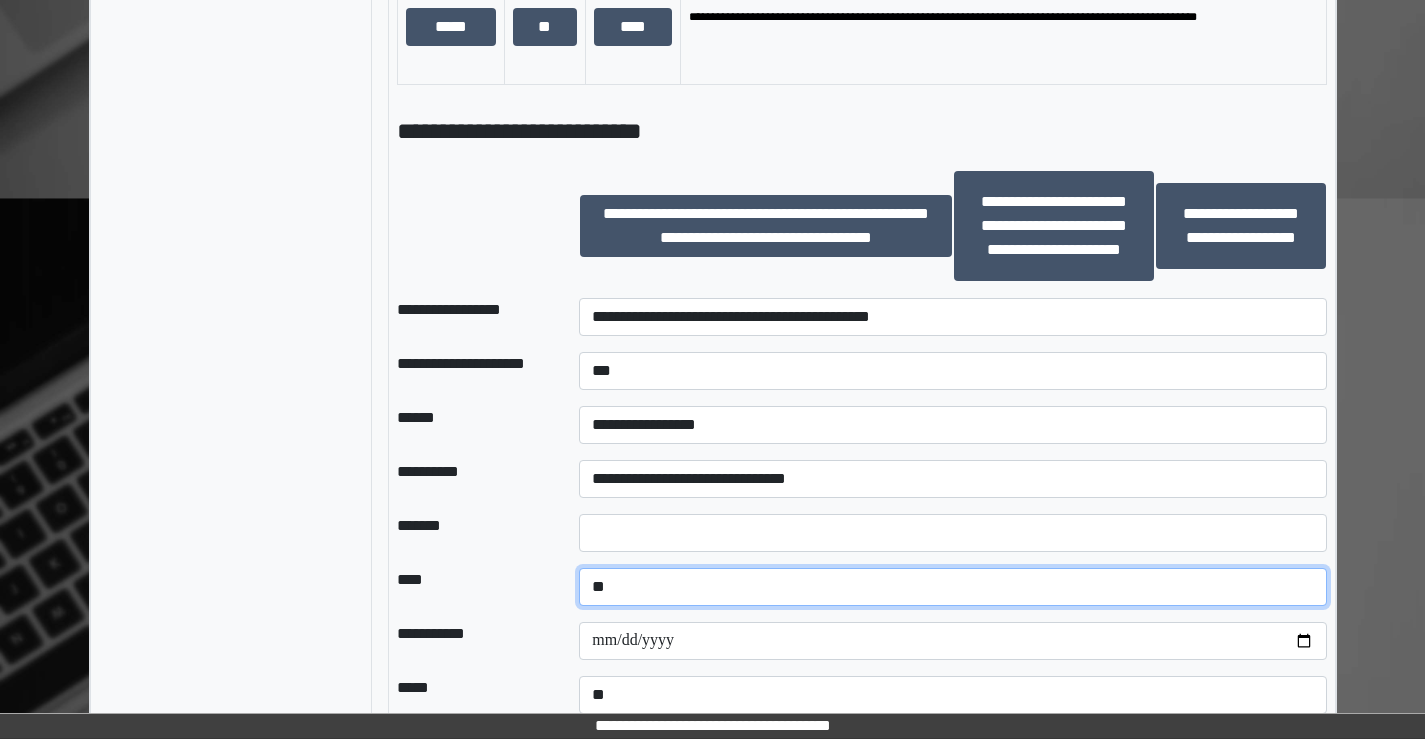click on "**********" at bounding box center (952, 587) 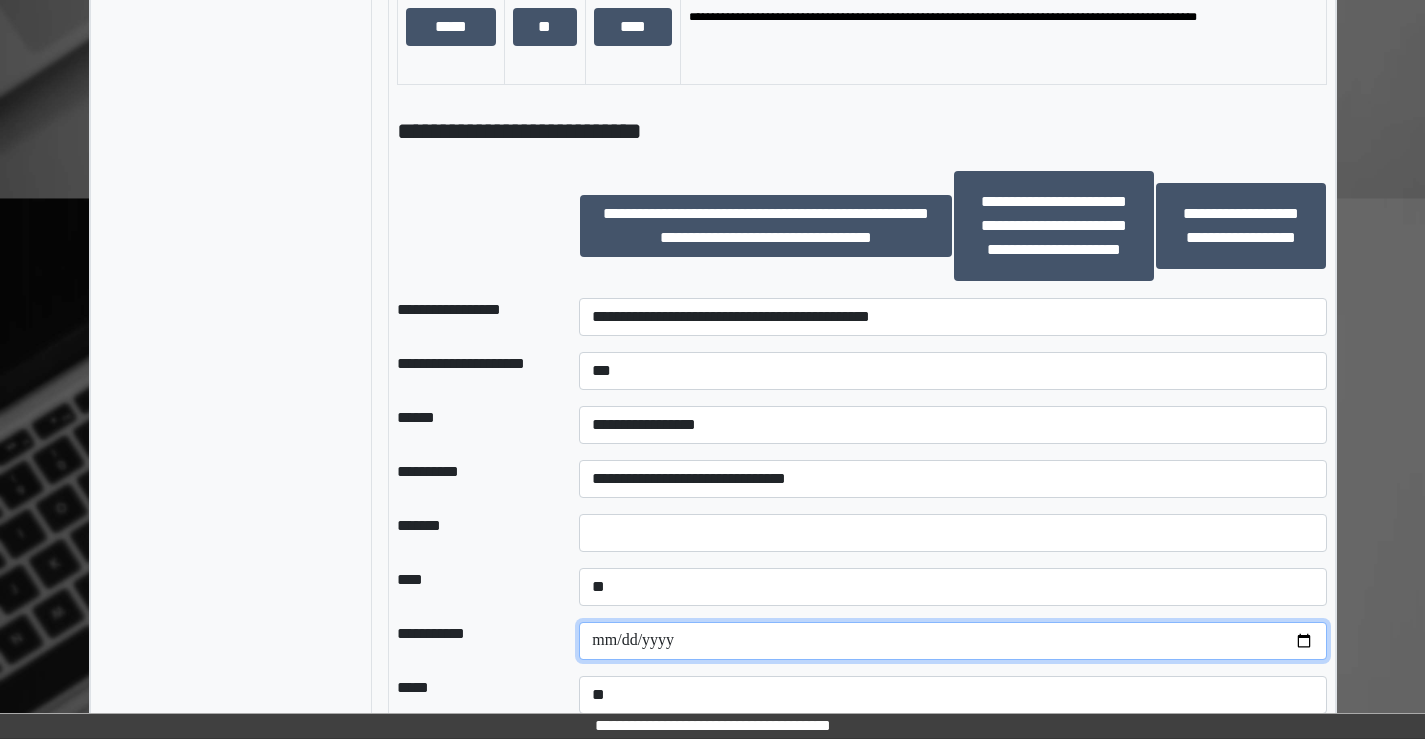 click at bounding box center [952, 641] 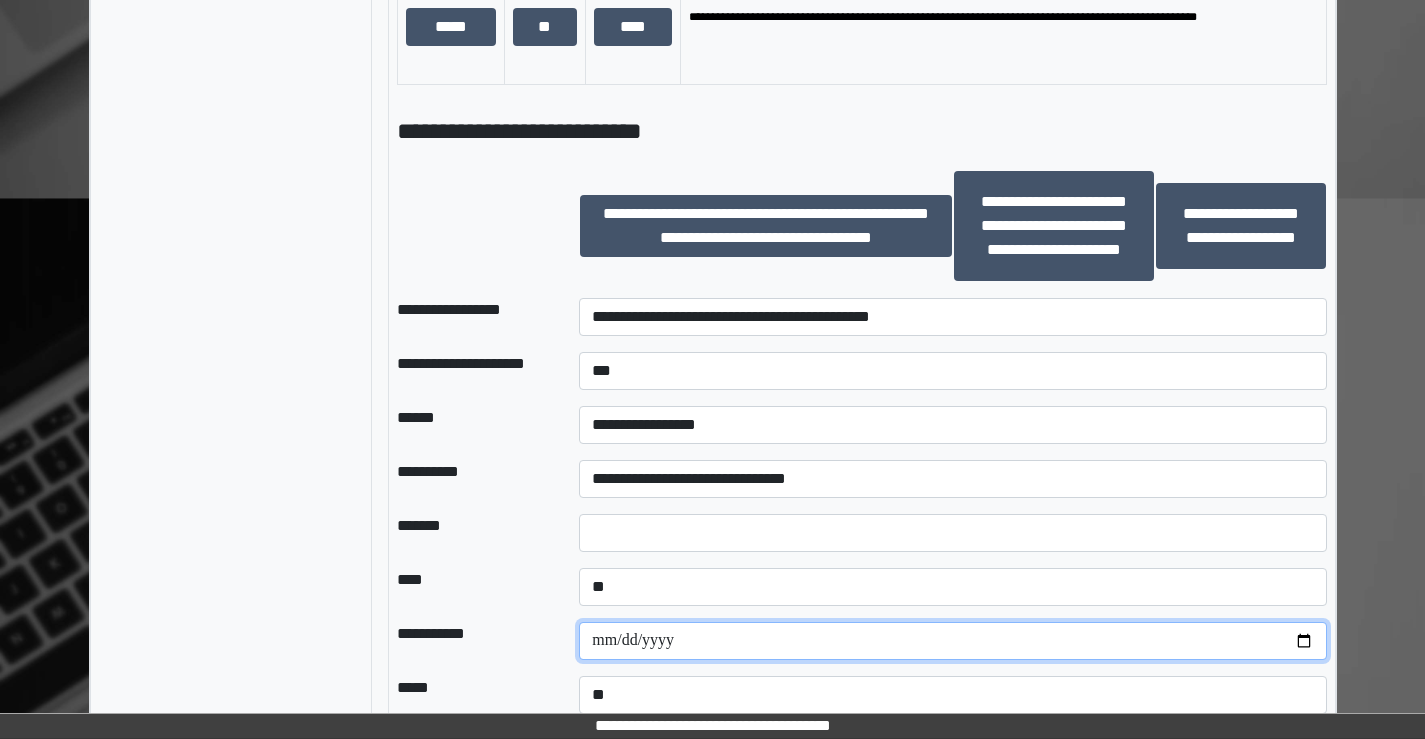 scroll, scrollTop: 1714, scrollLeft: 0, axis: vertical 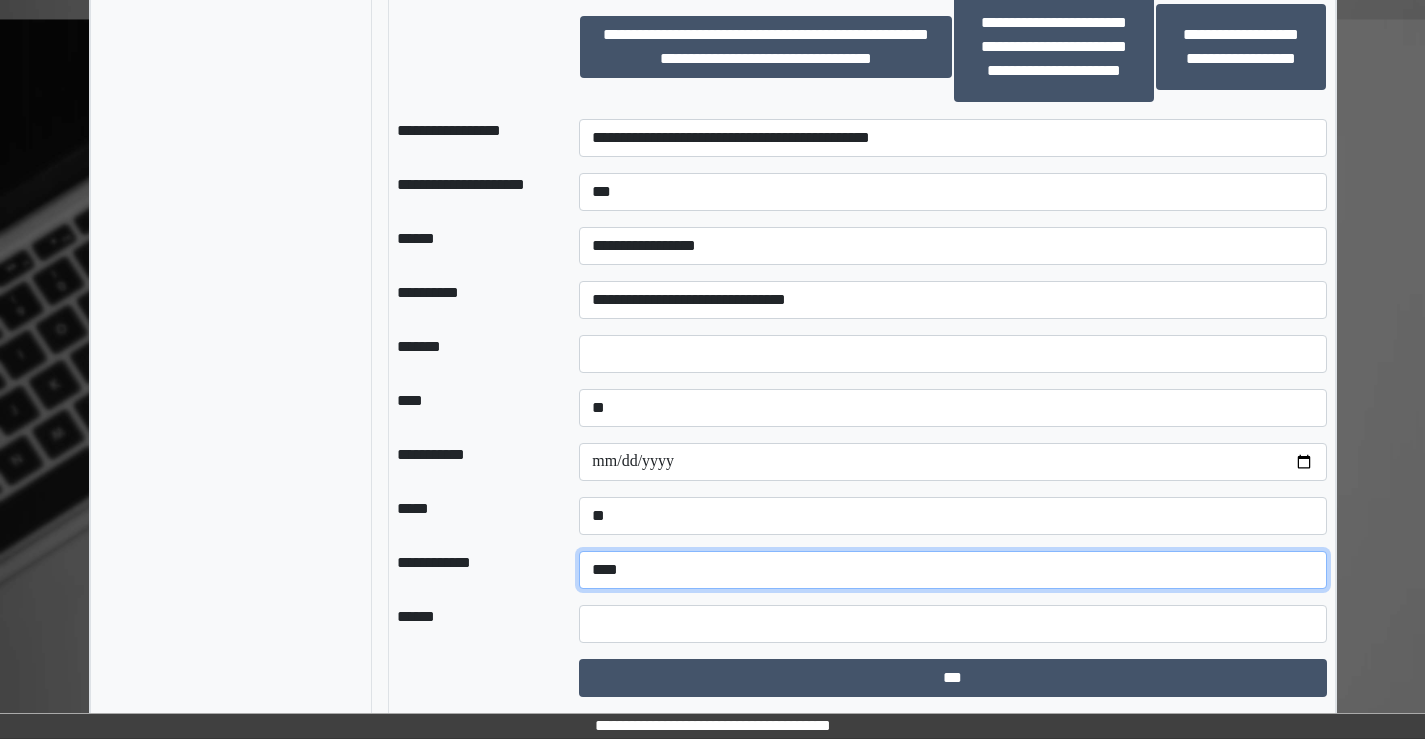 click on "**********" at bounding box center (952, 570) 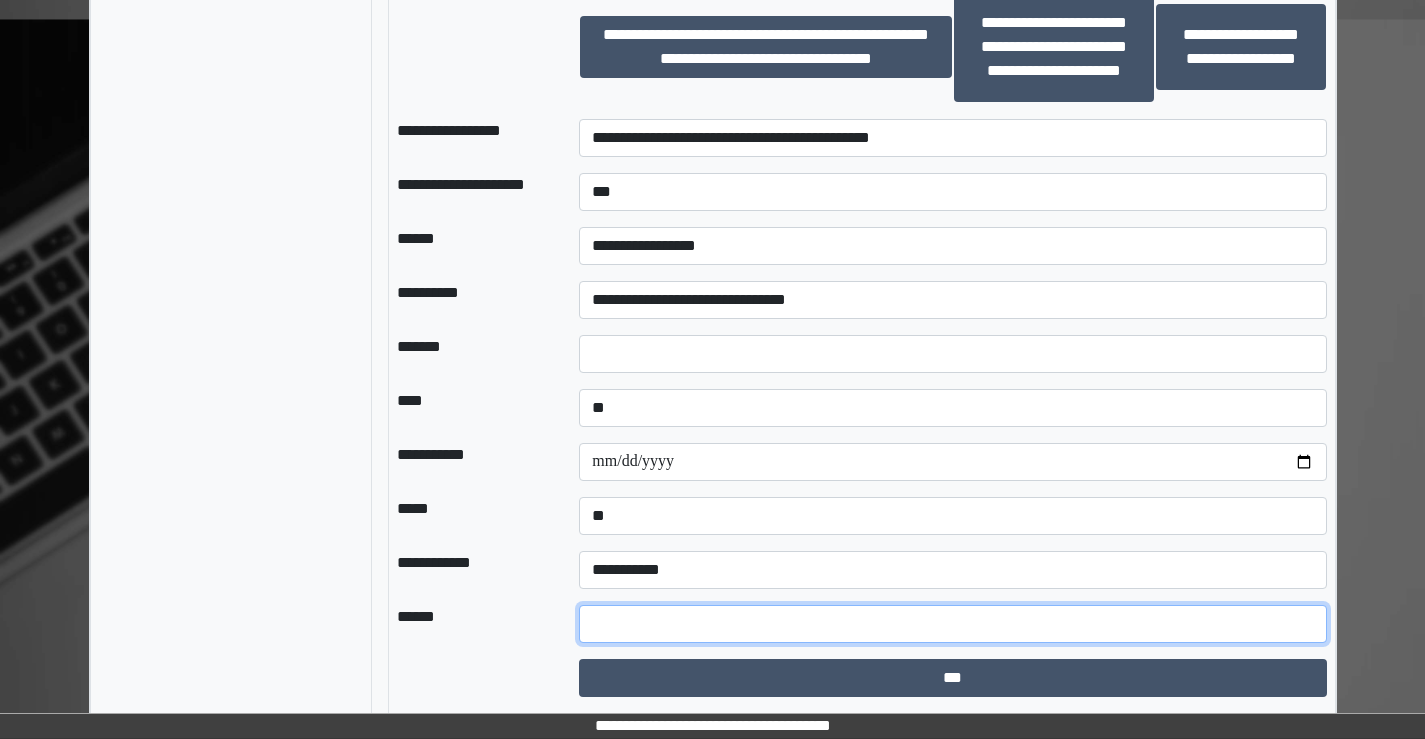 click at bounding box center [952, 624] 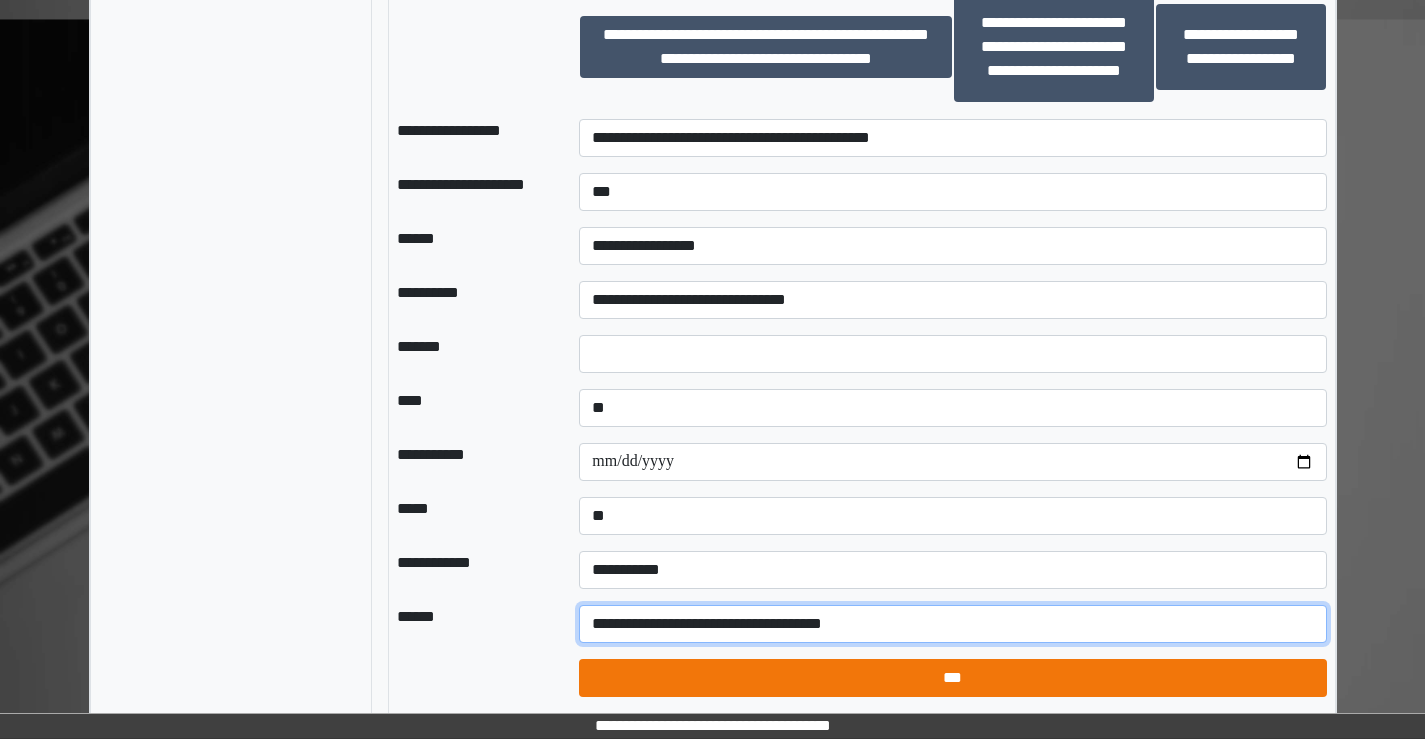 type on "**********" 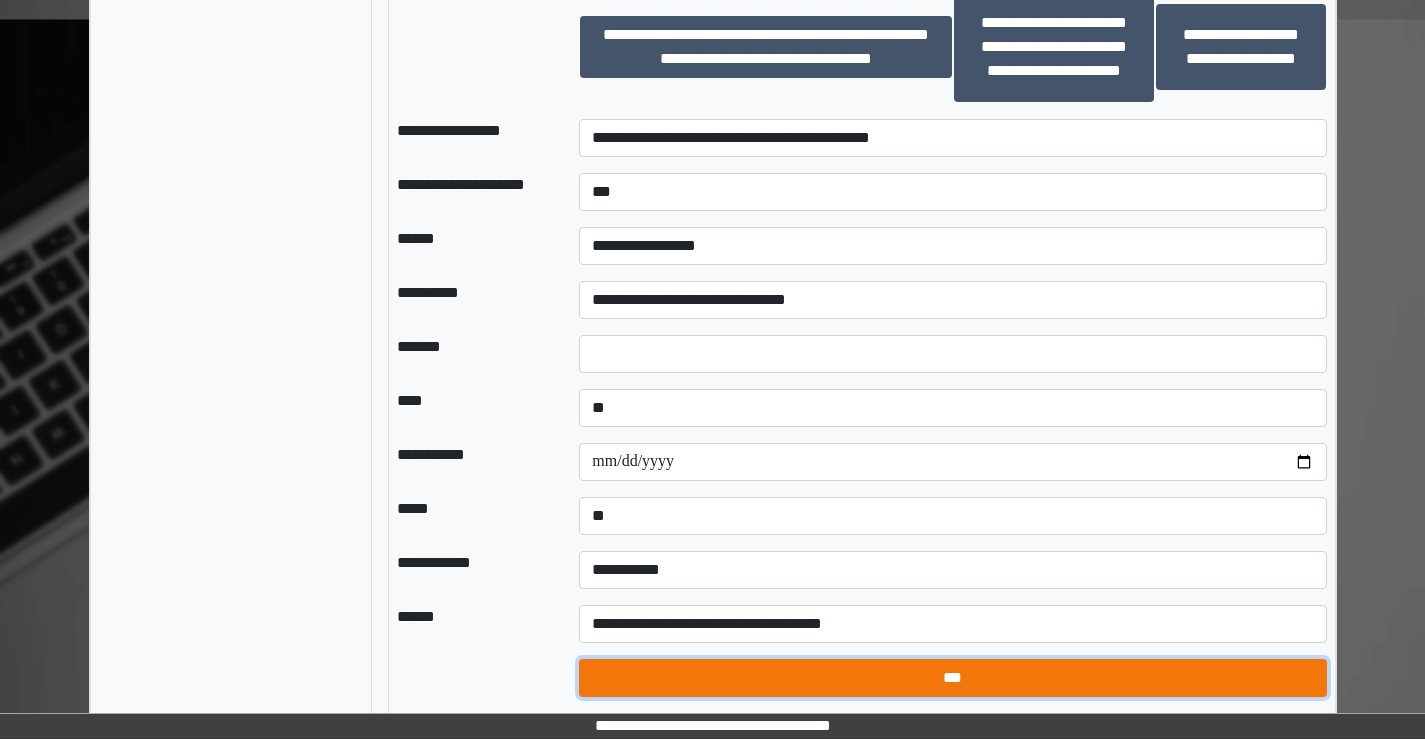 click on "***" at bounding box center (952, 678) 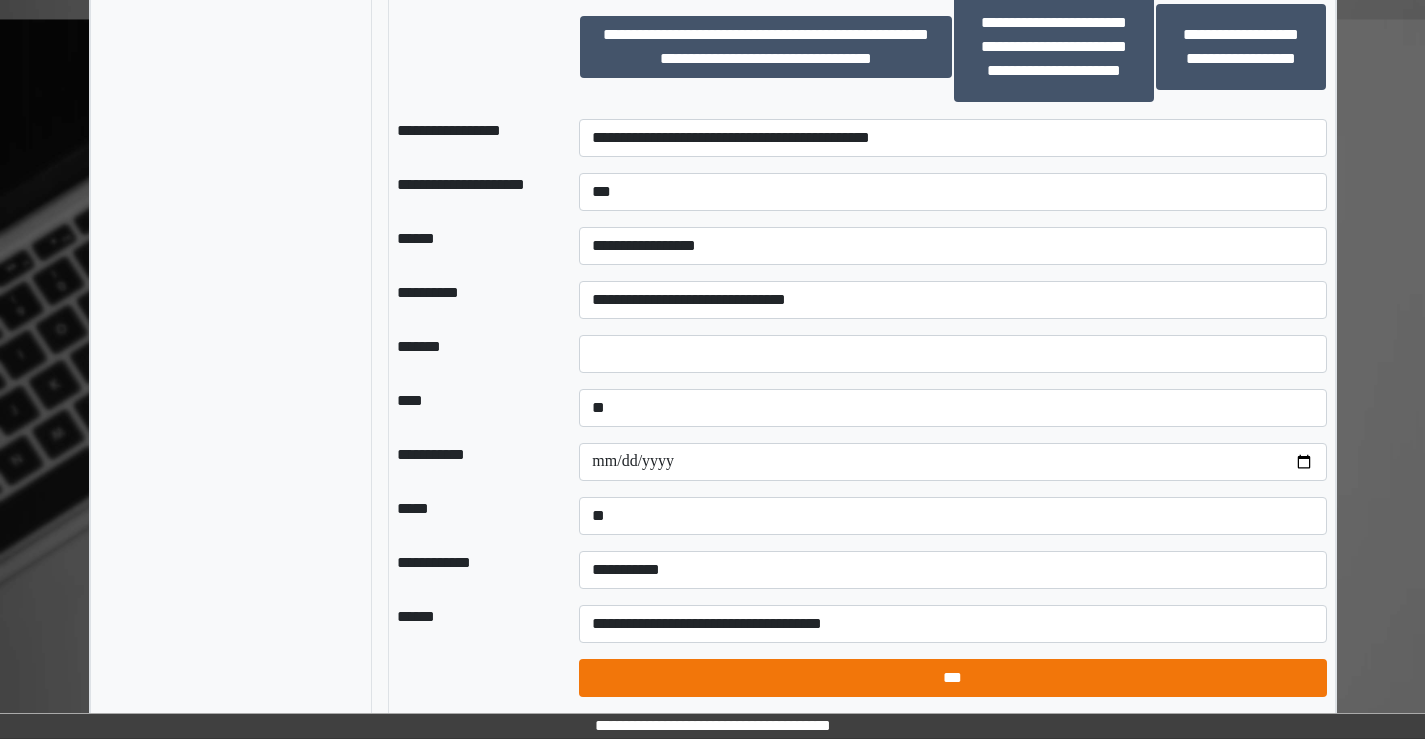 select on "*" 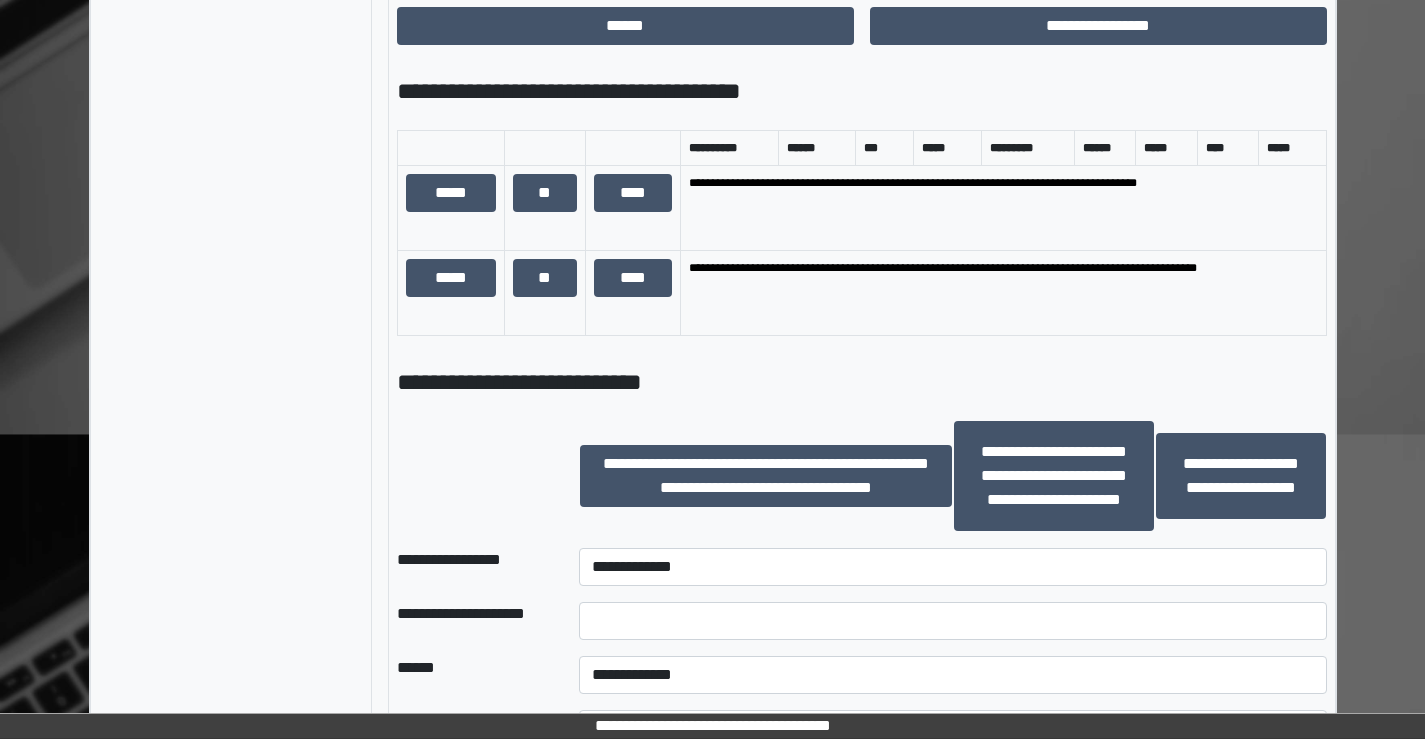 scroll, scrollTop: 1014, scrollLeft: 0, axis: vertical 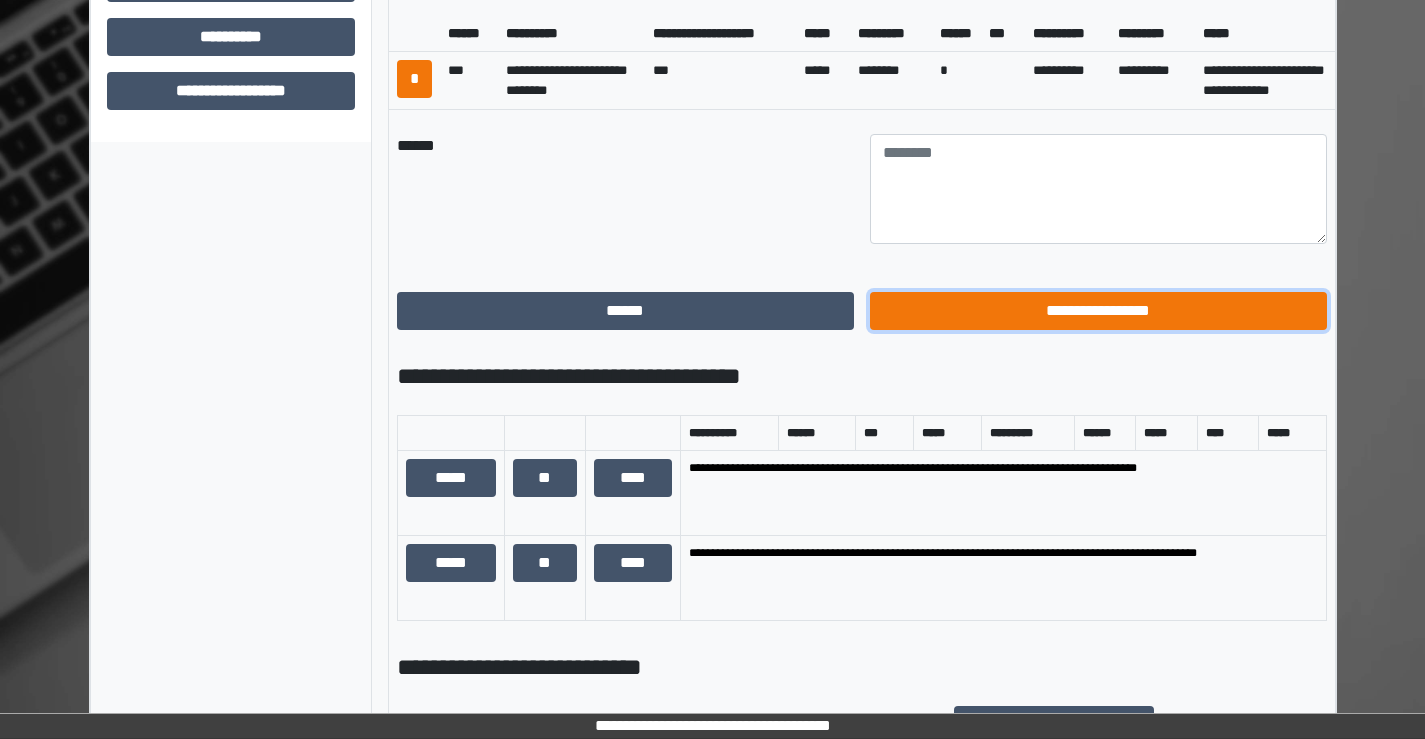 click on "**********" at bounding box center (1098, 311) 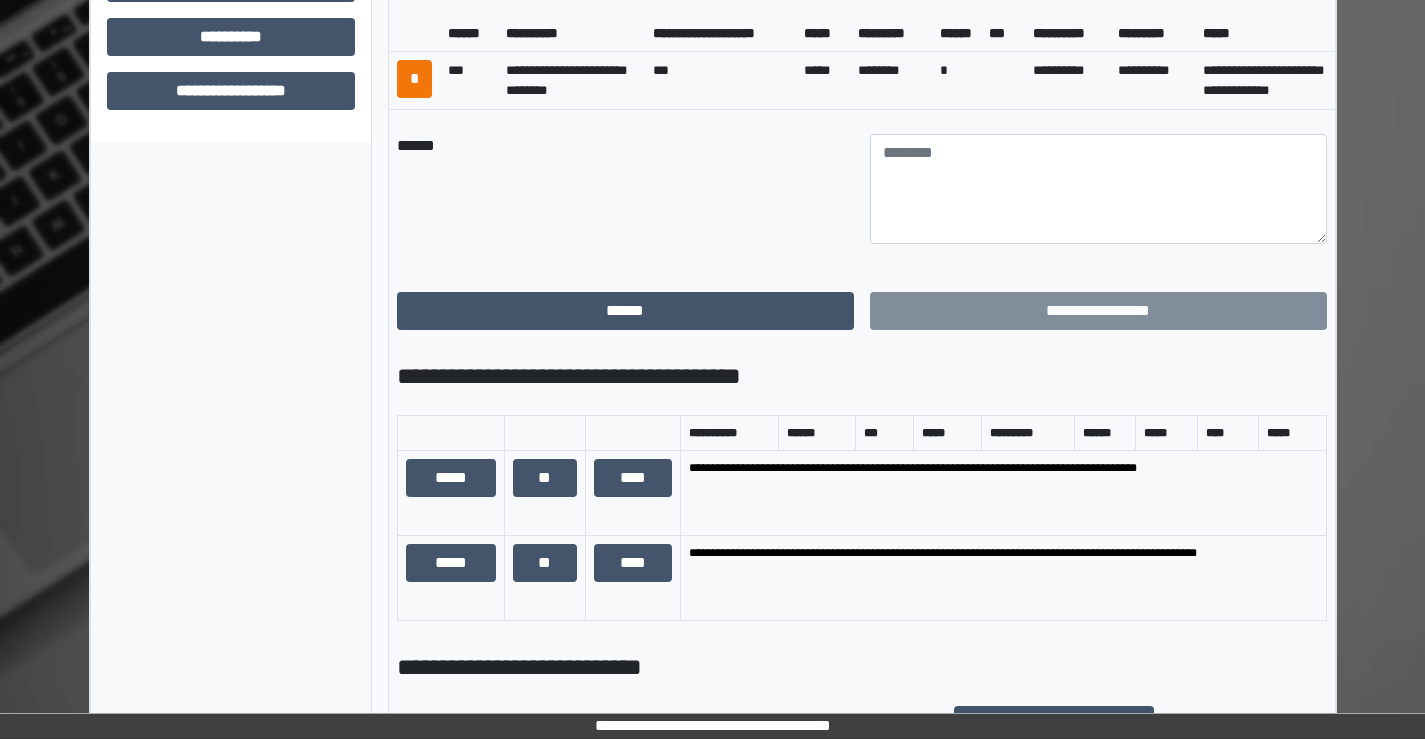 click on "**********" at bounding box center [1098, 311] 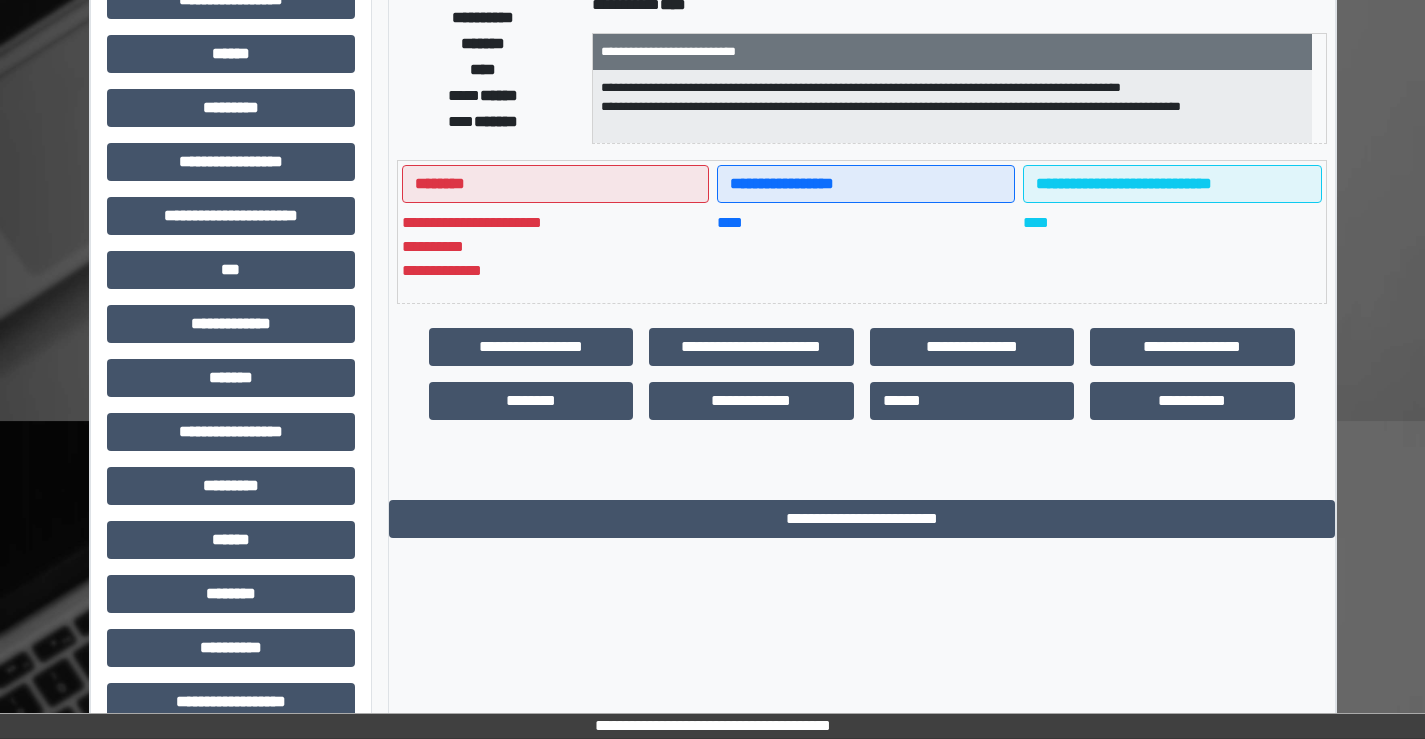 scroll, scrollTop: 0, scrollLeft: 0, axis: both 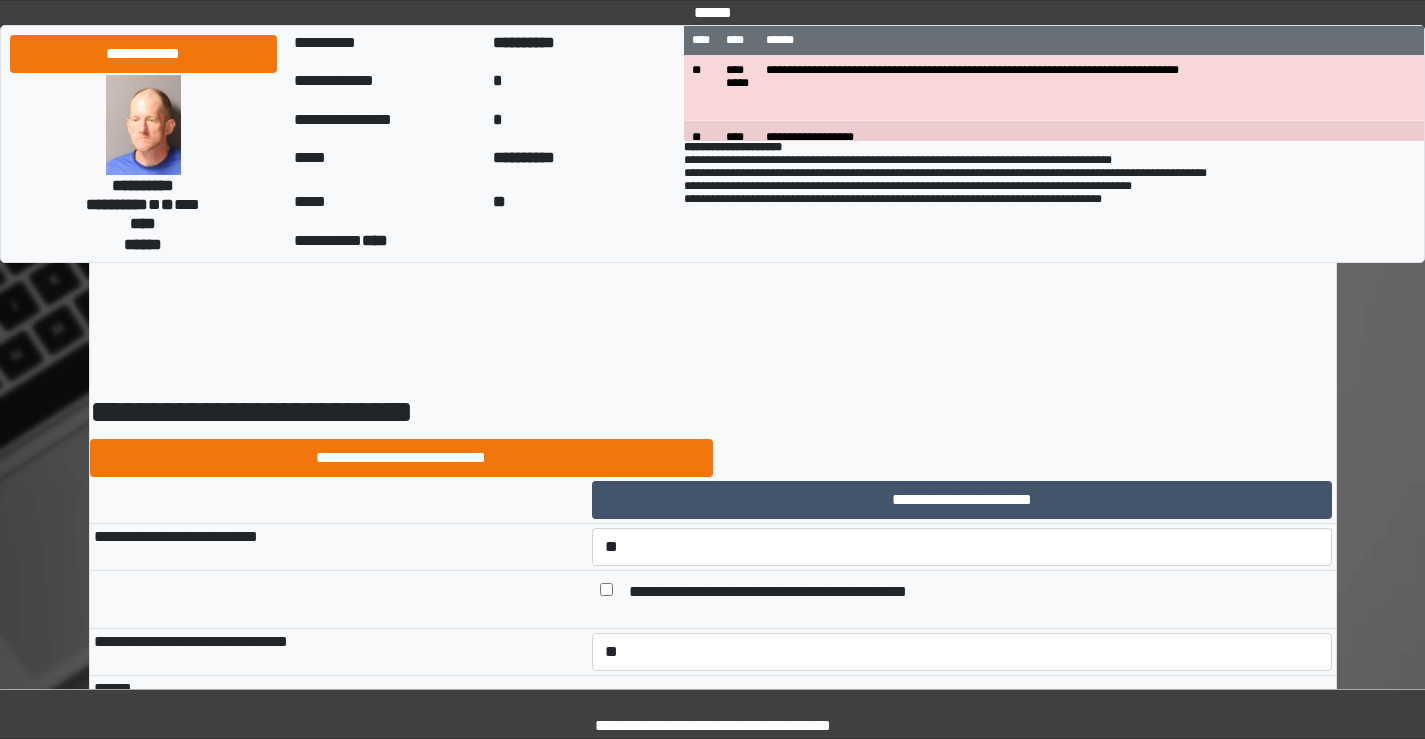 select on "*" 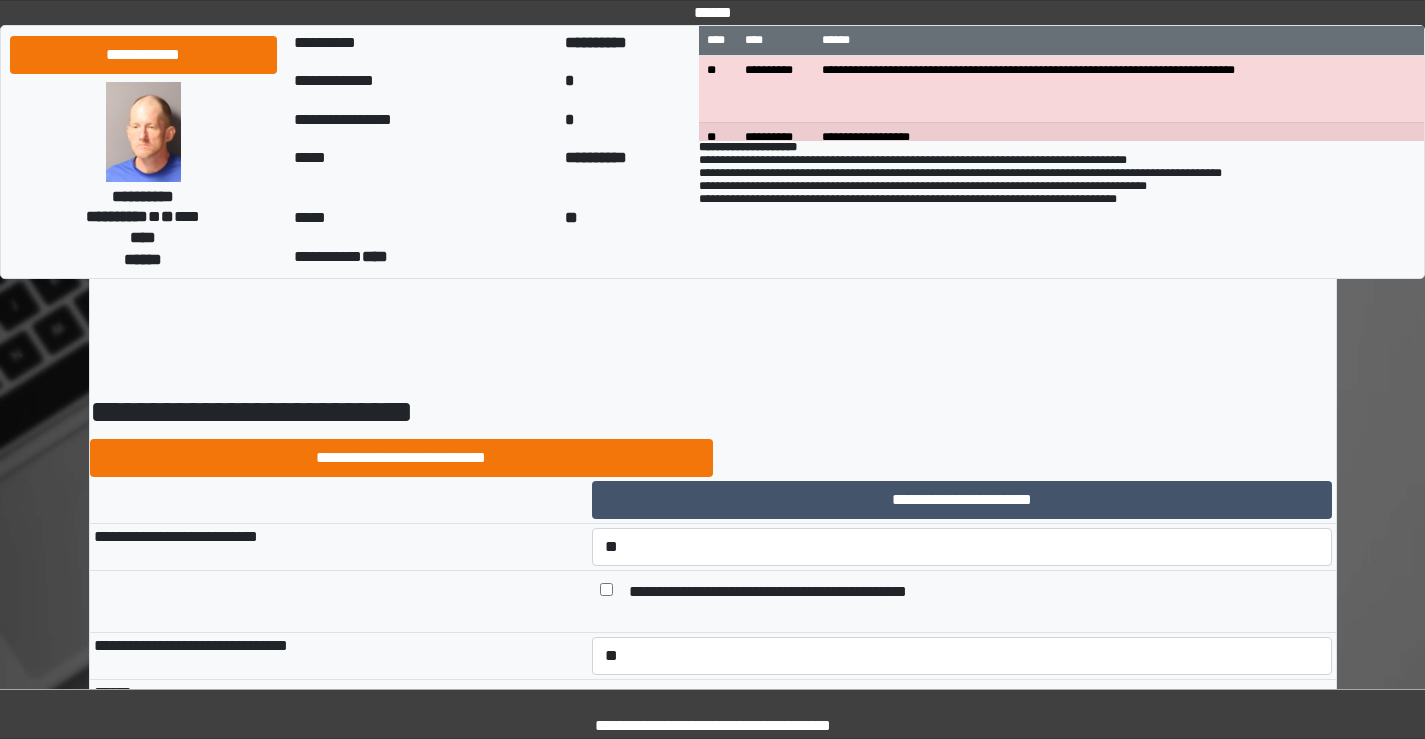 scroll, scrollTop: 200, scrollLeft: 0, axis: vertical 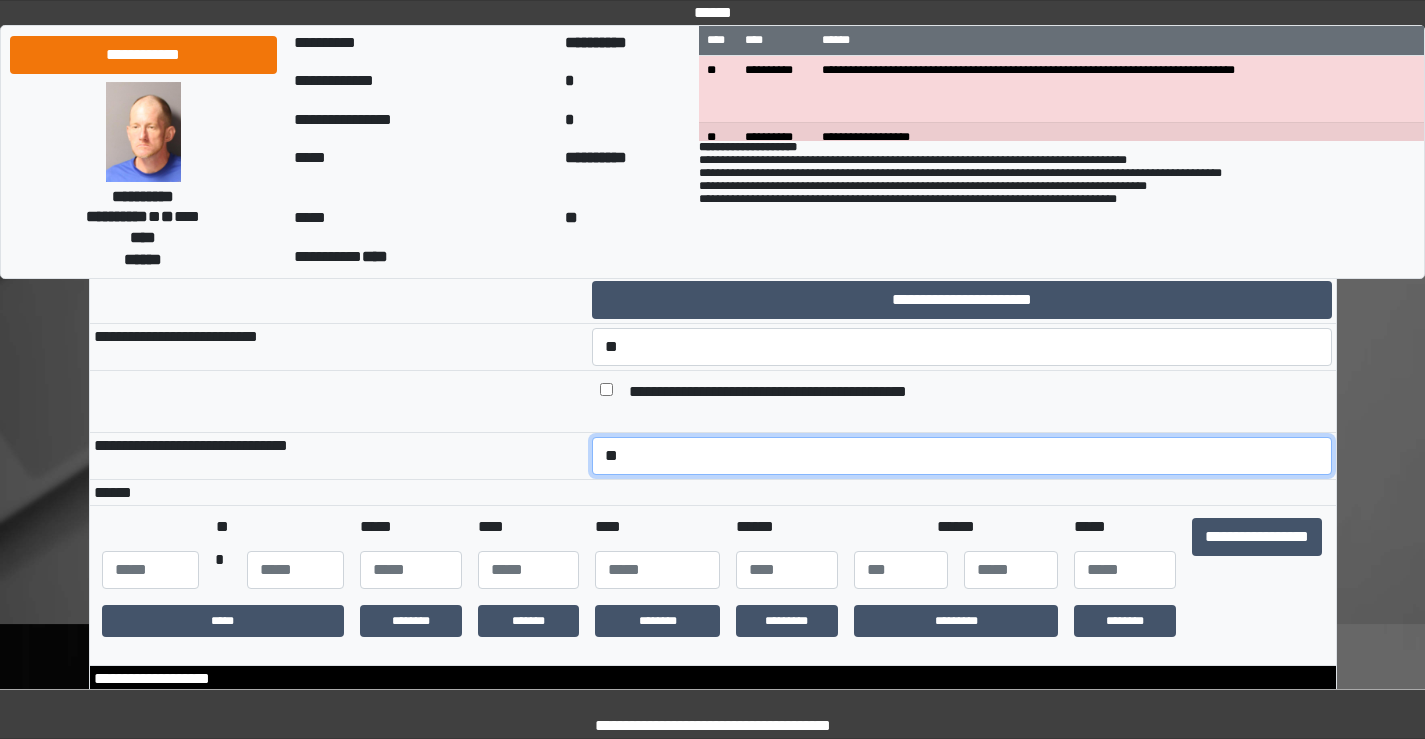 click on "**********" at bounding box center [962, 456] 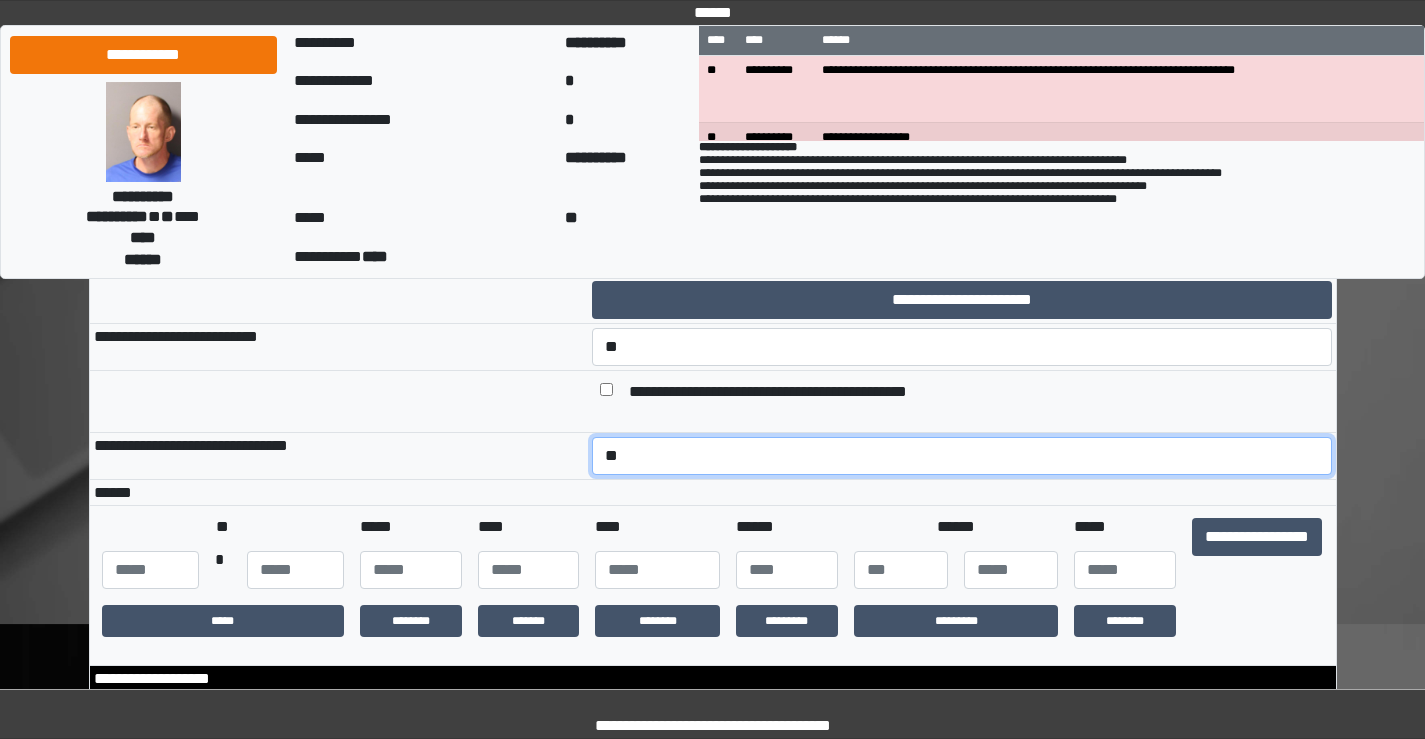 select on "*" 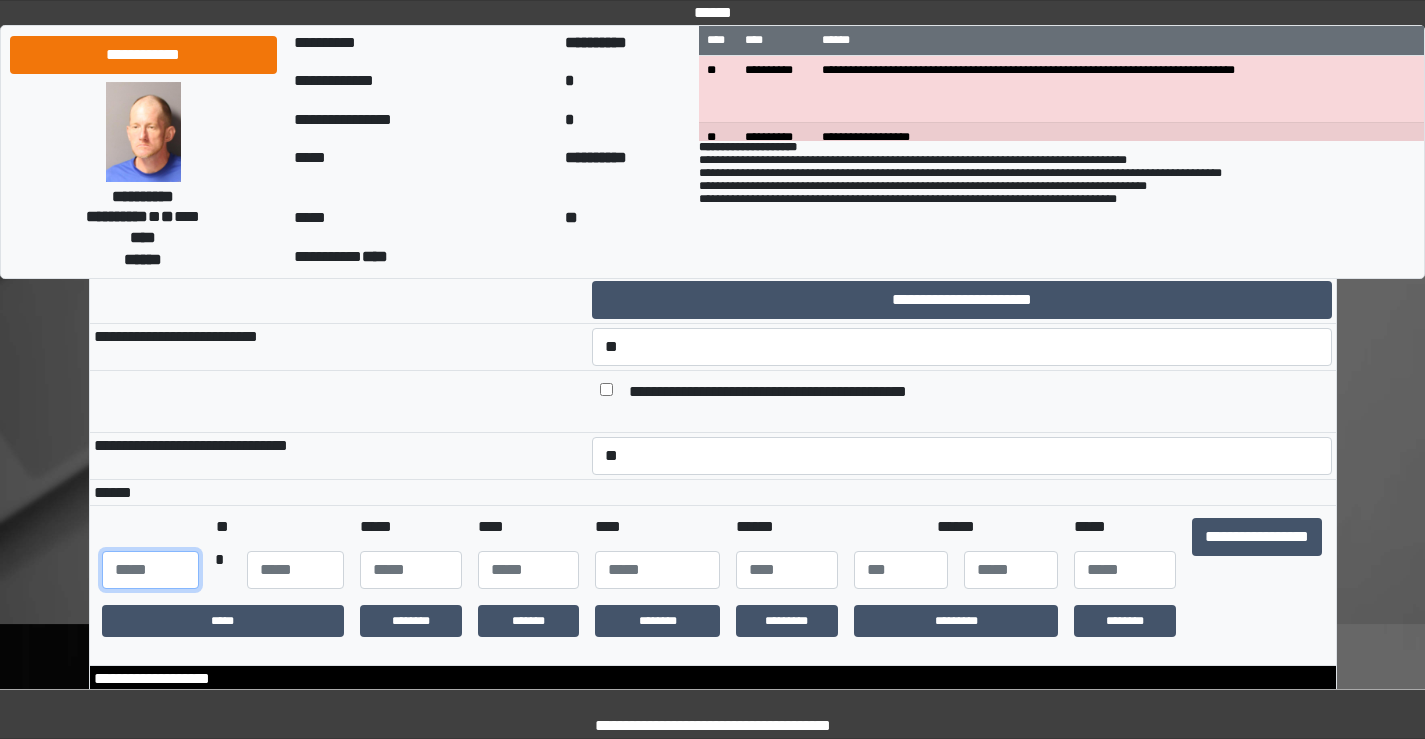 click at bounding box center (150, 570) 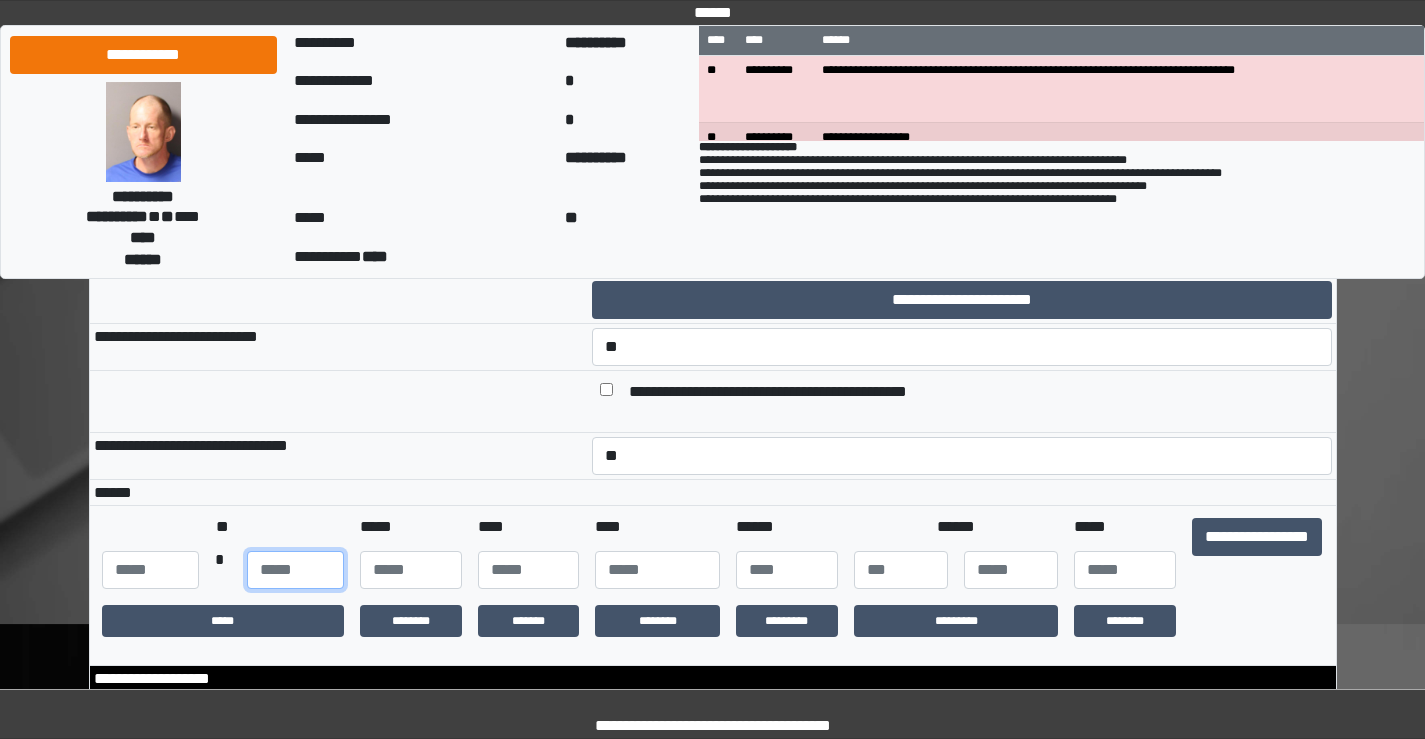 click at bounding box center (295, 570) 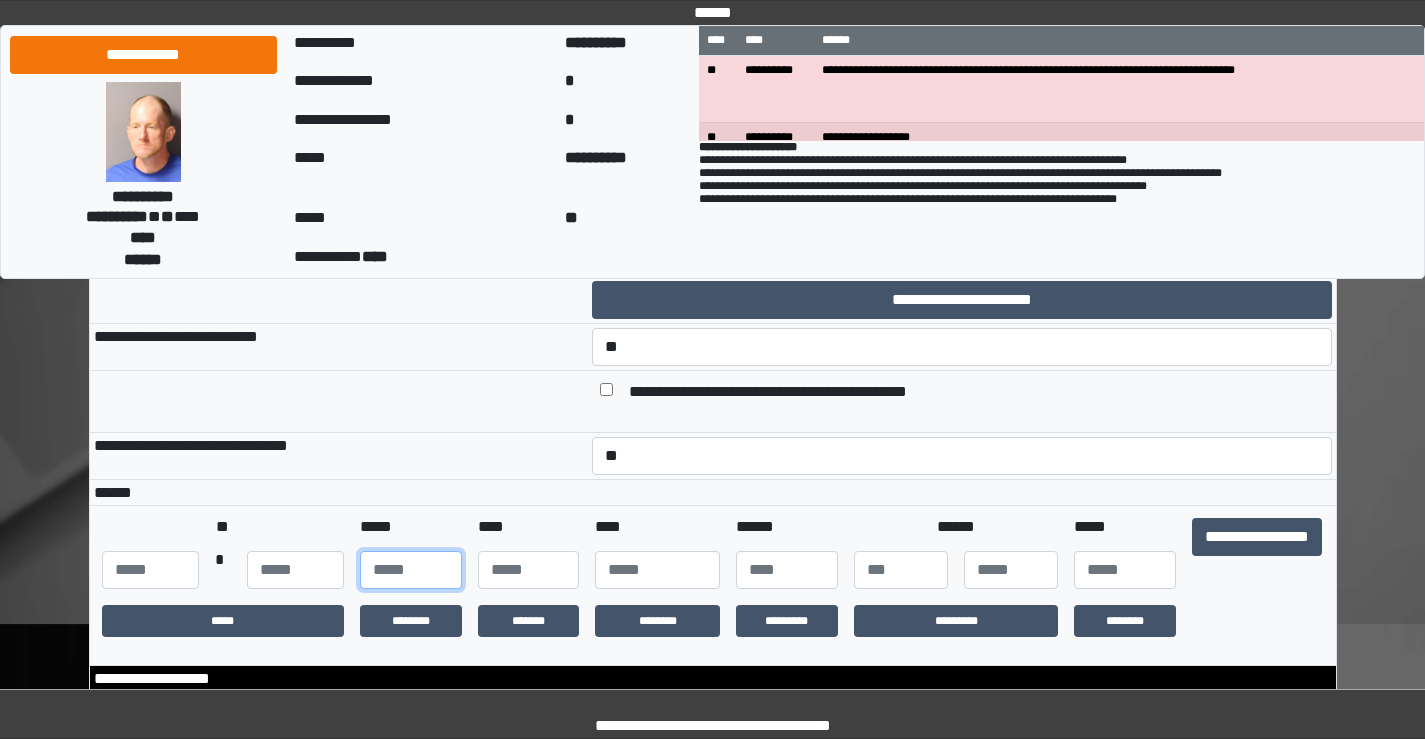 click at bounding box center (411, 570) 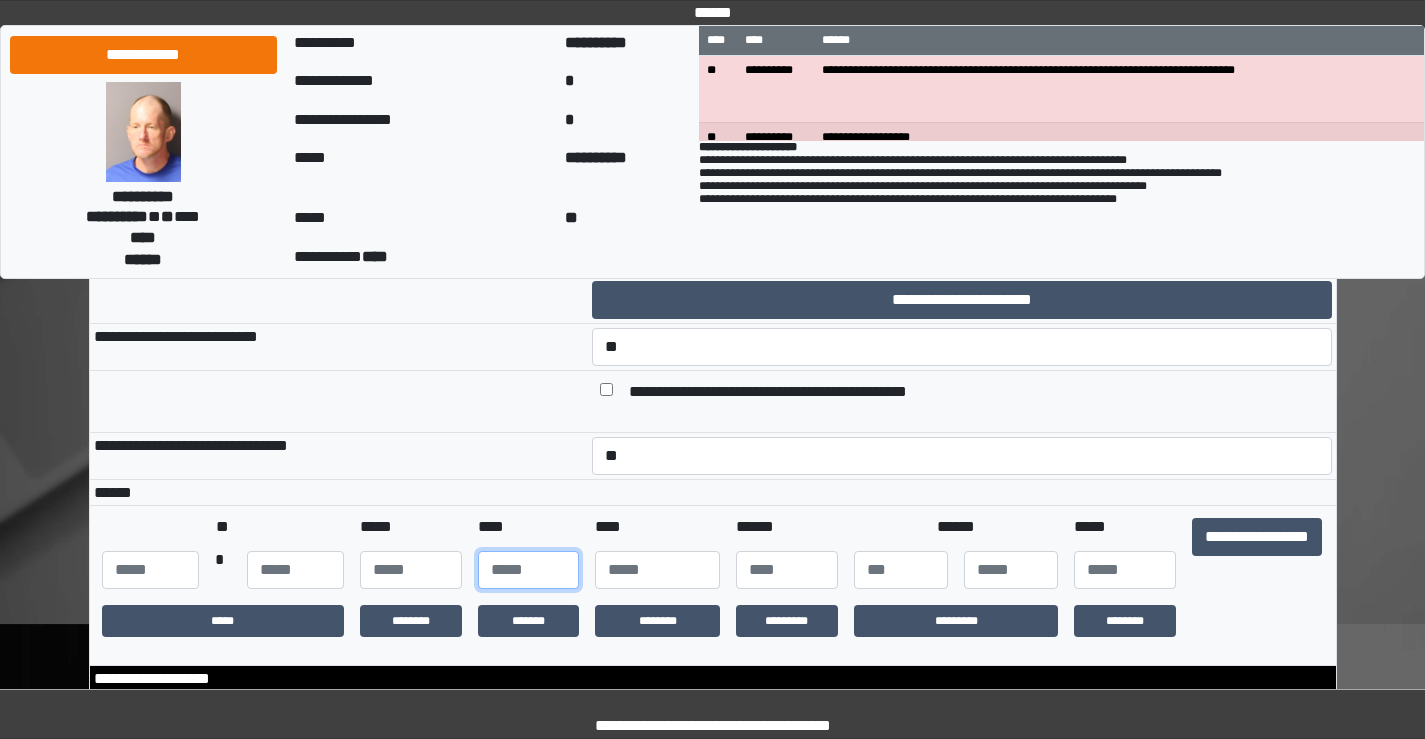 click at bounding box center (529, 570) 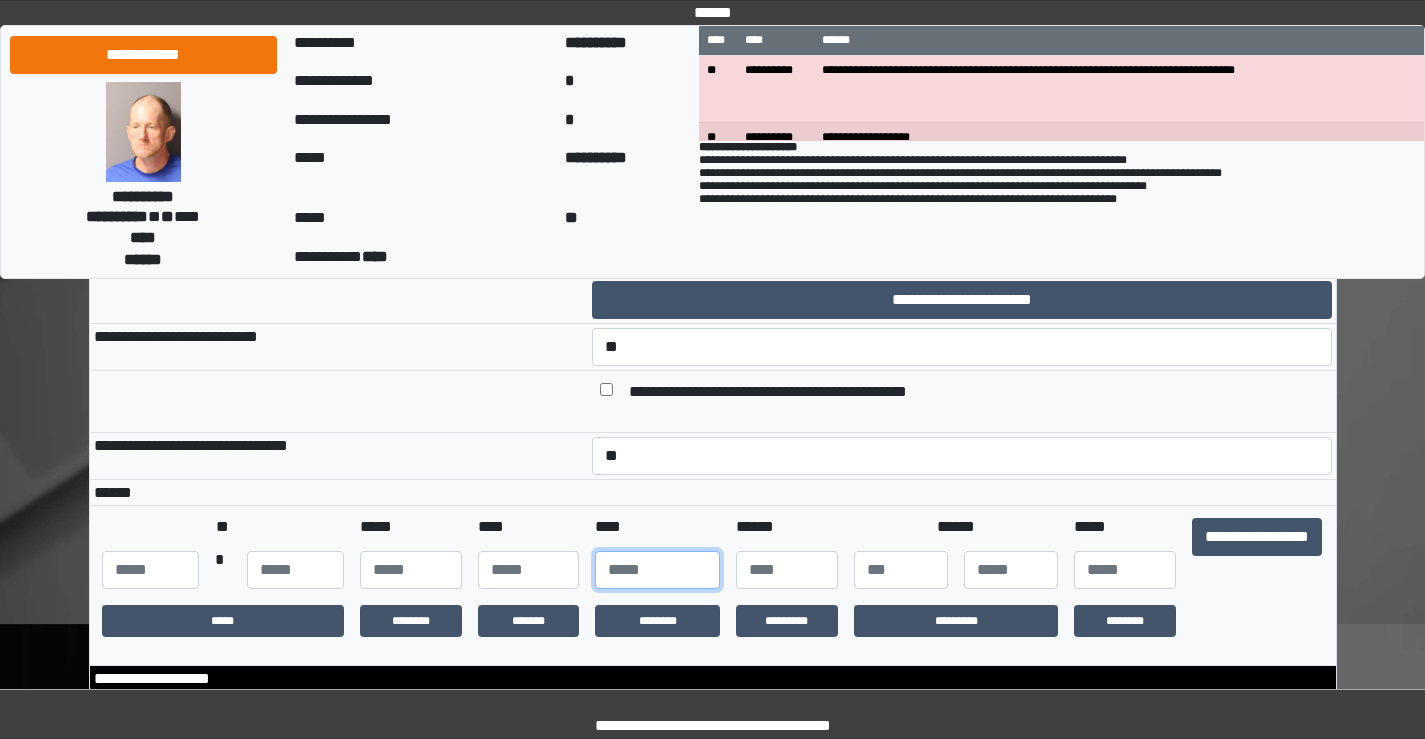 click at bounding box center (657, 570) 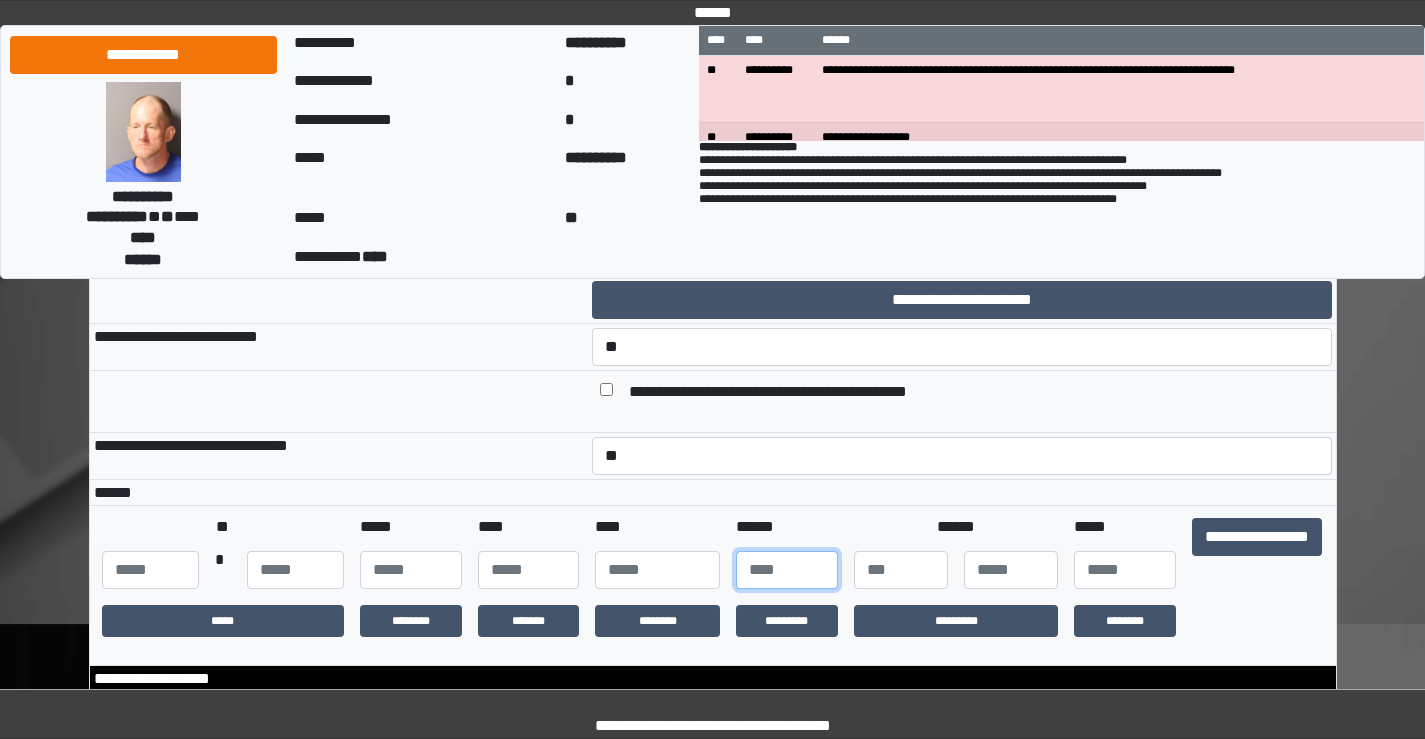 click at bounding box center [787, 570] 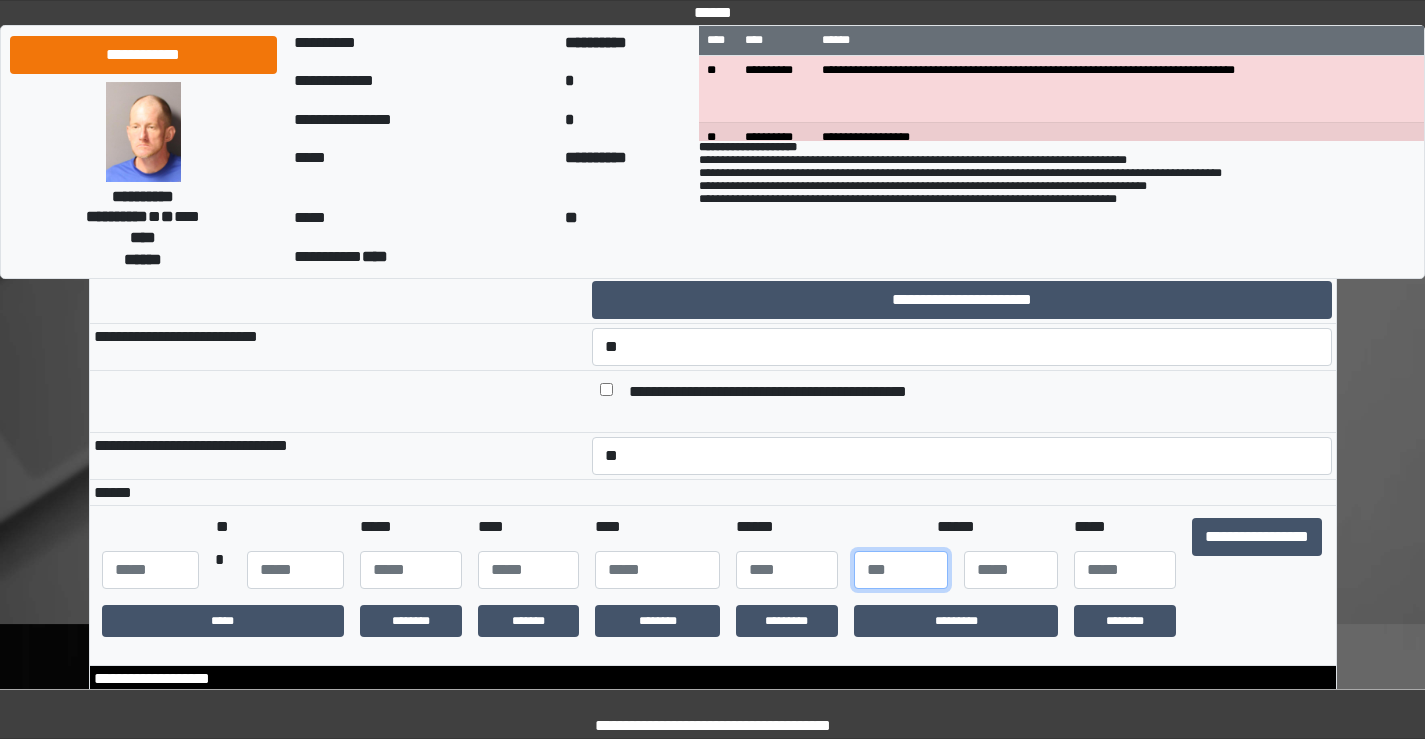 click at bounding box center (901, 570) 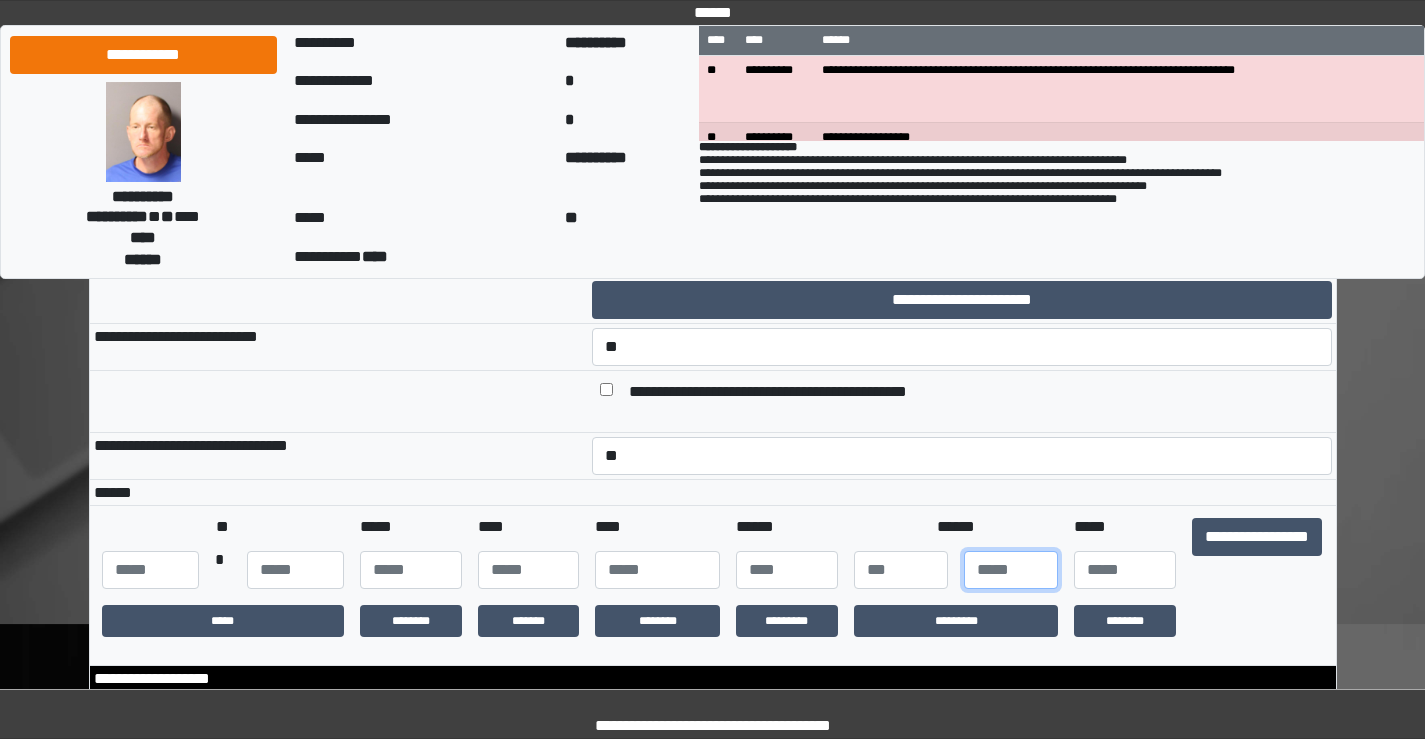 click at bounding box center [1011, 570] 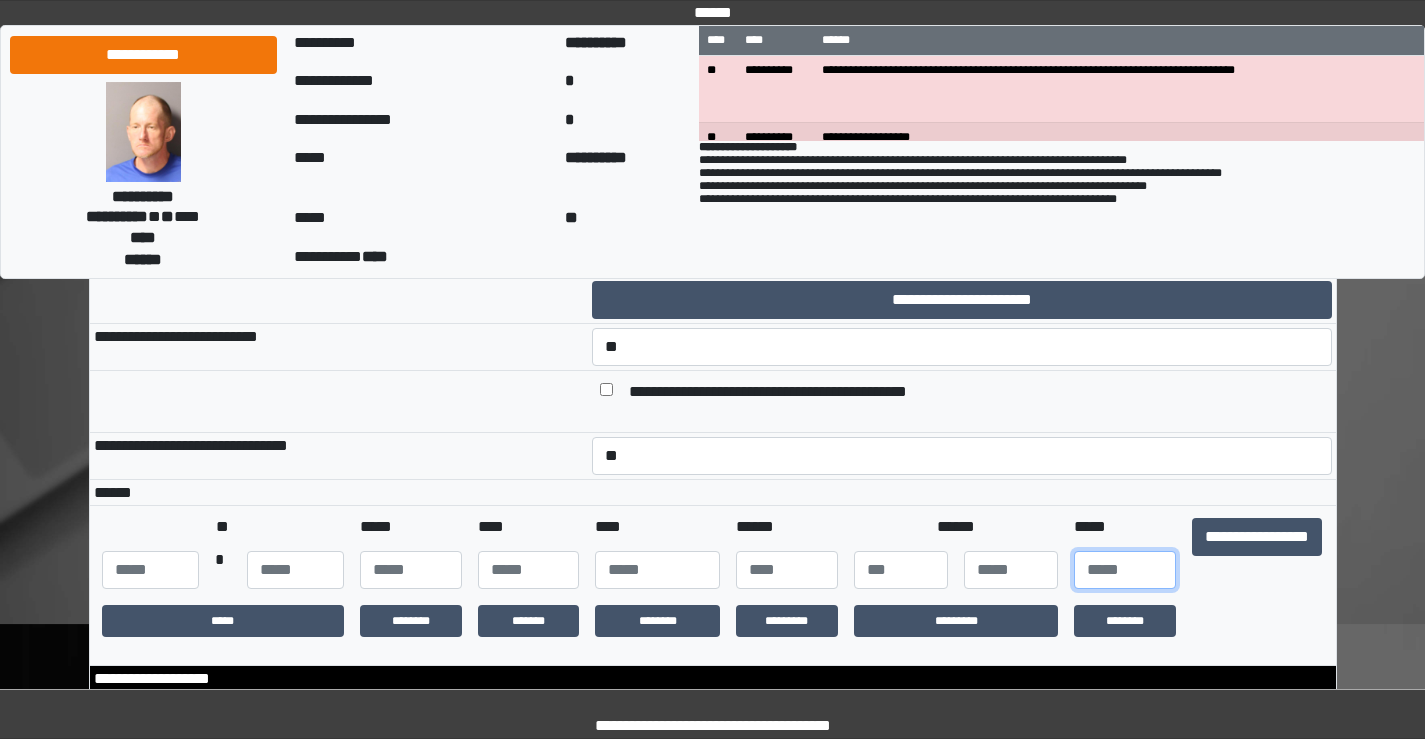 click at bounding box center [1125, 570] 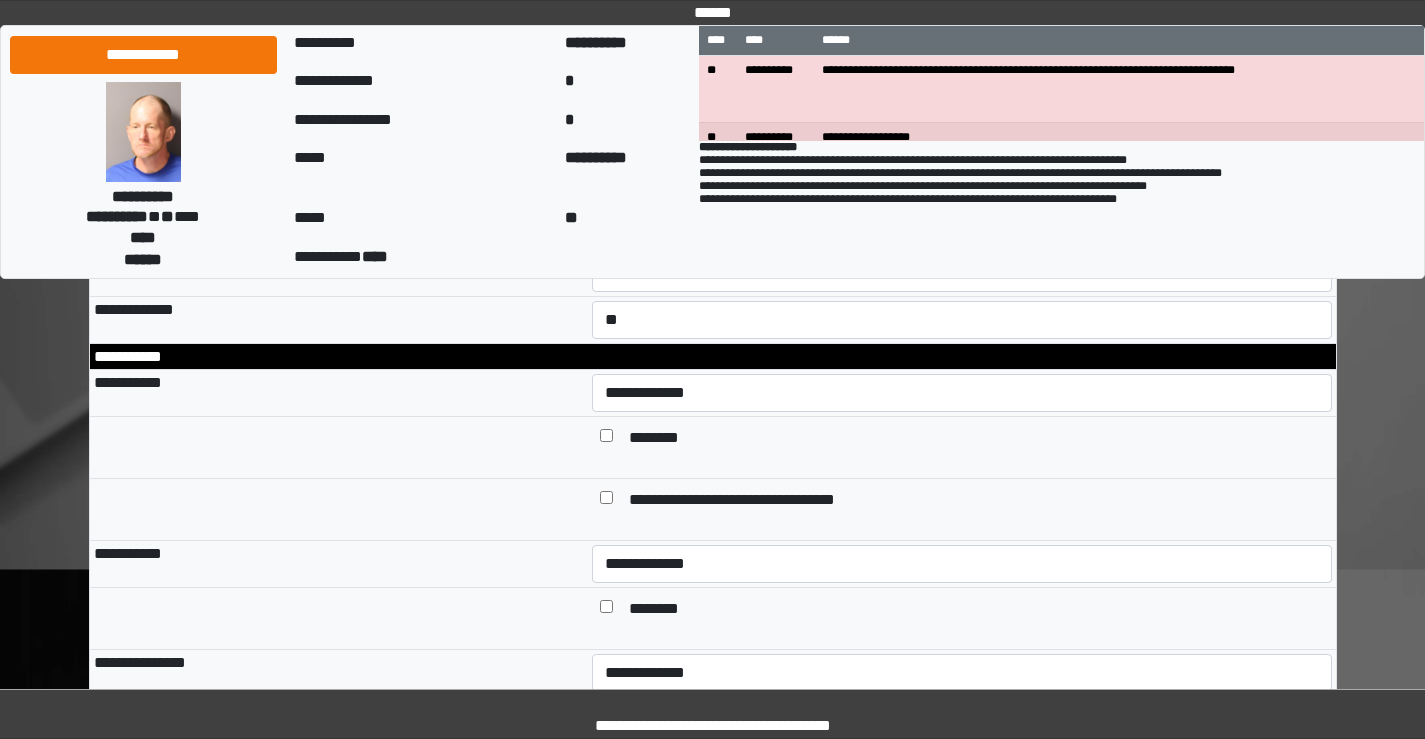 scroll, scrollTop: 1200, scrollLeft: 0, axis: vertical 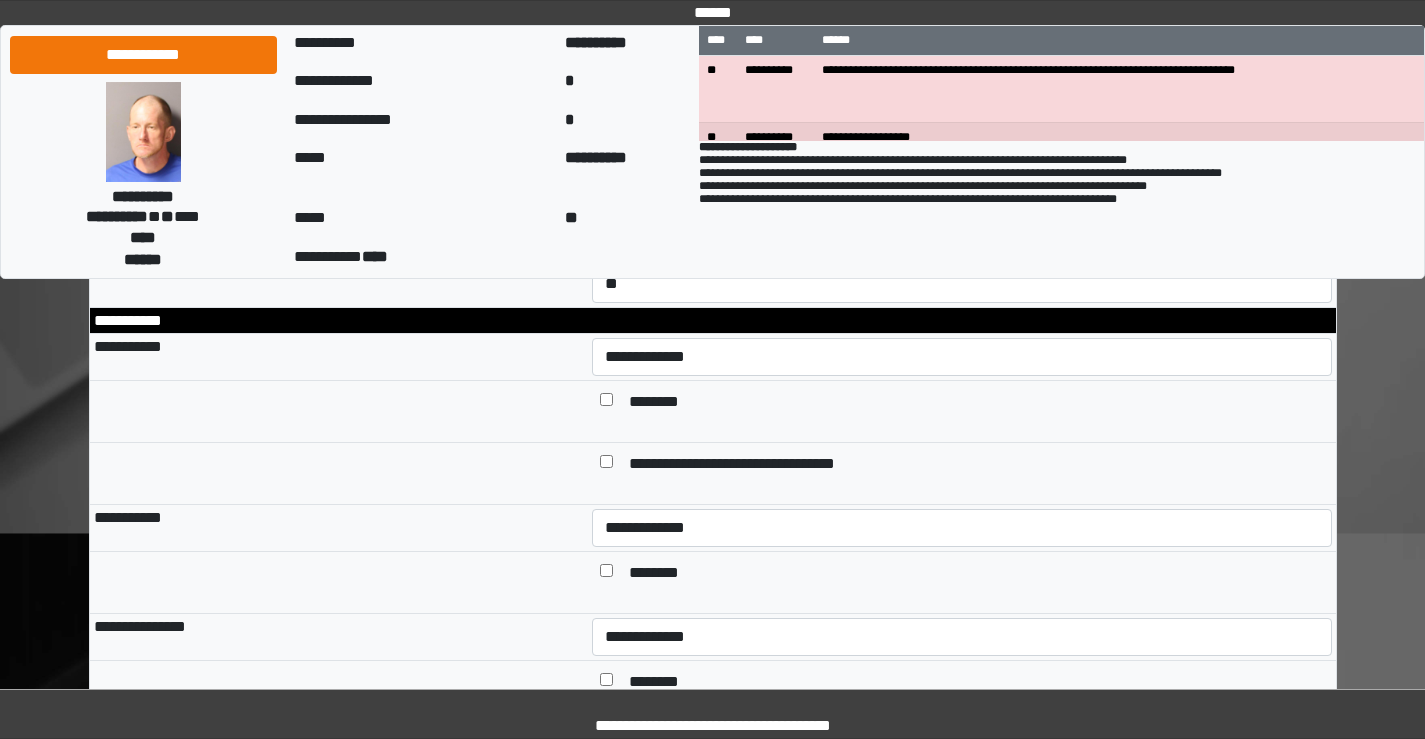 type on "**" 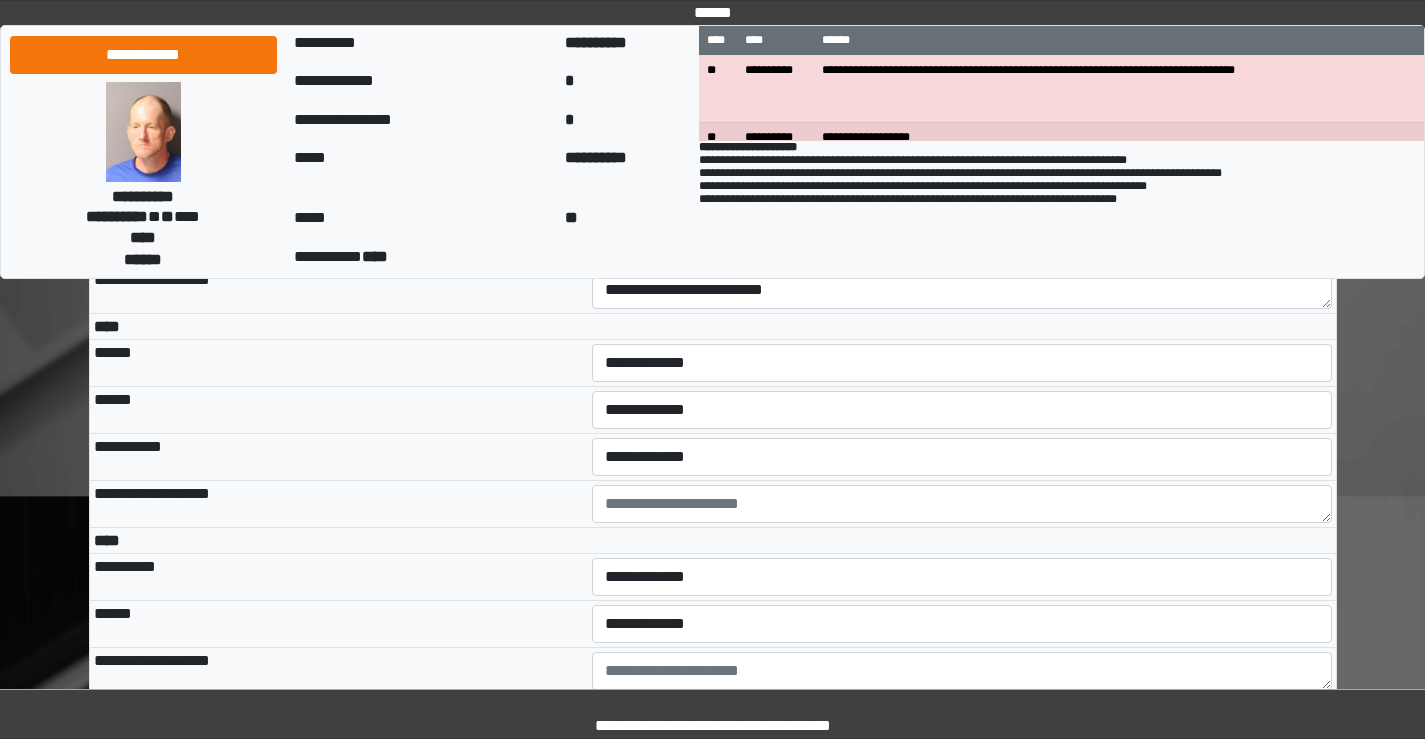 scroll, scrollTop: 4000, scrollLeft: 0, axis: vertical 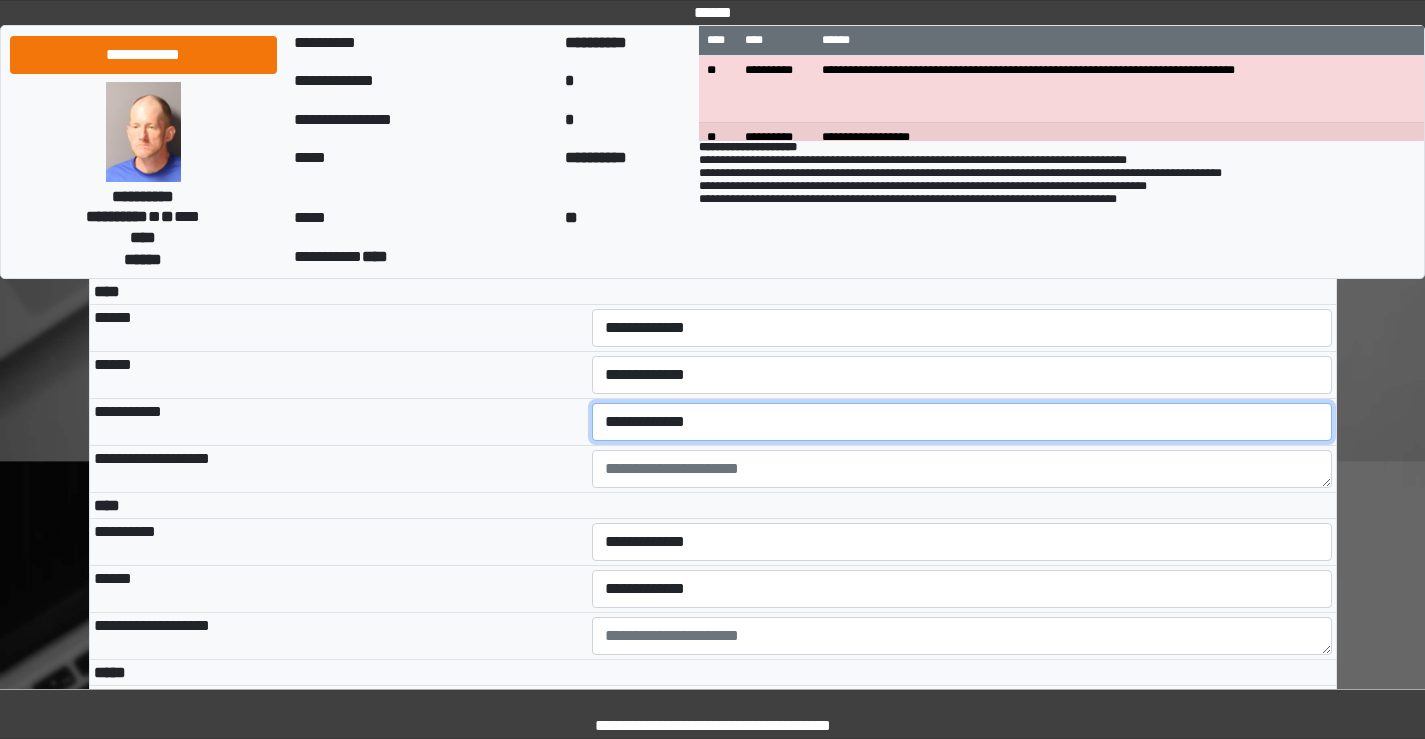 click on "**********" at bounding box center (962, 422) 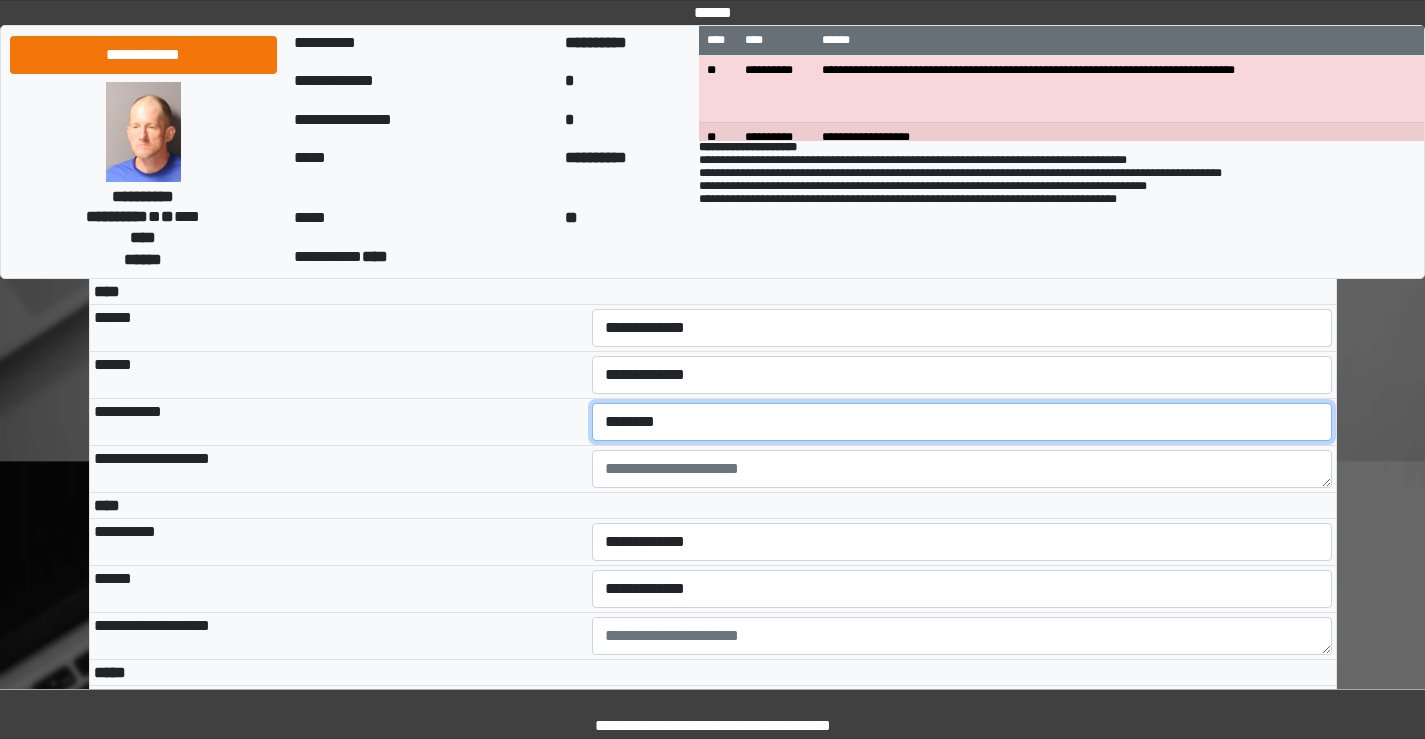click on "**********" at bounding box center [962, 422] 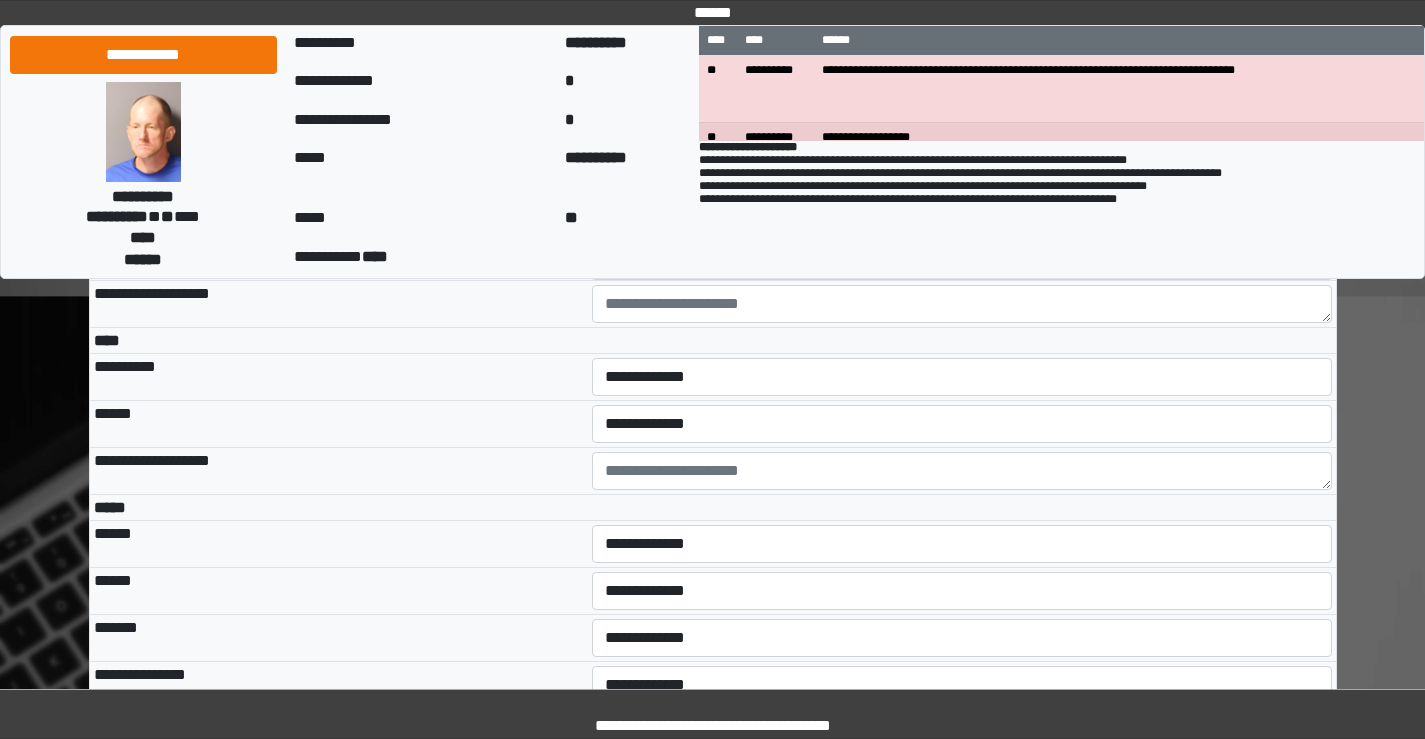 scroll, scrollTop: 4200, scrollLeft: 0, axis: vertical 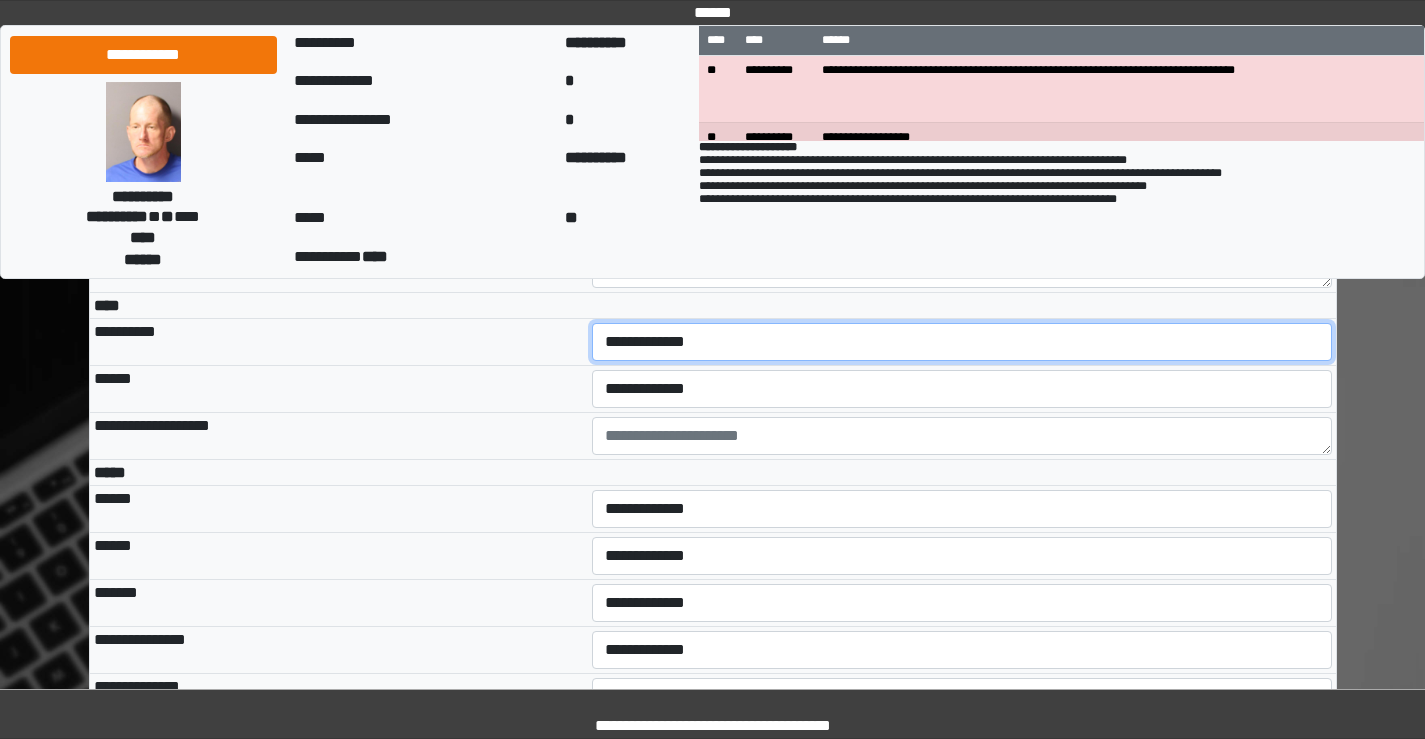 click on "**********" at bounding box center [962, 342] 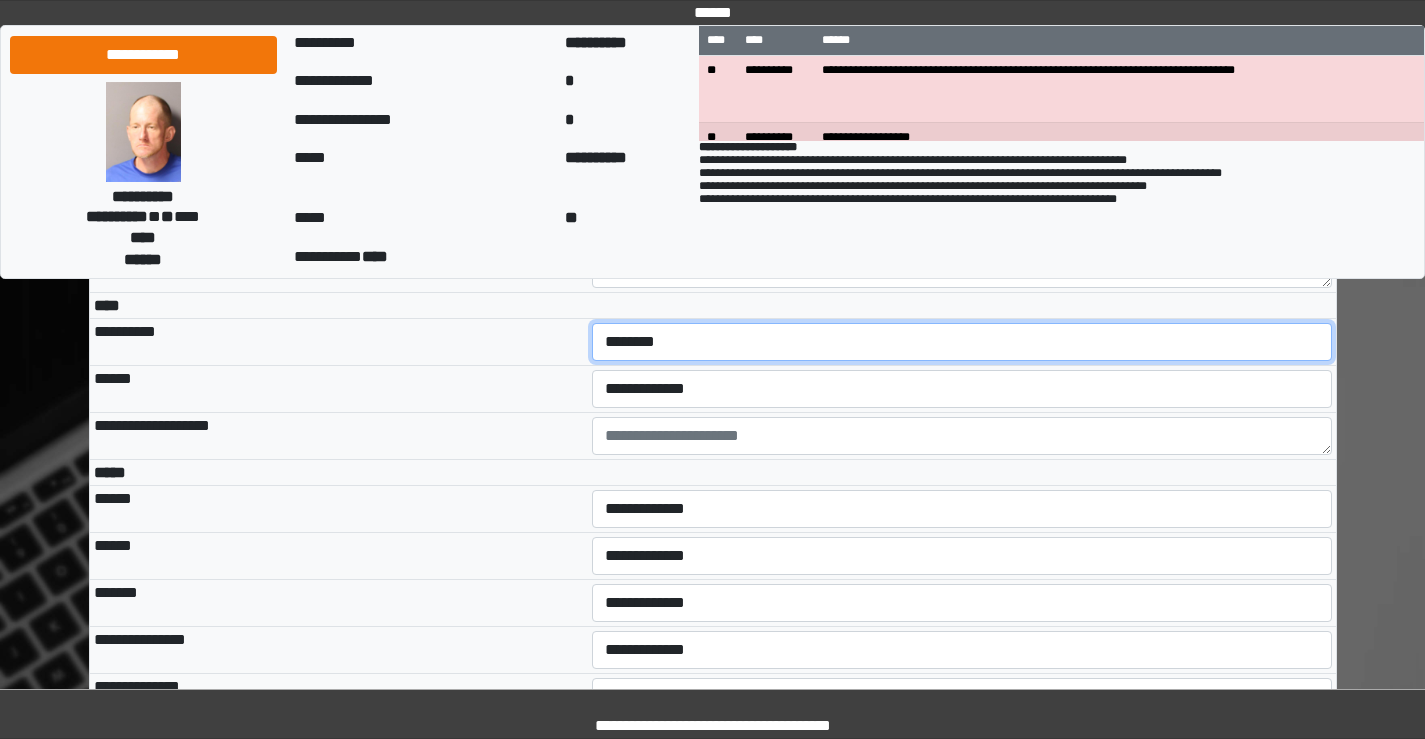 click on "**********" at bounding box center (962, 342) 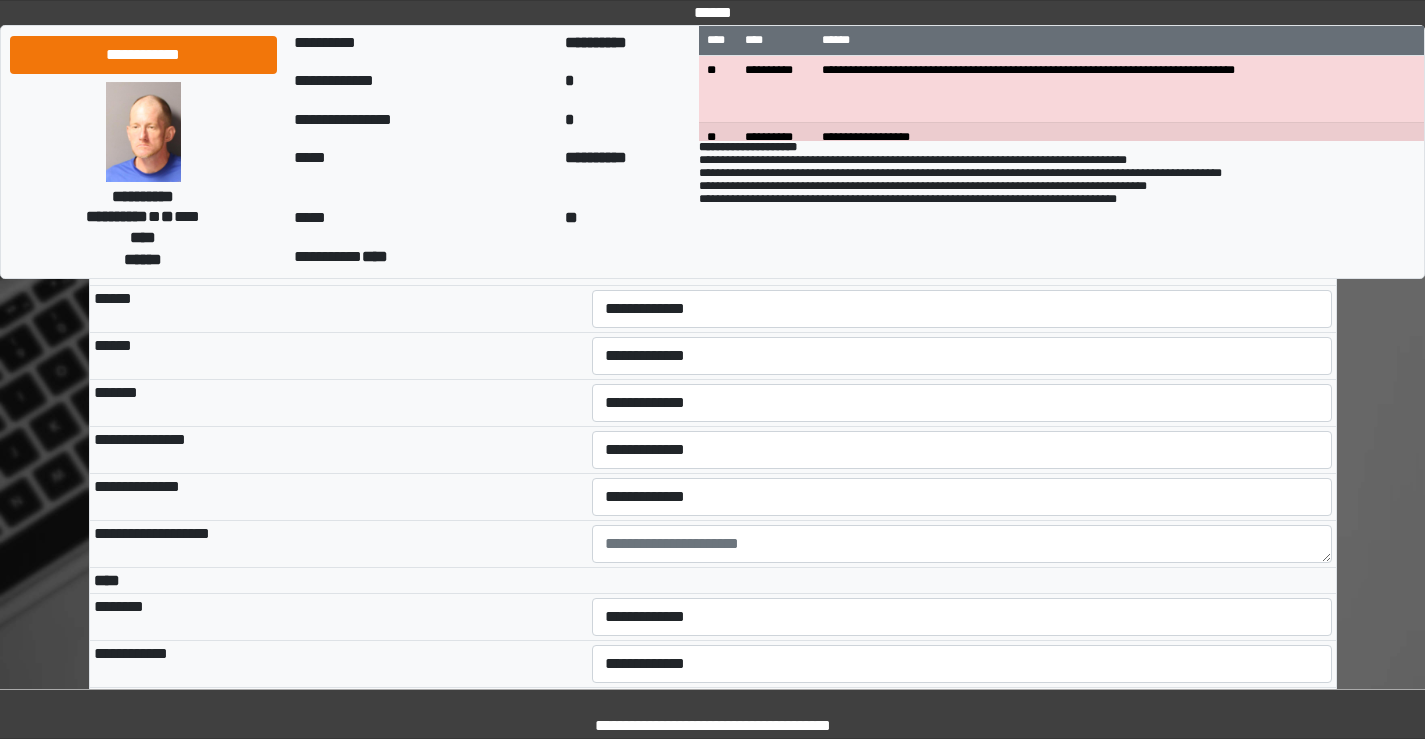 scroll, scrollTop: 4500, scrollLeft: 0, axis: vertical 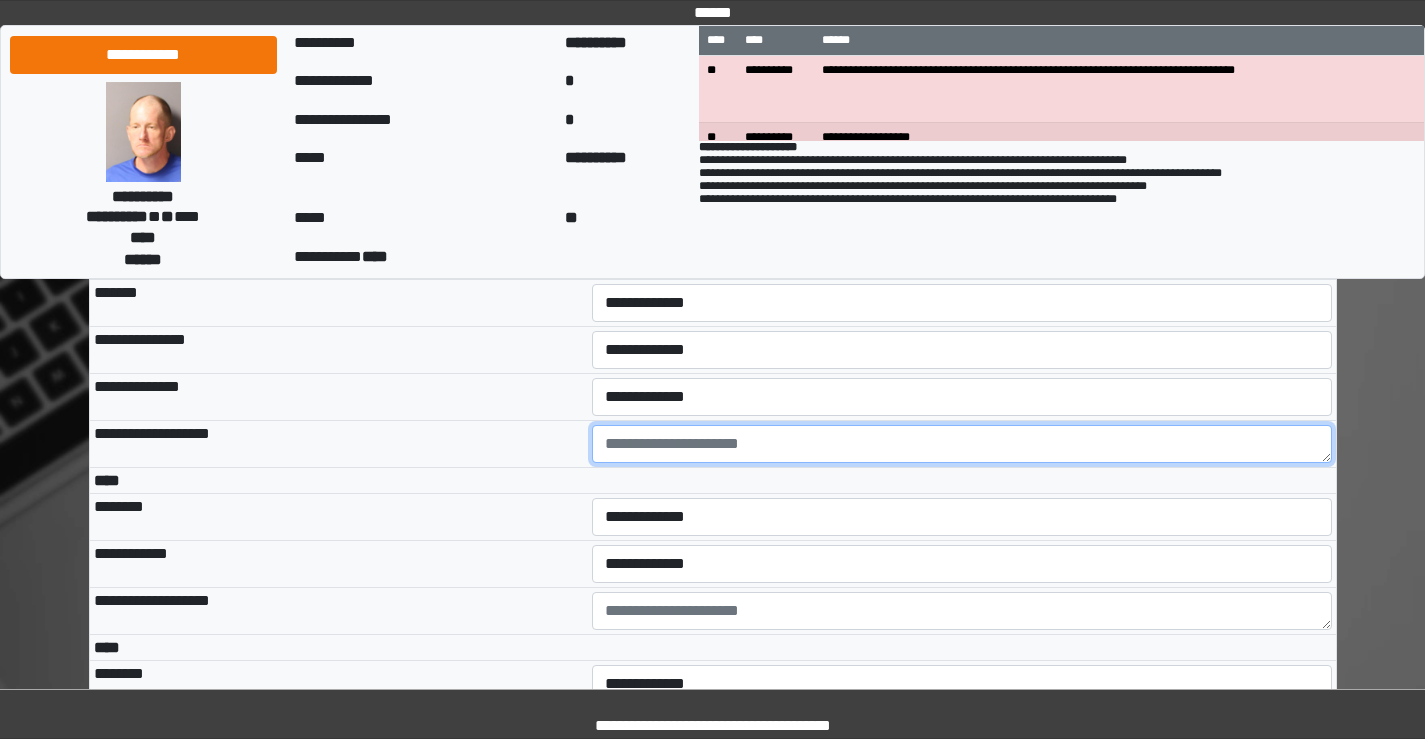 click at bounding box center [962, 444] 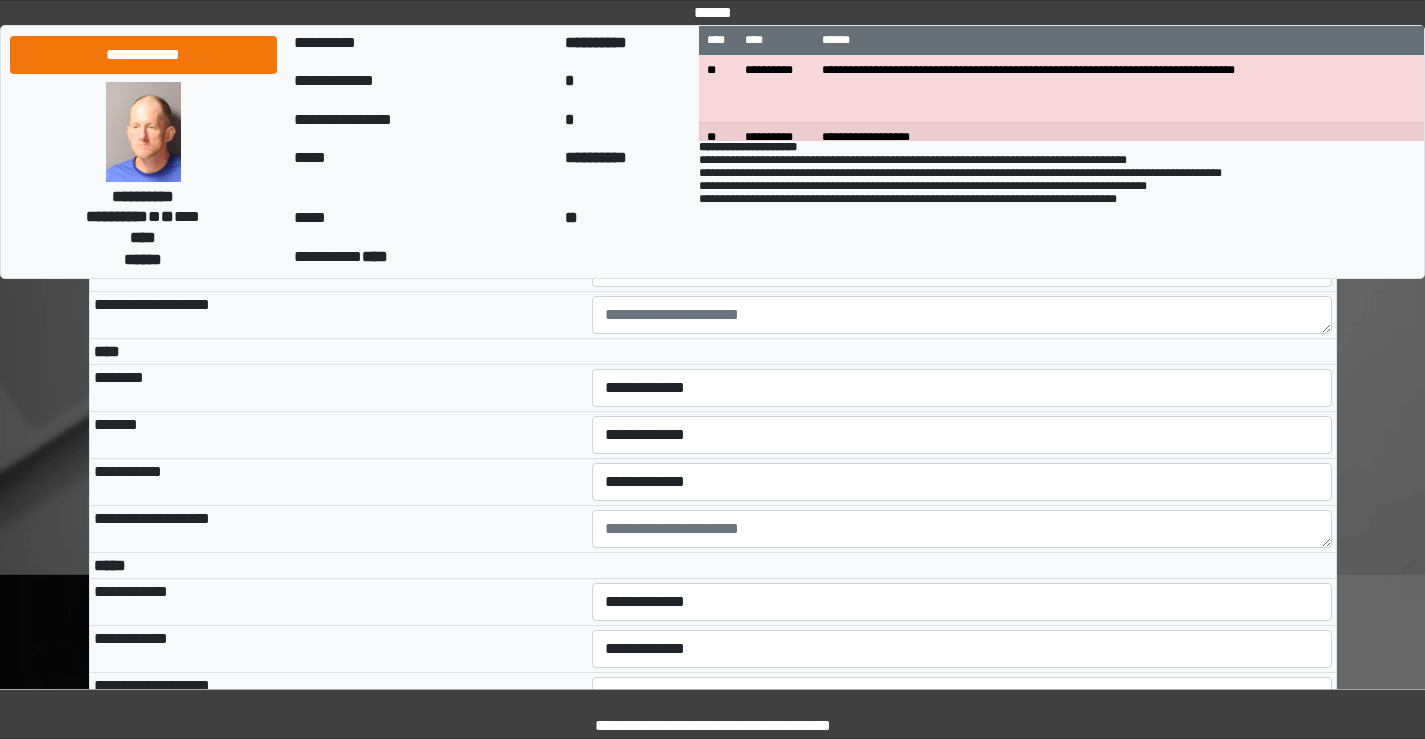 scroll, scrollTop: 4800, scrollLeft: 0, axis: vertical 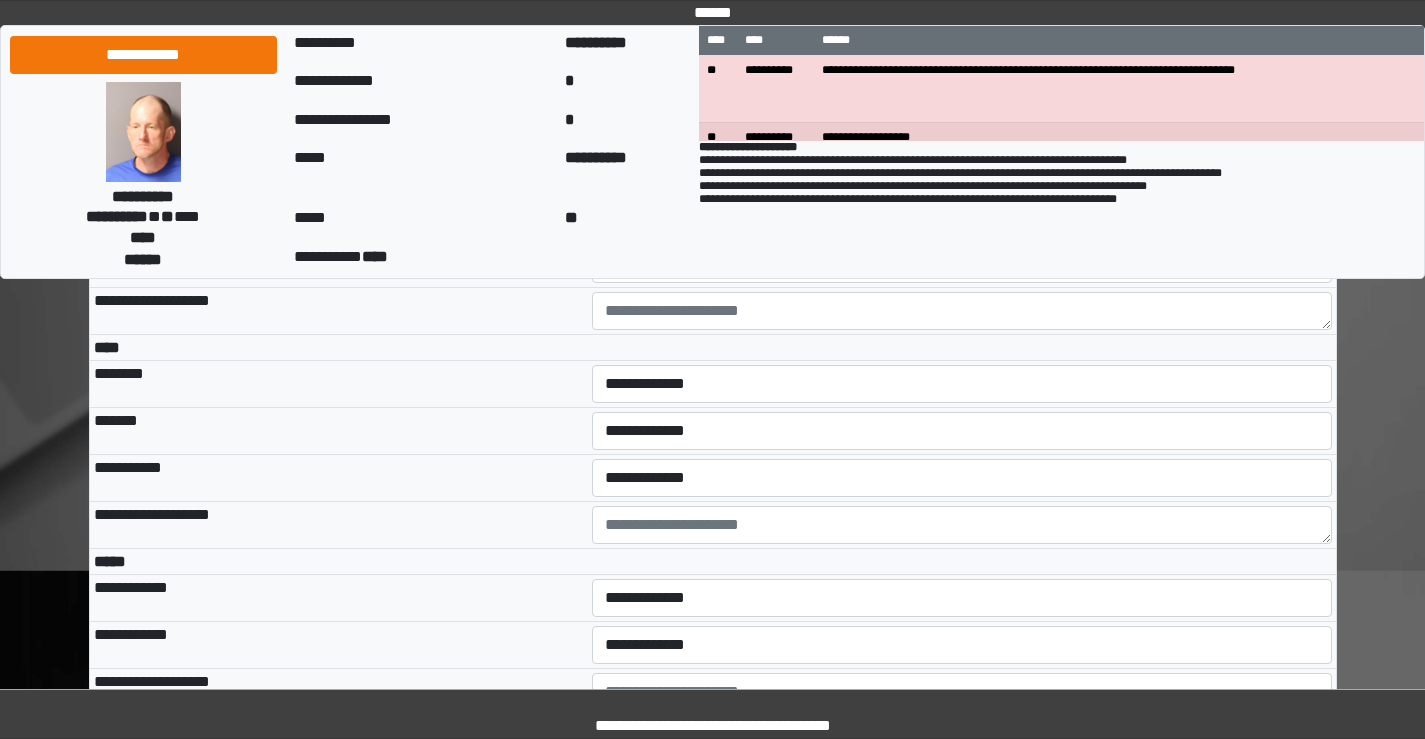 type on "**********" 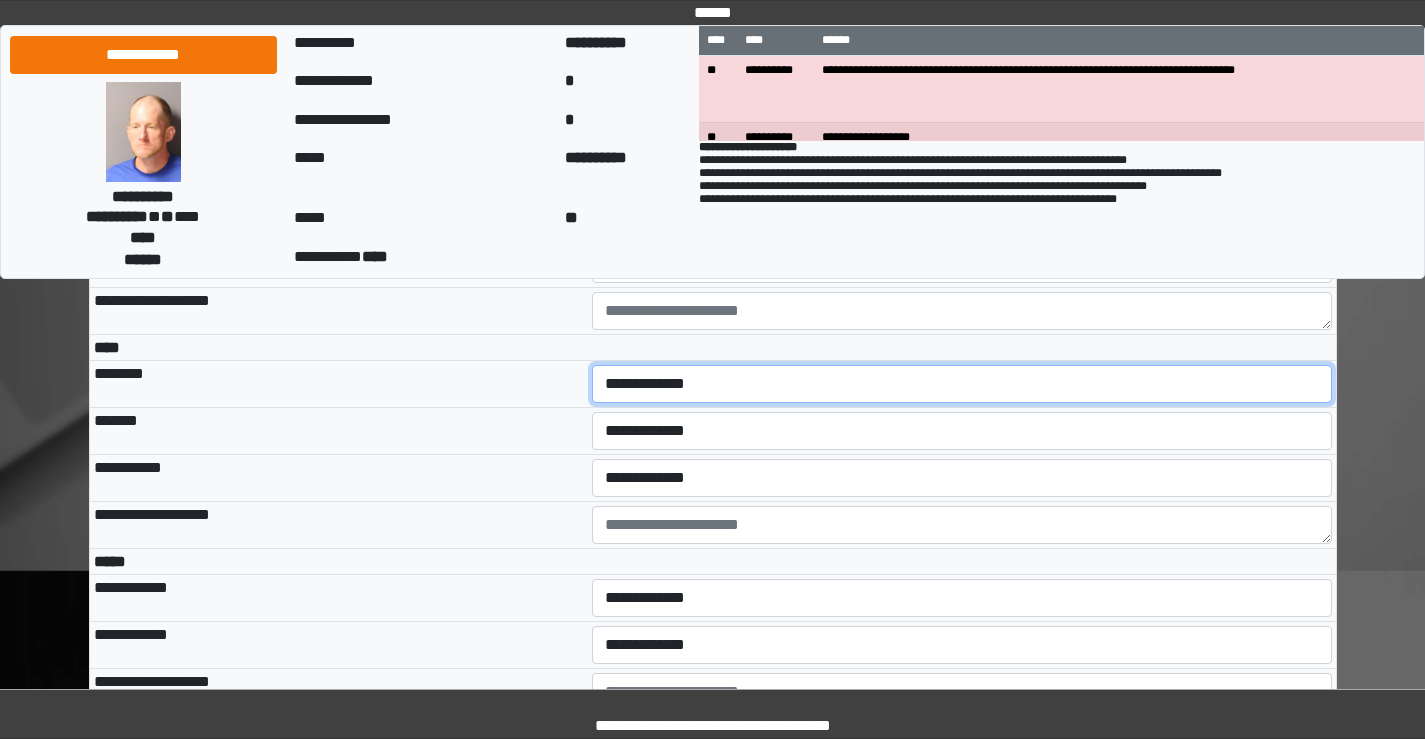 click on "**********" at bounding box center [962, 384] 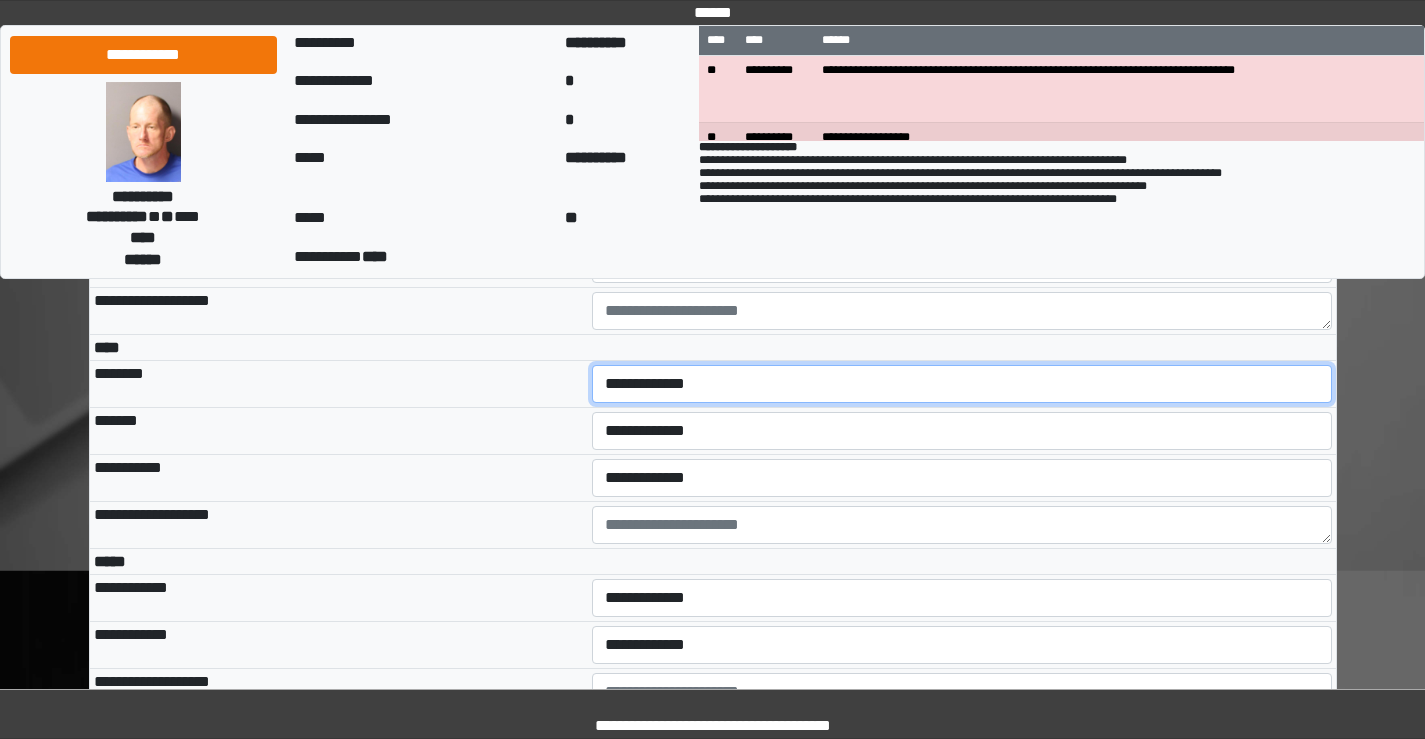 select on "***" 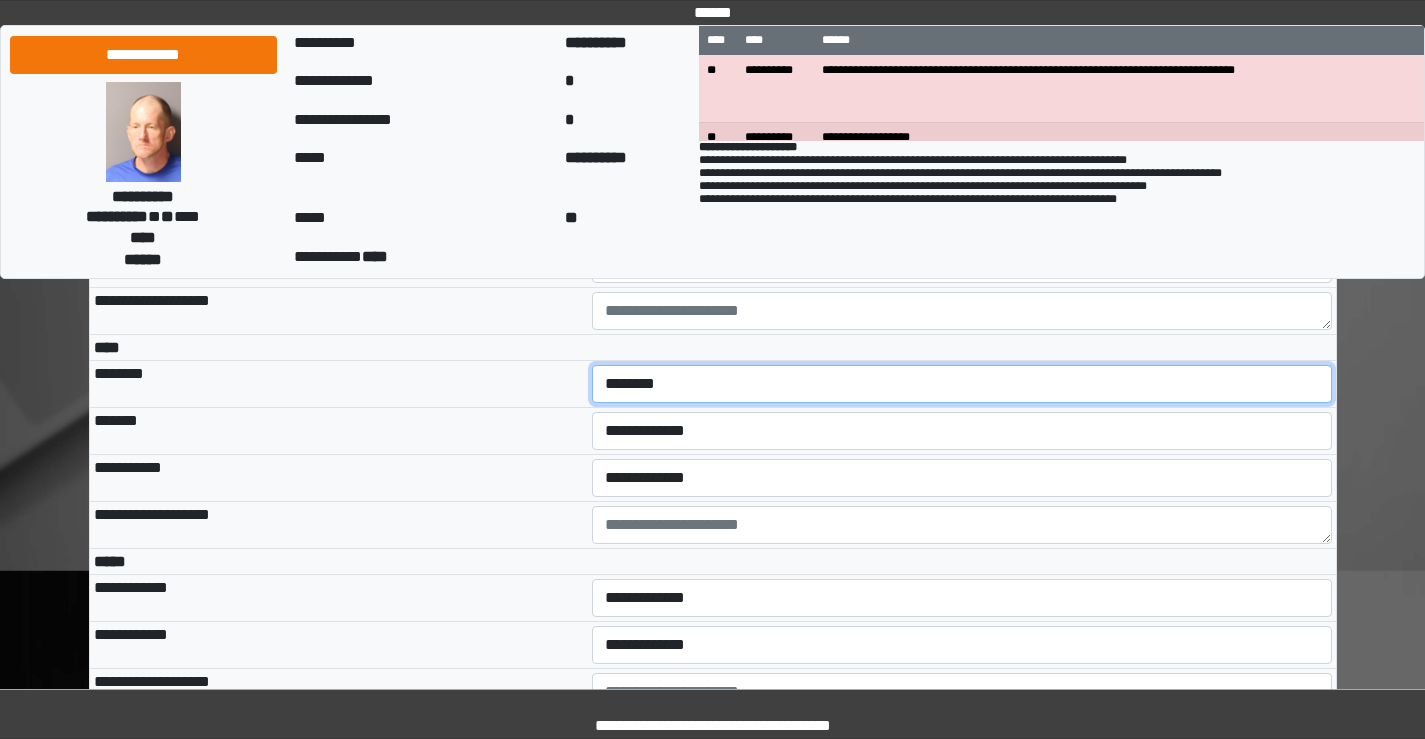 click on "**********" at bounding box center [962, 384] 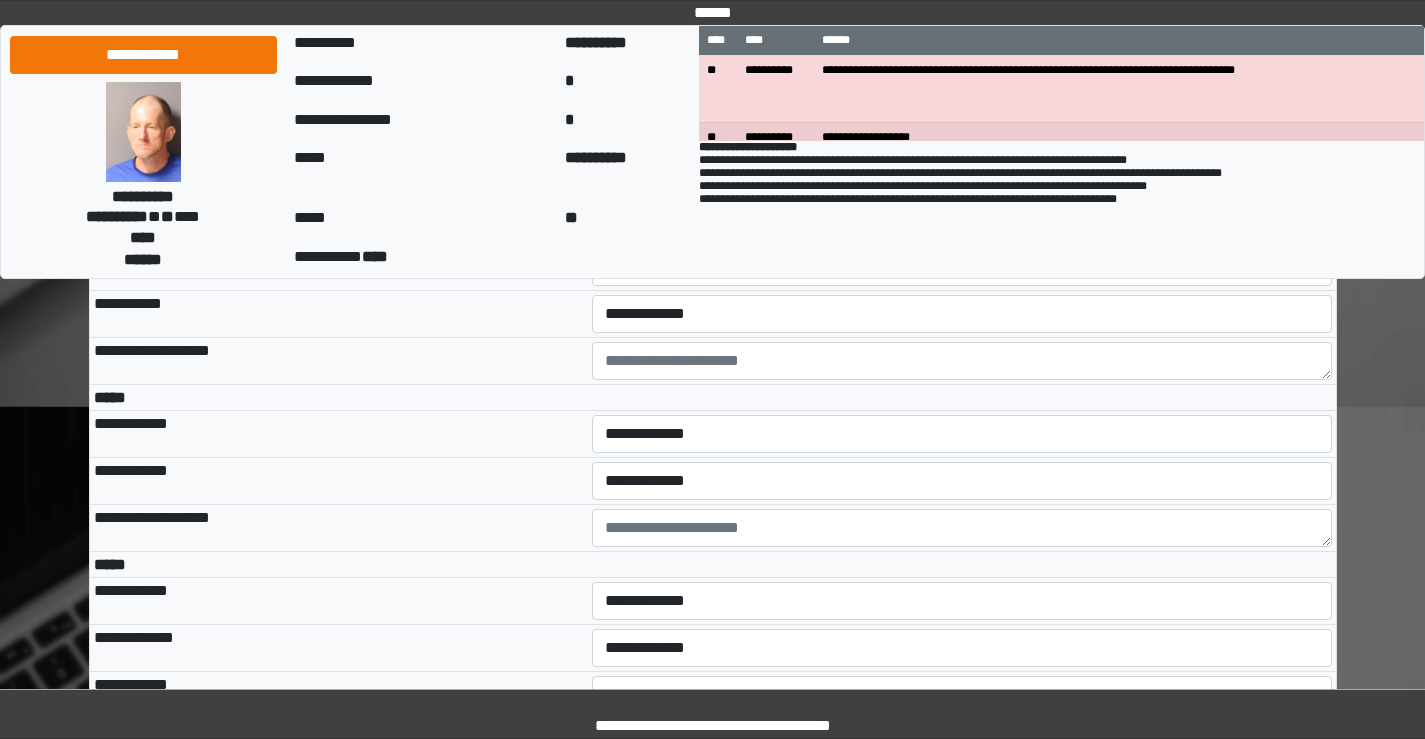 scroll, scrollTop: 5000, scrollLeft: 0, axis: vertical 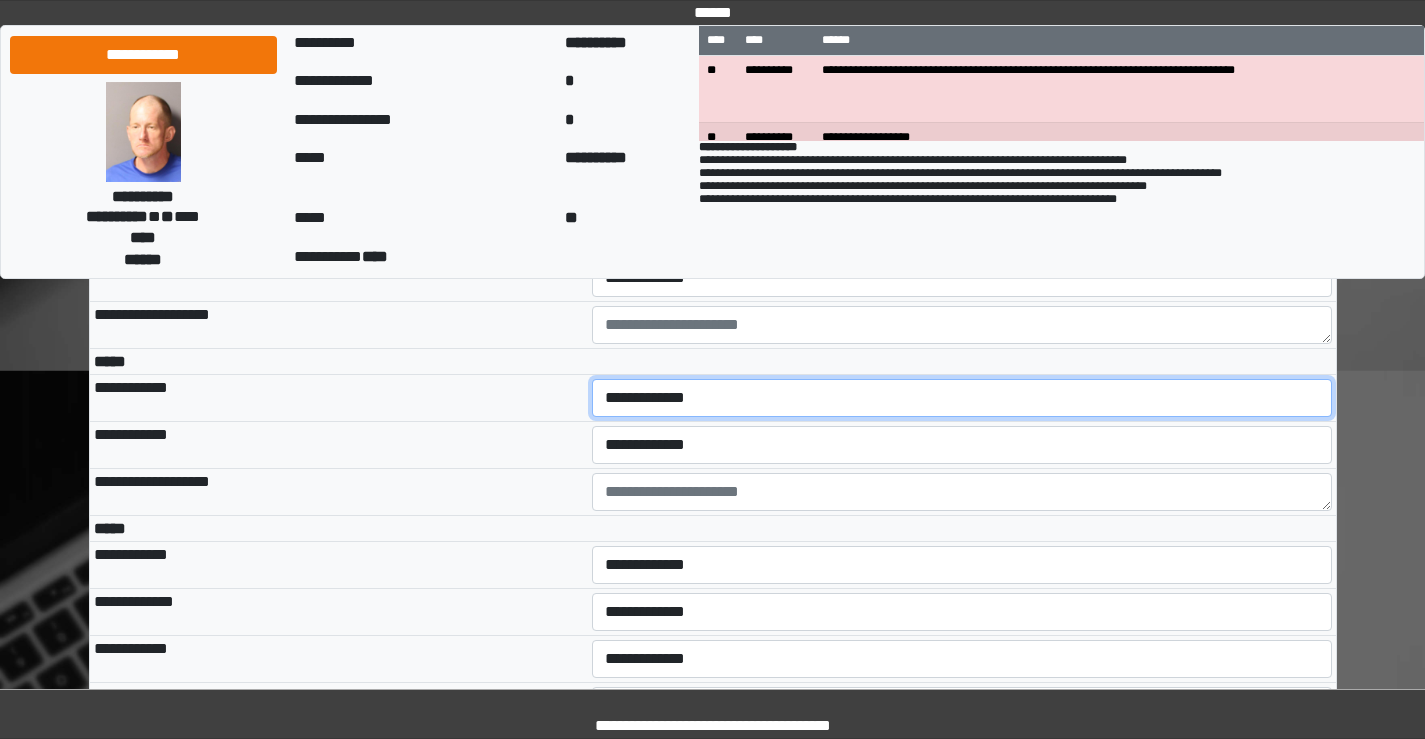 click on "**********" at bounding box center [962, 398] 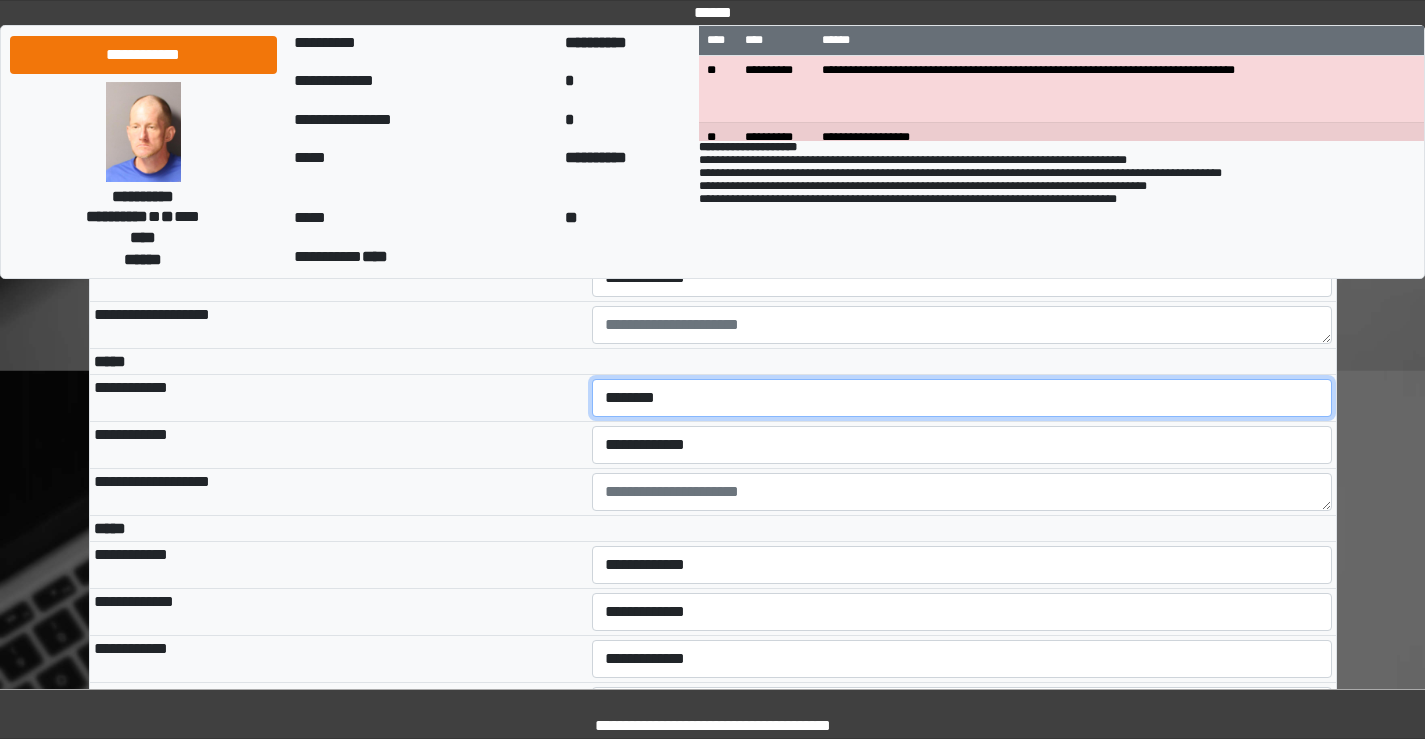click on "**********" at bounding box center (962, 398) 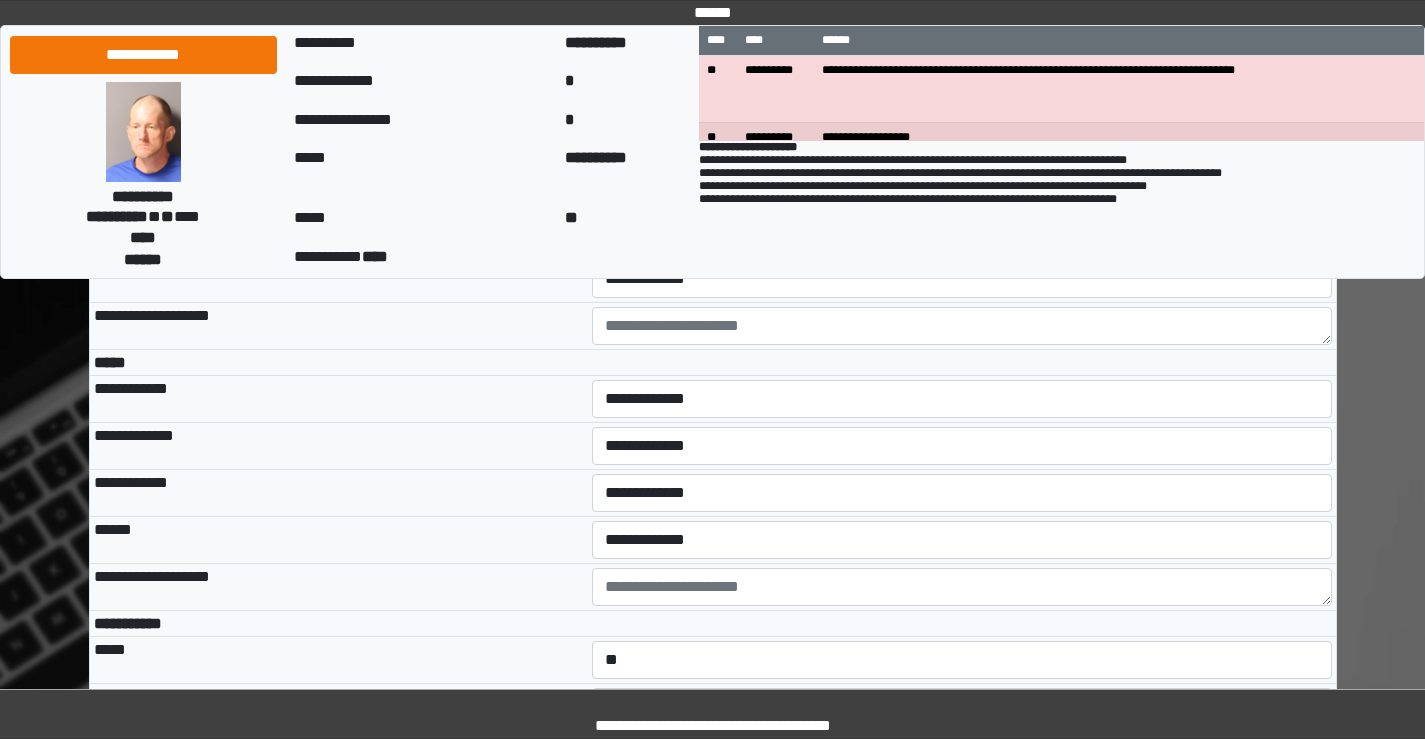 scroll, scrollTop: 5200, scrollLeft: 0, axis: vertical 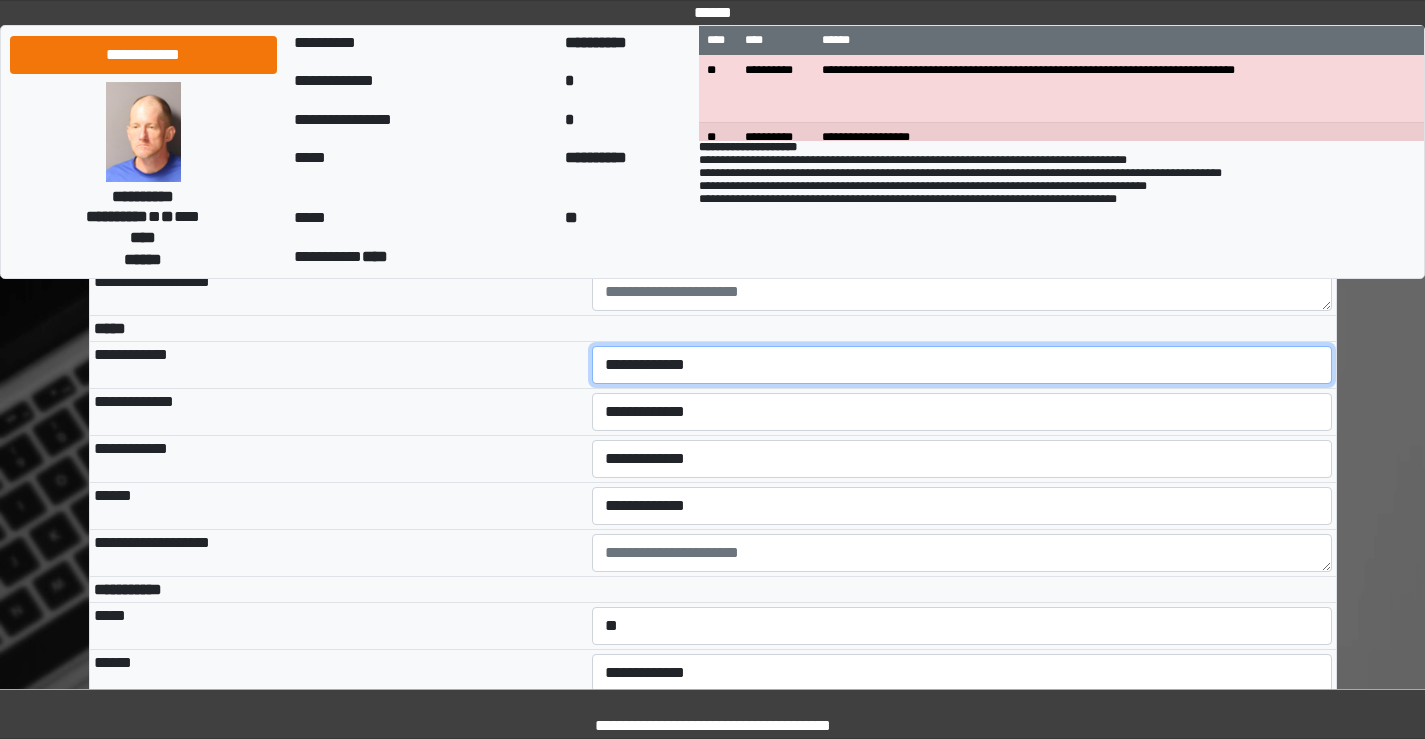 click on "**********" at bounding box center (962, 365) 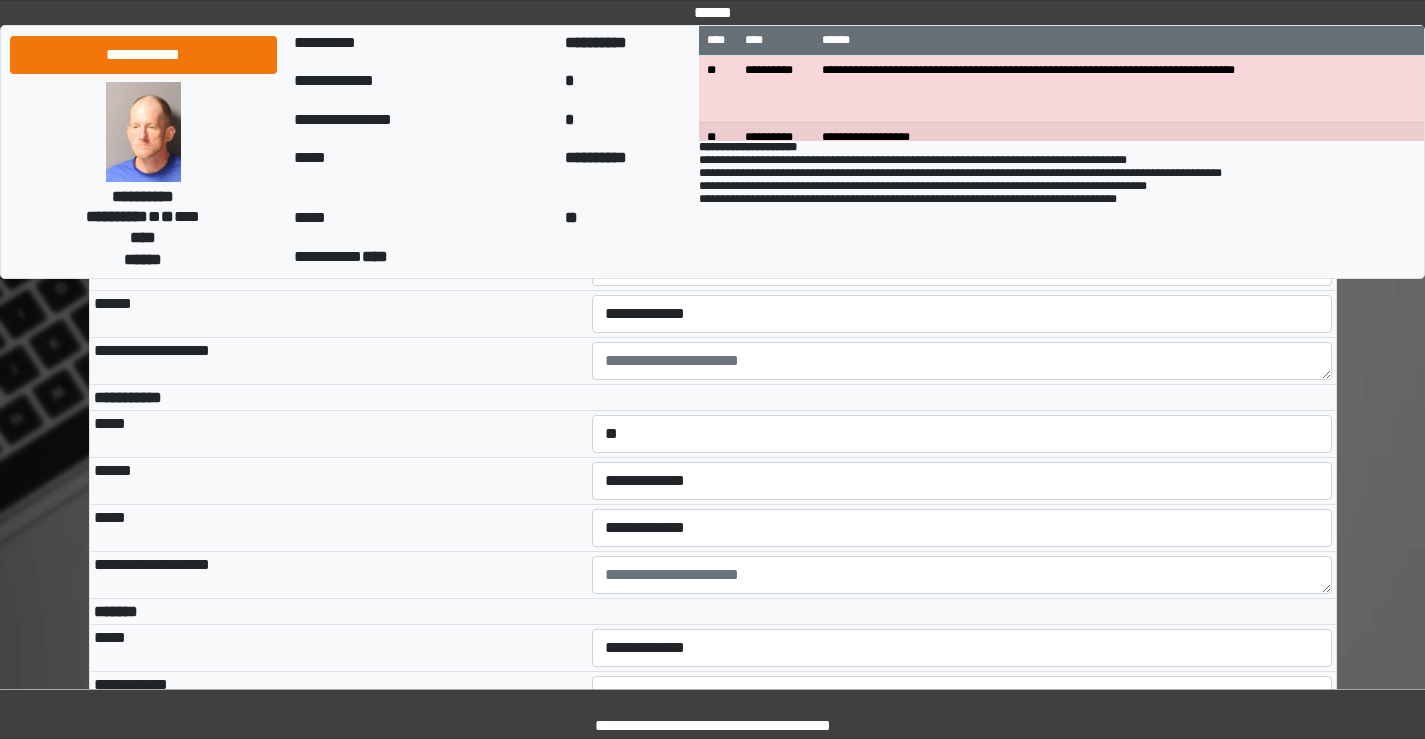 scroll, scrollTop: 5400, scrollLeft: 0, axis: vertical 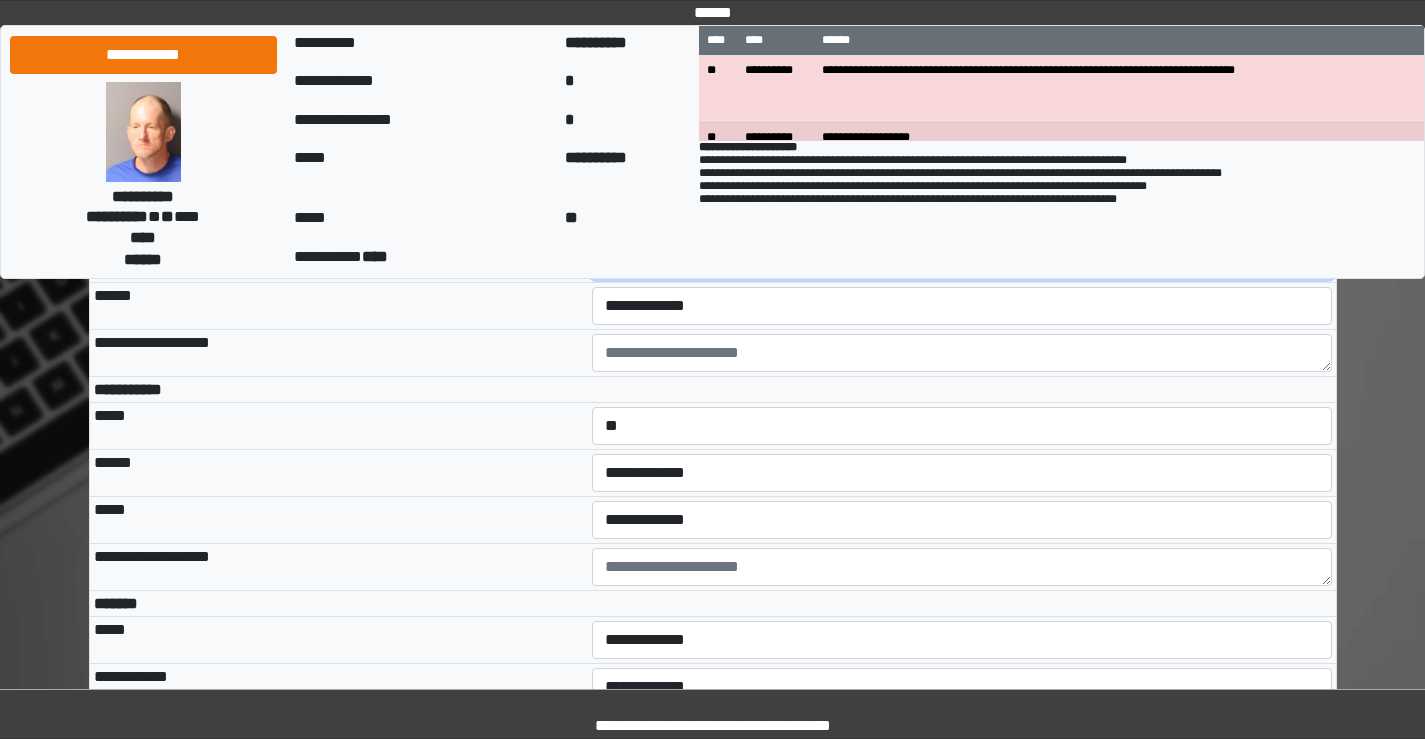 click on "**********" at bounding box center (962, 259) 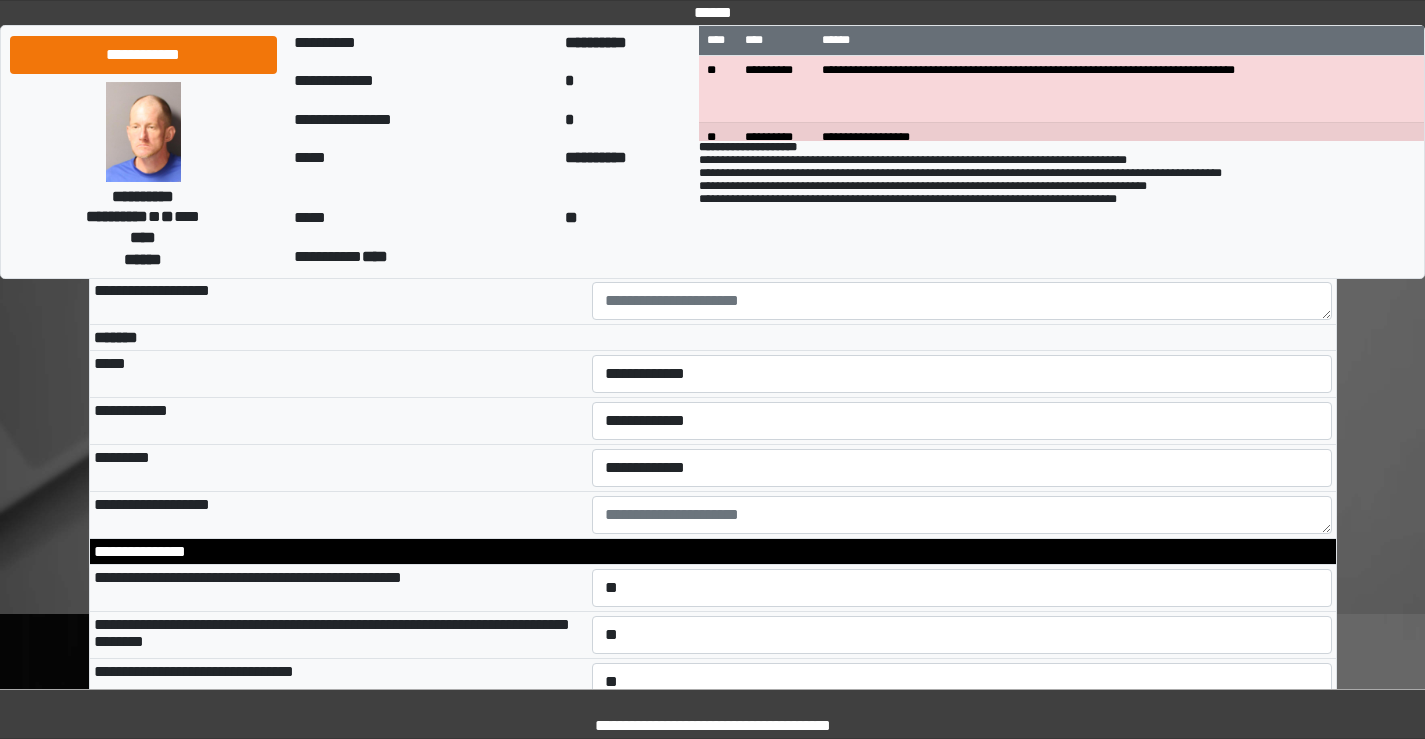 scroll, scrollTop: 5700, scrollLeft: 0, axis: vertical 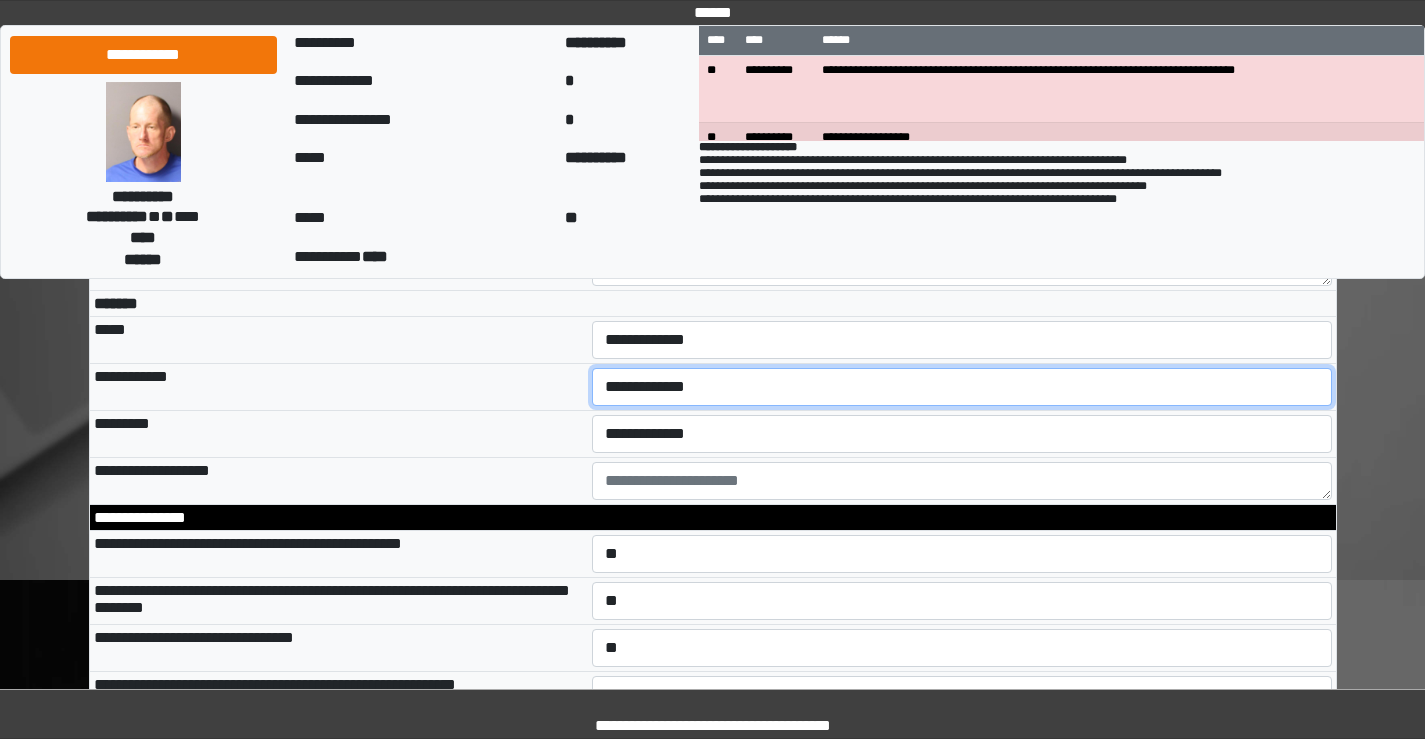 click on "**********" at bounding box center [962, 387] 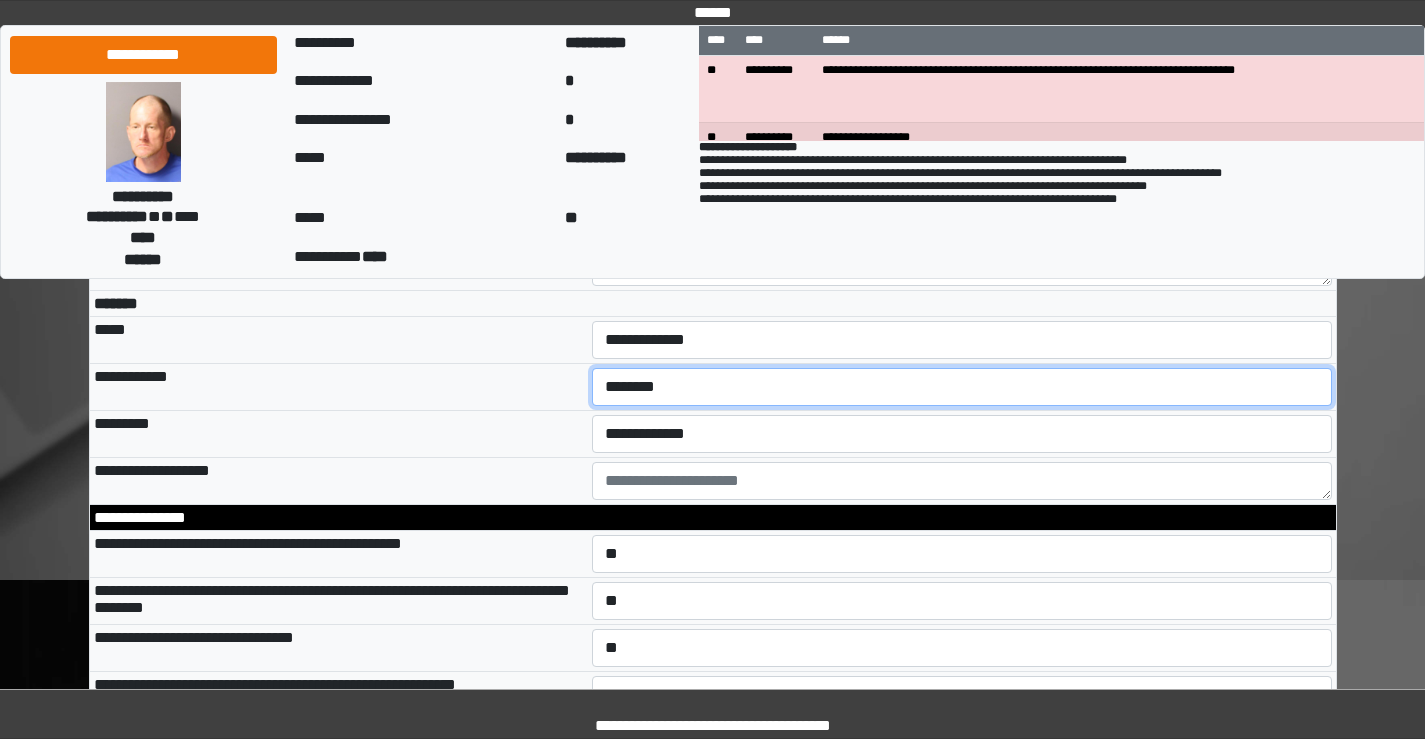 click on "**********" at bounding box center [962, 387] 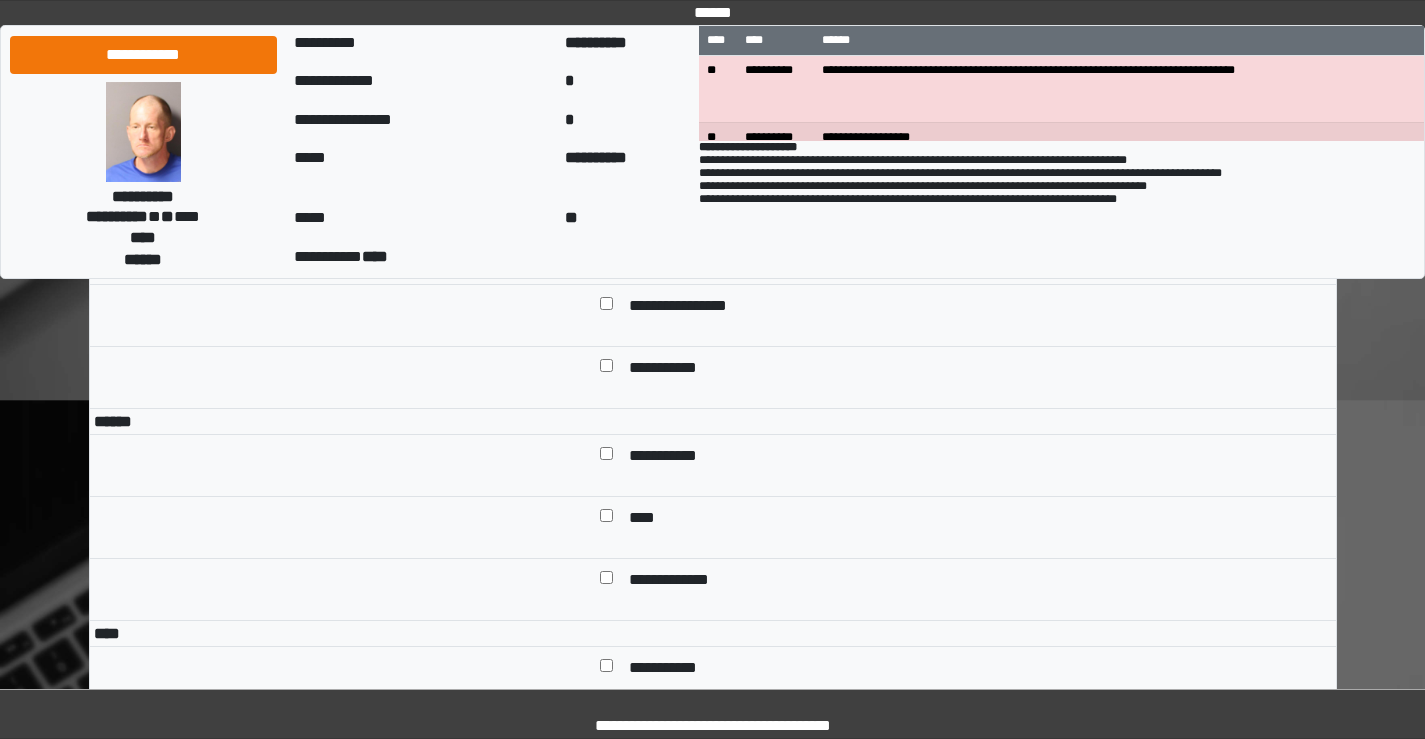 scroll, scrollTop: 6800, scrollLeft: 0, axis: vertical 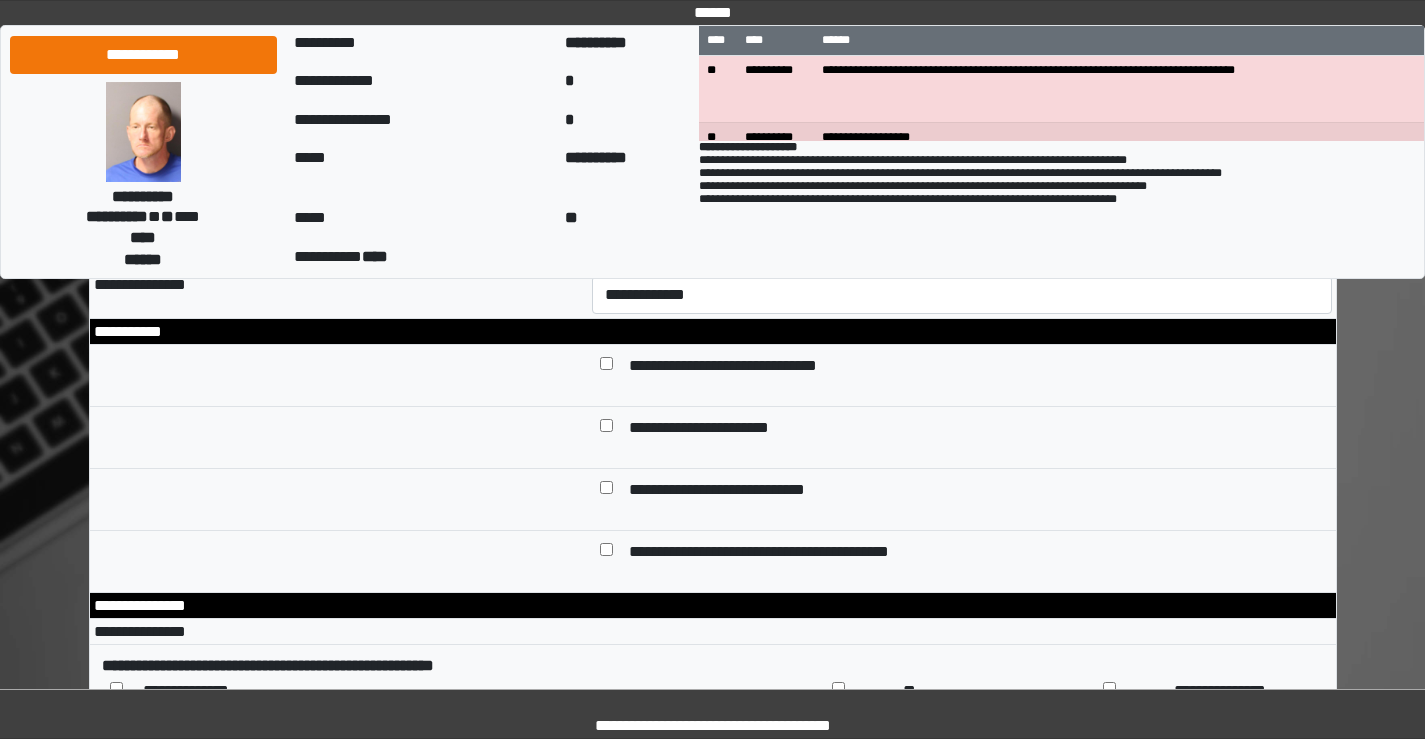 click at bounding box center (962, 139) 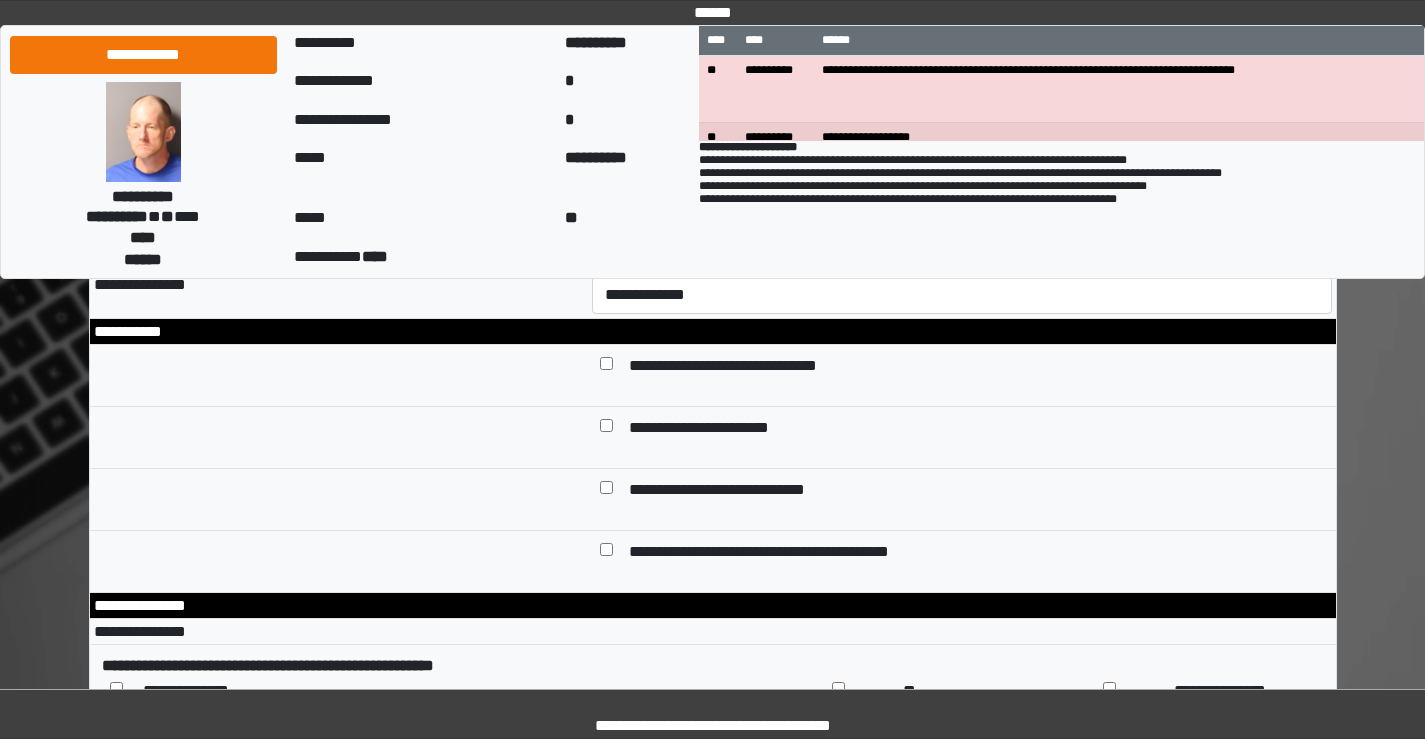 scroll, scrollTop: 17, scrollLeft: 0, axis: vertical 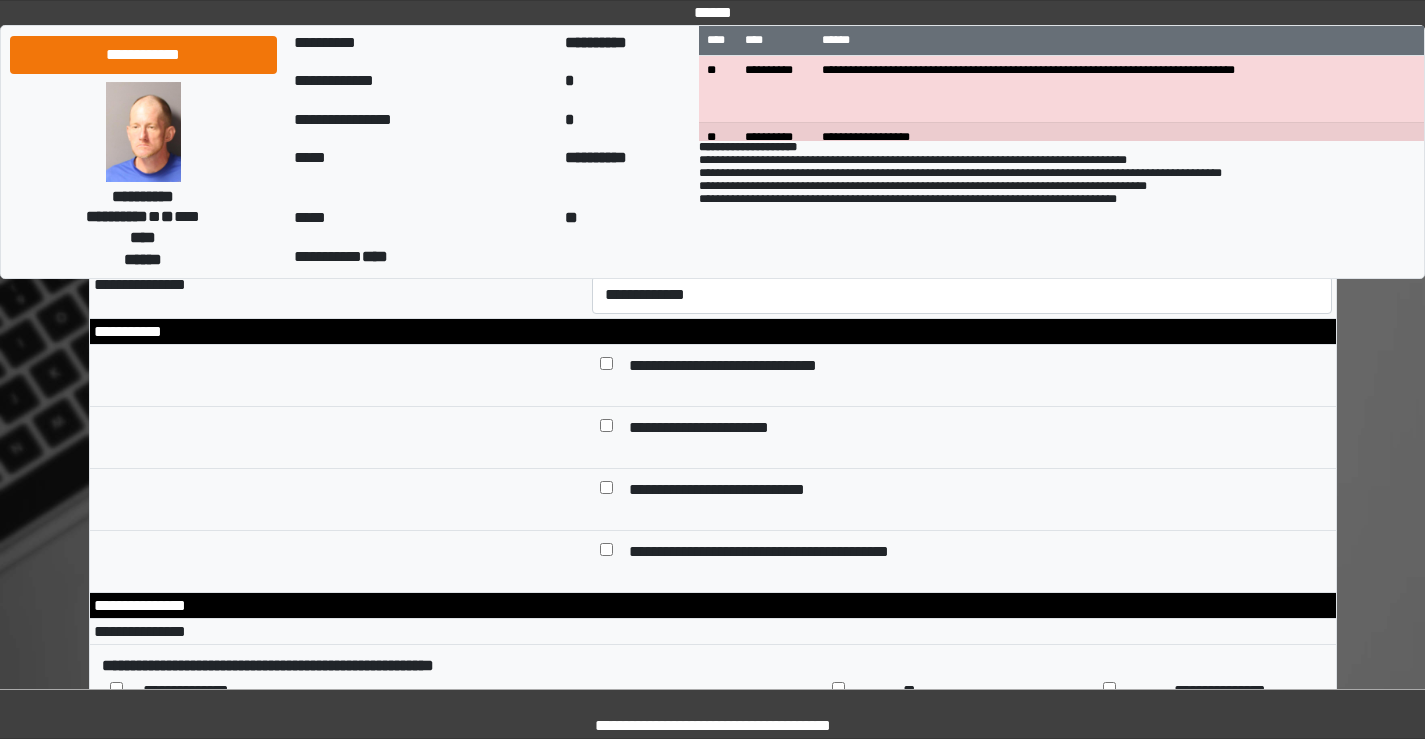 click on "**********" at bounding box center (962, 139) 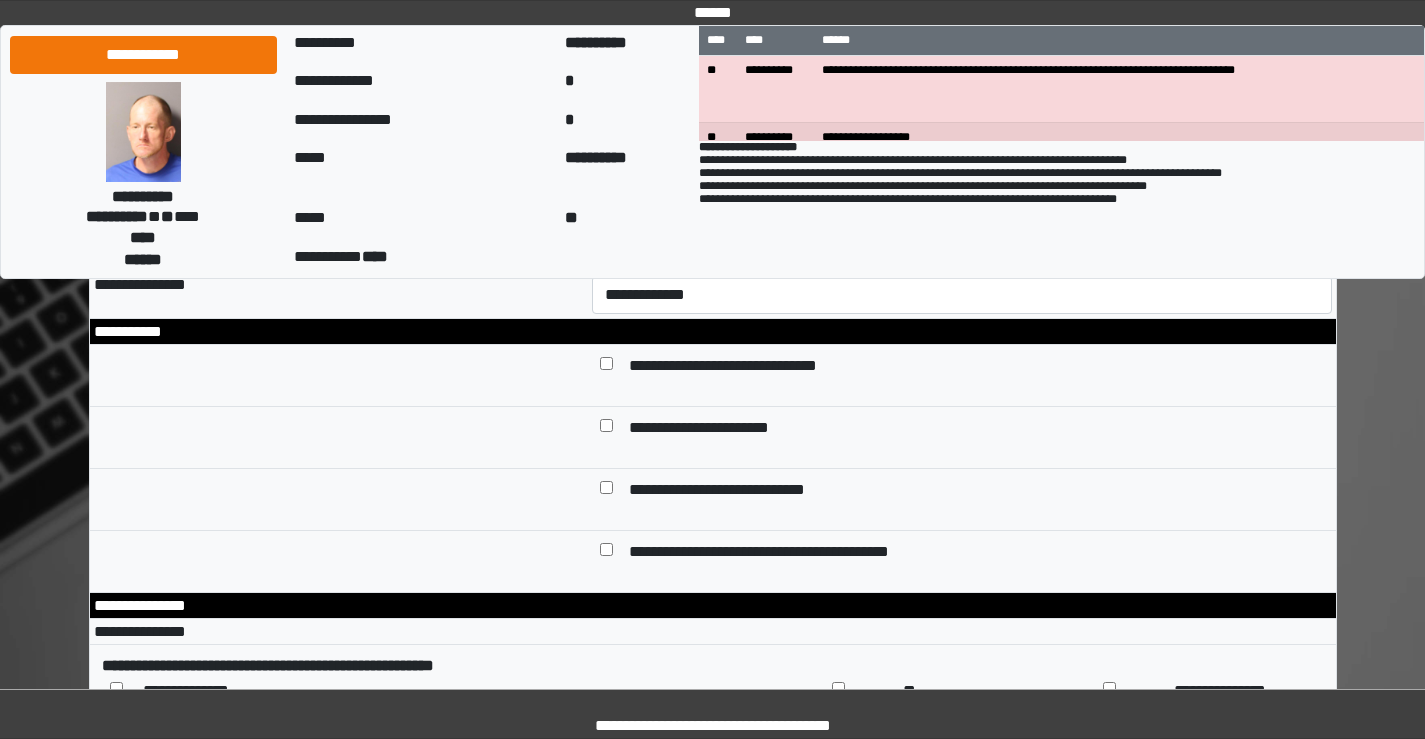 click on "**********" at bounding box center [962, 139] 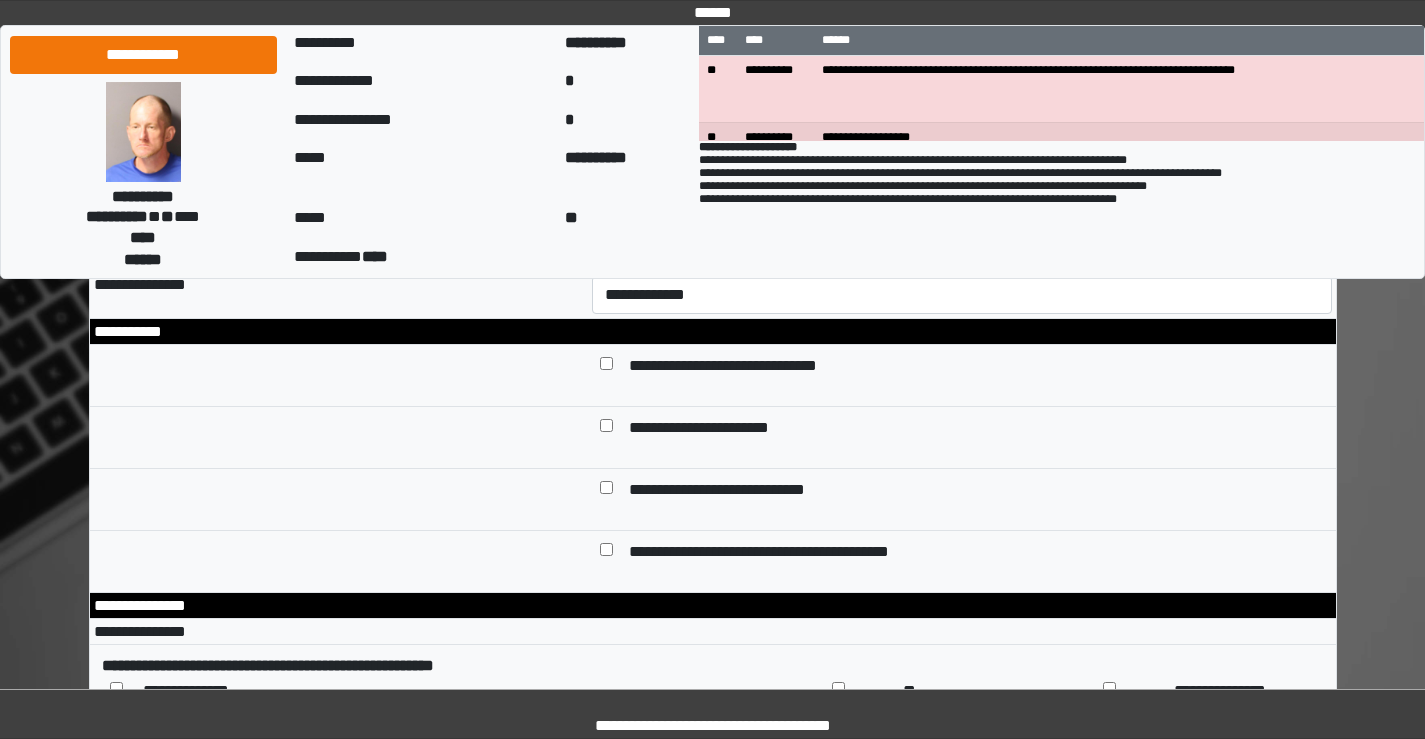 click on "**********" at bounding box center [962, 139] 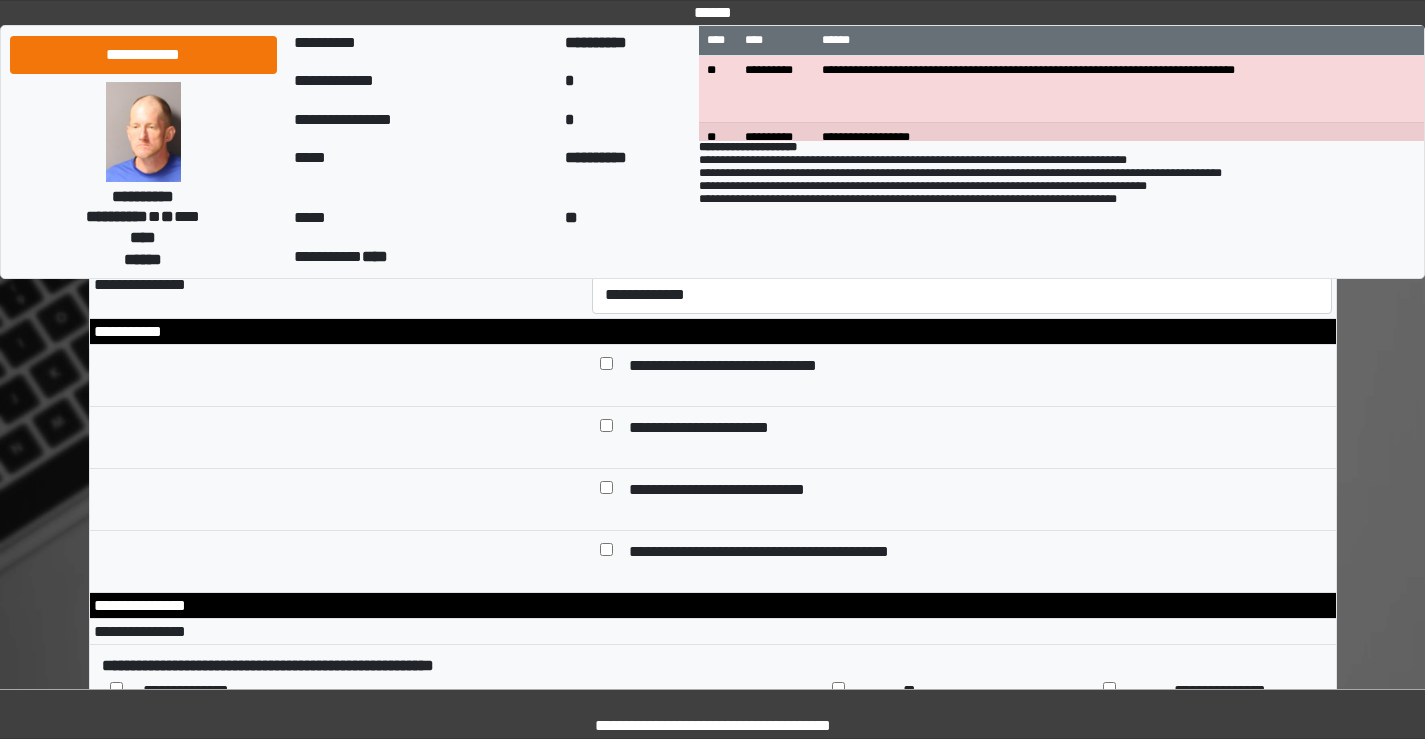 scroll, scrollTop: 0, scrollLeft: 0, axis: both 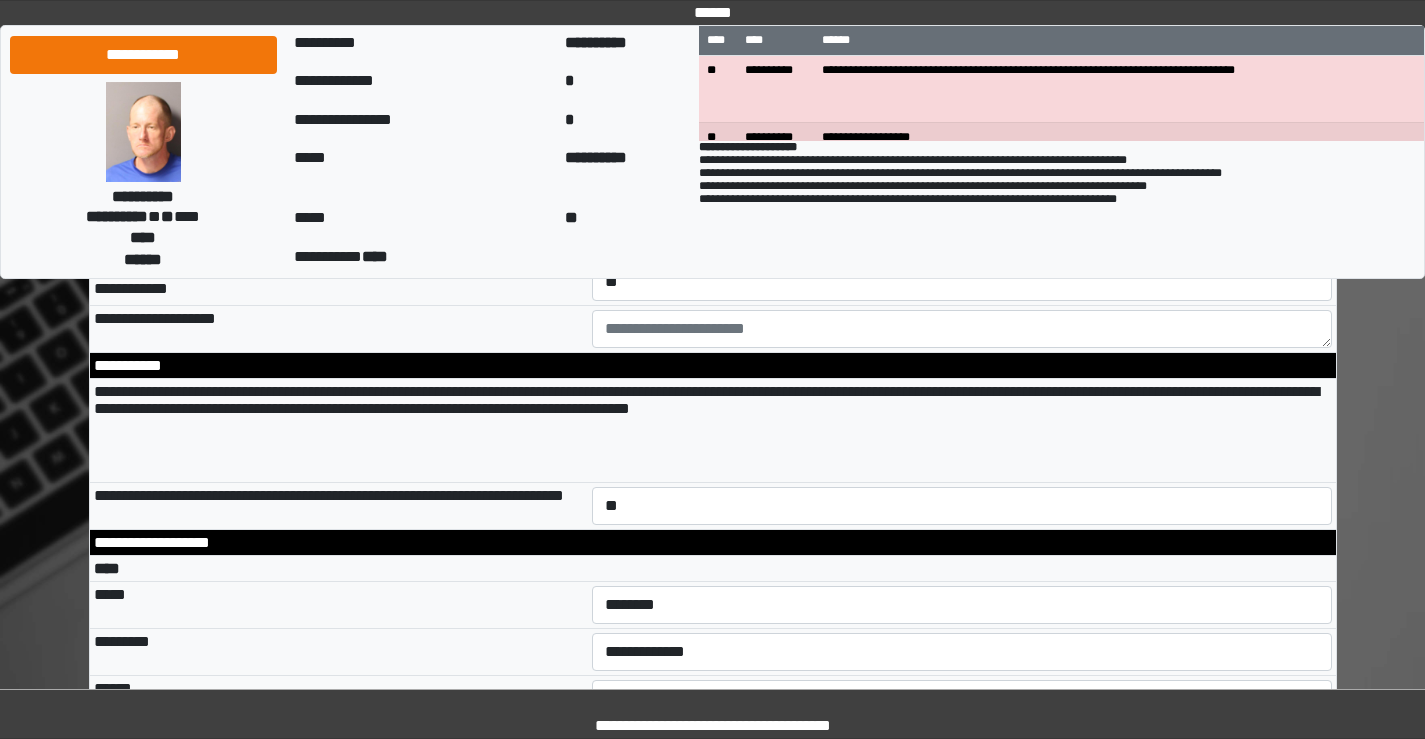 type on "**********" 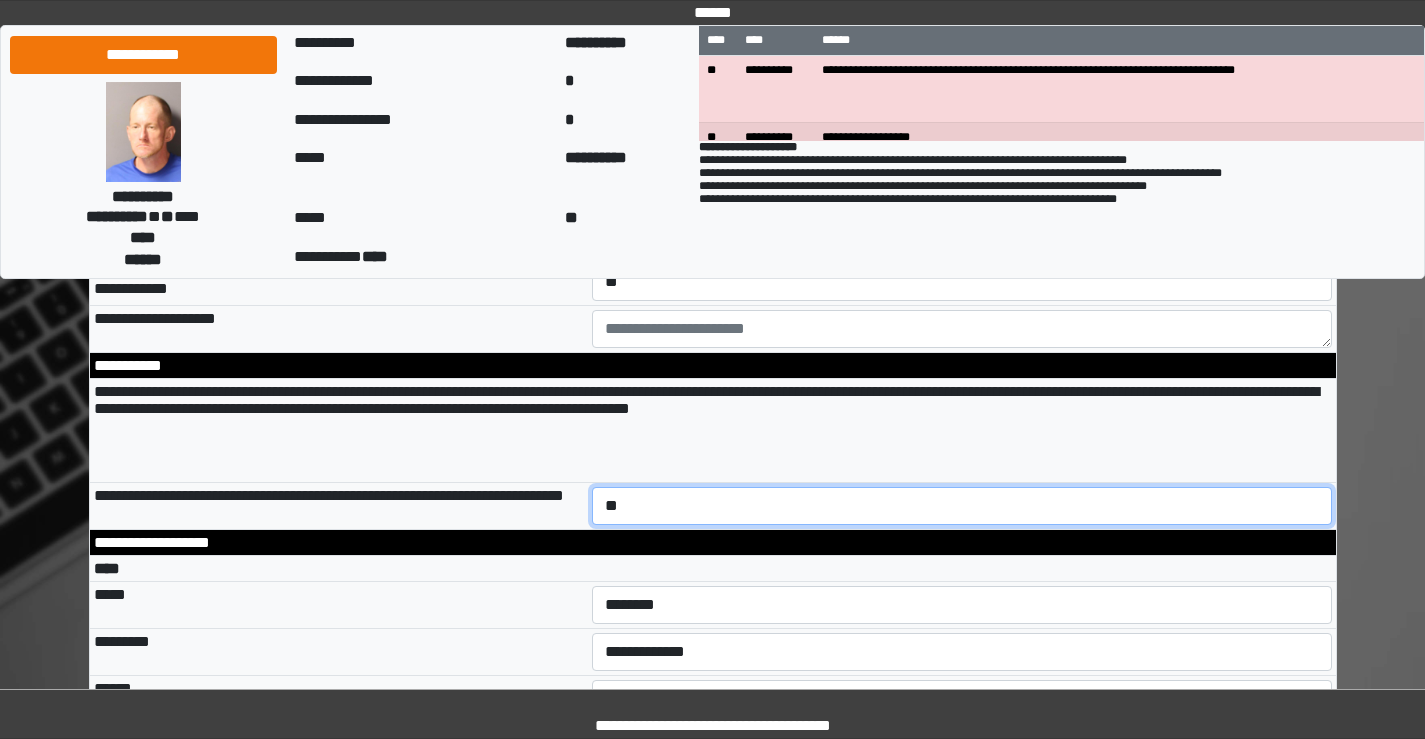 click on "**********" at bounding box center (962, 506) 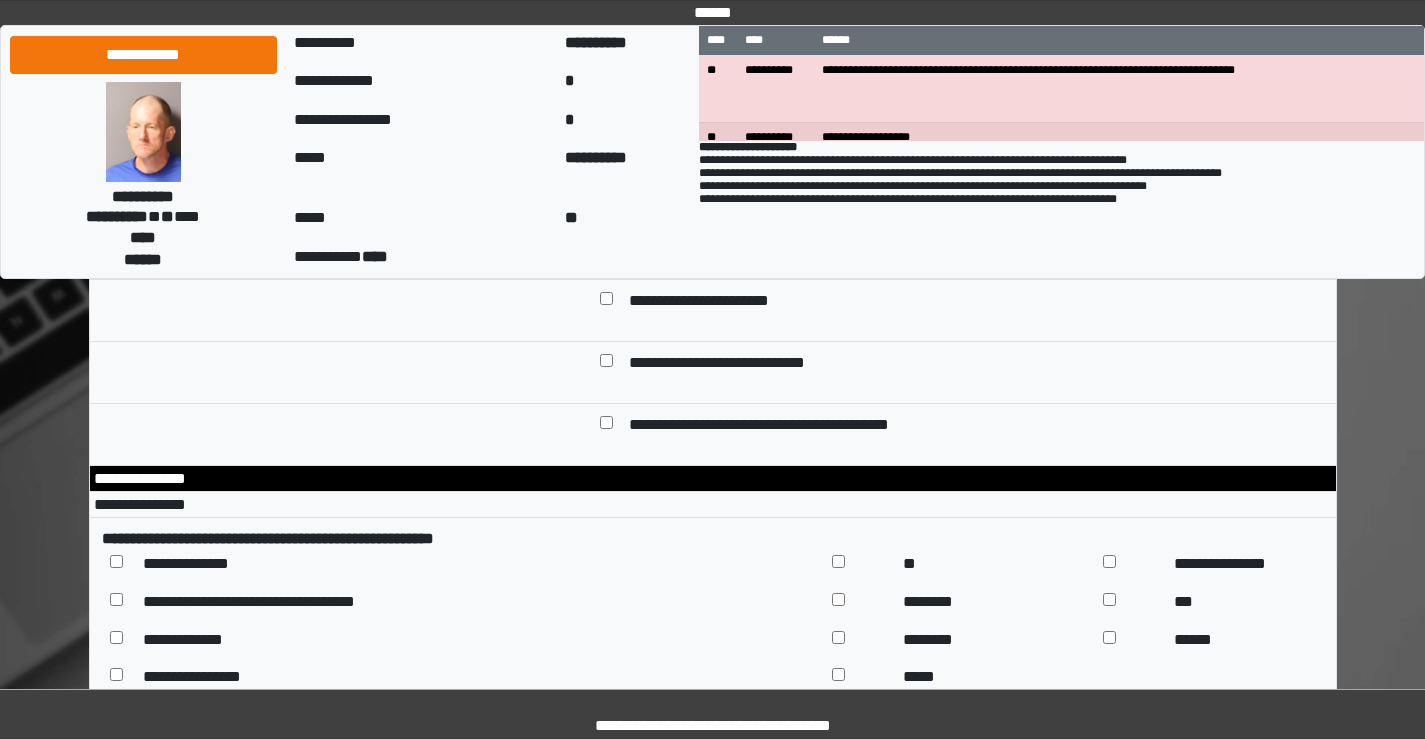 scroll, scrollTop: 8809, scrollLeft: 0, axis: vertical 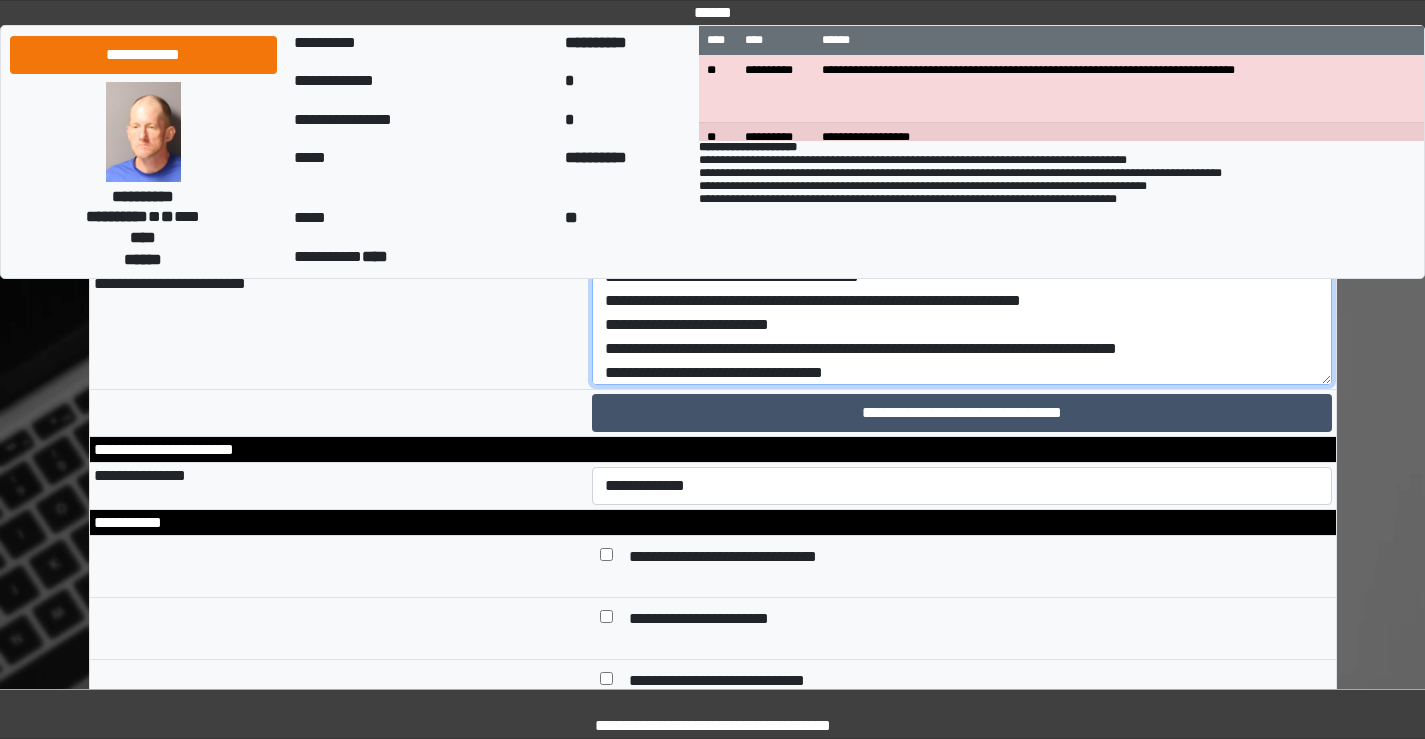click on "**********" at bounding box center [962, 330] 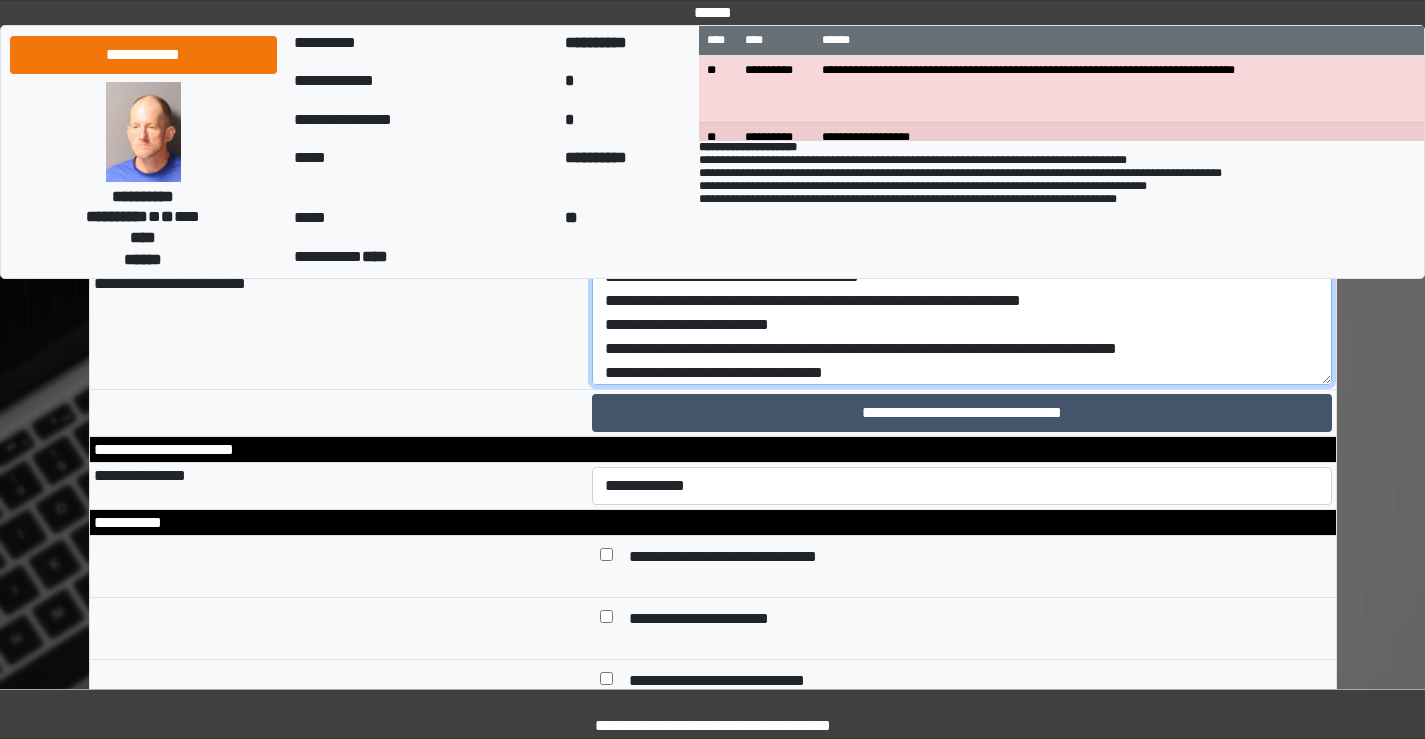 click on "**********" at bounding box center [962, 330] 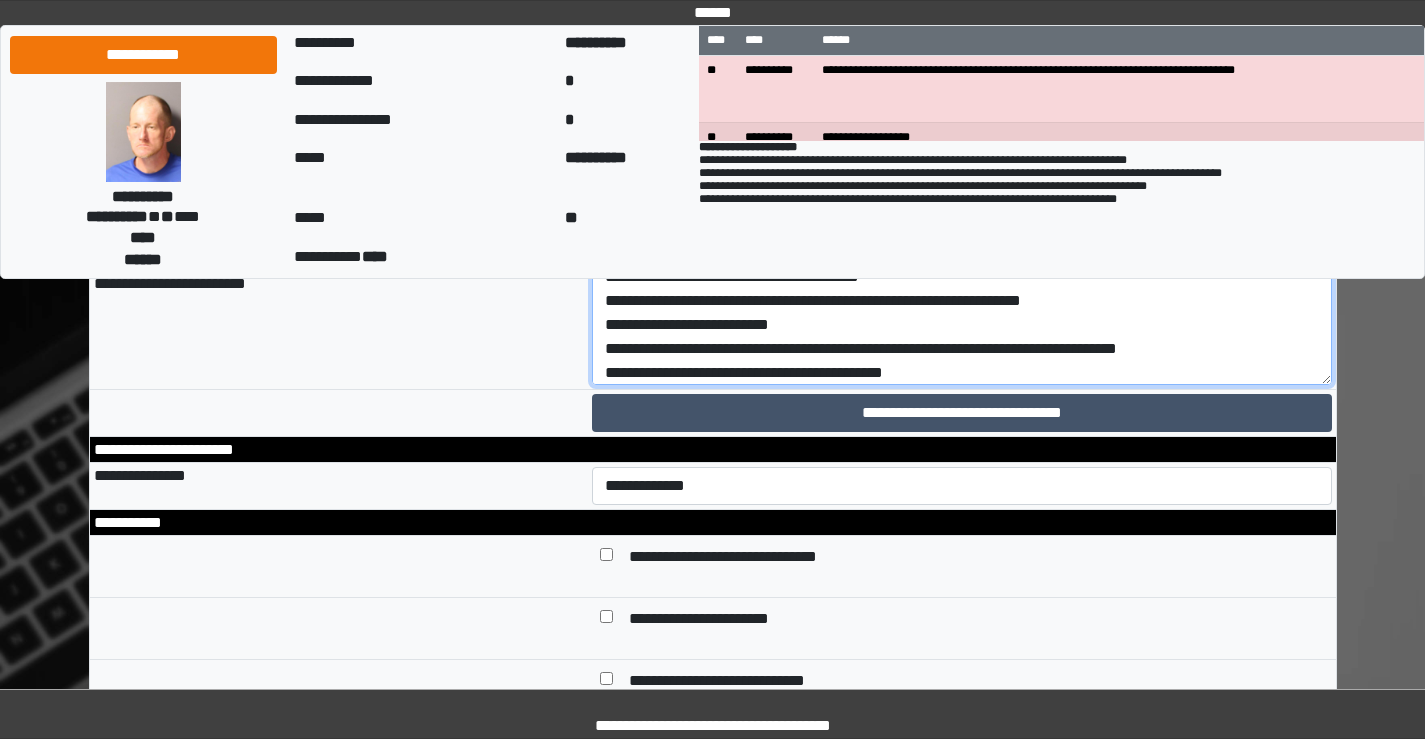 scroll, scrollTop: 168, scrollLeft: 0, axis: vertical 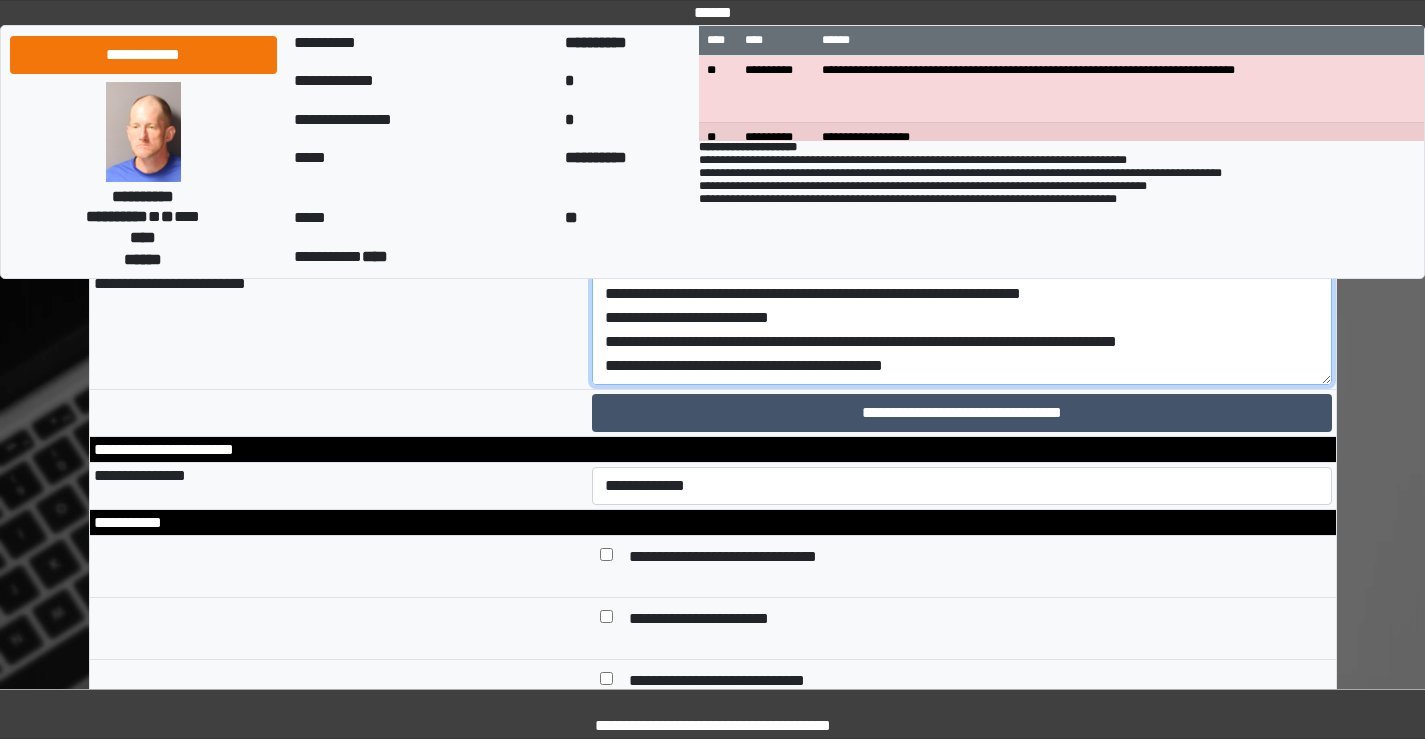 click on "**********" at bounding box center [962, 330] 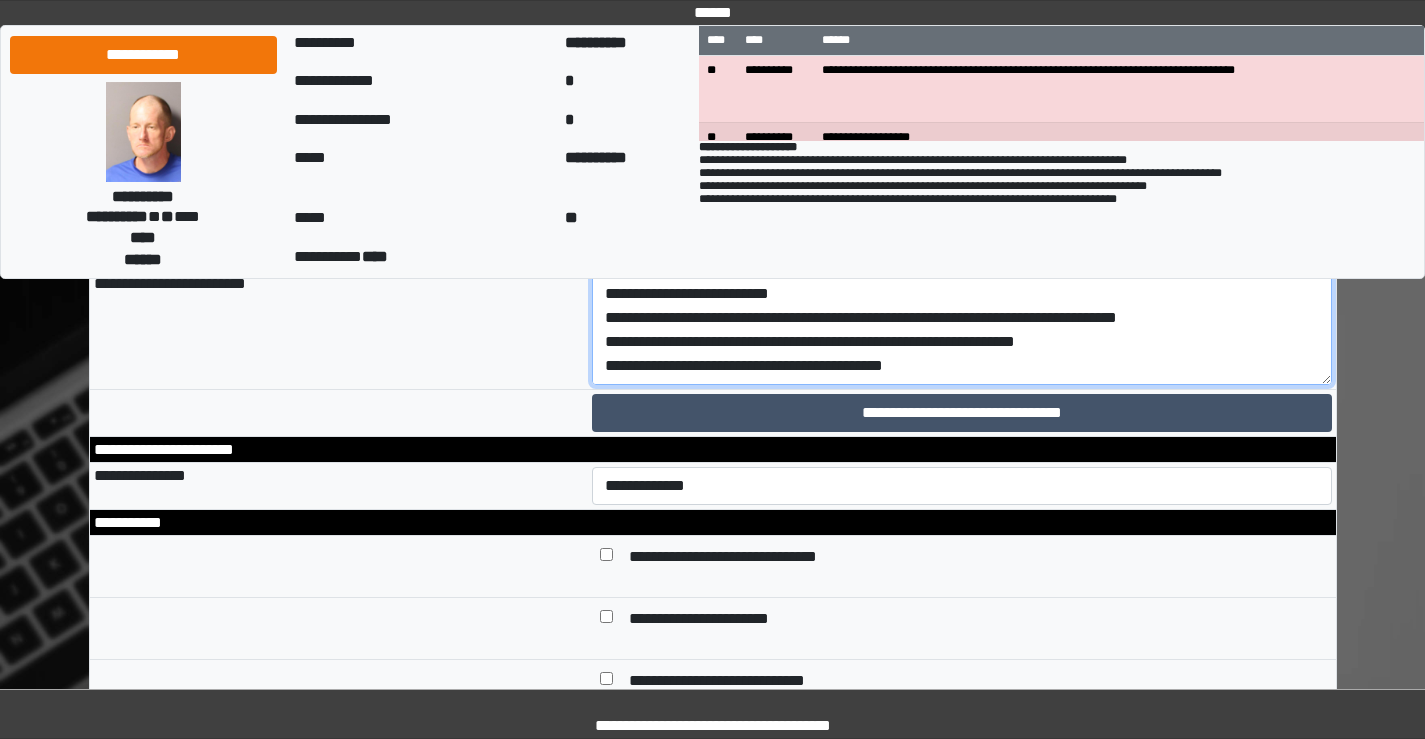 scroll, scrollTop: 192, scrollLeft: 0, axis: vertical 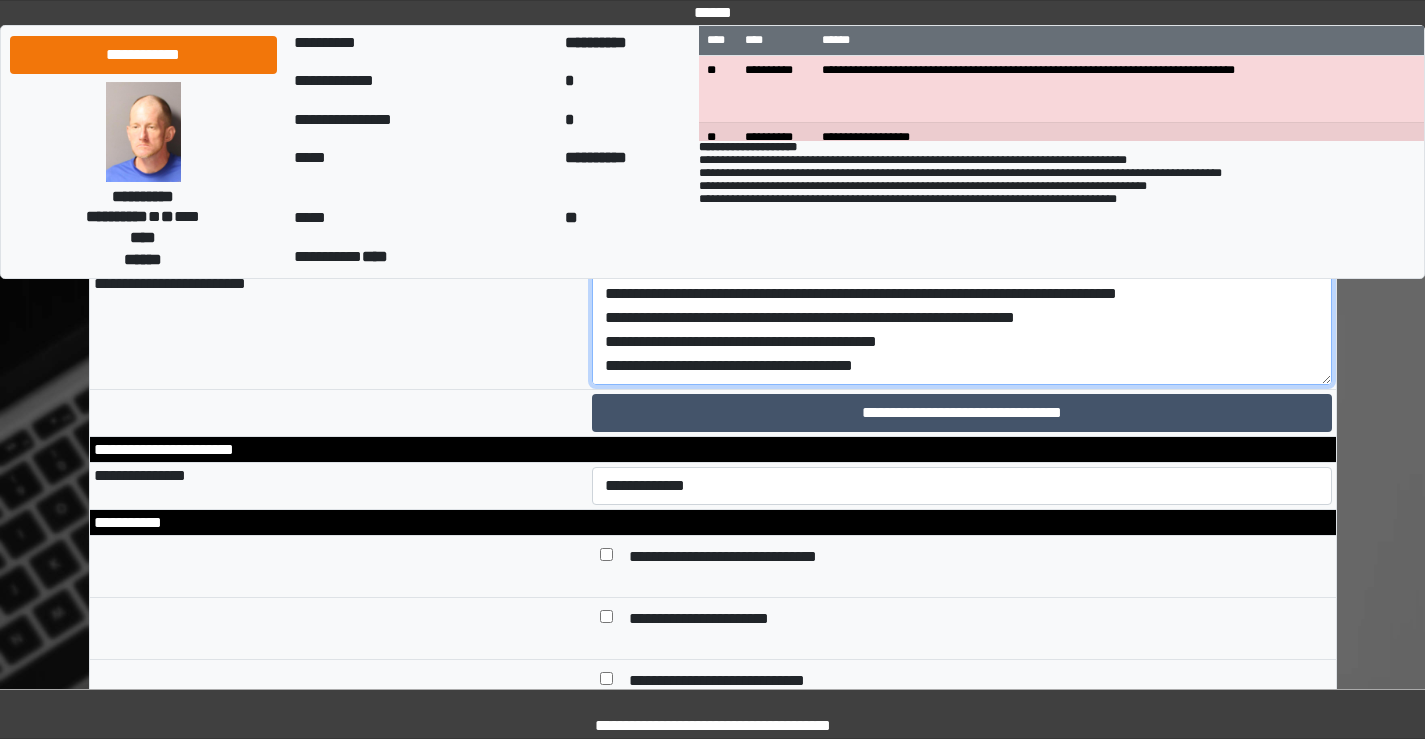 click on "**********" at bounding box center [962, 330] 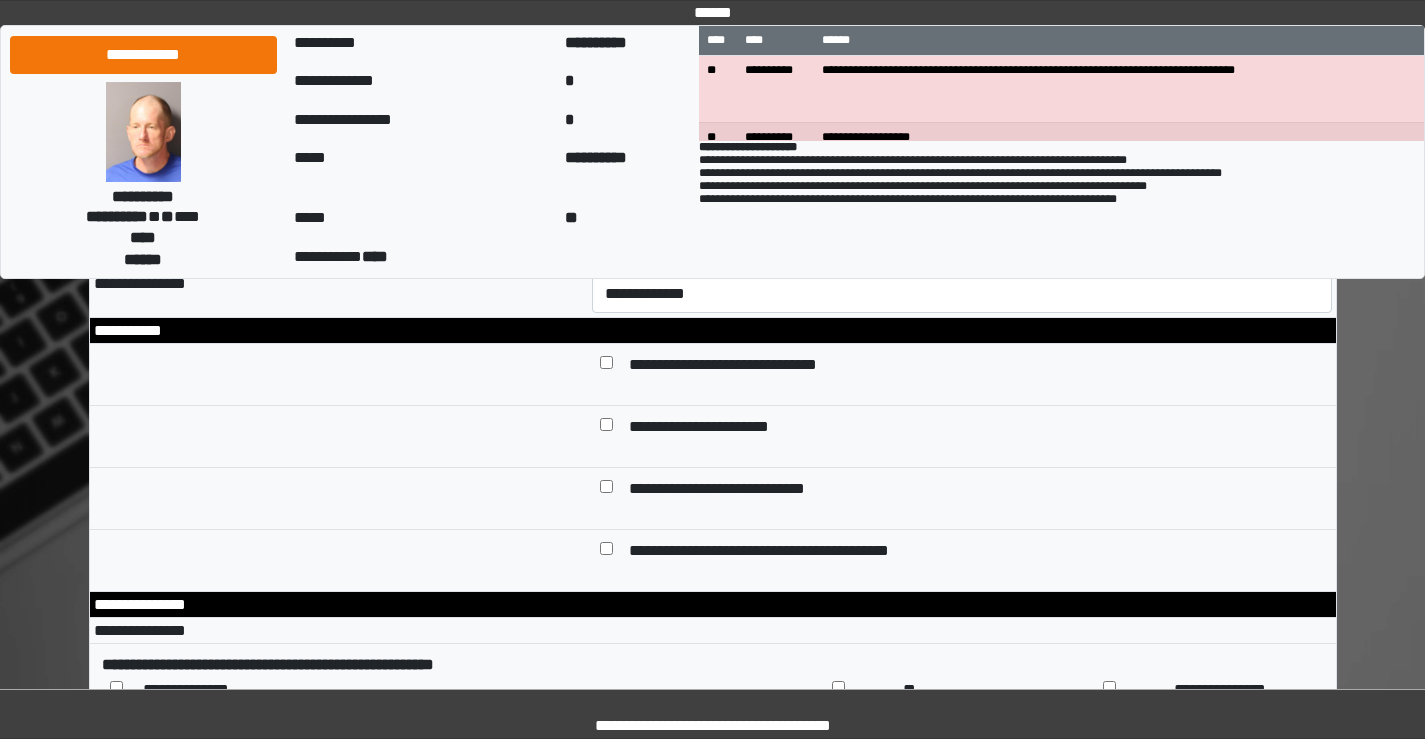 scroll, scrollTop: 9009, scrollLeft: 0, axis: vertical 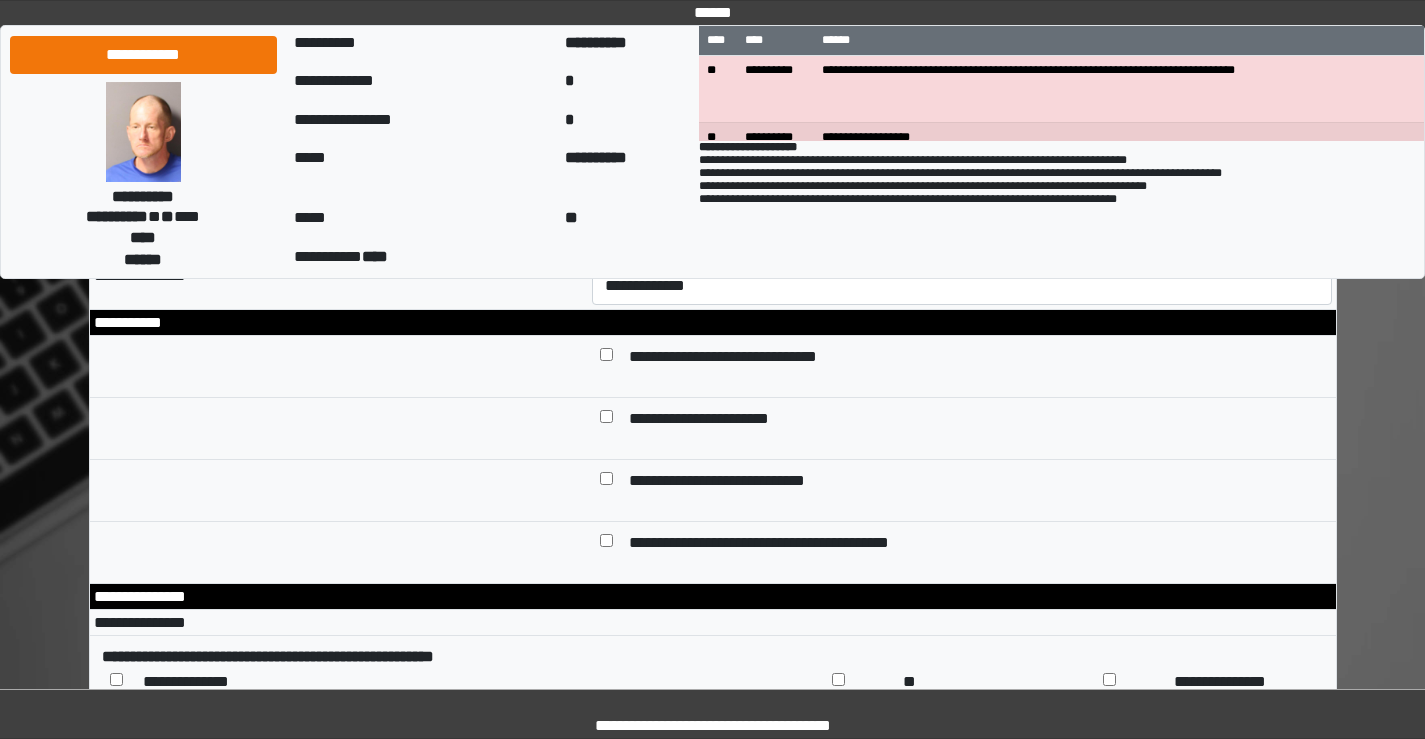 type on "**********" 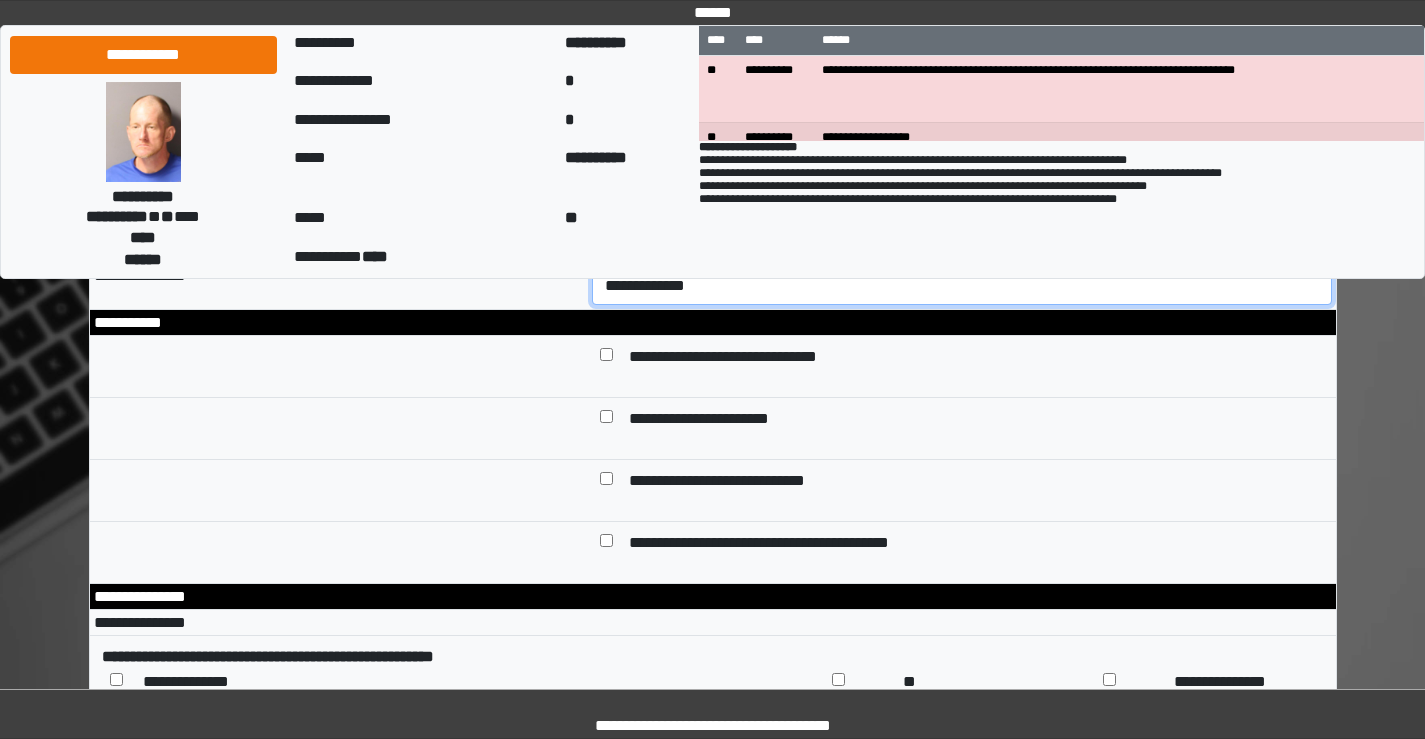 click on "**********" at bounding box center [962, 286] 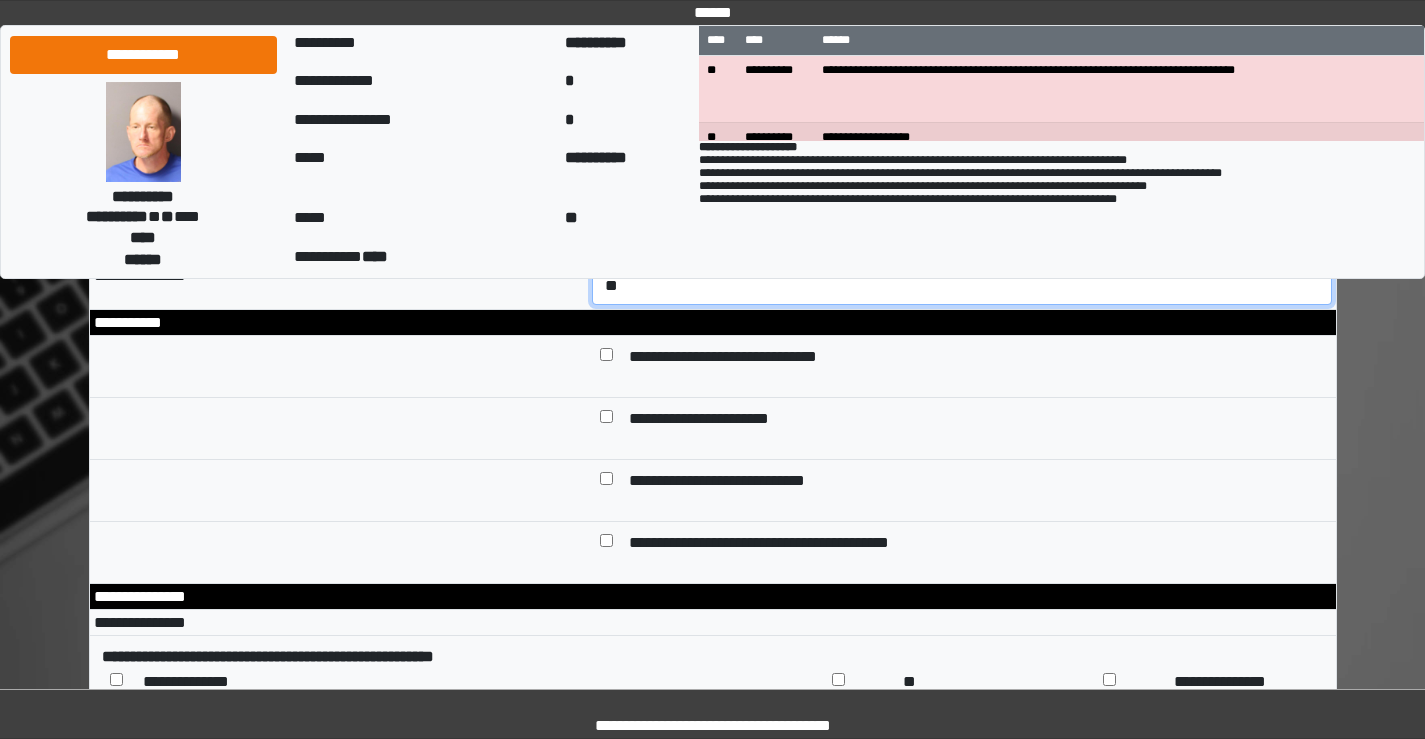 scroll, scrollTop: 9109, scrollLeft: 0, axis: vertical 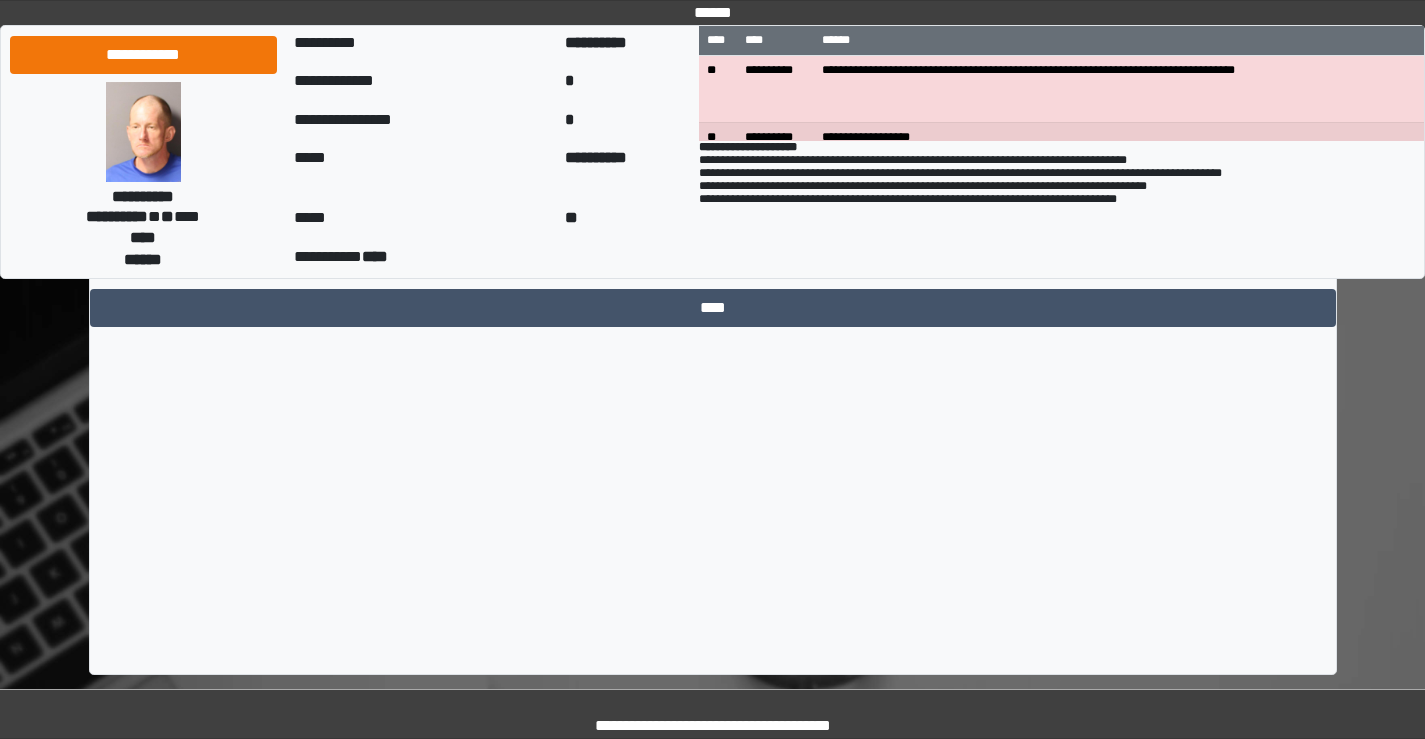 click at bounding box center [962, 224] 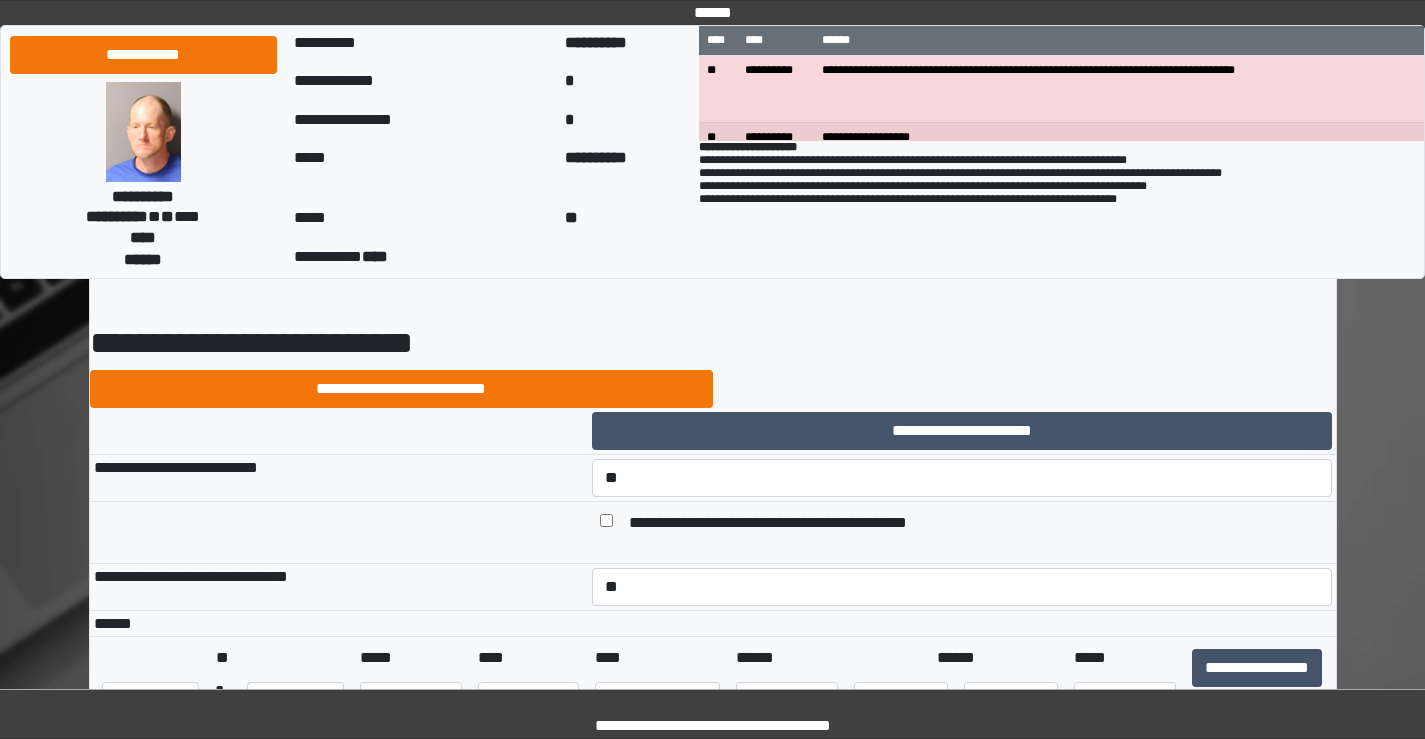 scroll, scrollTop: 0, scrollLeft: 0, axis: both 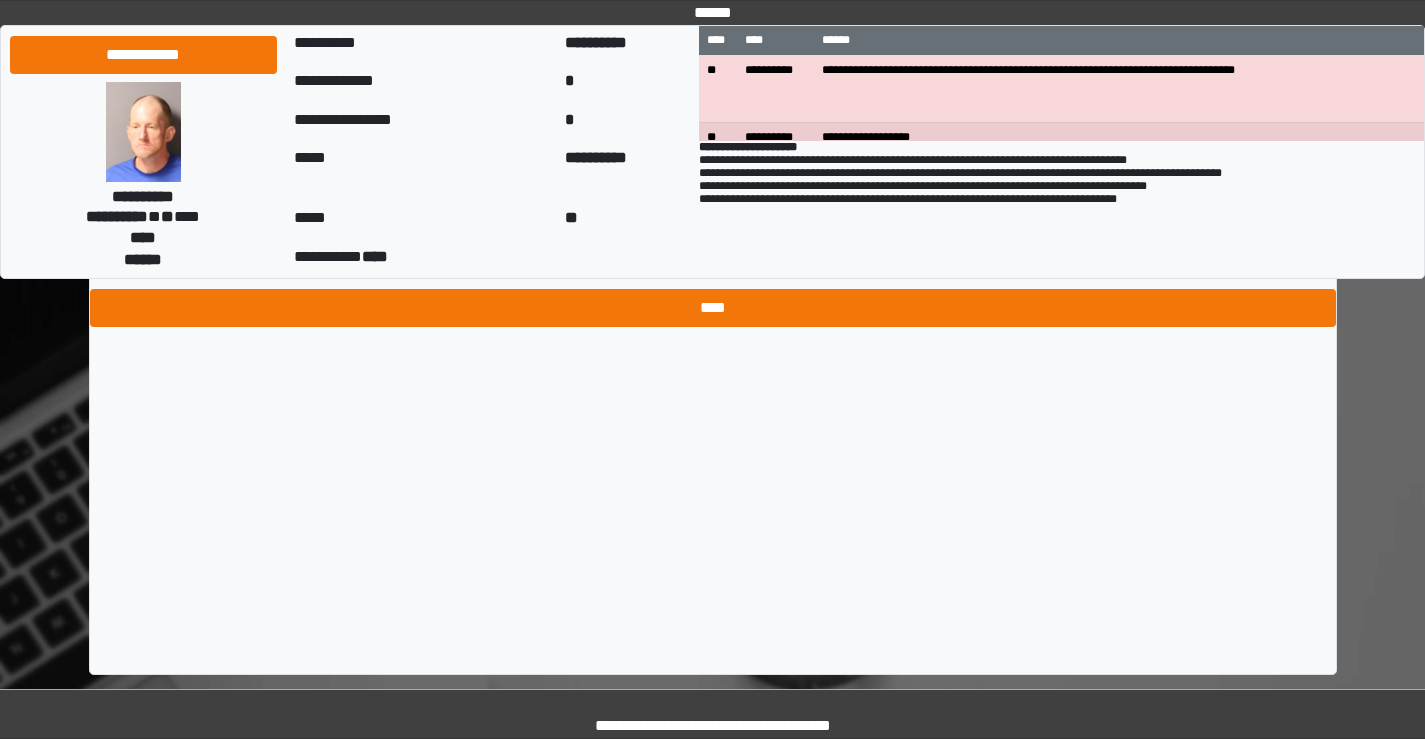 type on "**" 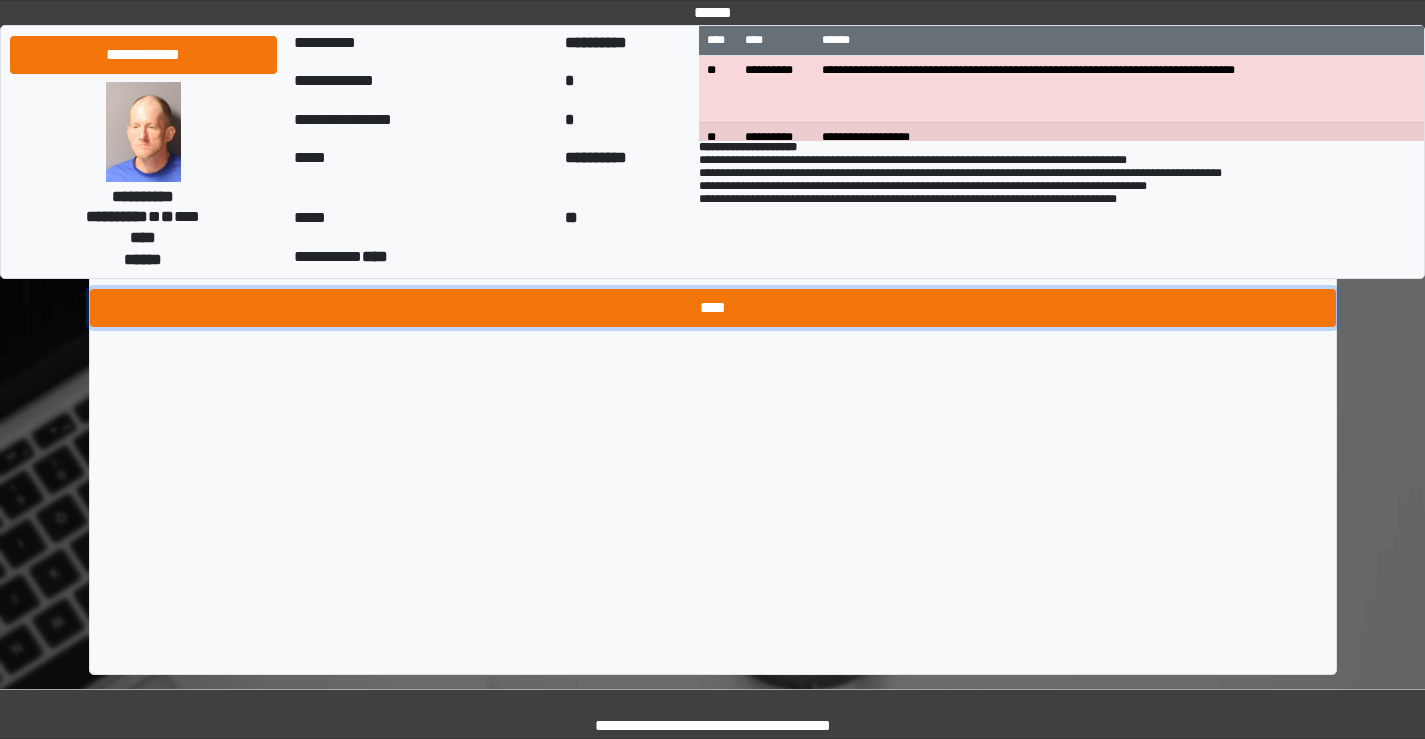 click on "****" at bounding box center [713, 308] 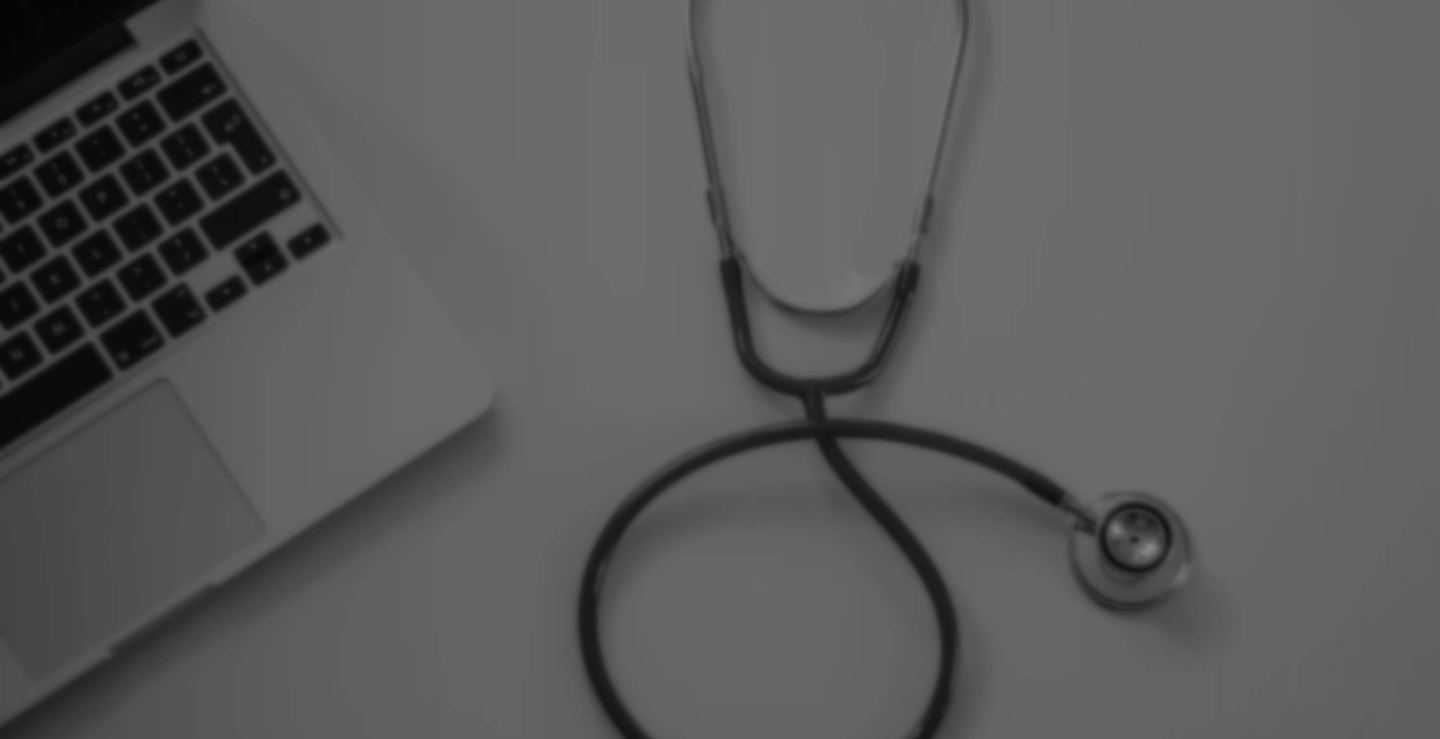 scroll, scrollTop: 0, scrollLeft: 0, axis: both 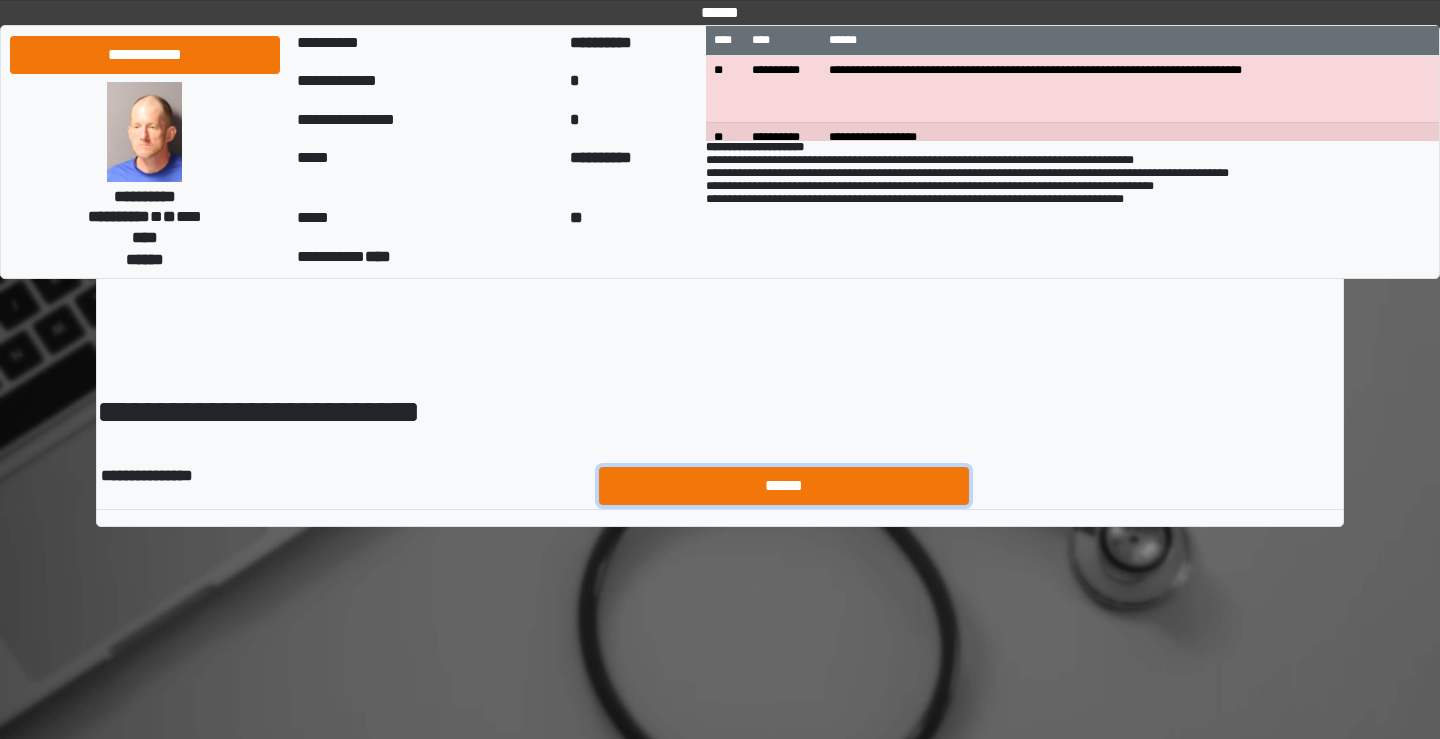 click on "******" at bounding box center (784, 486) 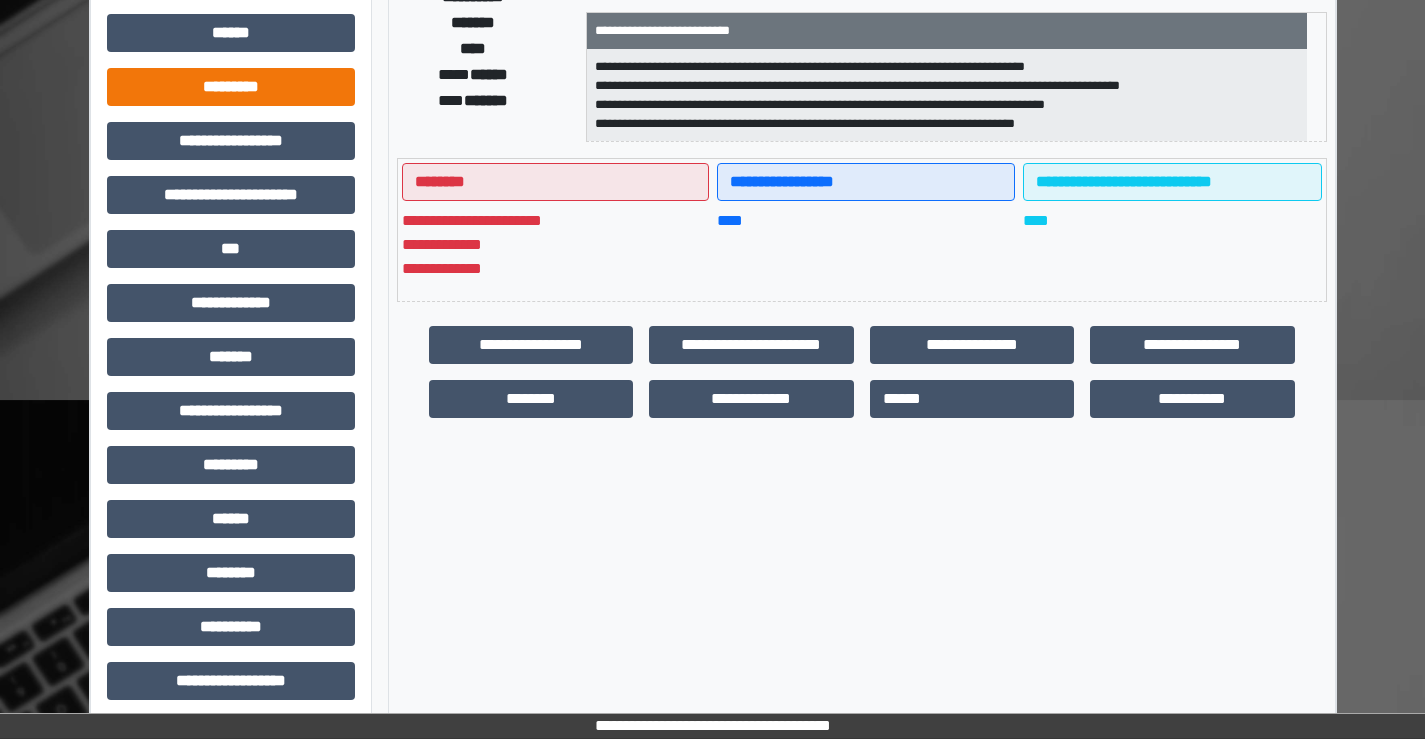 scroll, scrollTop: 435, scrollLeft: 0, axis: vertical 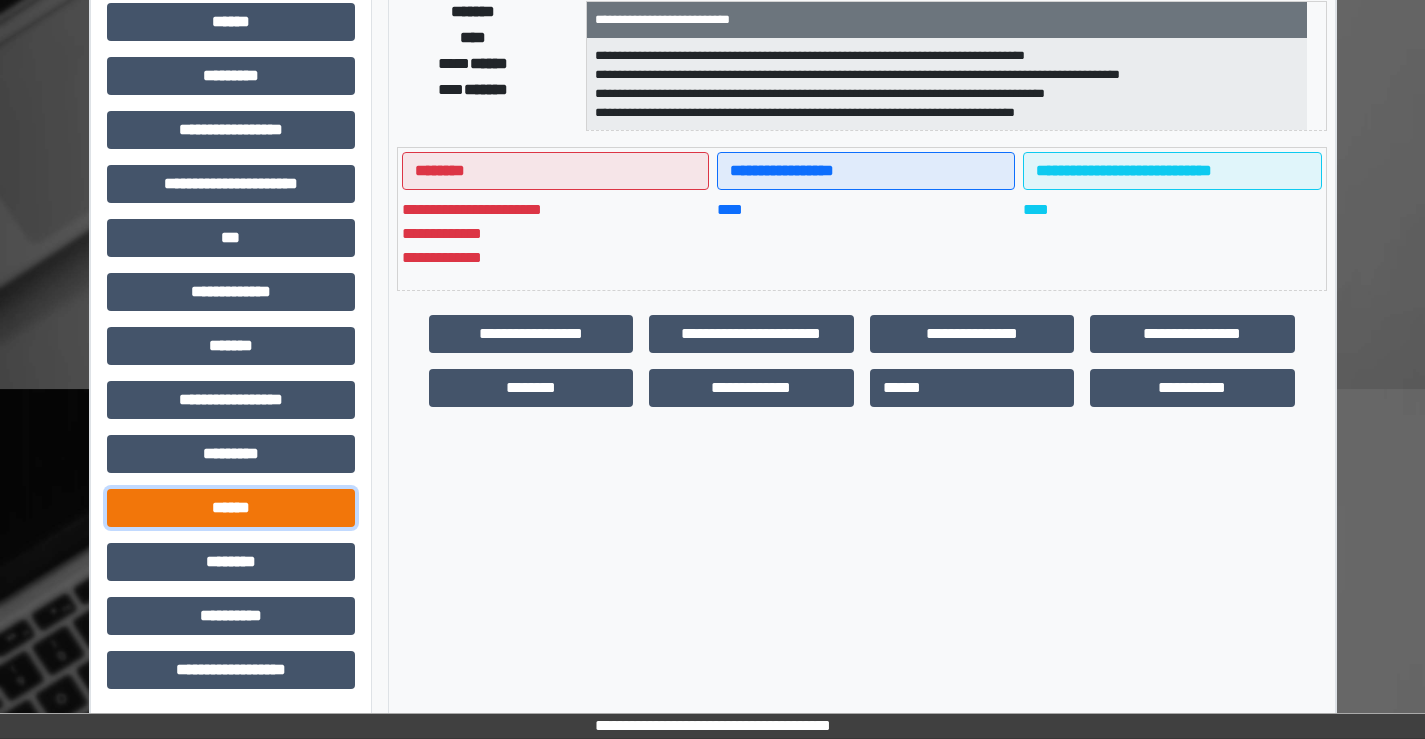 click on "******" at bounding box center [231, 508] 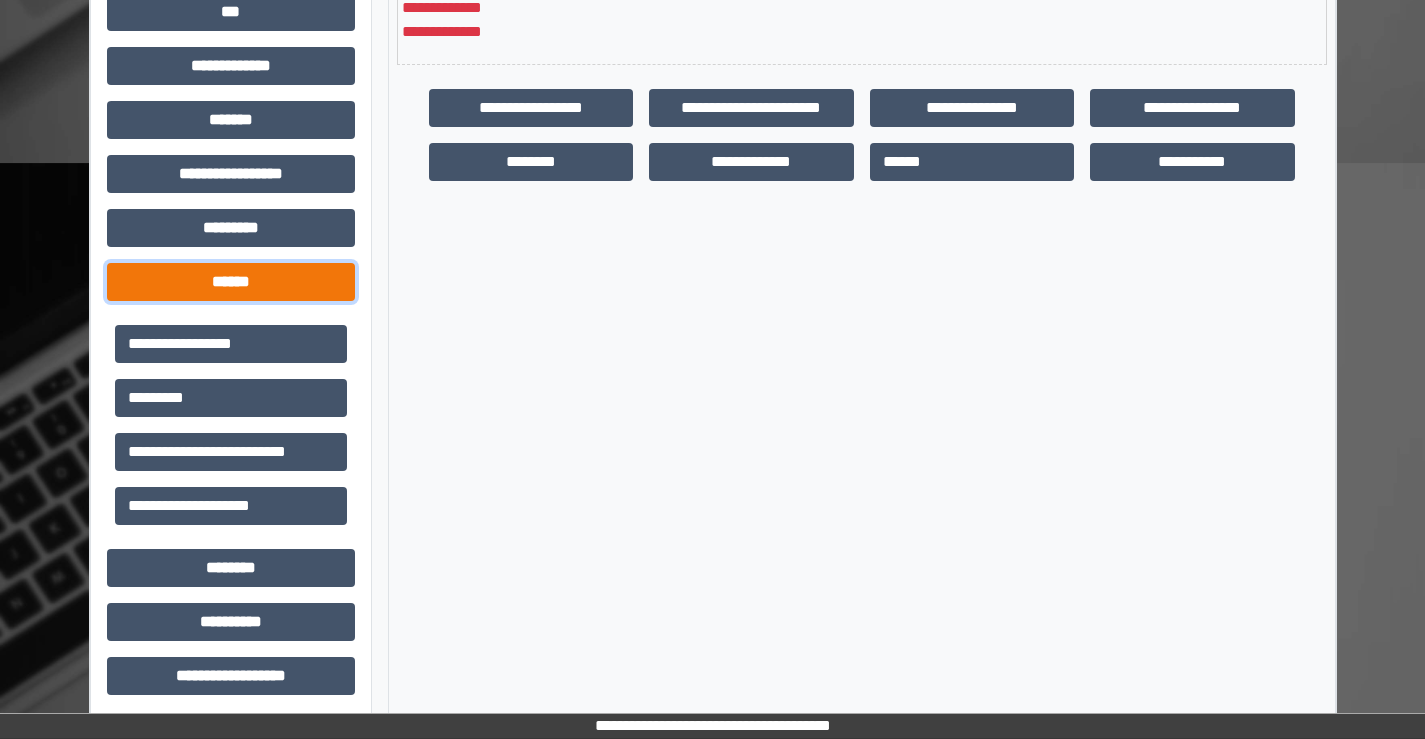 scroll, scrollTop: 667, scrollLeft: 0, axis: vertical 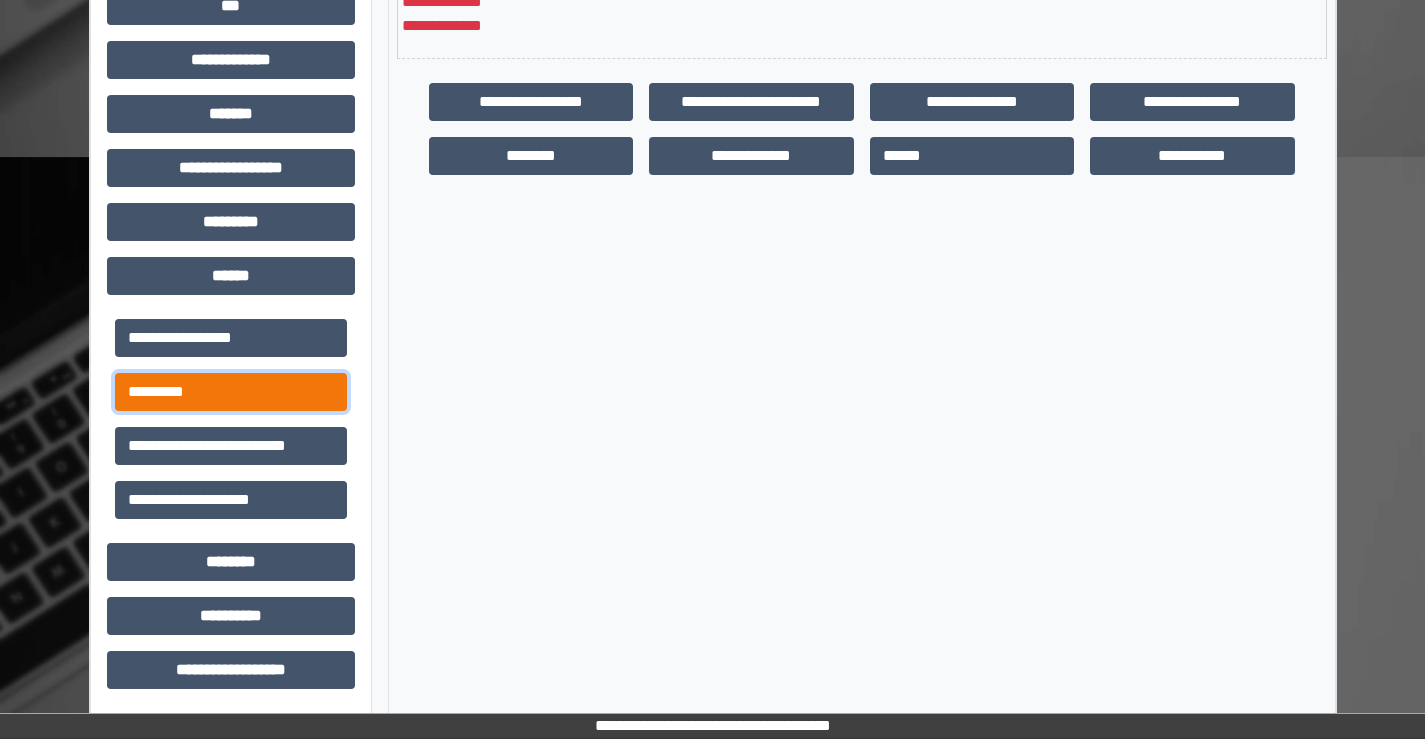 click on "*********" at bounding box center (231, 392) 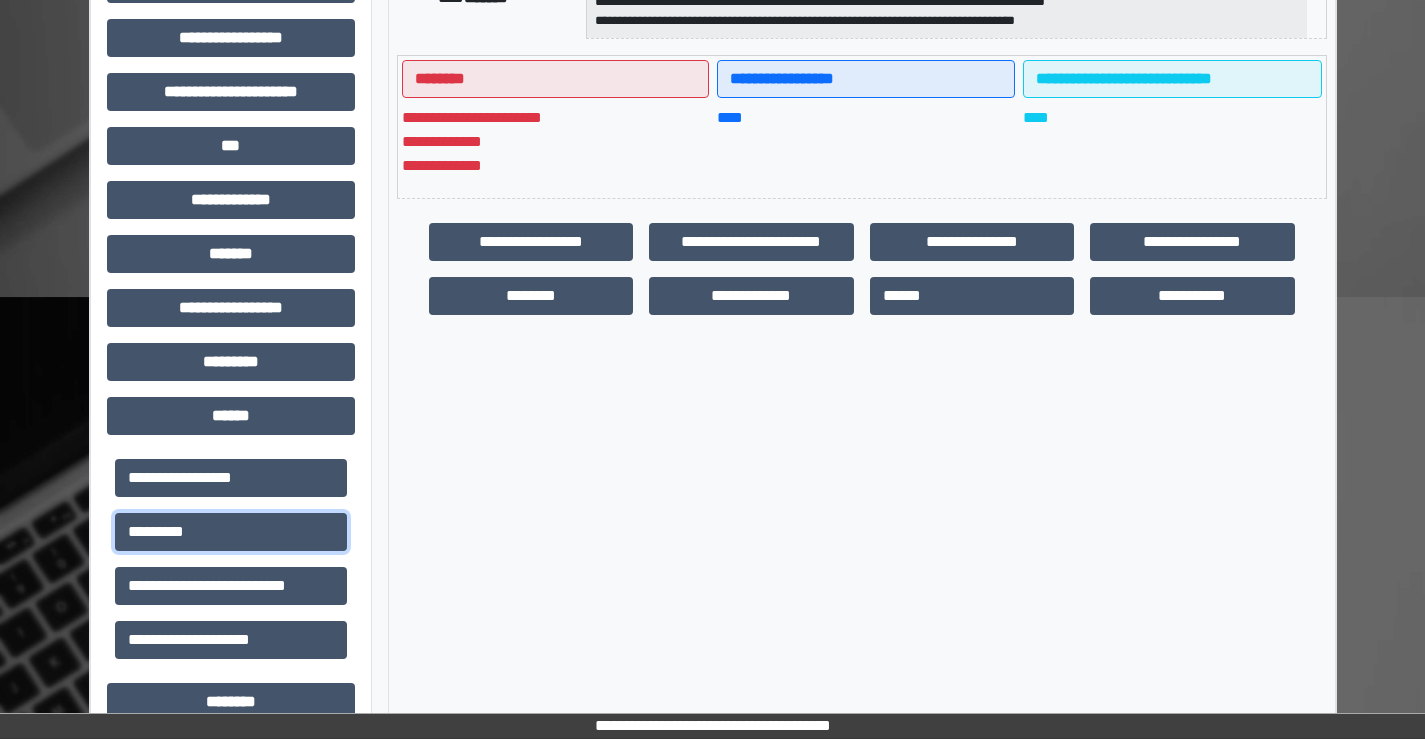 scroll, scrollTop: 667, scrollLeft: 0, axis: vertical 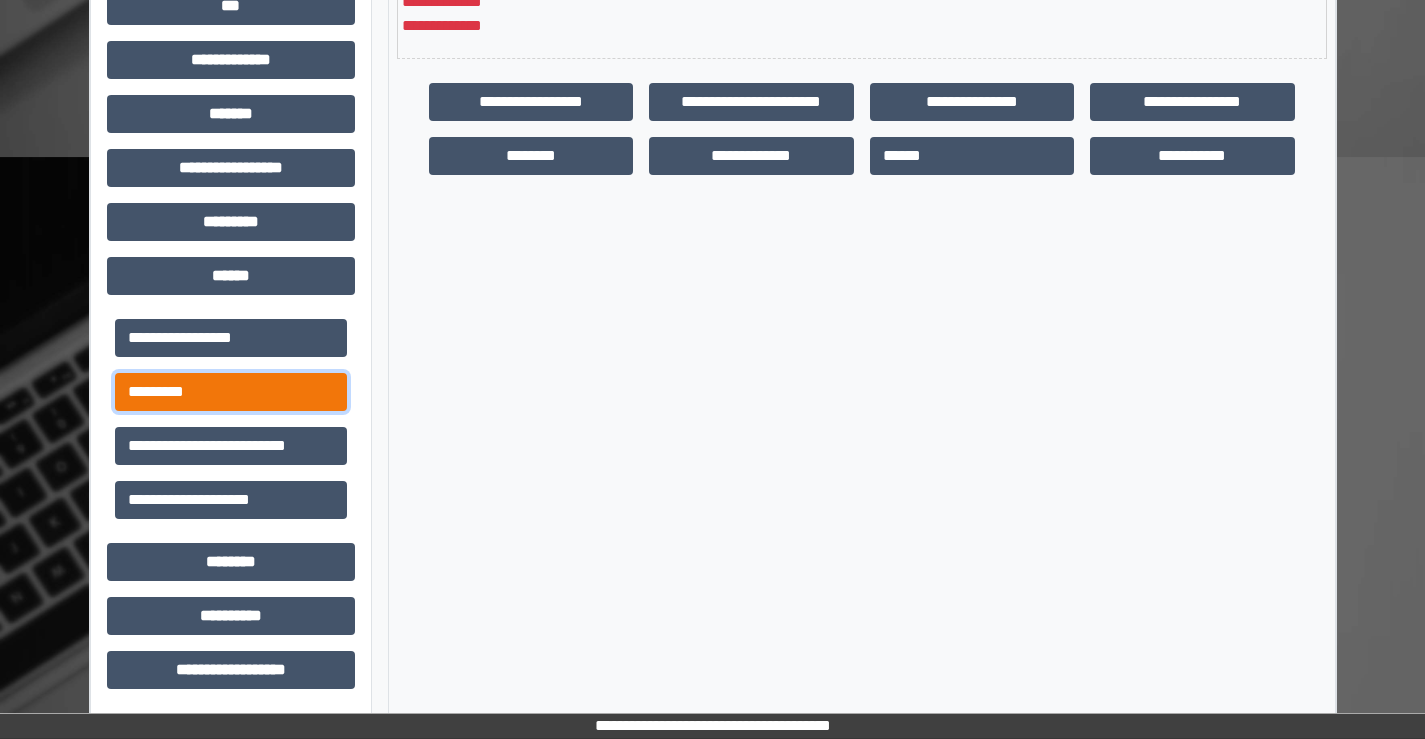 click on "*********" at bounding box center [231, 392] 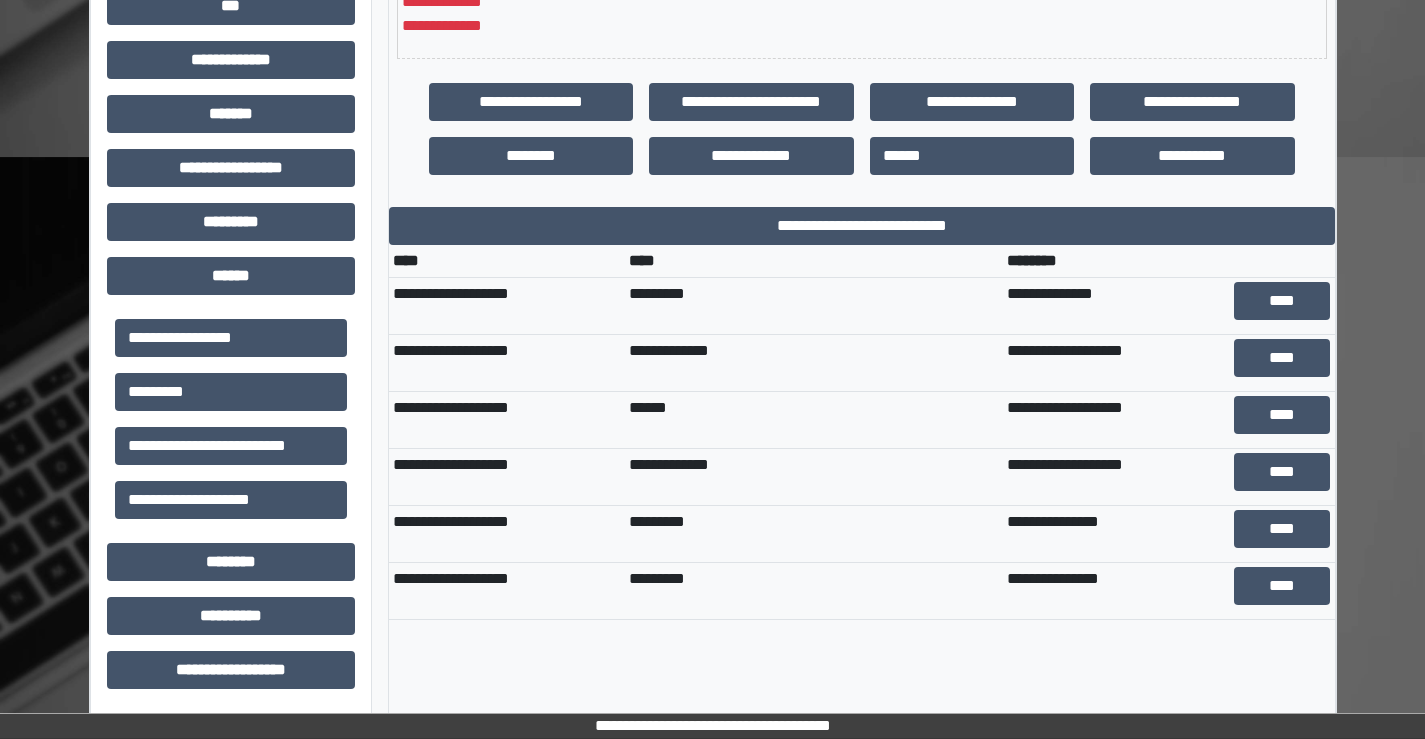 click on "****" at bounding box center [1282, 306] 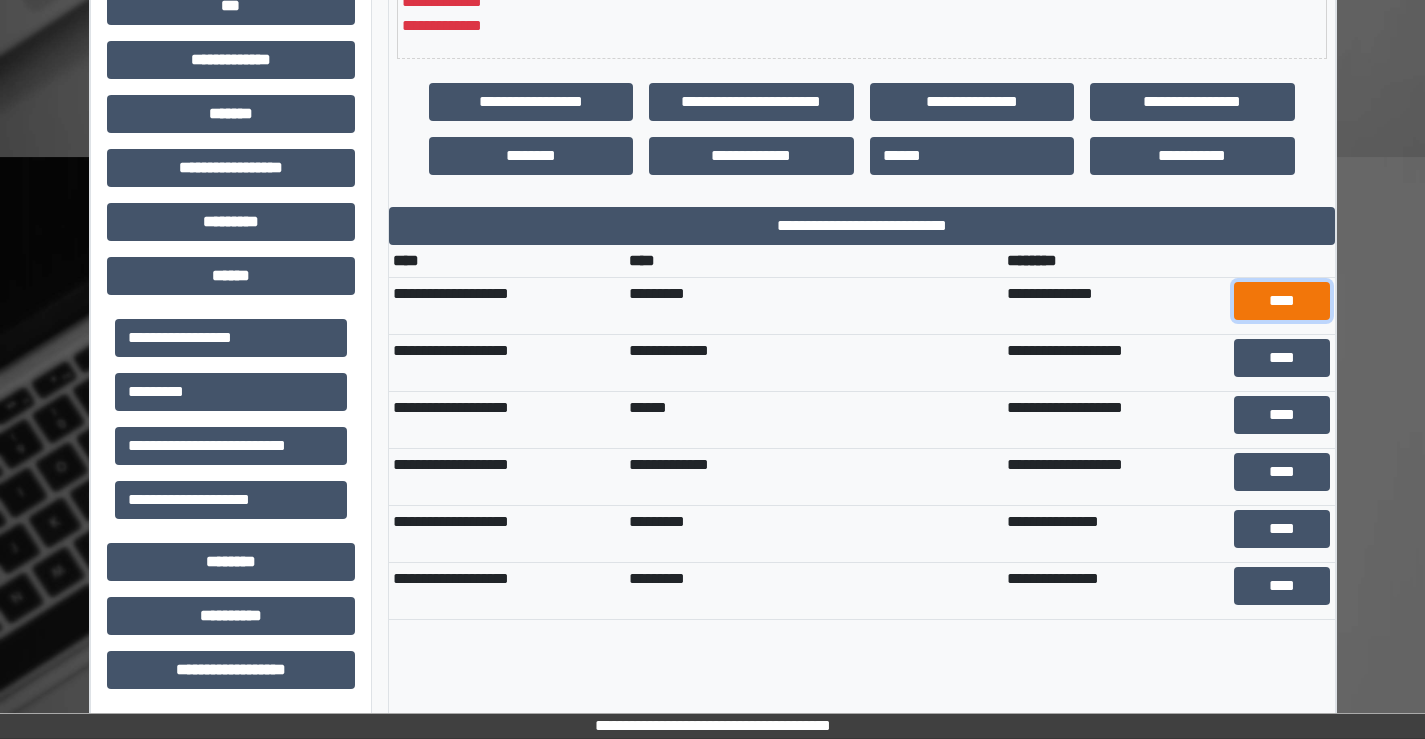 click on "****" at bounding box center (1282, 301) 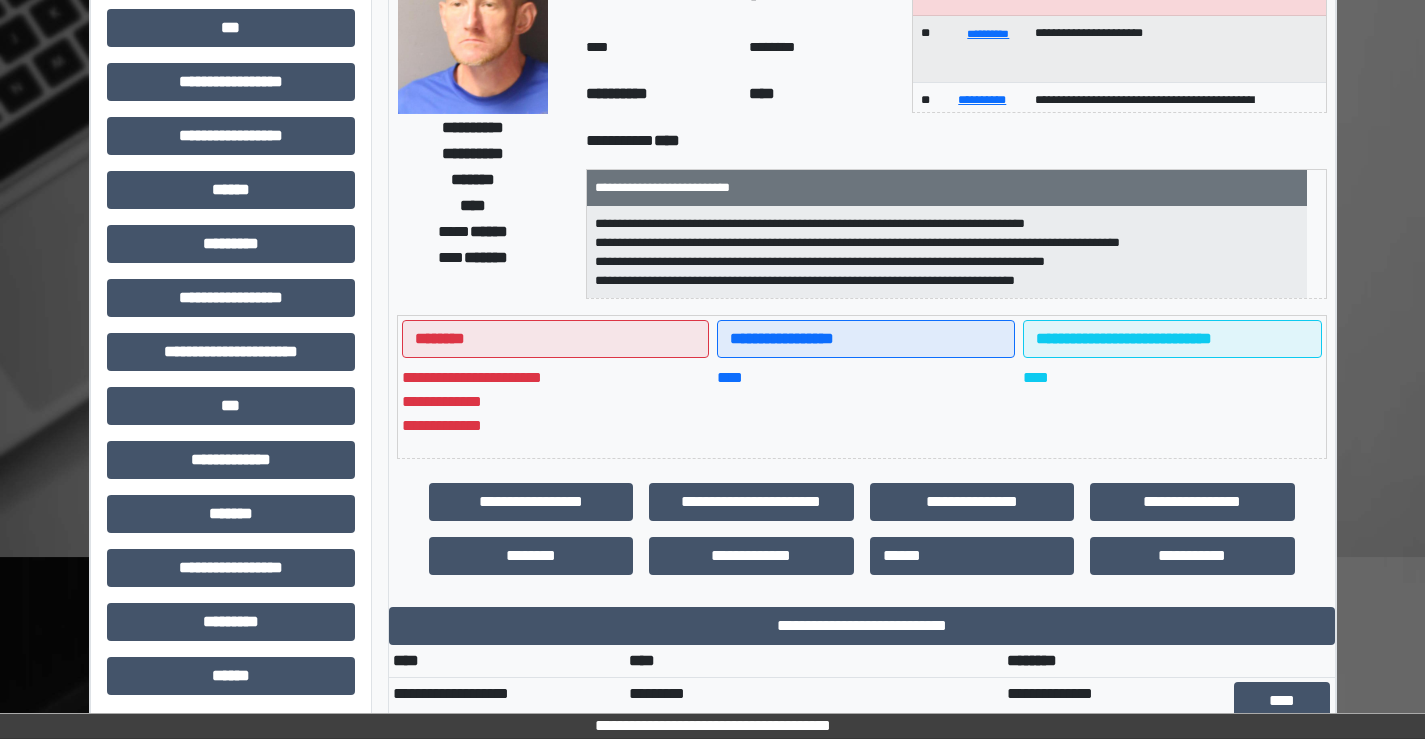scroll, scrollTop: 0, scrollLeft: 0, axis: both 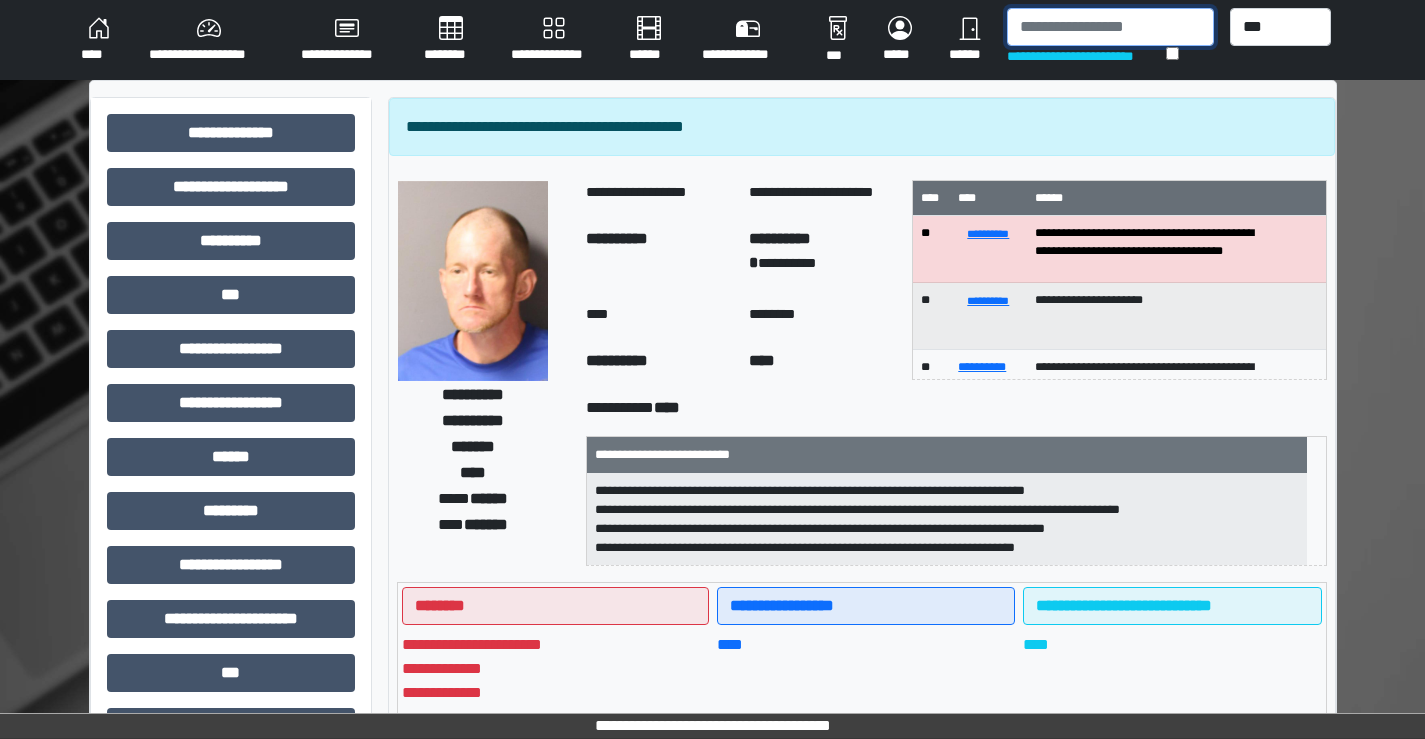 click at bounding box center (1110, 27) 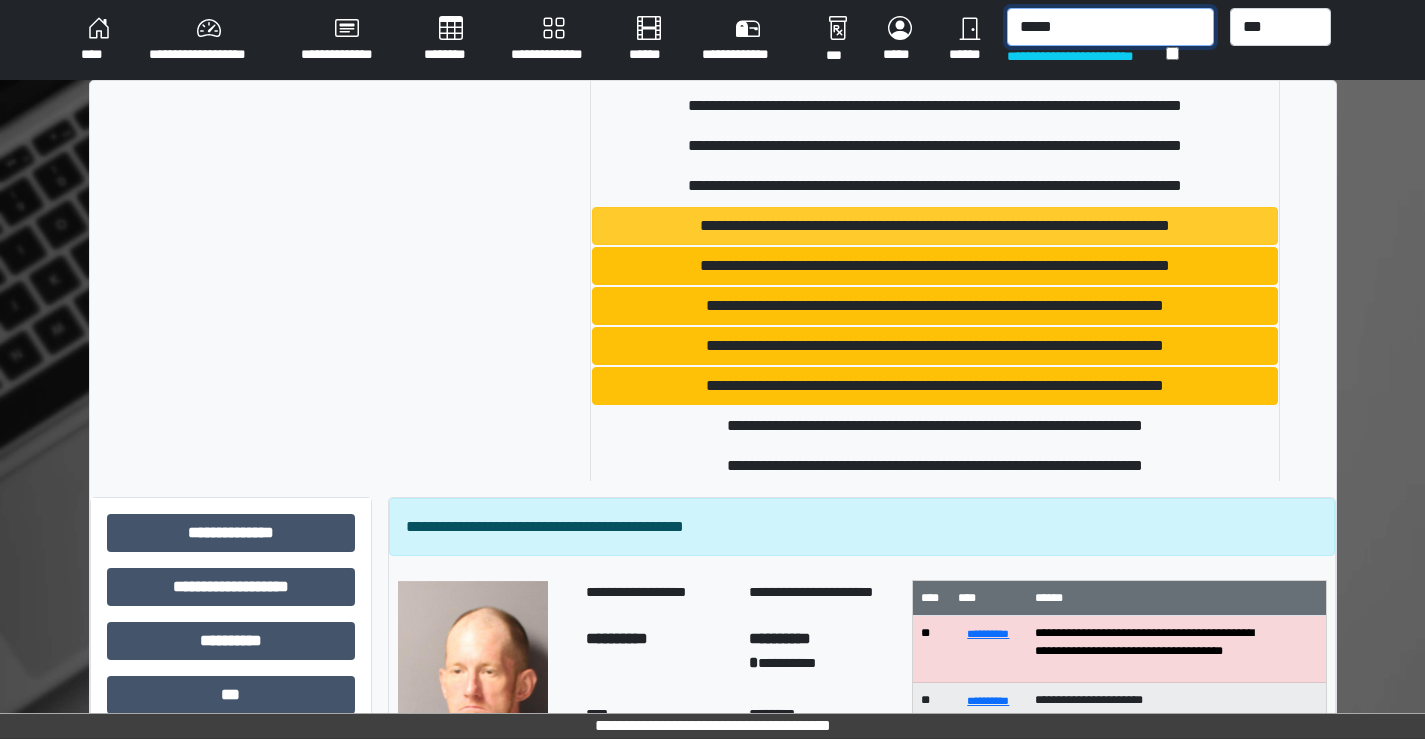 scroll, scrollTop: 98, scrollLeft: 0, axis: vertical 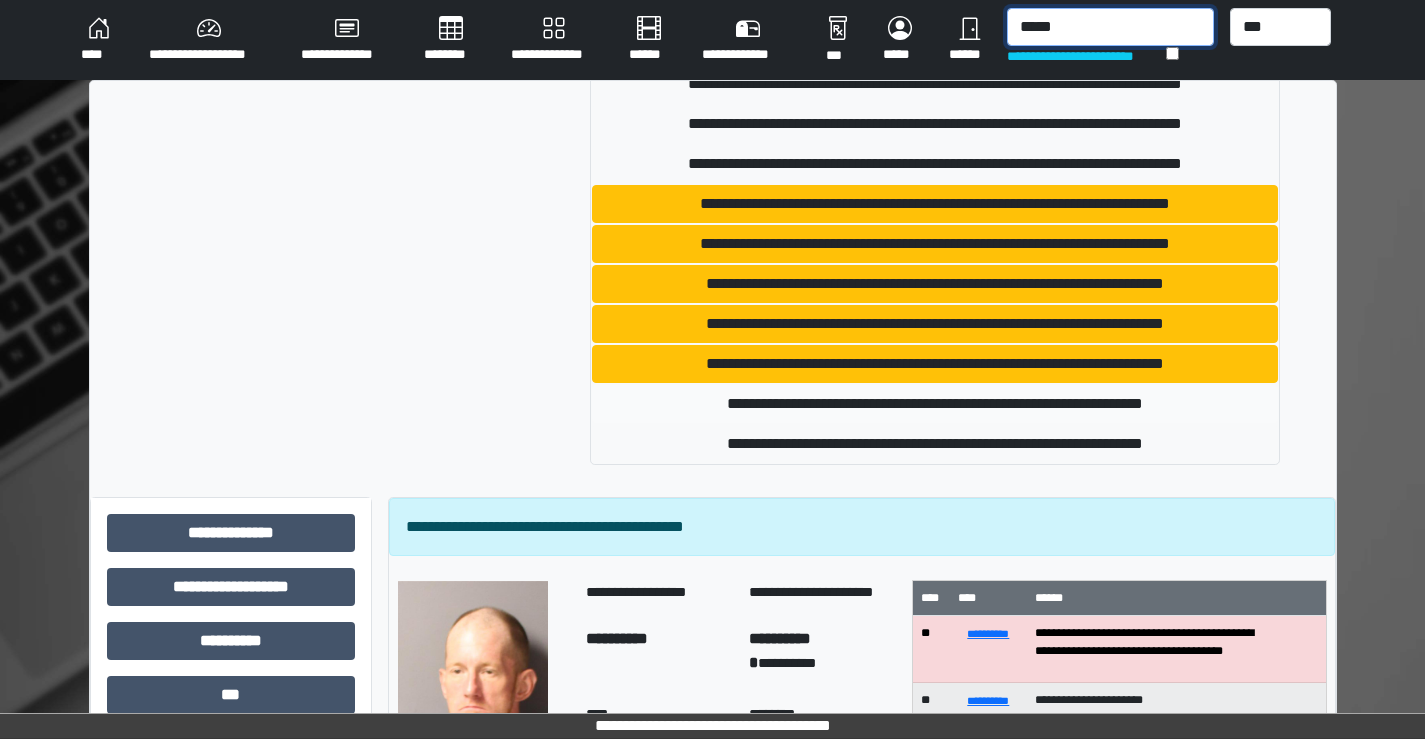 type on "*****" 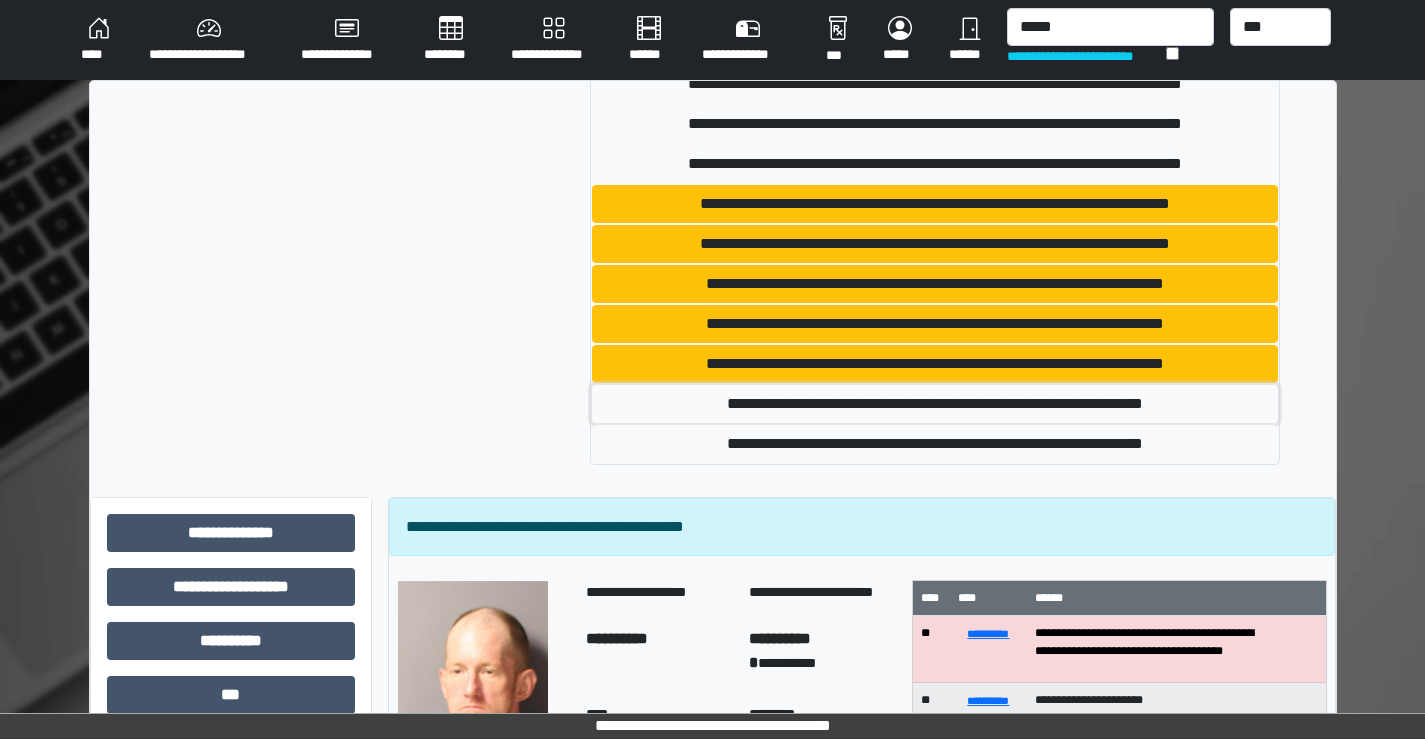 click on "**********" at bounding box center [935, 404] 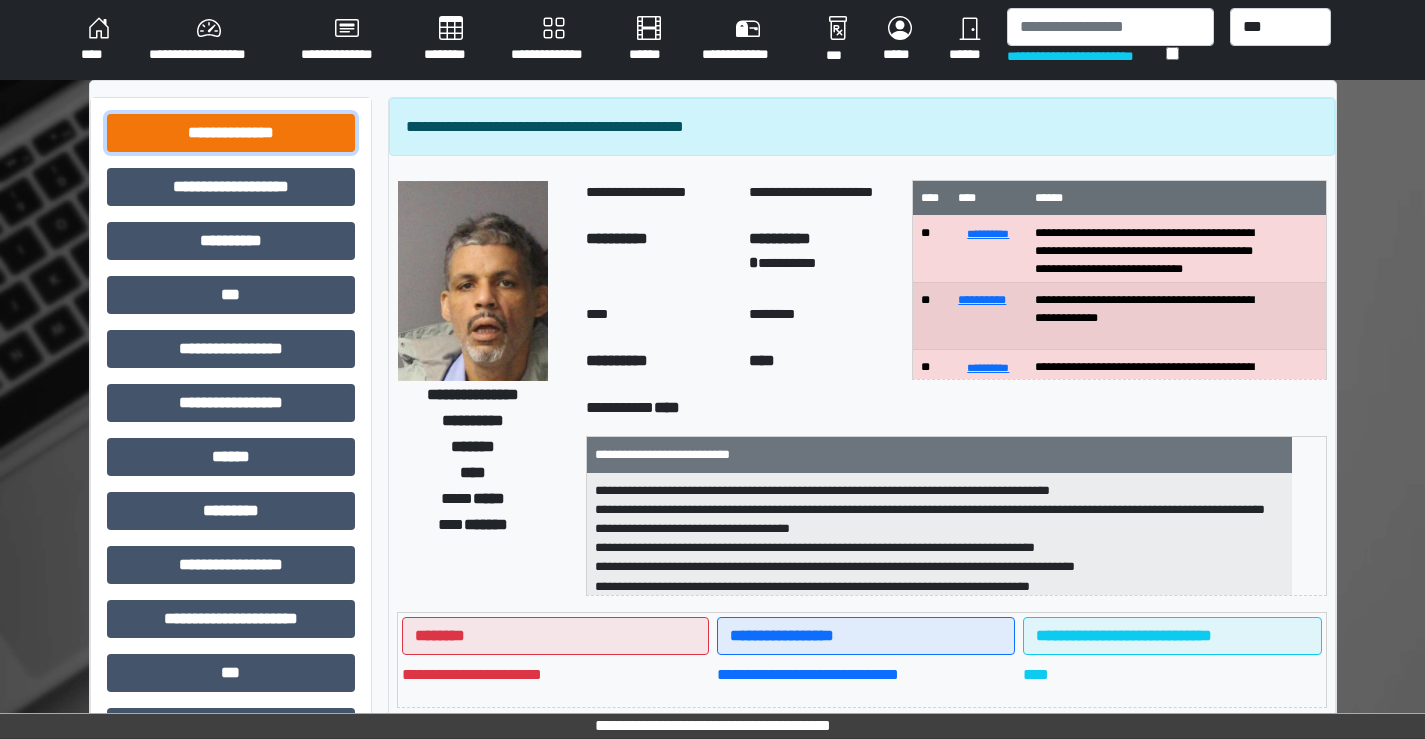 click on "**********" at bounding box center (231, 133) 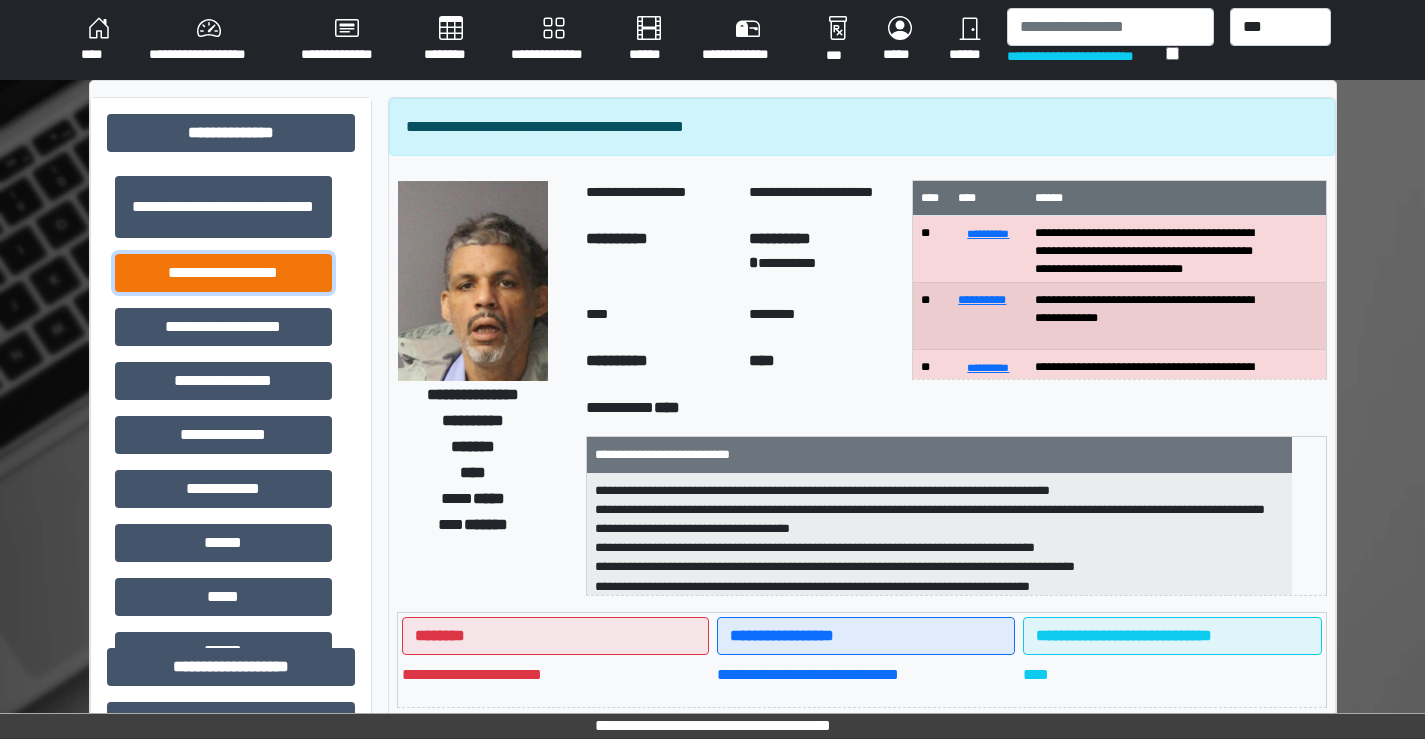 click on "**********" at bounding box center [223, 273] 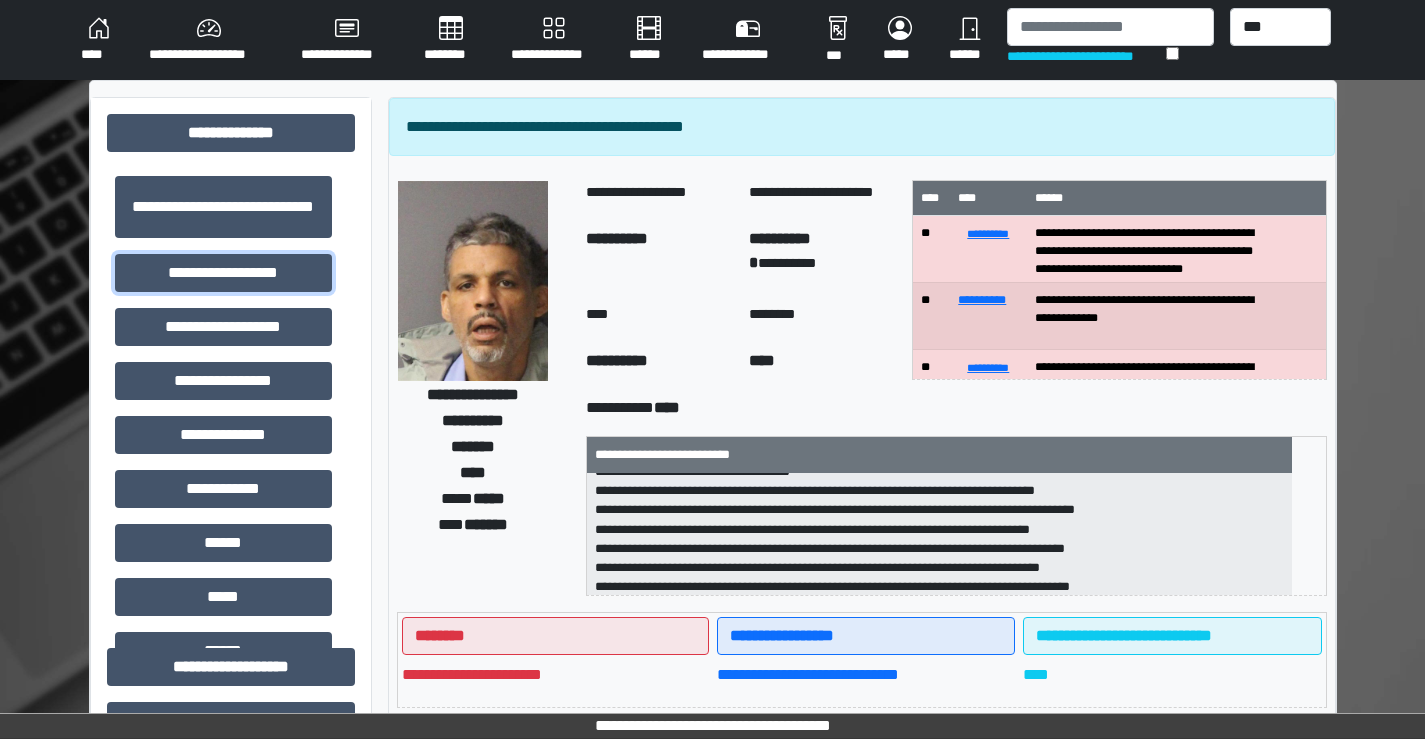 scroll, scrollTop: 82, scrollLeft: 0, axis: vertical 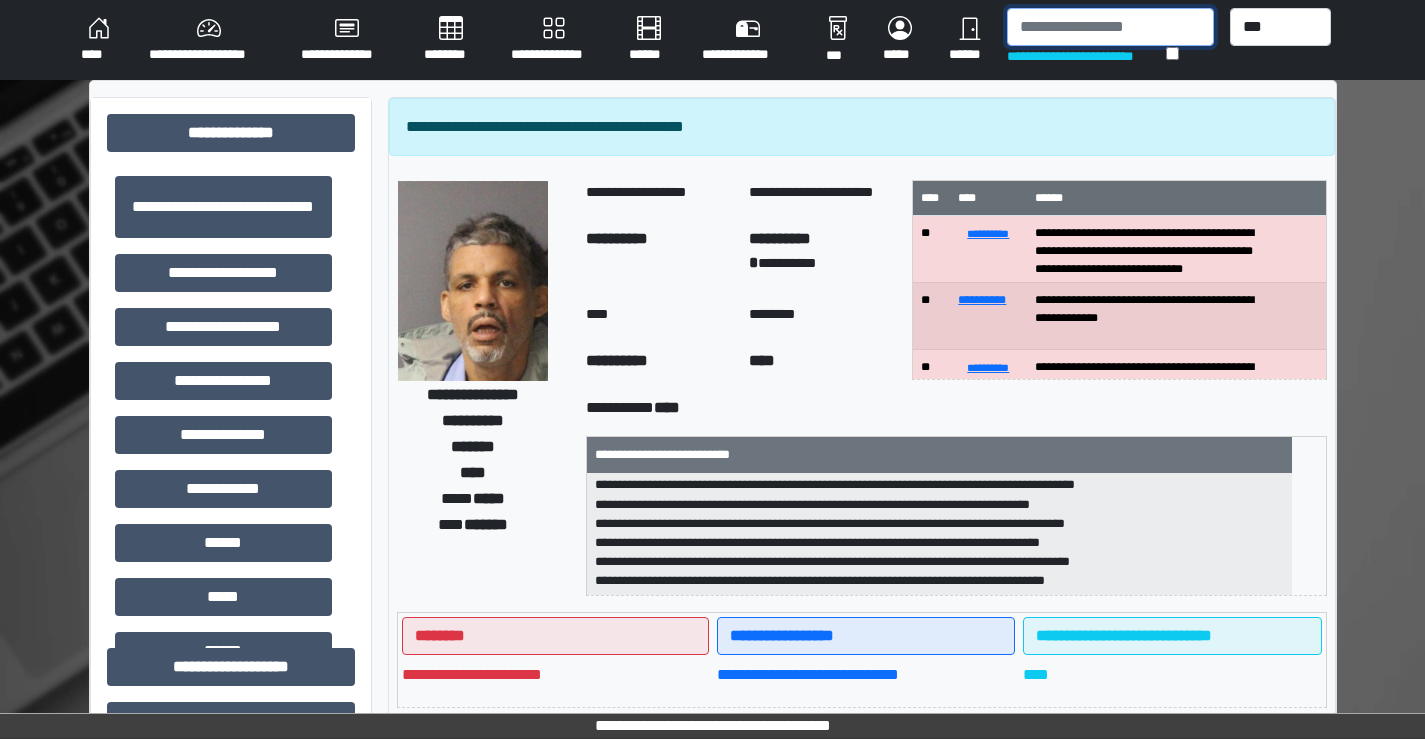 click at bounding box center [1110, 27] 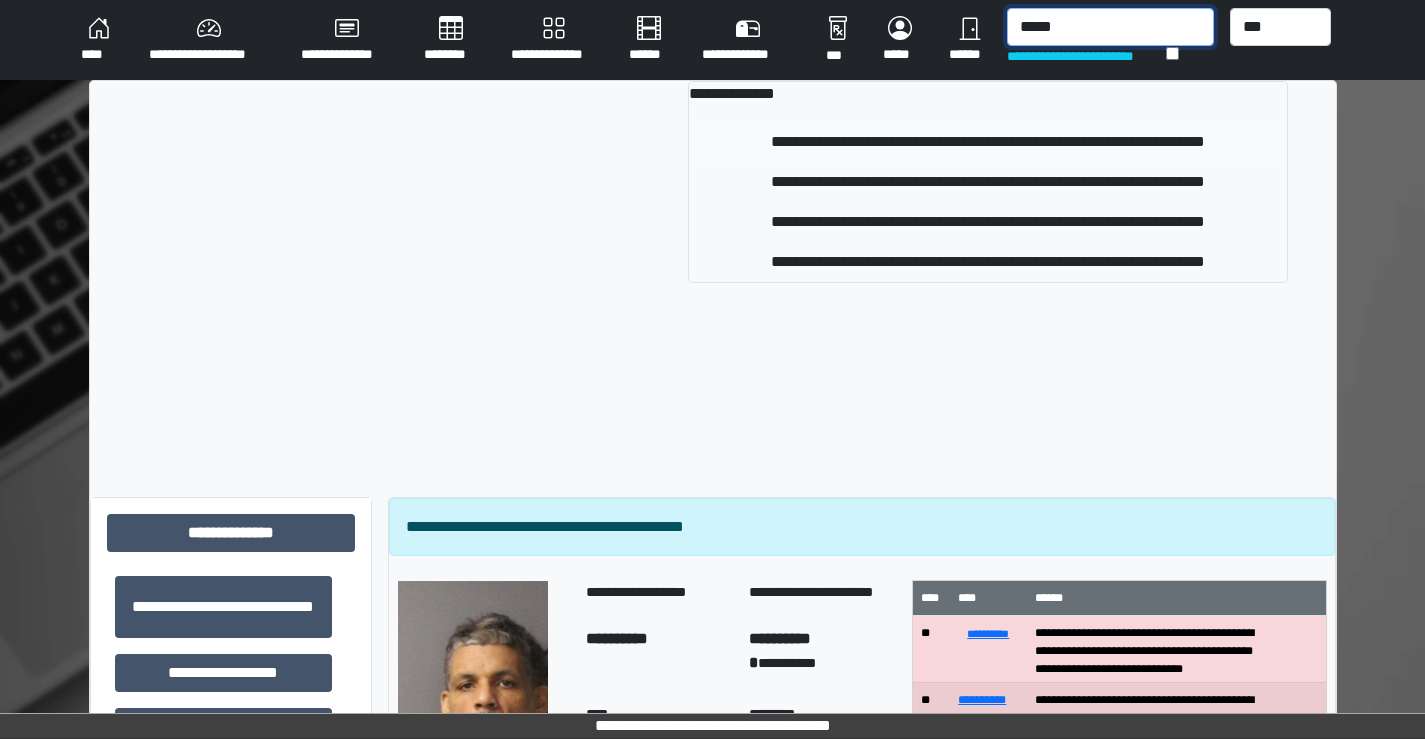 type on "*****" 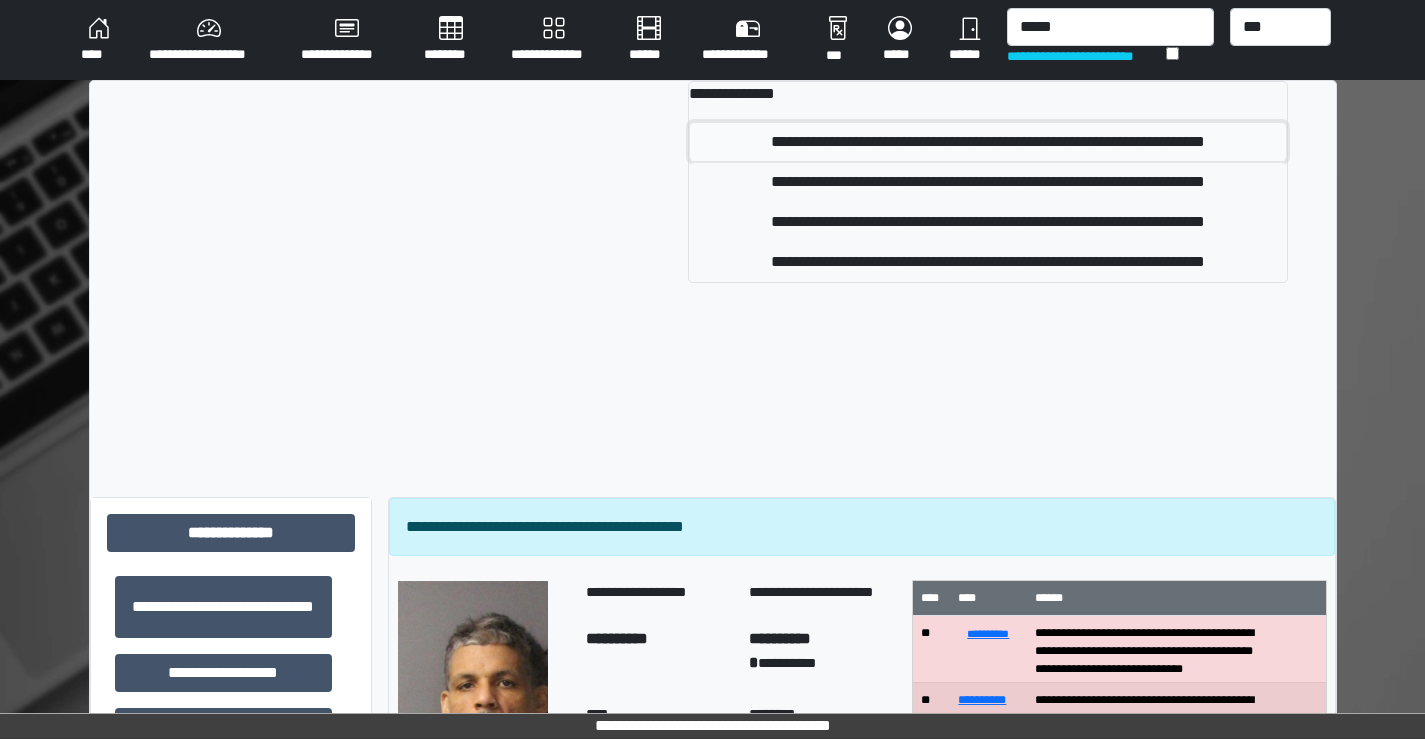 click on "**********" at bounding box center [988, 142] 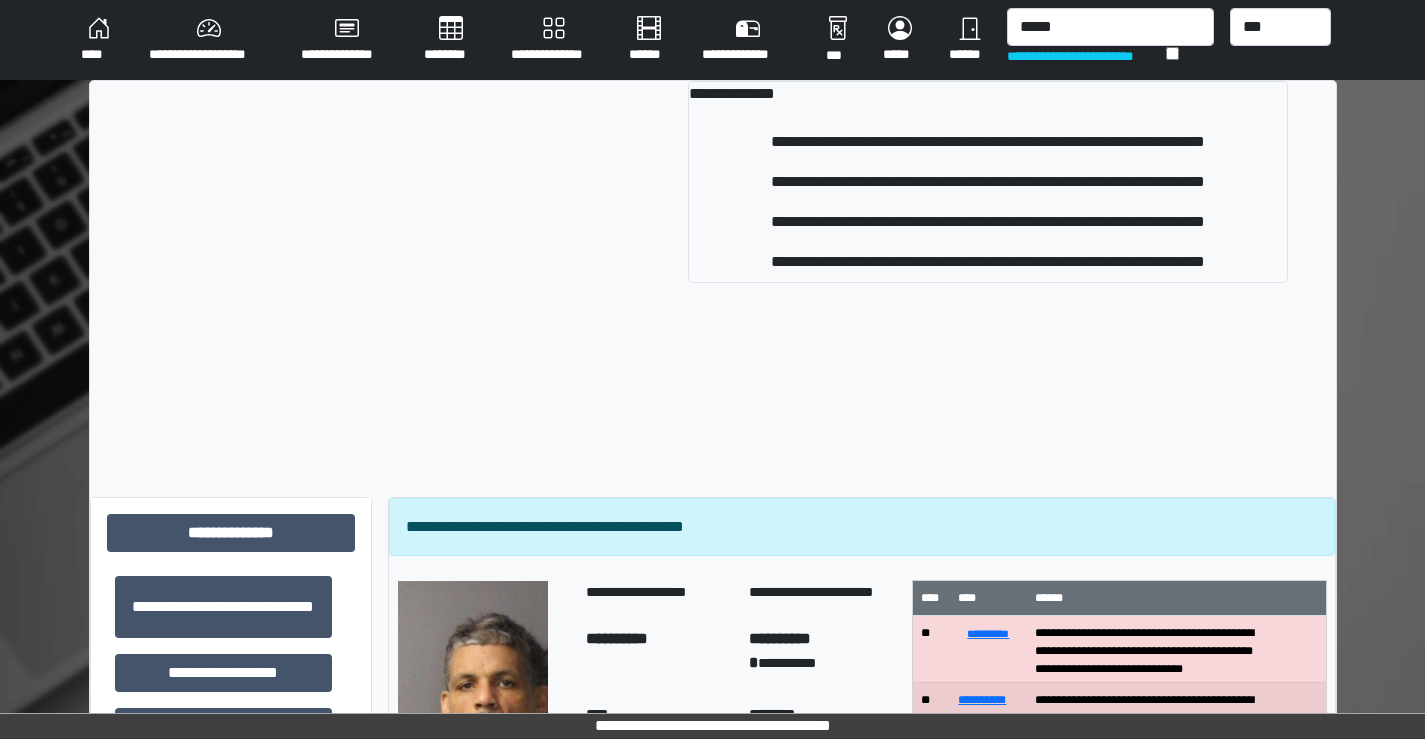 type 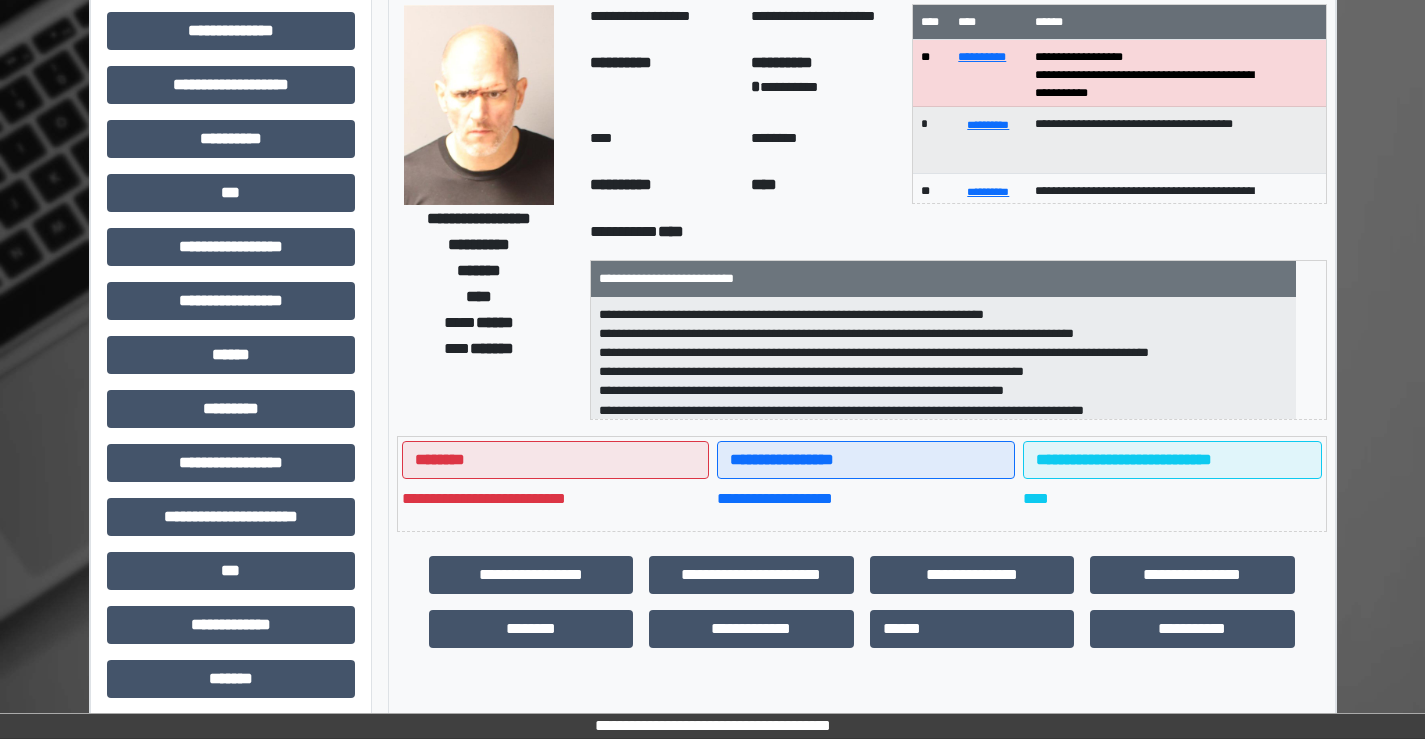 scroll, scrollTop: 300, scrollLeft: 0, axis: vertical 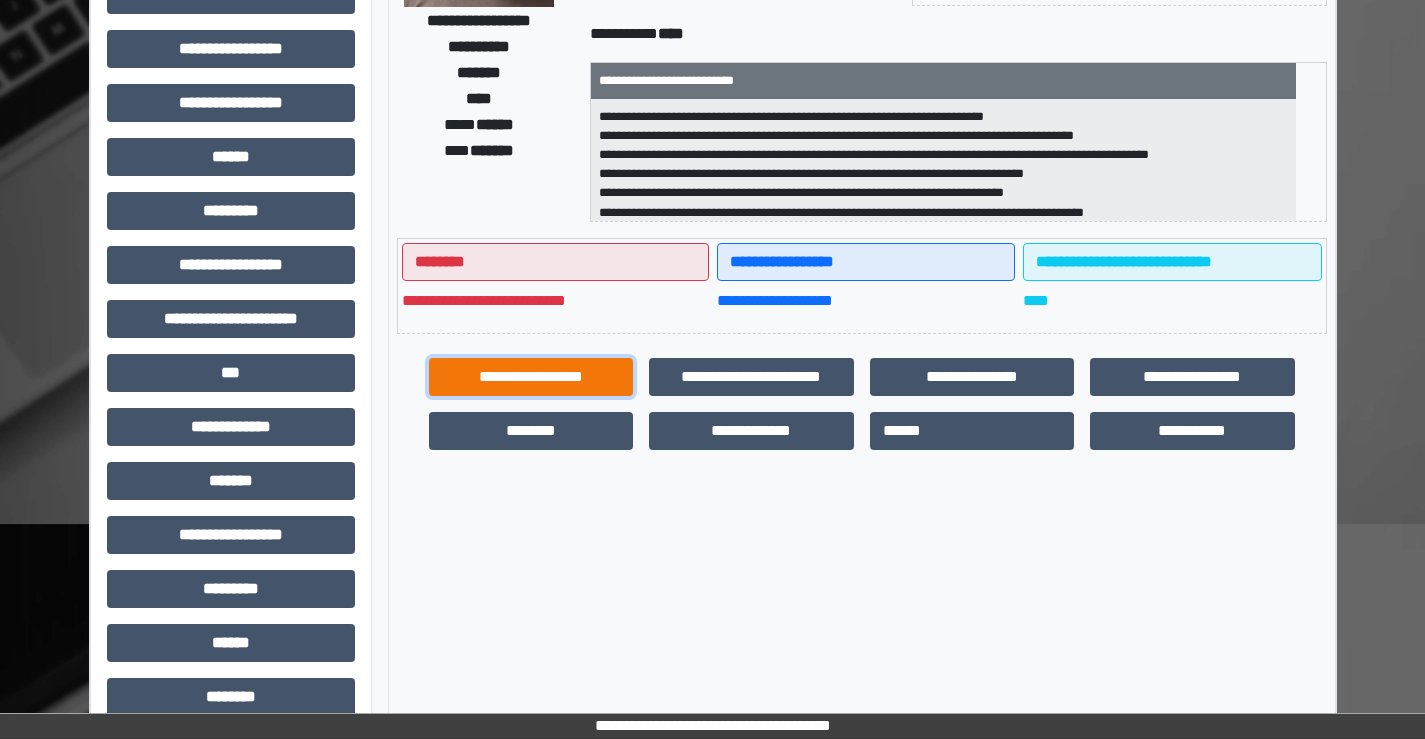 click on "**********" at bounding box center (531, 377) 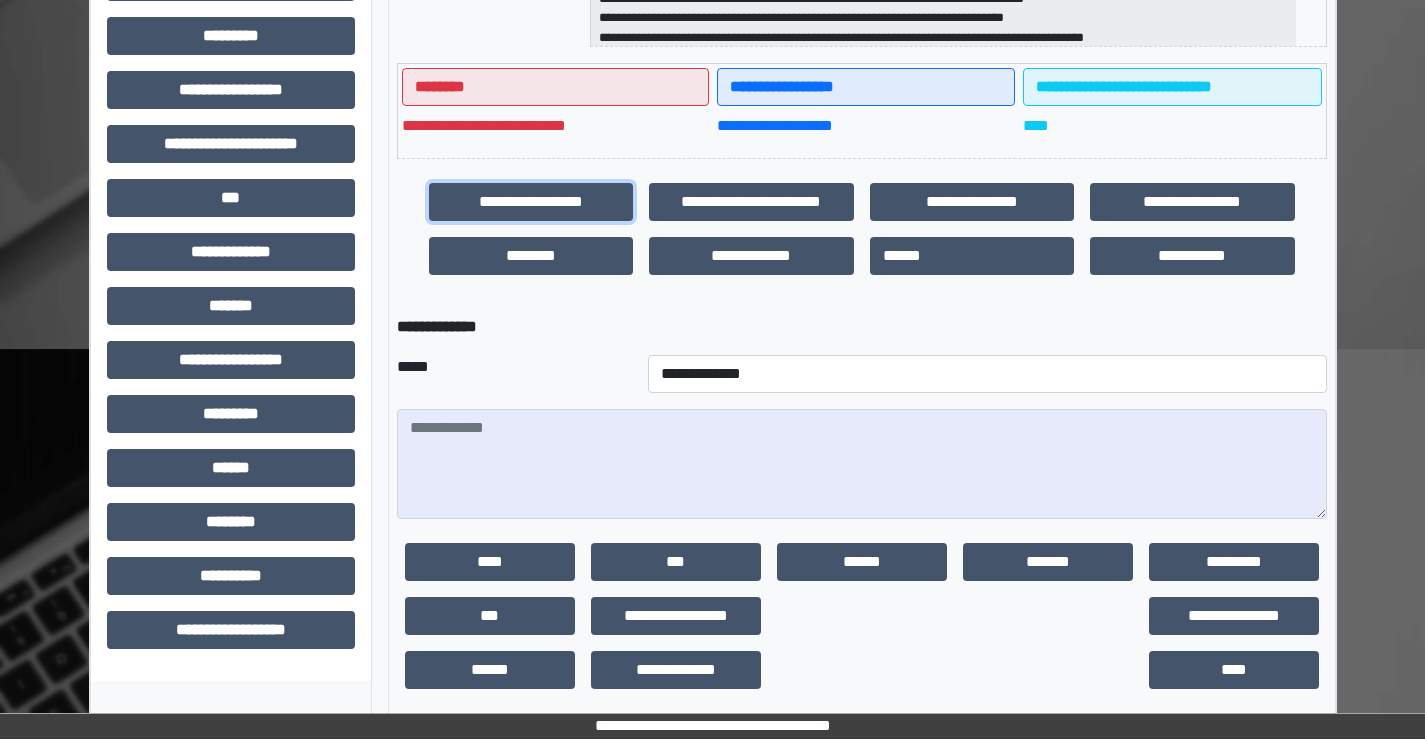 scroll, scrollTop: 491, scrollLeft: 0, axis: vertical 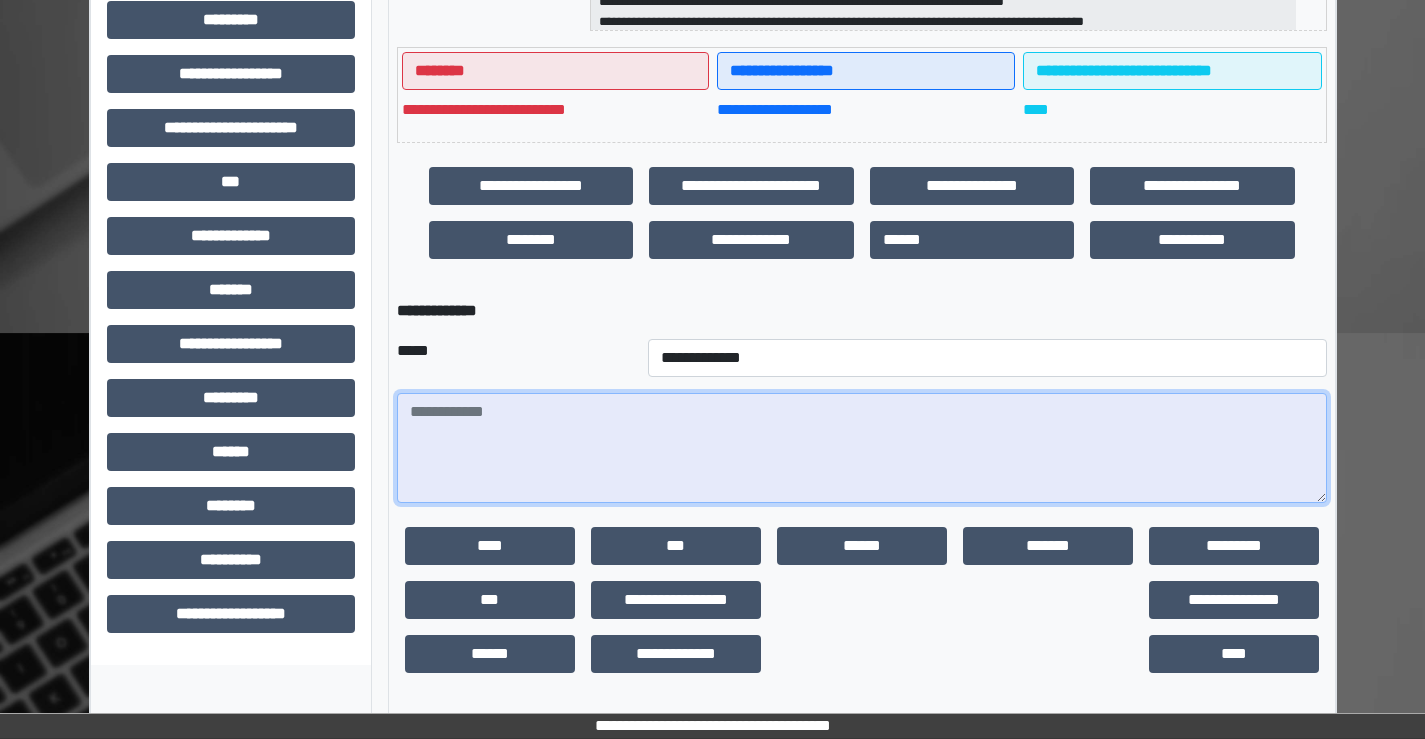 click at bounding box center [862, 448] 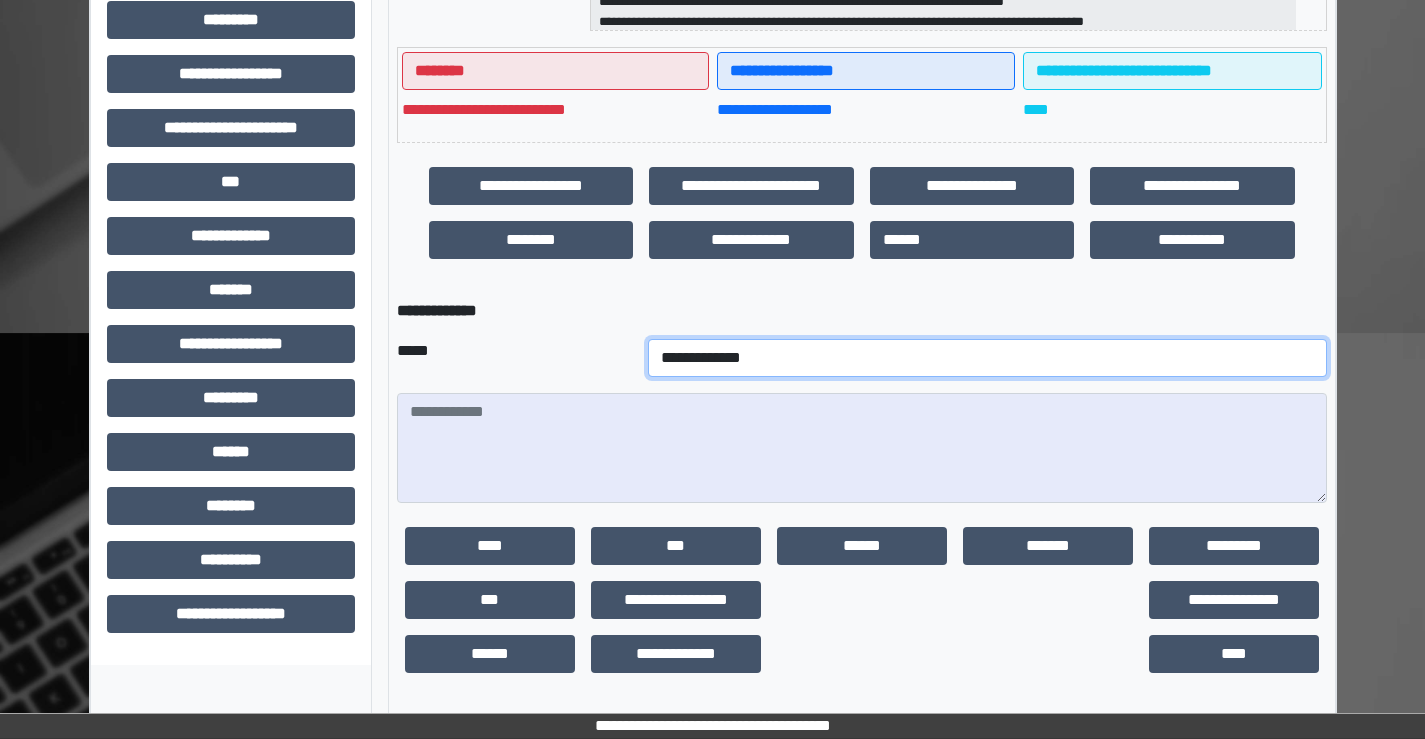 click on "**********" at bounding box center (987, 358) 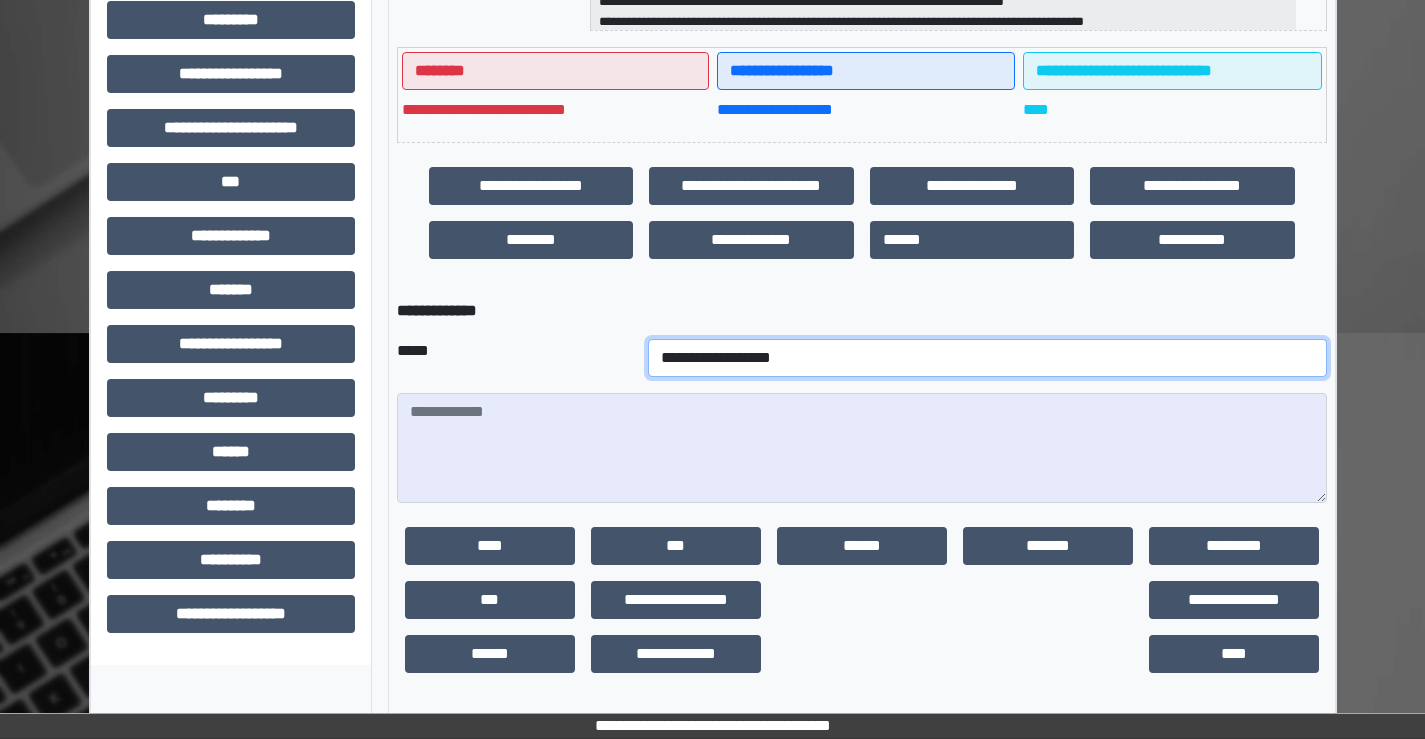 click on "**********" at bounding box center (987, 358) 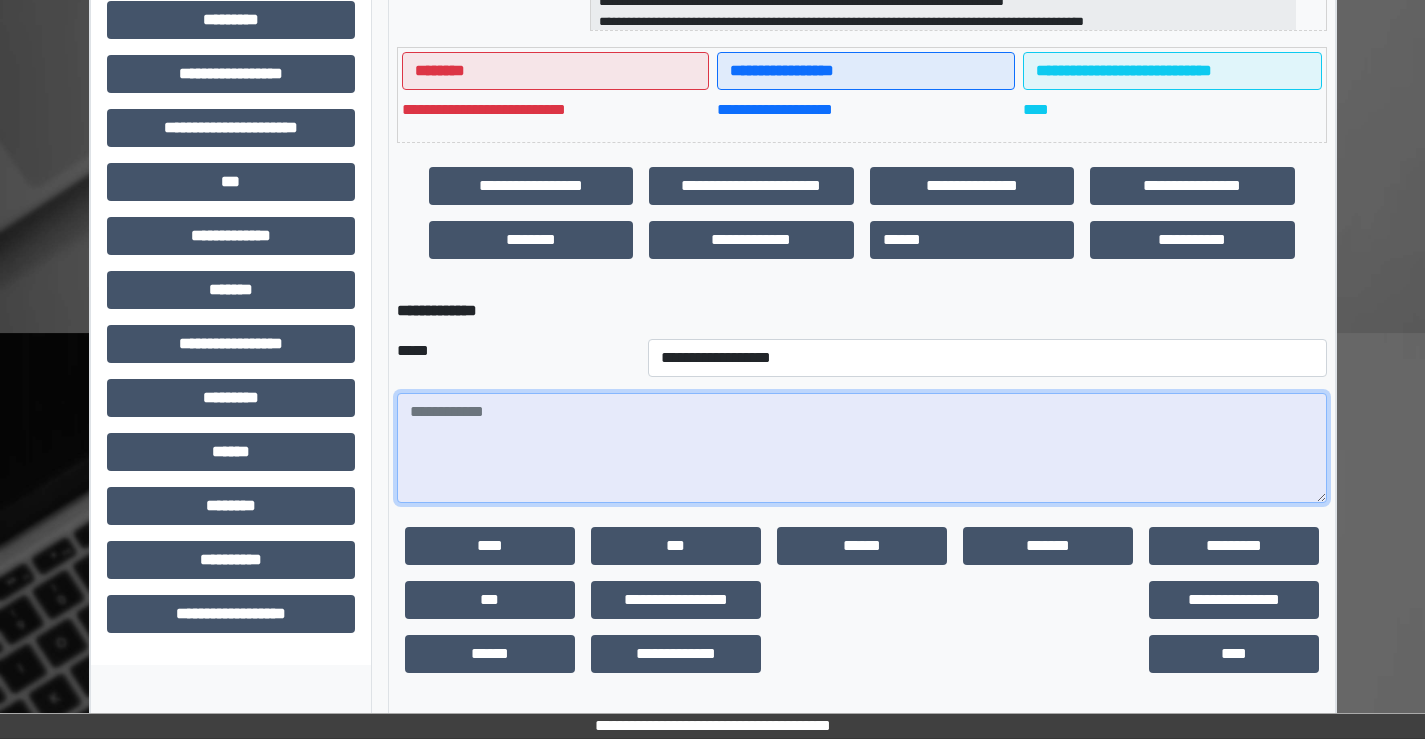 click at bounding box center [862, 448] 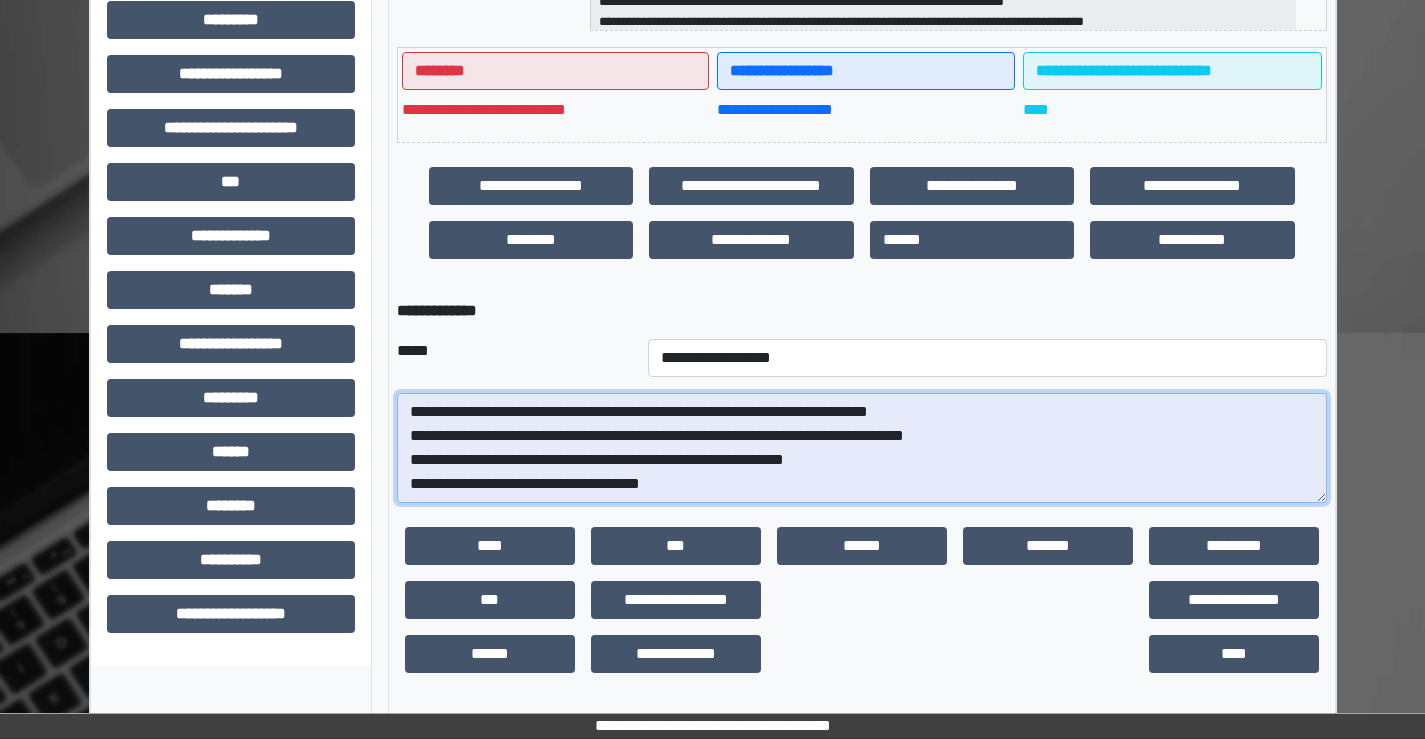 scroll, scrollTop: 0, scrollLeft: 0, axis: both 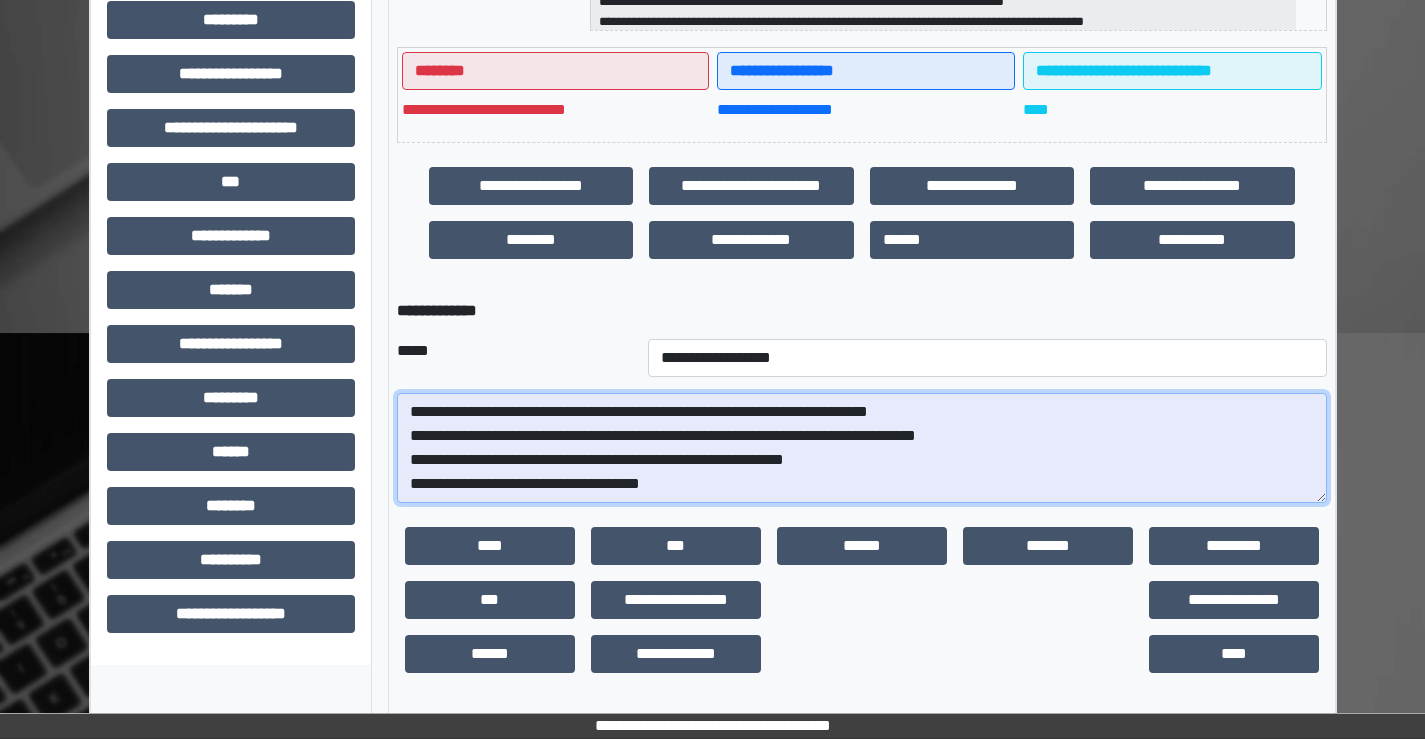 click on "**********" at bounding box center [862, 448] 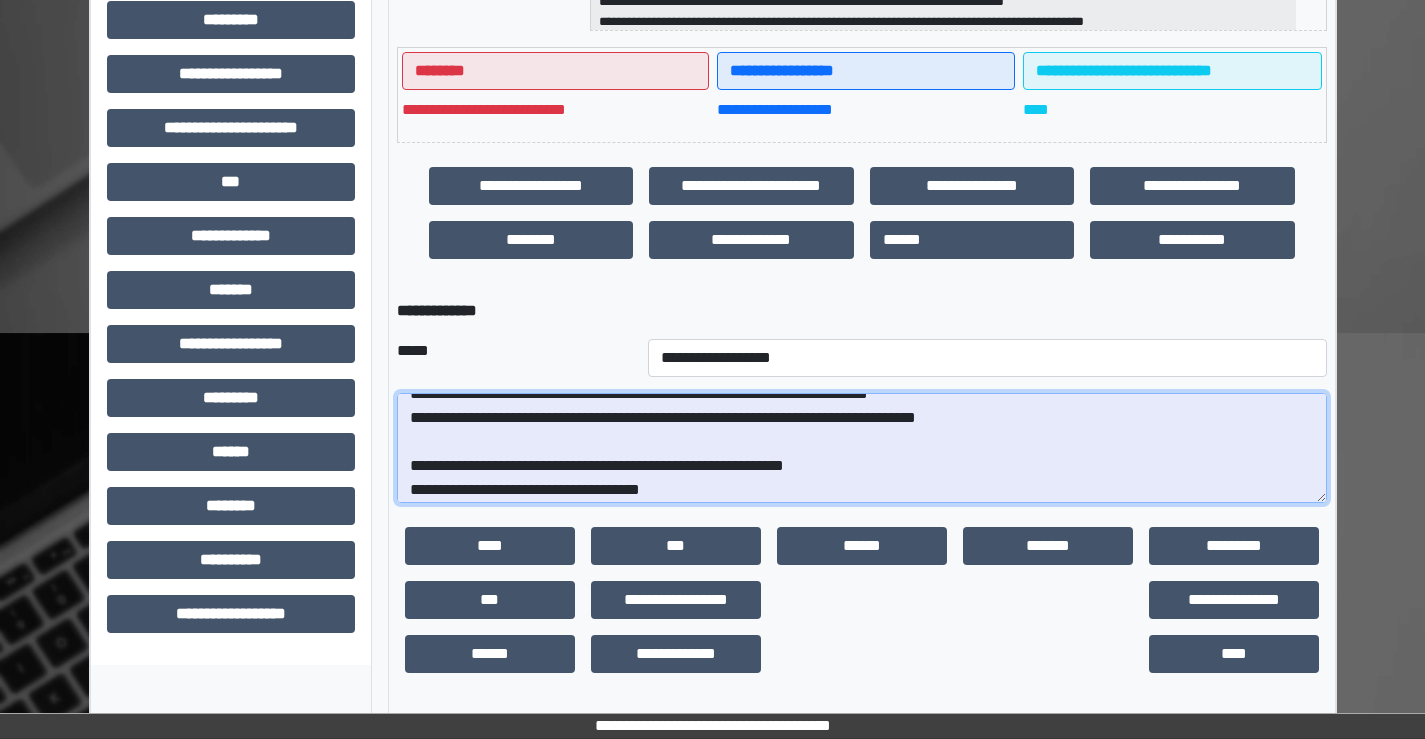 scroll, scrollTop: 24, scrollLeft: 0, axis: vertical 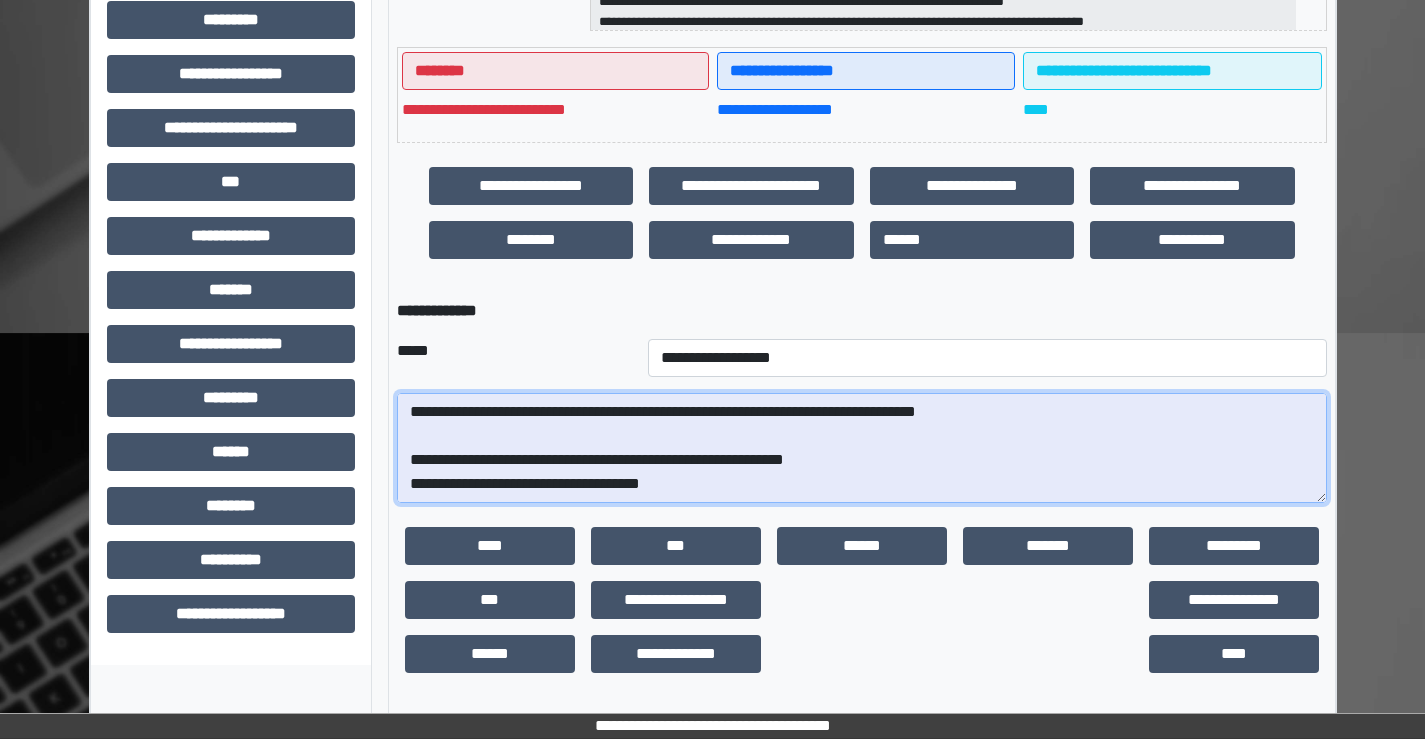 drag, startPoint x: 686, startPoint y: 485, endPoint x: 454, endPoint y: 480, distance: 232.05388 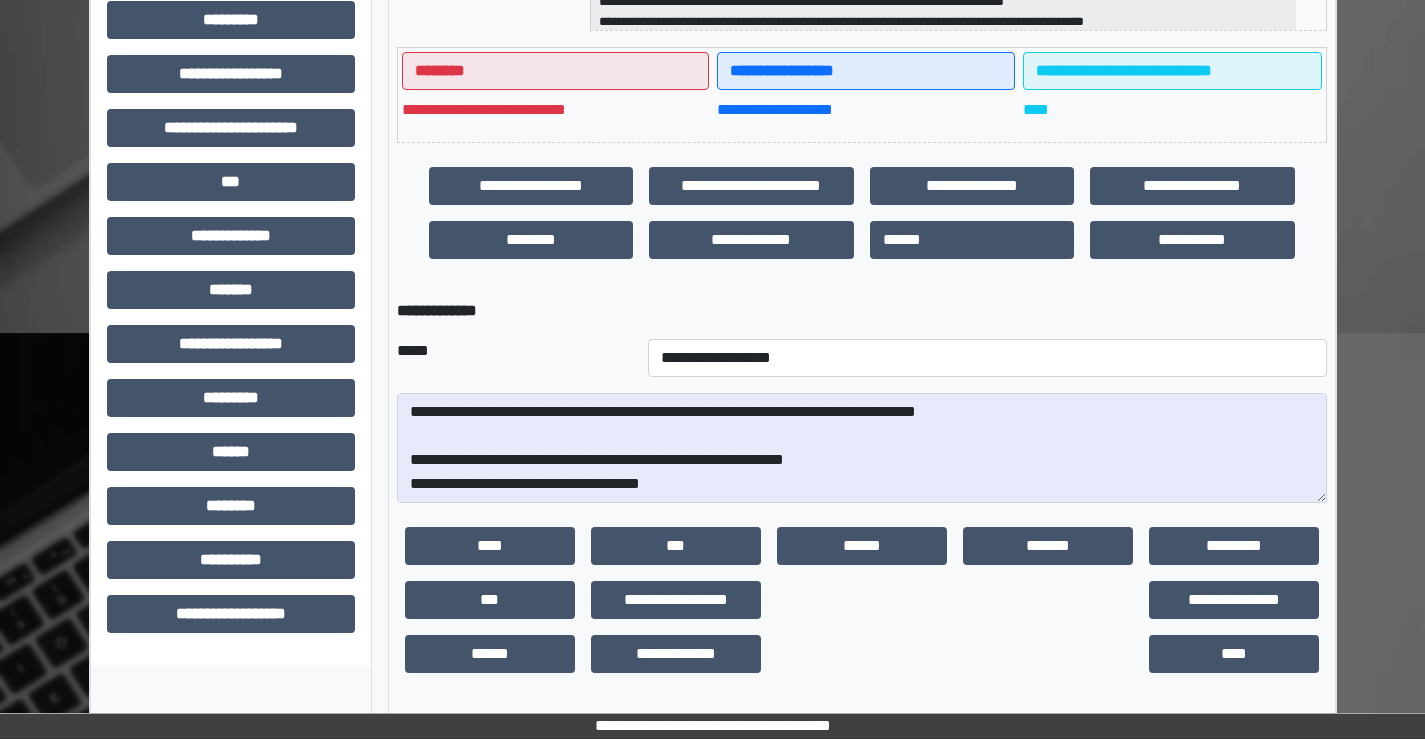 drag, startPoint x: 619, startPoint y: 504, endPoint x: 643, endPoint y: 496, distance: 25.298222 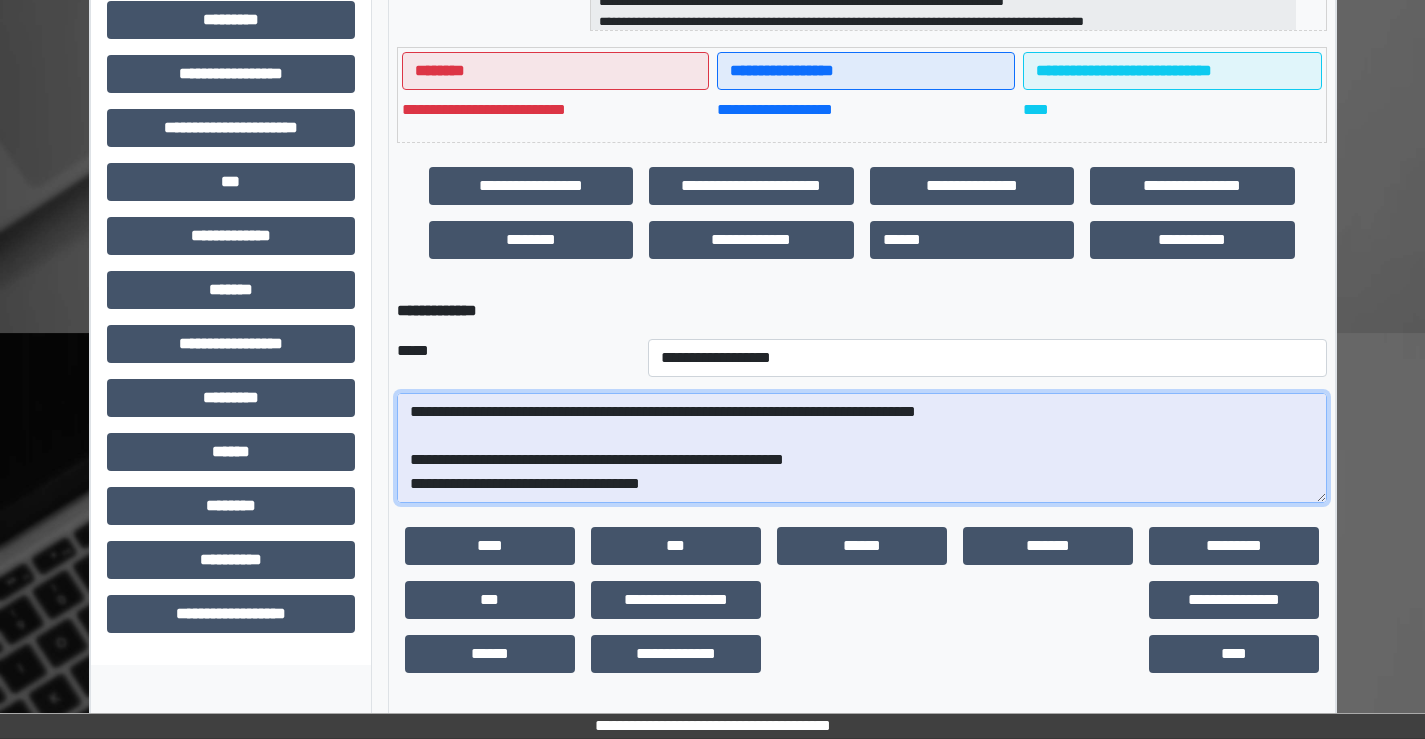 drag, startPoint x: 689, startPoint y: 486, endPoint x: 419, endPoint y: 476, distance: 270.18512 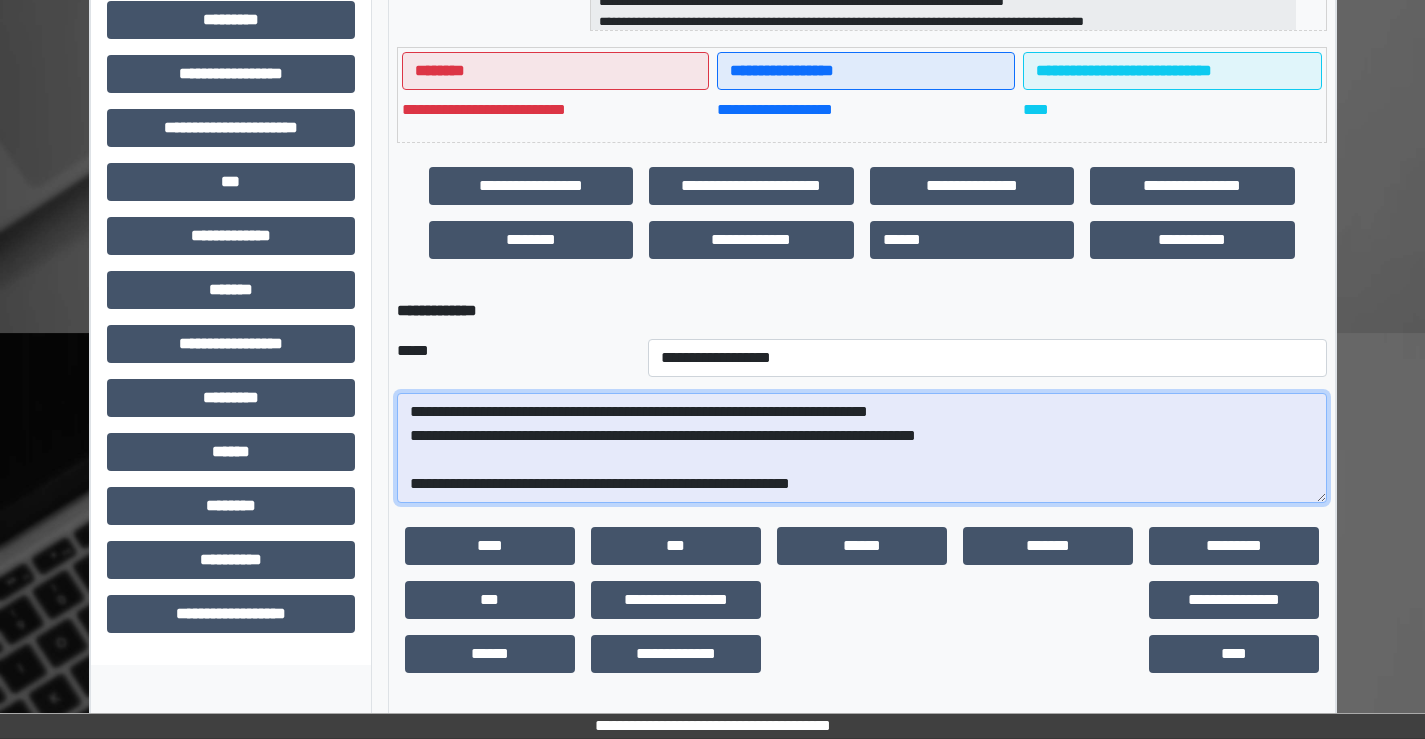drag, startPoint x: 418, startPoint y: 411, endPoint x: 413, endPoint y: 440, distance: 29.427877 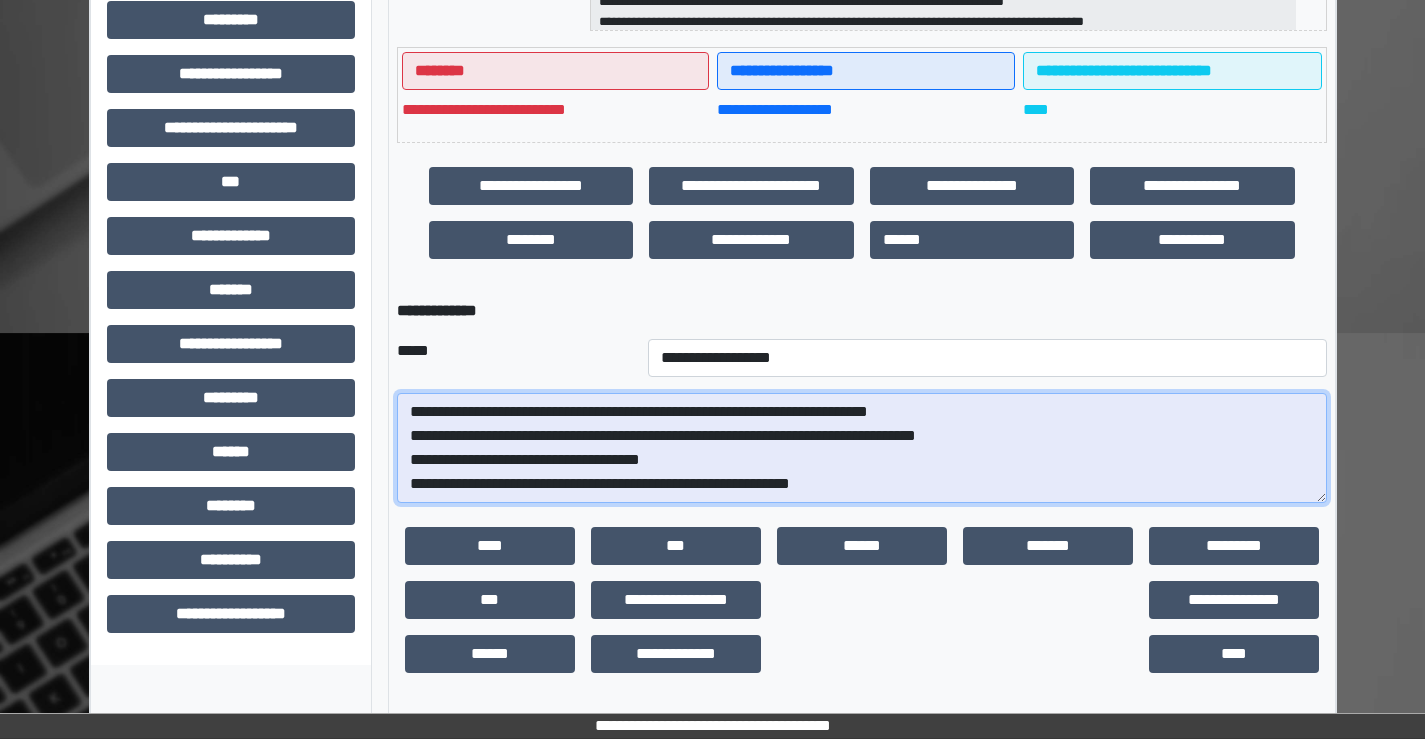 click on "**********" at bounding box center (862, 448) 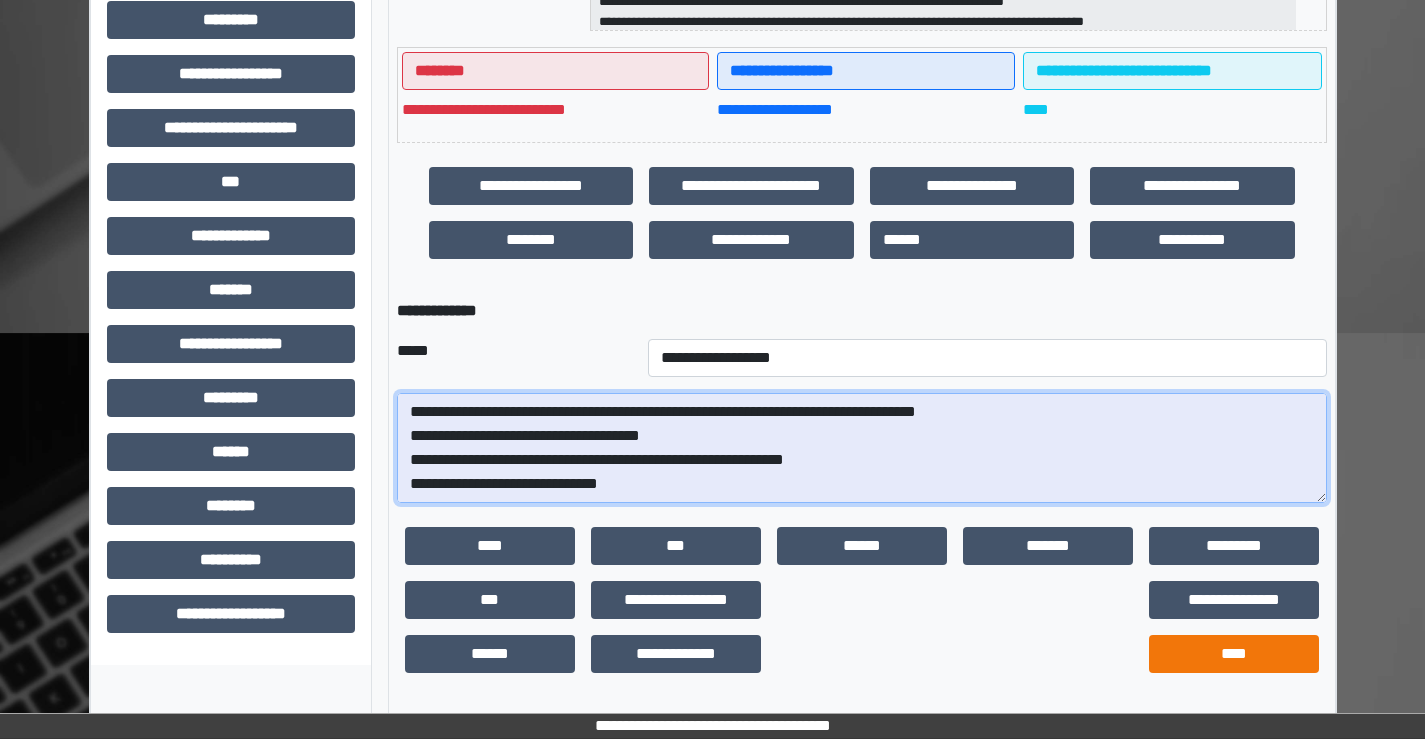 type on "**********" 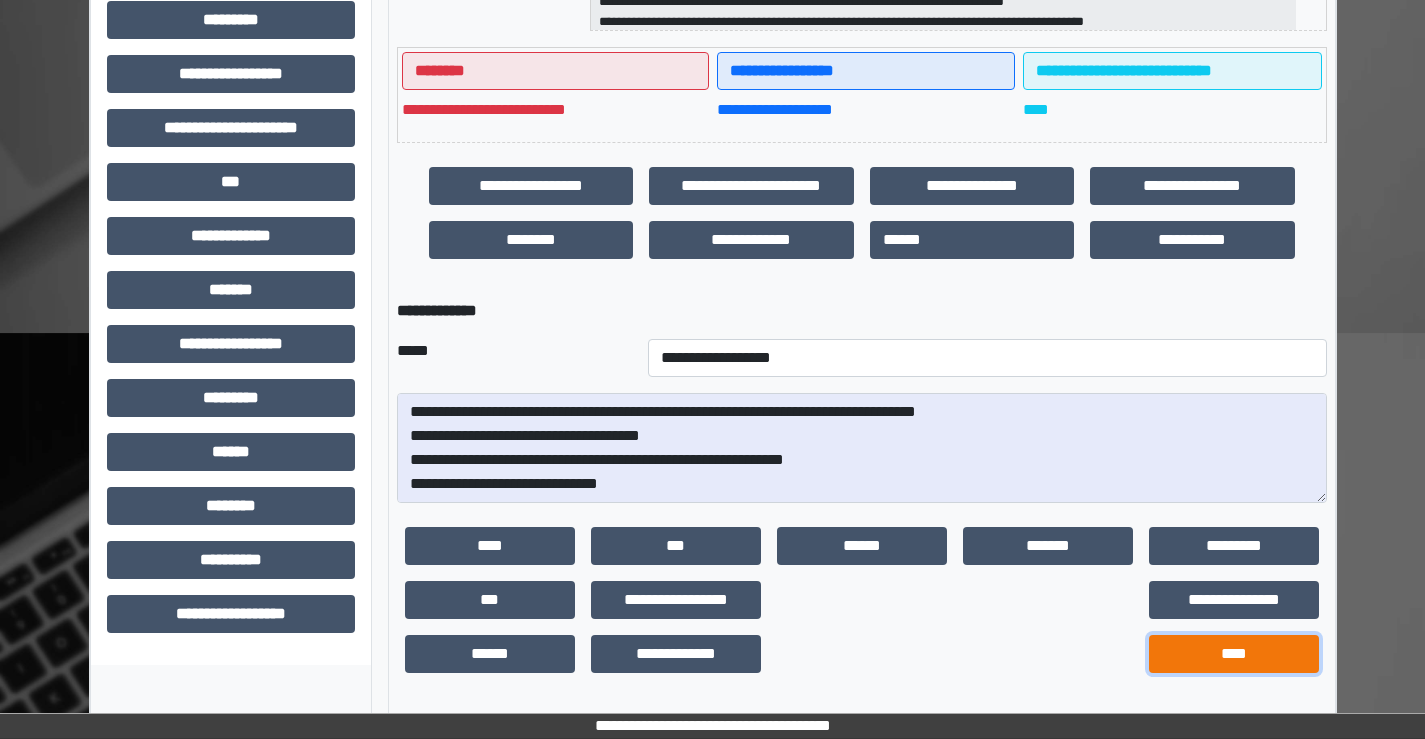 click on "****" at bounding box center (1234, 654) 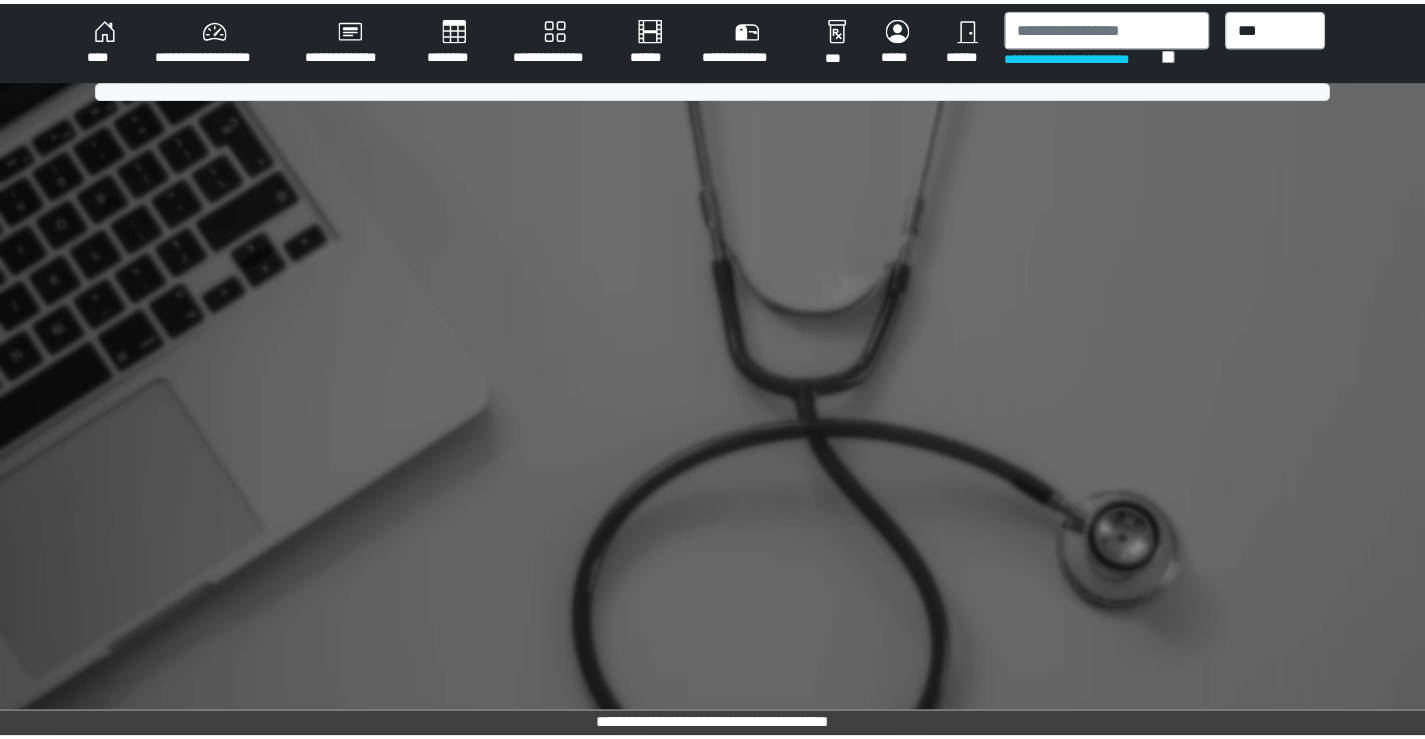 scroll, scrollTop: 0, scrollLeft: 0, axis: both 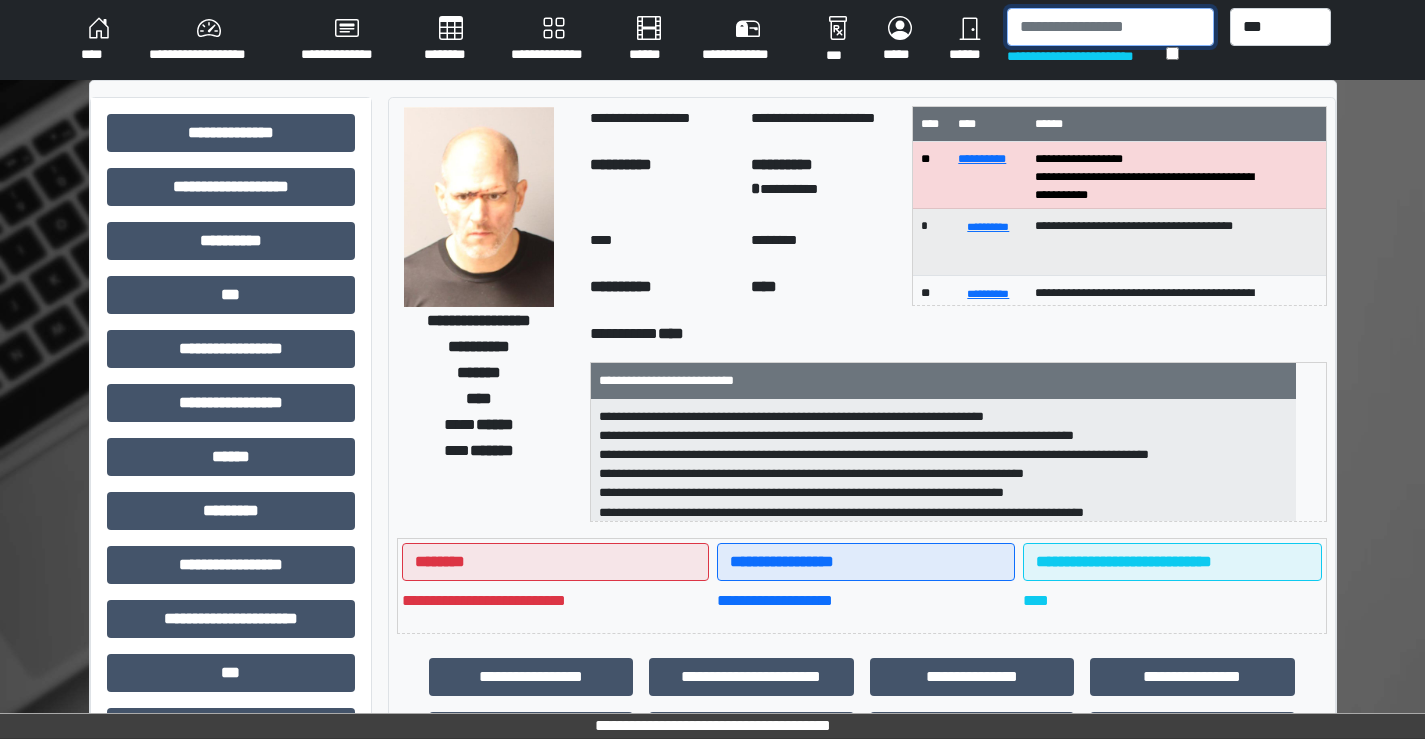 click at bounding box center (1110, 27) 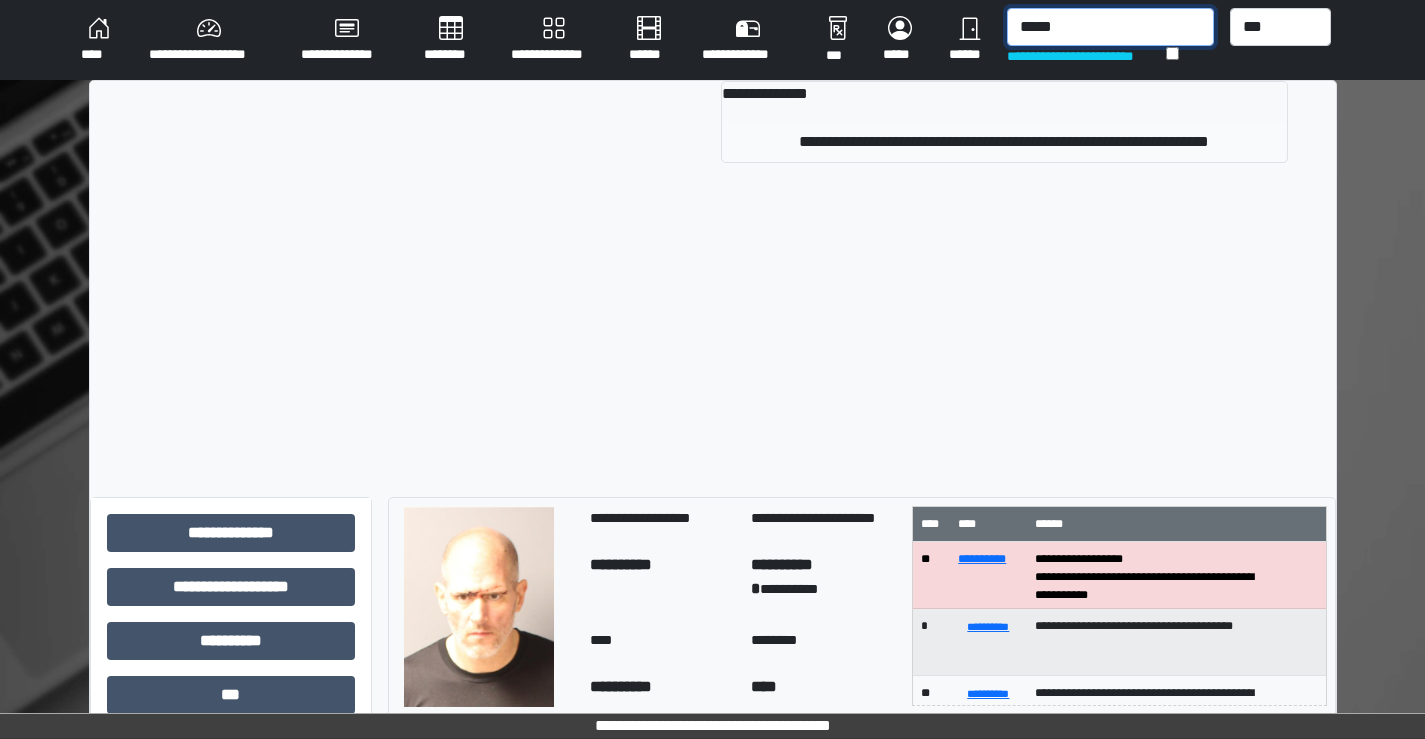 type on "*****" 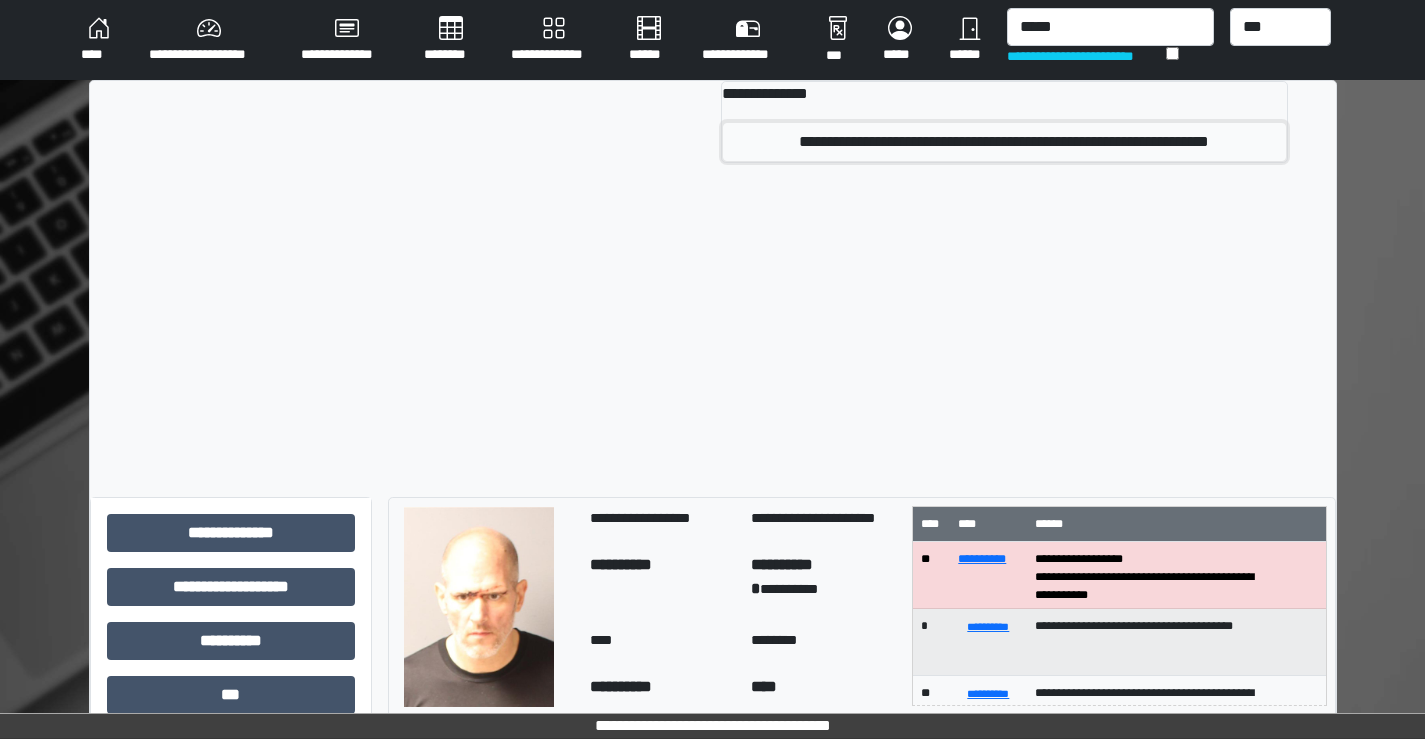 click on "**********" at bounding box center [1004, 142] 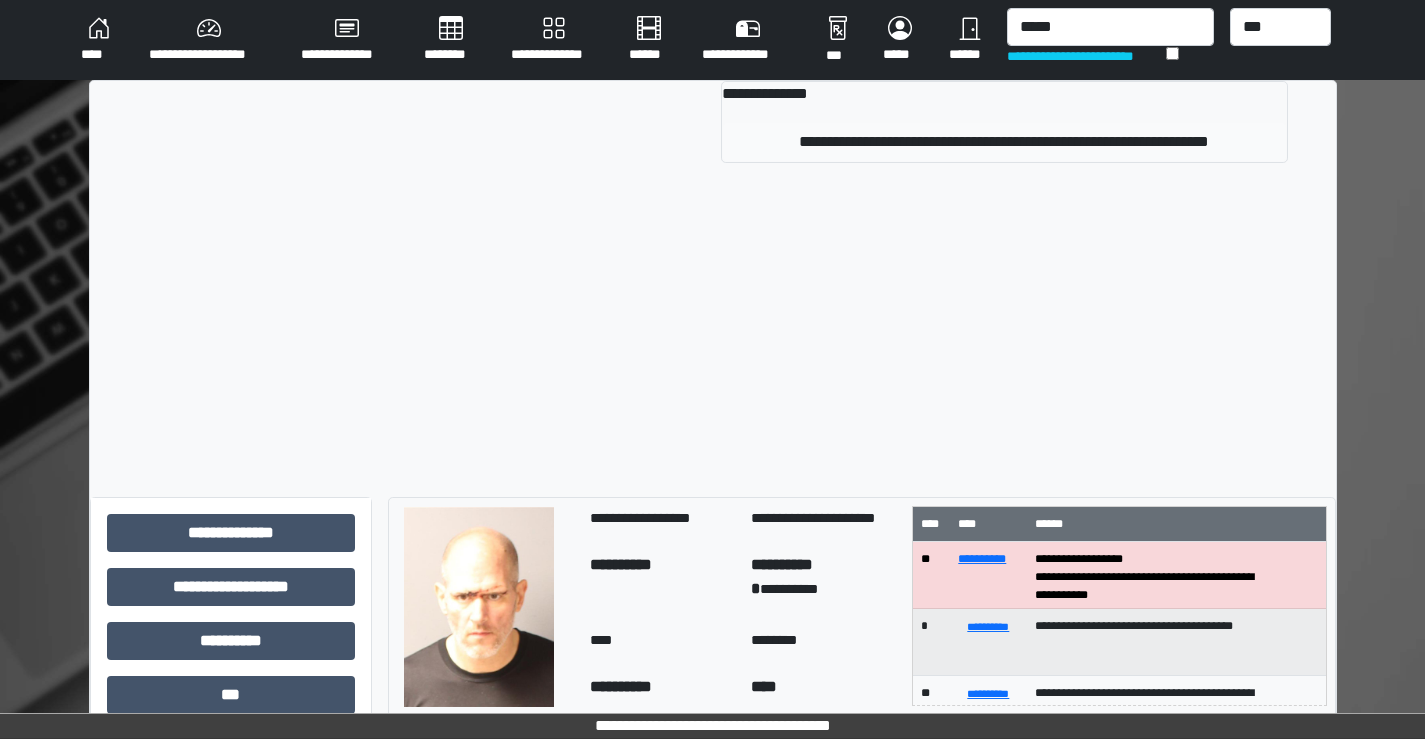 type 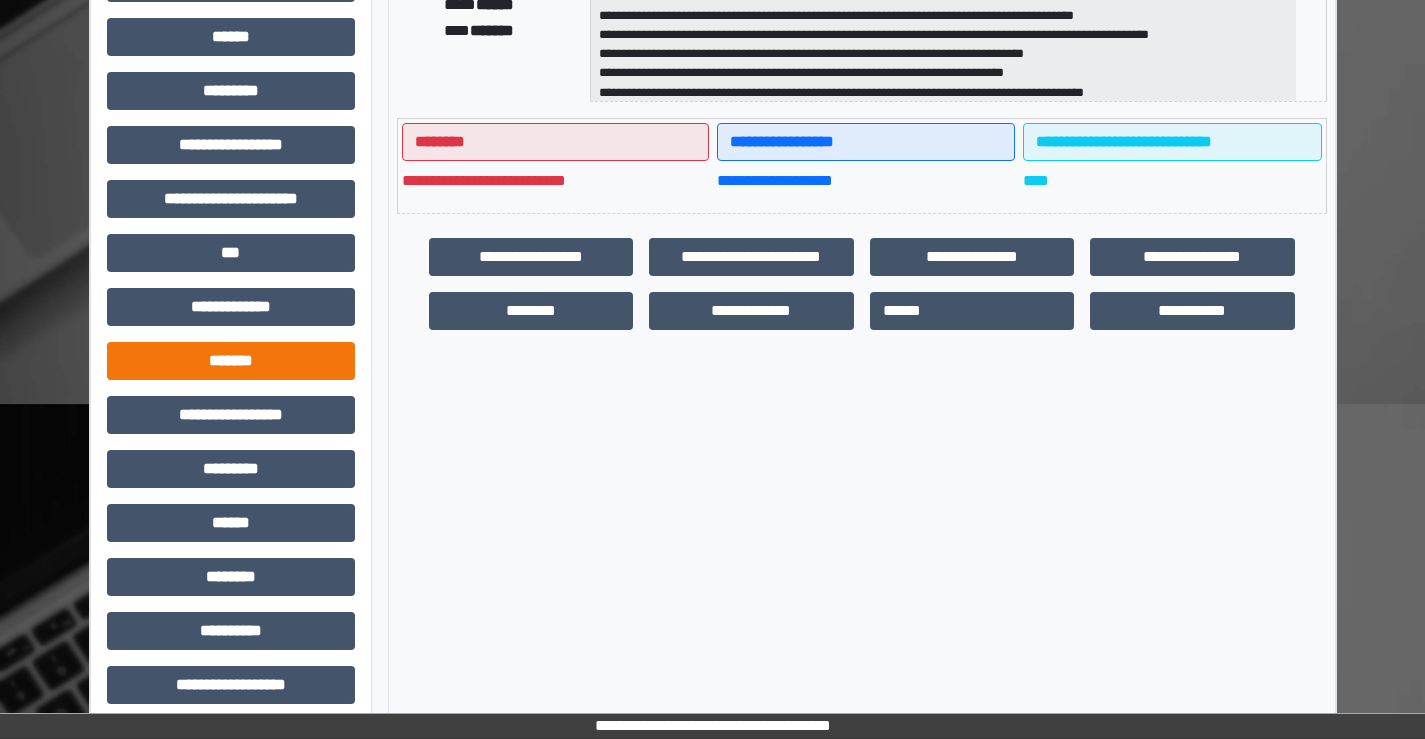 scroll, scrollTop: 435, scrollLeft: 0, axis: vertical 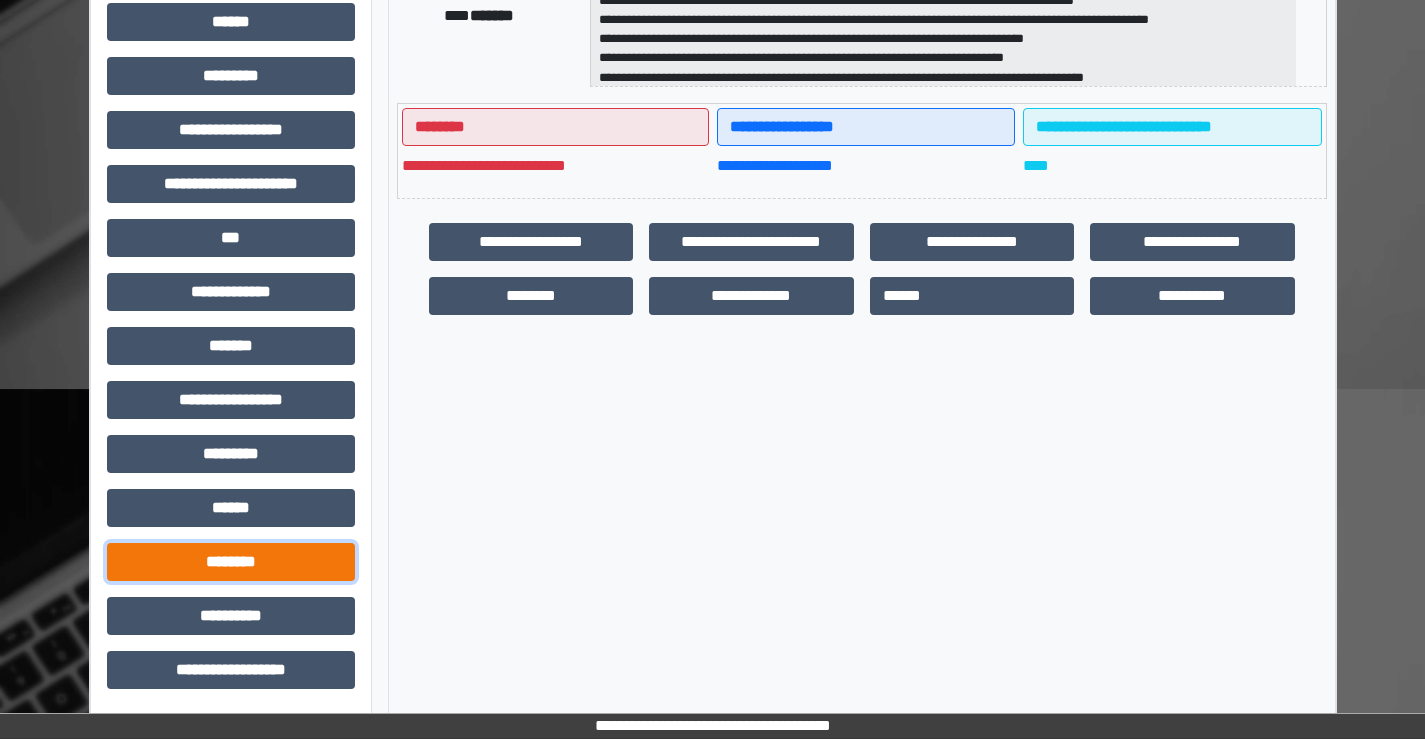 click on "********" at bounding box center [231, 562] 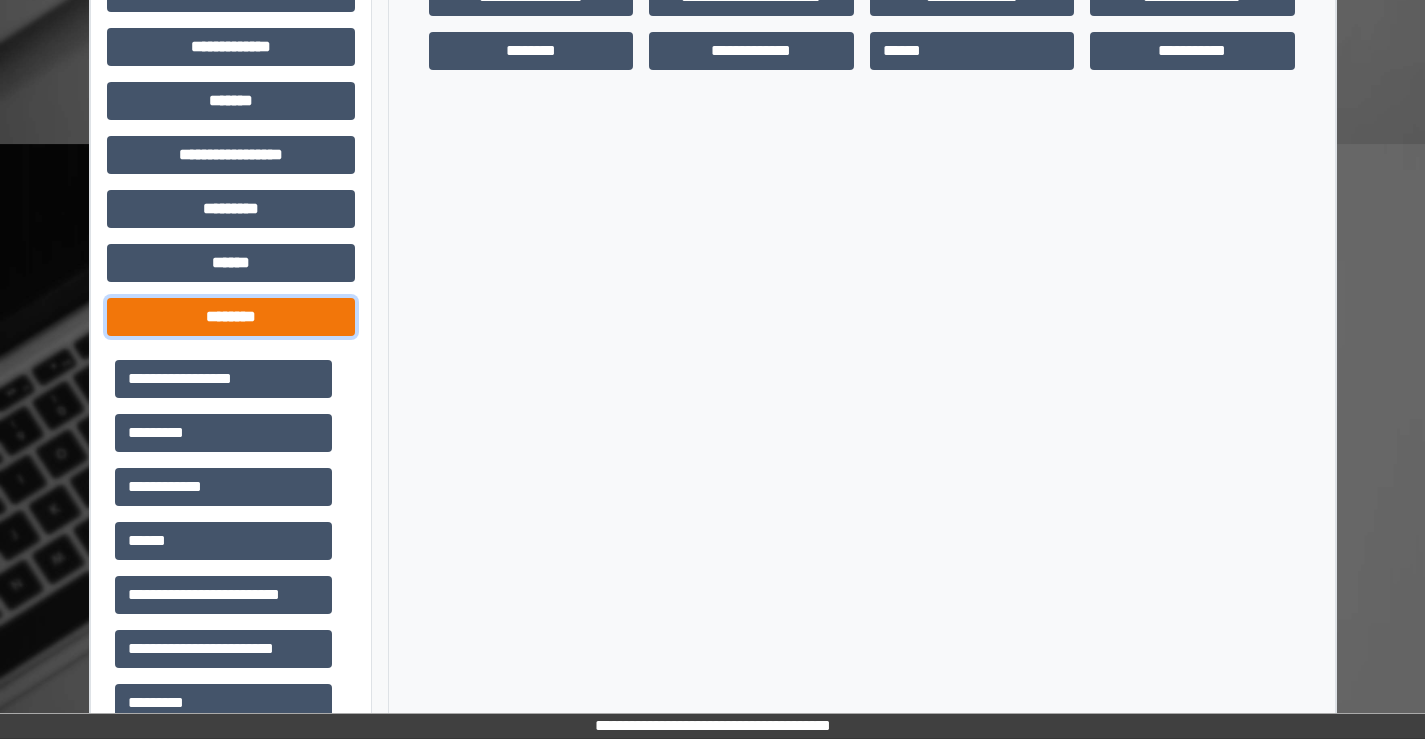 scroll, scrollTop: 735, scrollLeft: 0, axis: vertical 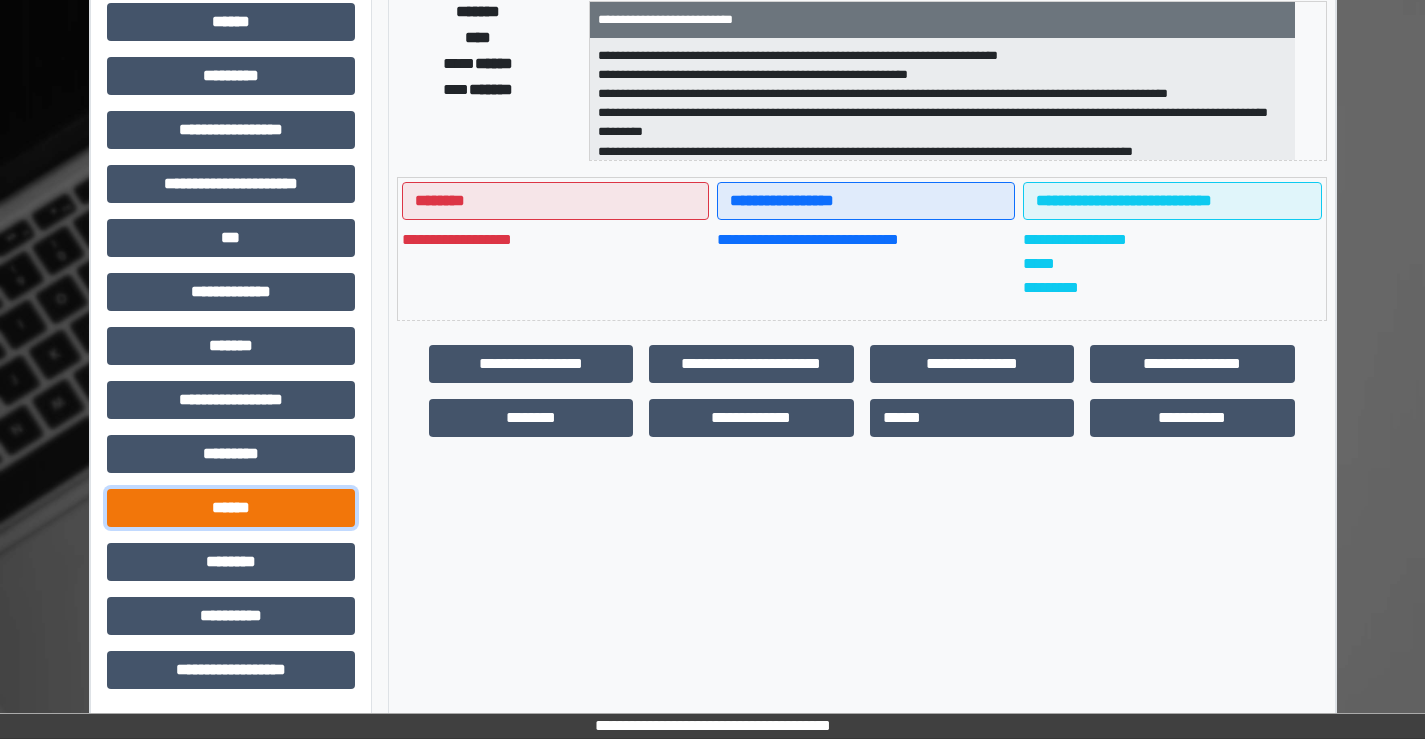 click on "******" at bounding box center (231, 508) 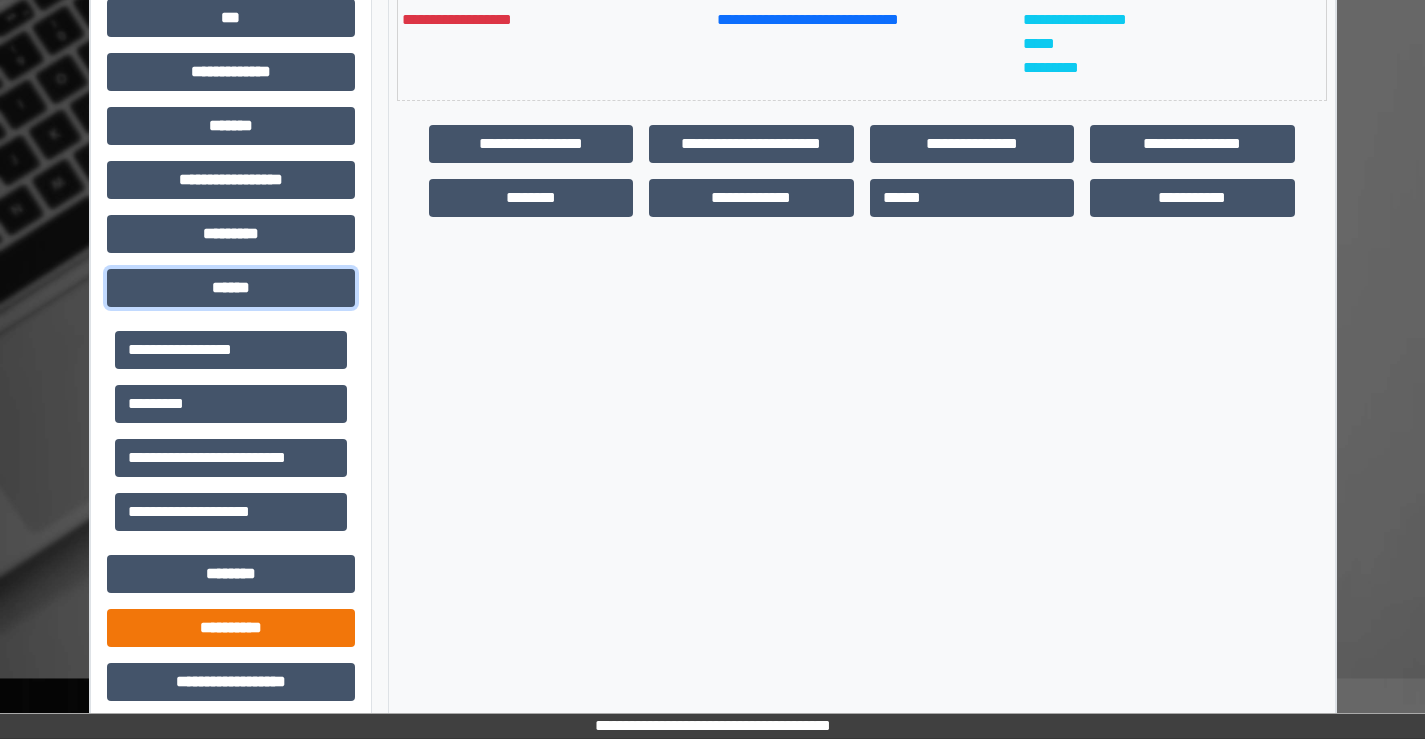 scroll, scrollTop: 1067, scrollLeft: 0, axis: vertical 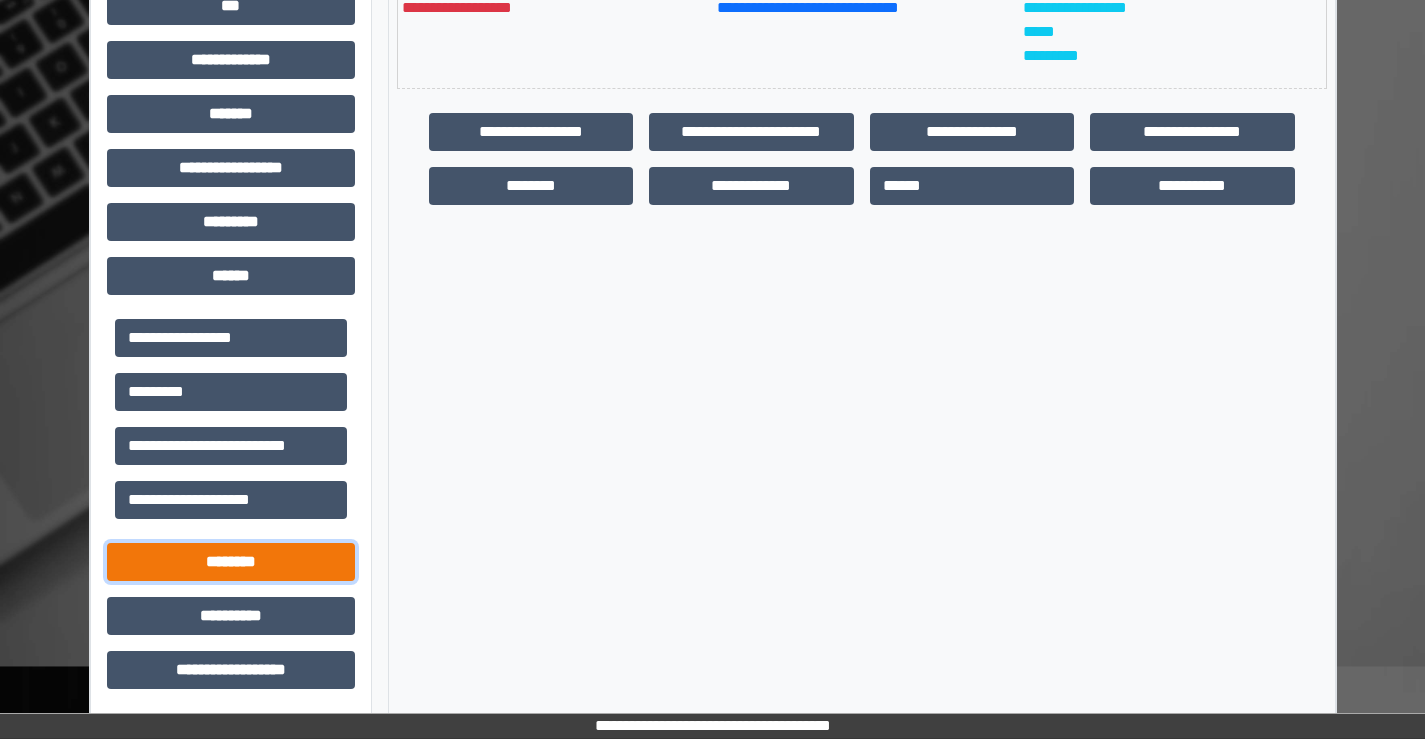 click on "********" at bounding box center (231, 562) 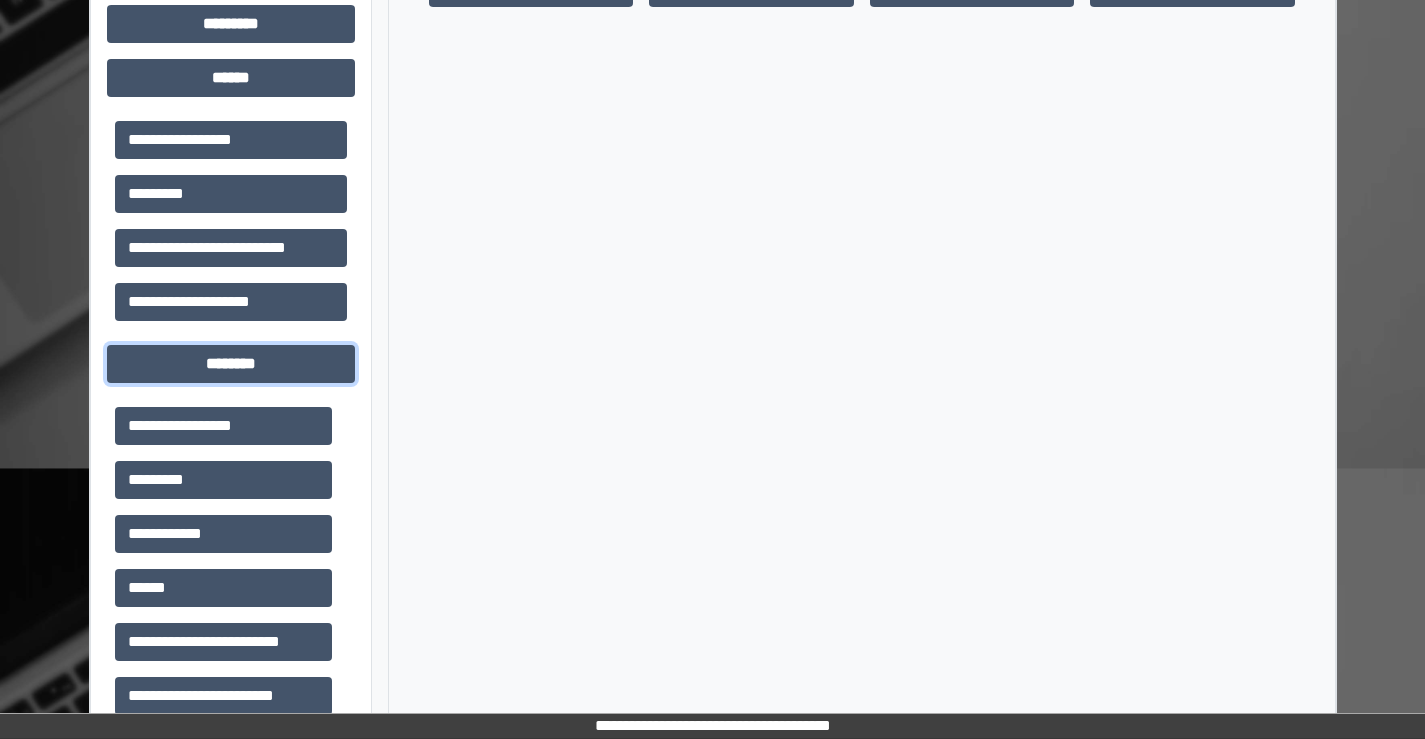 scroll, scrollTop: 1267, scrollLeft: 0, axis: vertical 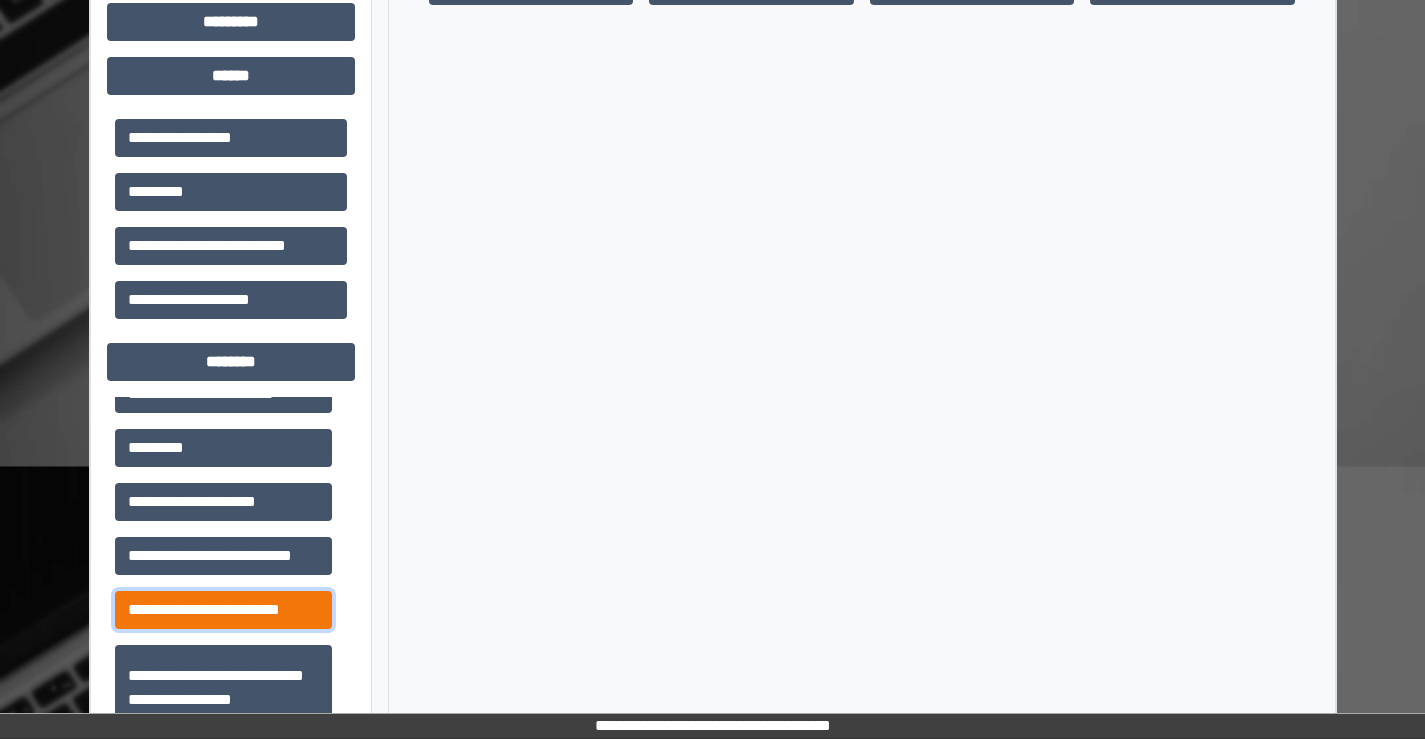 click on "**********" at bounding box center [223, 610] 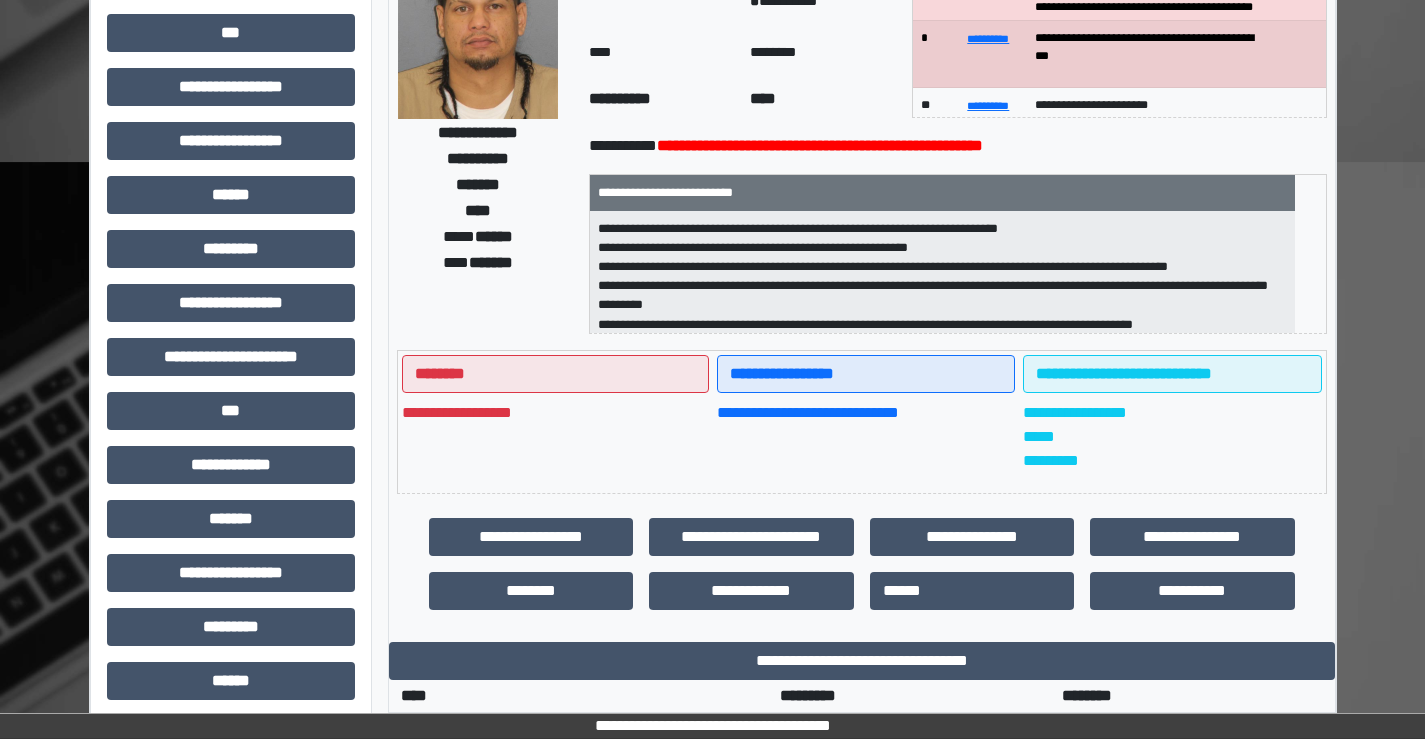 scroll, scrollTop: 767, scrollLeft: 0, axis: vertical 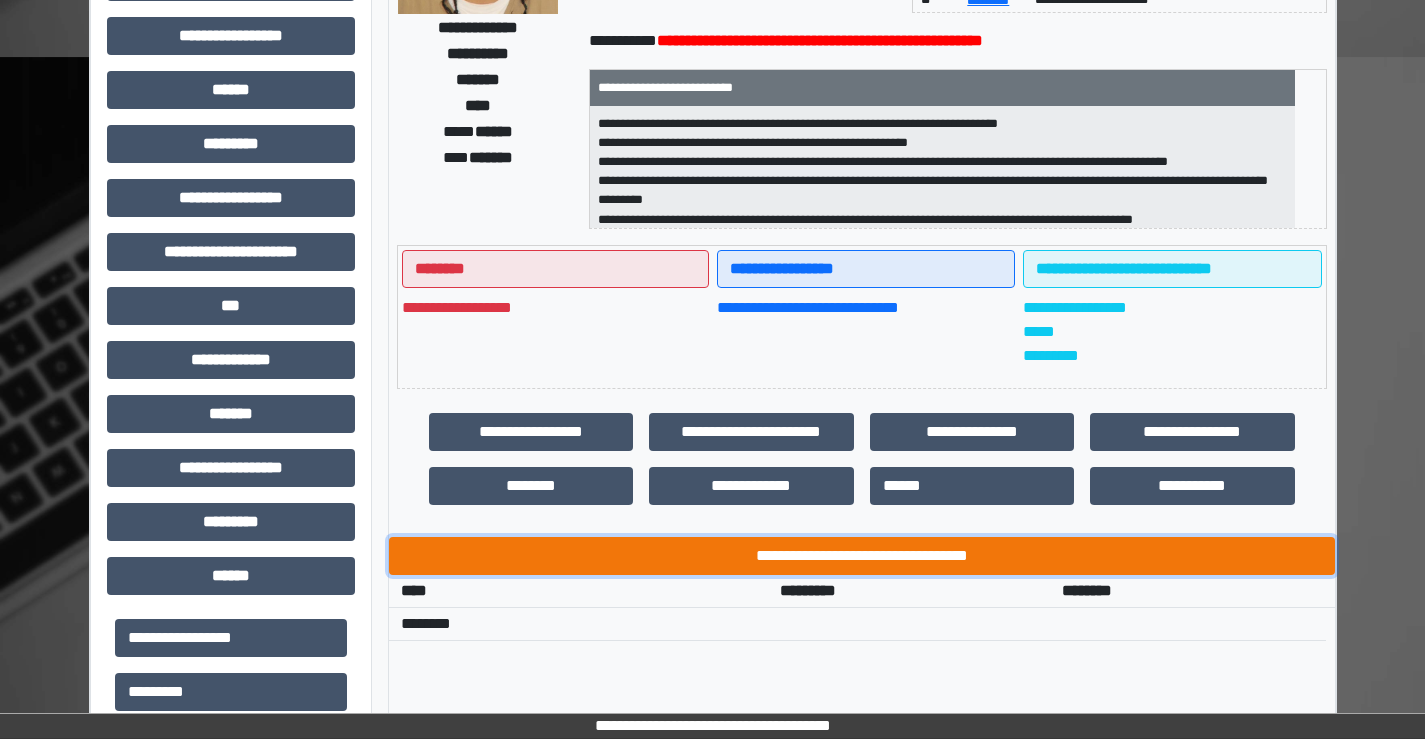 click on "**********" at bounding box center (862, 556) 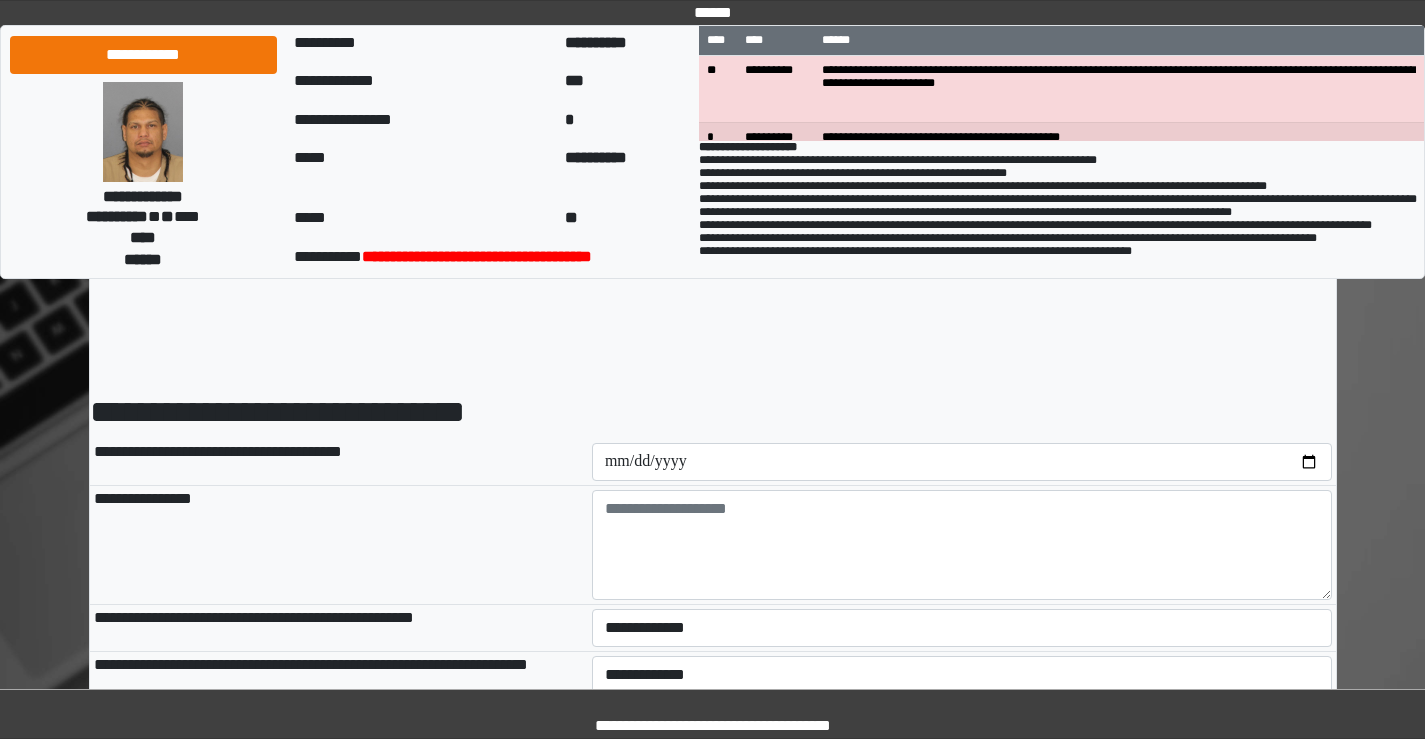 scroll, scrollTop: 0, scrollLeft: 0, axis: both 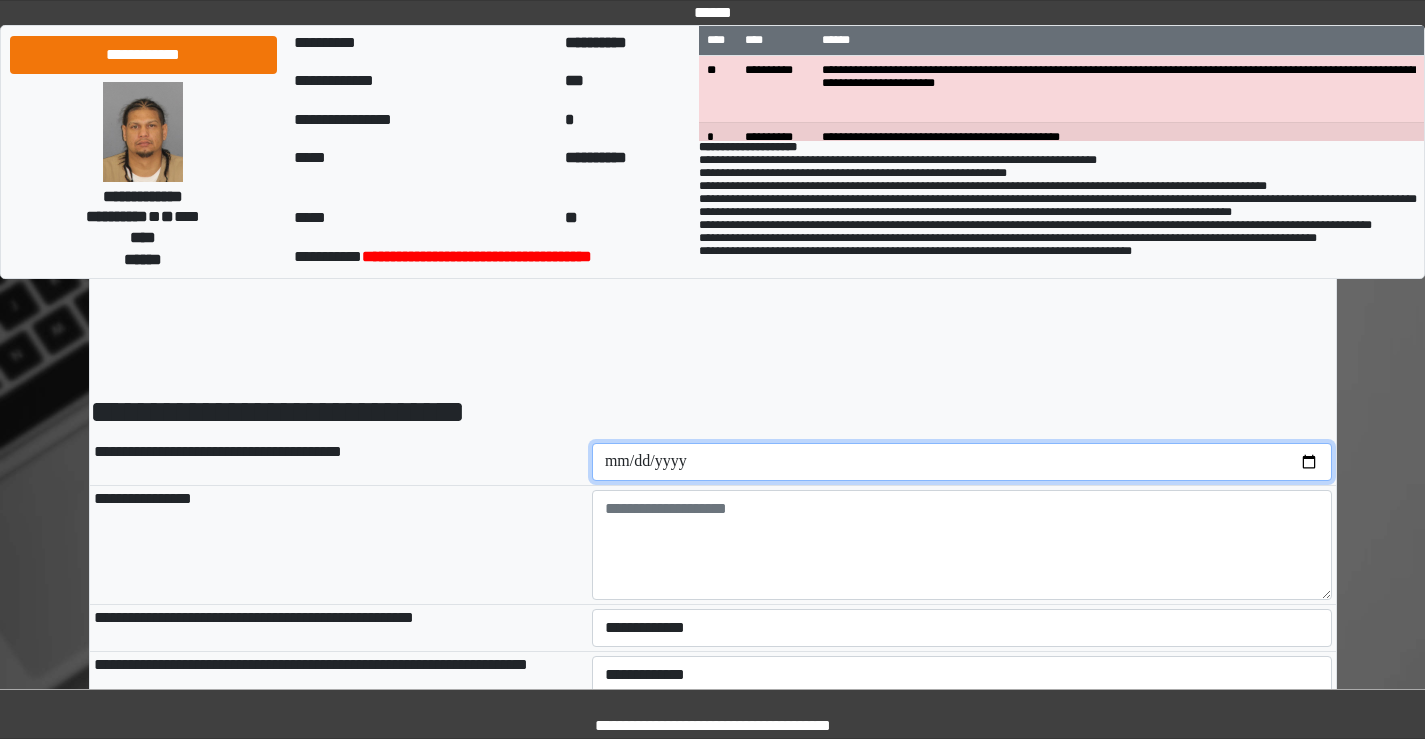 click at bounding box center (962, 462) 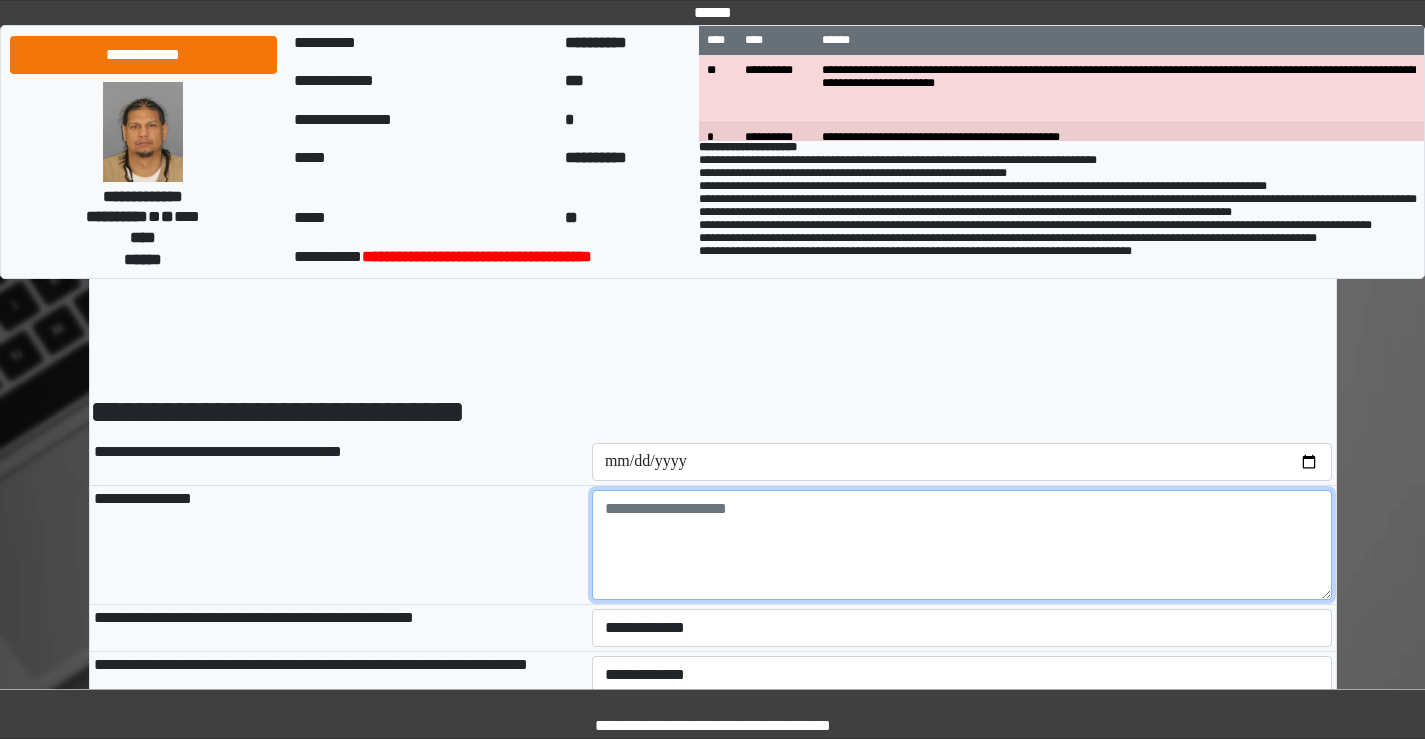 click at bounding box center (962, 545) 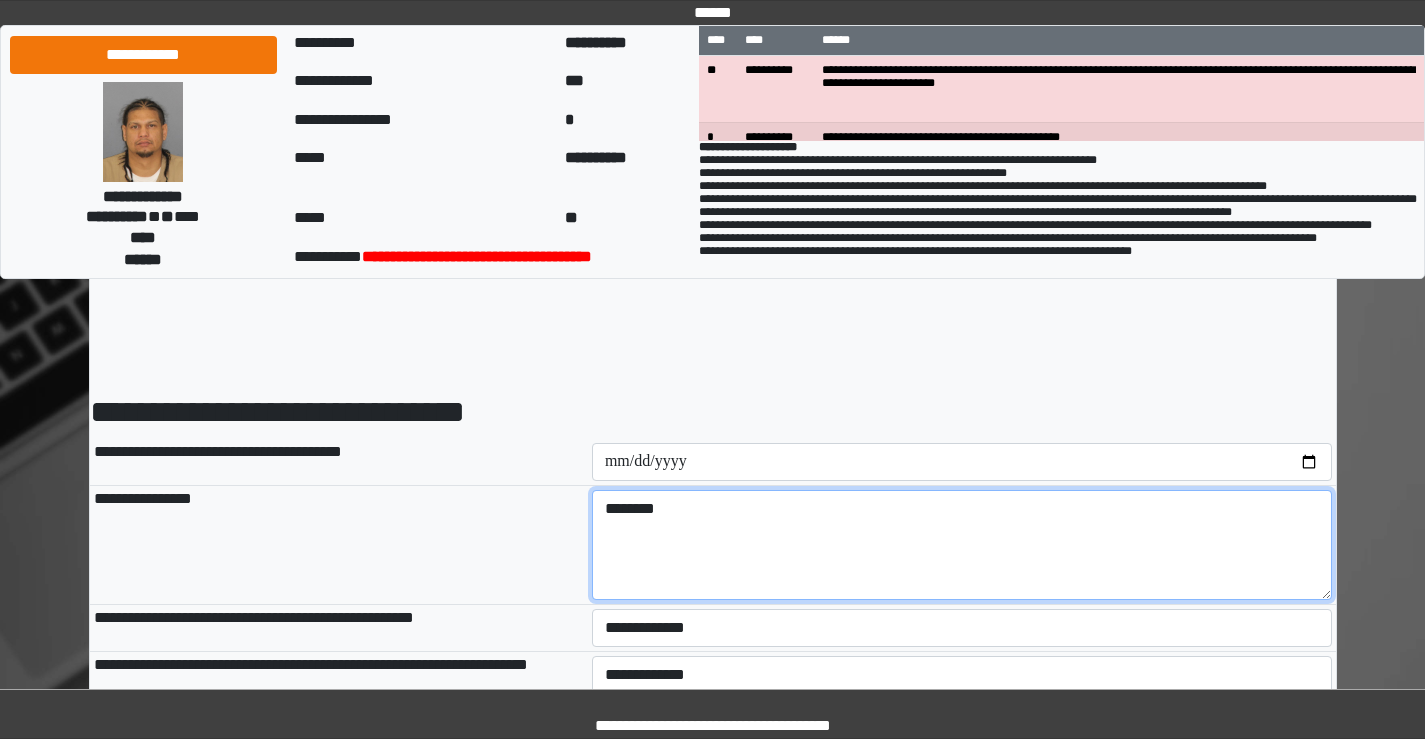 type on "********" 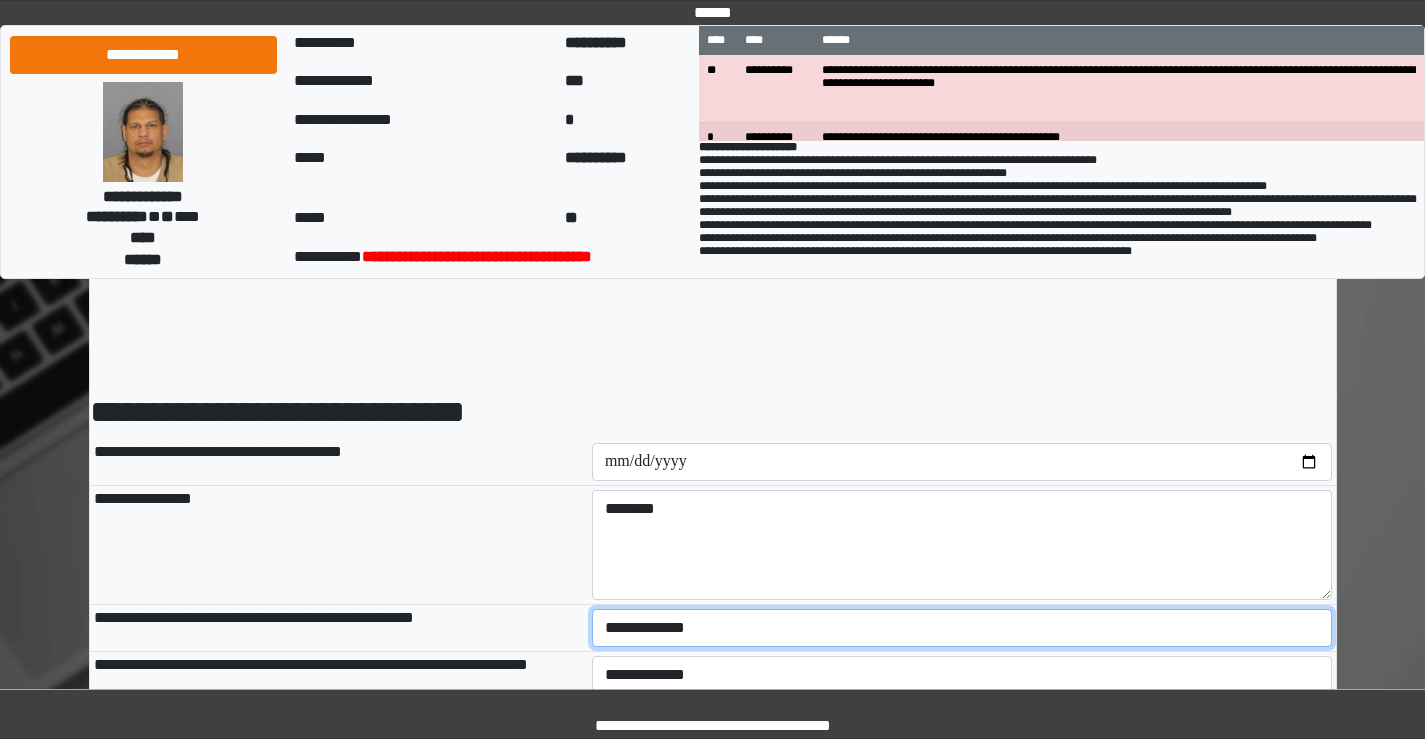 click on "**********" at bounding box center (962, 628) 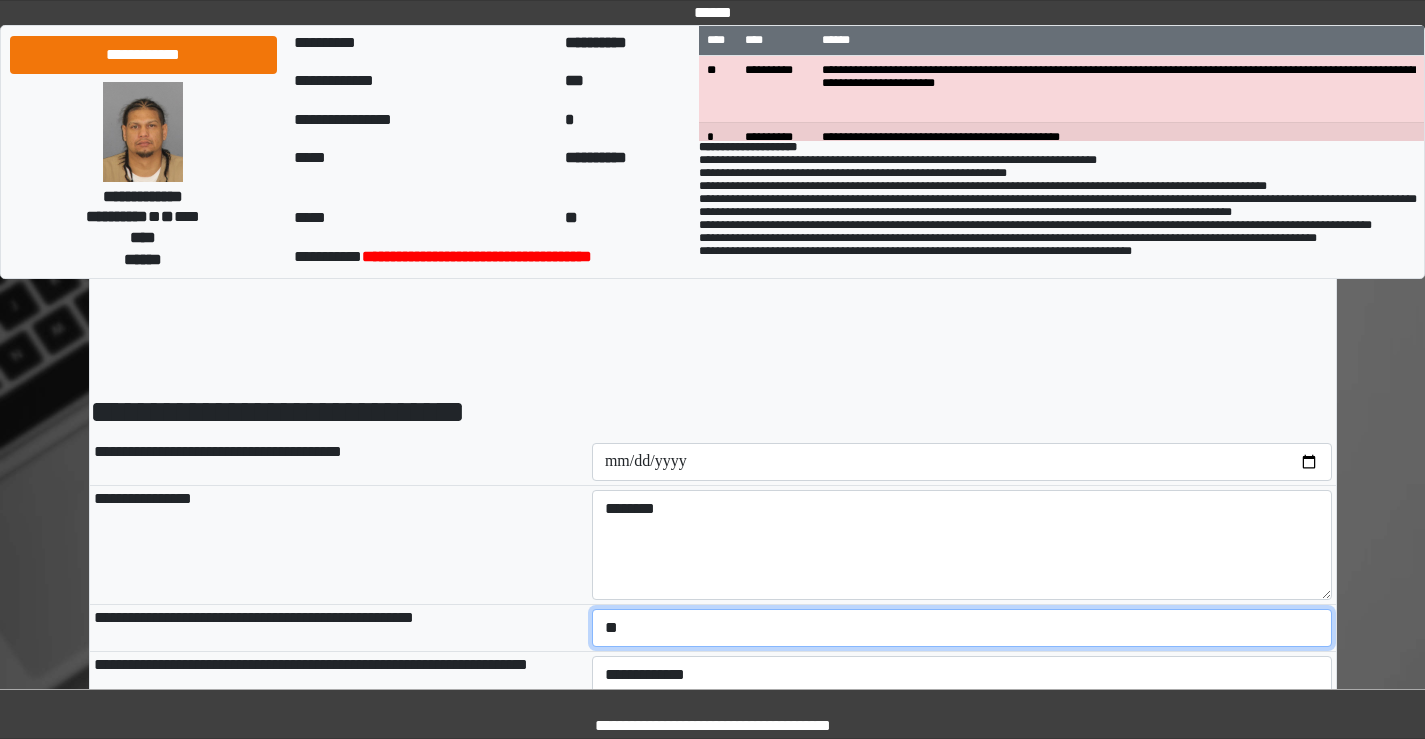 scroll, scrollTop: 200, scrollLeft: 0, axis: vertical 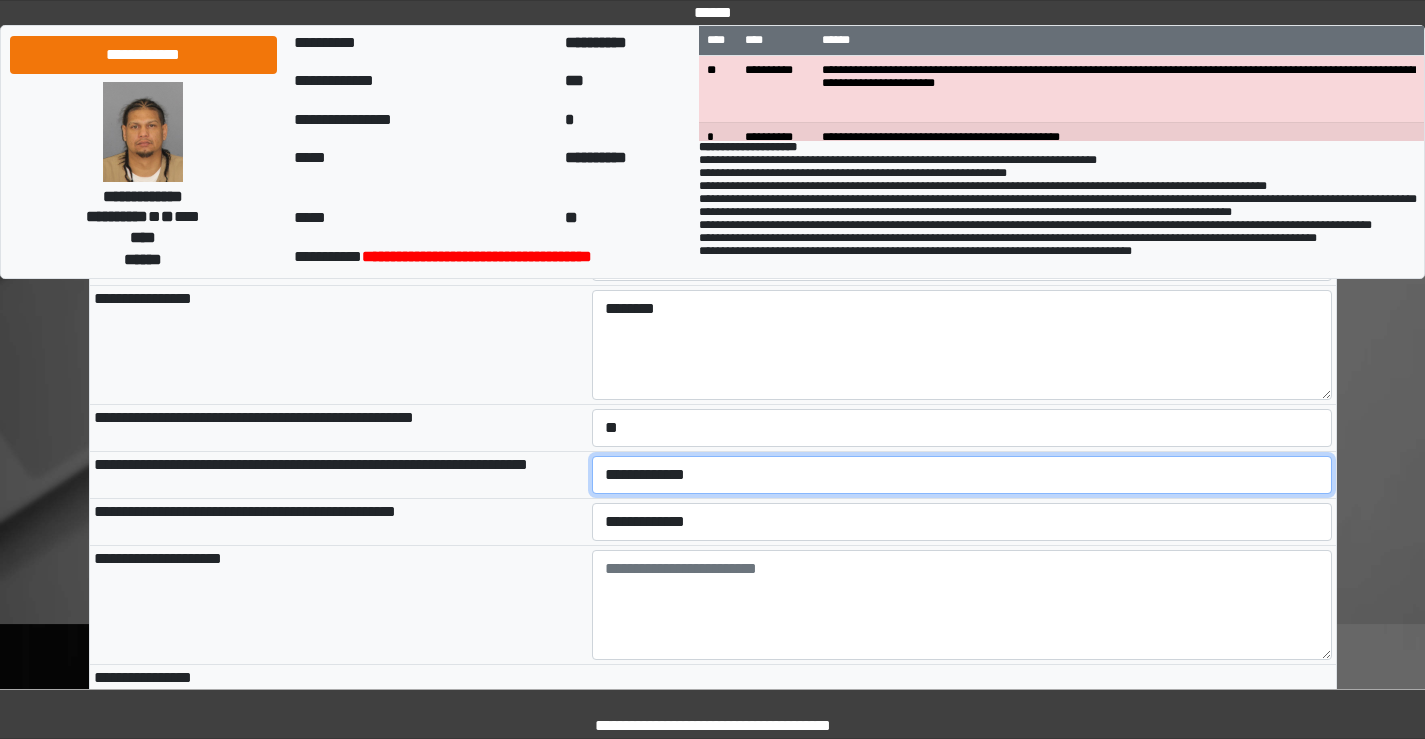 click on "**********" at bounding box center [962, 475] 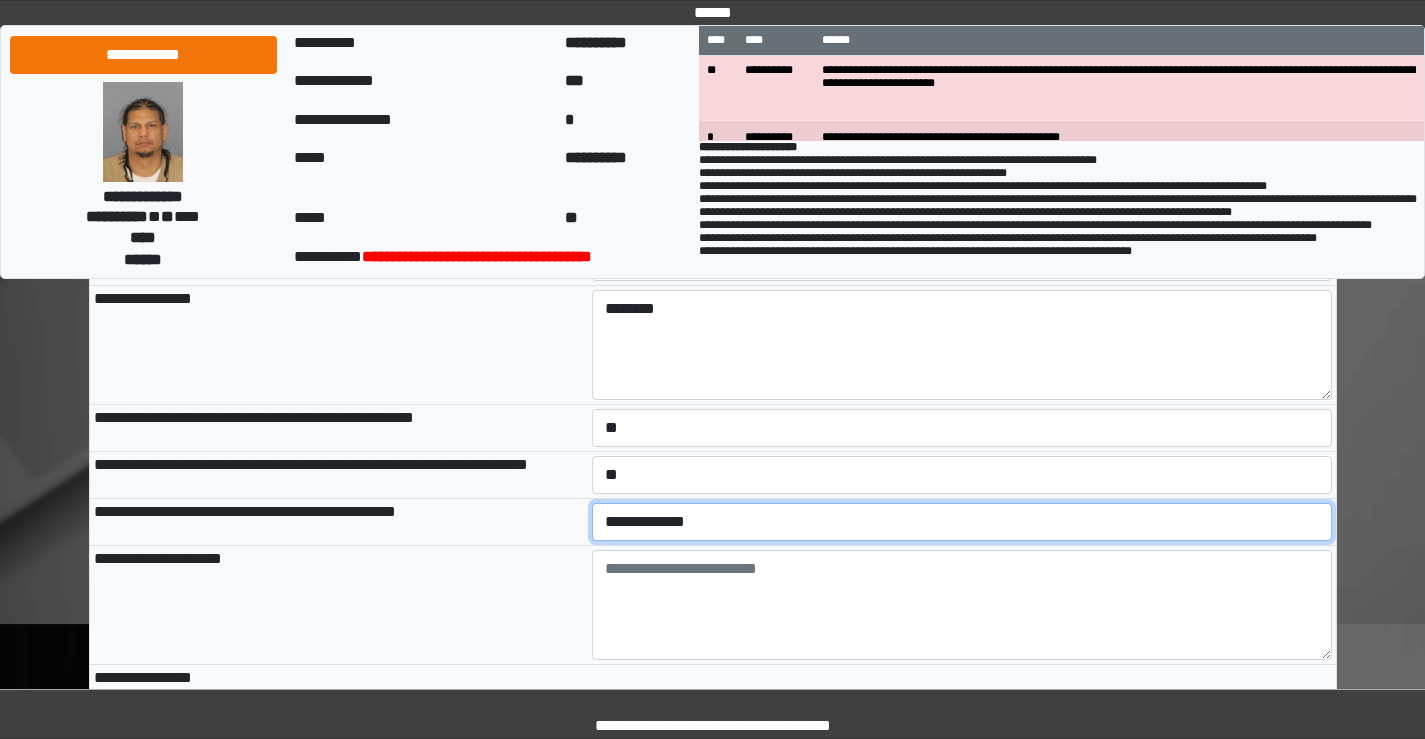 click on "**********" at bounding box center (962, 522) 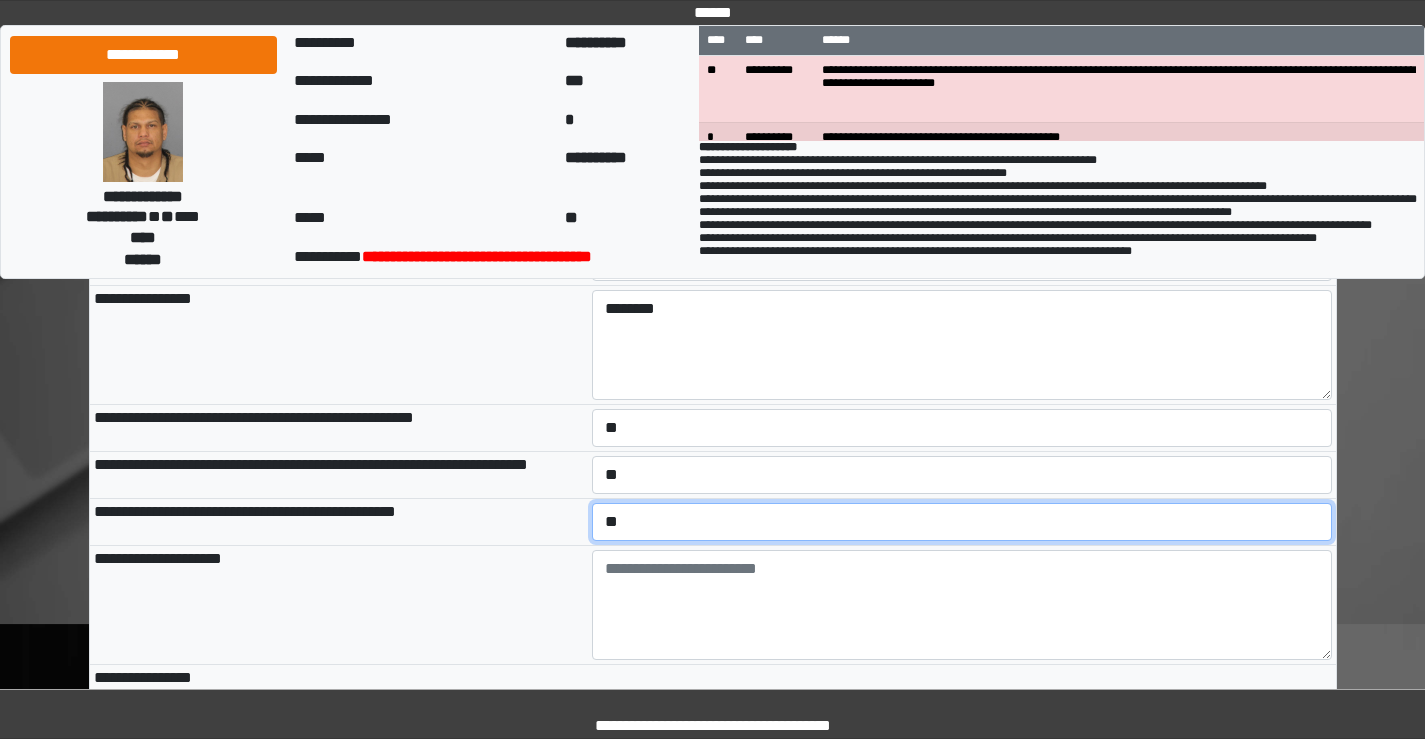 click on "**********" at bounding box center (962, 522) 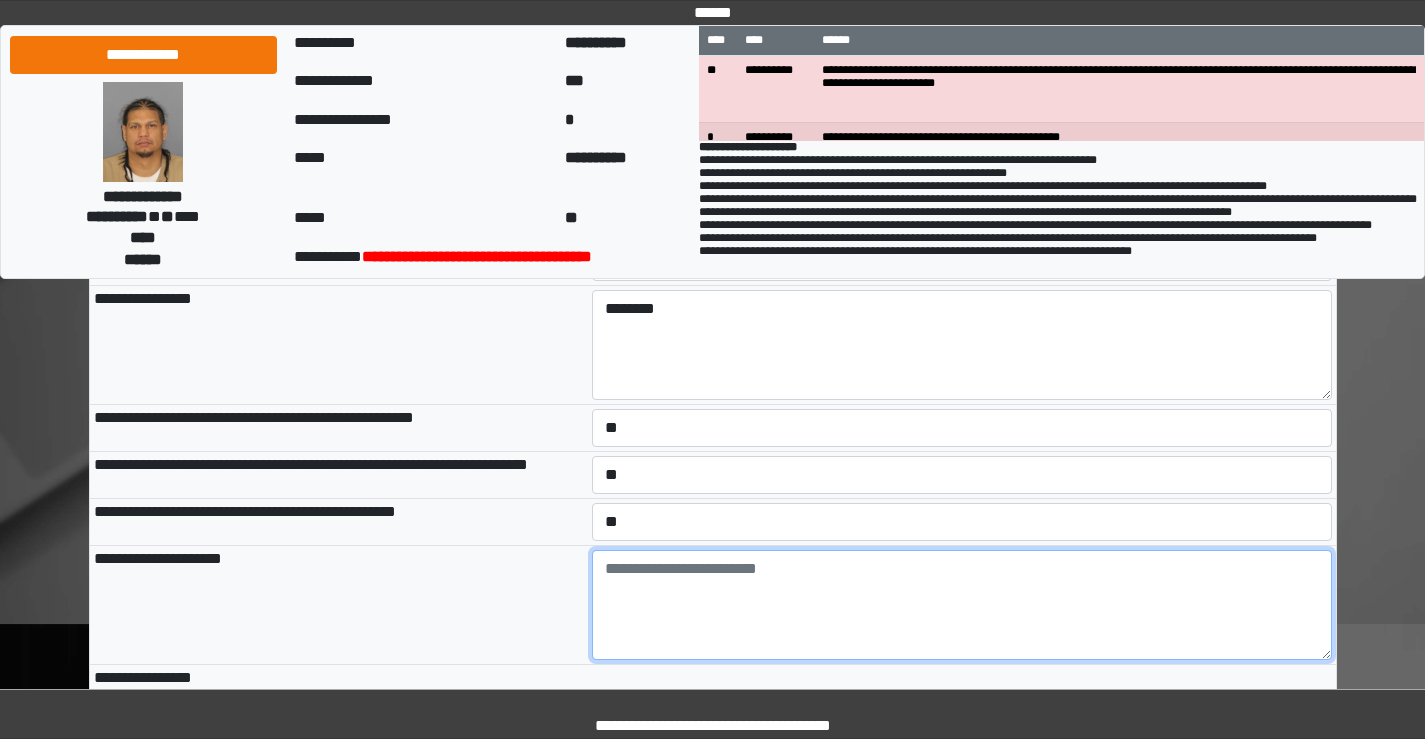 click at bounding box center (962, 605) 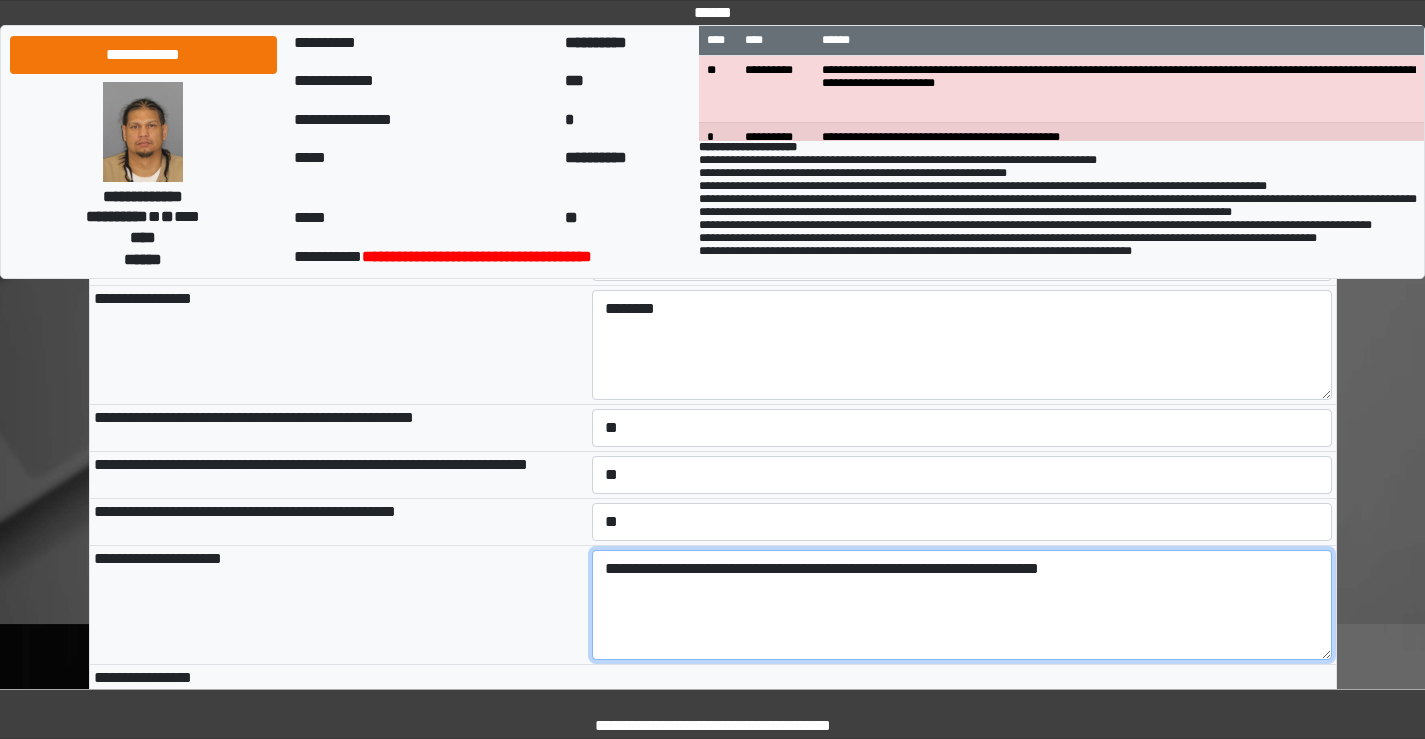 click on "**********" at bounding box center (962, 605) 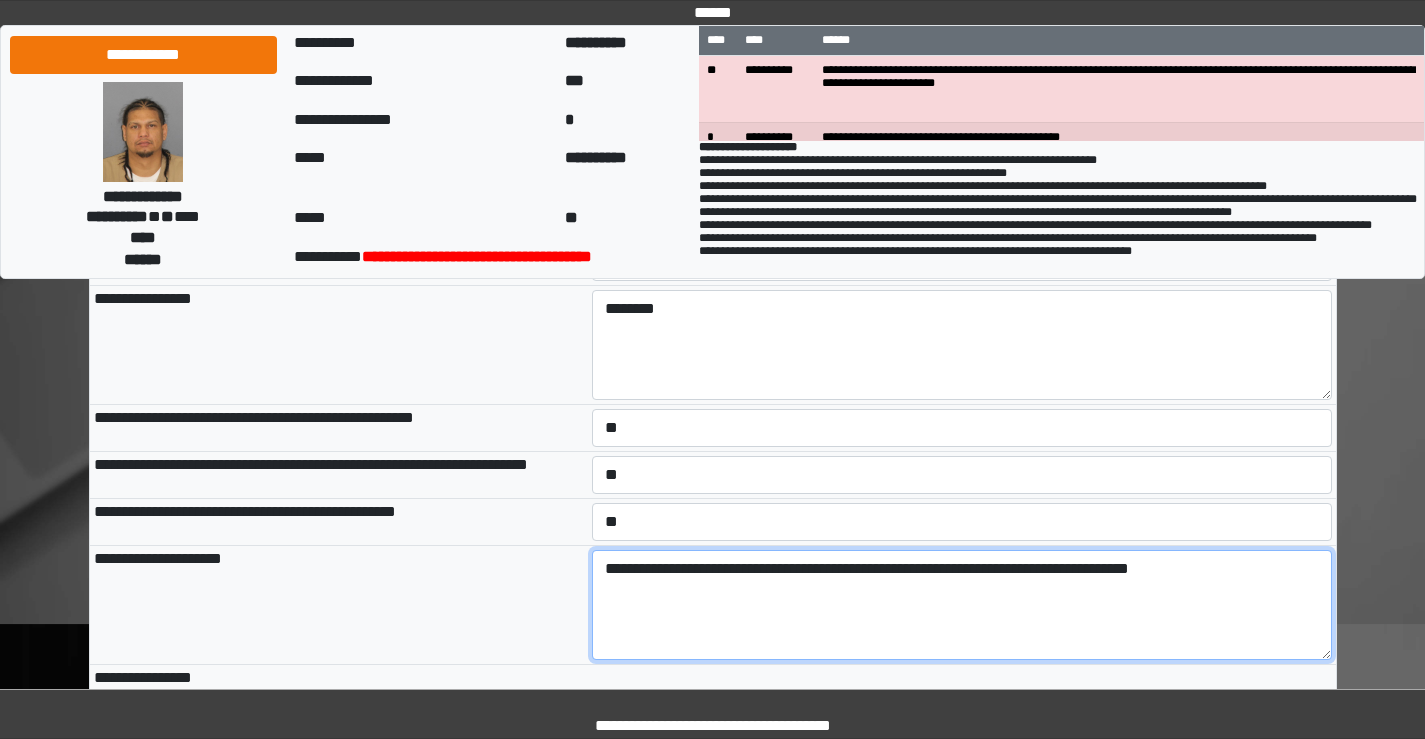 scroll, scrollTop: 400, scrollLeft: 0, axis: vertical 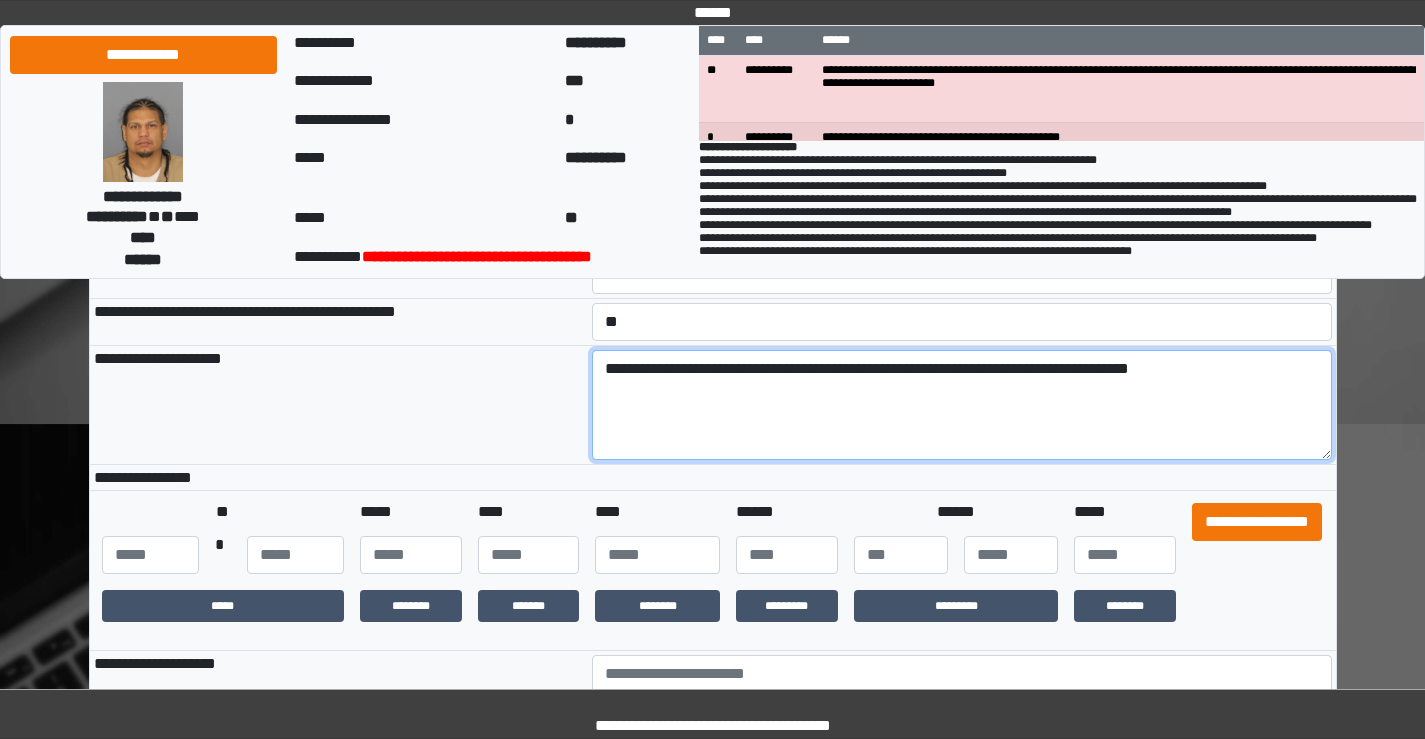 type on "**********" 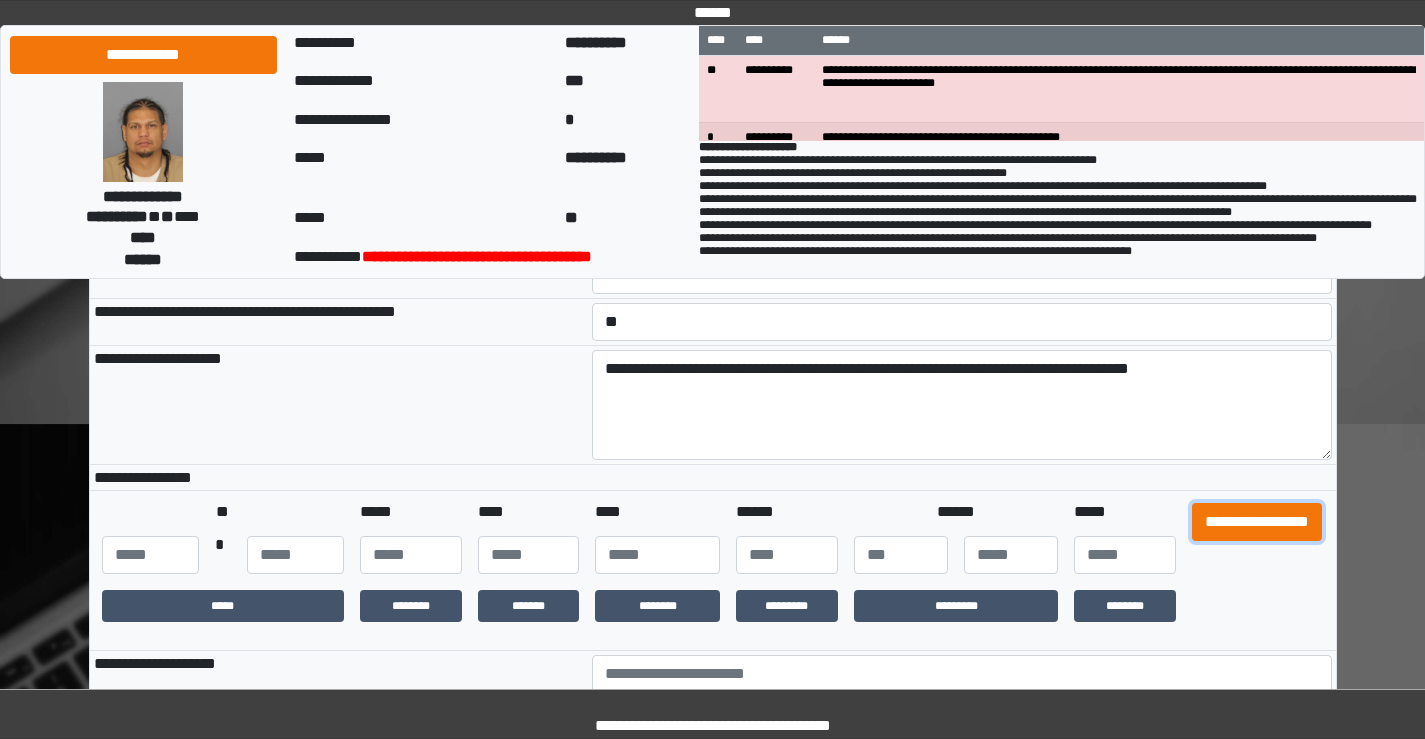 click on "**********" at bounding box center (1257, 522) 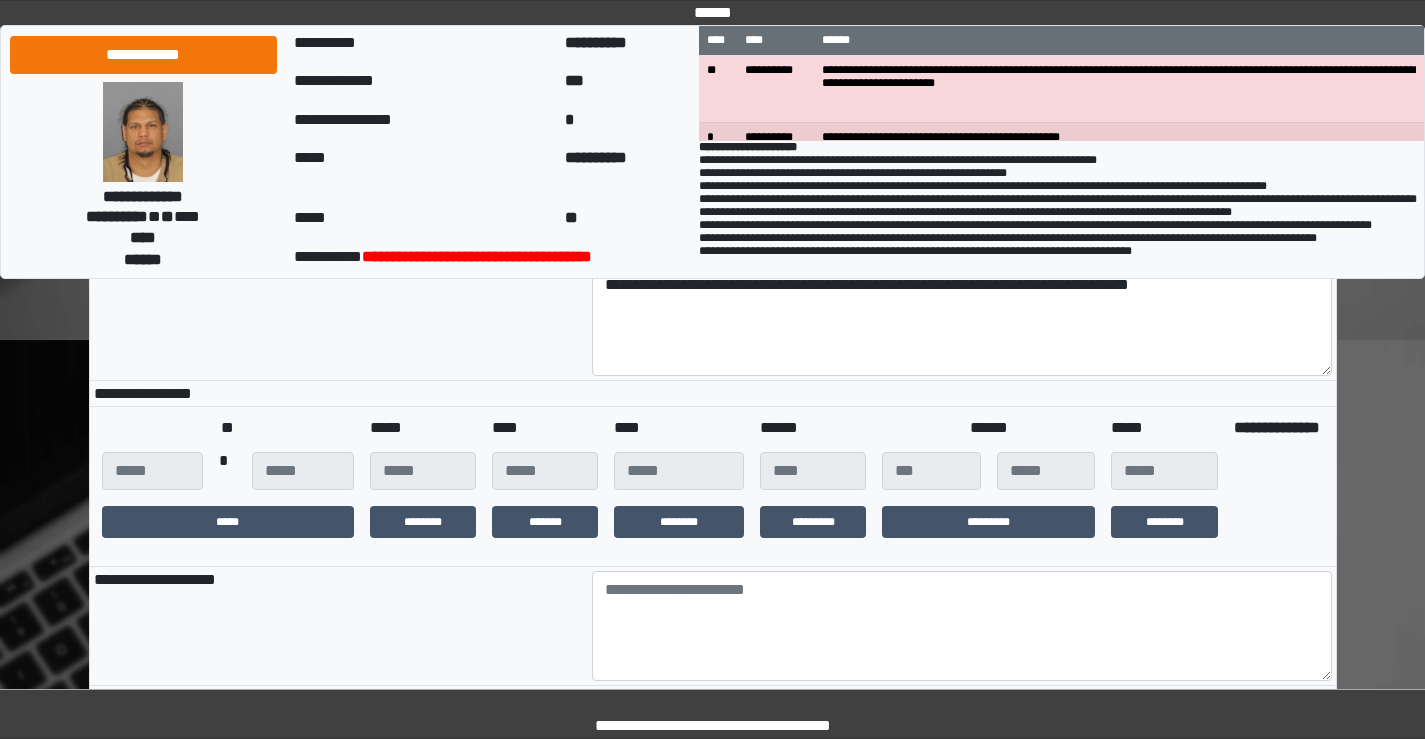 scroll, scrollTop: 600, scrollLeft: 0, axis: vertical 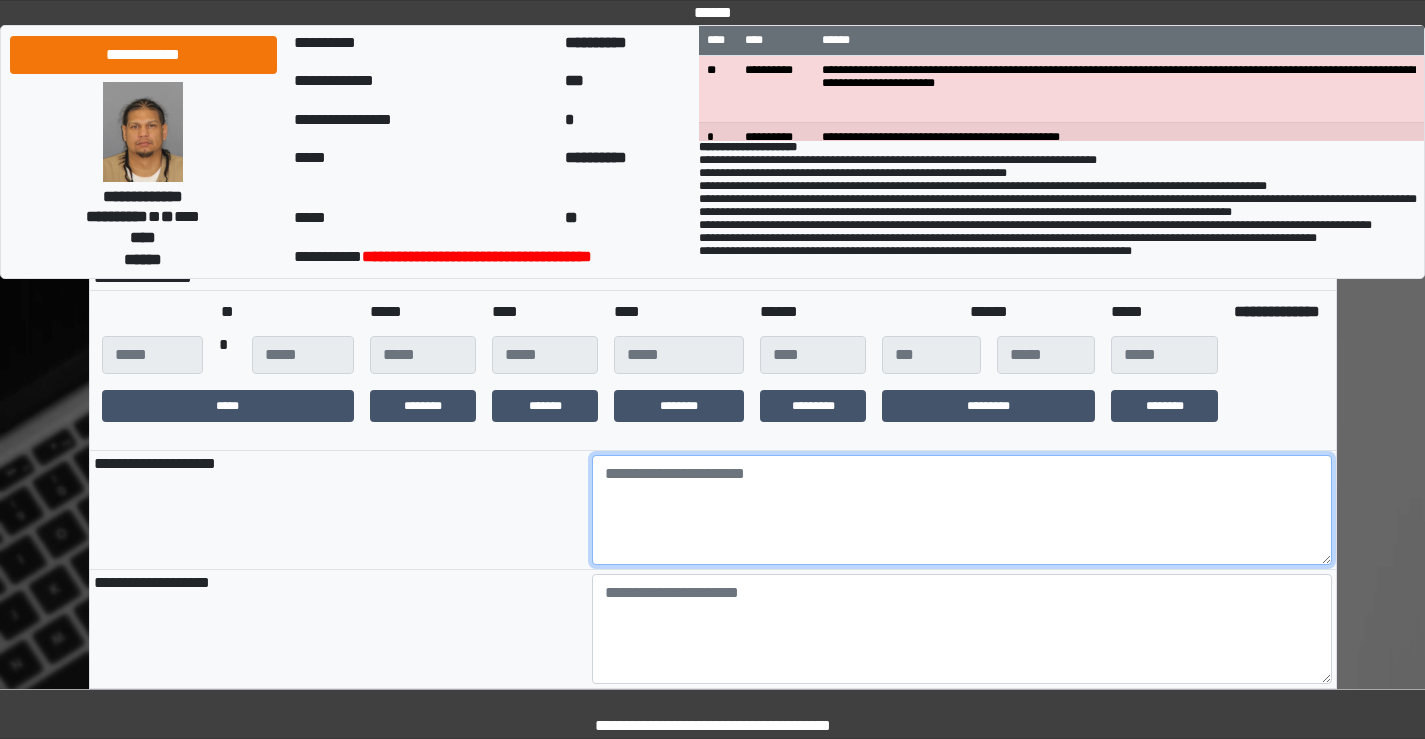 click at bounding box center [962, 510] 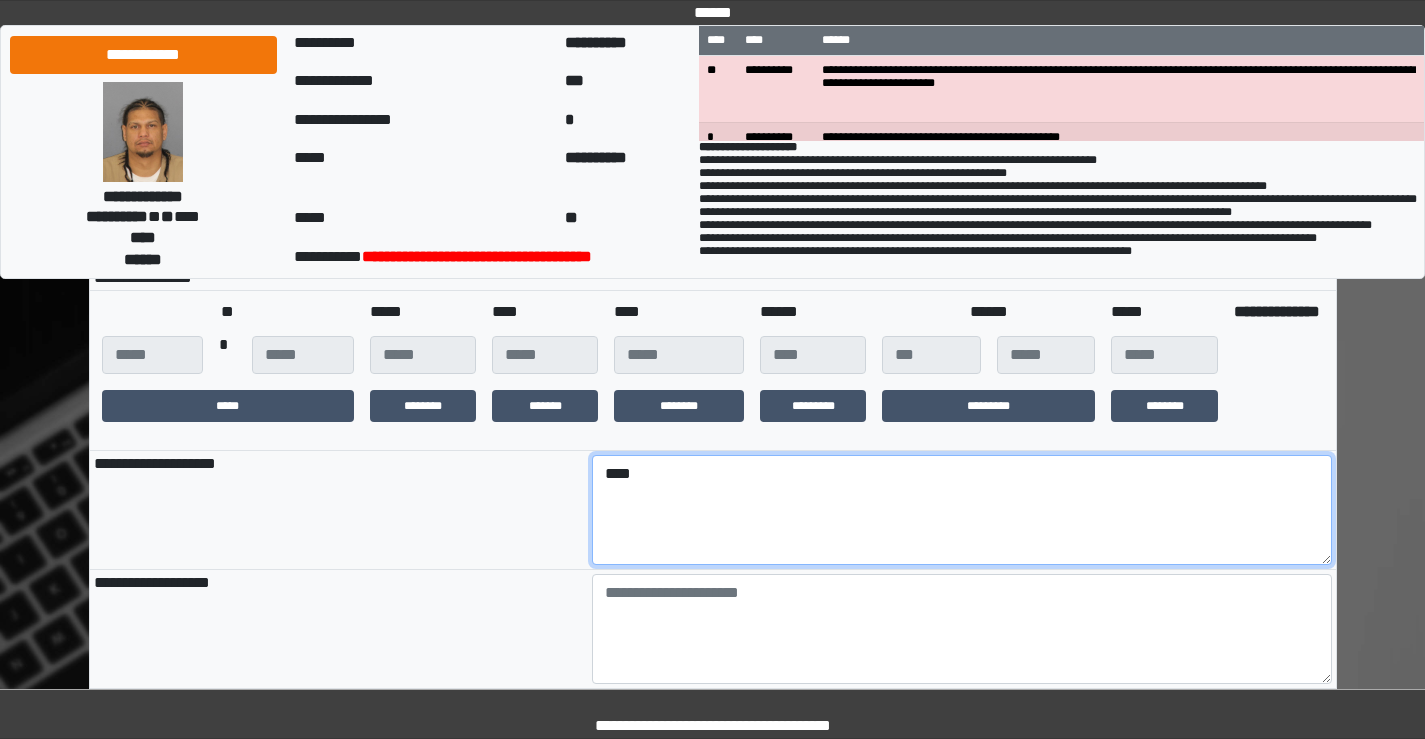 scroll, scrollTop: 700, scrollLeft: 0, axis: vertical 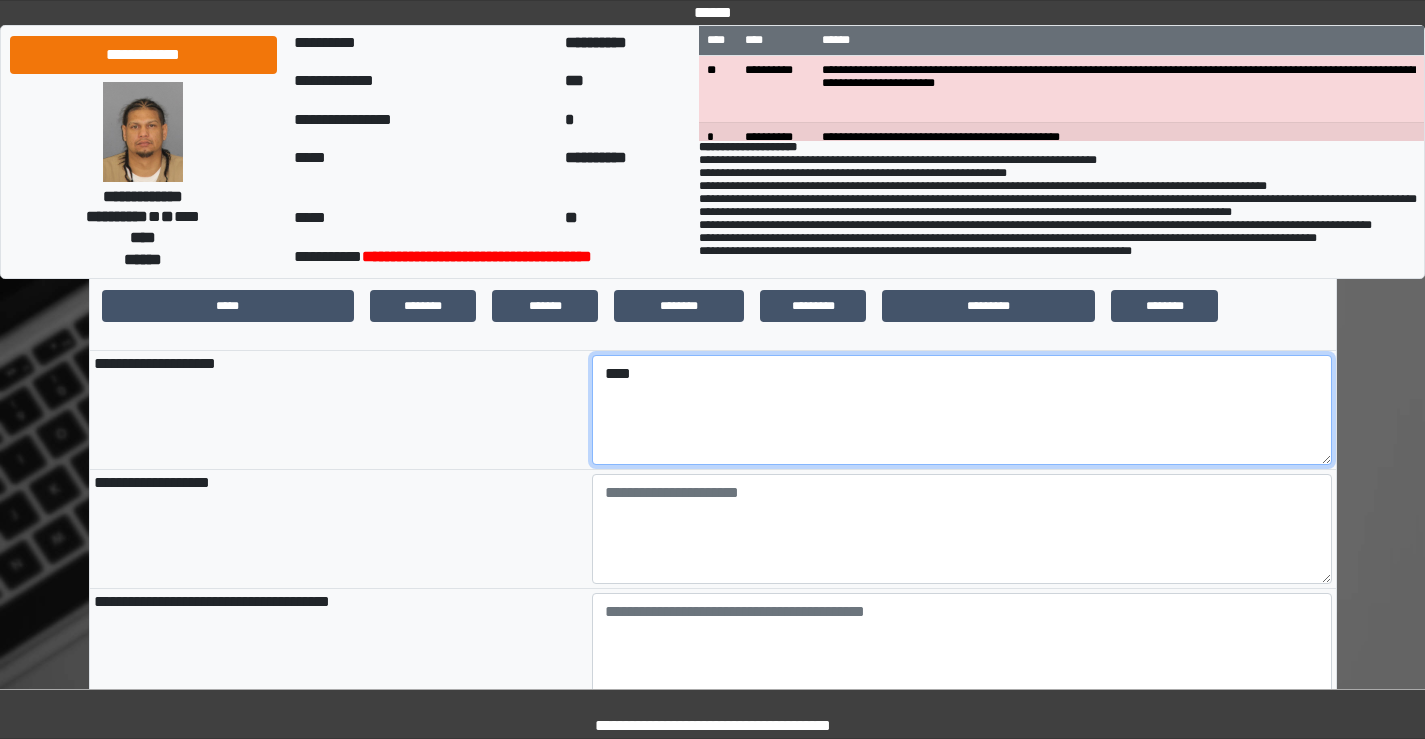 type on "****" 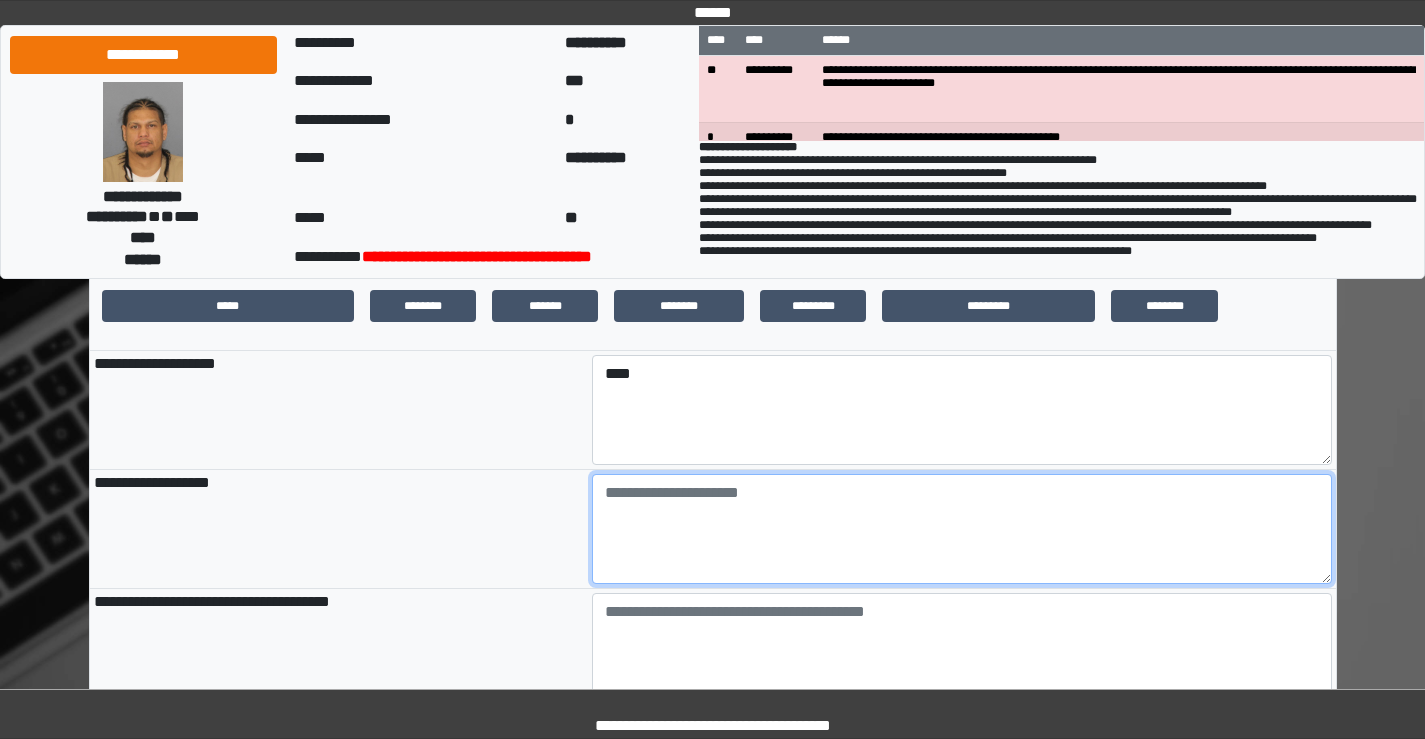 click at bounding box center (962, 529) 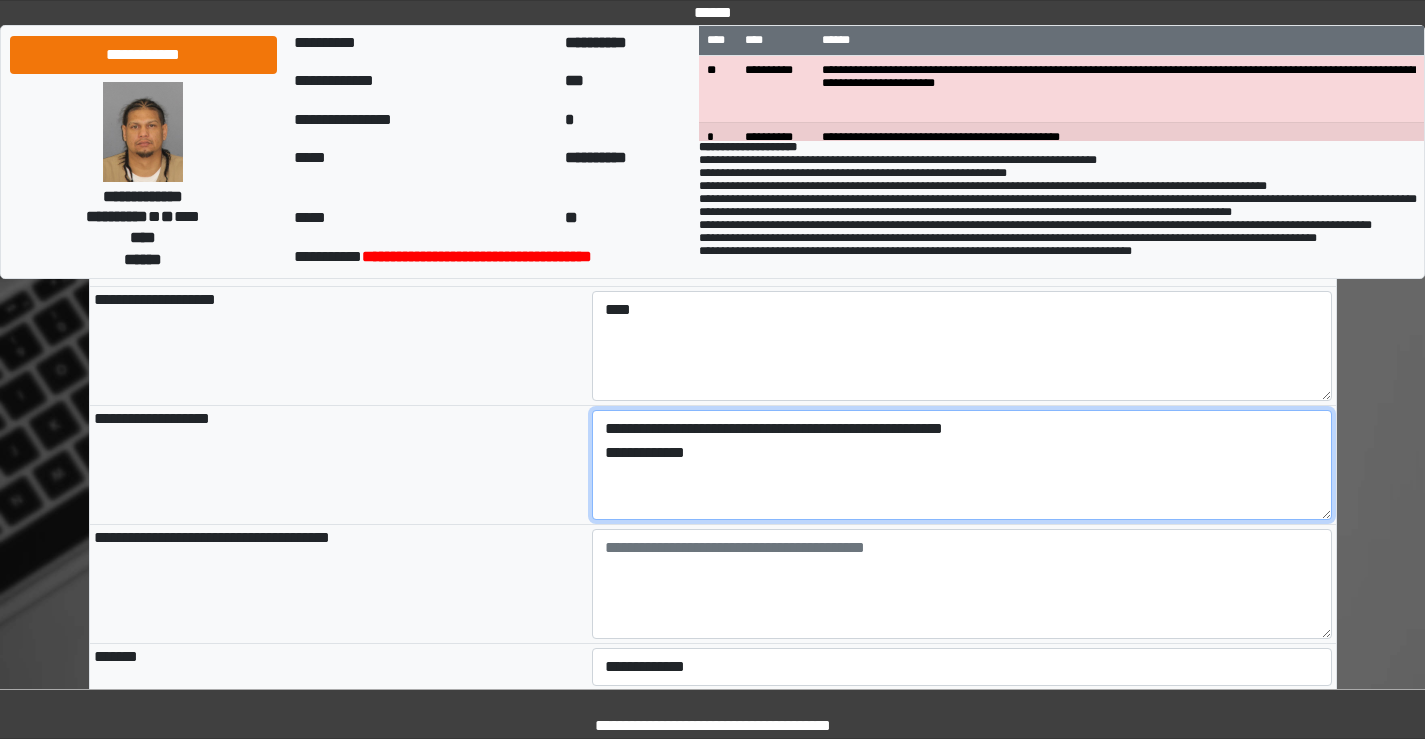 scroll, scrollTop: 800, scrollLeft: 0, axis: vertical 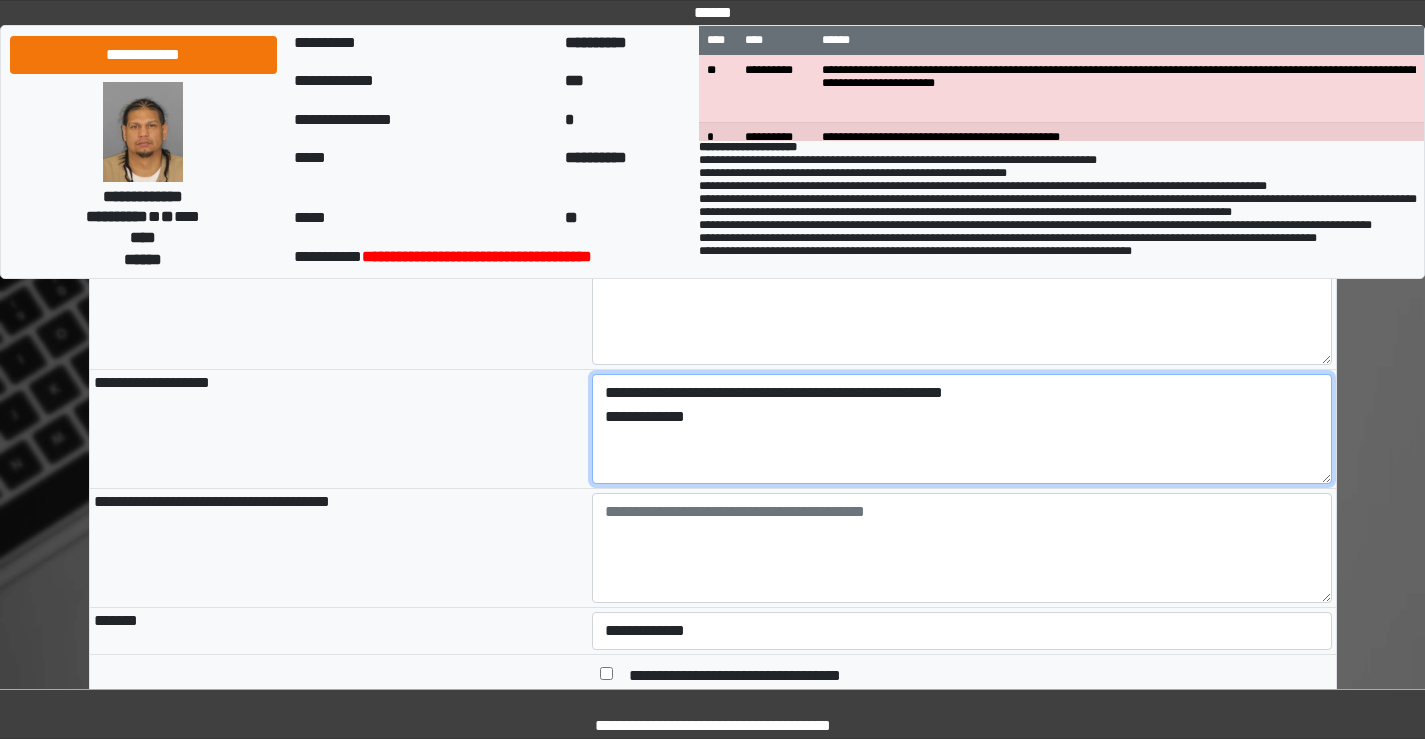type on "**********" 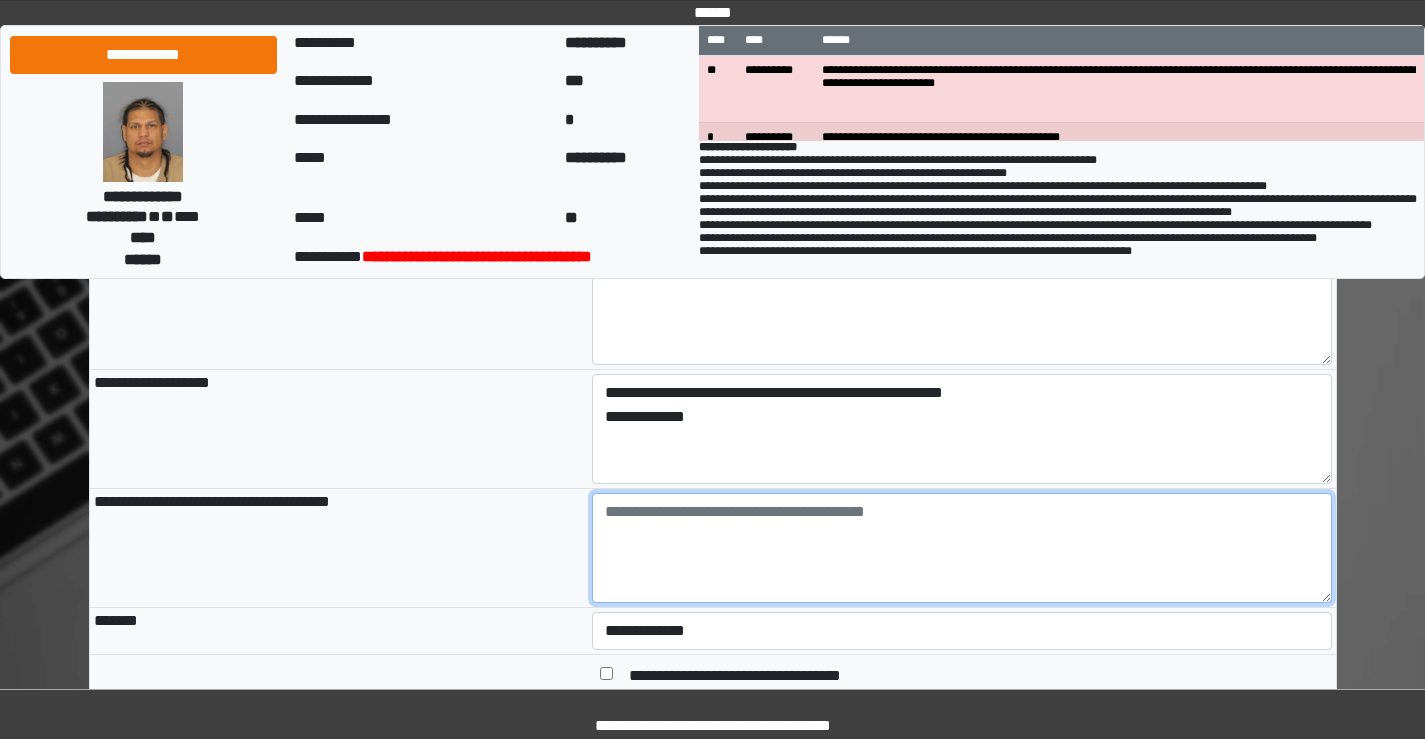 click at bounding box center (962, 548) 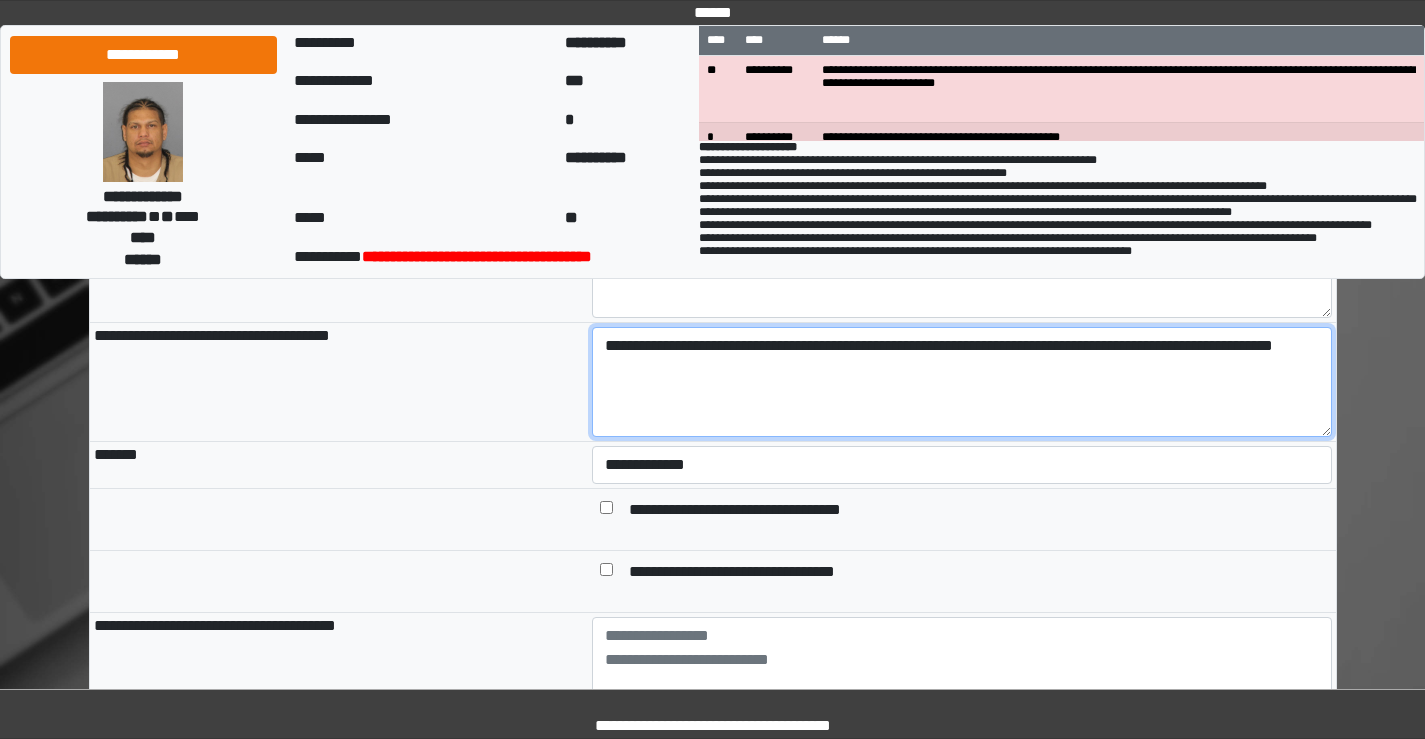scroll, scrollTop: 1000, scrollLeft: 0, axis: vertical 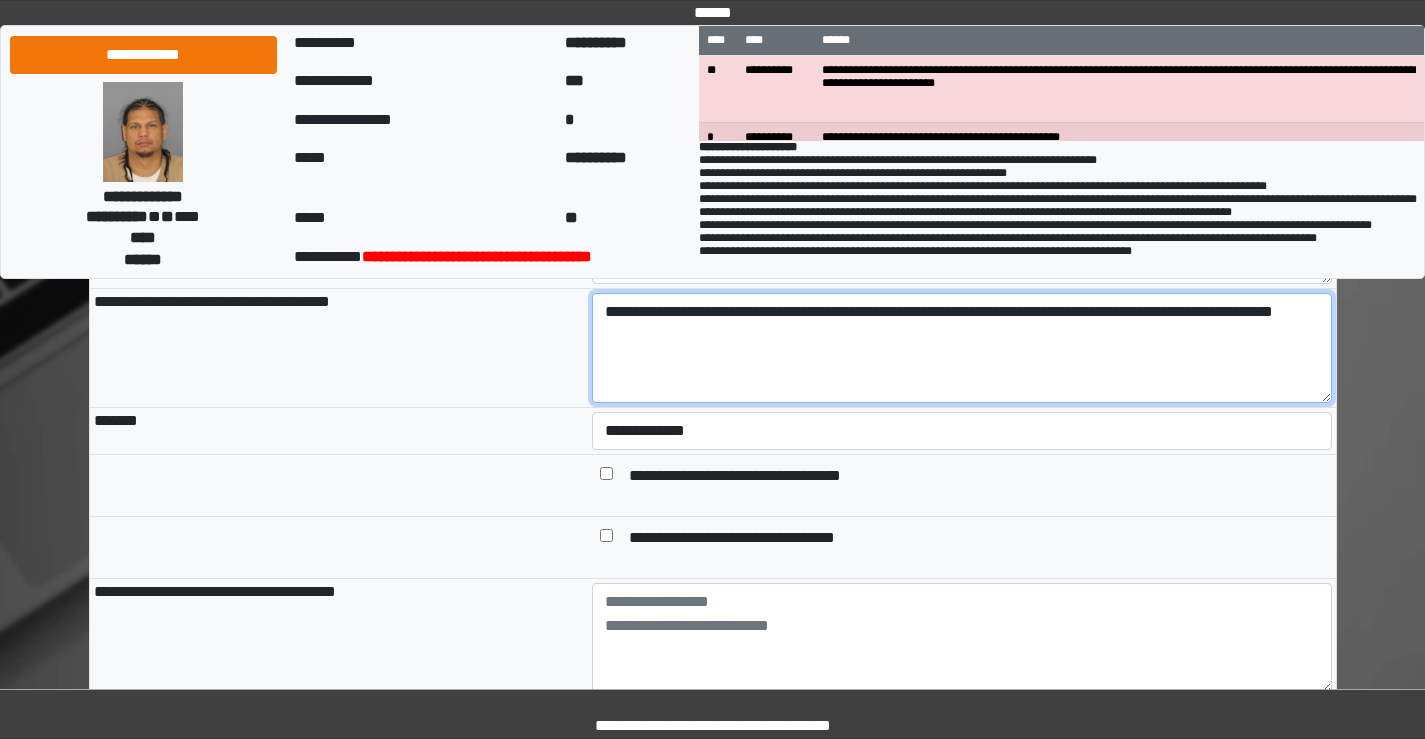 type on "**********" 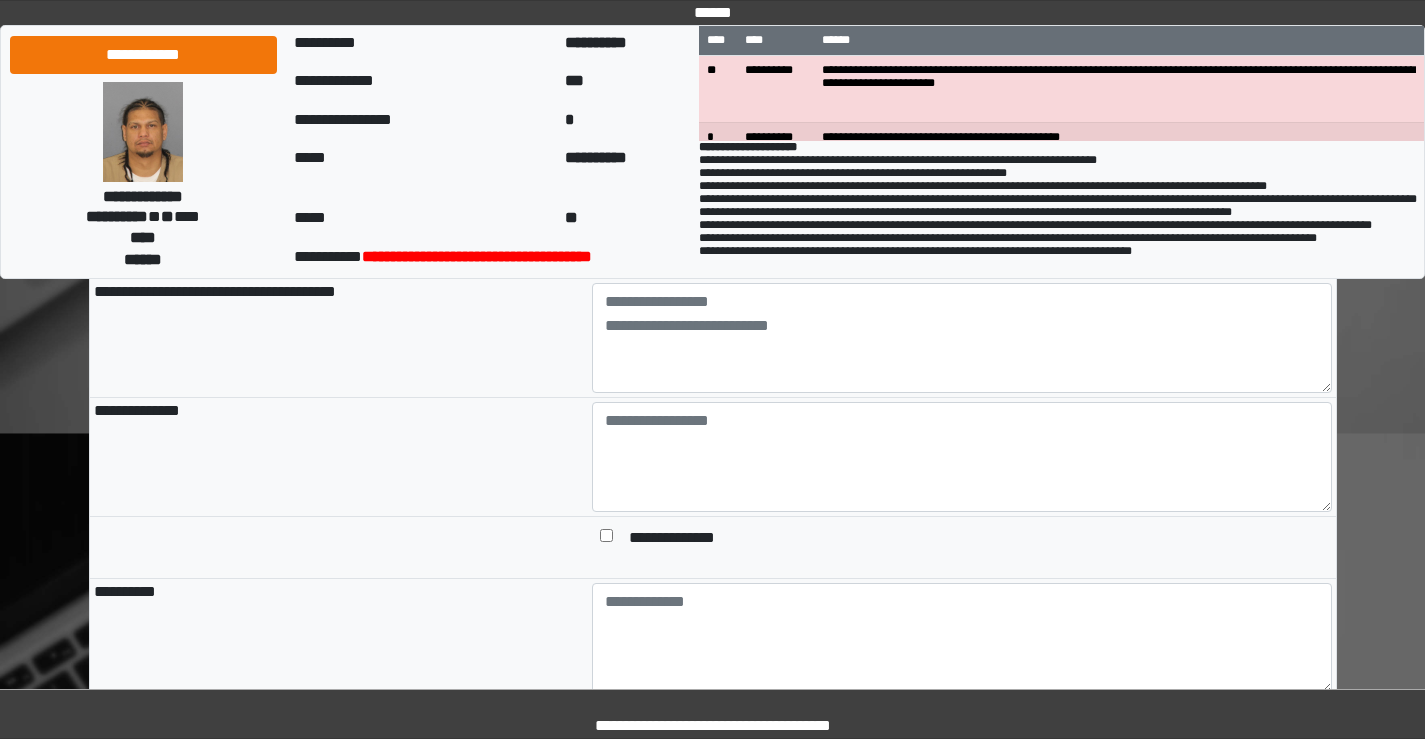 scroll, scrollTop: 1200, scrollLeft: 0, axis: vertical 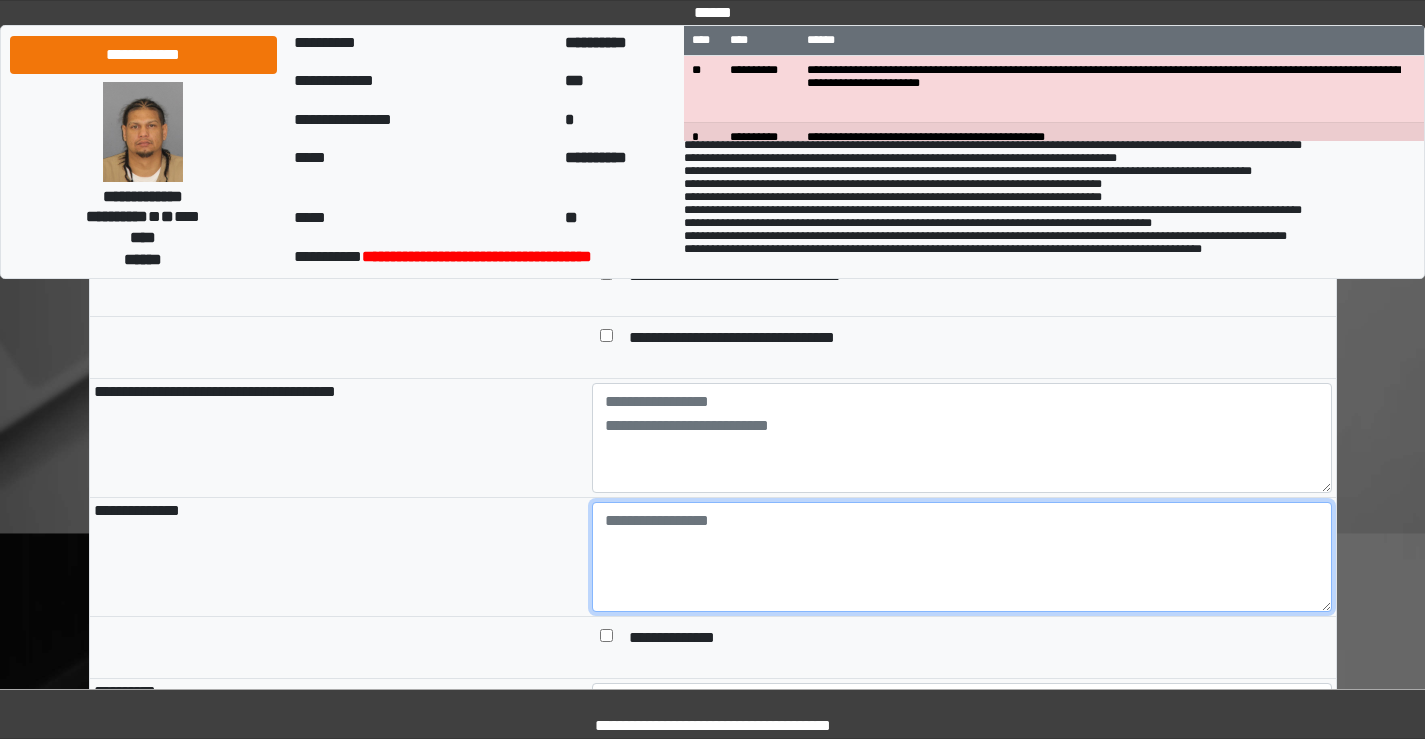 click at bounding box center [962, 557] 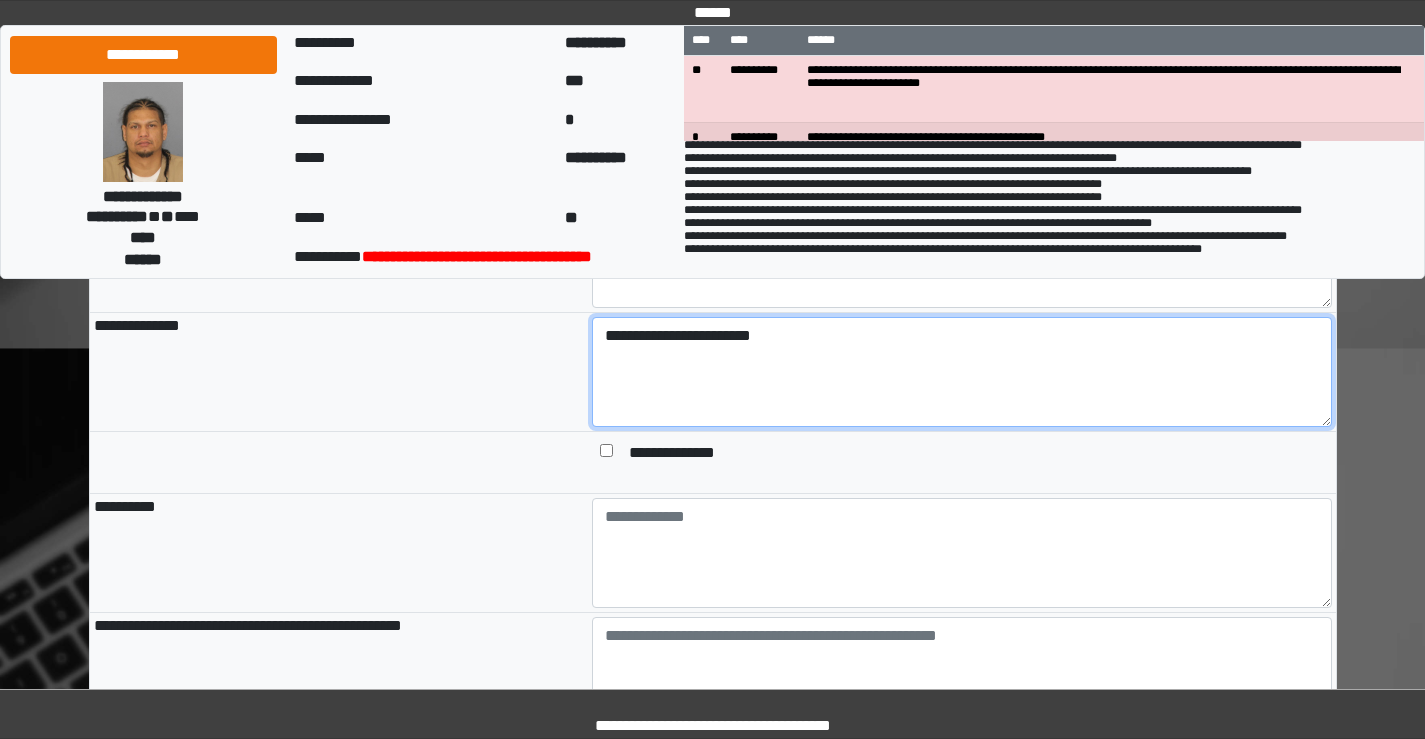 scroll, scrollTop: 1400, scrollLeft: 0, axis: vertical 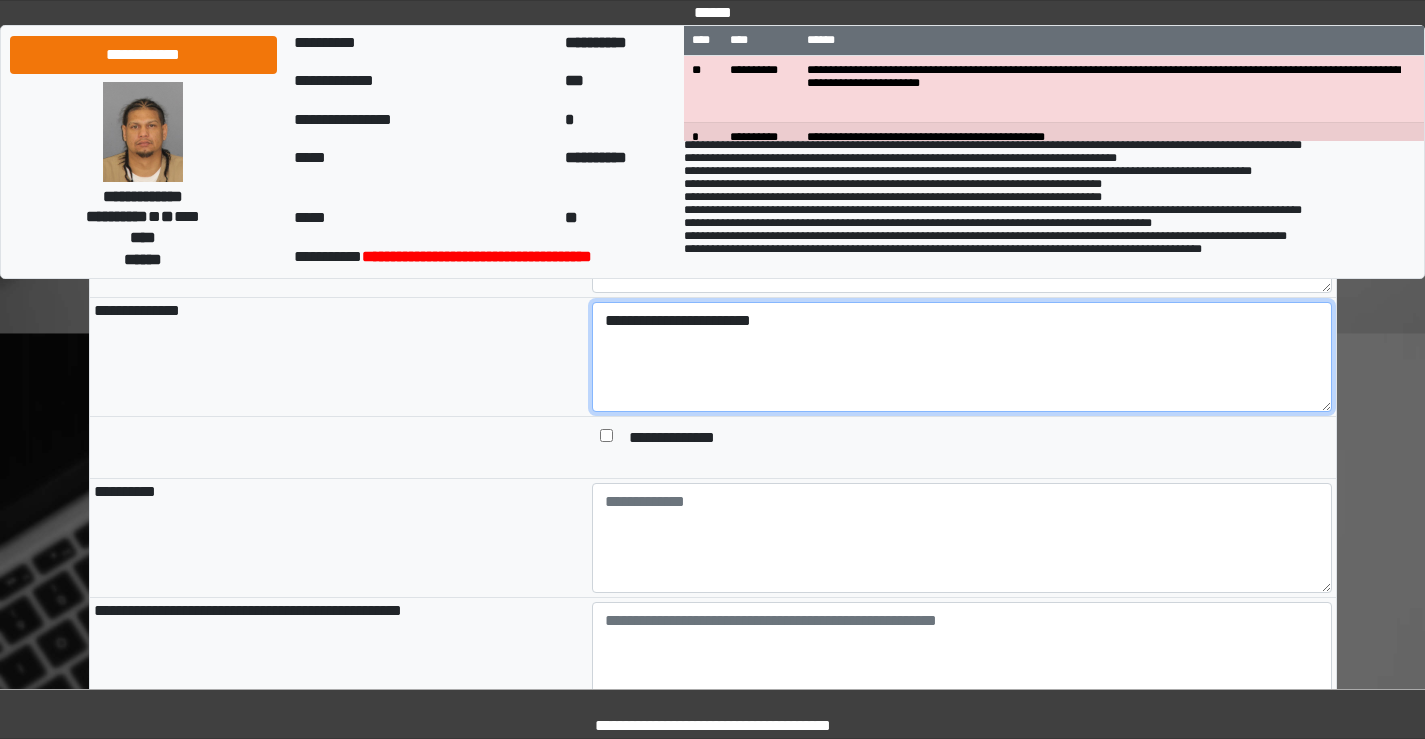 type on "**********" 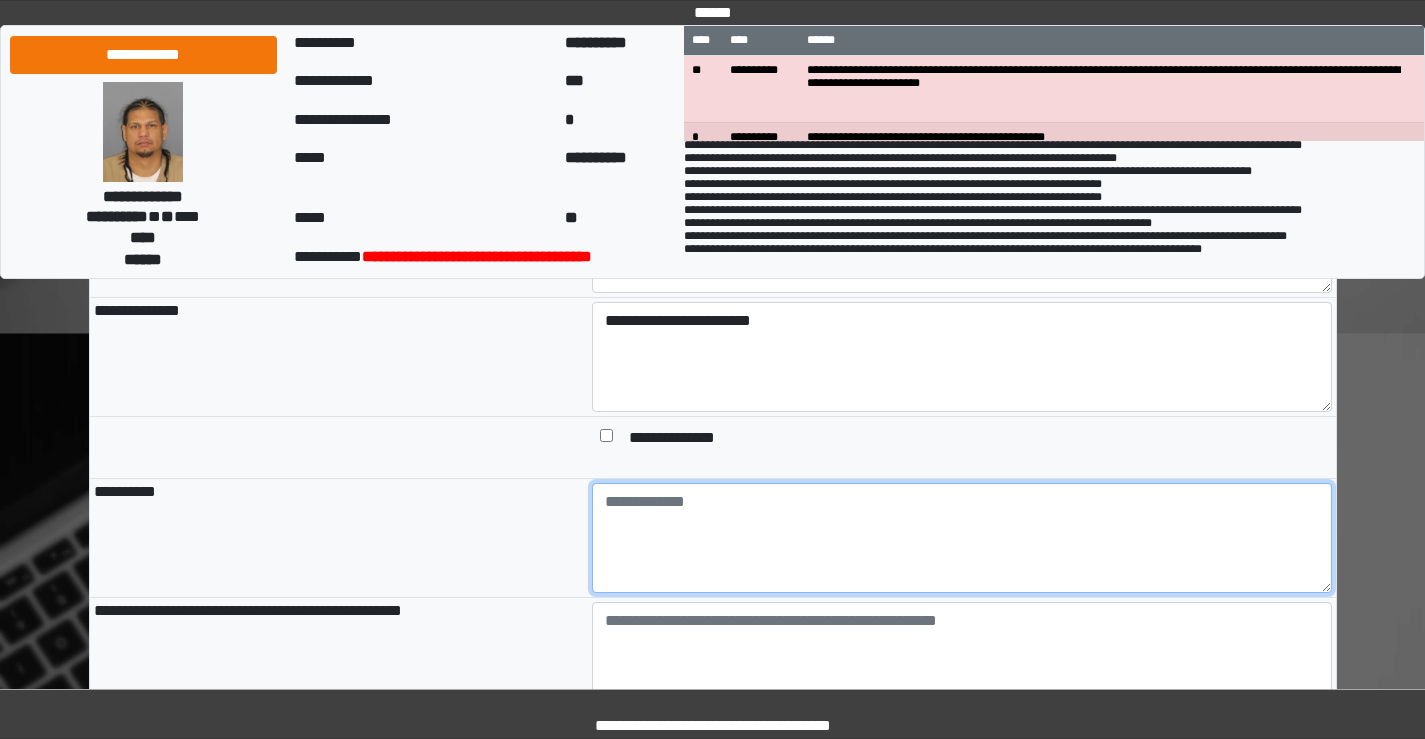 click at bounding box center [962, 538] 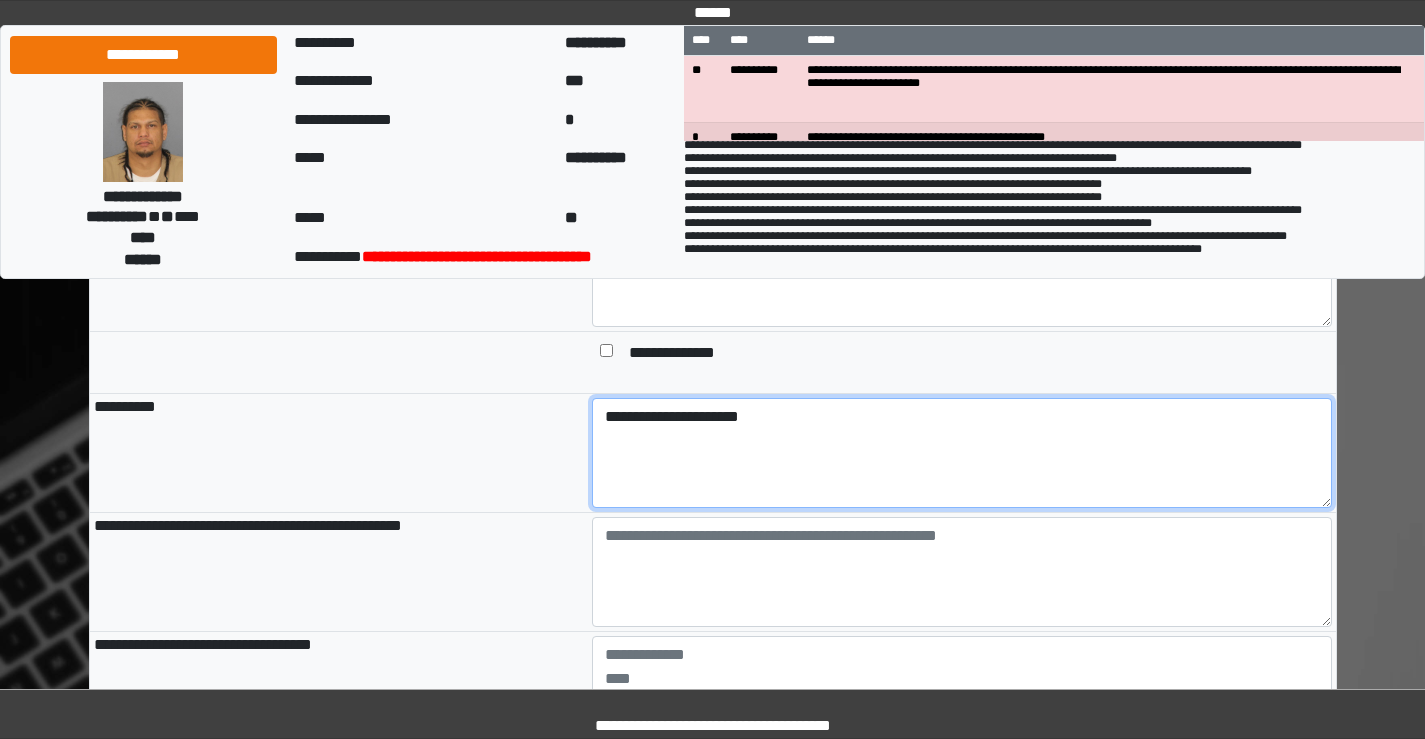 scroll, scrollTop: 1600, scrollLeft: 0, axis: vertical 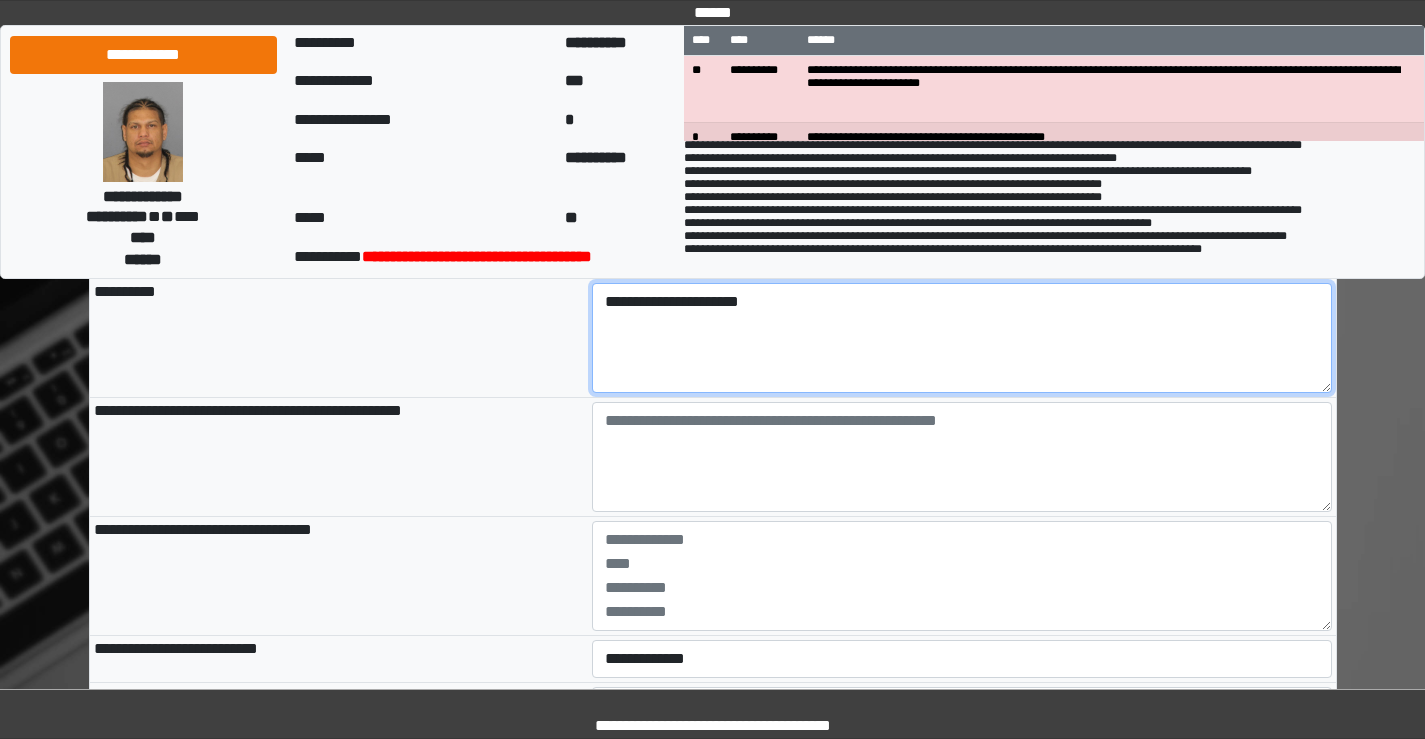 type on "**********" 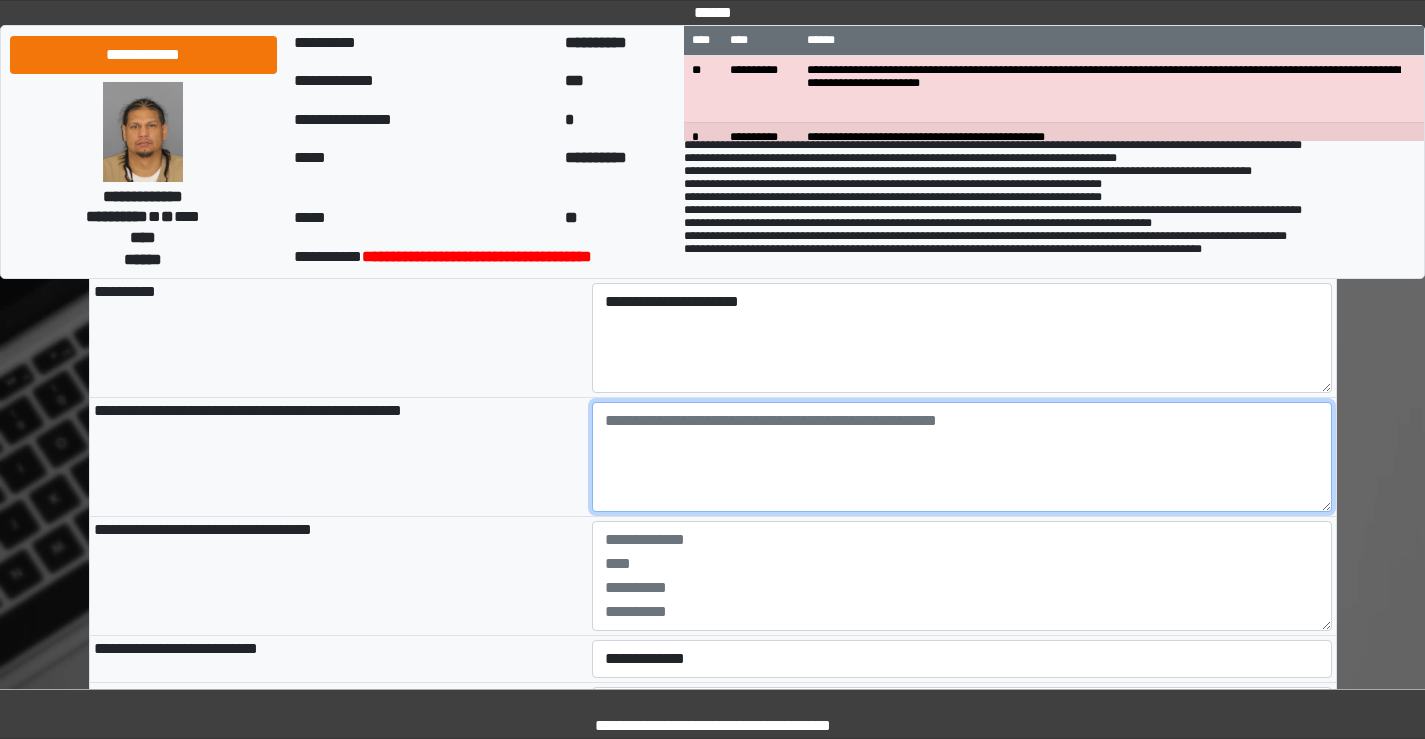 click at bounding box center [962, 457] 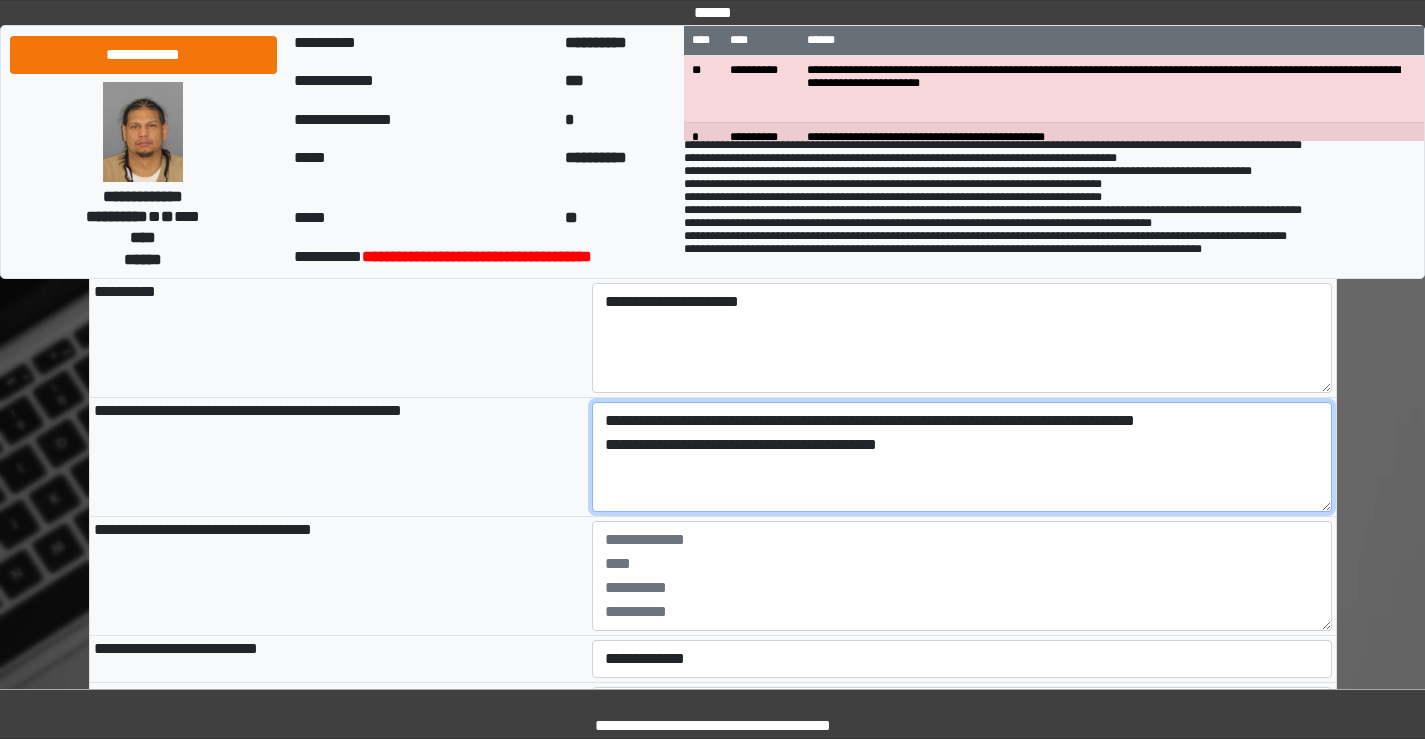 scroll, scrollTop: 1700, scrollLeft: 0, axis: vertical 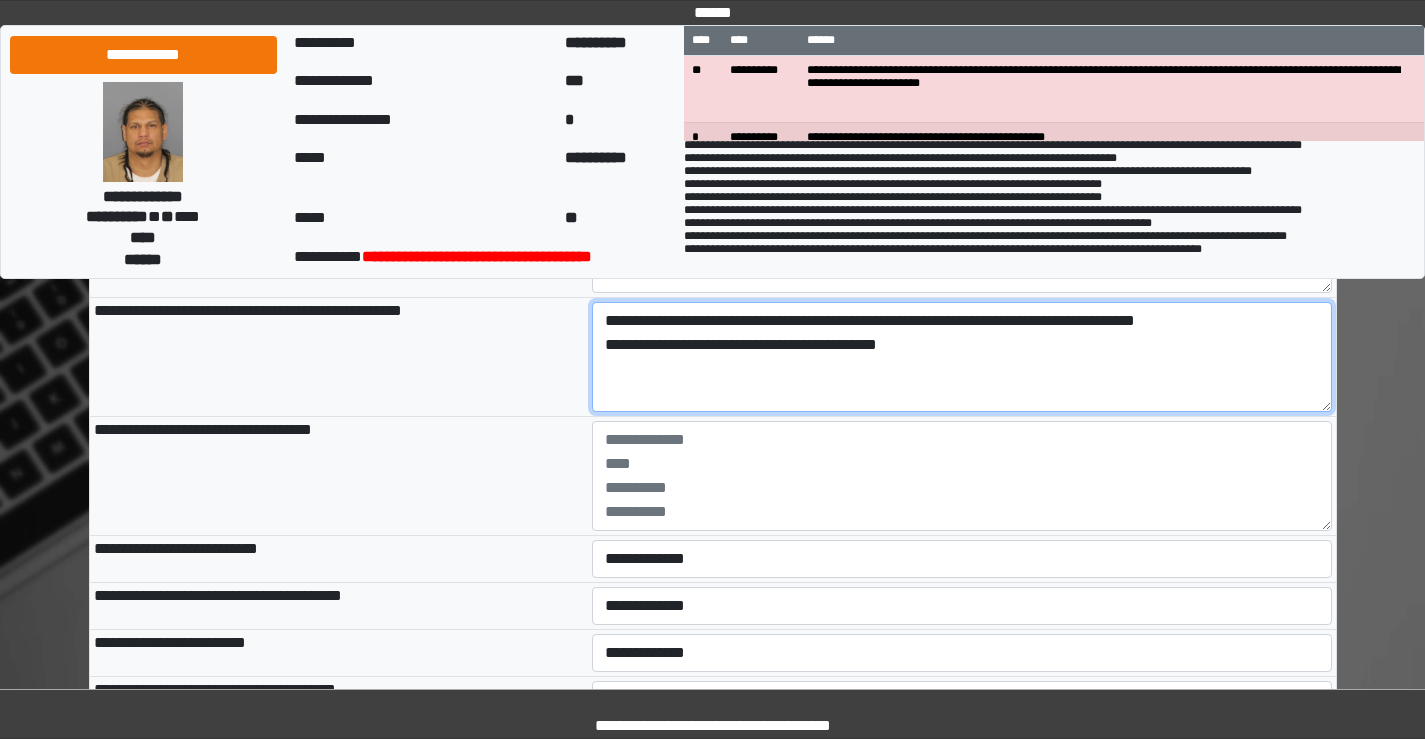 type on "**********" 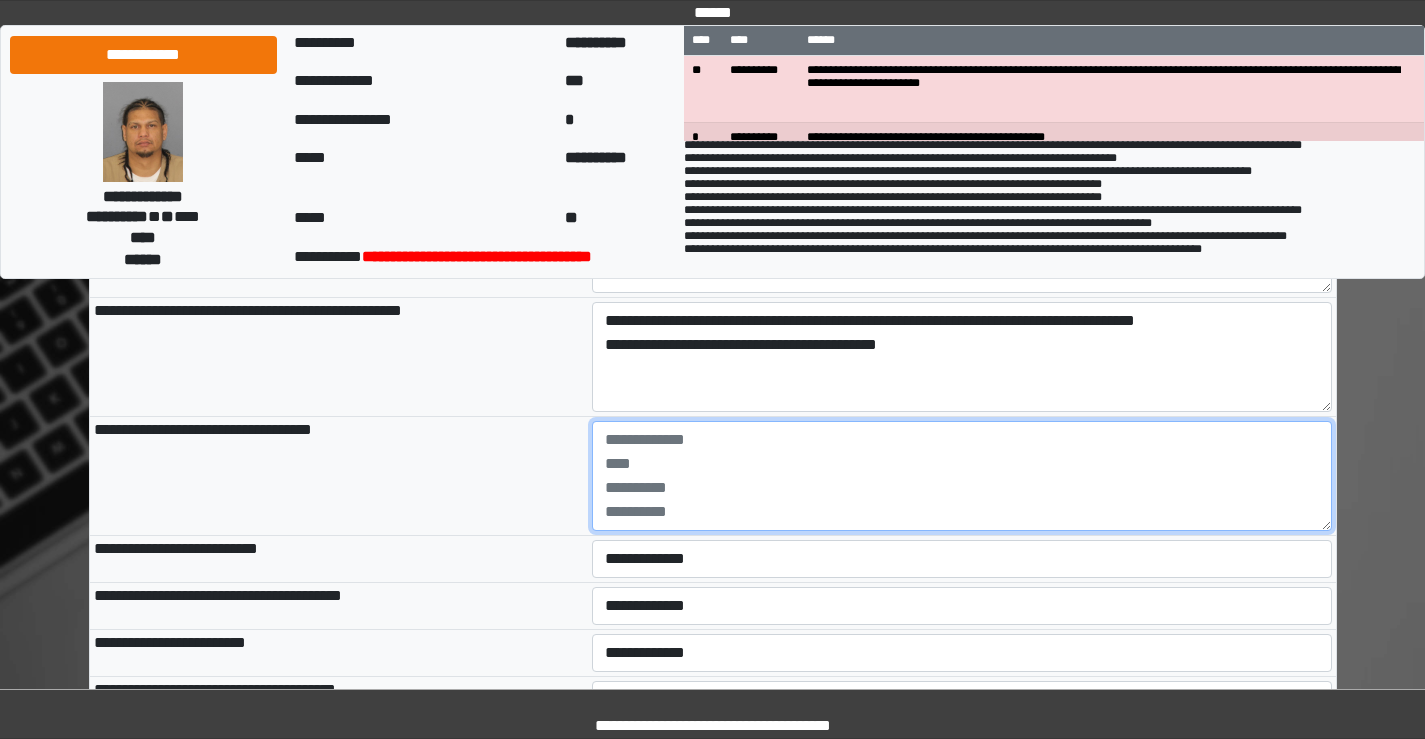 click at bounding box center (962, 476) 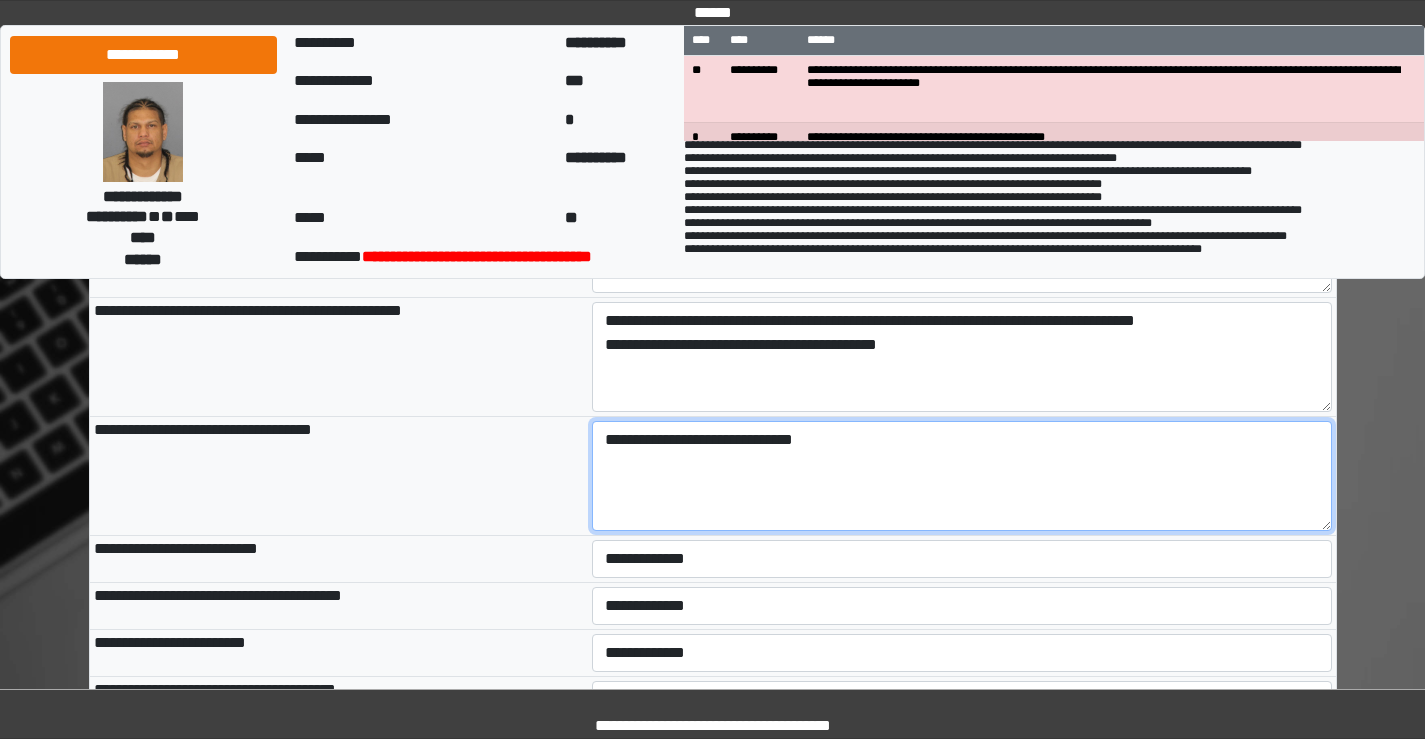 type on "**********" 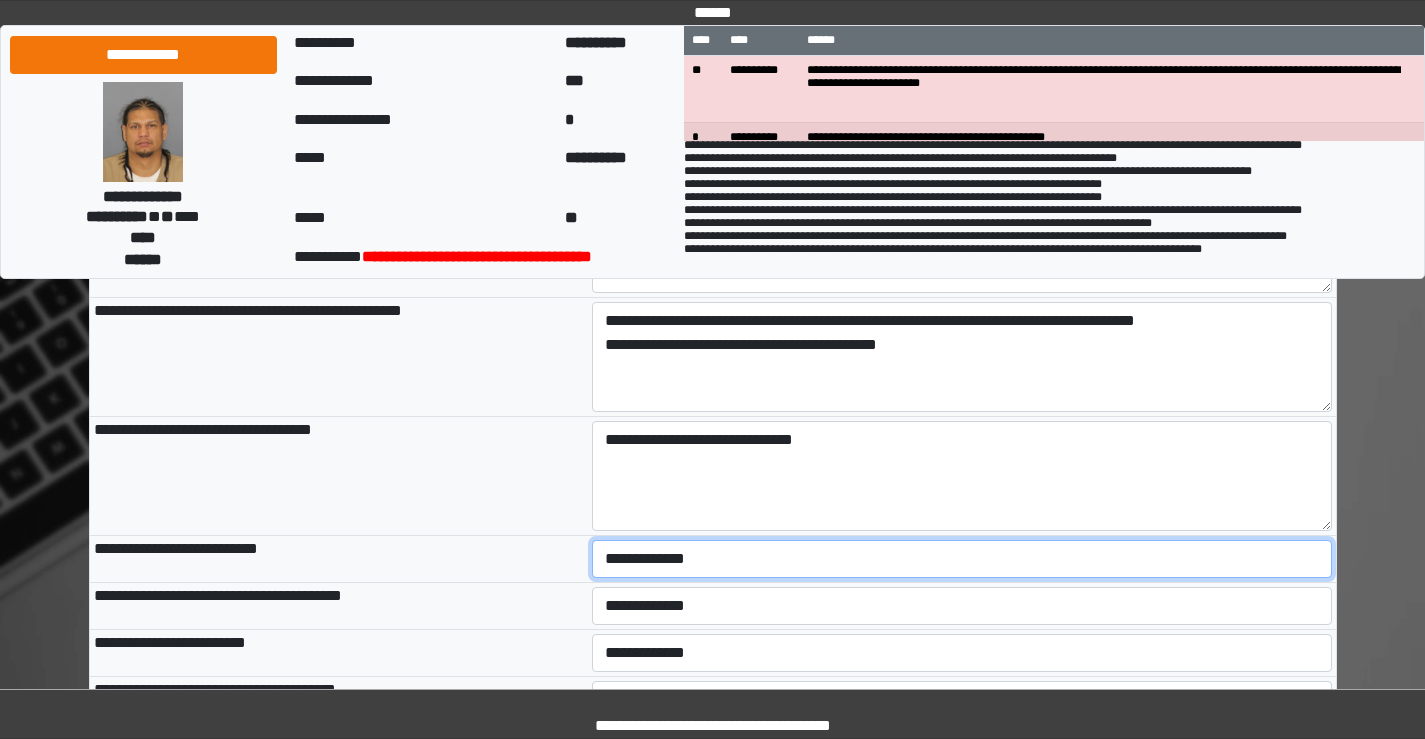 click on "**********" at bounding box center [962, 559] 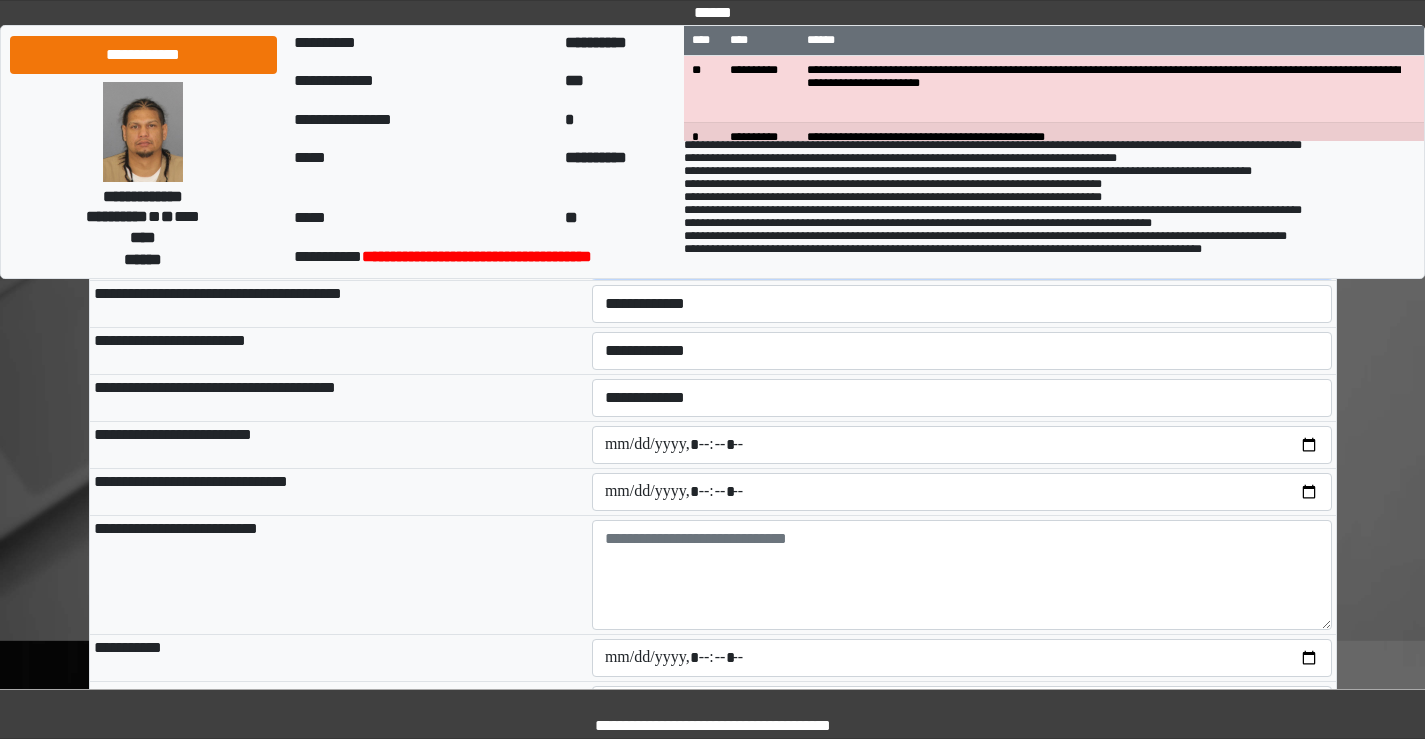 scroll, scrollTop: 2100, scrollLeft: 0, axis: vertical 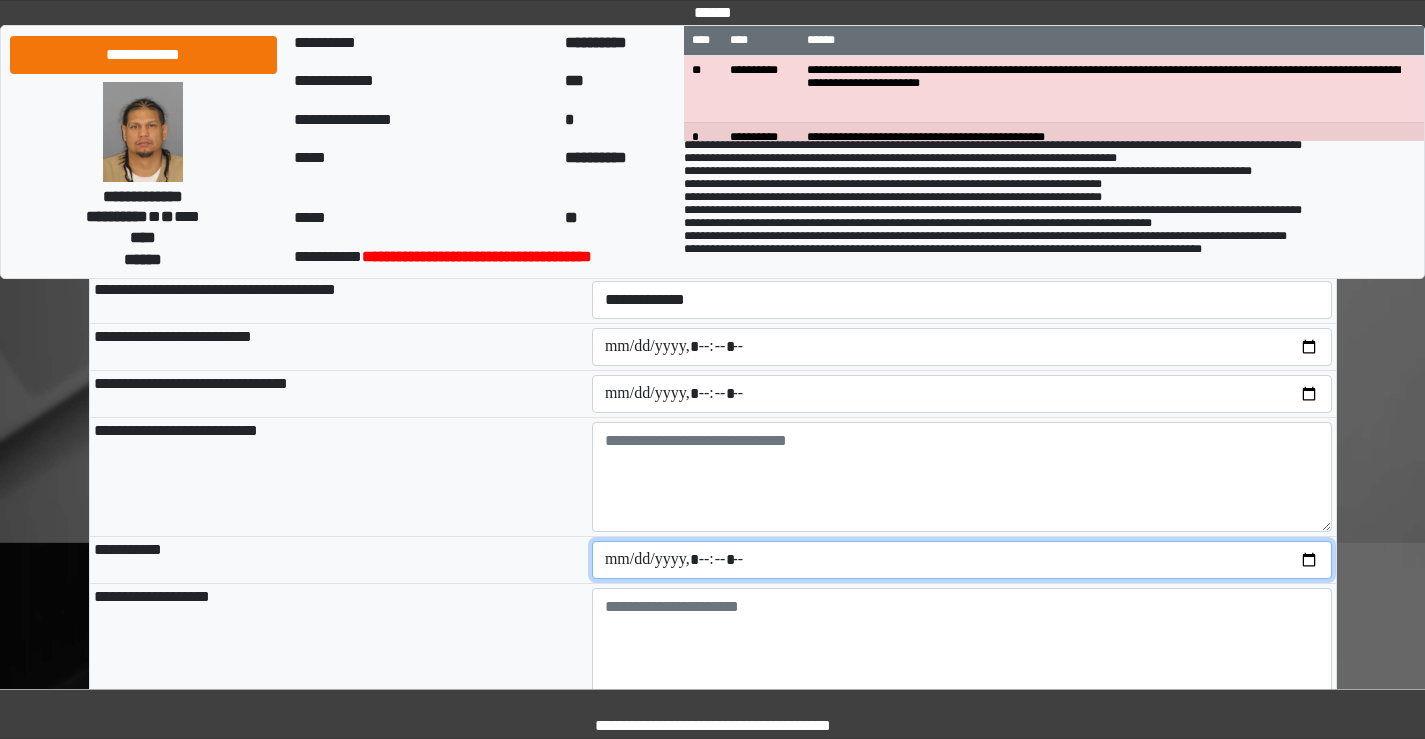 click at bounding box center (962, 560) 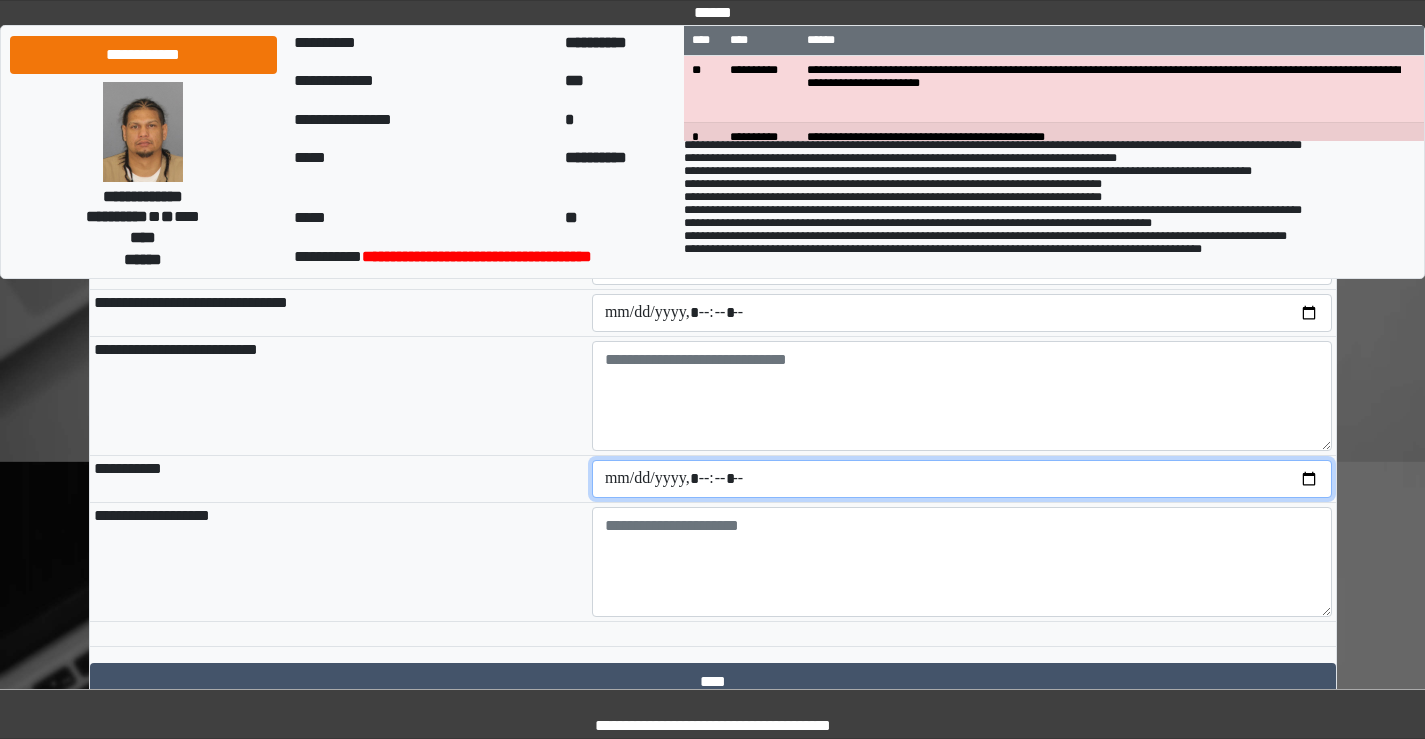 scroll, scrollTop: 2284, scrollLeft: 0, axis: vertical 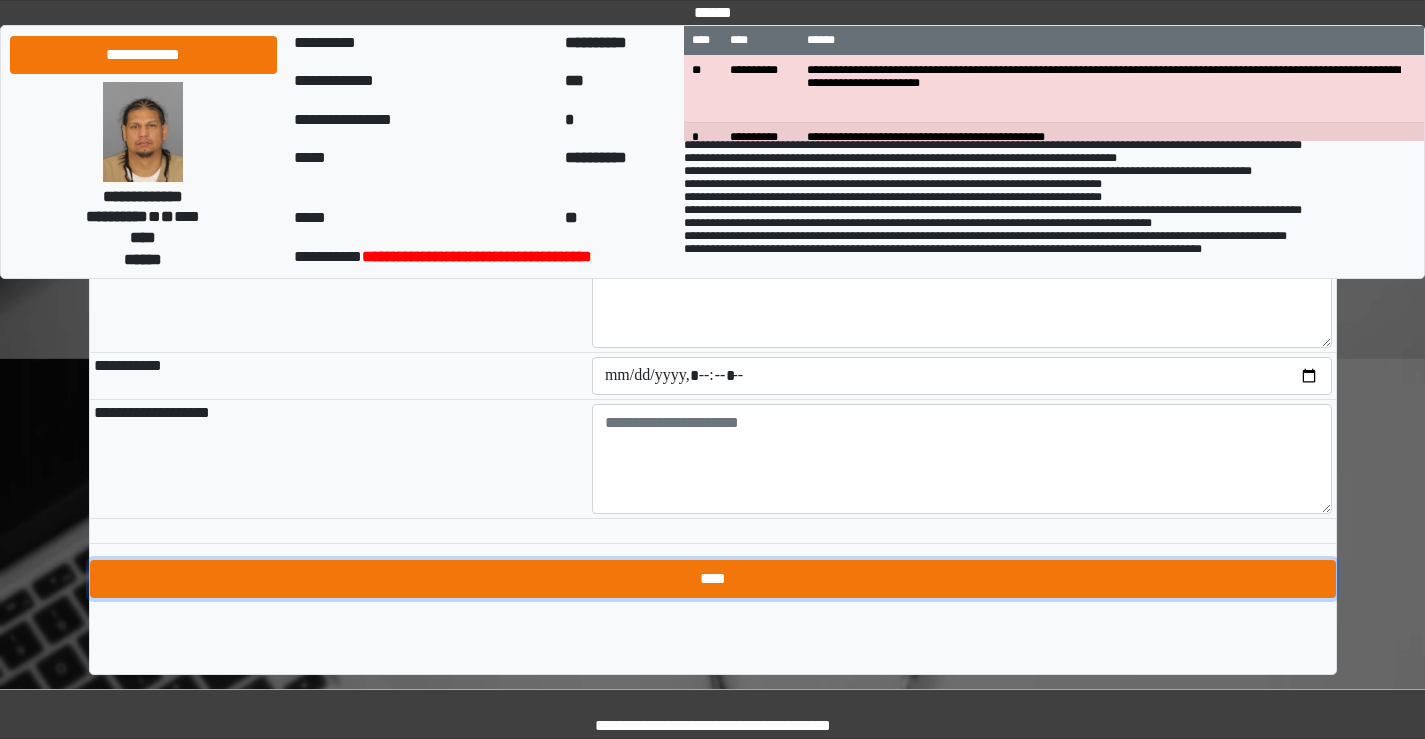 click on "****" at bounding box center [713, 579] 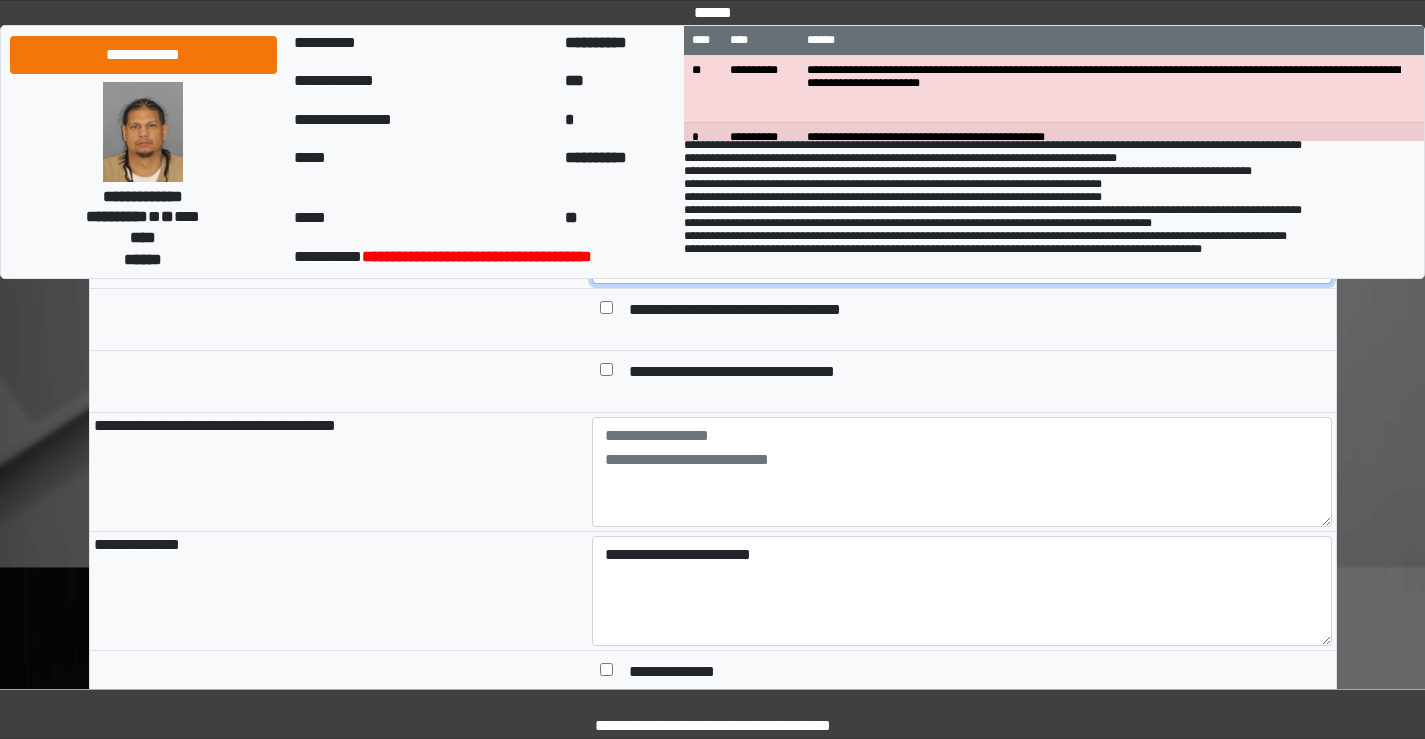 scroll, scrollTop: 1074, scrollLeft: 0, axis: vertical 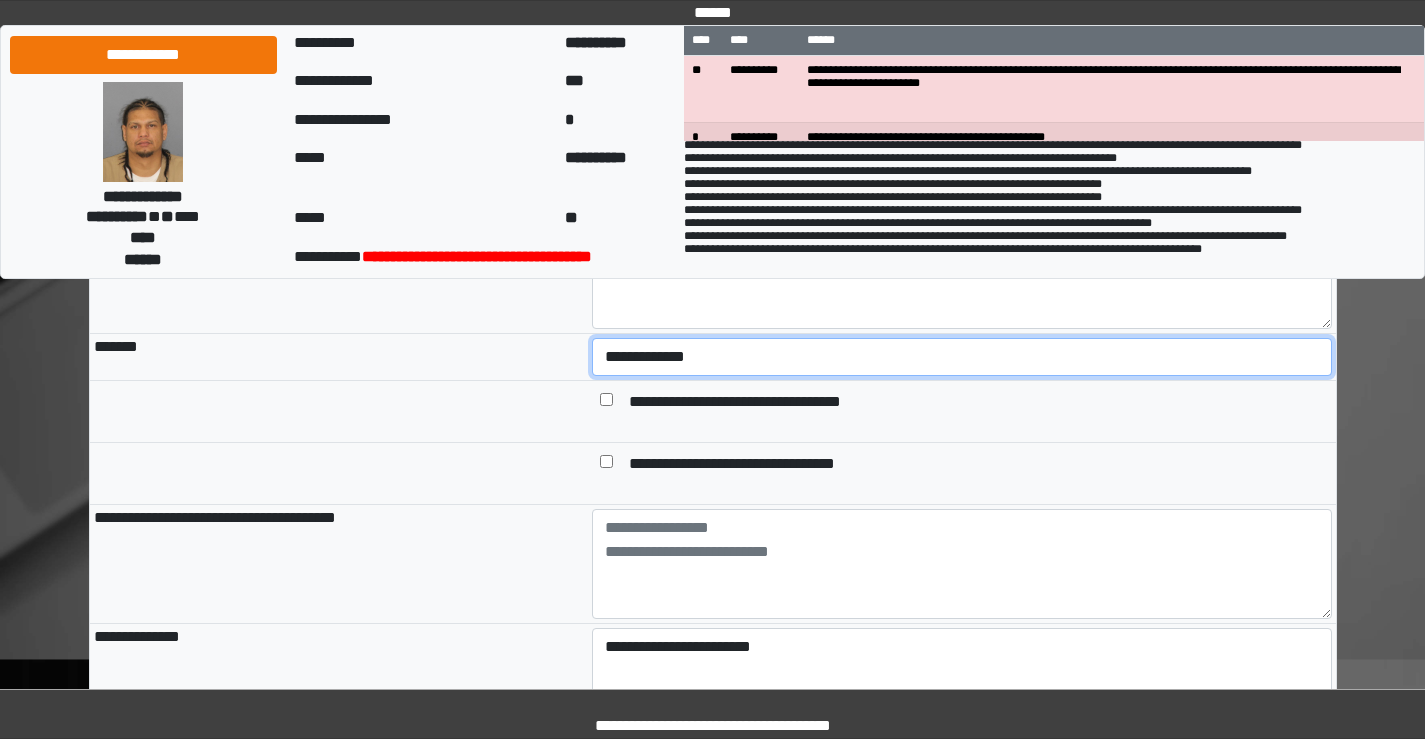 click on "**********" at bounding box center (962, 357) 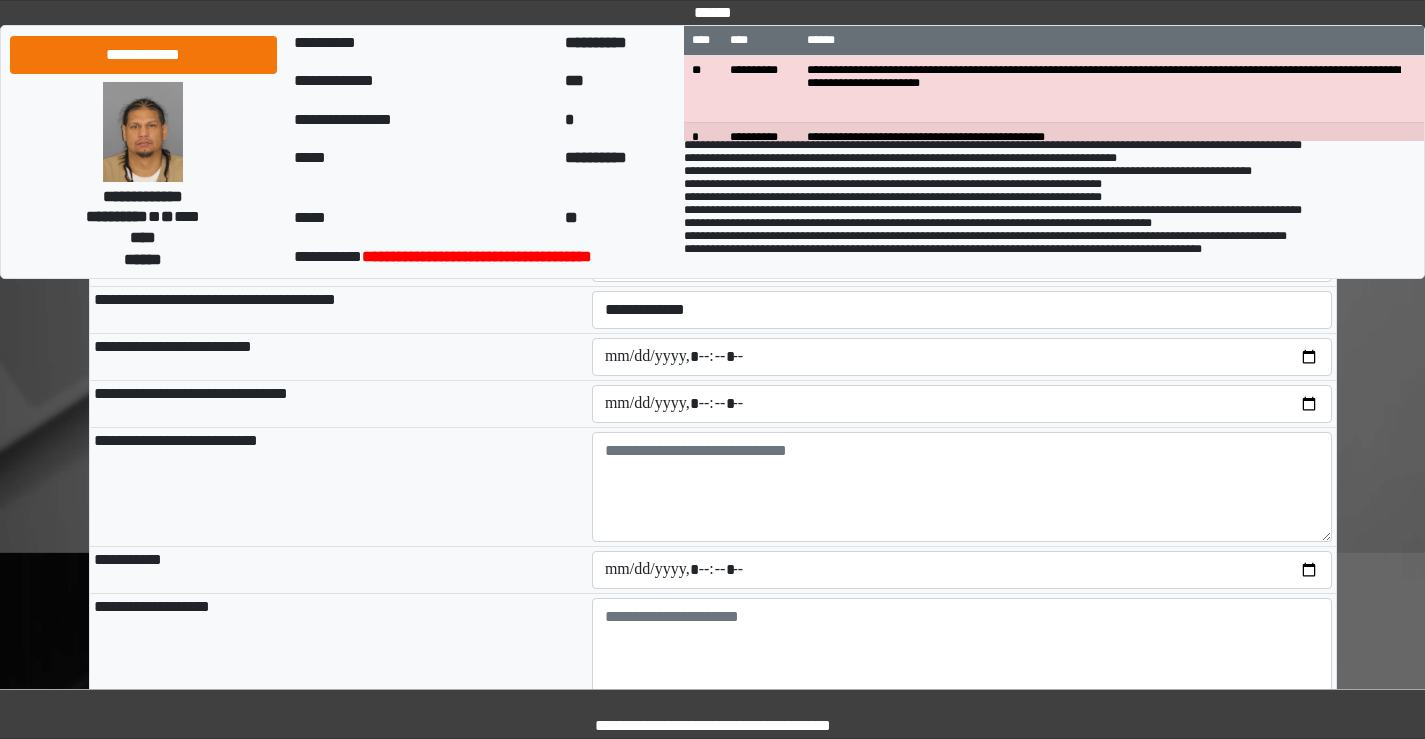 scroll, scrollTop: 2284, scrollLeft: 0, axis: vertical 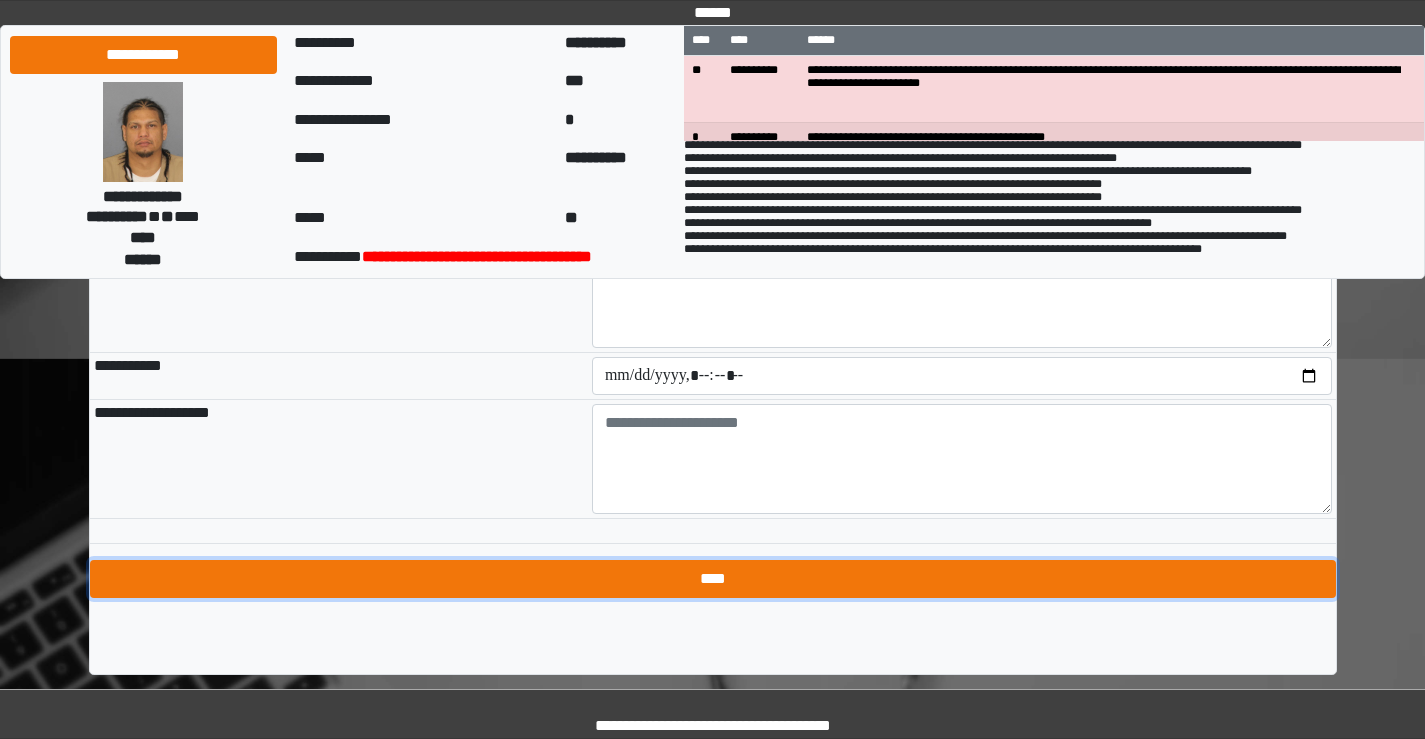 click on "****" at bounding box center [713, 579] 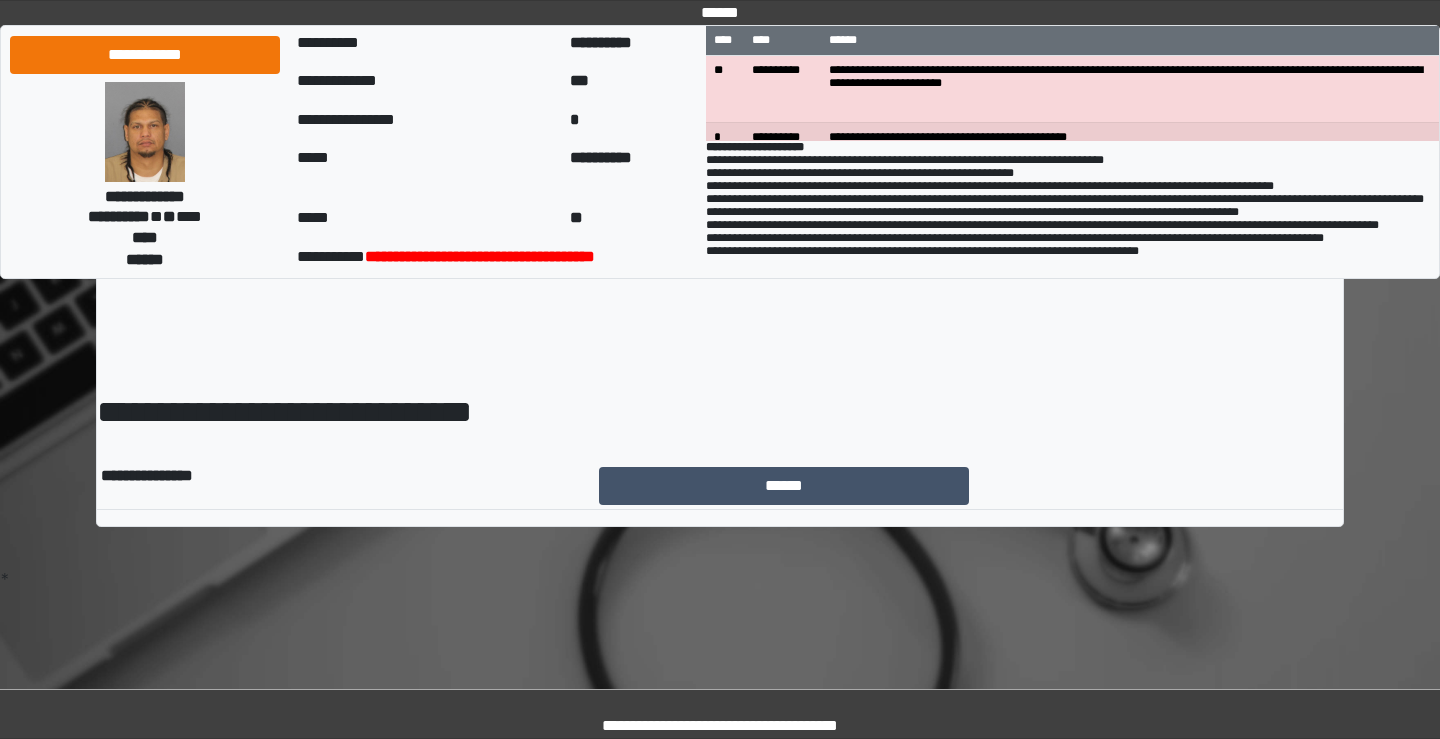 scroll, scrollTop: 0, scrollLeft: 0, axis: both 